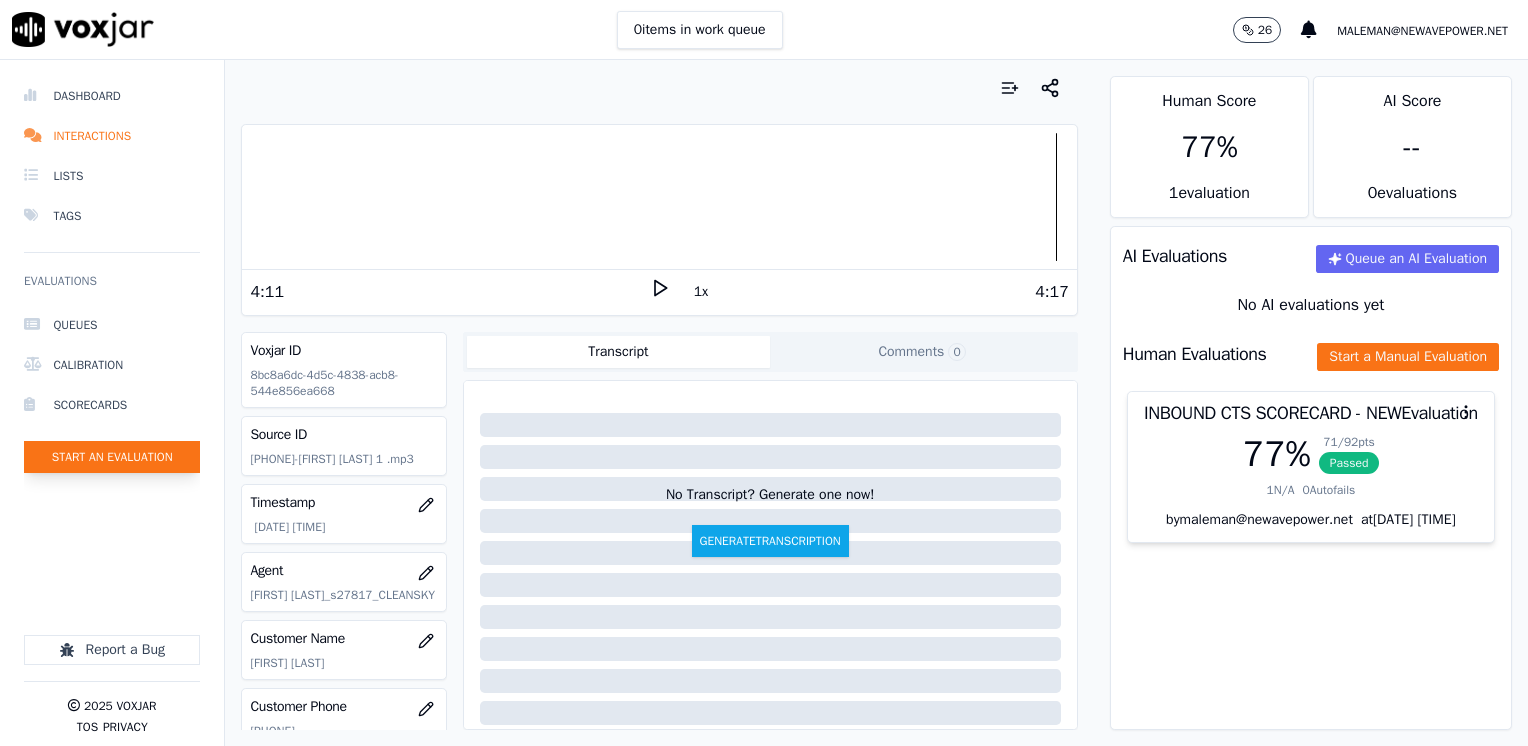 scroll, scrollTop: 0, scrollLeft: 0, axis: both 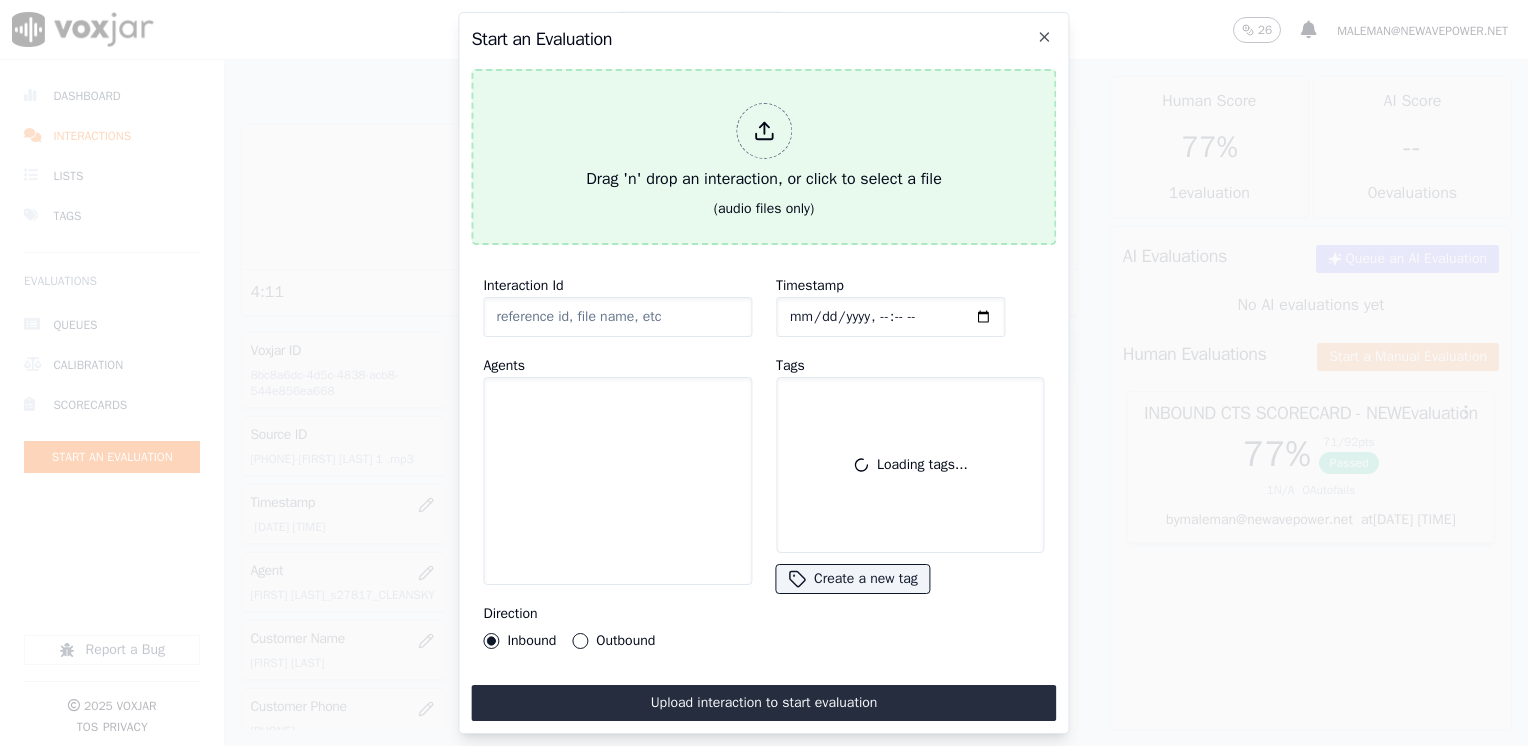 click 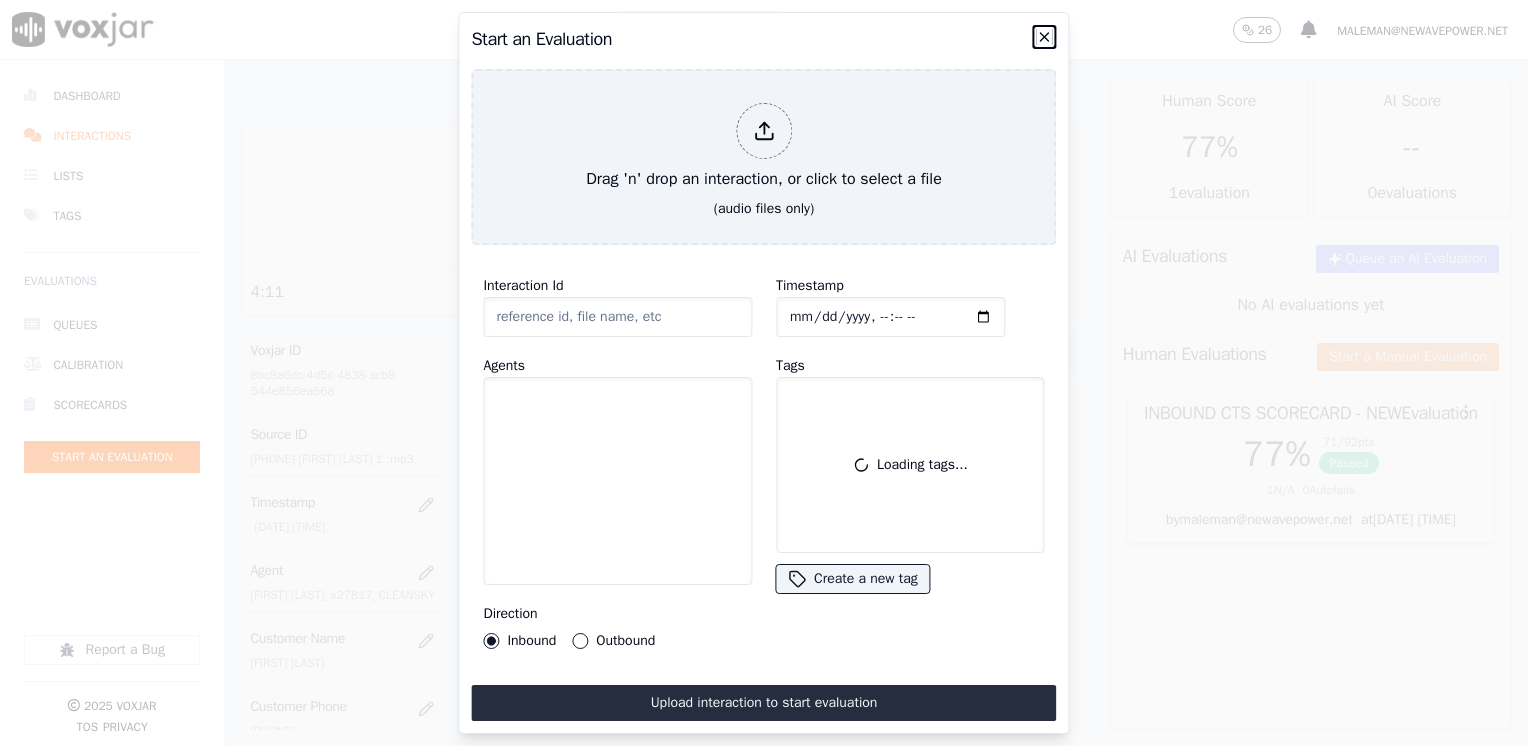 click 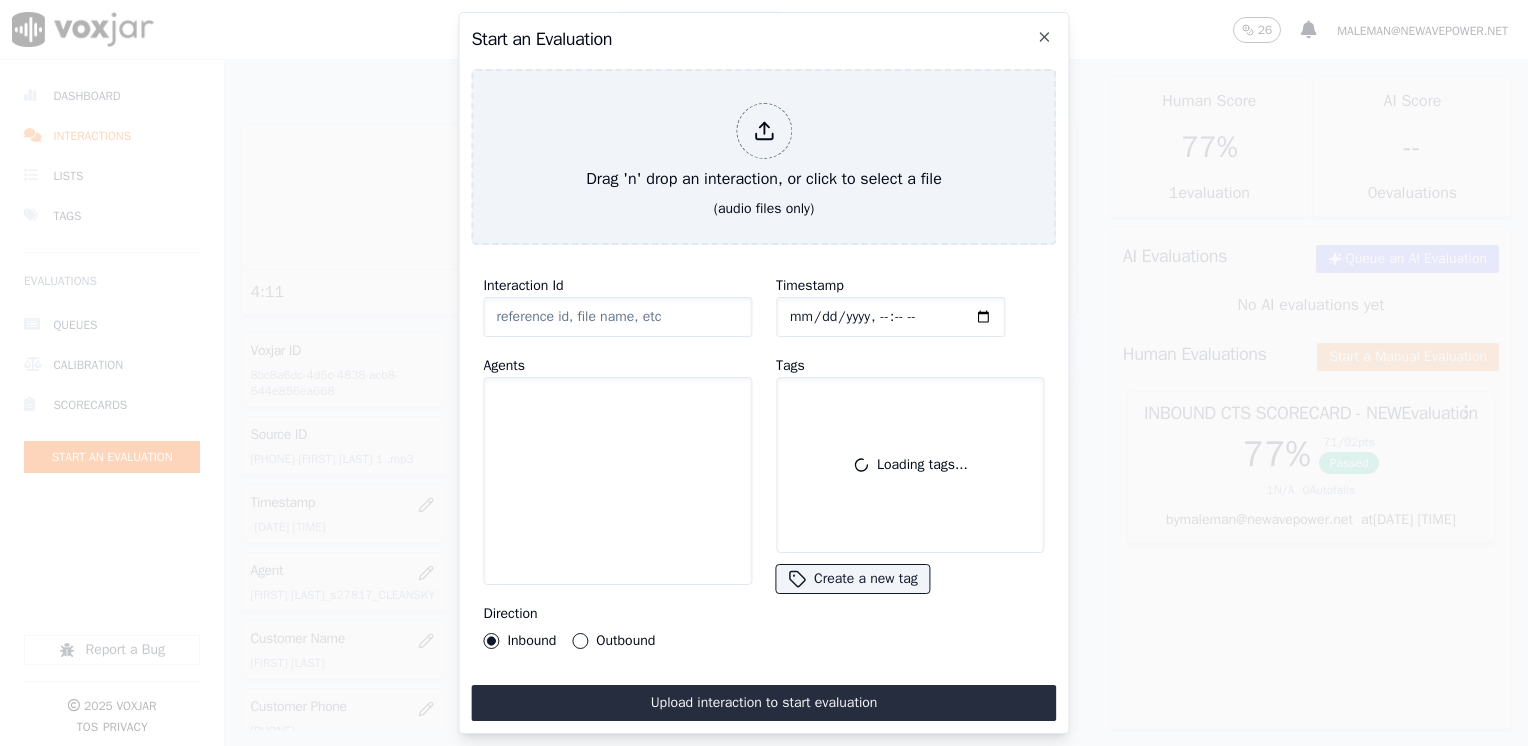 click at bounding box center [764, 373] 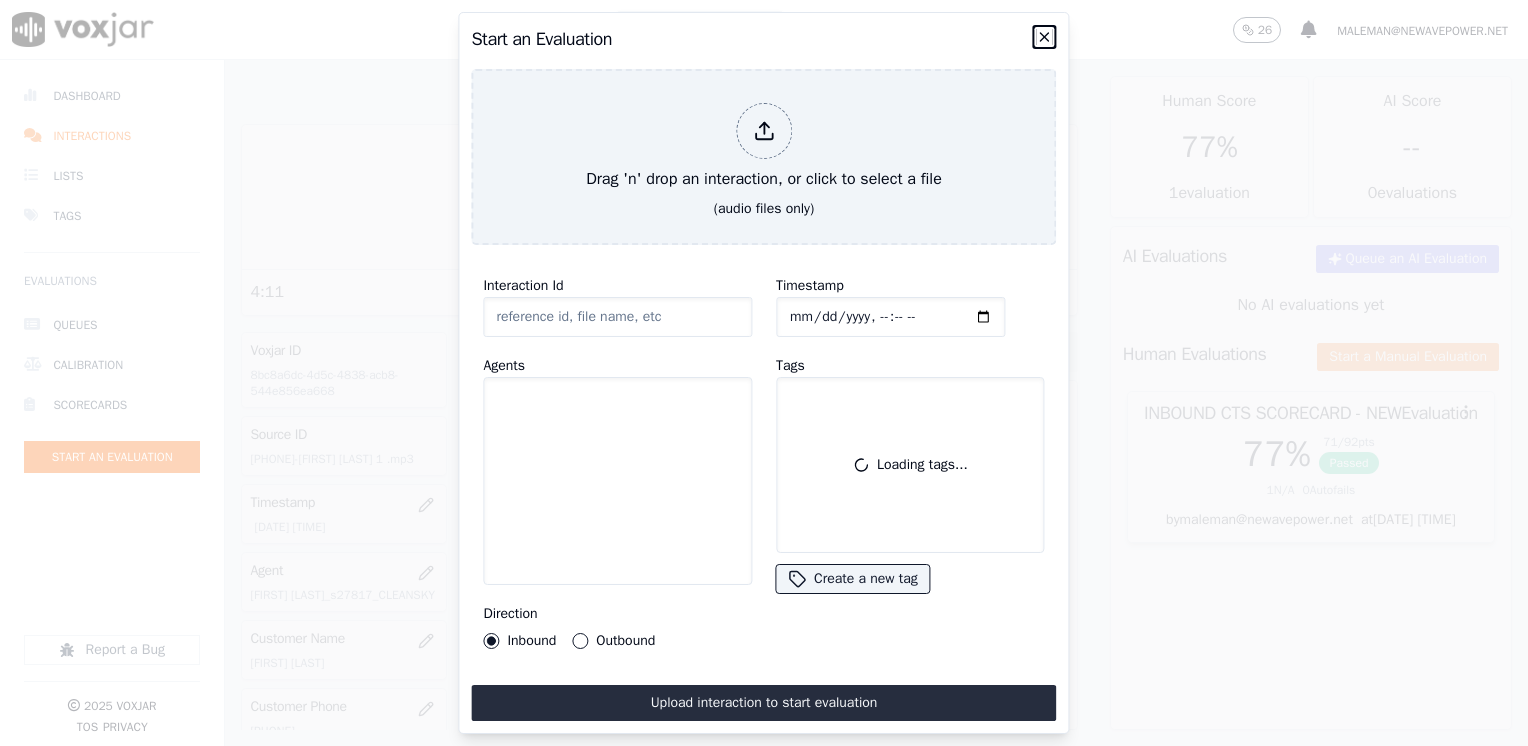 click 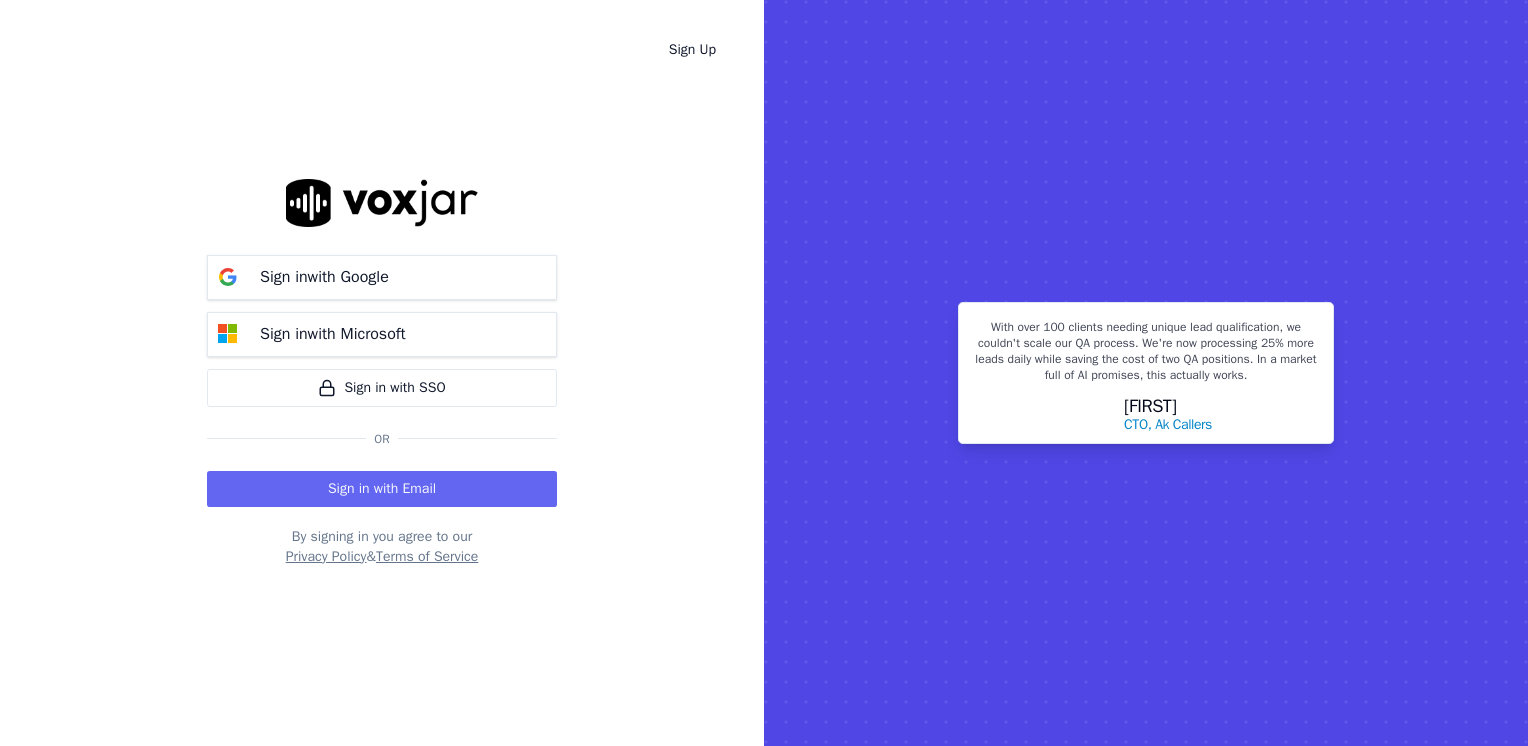scroll, scrollTop: 0, scrollLeft: 0, axis: both 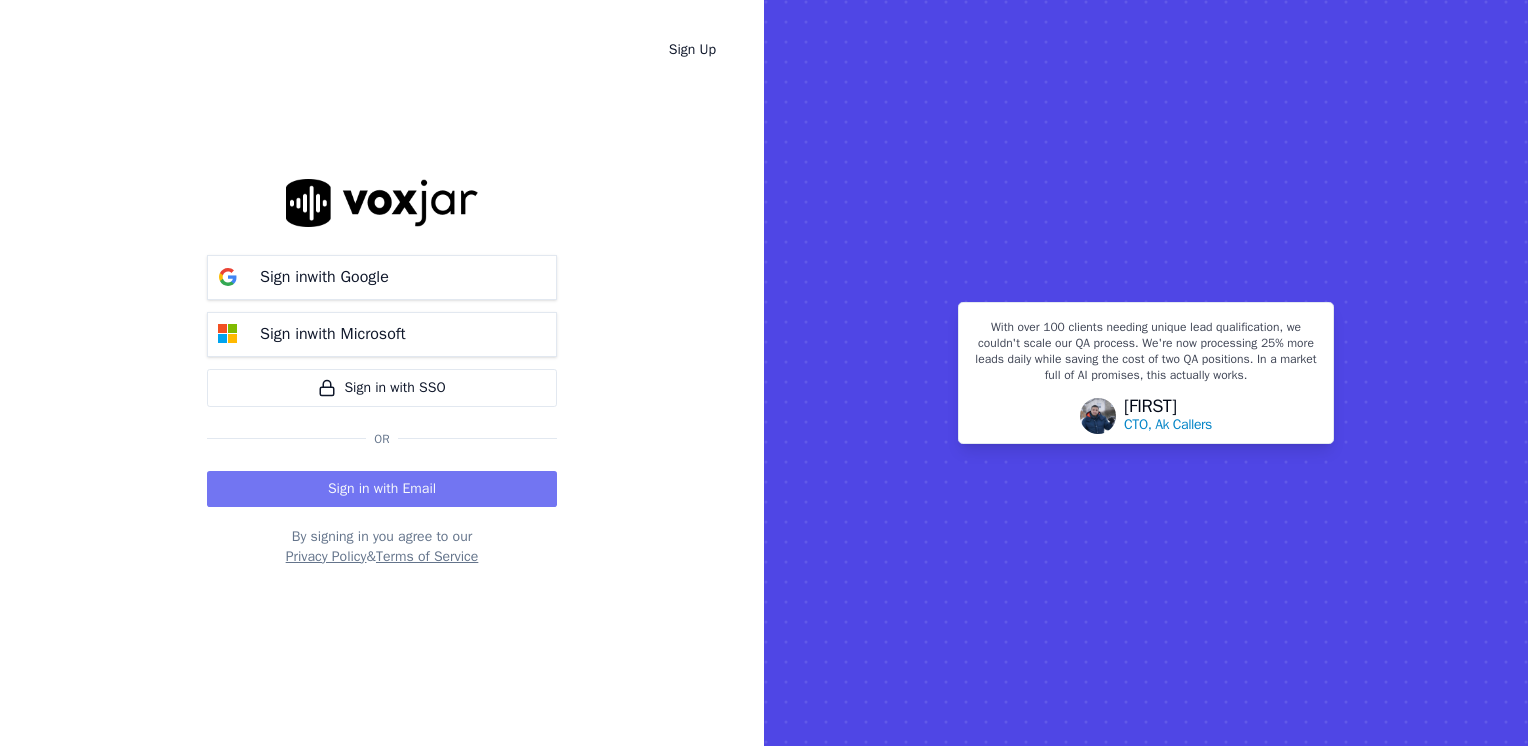 click on "Sign in with Email" at bounding box center [382, 489] 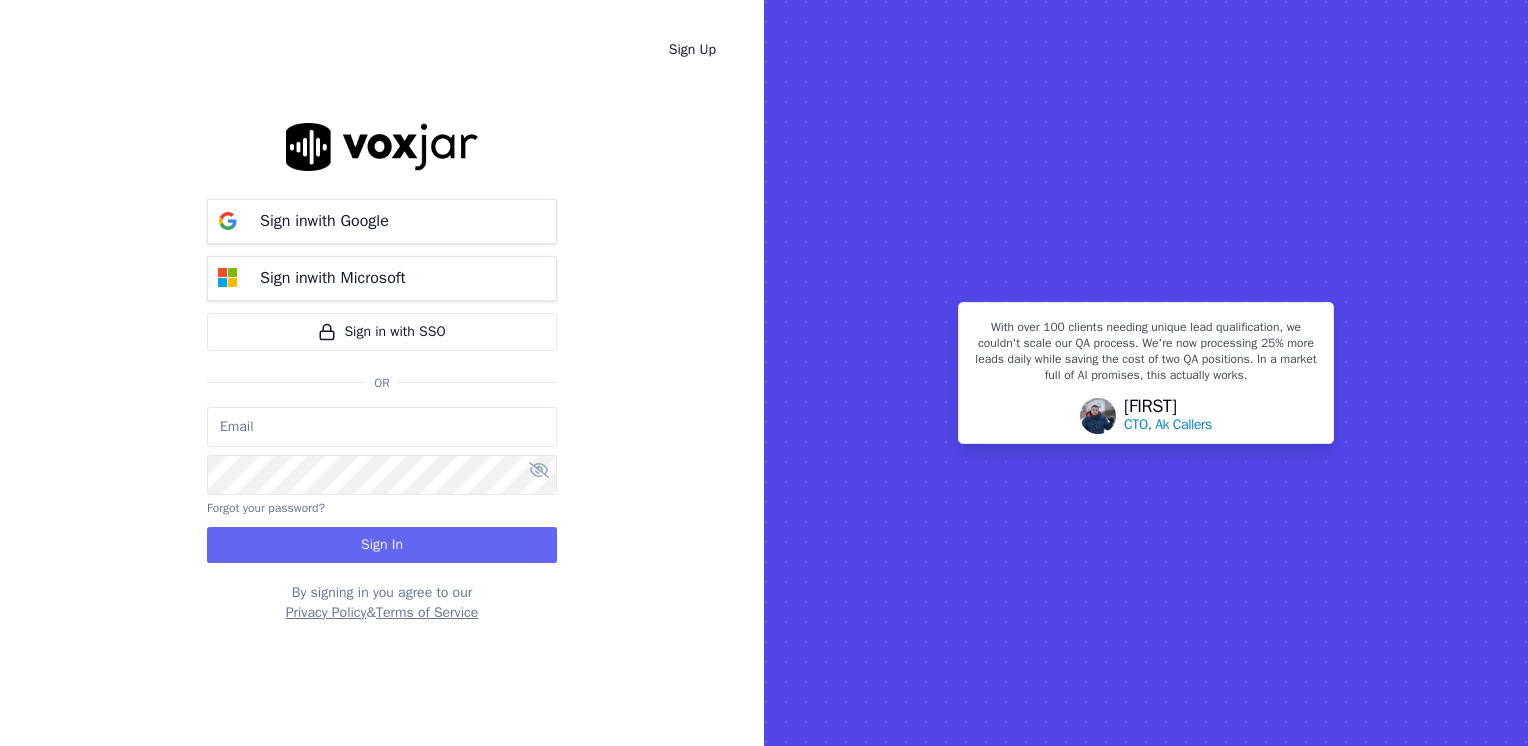 click at bounding box center [382, 427] 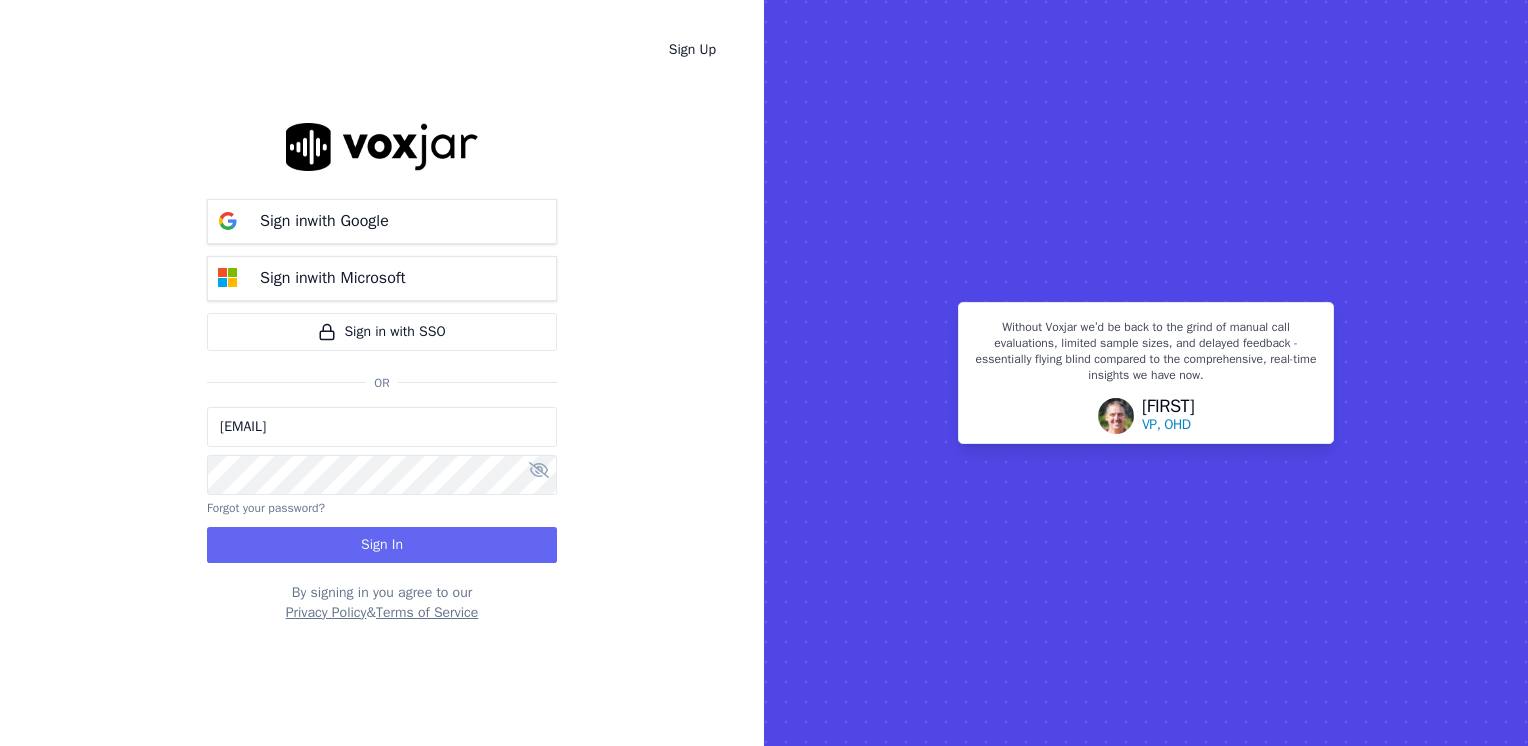 click on "[EMAIL] Forgot your password? Sign In" at bounding box center (382, 485) 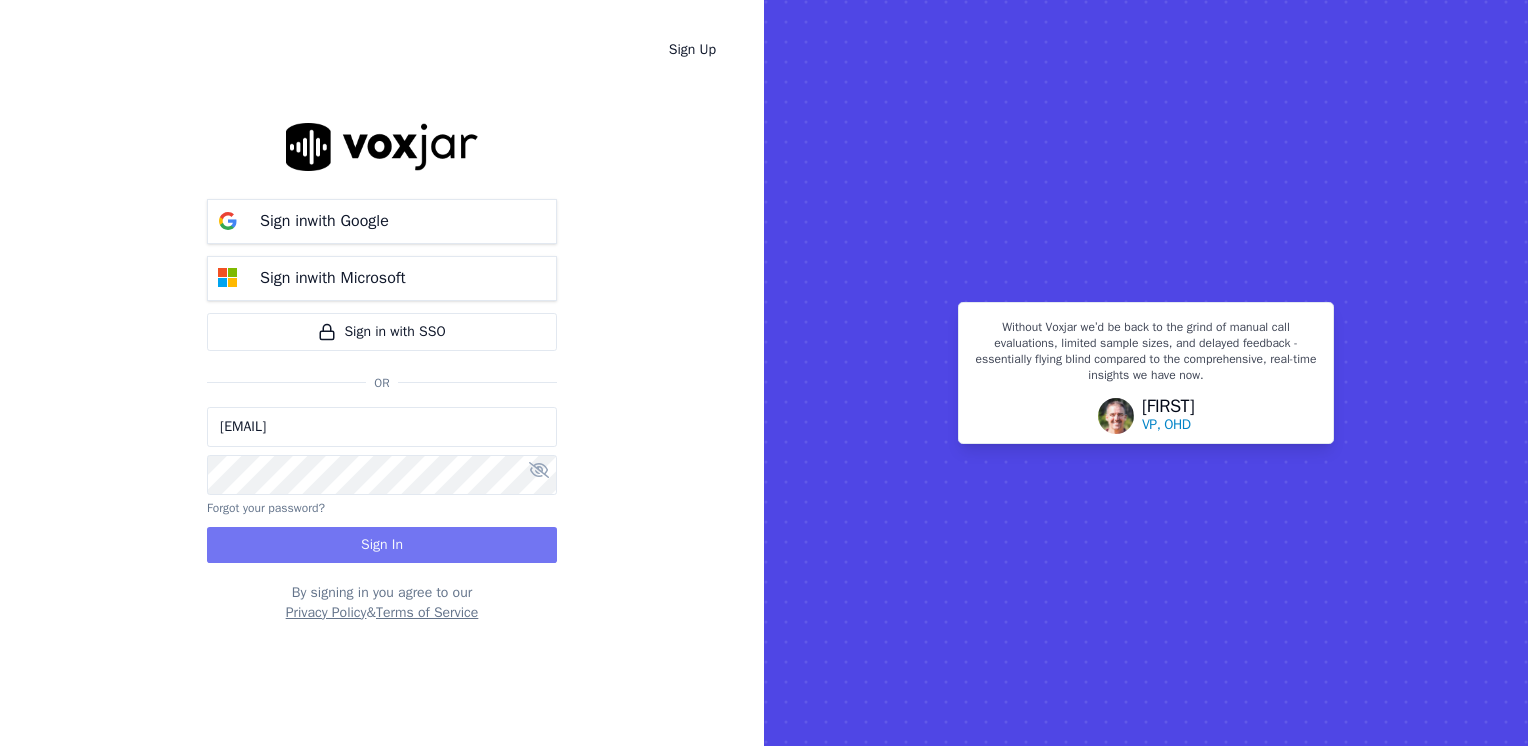 click on "Sign In" at bounding box center (382, 545) 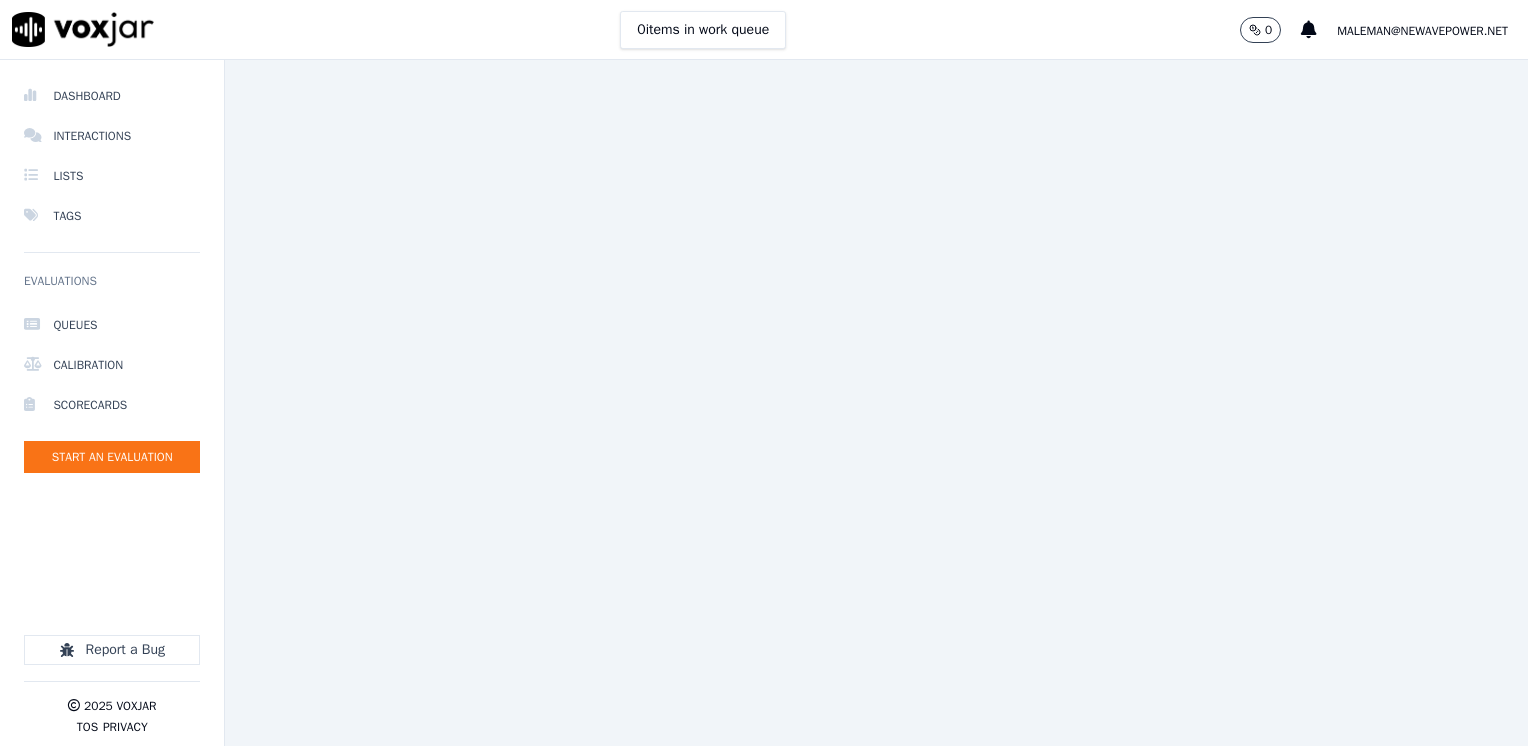 scroll, scrollTop: 0, scrollLeft: 0, axis: both 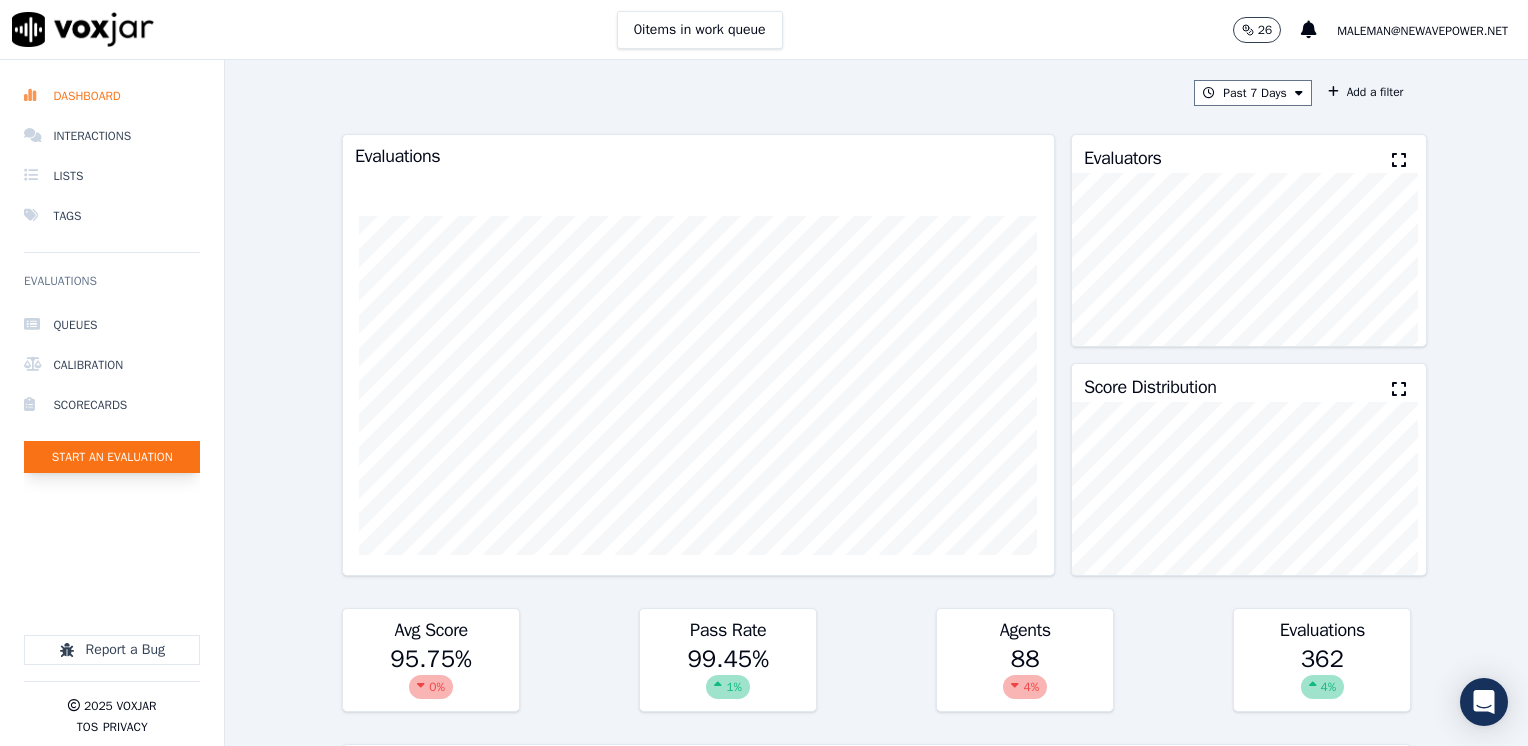 click on "Start an Evaluation" 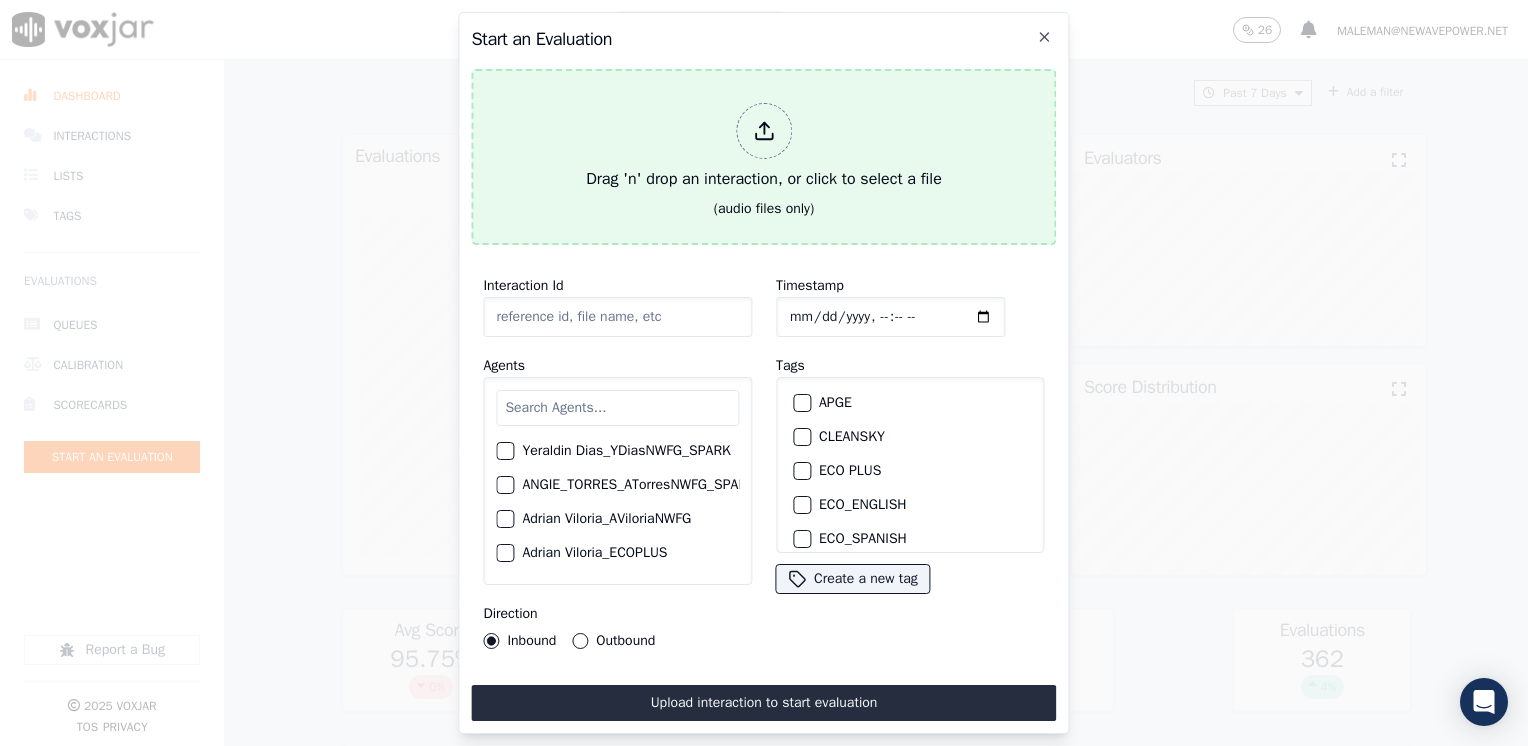 click 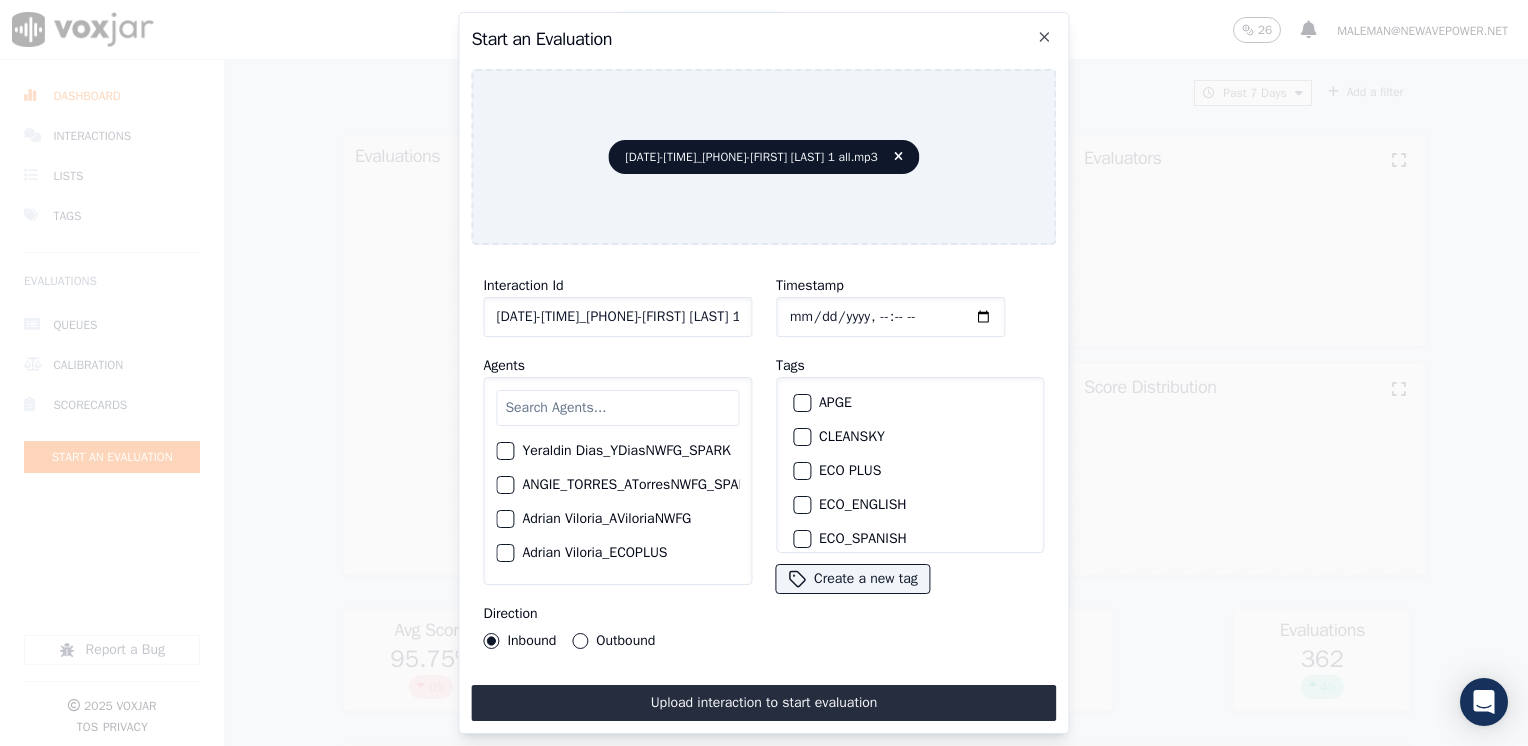 click at bounding box center (617, 408) 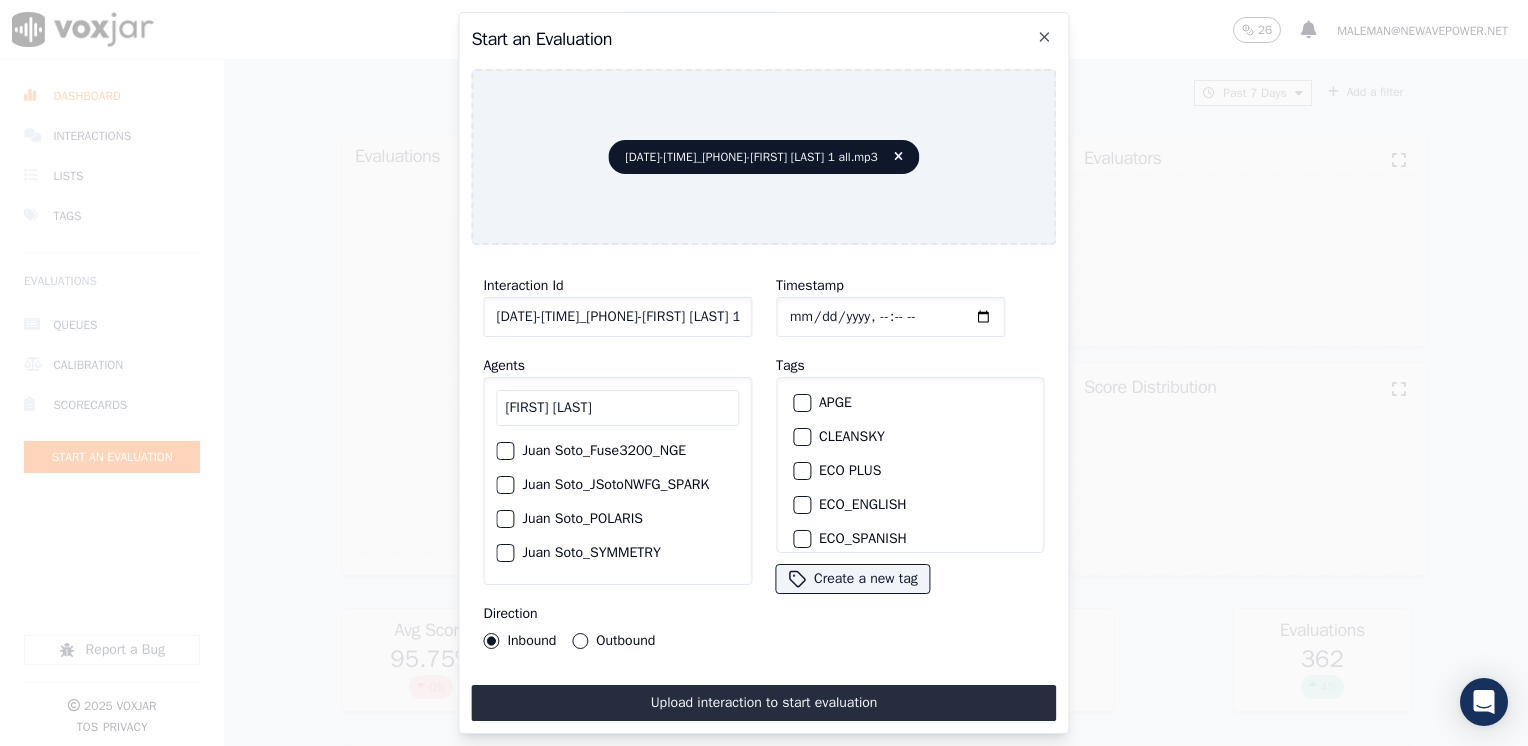 scroll, scrollTop: 63, scrollLeft: 0, axis: vertical 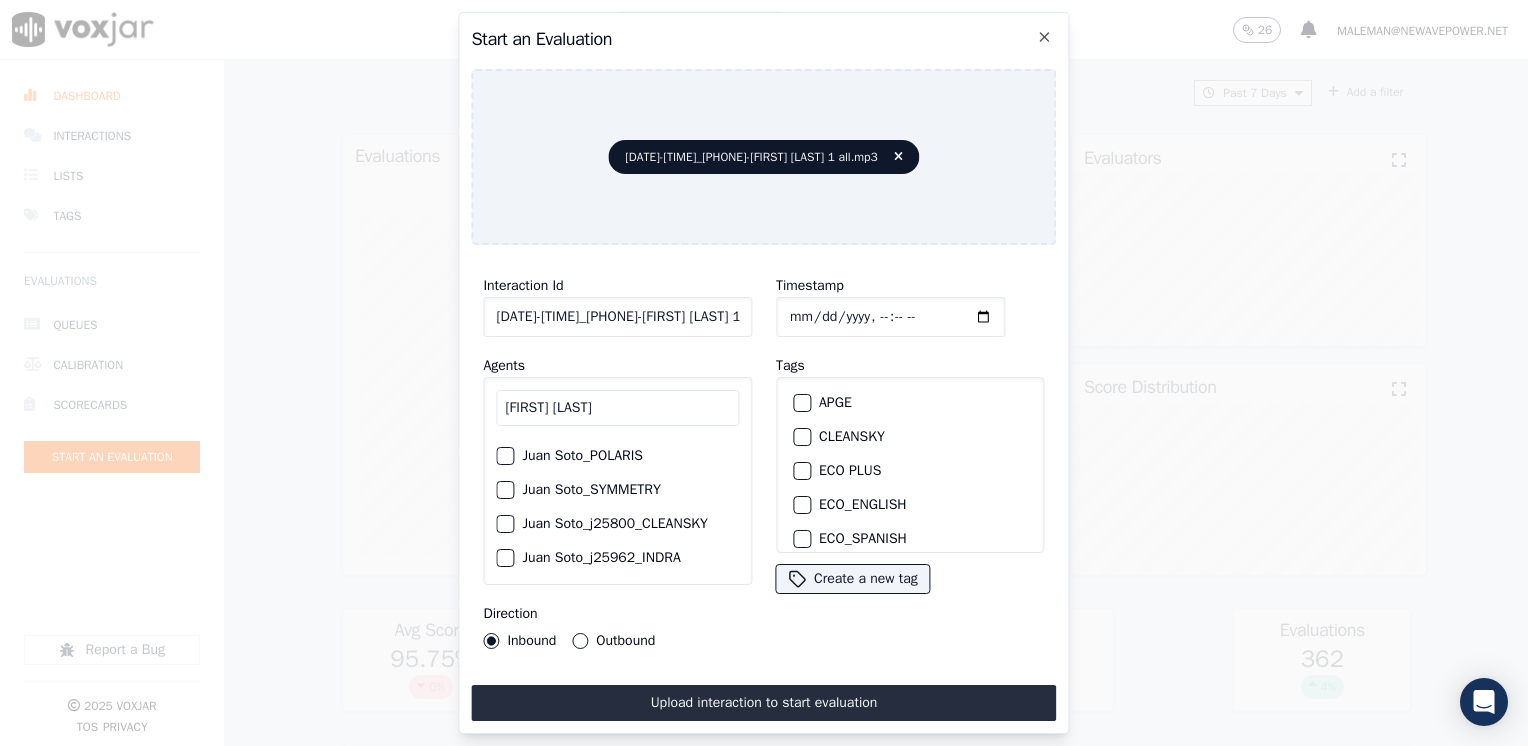 type on "[FIRST] [LAST]" 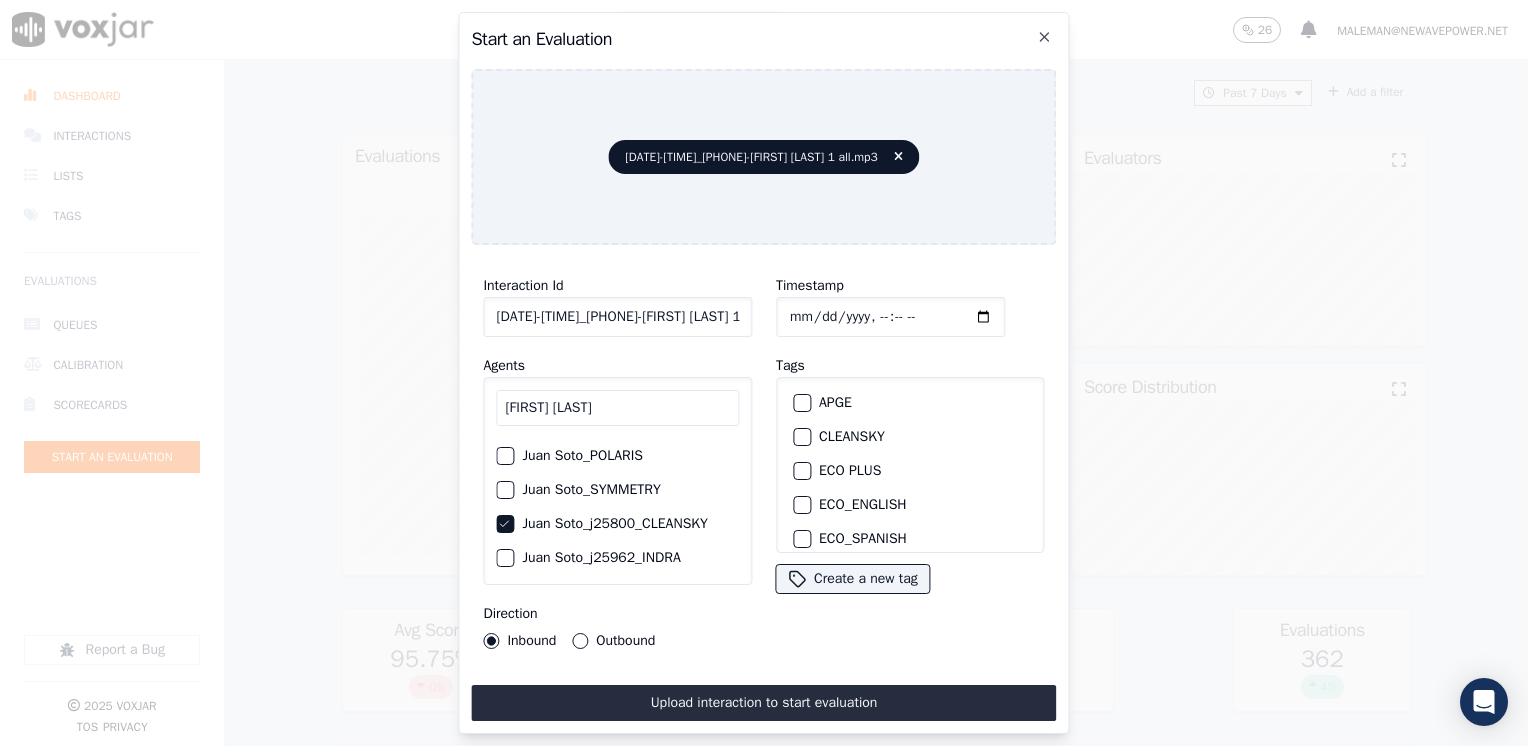 click at bounding box center (801, 437) 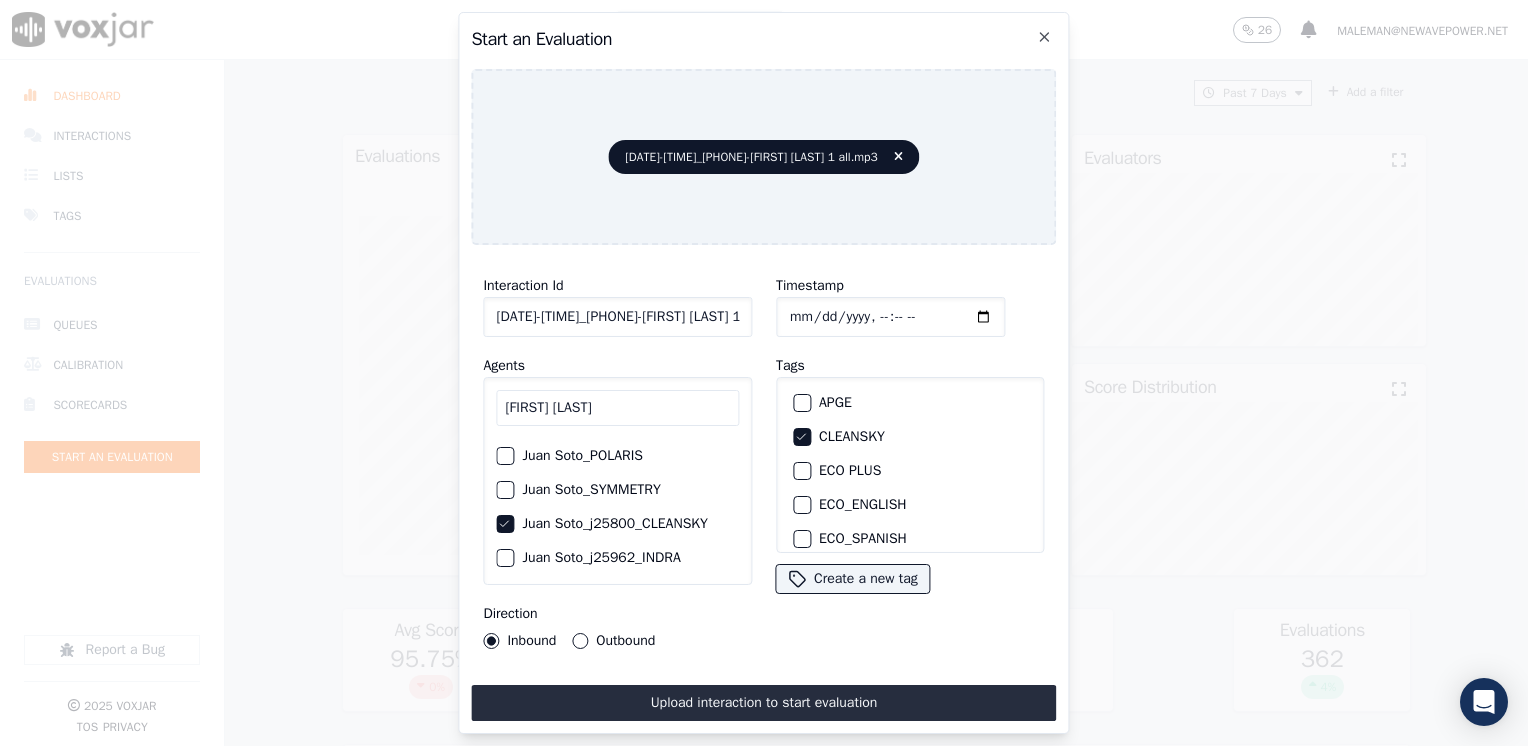 click on "Timestamp" 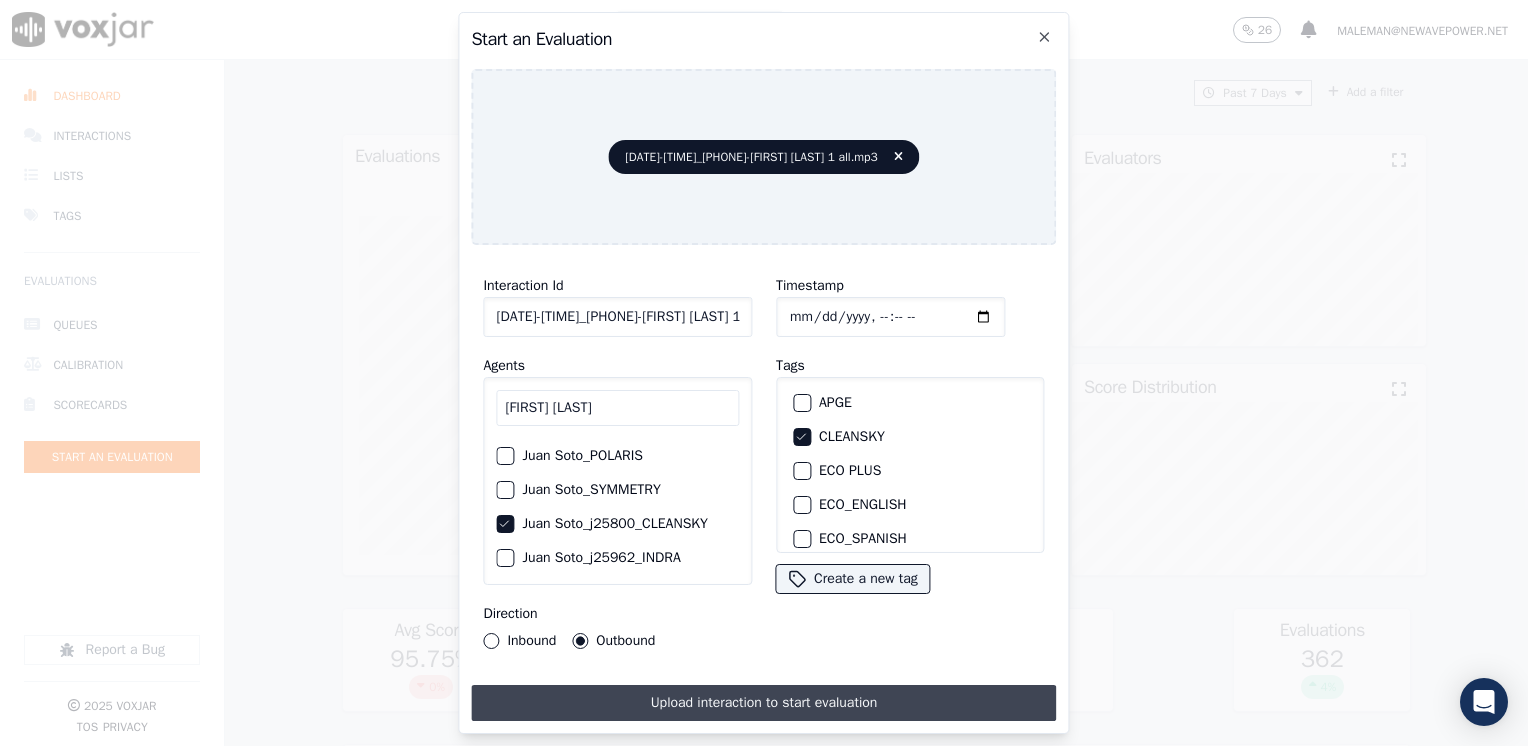click on "Upload interaction to start evaluation" at bounding box center (763, 703) 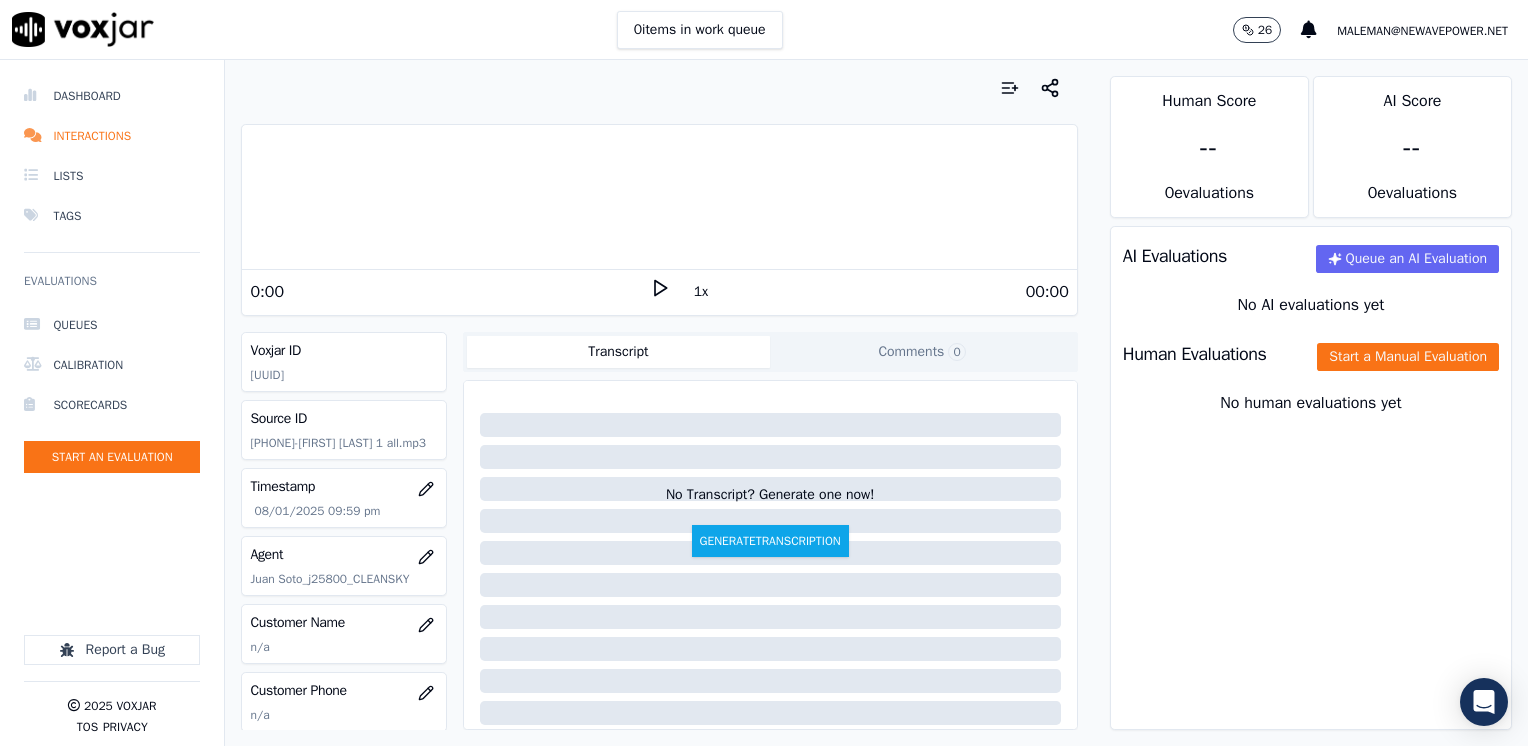 click 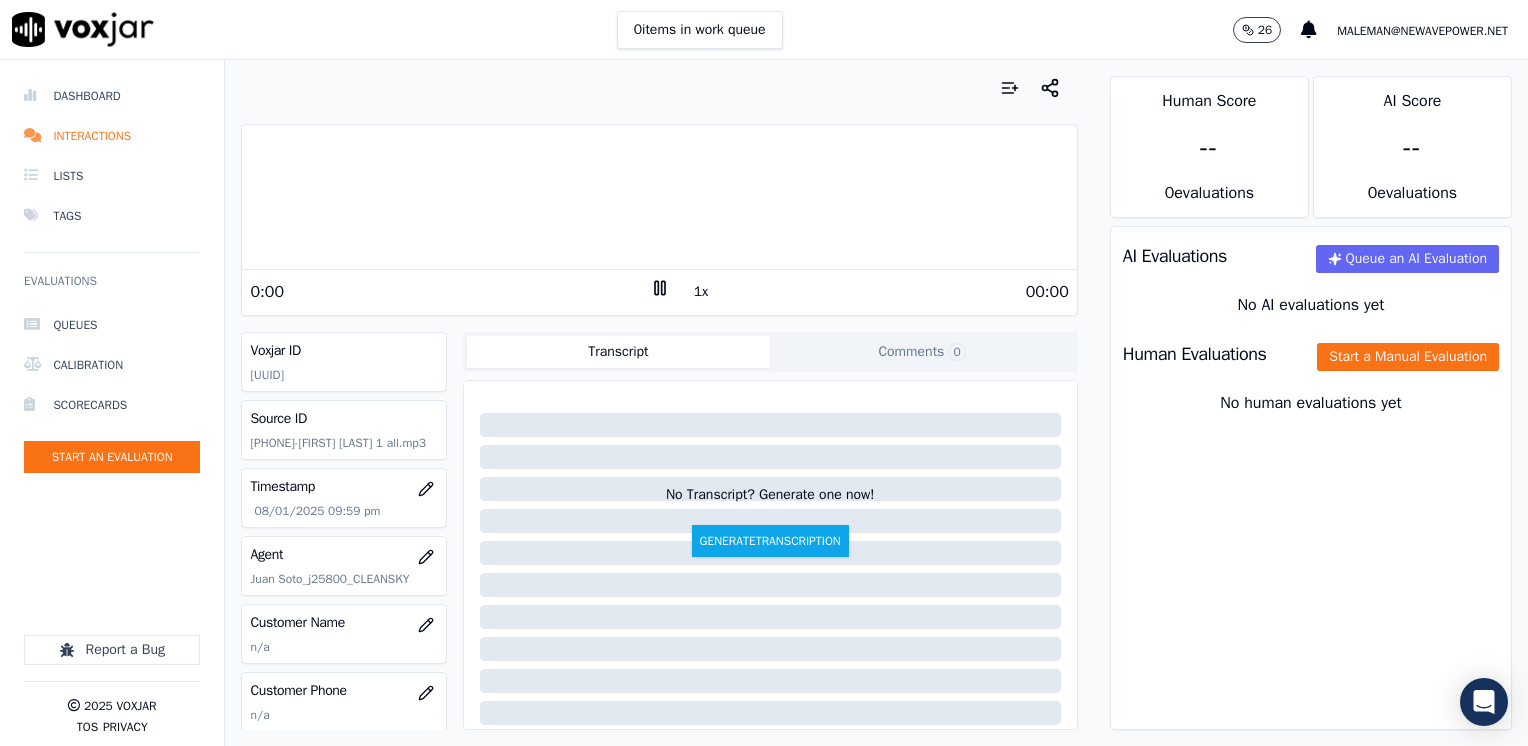 click 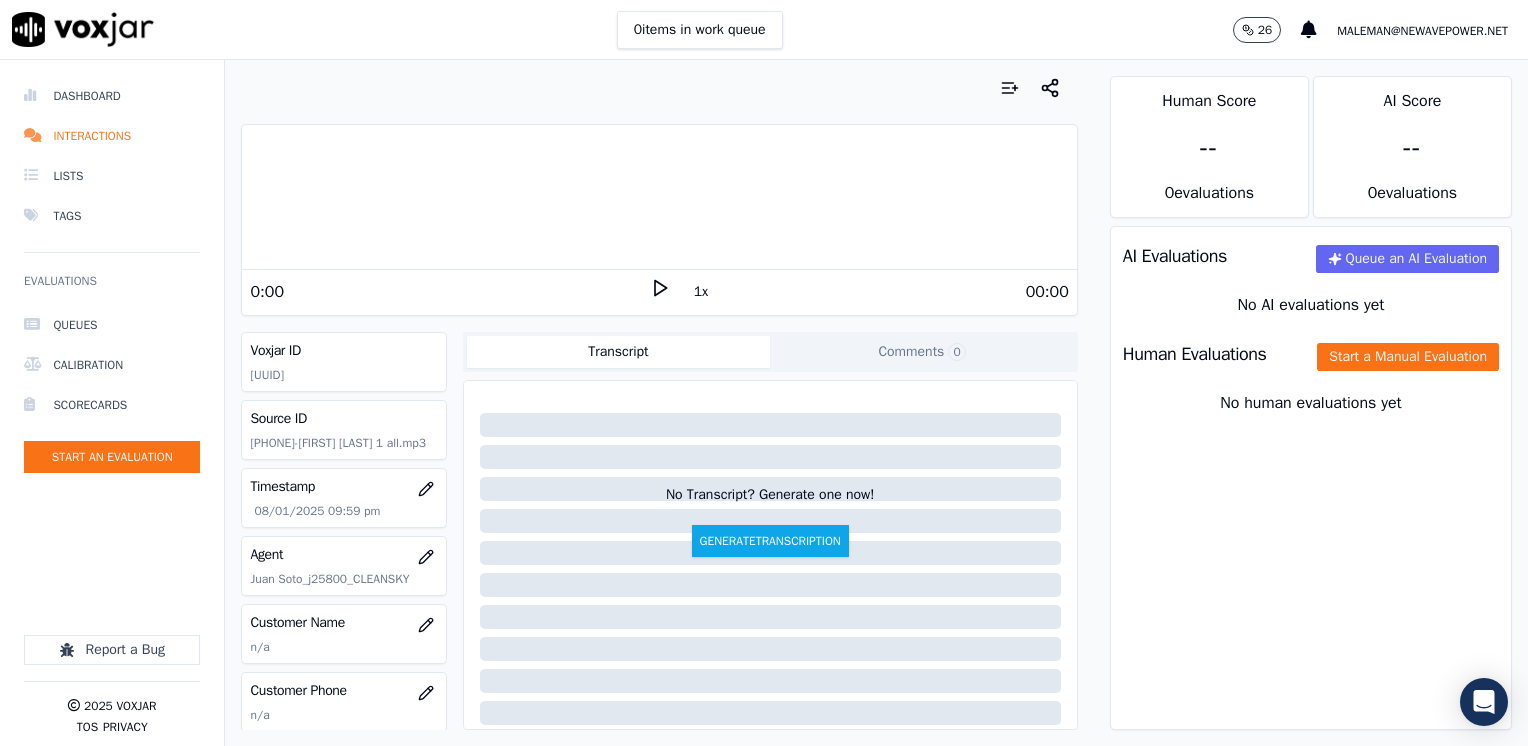 scroll, scrollTop: 100, scrollLeft: 0, axis: vertical 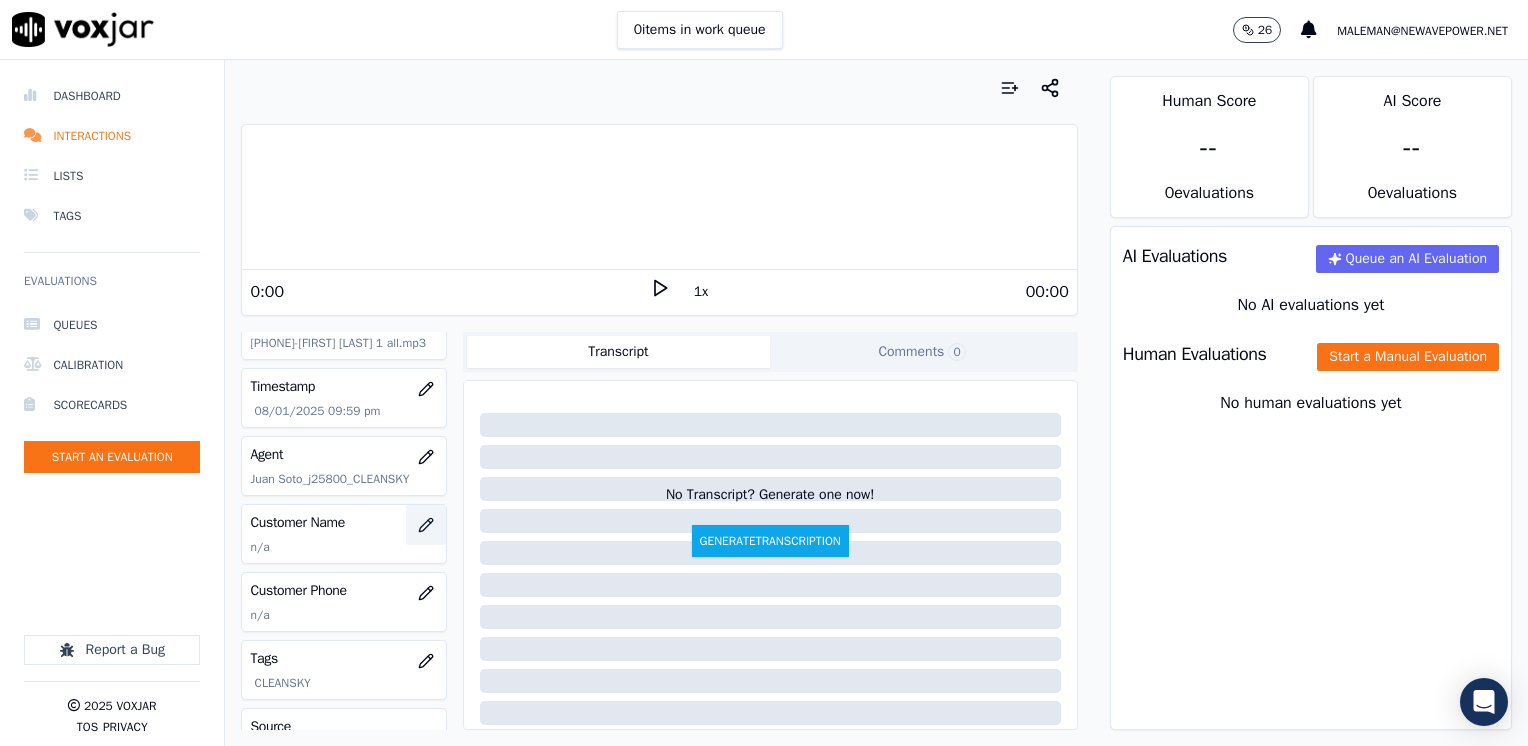 click at bounding box center (426, 525) 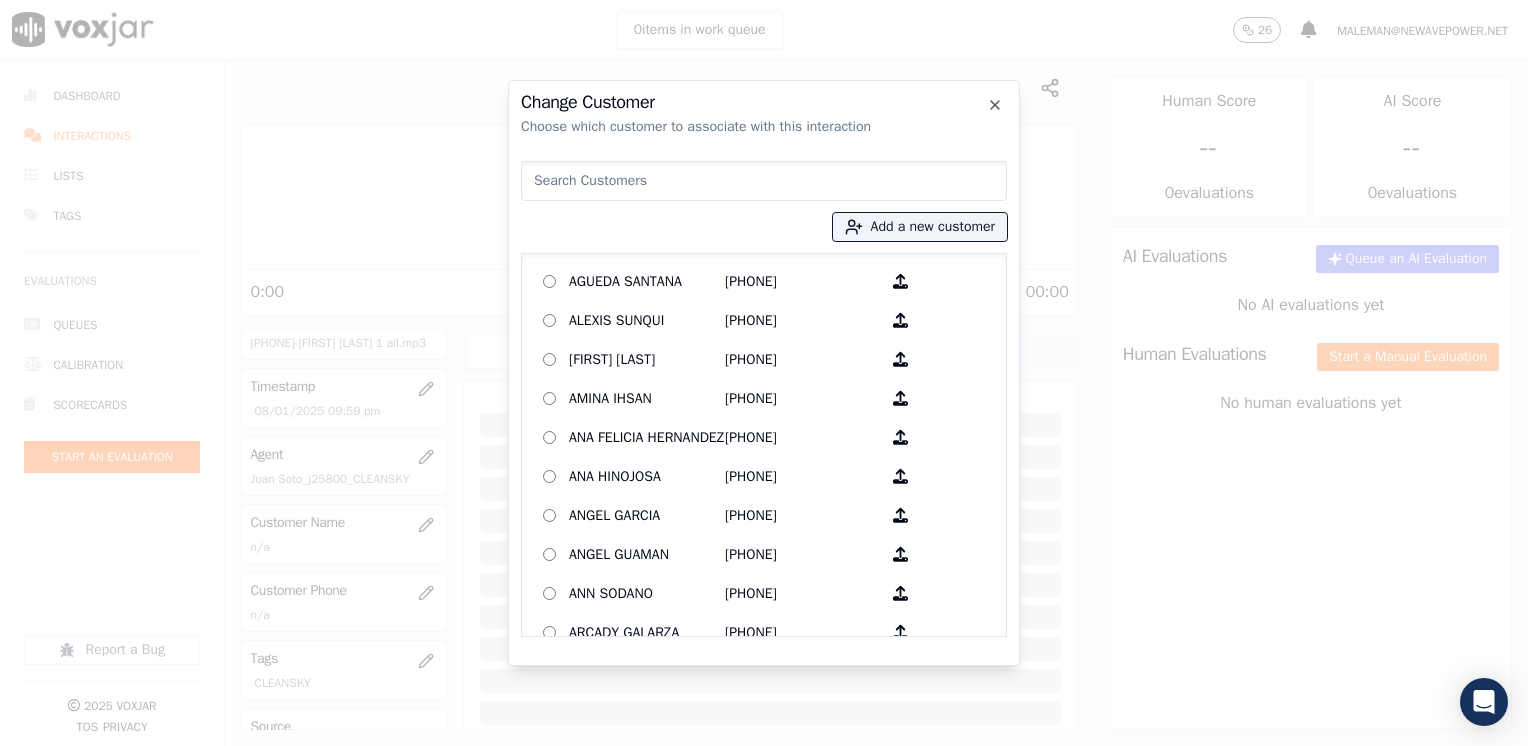 click at bounding box center [764, 181] 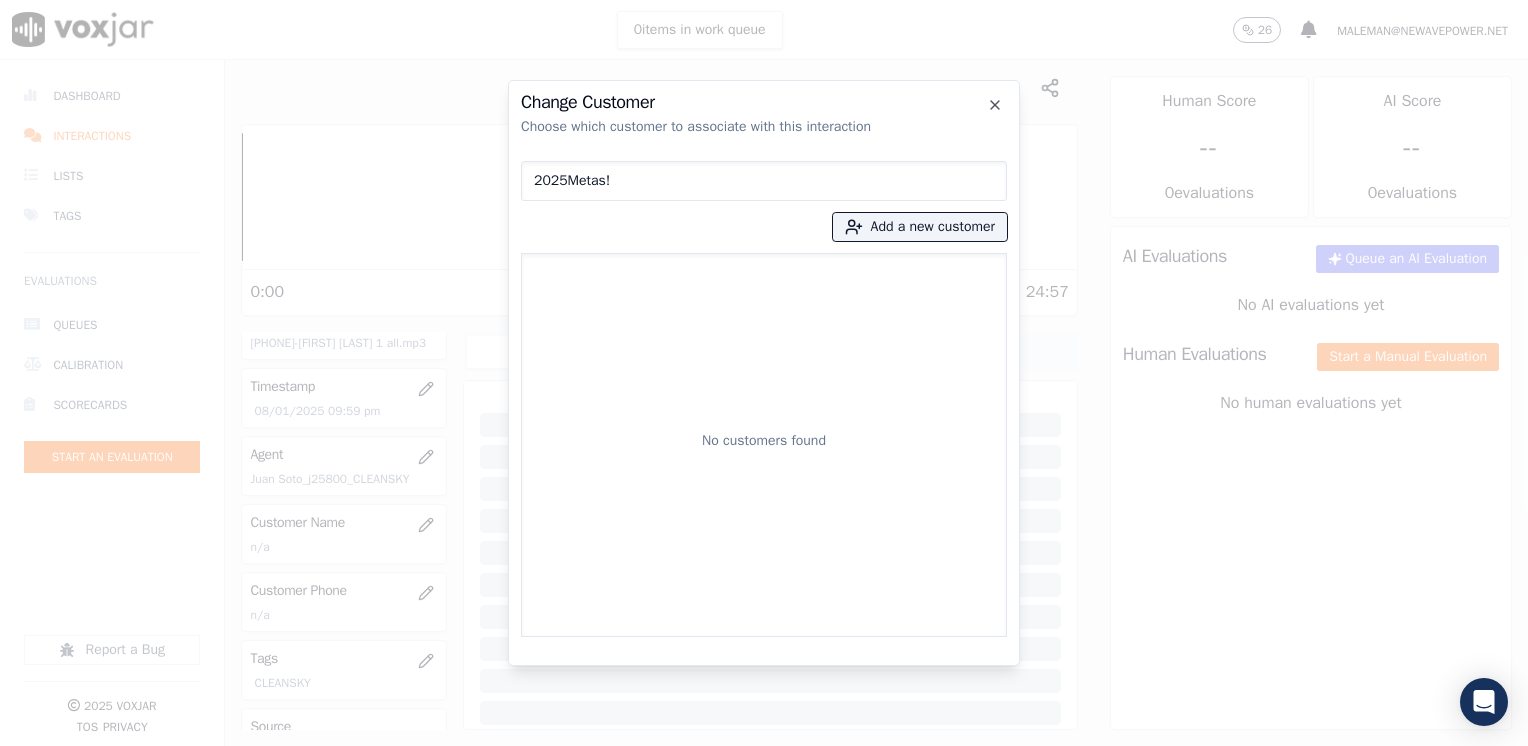 drag, startPoint x: 632, startPoint y: 181, endPoint x: 319, endPoint y: 187, distance: 313.0575 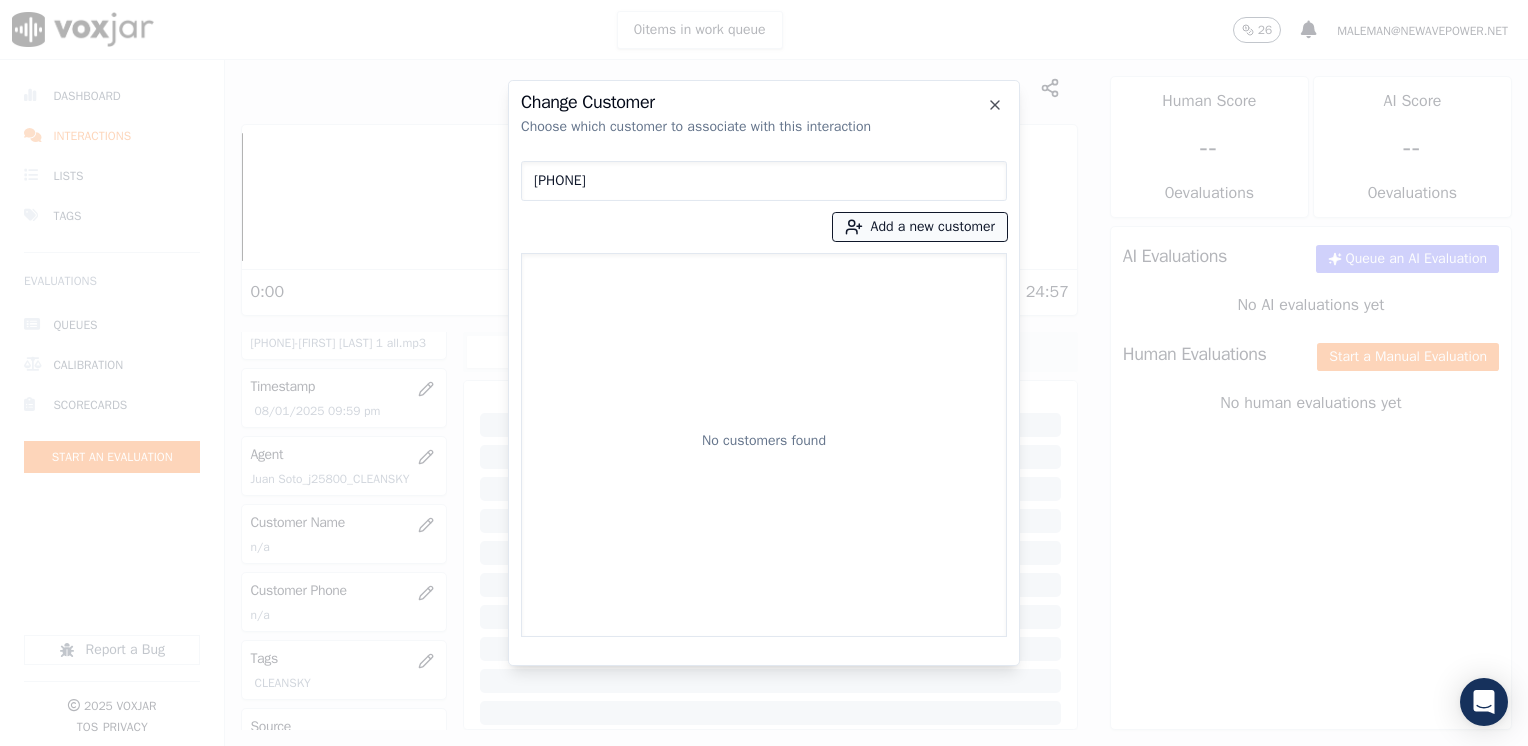 type on "[PHONE]" 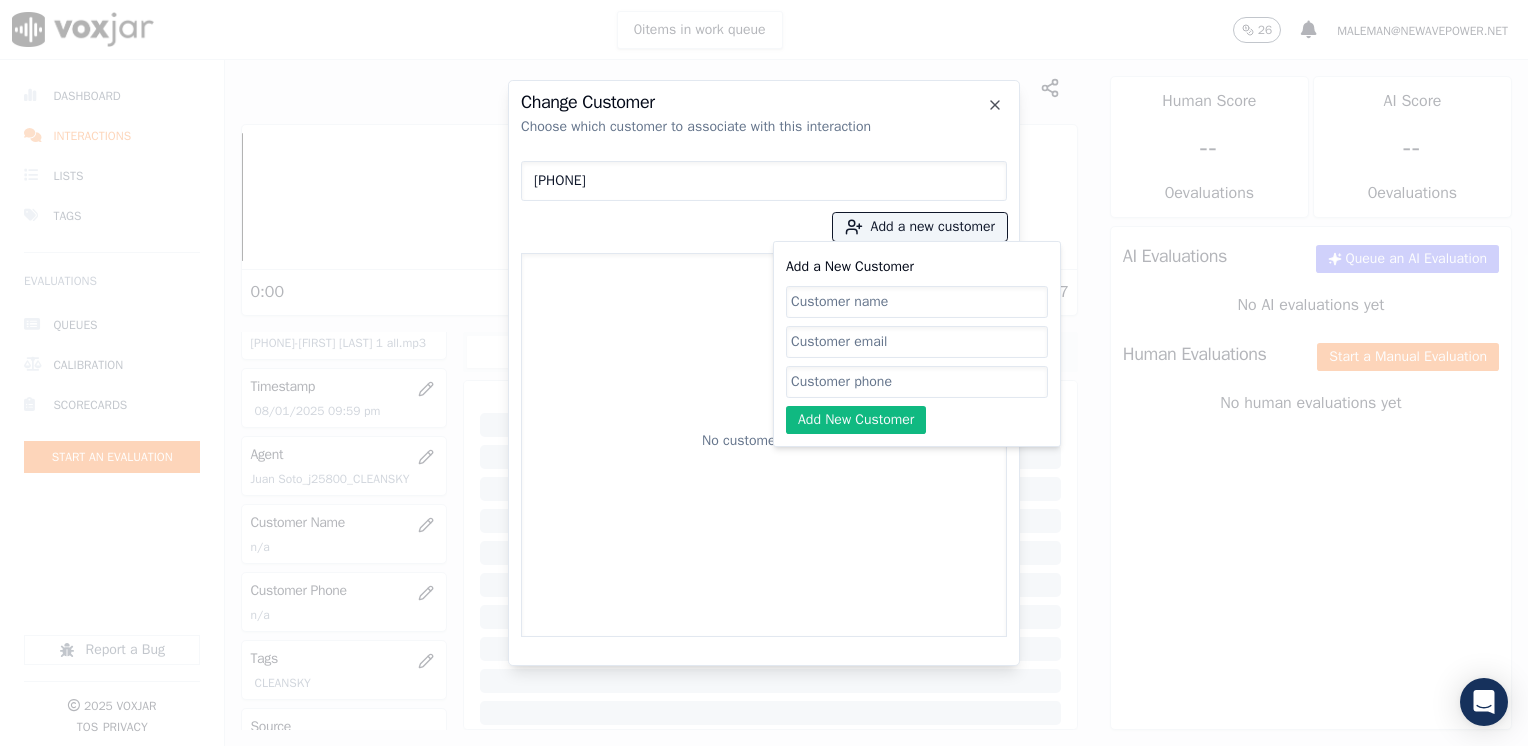 click on "Add a New Customer" 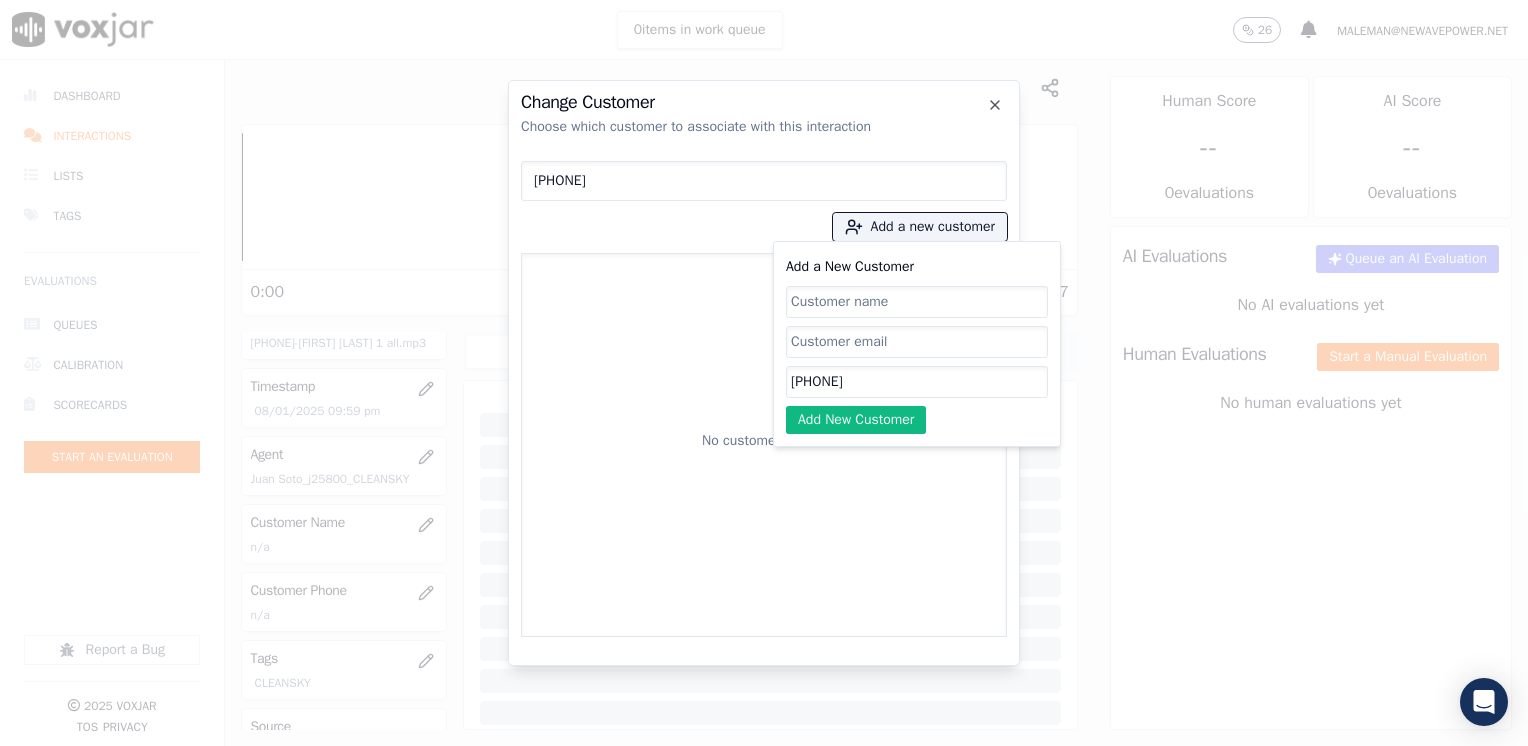 type on "[PHONE]" 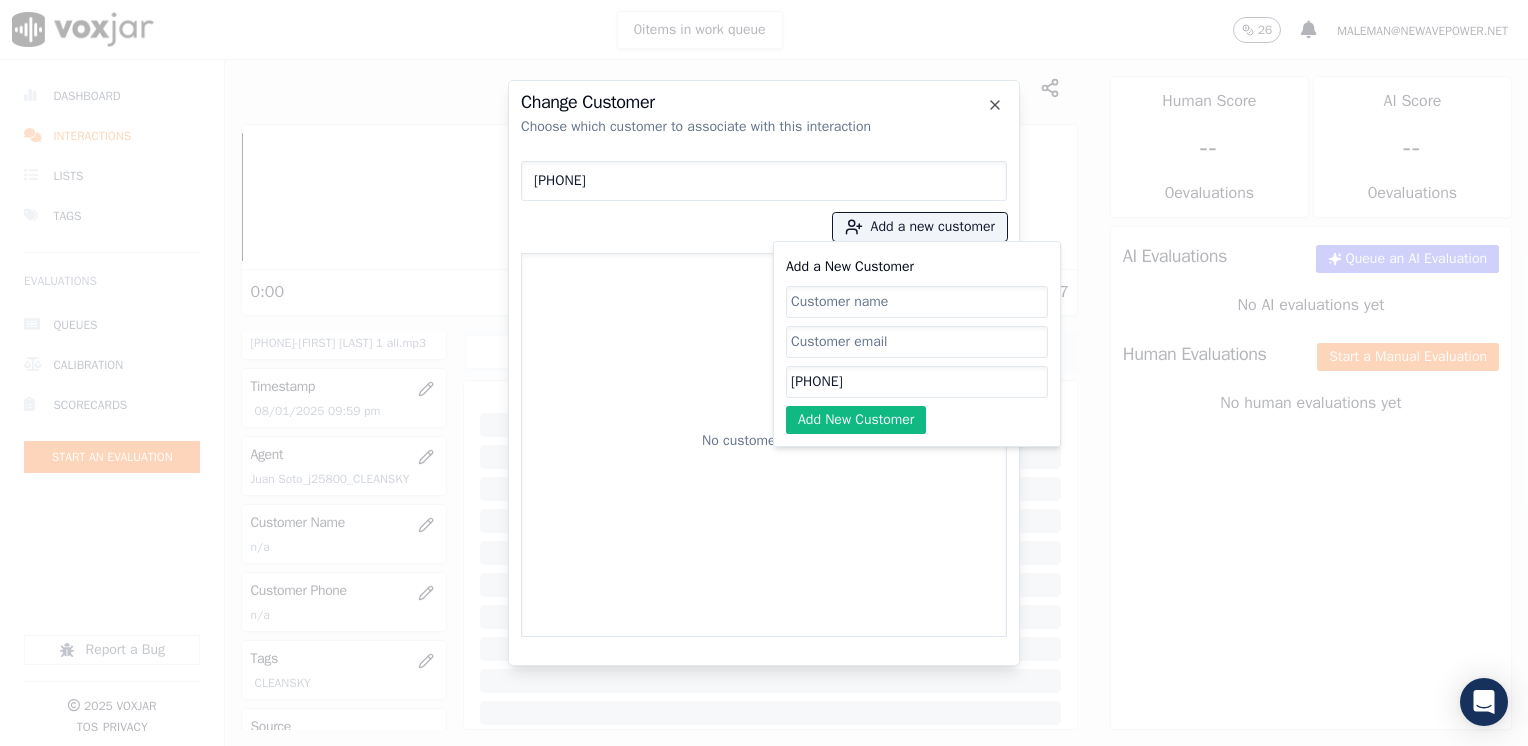 click on "Add a New Customer" 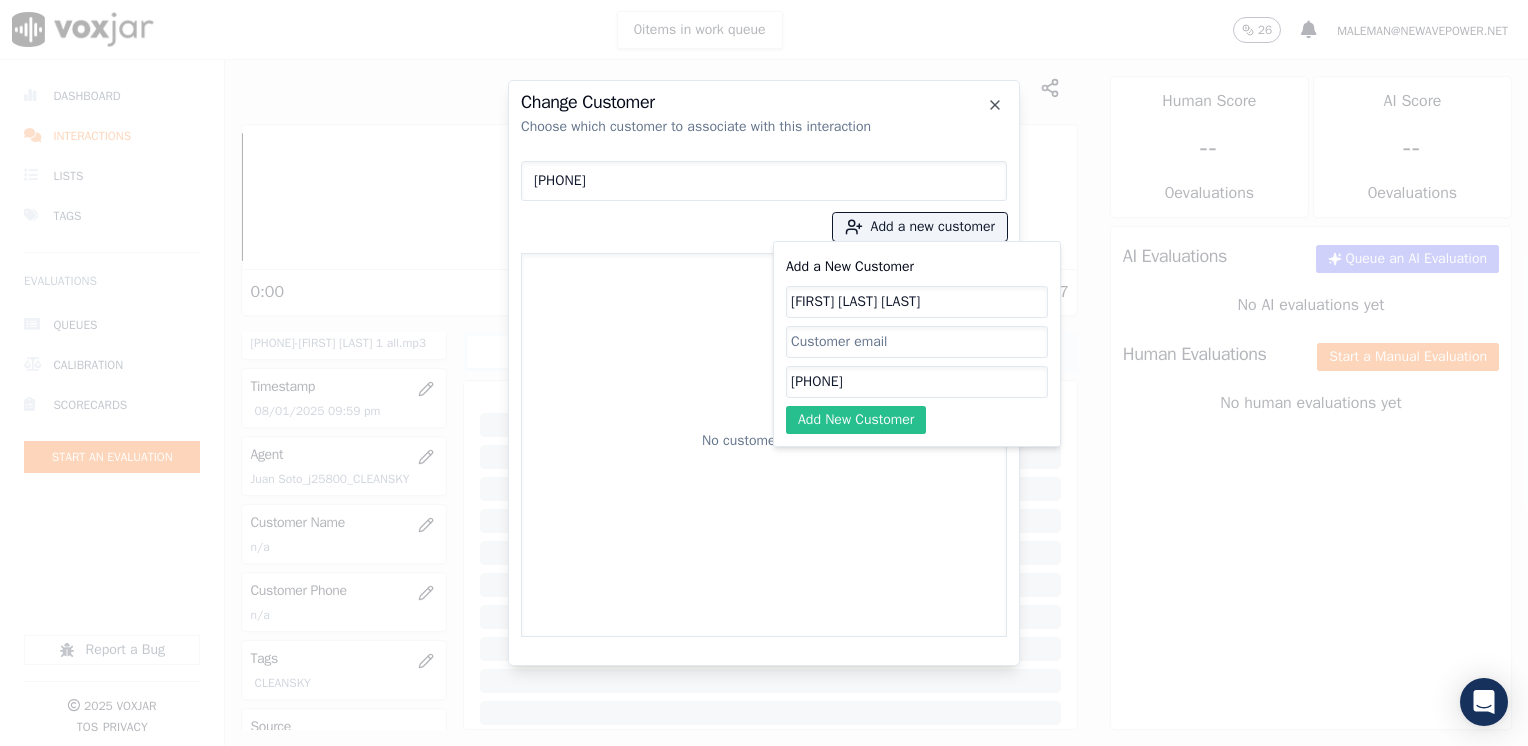 type on "[FIRST] [LAST] [LAST]" 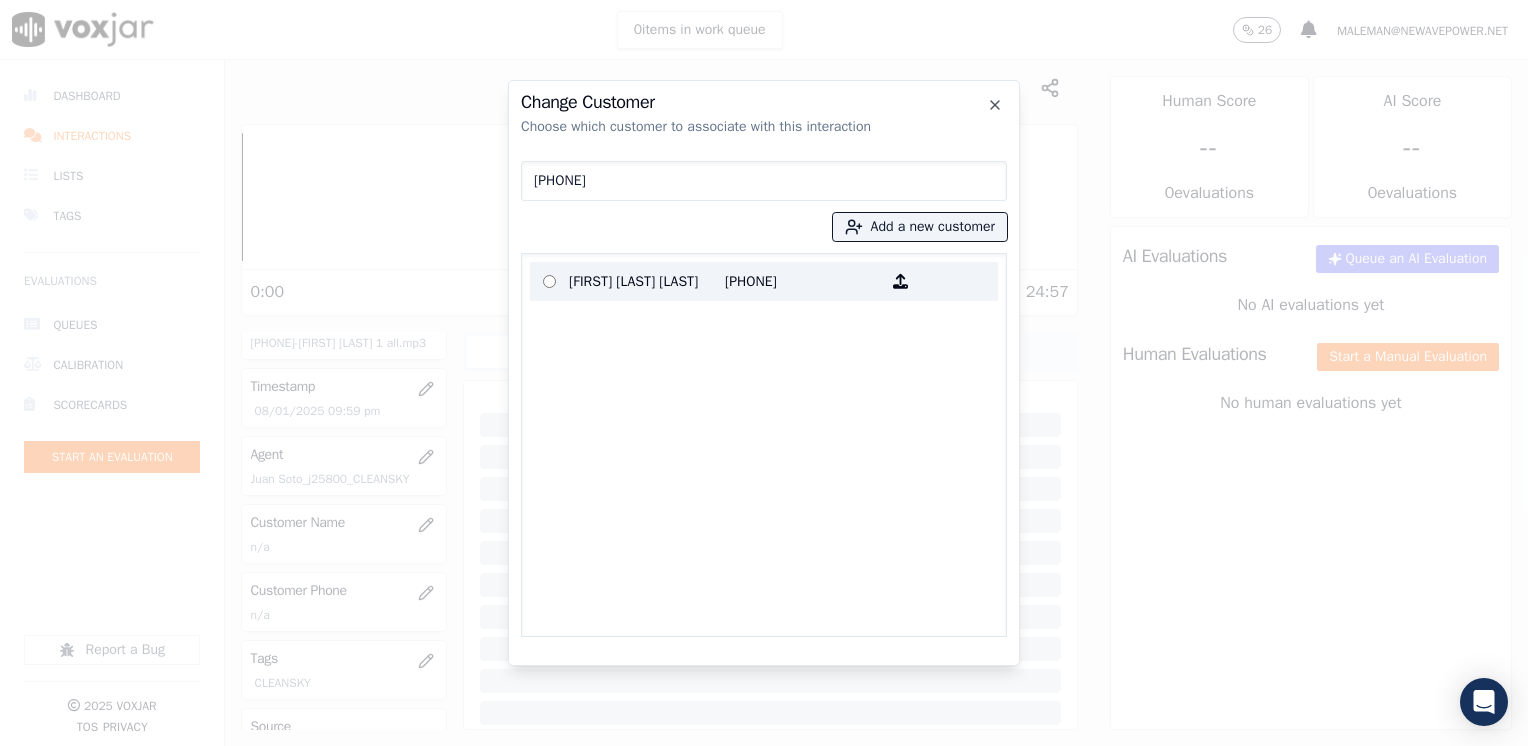 click on "[PHONE]" at bounding box center (803, 281) 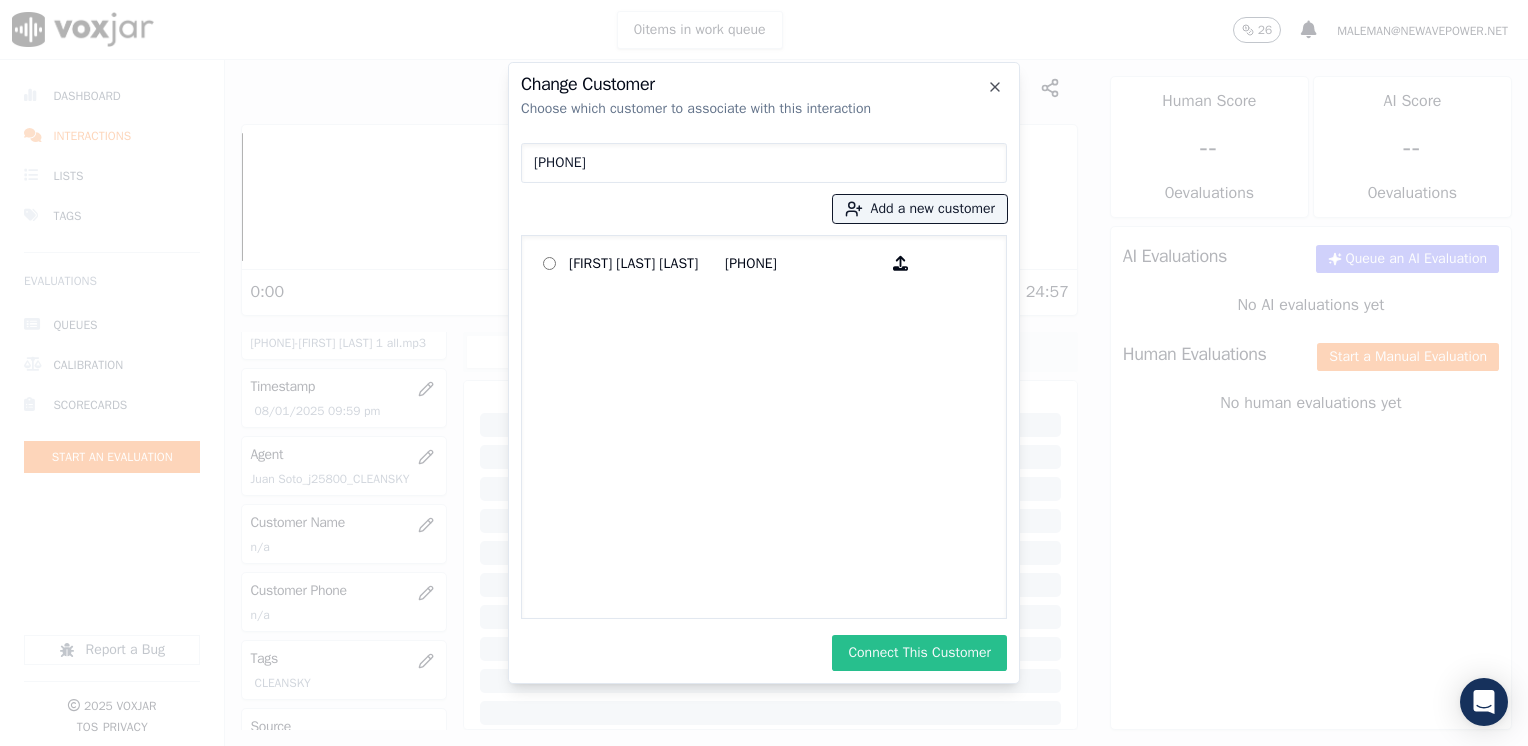 click on "Connect This Customer" at bounding box center (919, 653) 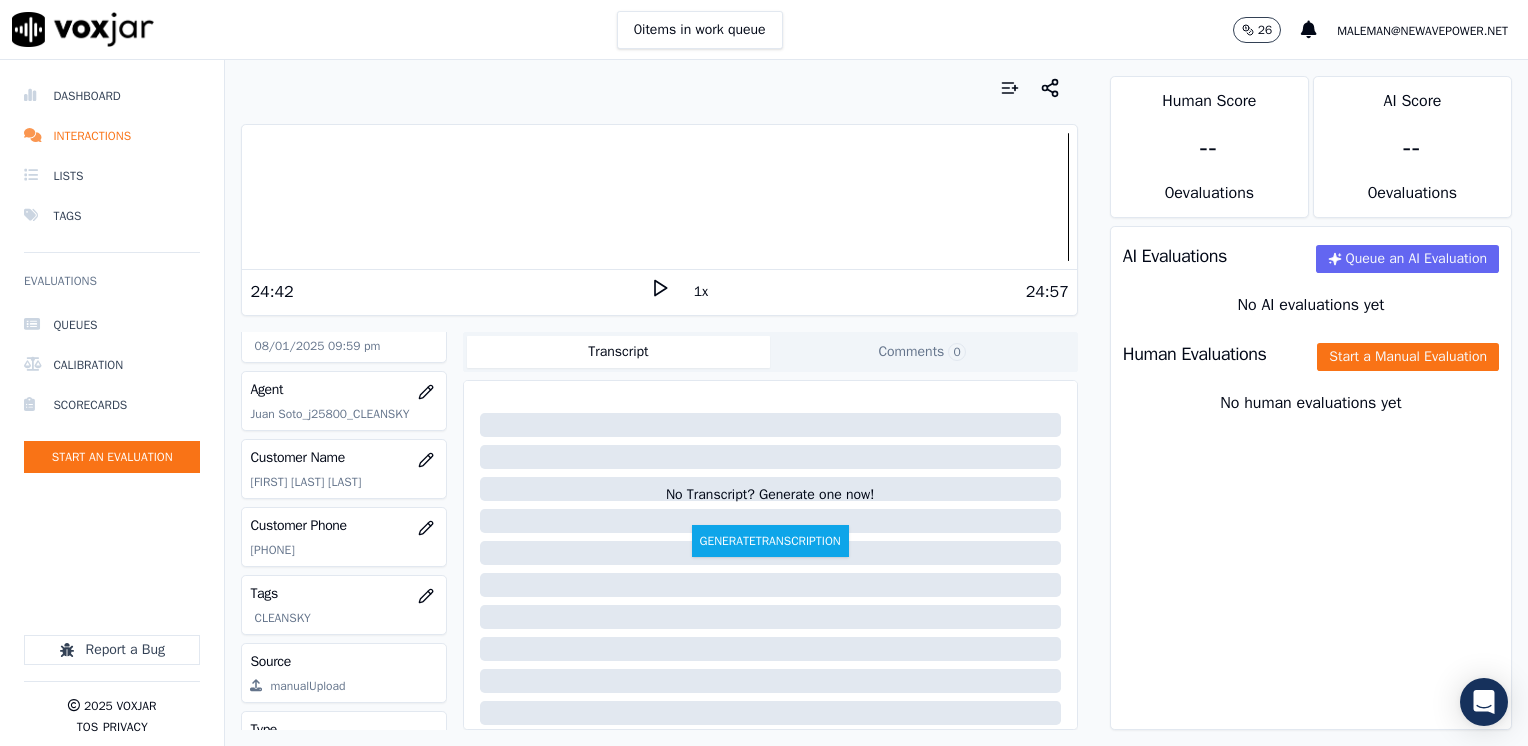 scroll, scrollTop: 200, scrollLeft: 0, axis: vertical 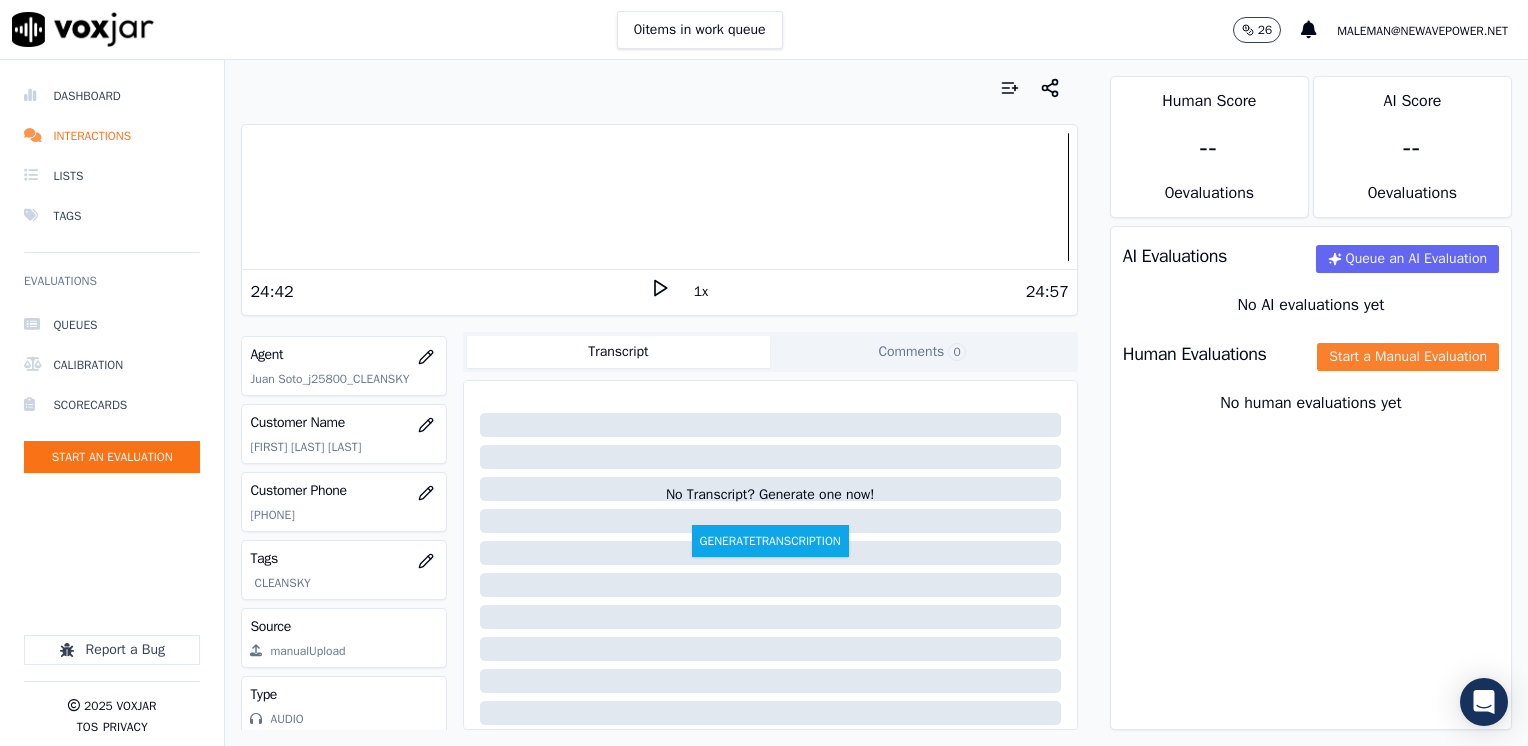 click on "Start a Manual Evaluation" 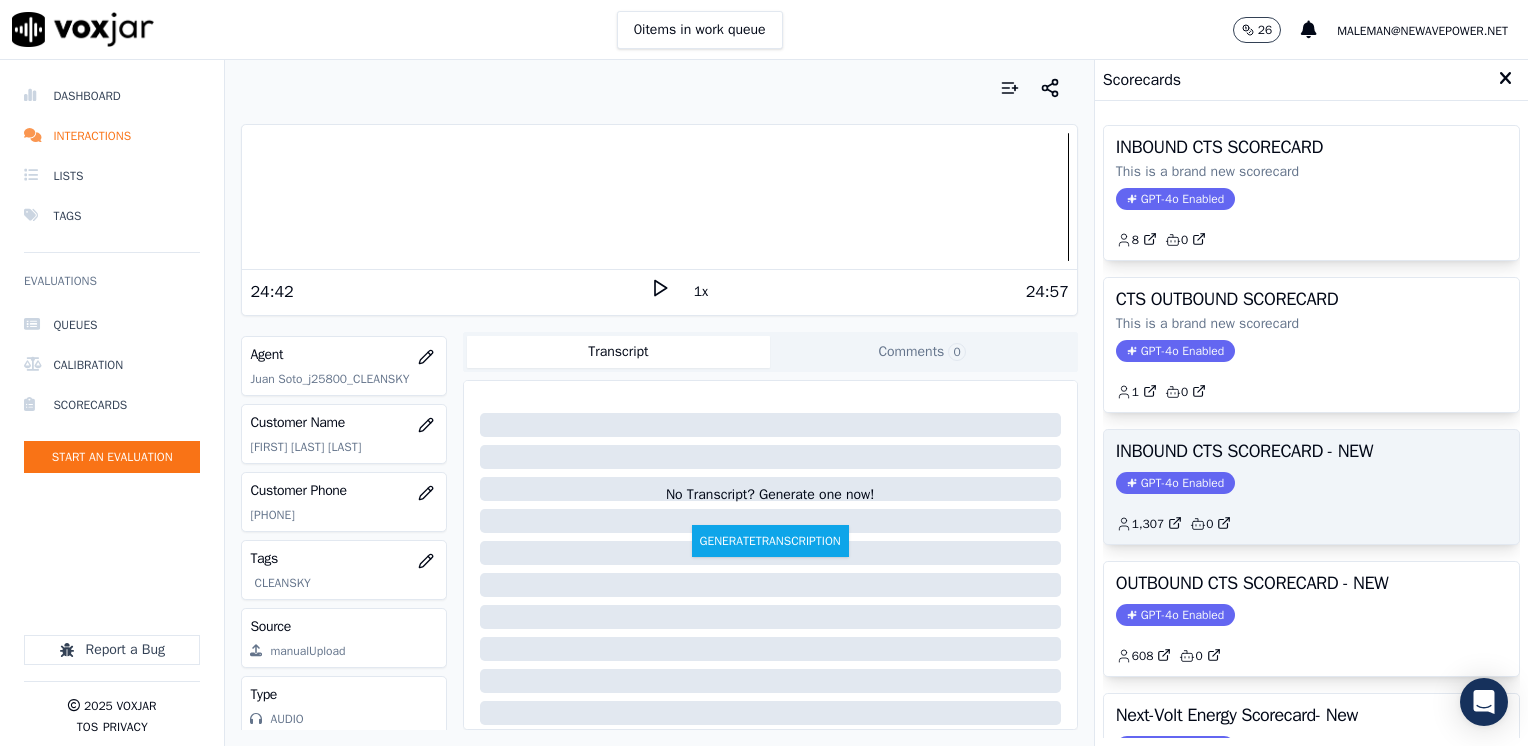 click on "GPT-4o Enabled" at bounding box center [1175, 483] 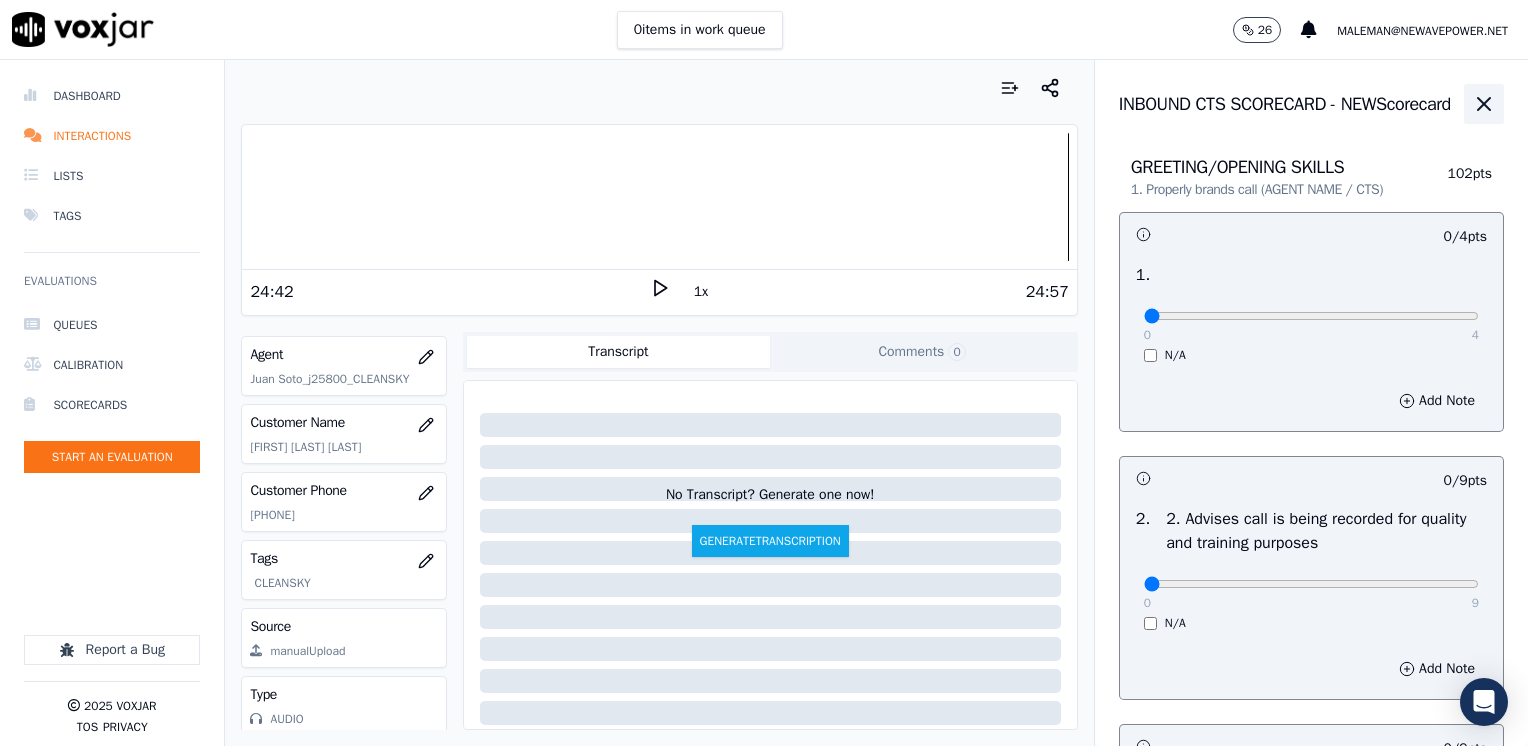 click 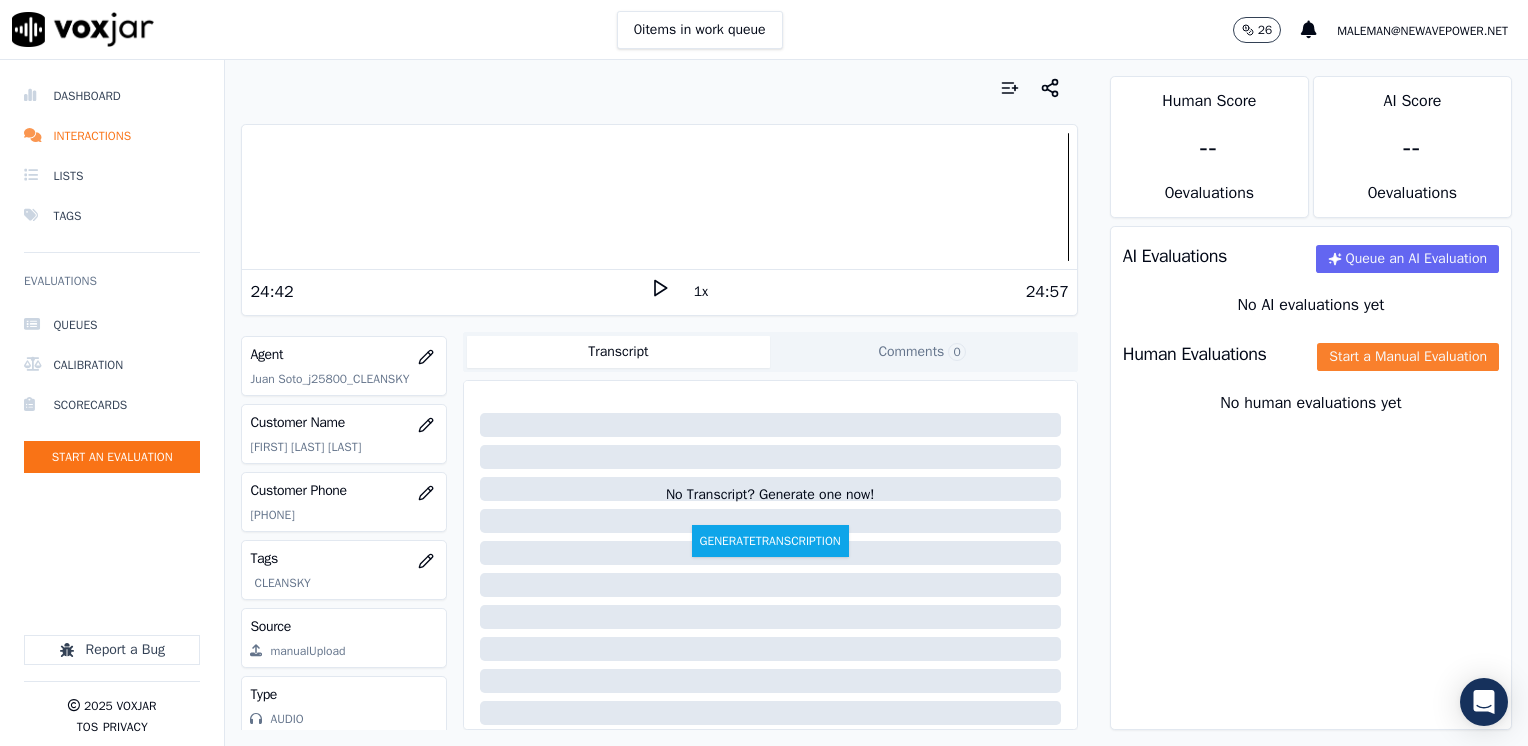 click on "Start a Manual Evaluation" 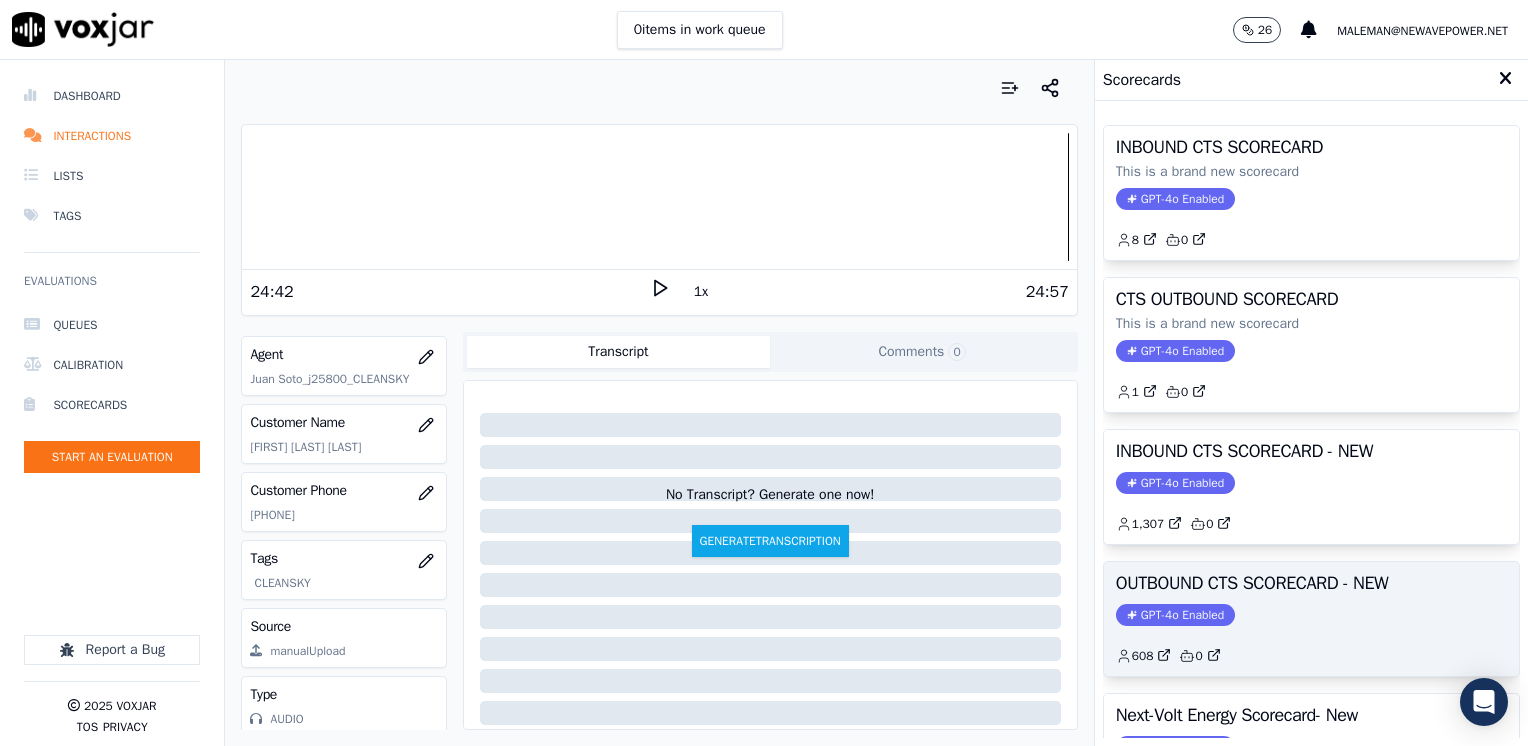 click on "GPT-4o Enabled" at bounding box center [1175, 615] 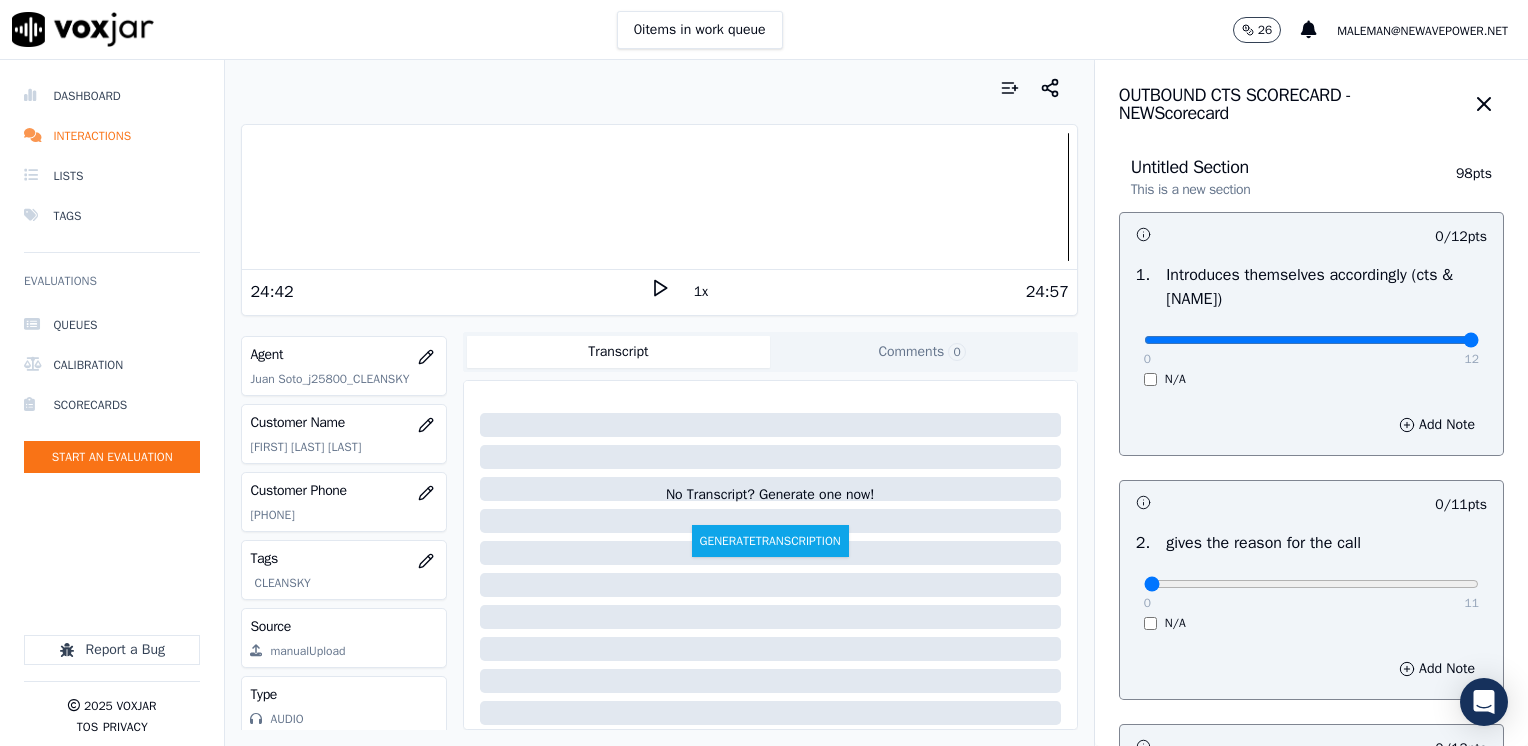 drag, startPoint x: 1135, startPoint y: 342, endPoint x: 1531, endPoint y: 342, distance: 396 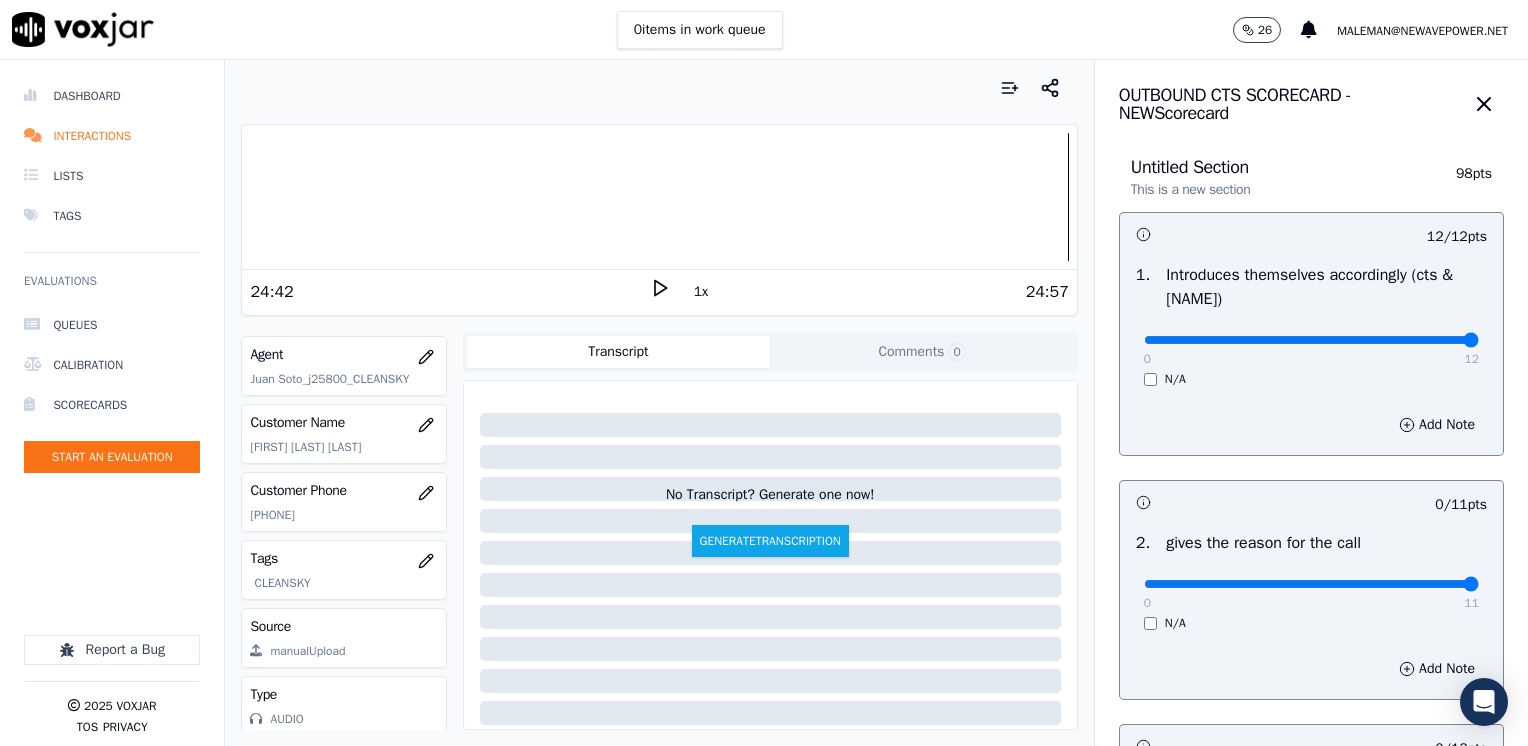 drag, startPoint x: 1127, startPoint y: 583, endPoint x: 1531, endPoint y: 583, distance: 404 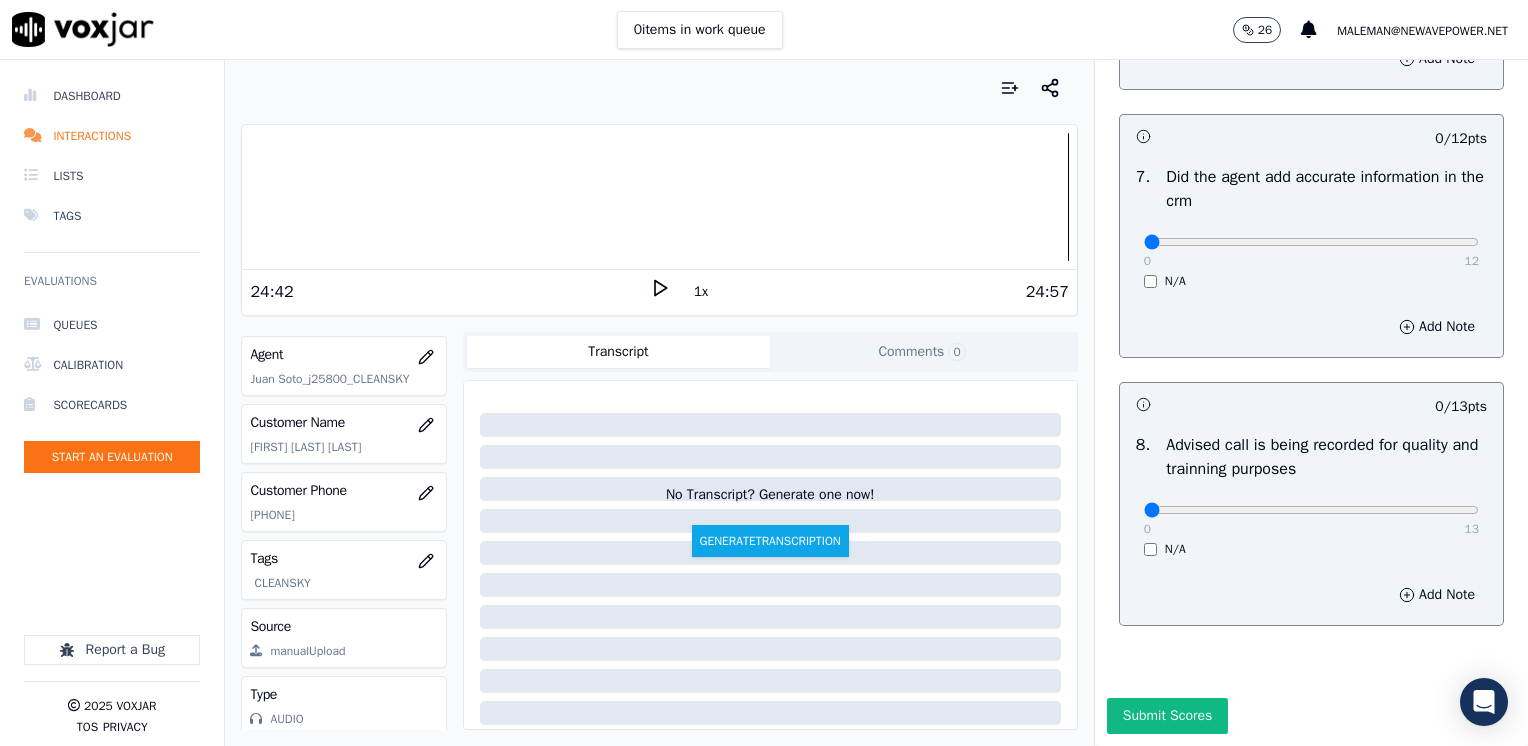 scroll, scrollTop: 1748, scrollLeft: 0, axis: vertical 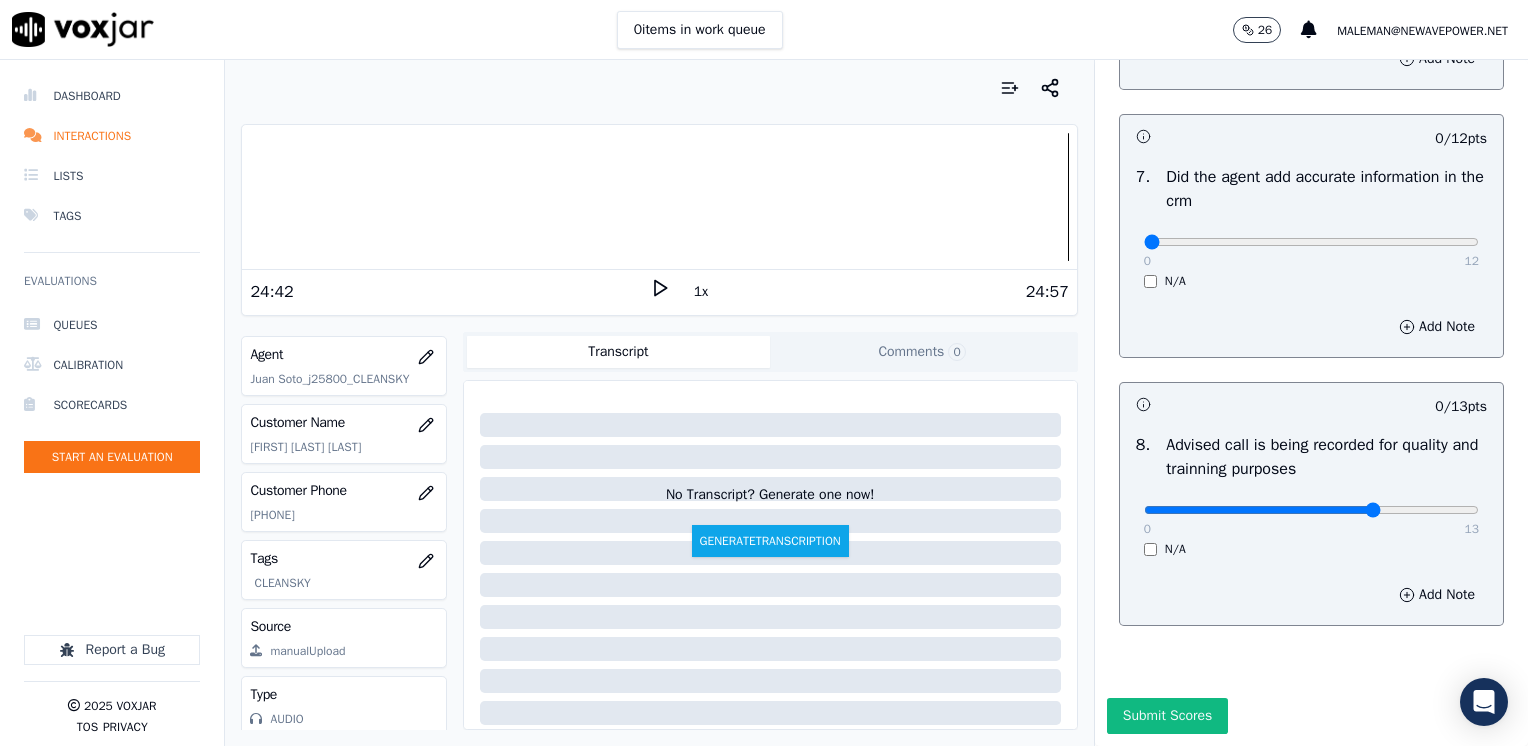 click at bounding box center (1311, -1366) 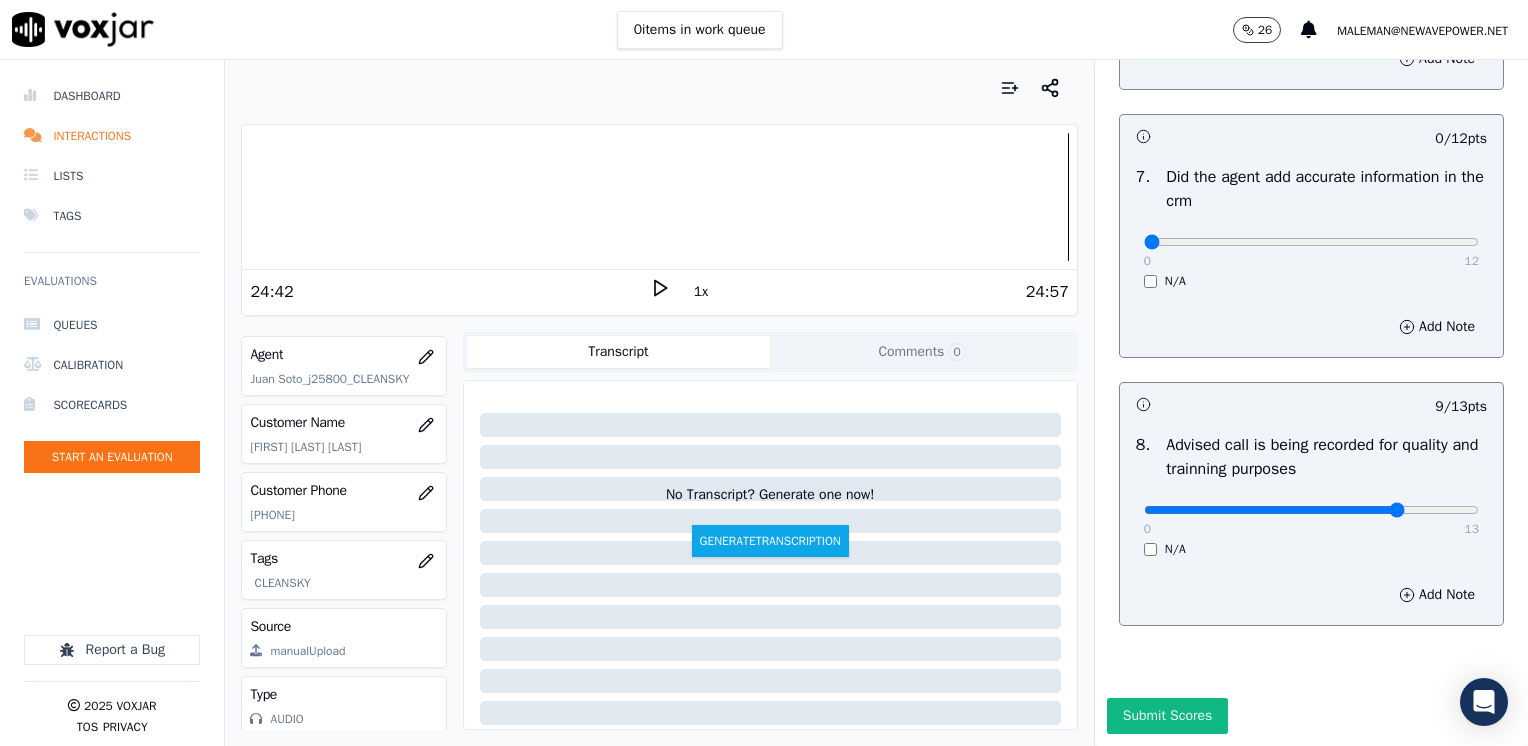 type on "10" 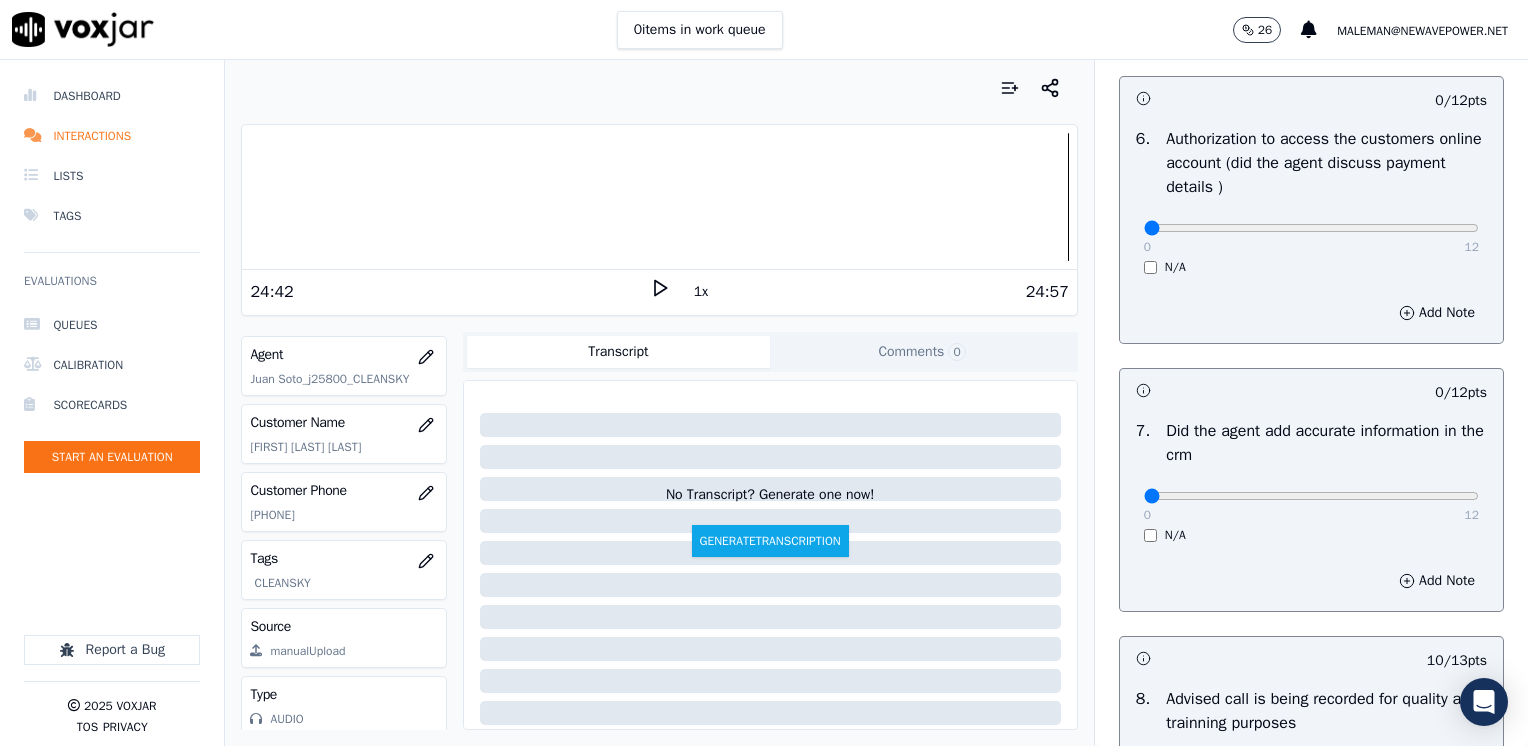scroll, scrollTop: 1448, scrollLeft: 0, axis: vertical 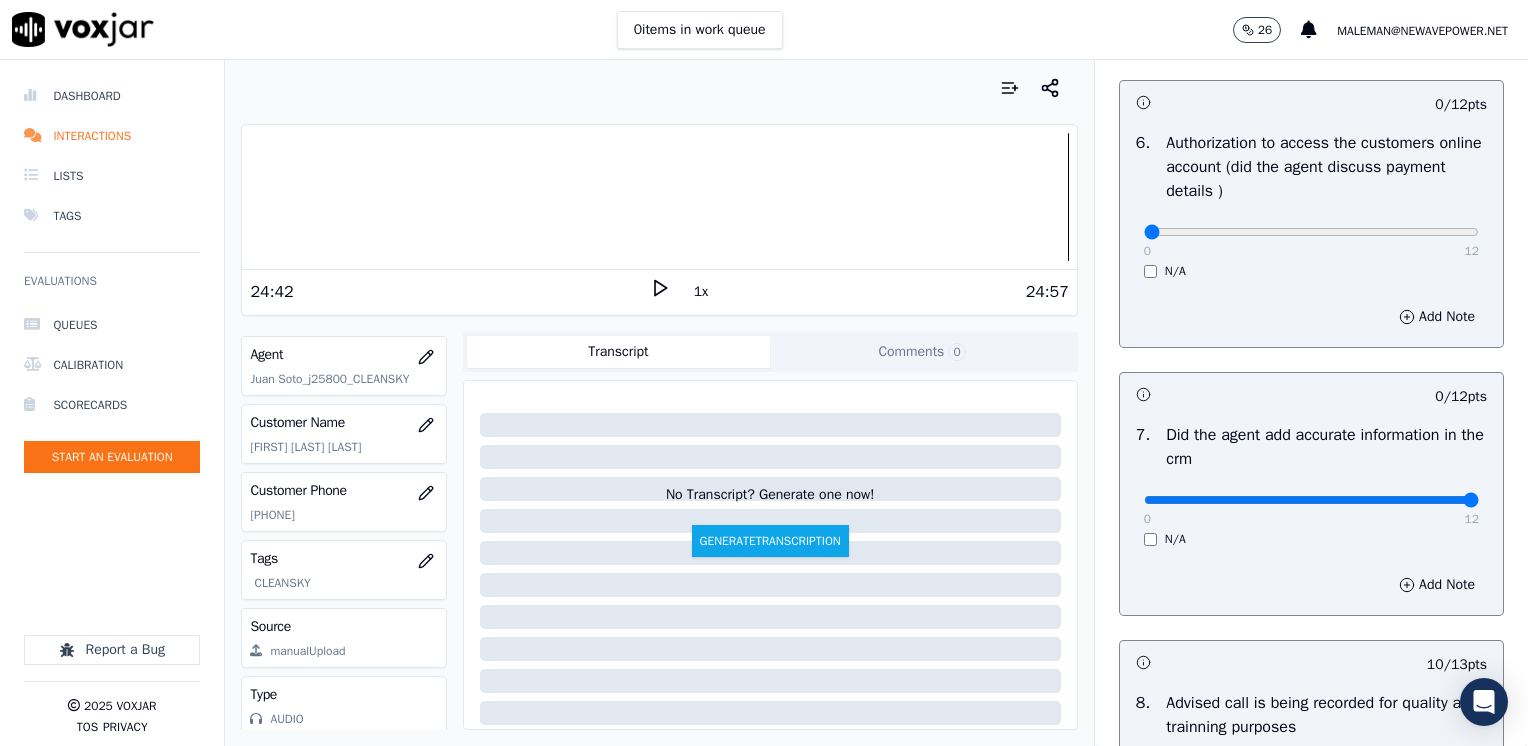 drag, startPoint x: 1154, startPoint y: 496, endPoint x: 1531, endPoint y: 508, distance: 377.19092 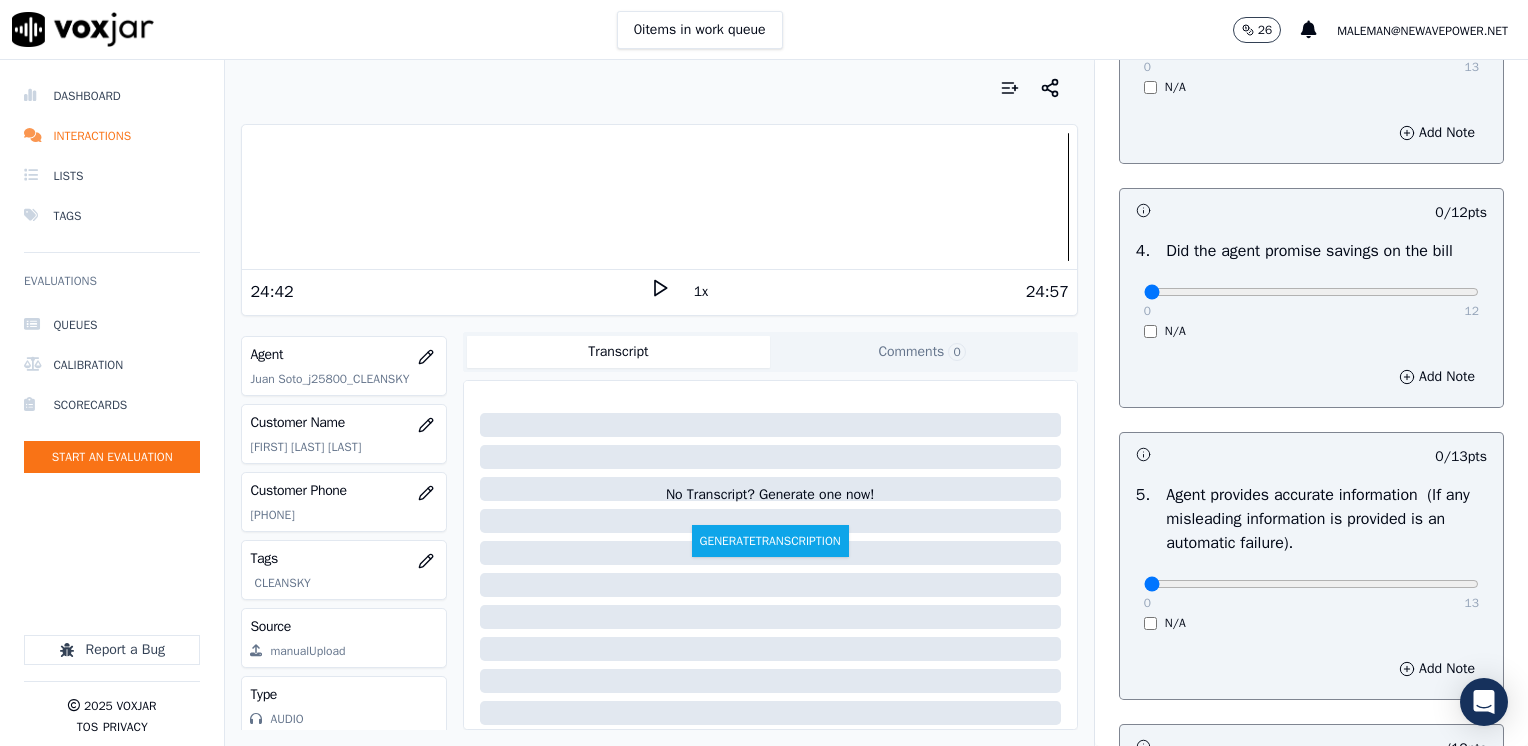 scroll, scrollTop: 748, scrollLeft: 0, axis: vertical 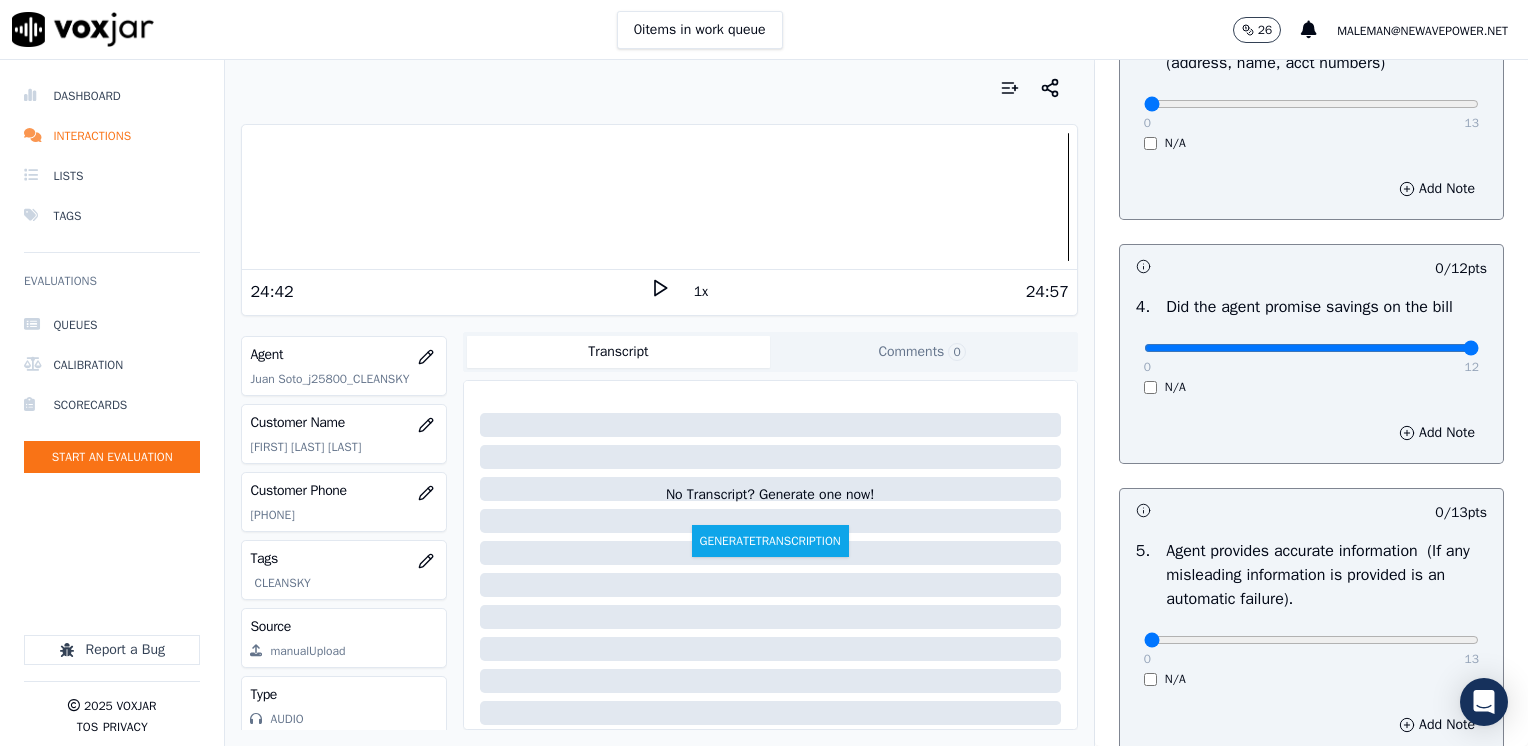 drag, startPoint x: 1136, startPoint y: 350, endPoint x: 1531, endPoint y: 350, distance: 395 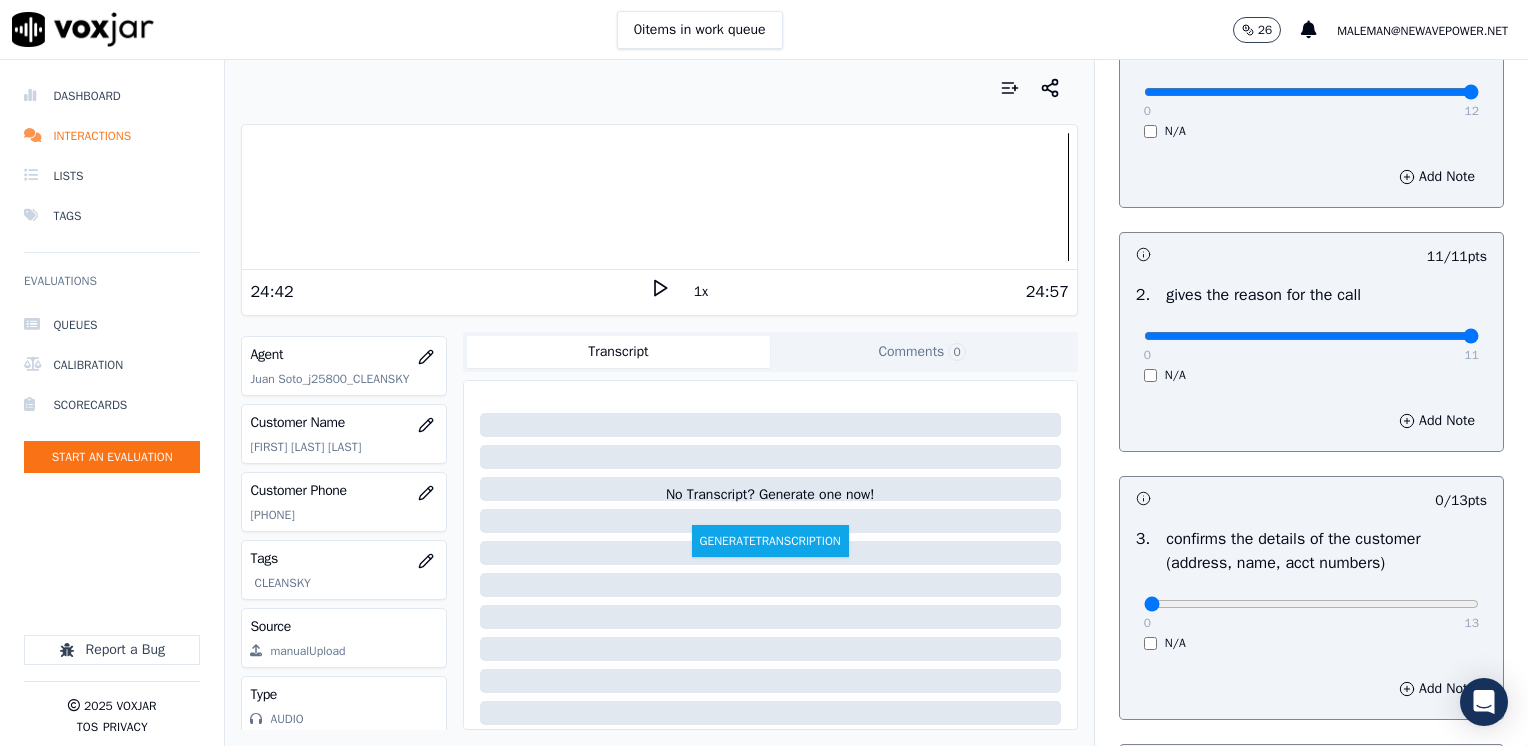 scroll, scrollTop: 348, scrollLeft: 0, axis: vertical 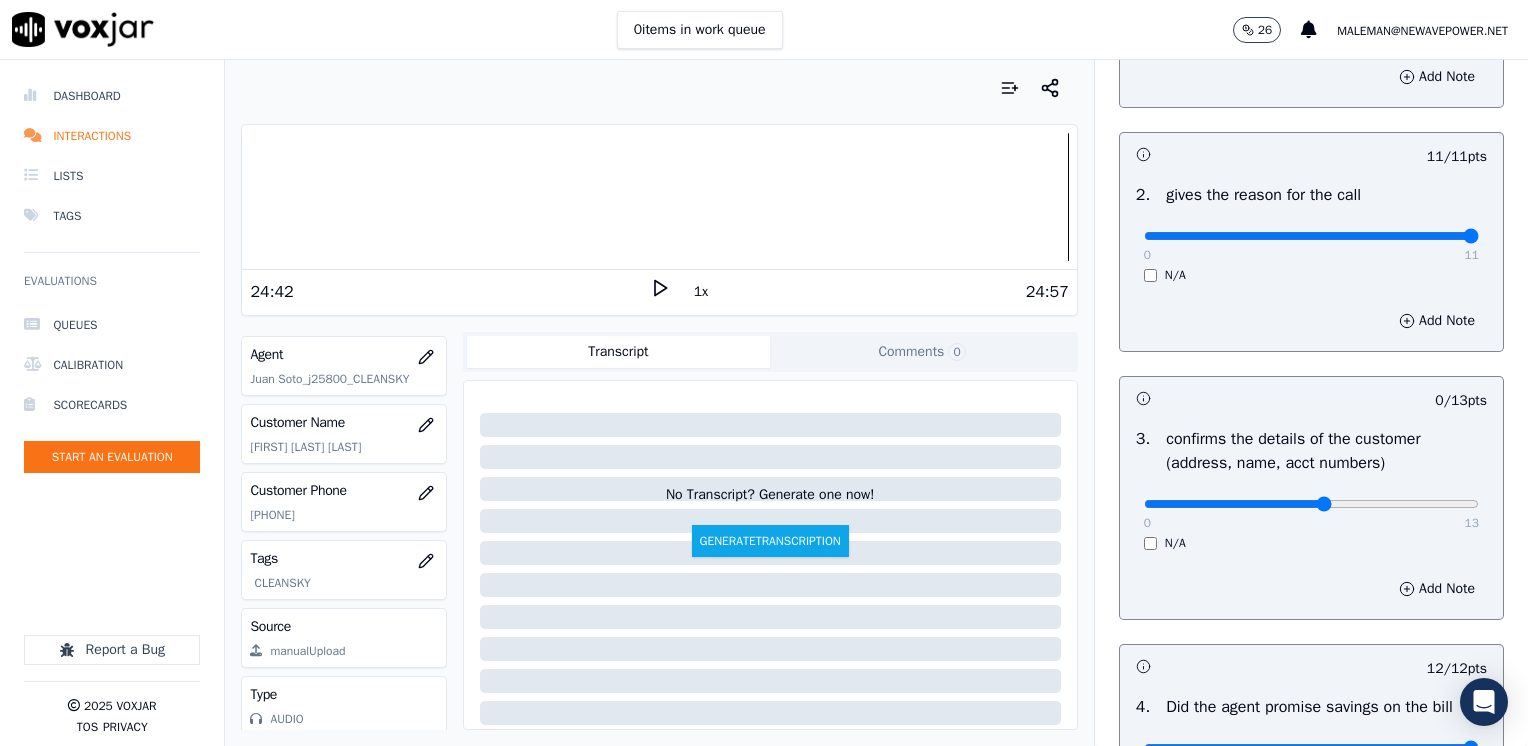 type on "7" 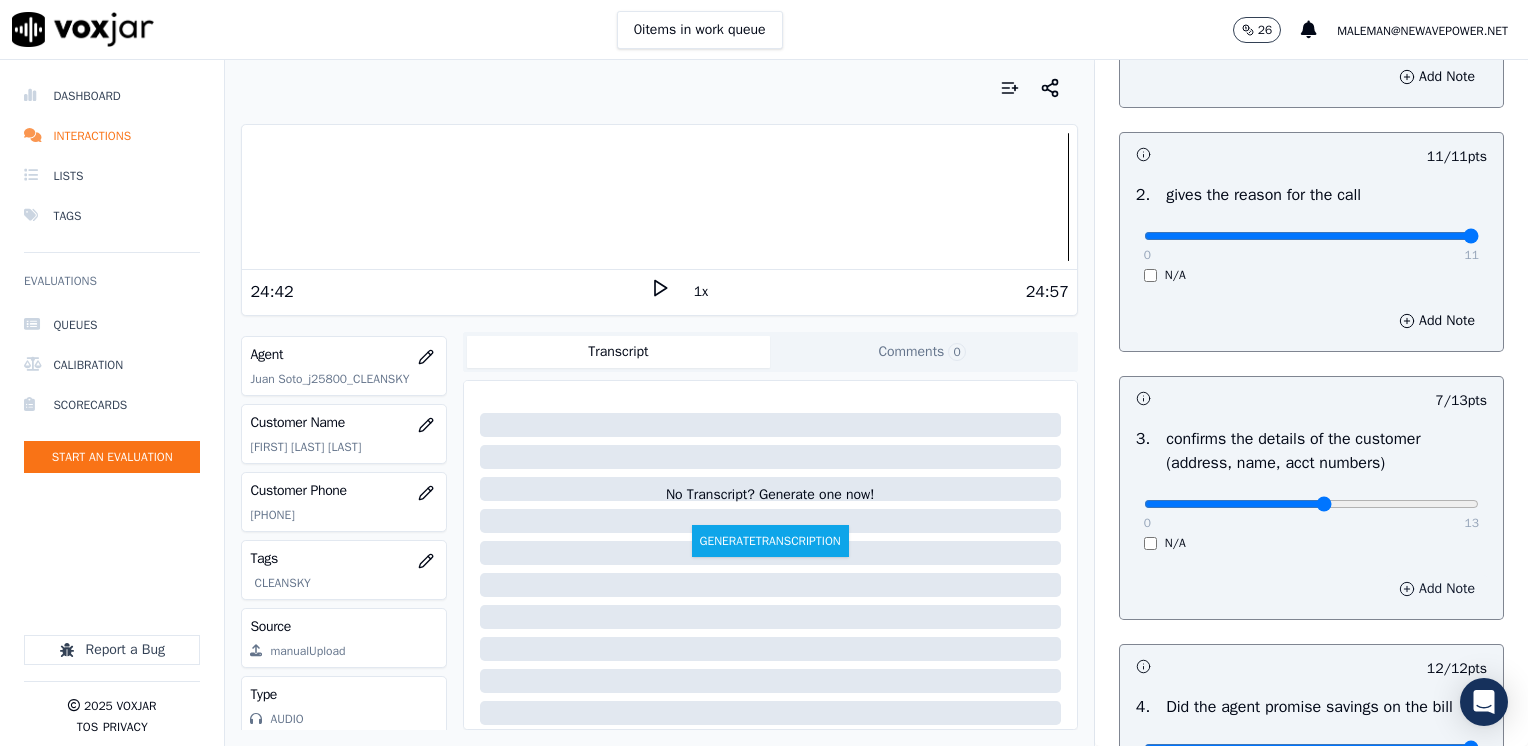 click on "Add Note" at bounding box center [1437, 589] 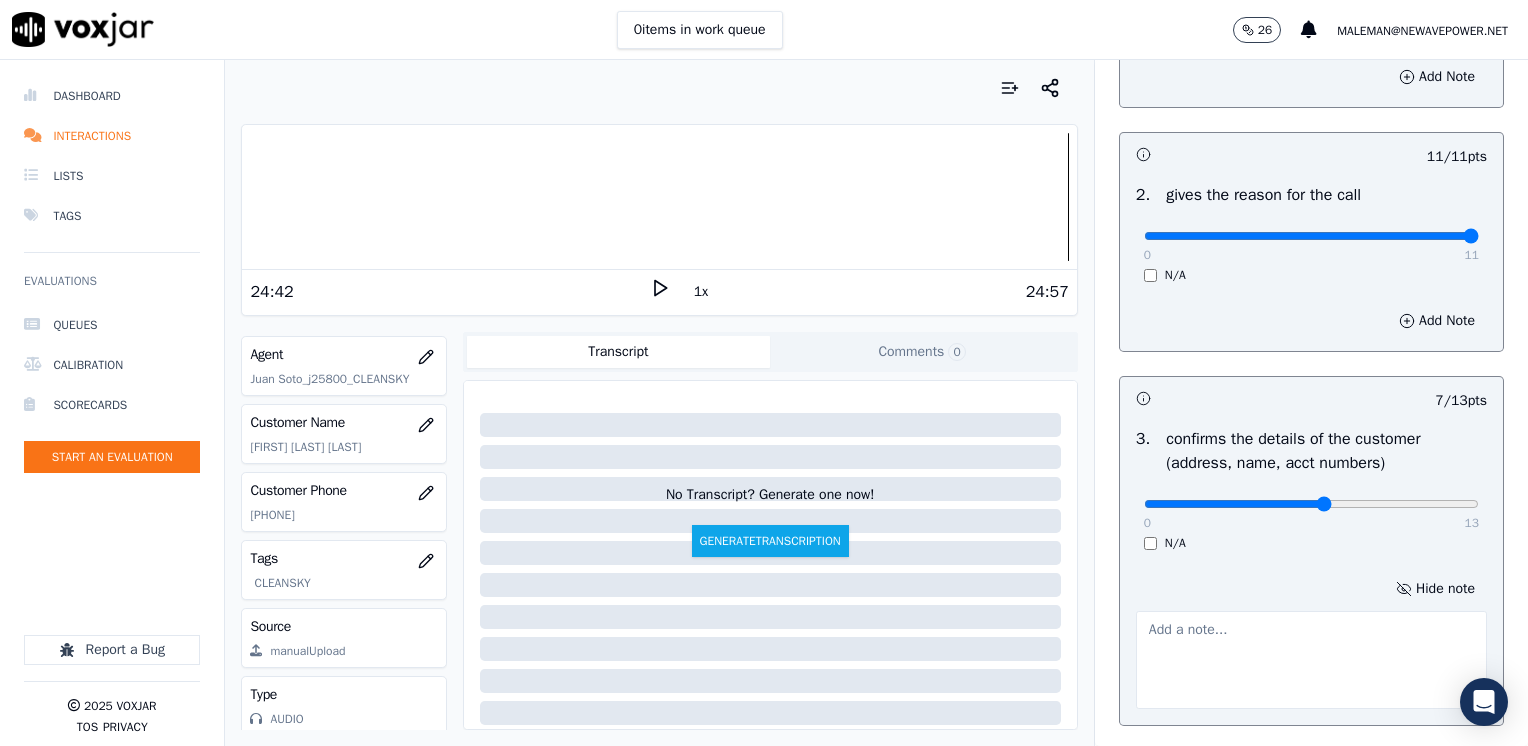 click at bounding box center (1311, 660) 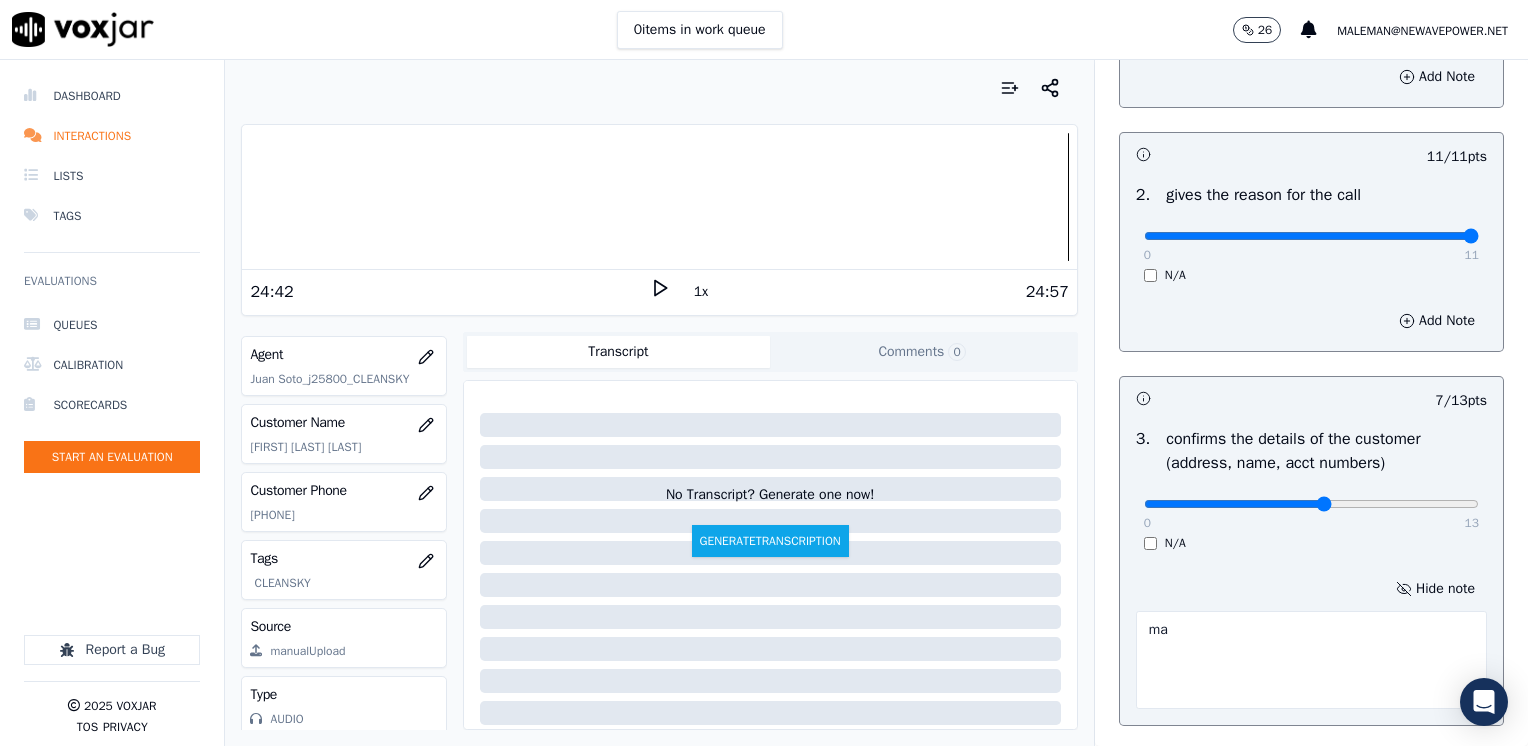 type on "m" 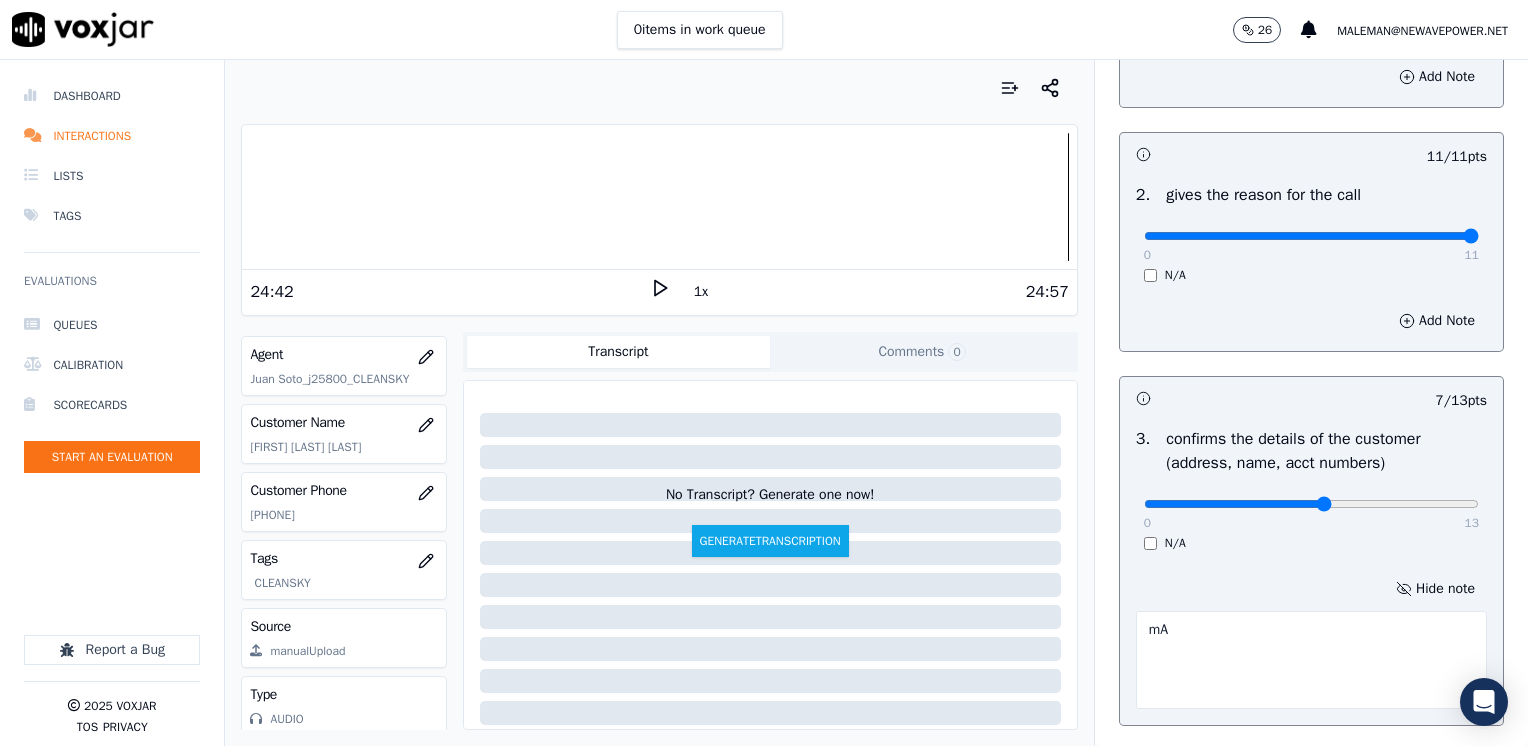 type on "m" 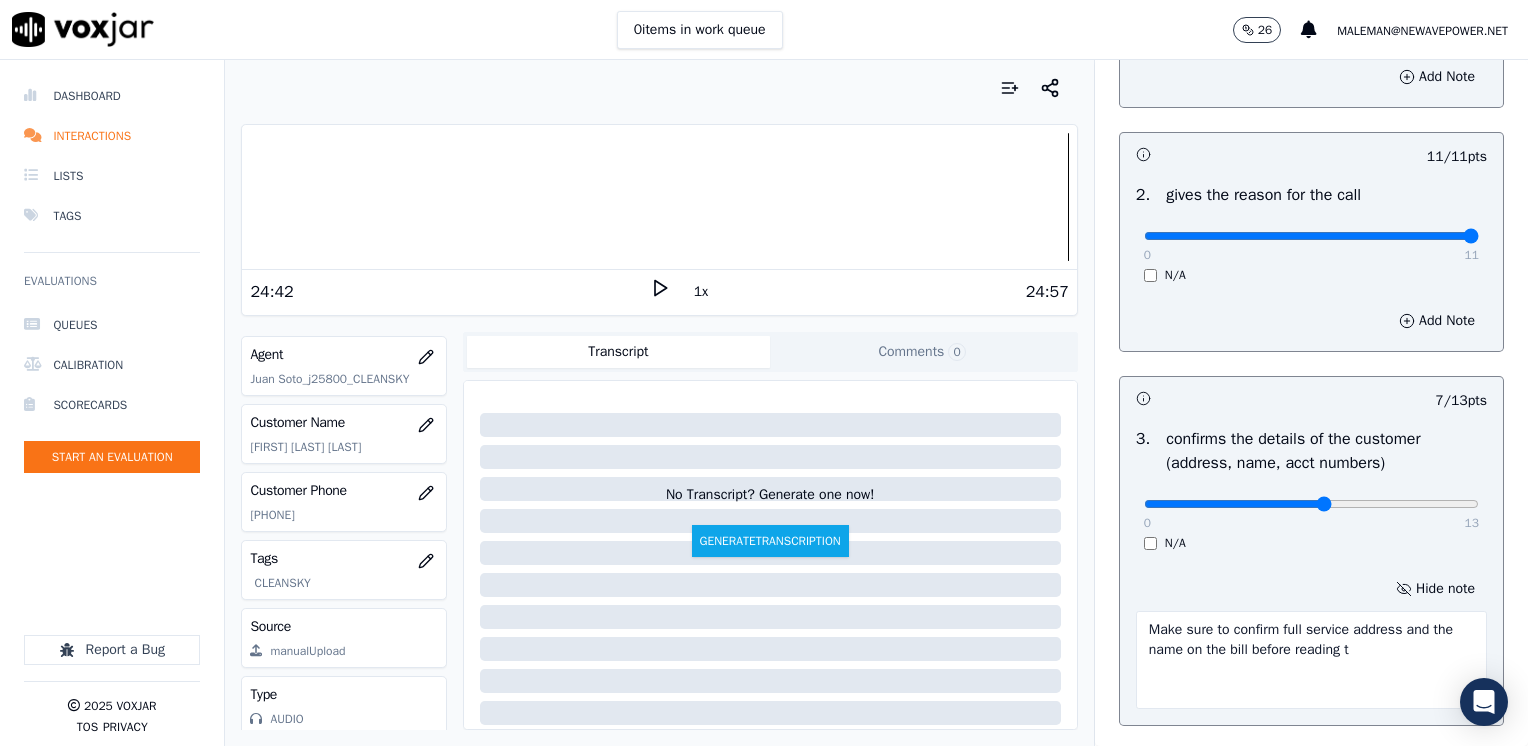 type on "Make sure to confirm full service address and the name on the bill before reading th" 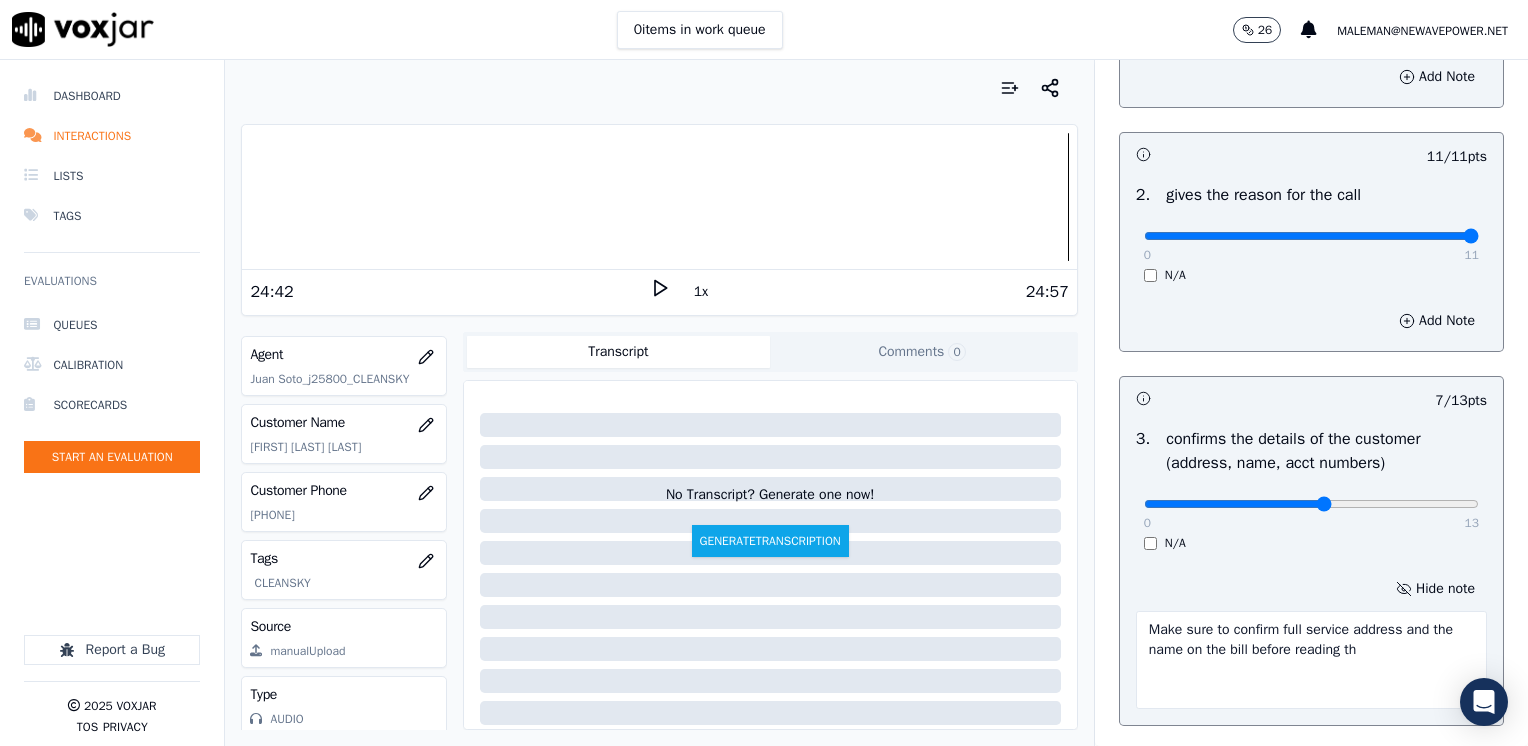 drag, startPoint x: 1389, startPoint y: 654, endPoint x: 1019, endPoint y: 614, distance: 372.15588 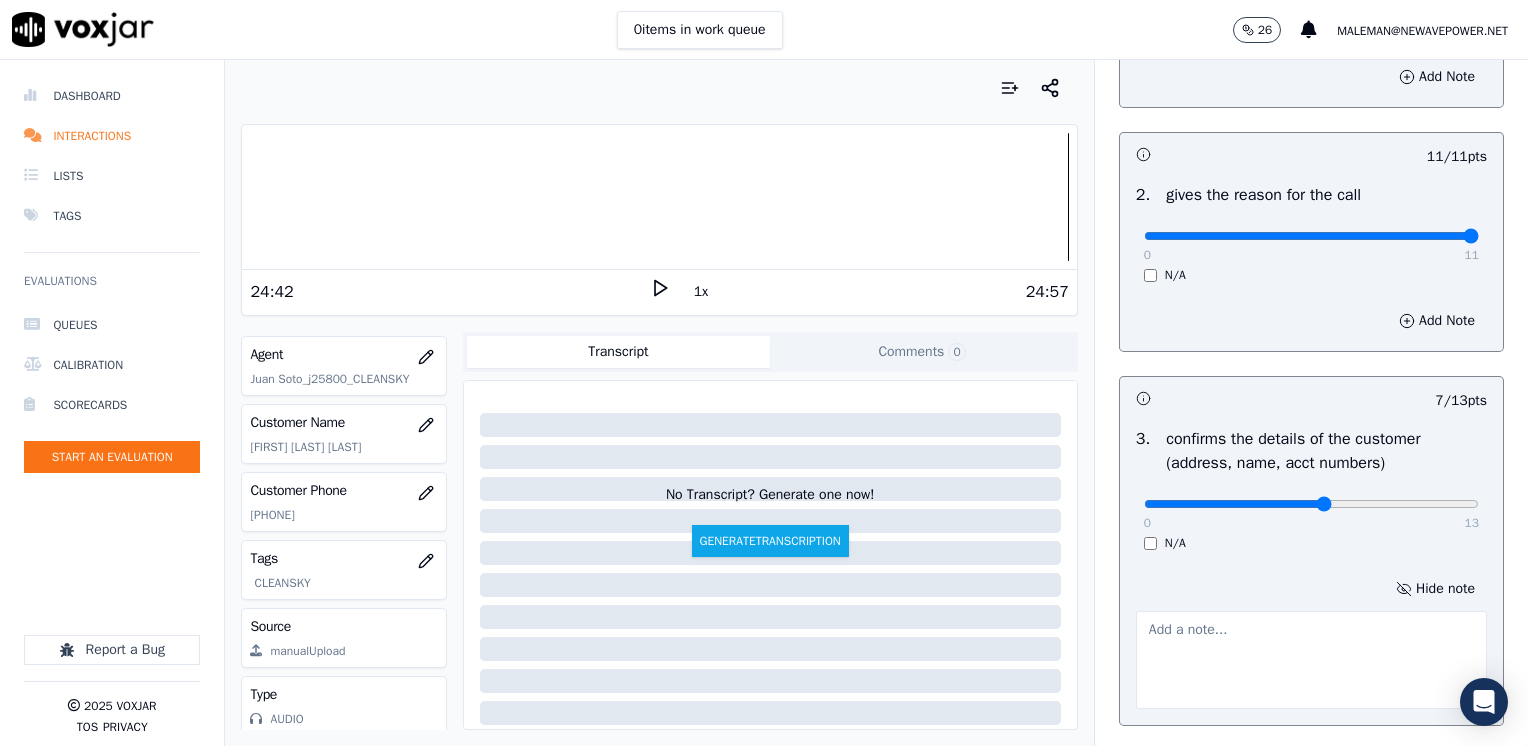 click at bounding box center (1311, 660) 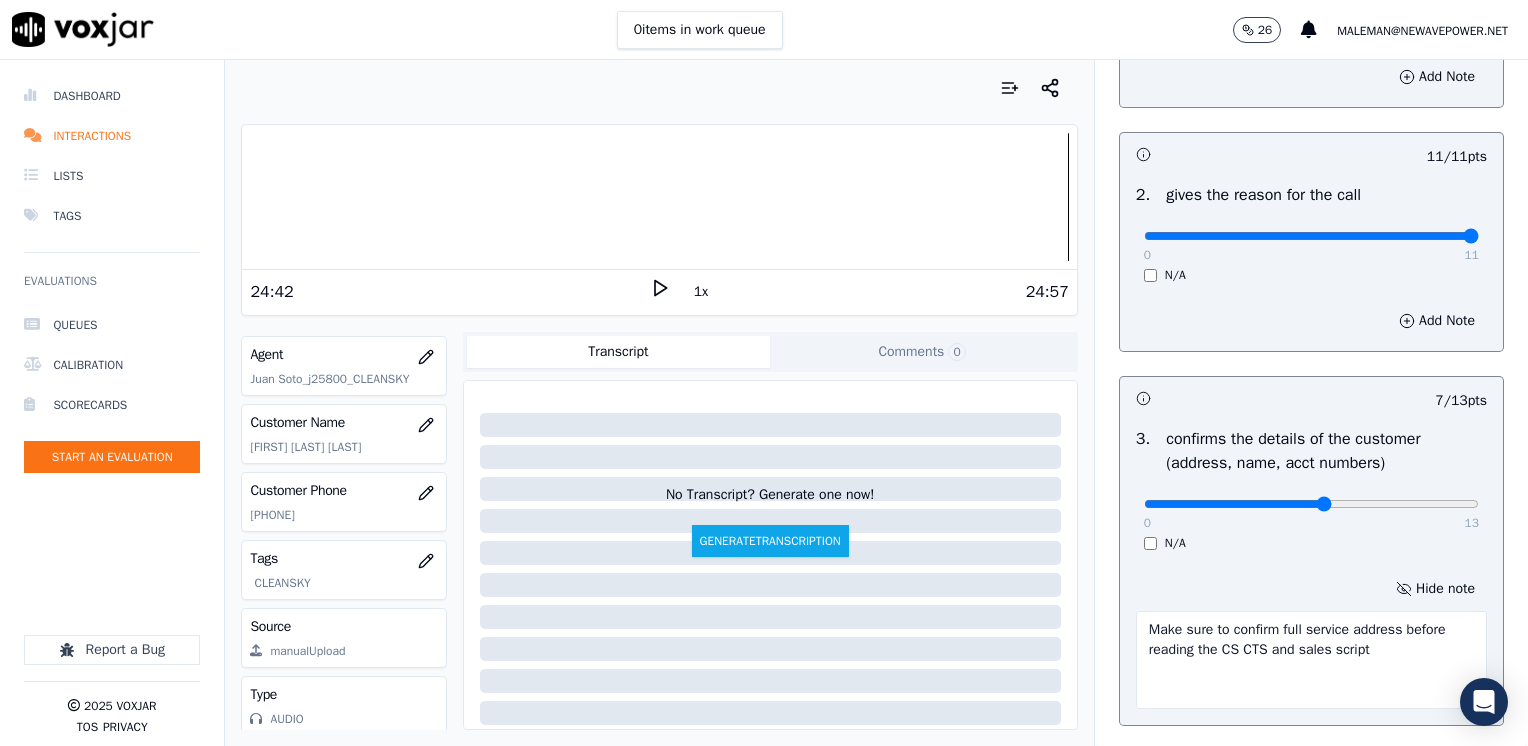 type on "Make sure to confirm full service address before reading the CS CTS and sales script" 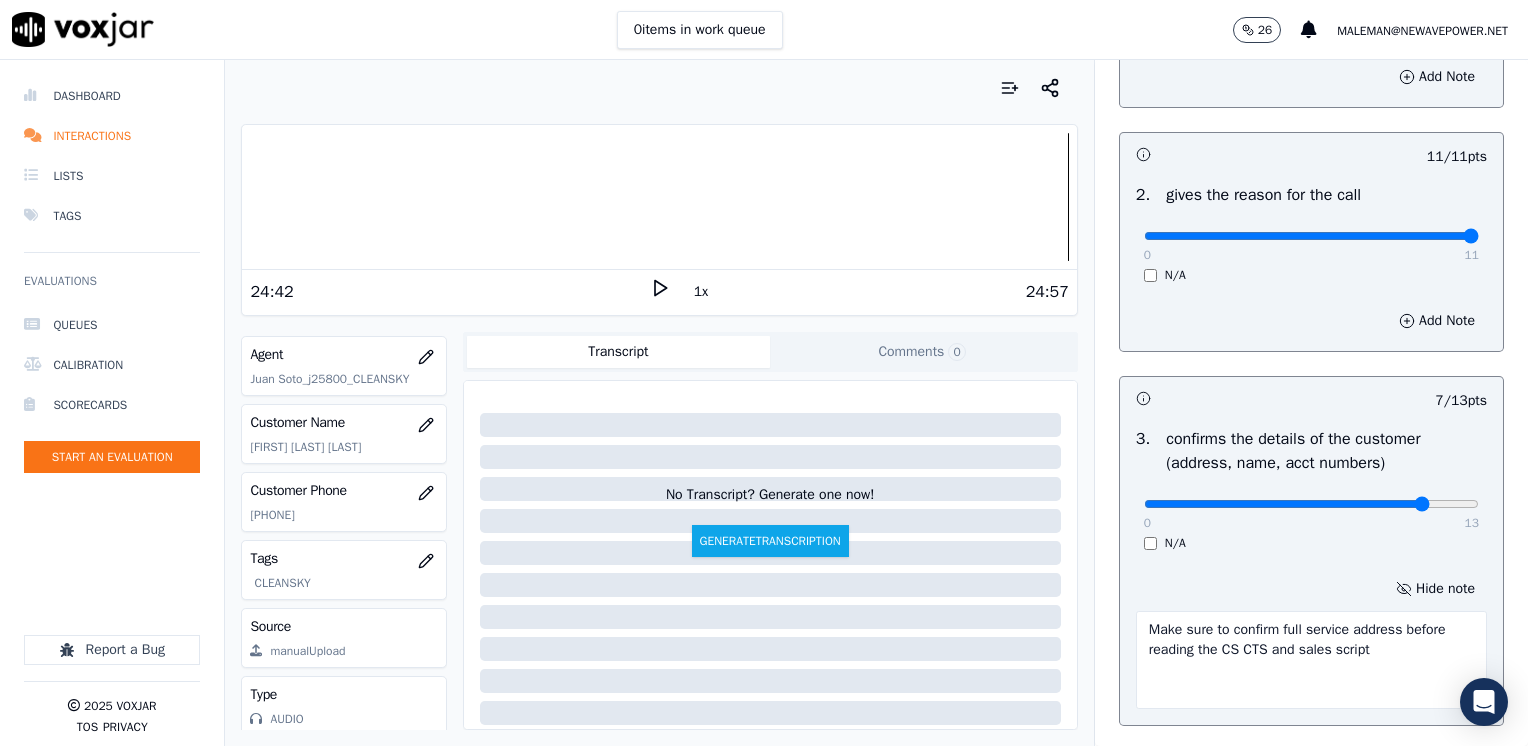 click at bounding box center (1311, -8) 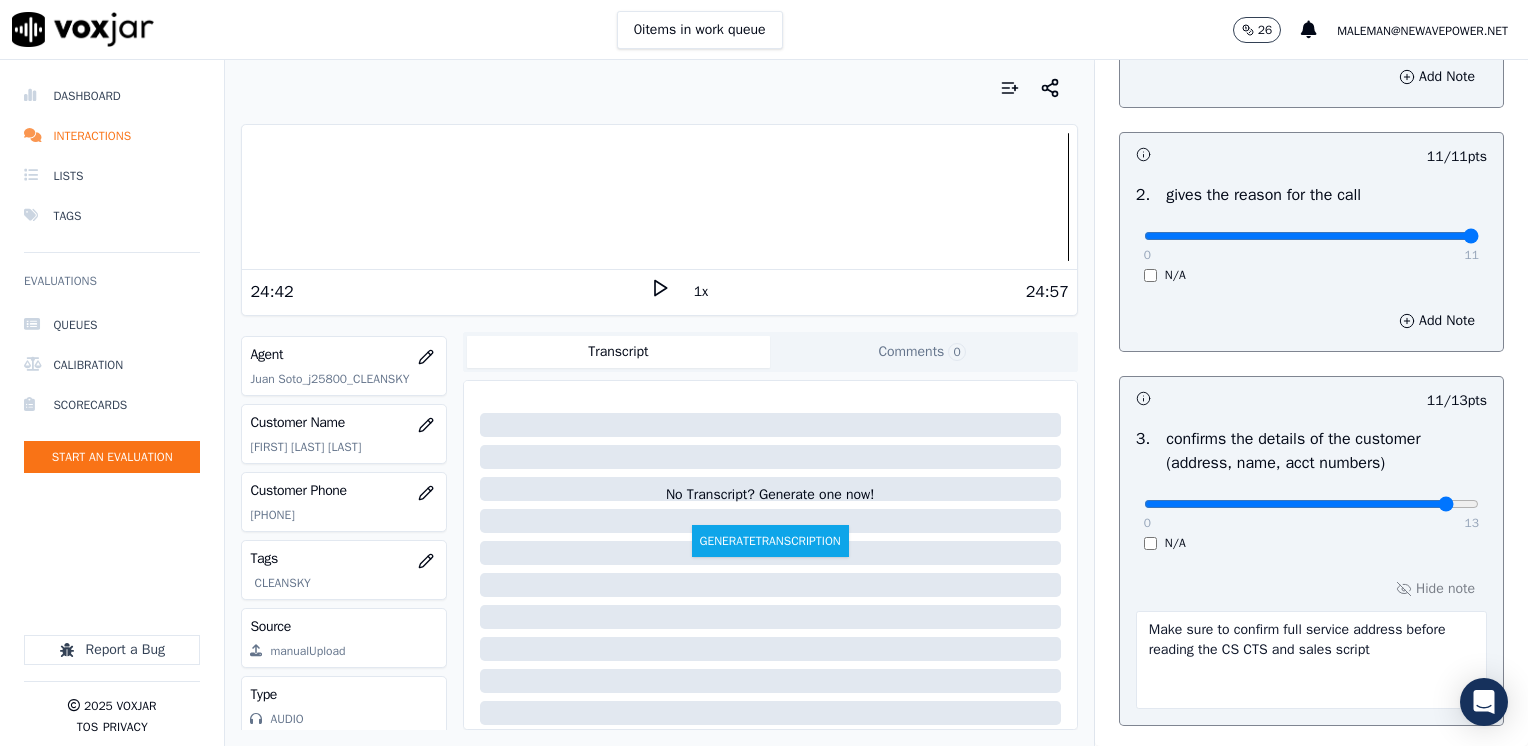 type on "12" 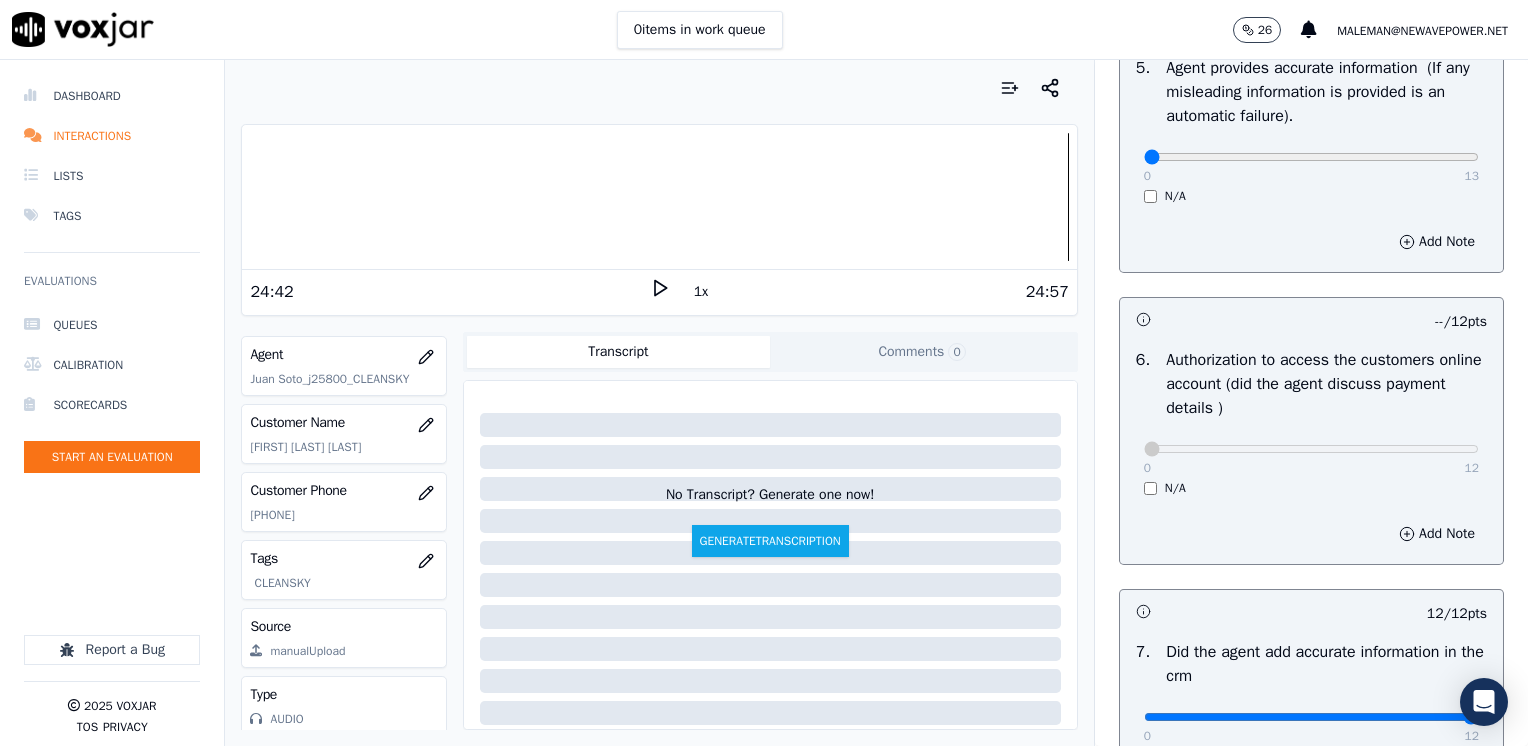 scroll, scrollTop: 1148, scrollLeft: 0, axis: vertical 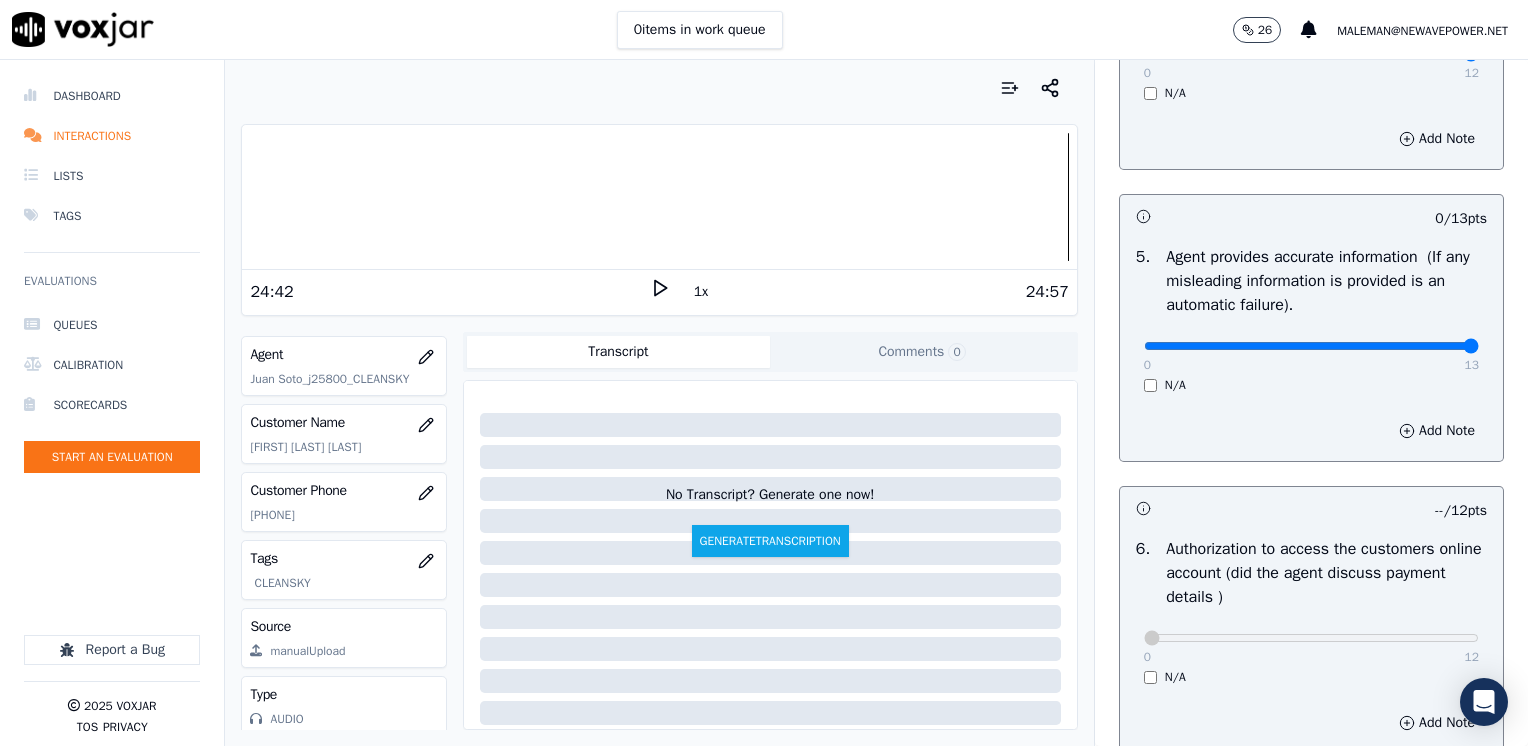 drag, startPoint x: 1128, startPoint y: 345, endPoint x: 1409, endPoint y: 489, distance: 315.74832 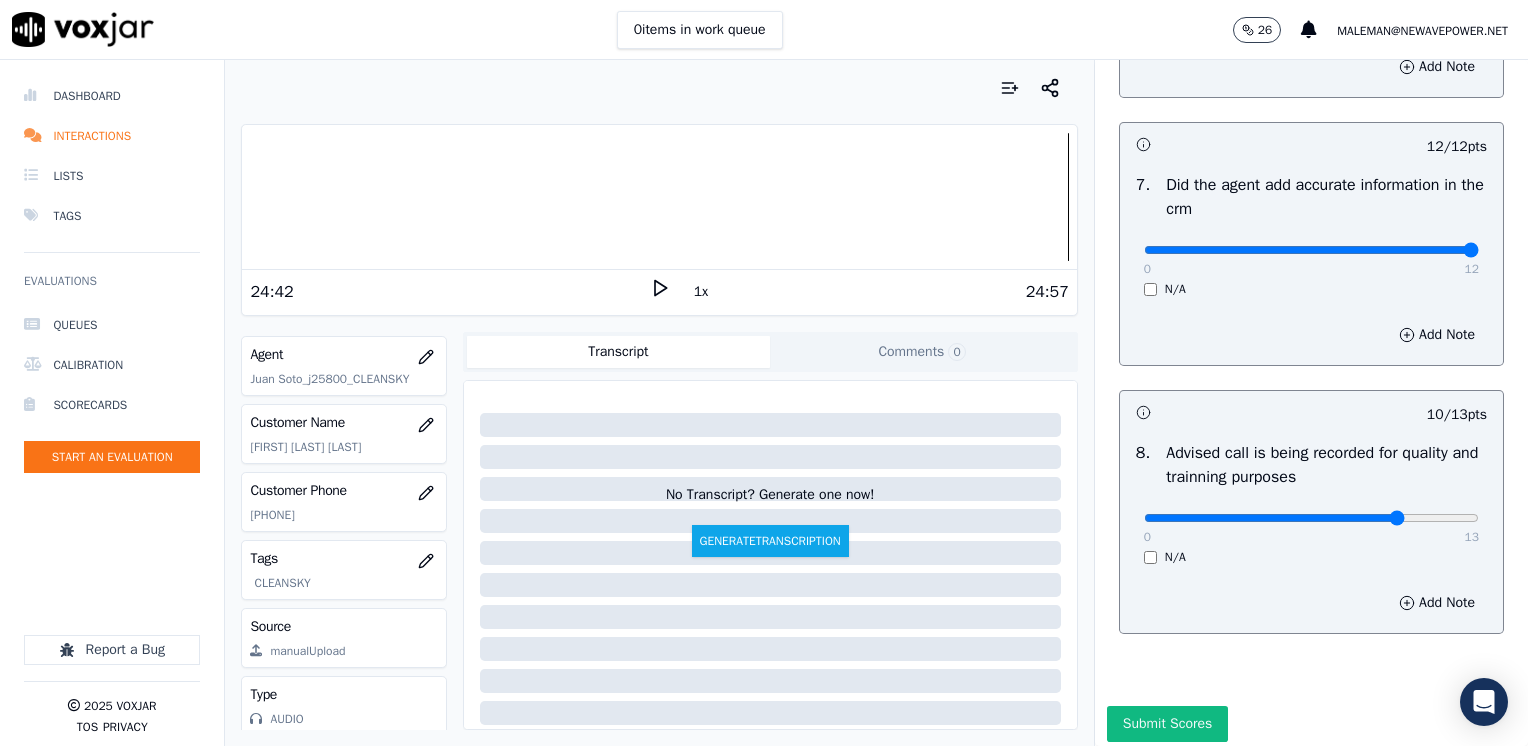 scroll, scrollTop: 1853, scrollLeft: 0, axis: vertical 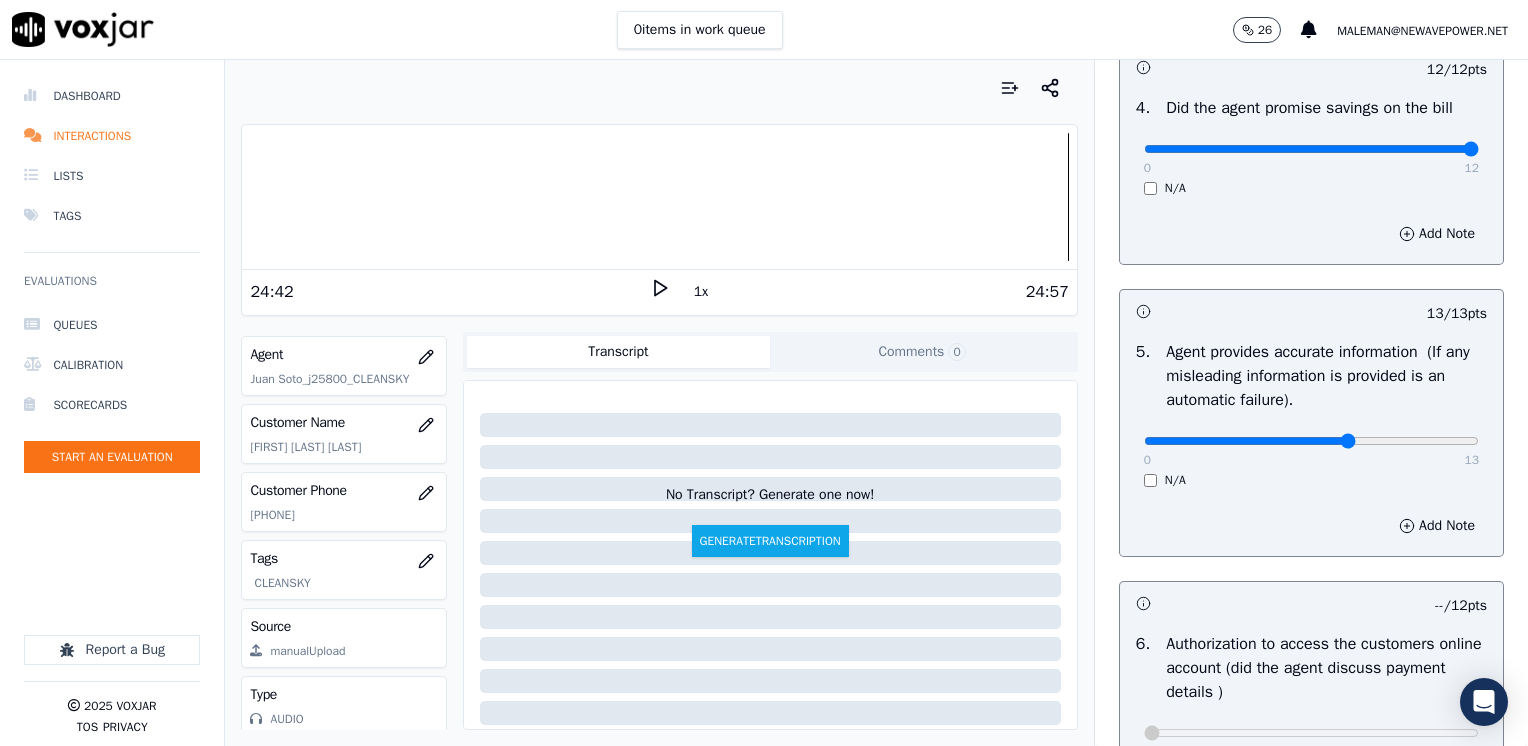 type on "8" 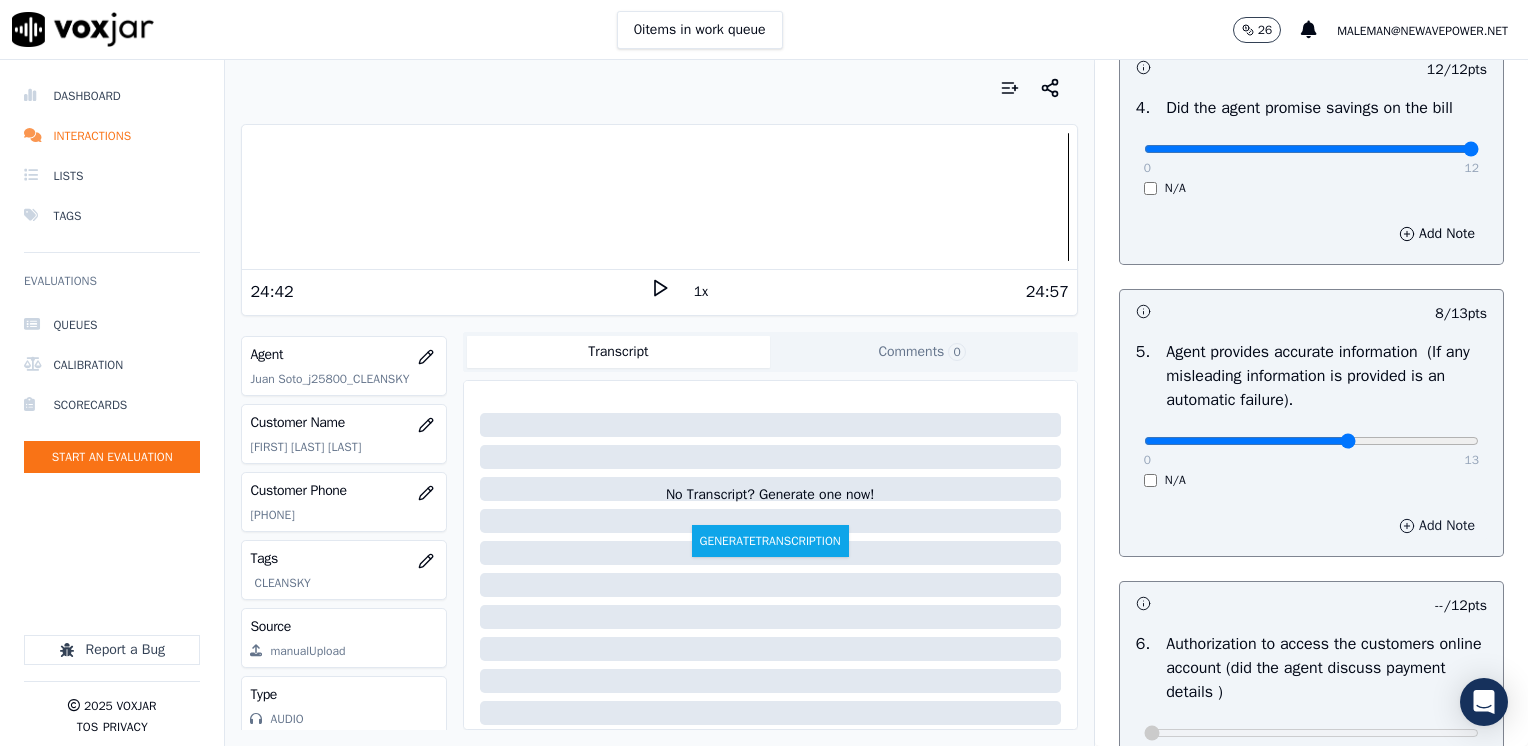 click on "Add Note" at bounding box center (1437, 526) 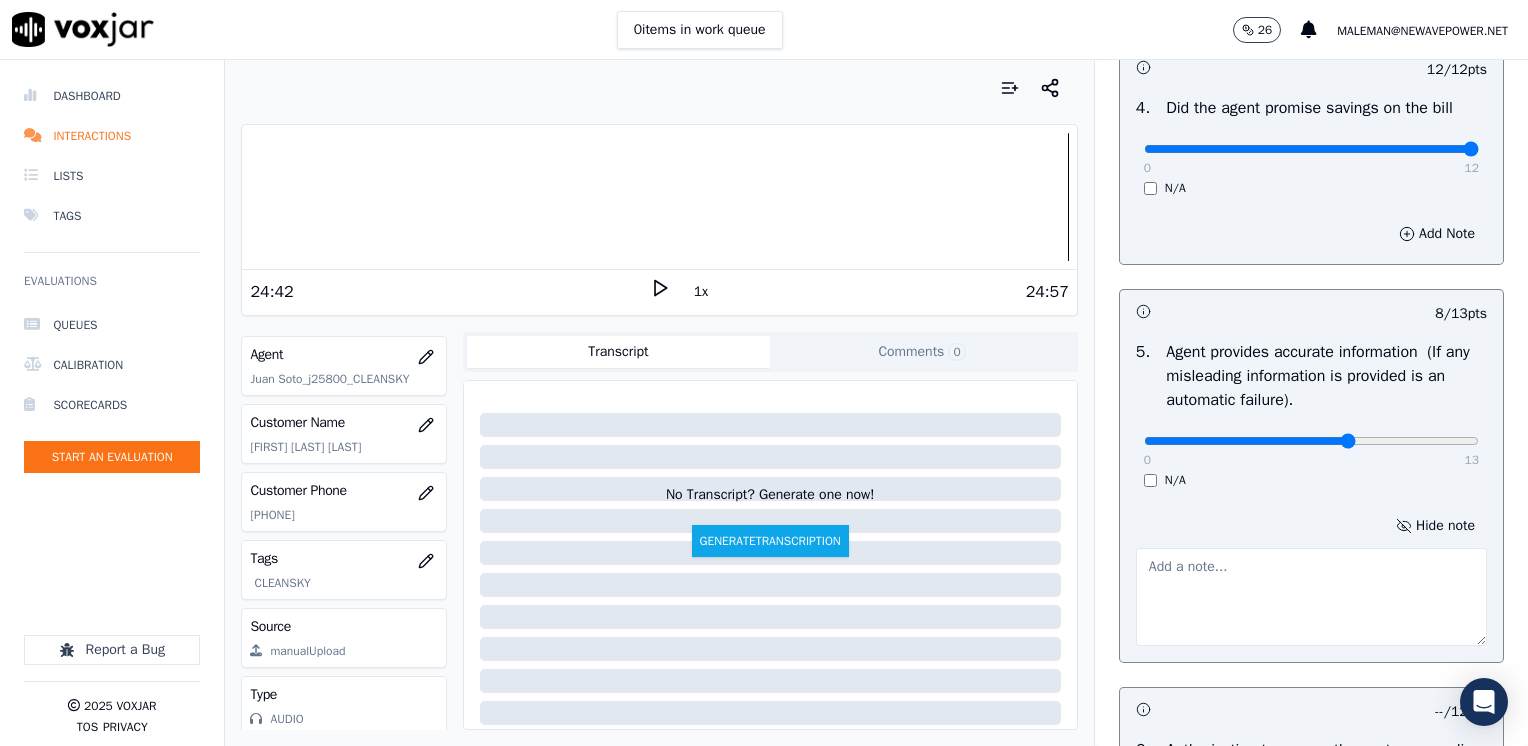 click at bounding box center [1311, 597] 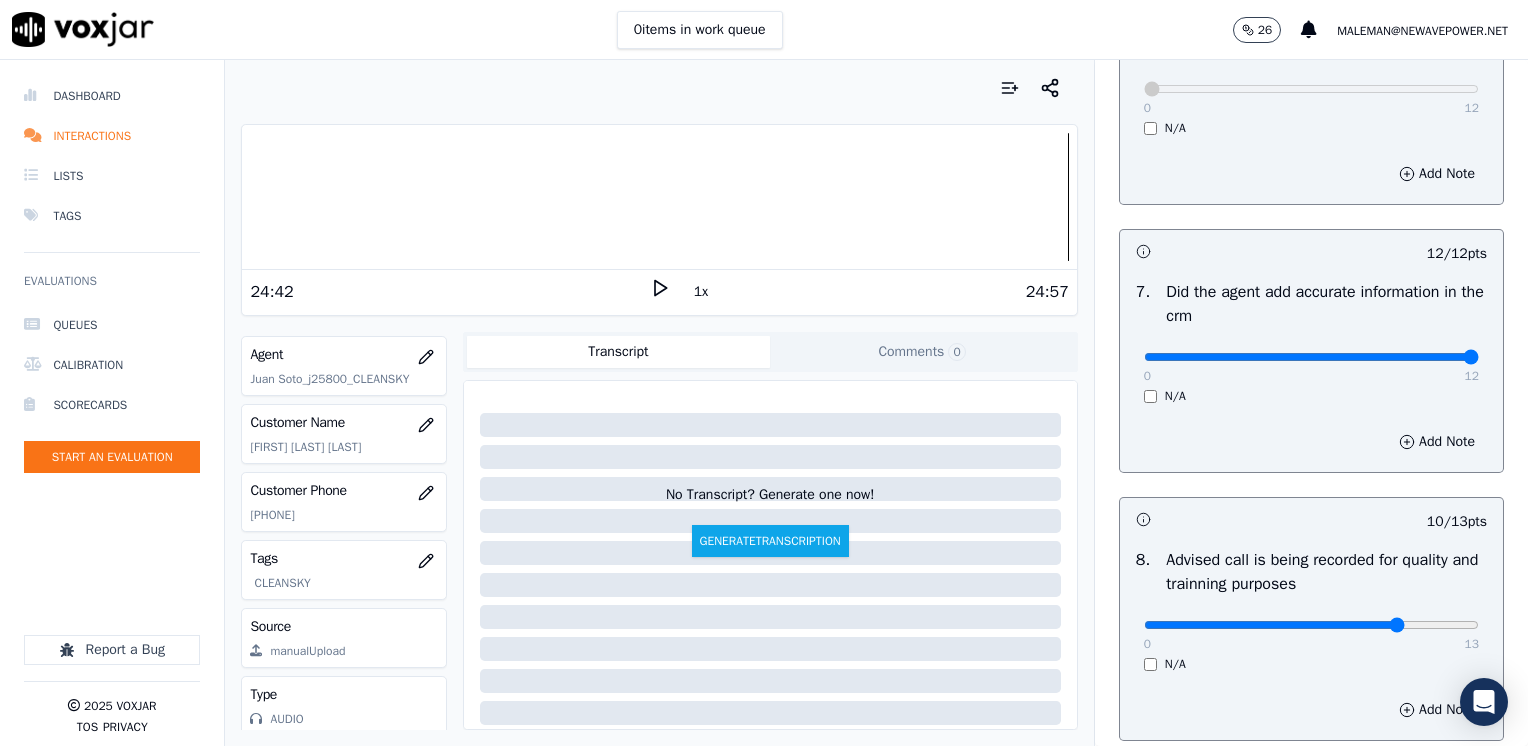 scroll, scrollTop: 1959, scrollLeft: 0, axis: vertical 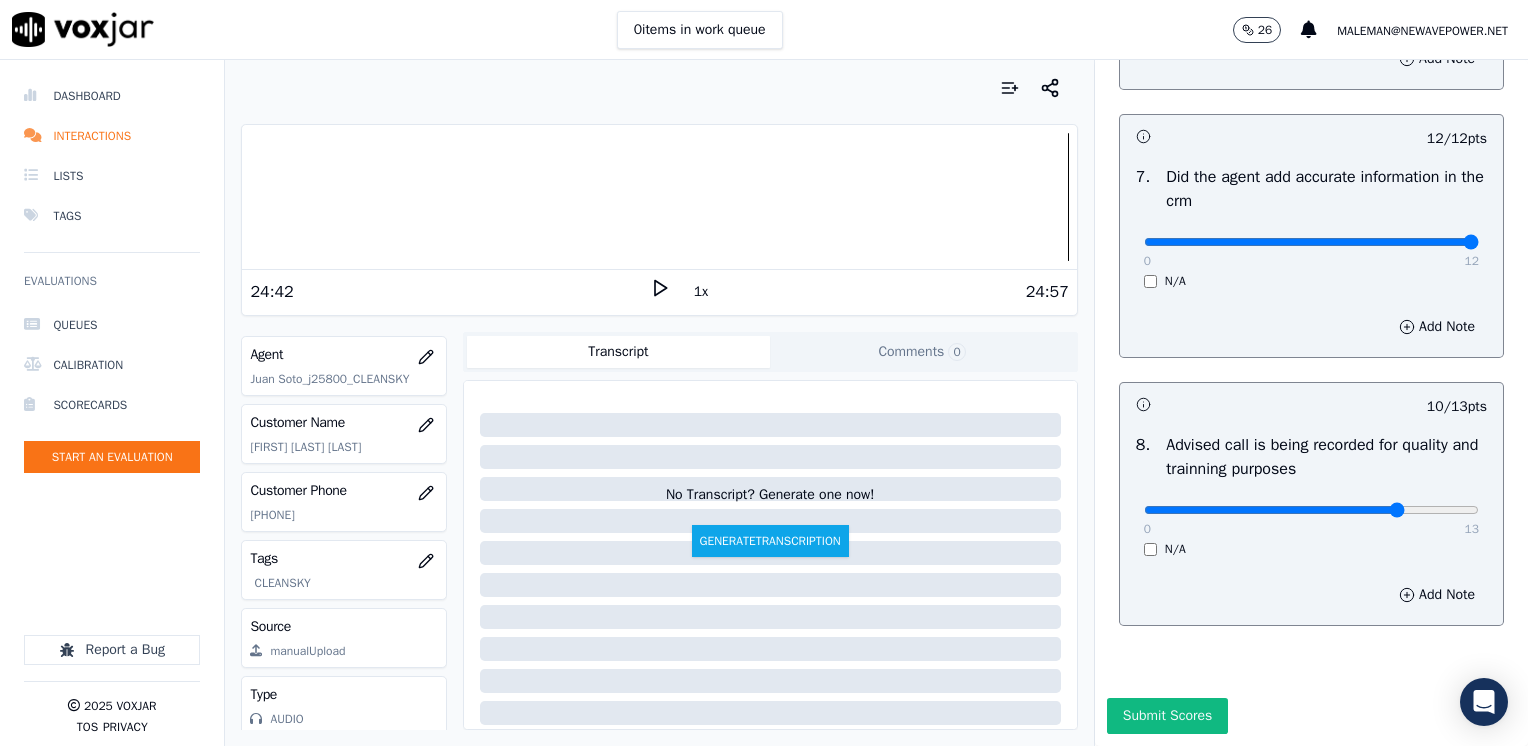 type on "Avoid saying "tu no tienes que pagar eso" referring to the $75.00 ETF" 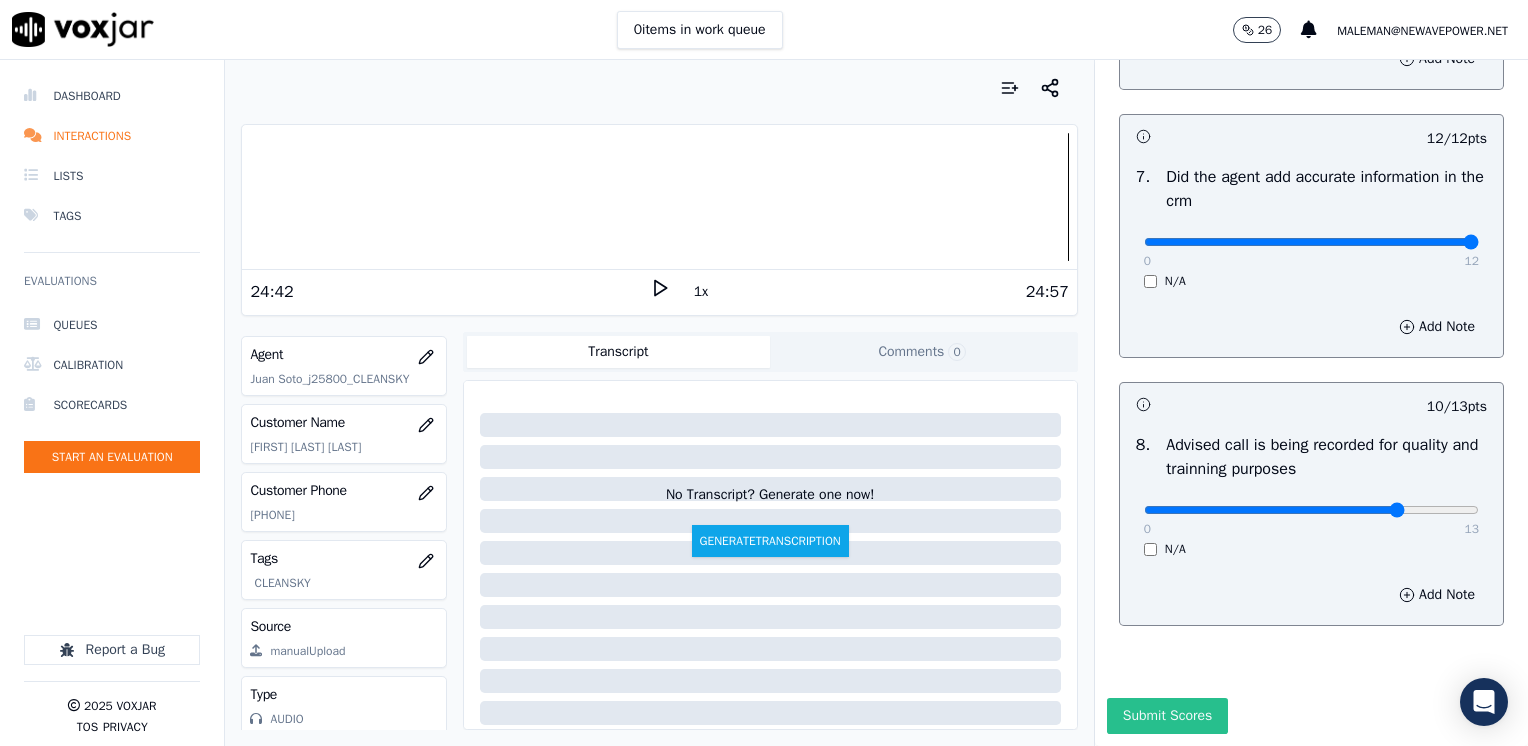 click on "Submit Scores" at bounding box center (1167, 716) 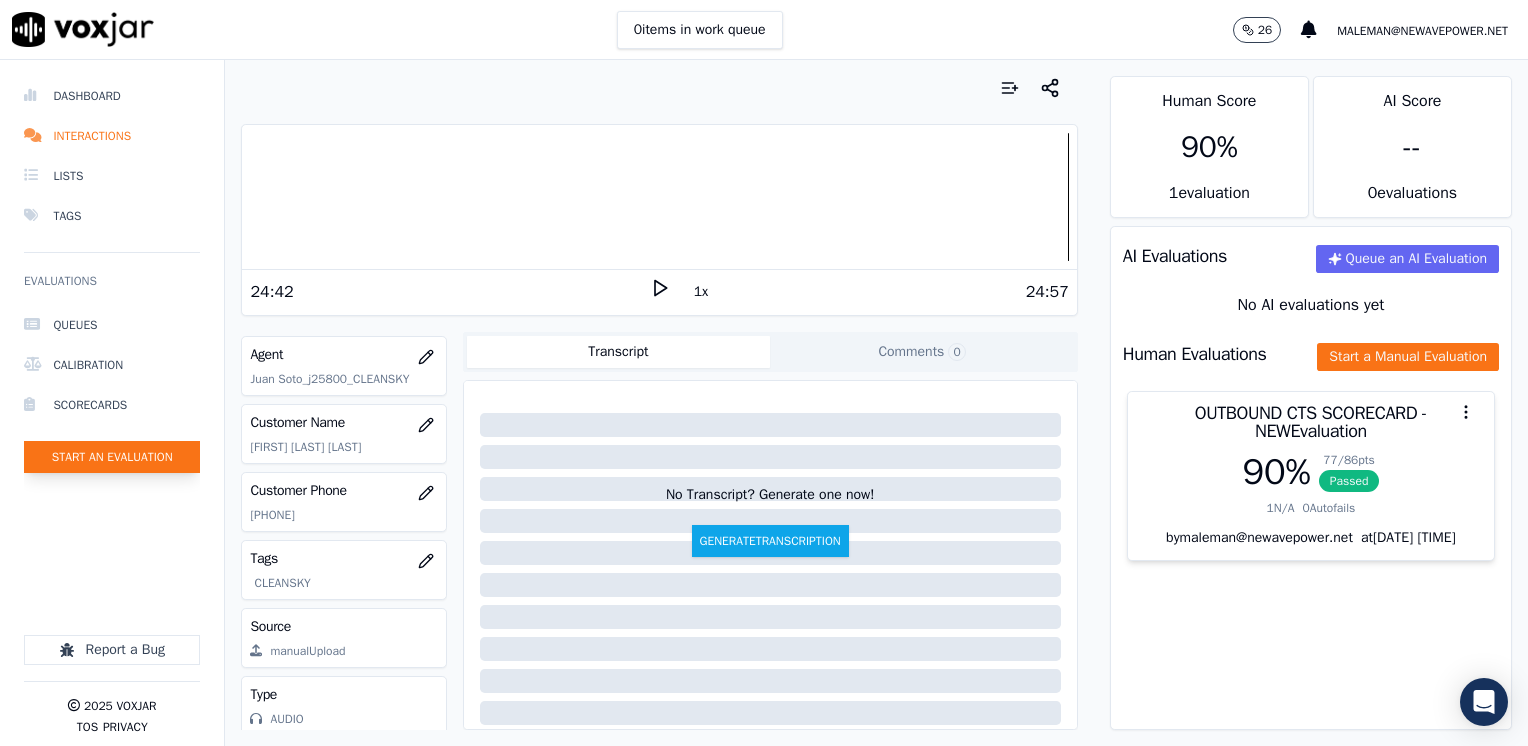 click on "Start an Evaluation" 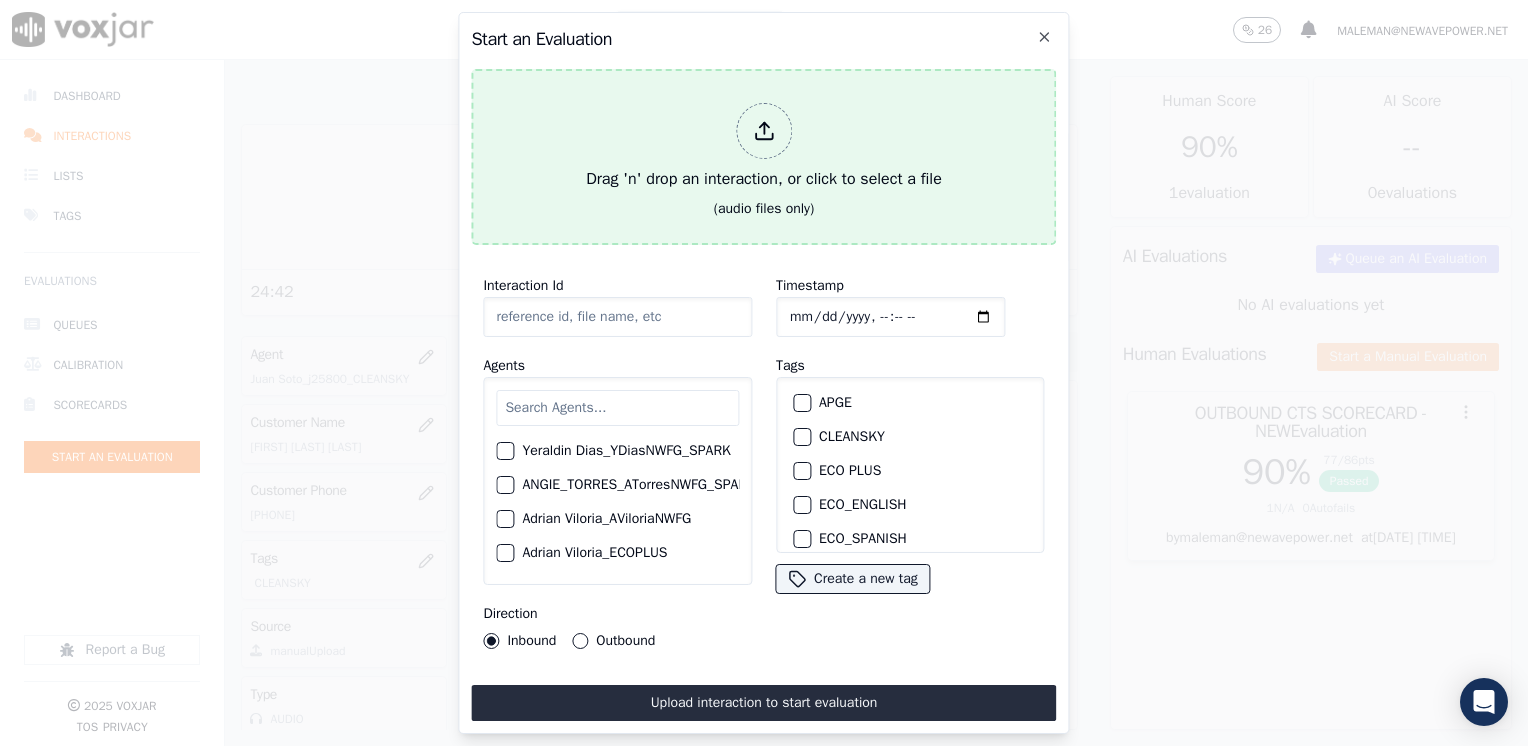 click at bounding box center (764, 131) 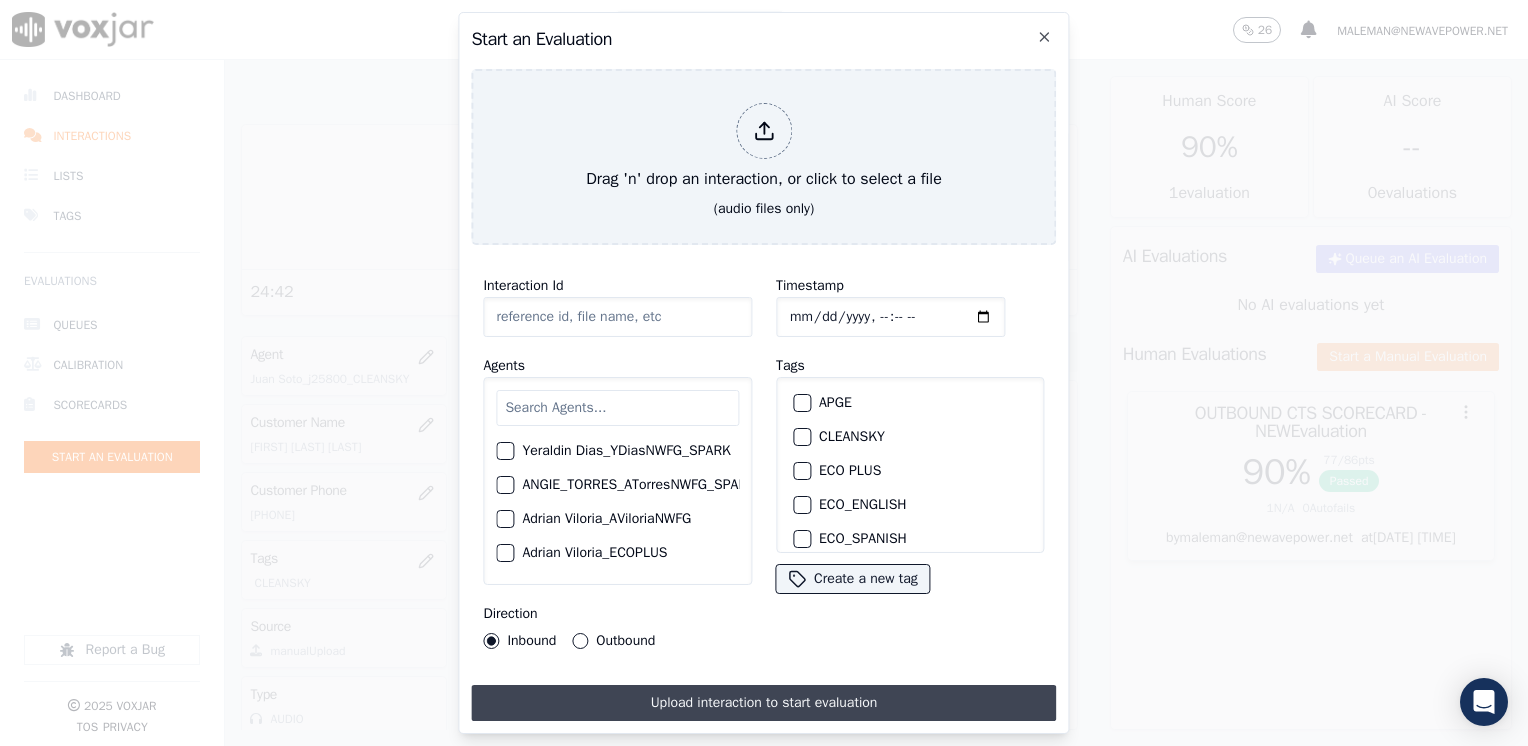 type on "20250801-172459_[PHONE]-[FIRST] [LAST] all.mp3" 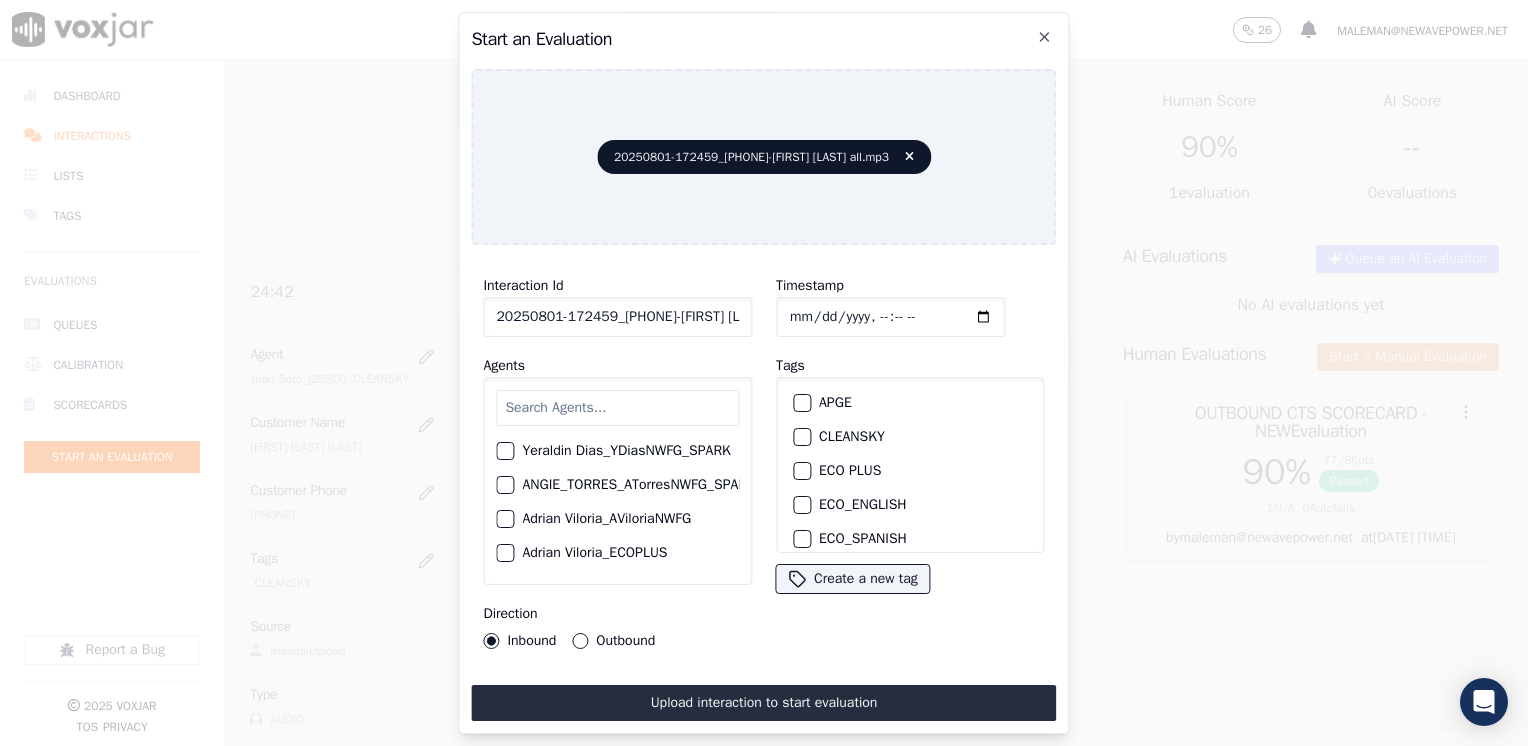click at bounding box center [617, 408] 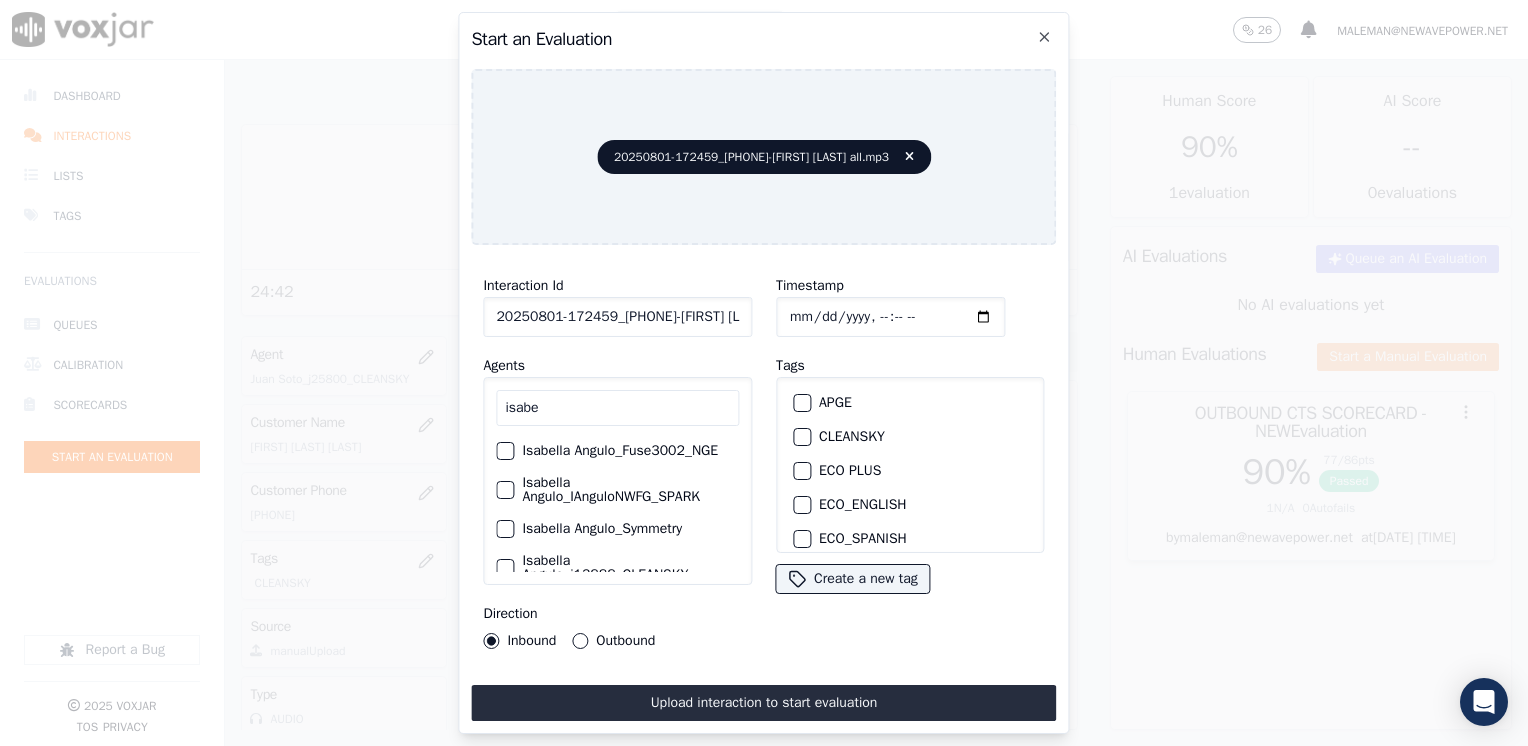 scroll, scrollTop: 60, scrollLeft: 0, axis: vertical 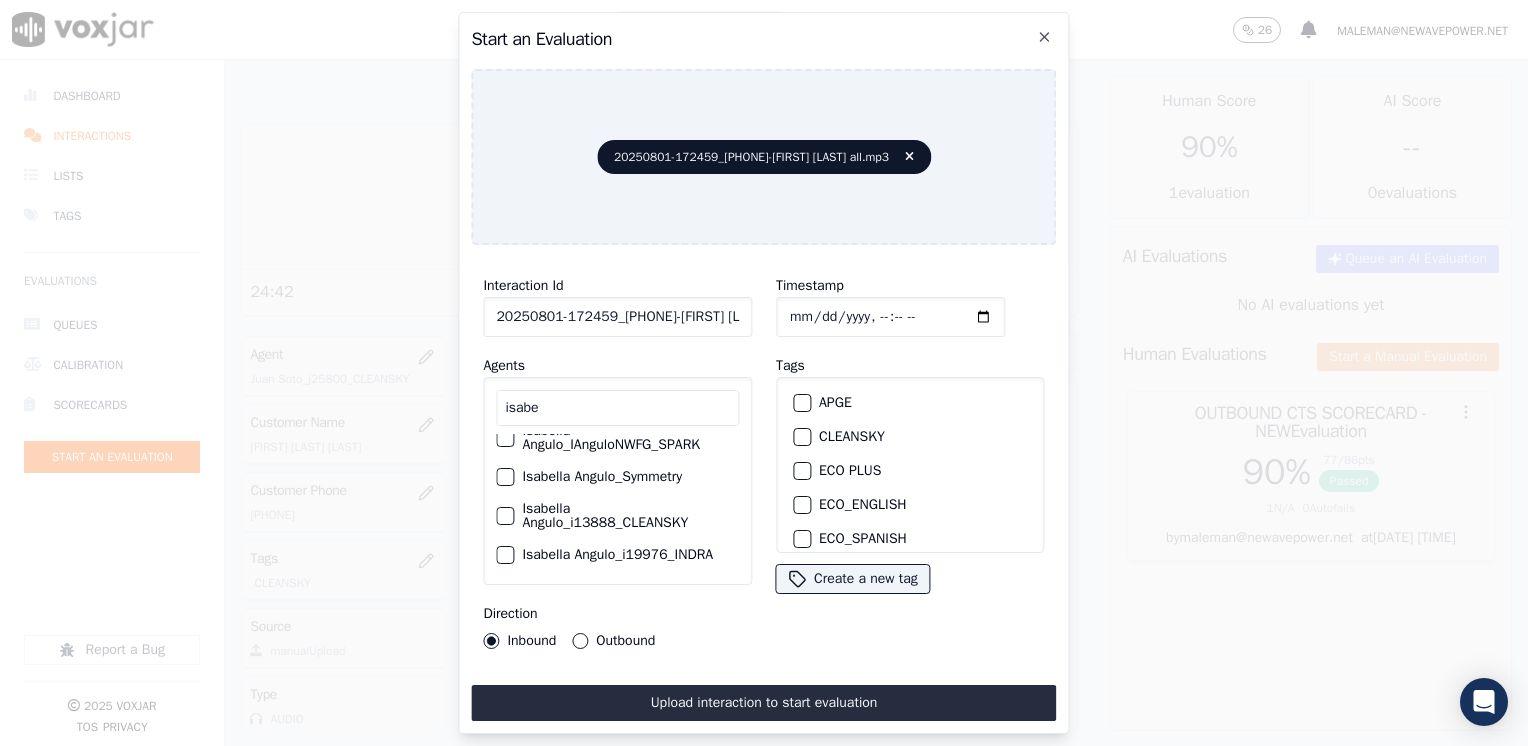 type on "isabe" 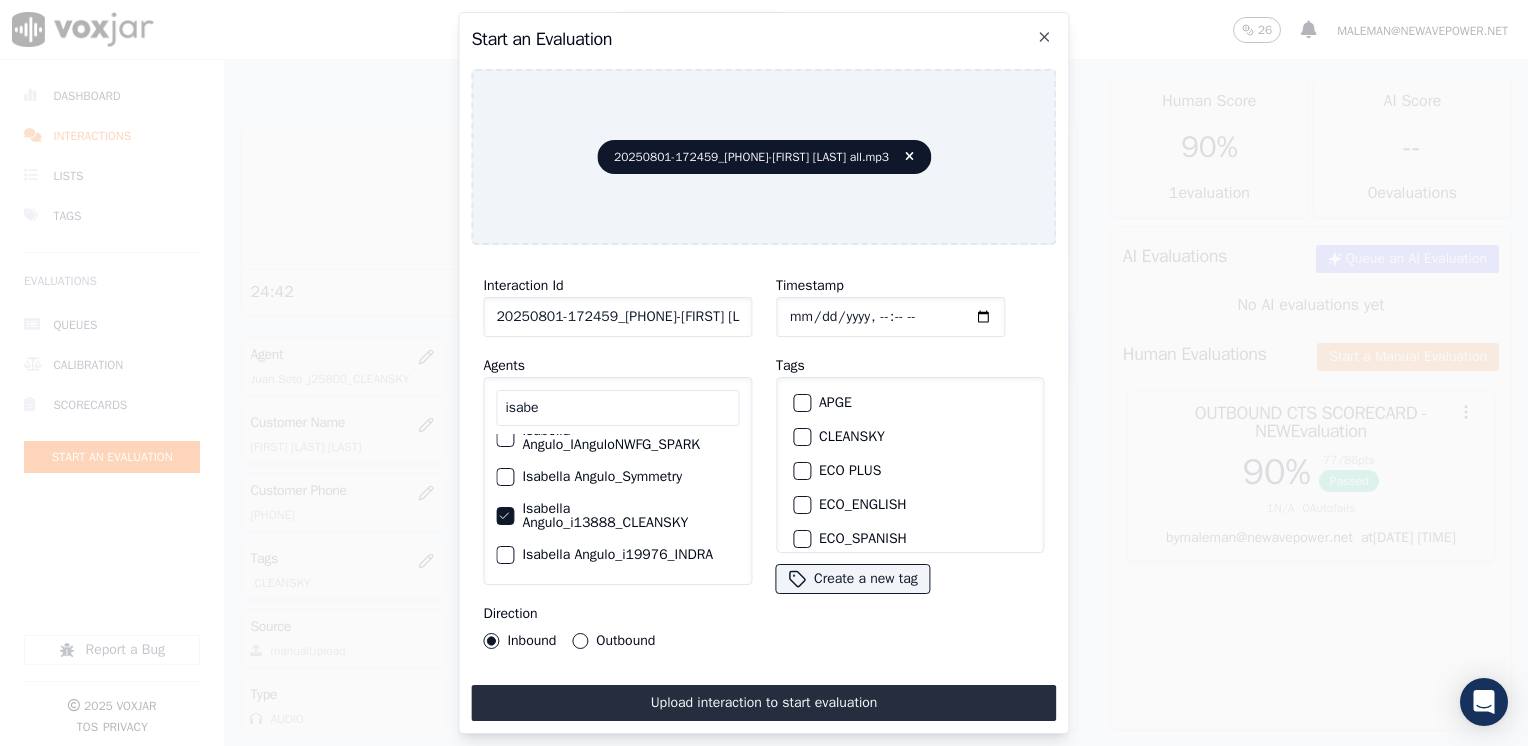 click at bounding box center [801, 437] 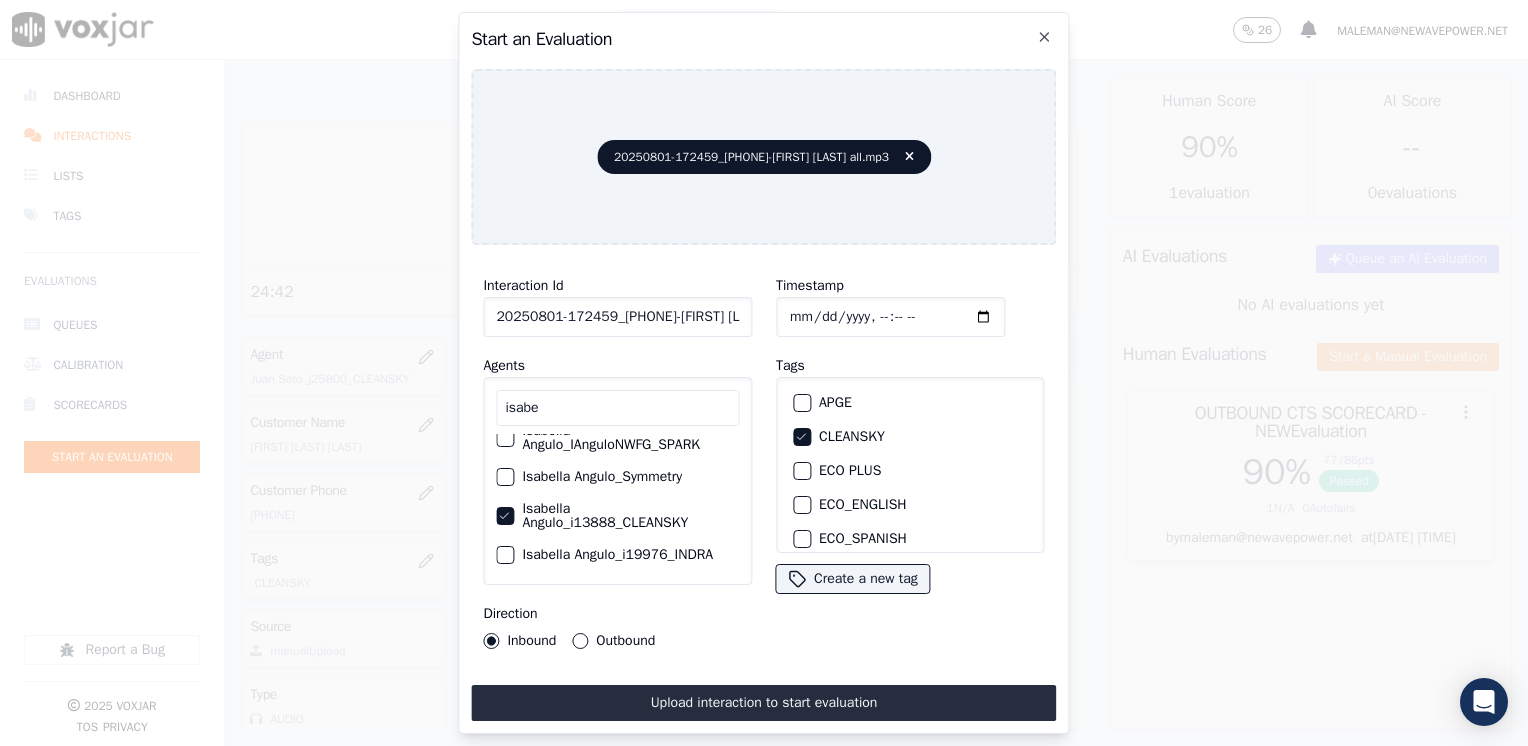 click on "Timestamp" 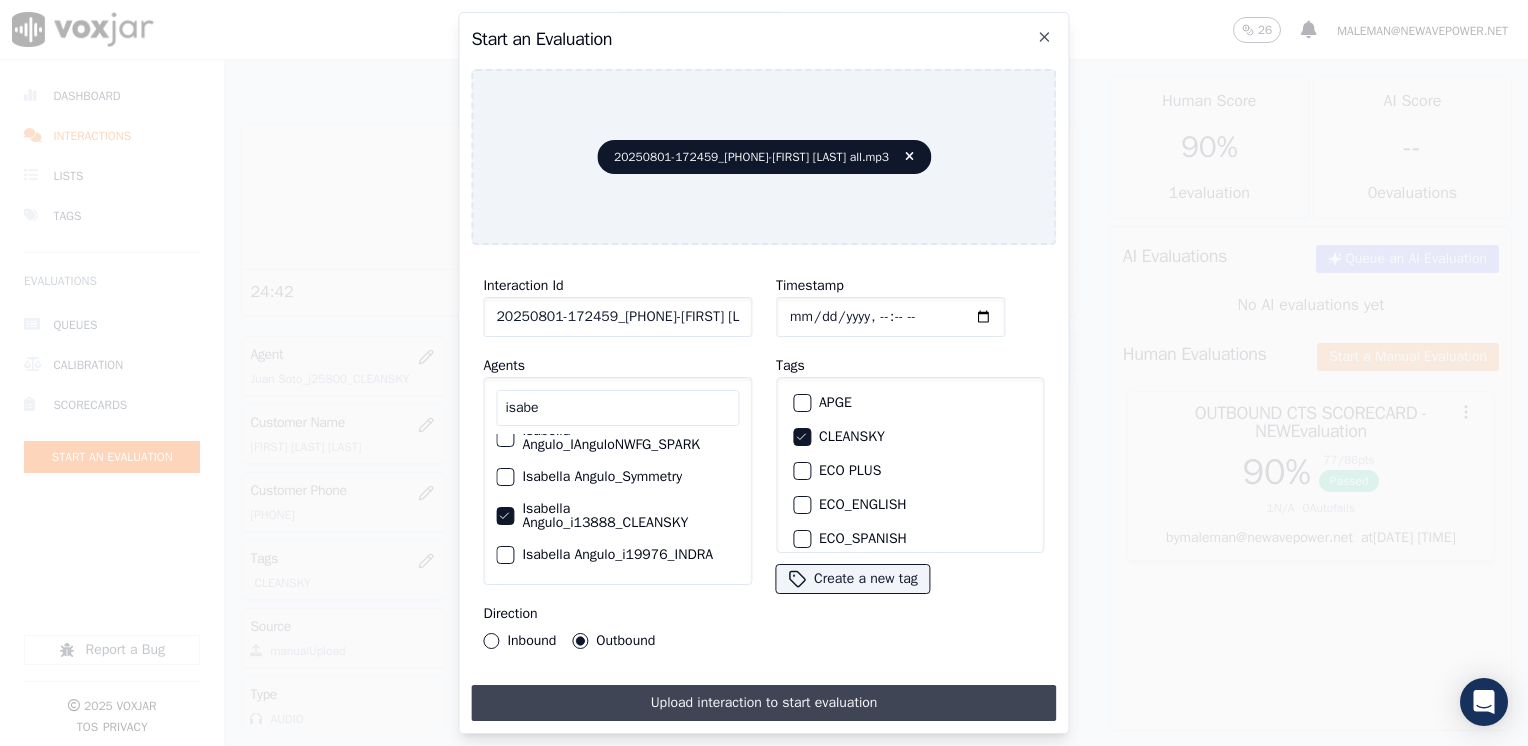 click on "Upload interaction to start evaluation" at bounding box center [763, 703] 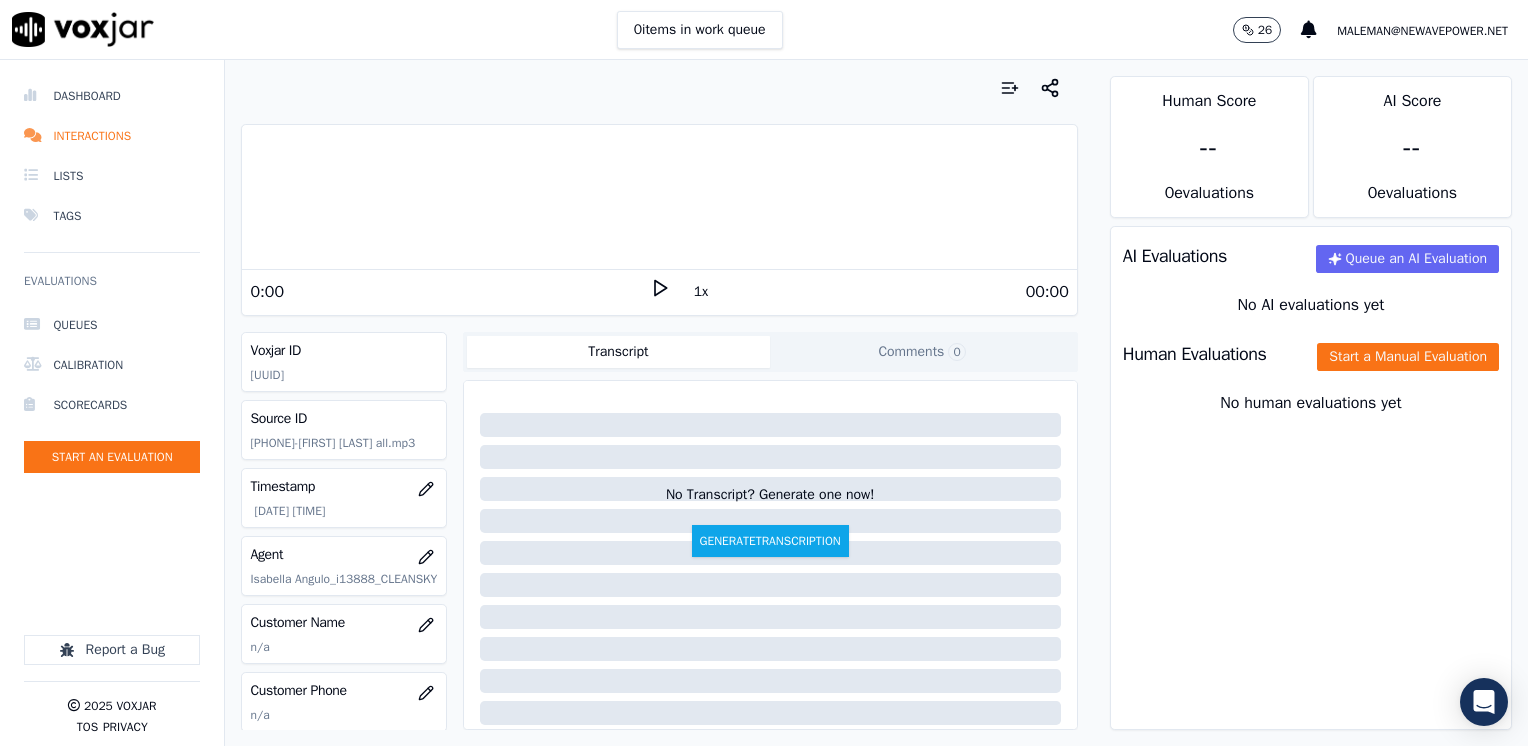 click 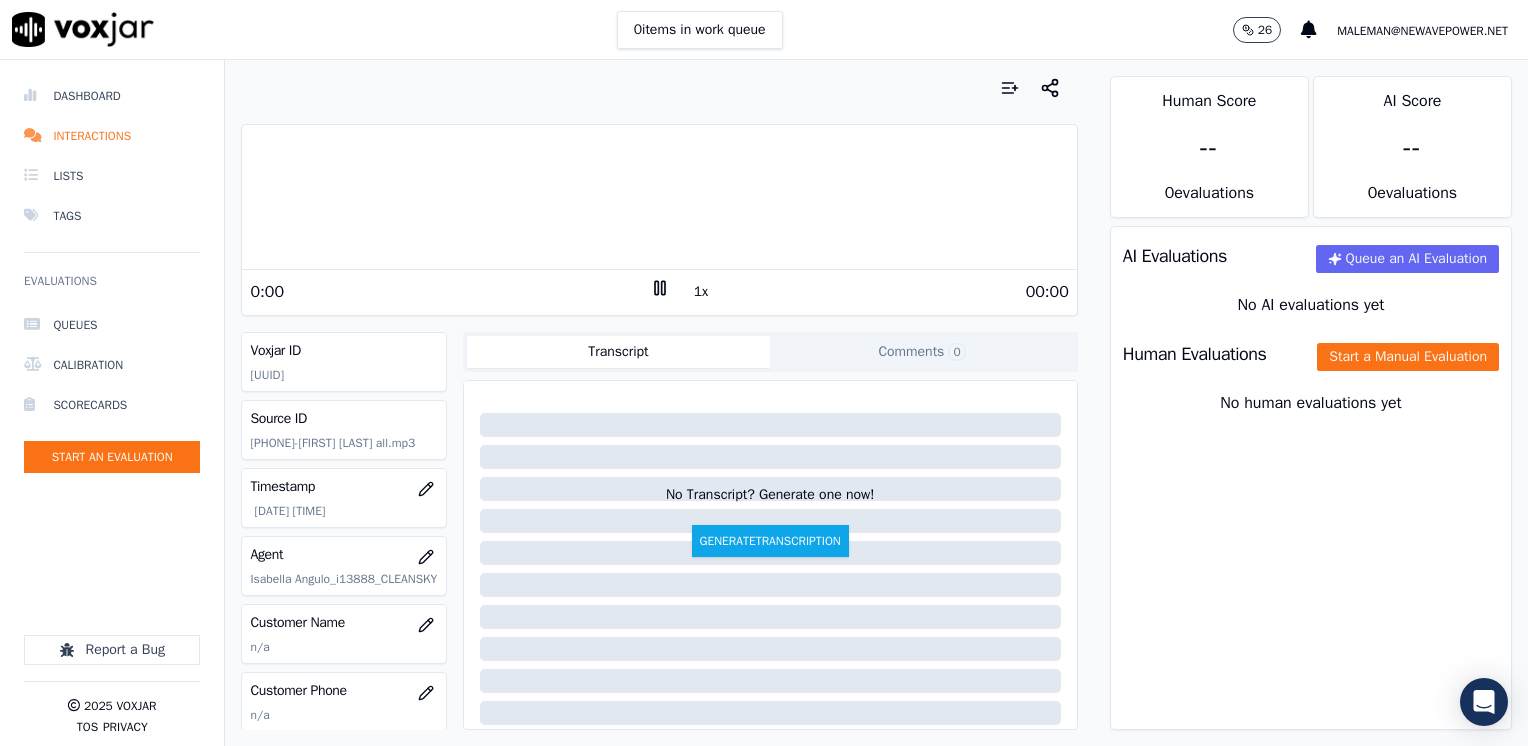 click 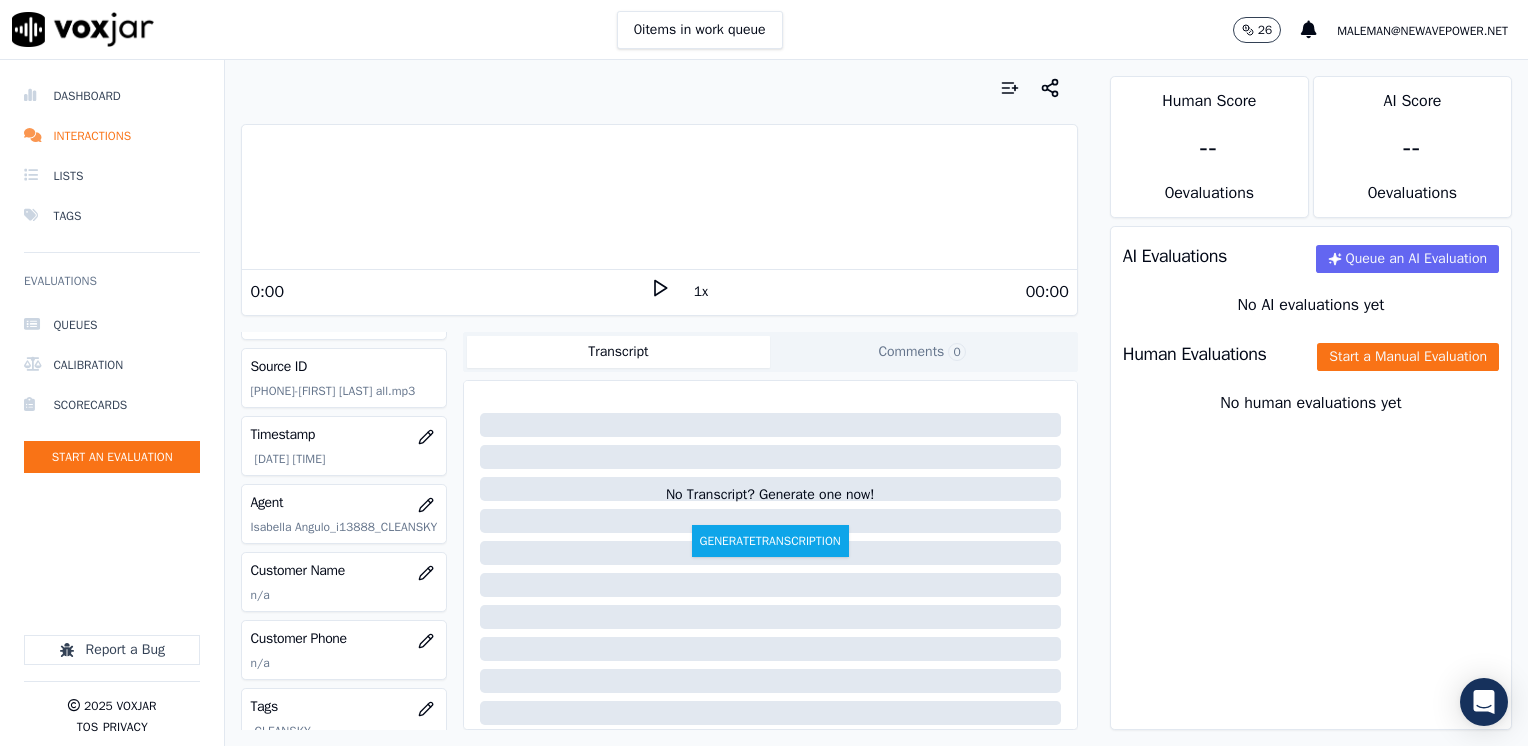 scroll, scrollTop: 100, scrollLeft: 0, axis: vertical 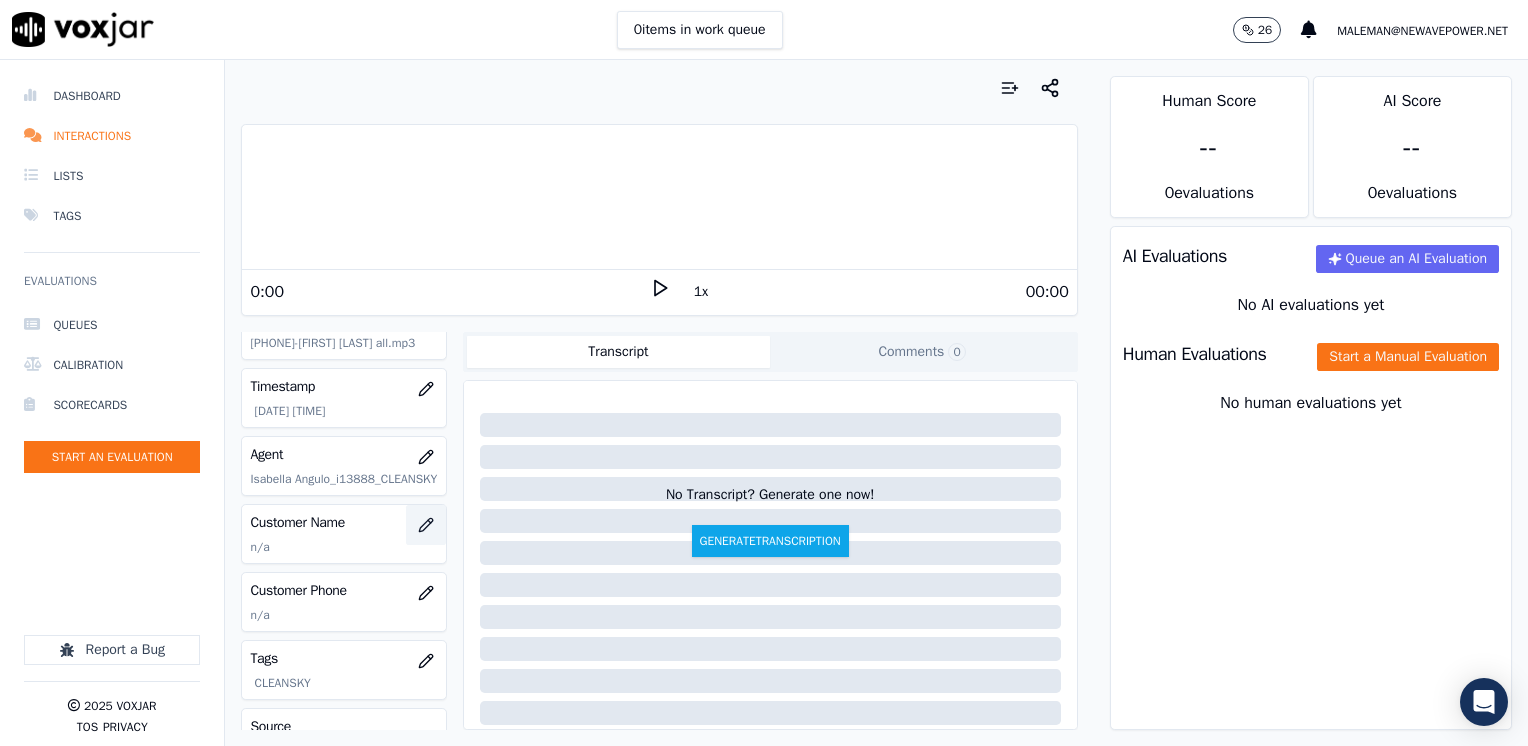 click 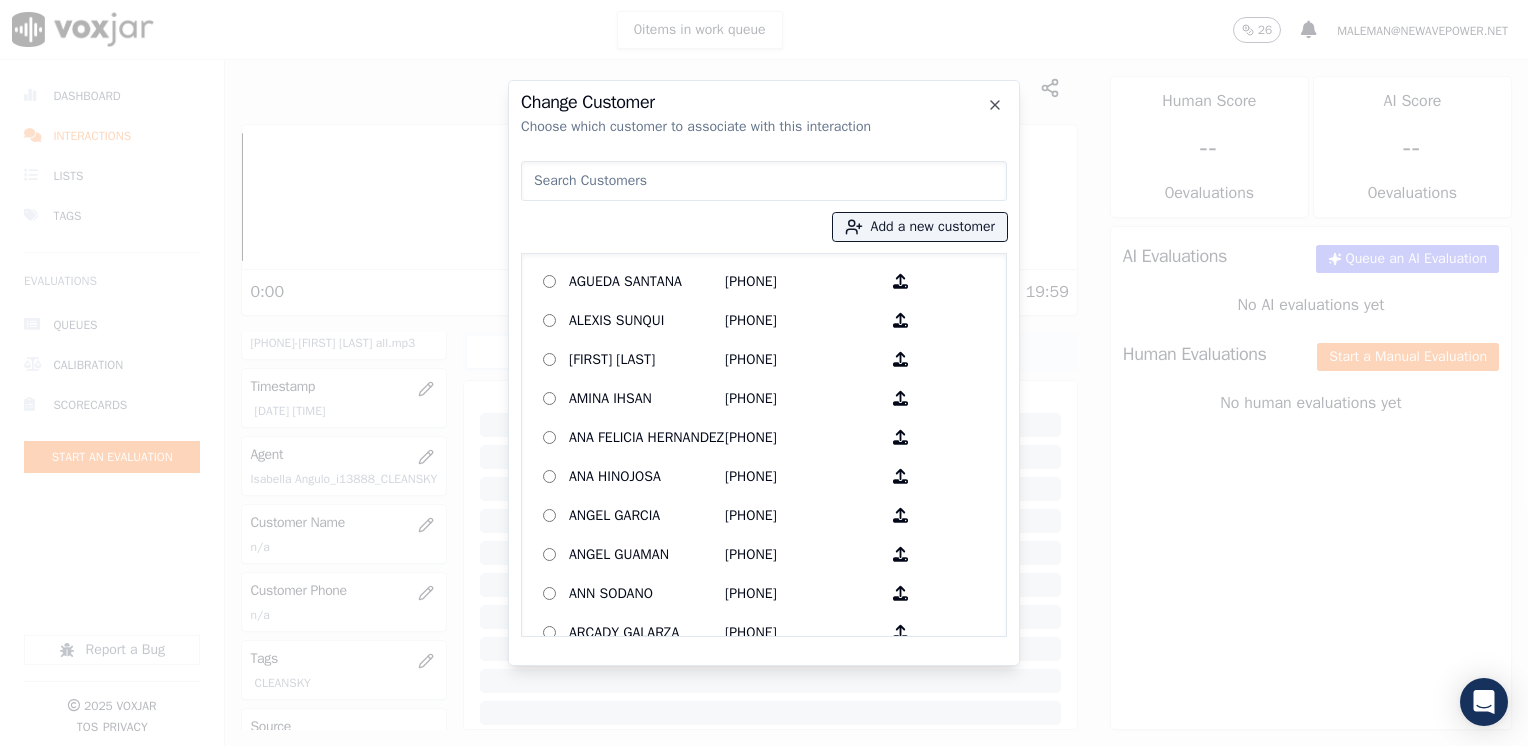 click at bounding box center [764, 181] 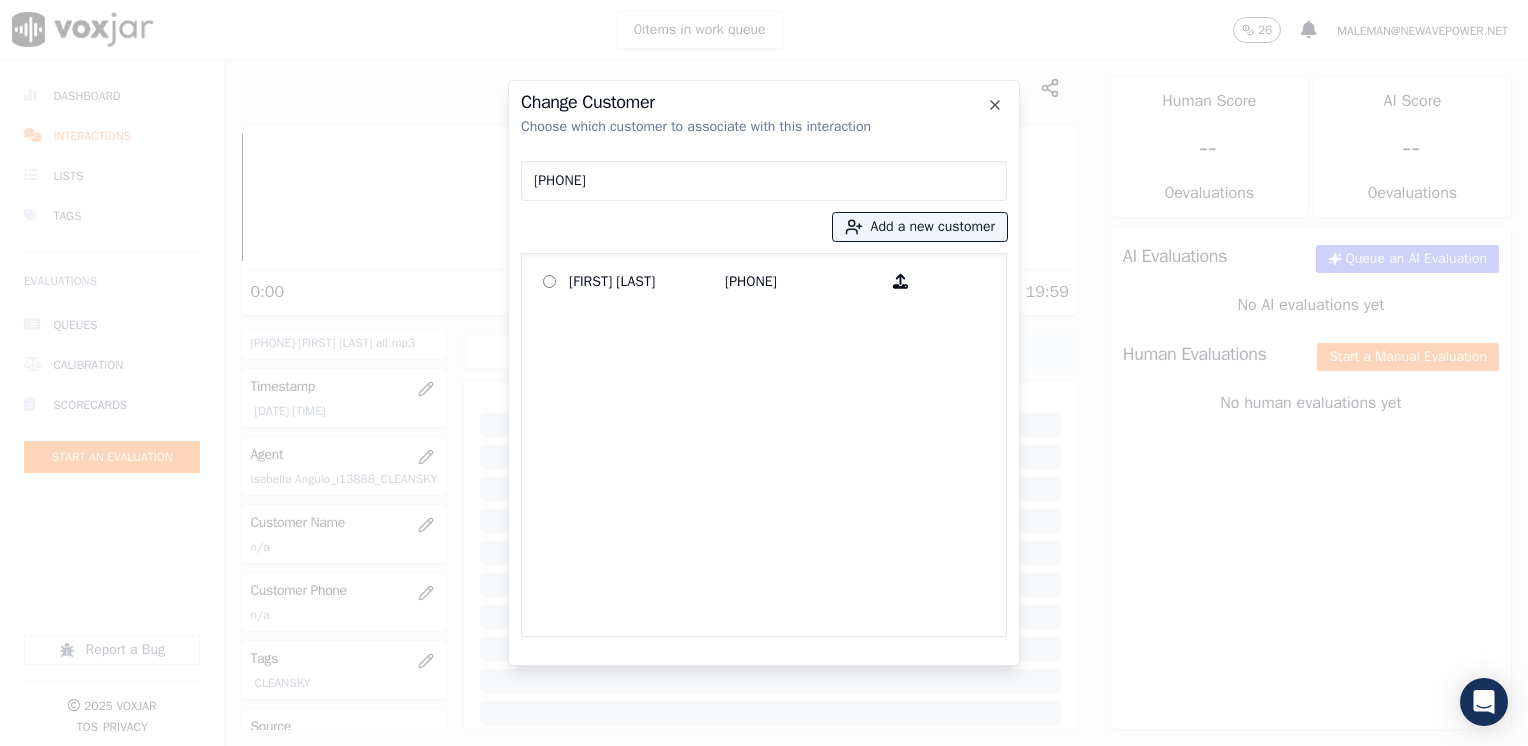 type on "[PHONE]" 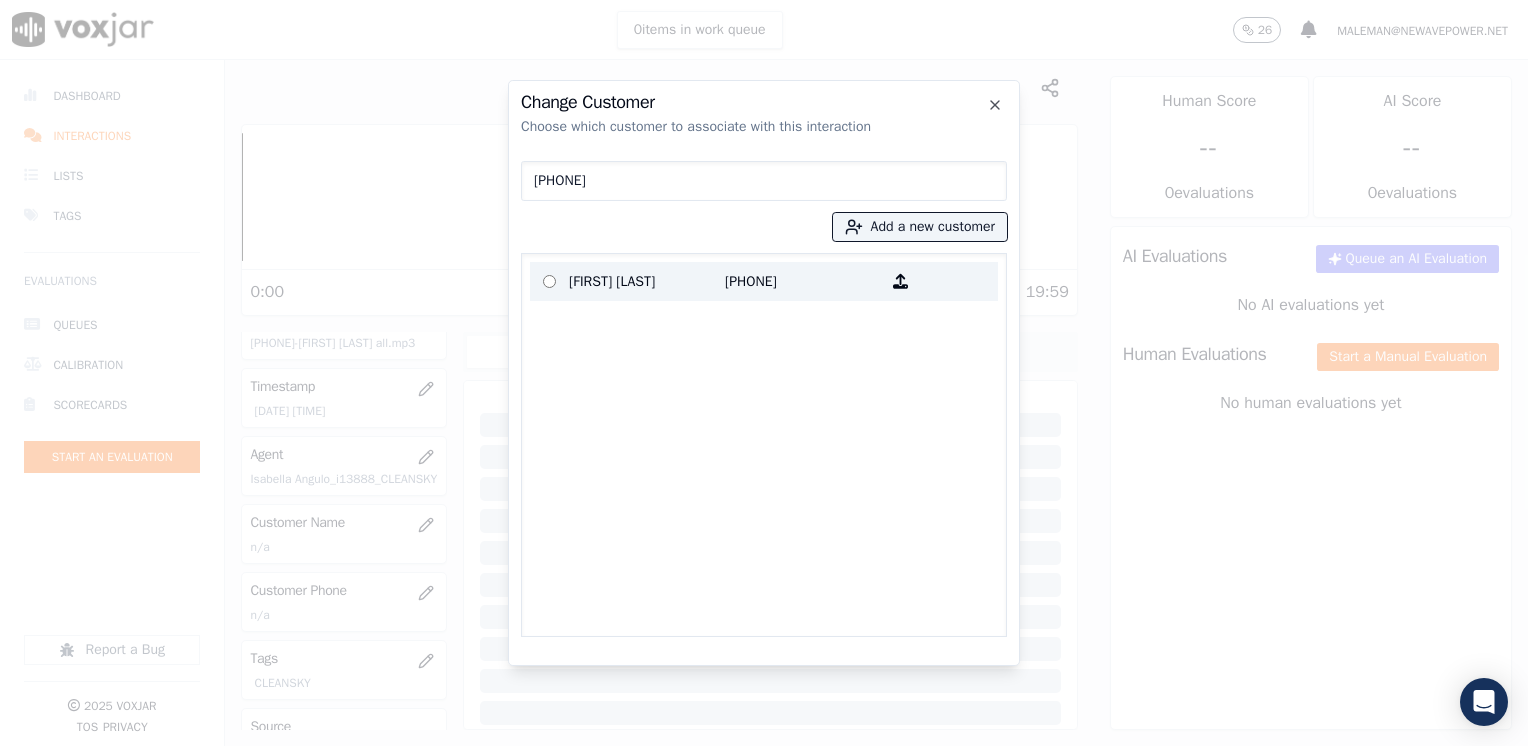 click on "[FIRST] [LAST]" at bounding box center (647, 281) 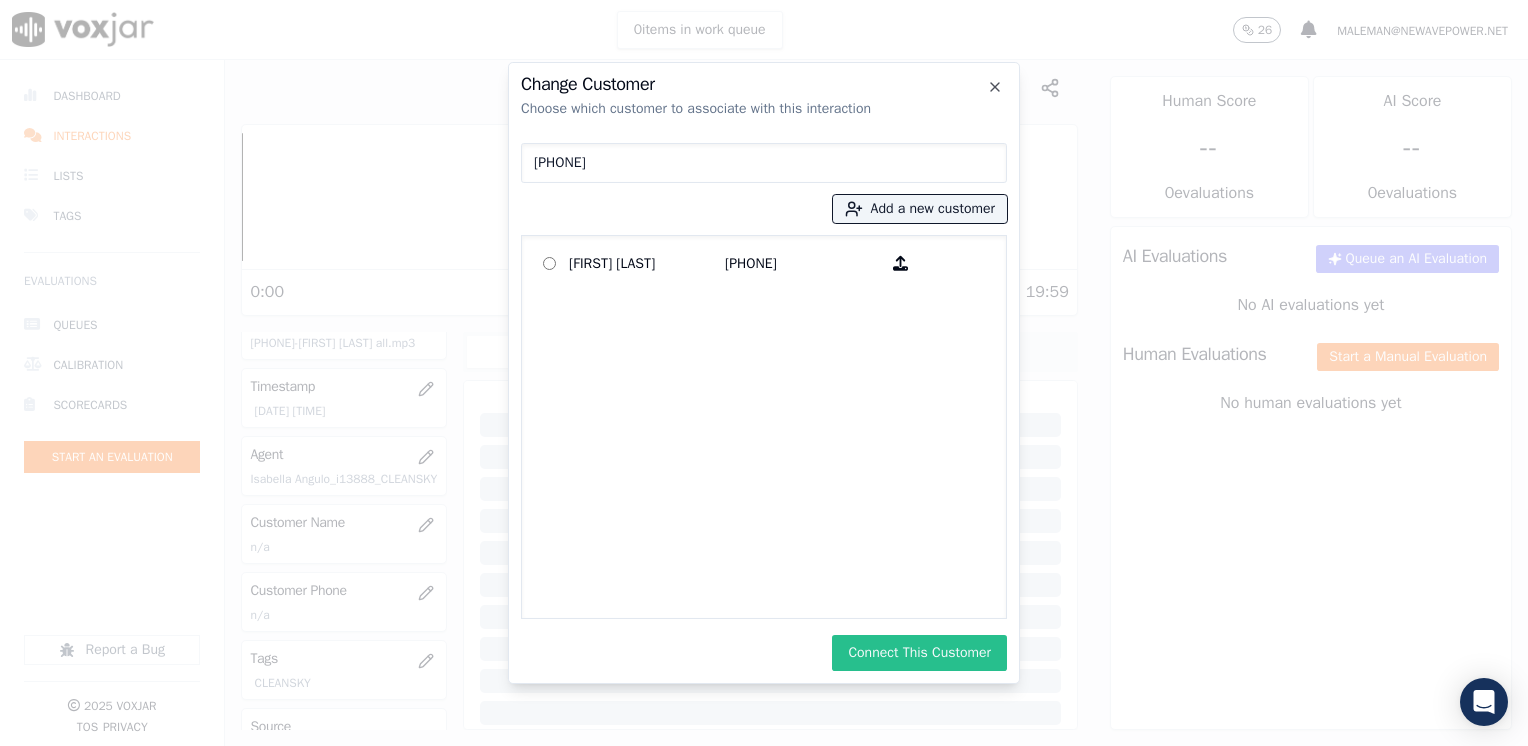 click on "Connect This Customer" at bounding box center (919, 653) 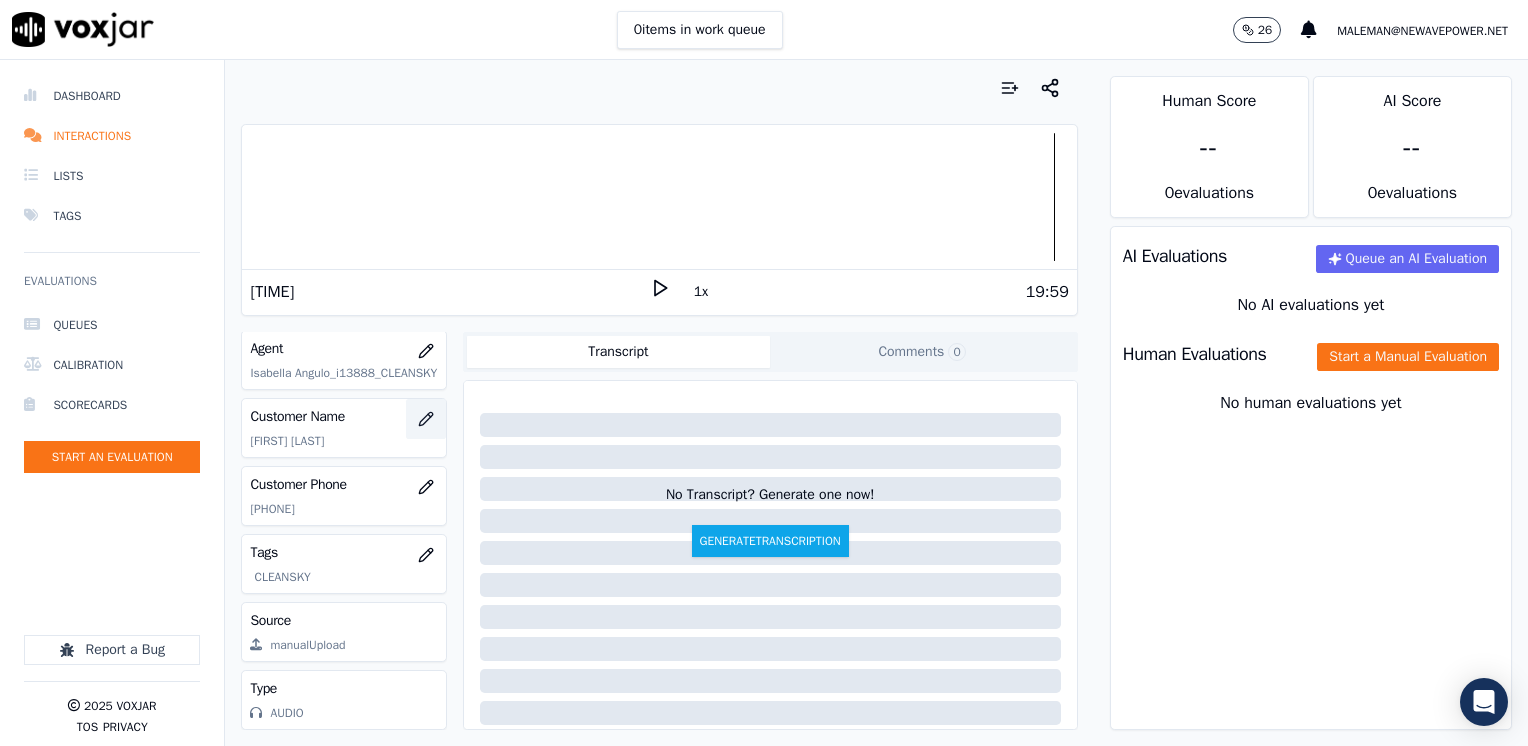 scroll, scrollTop: 295, scrollLeft: 0, axis: vertical 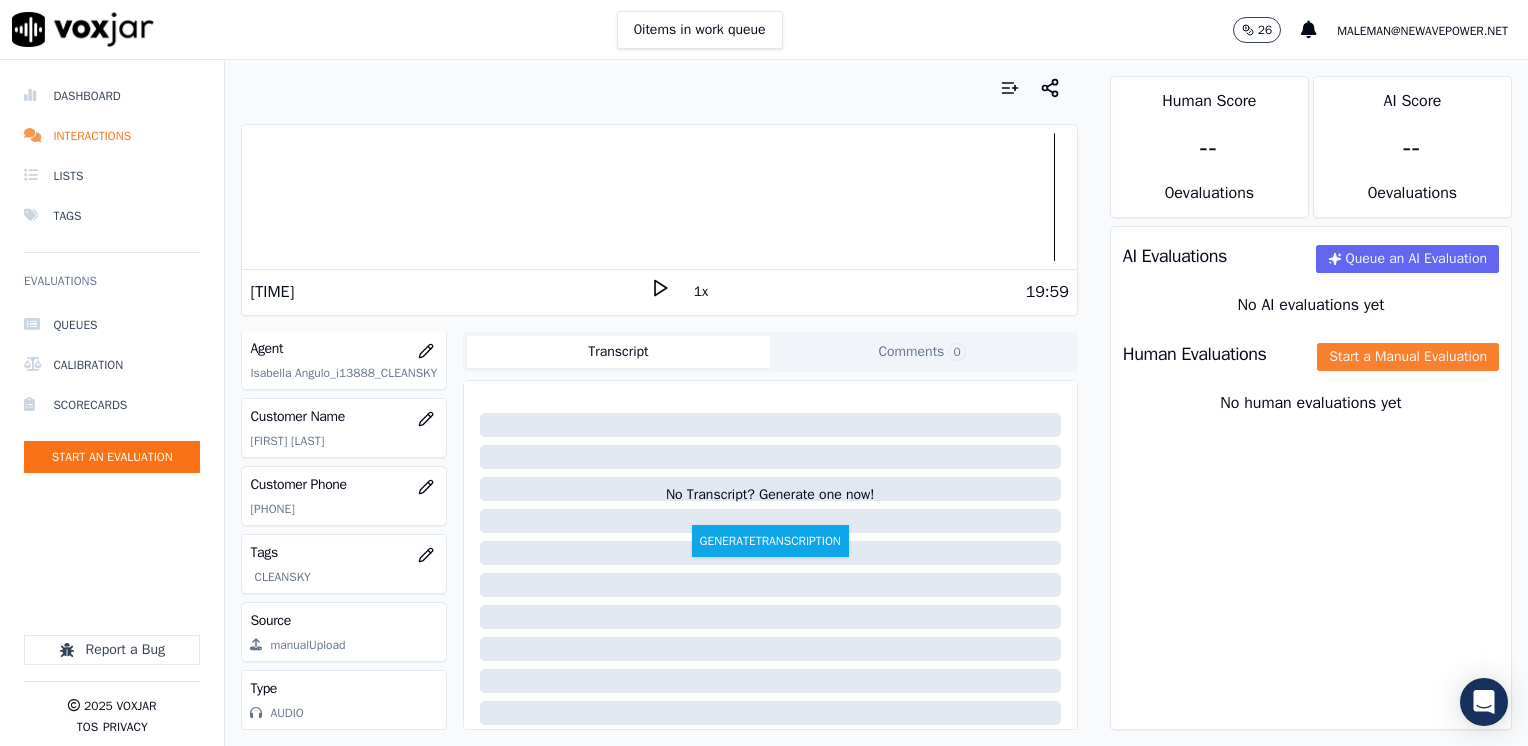 click on "Start a Manual Evaluation" 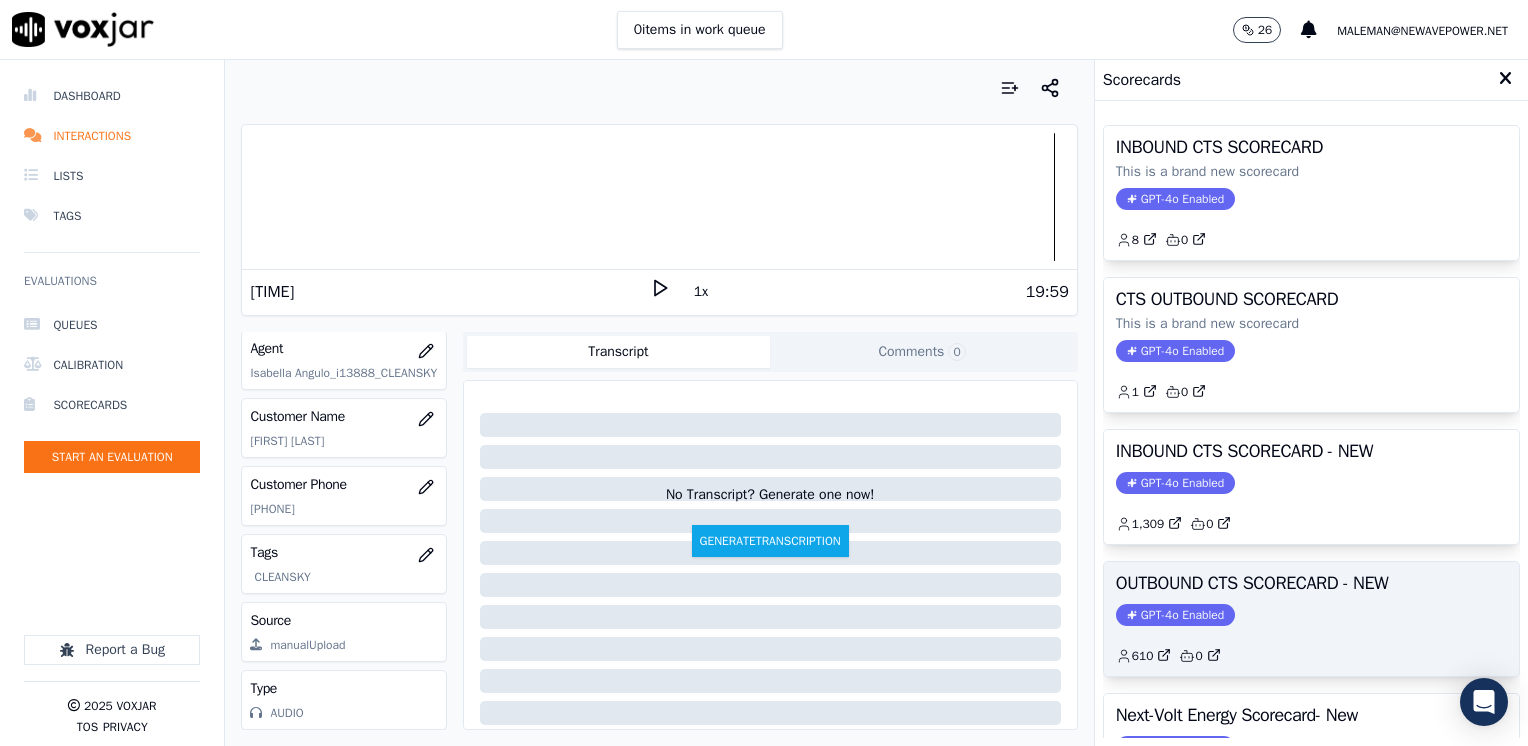 click on "GPT-4o Enabled" at bounding box center (1175, 615) 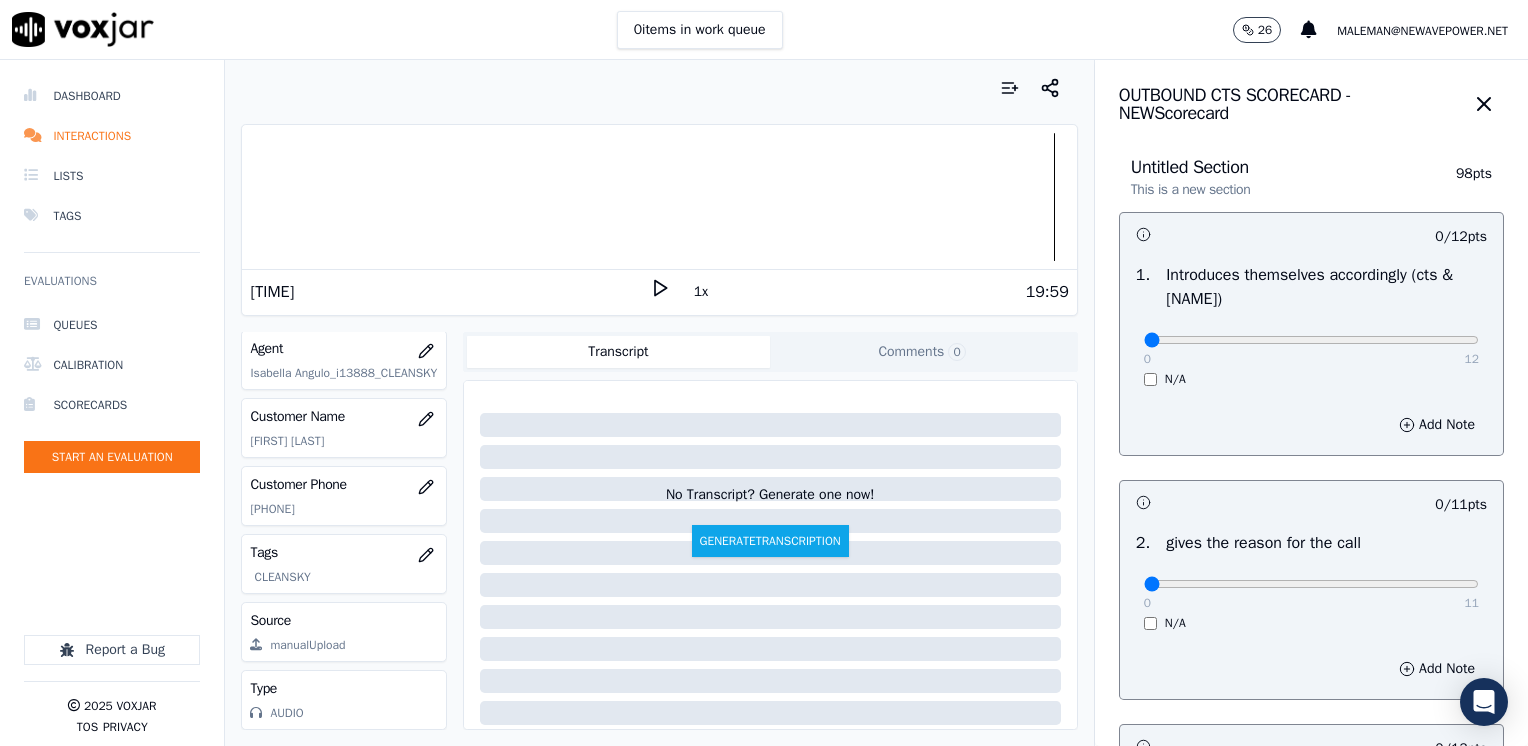 click at bounding box center [1311, 340] 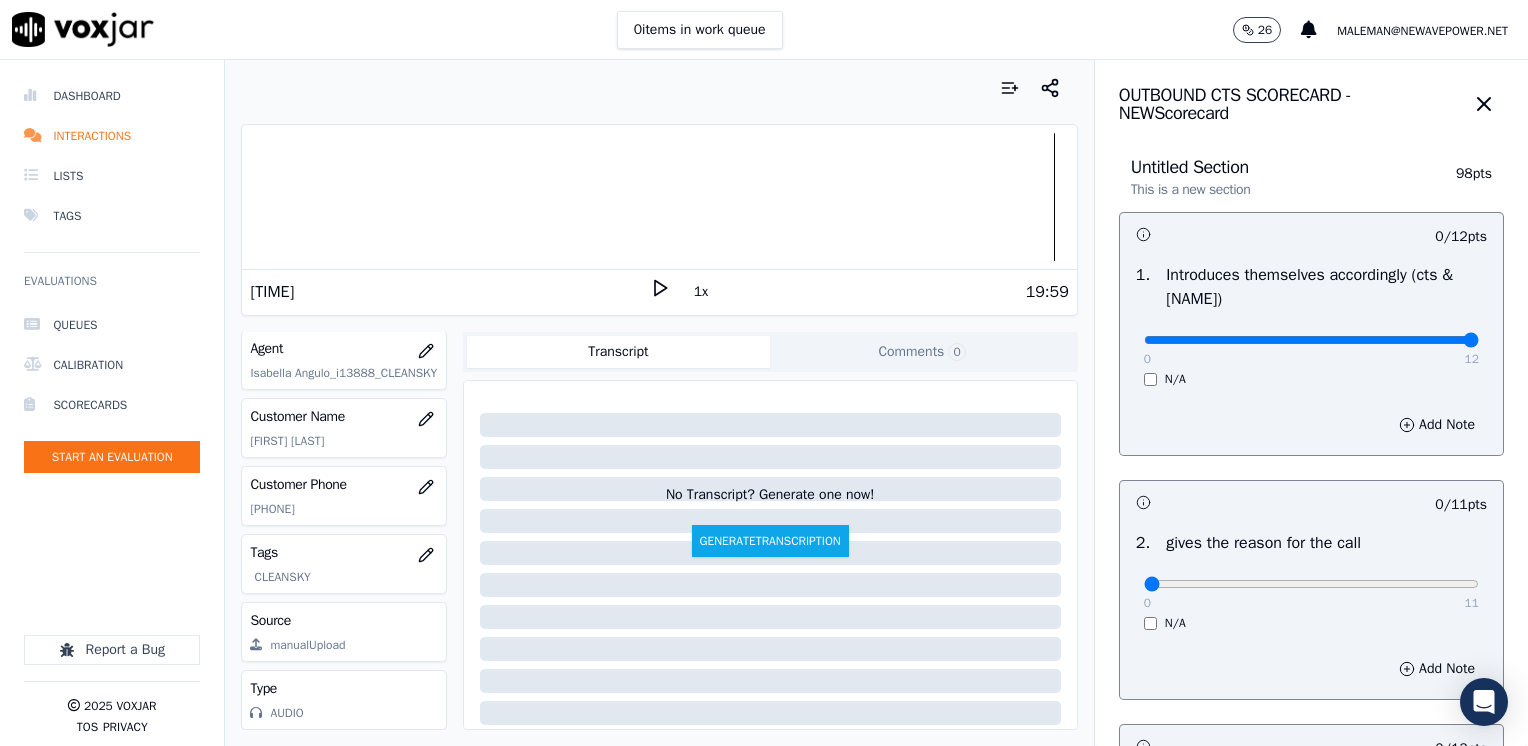 drag, startPoint x: 1132, startPoint y: 341, endPoint x: 1531, endPoint y: 389, distance: 401.87686 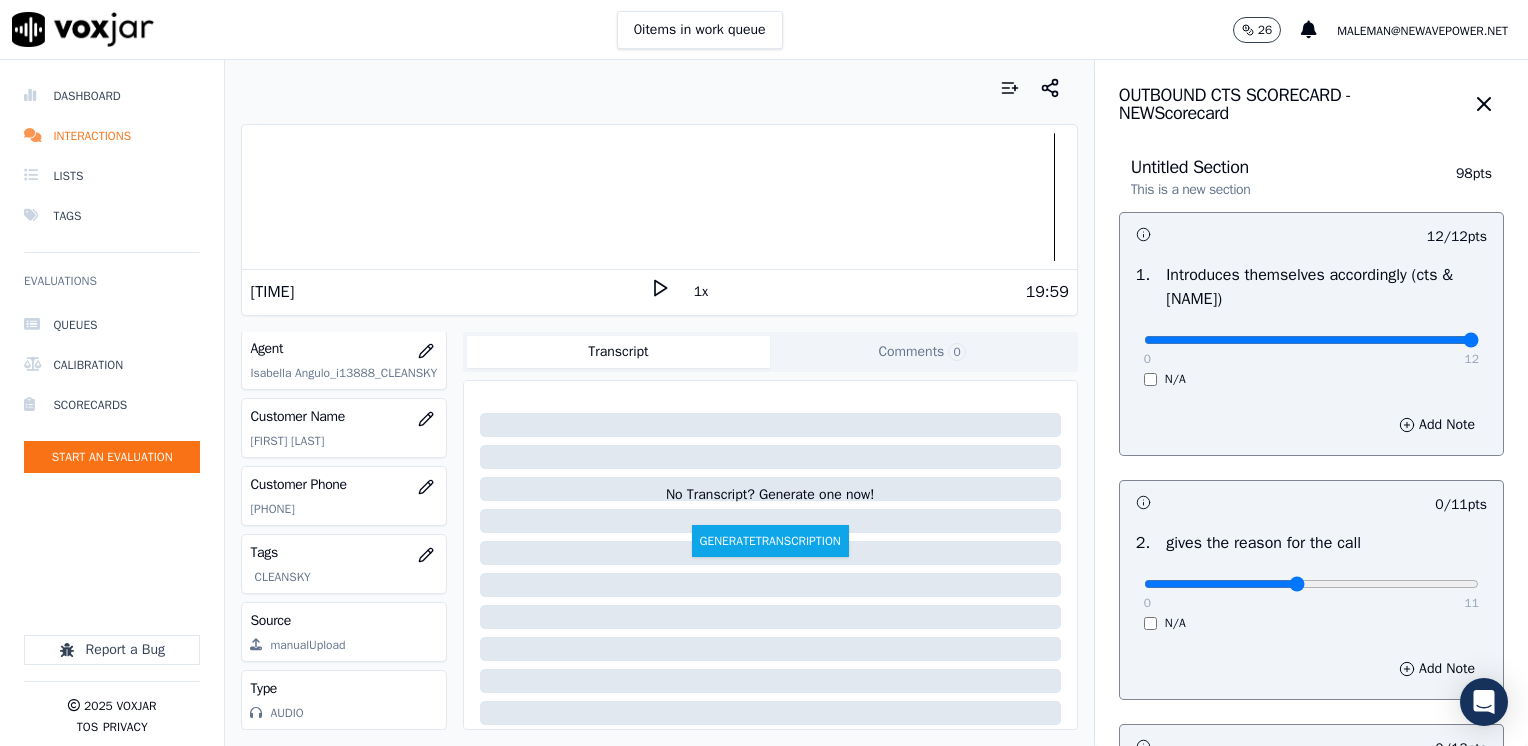 type on "5" 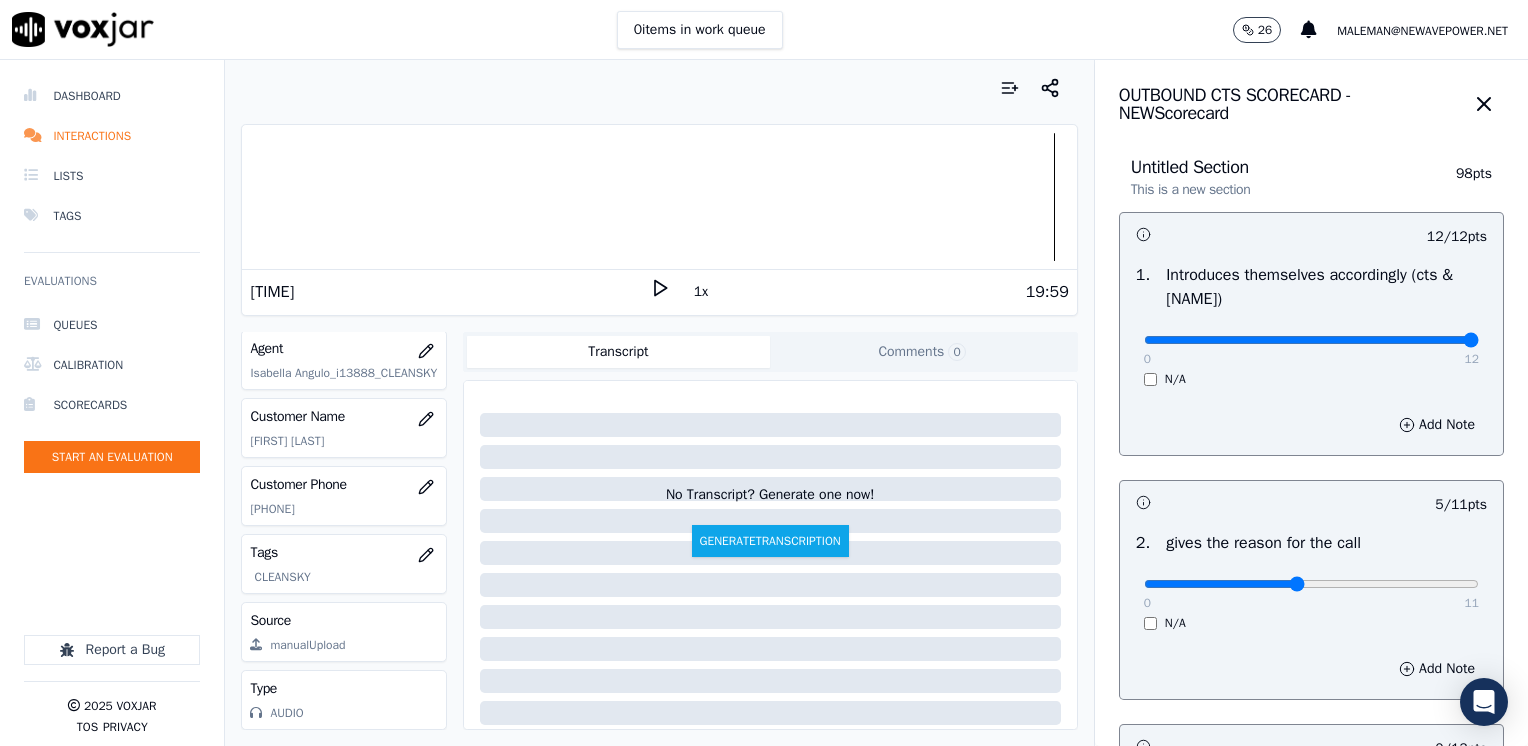 click on "Add Note" at bounding box center [1311, 669] 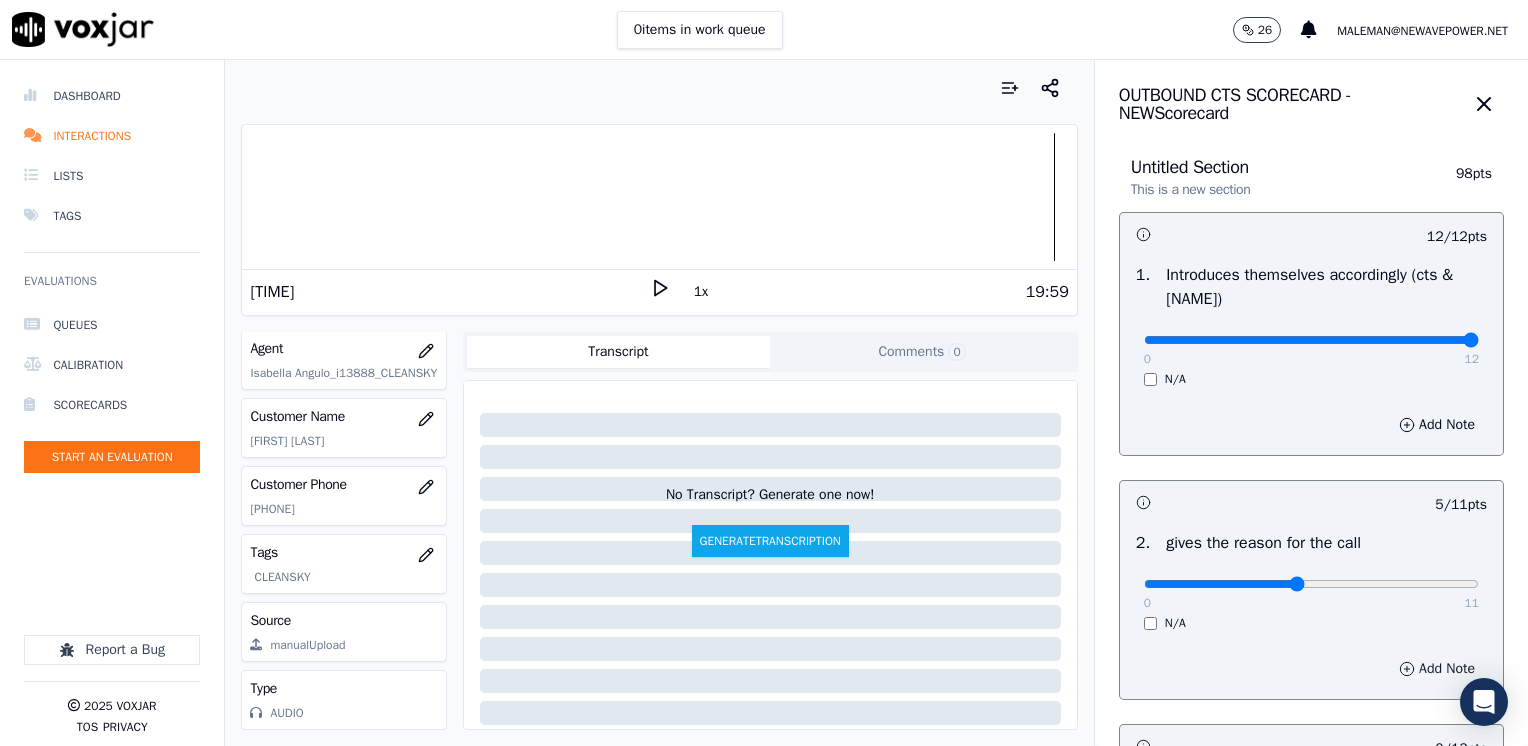 click on "Add Note" at bounding box center [1437, 669] 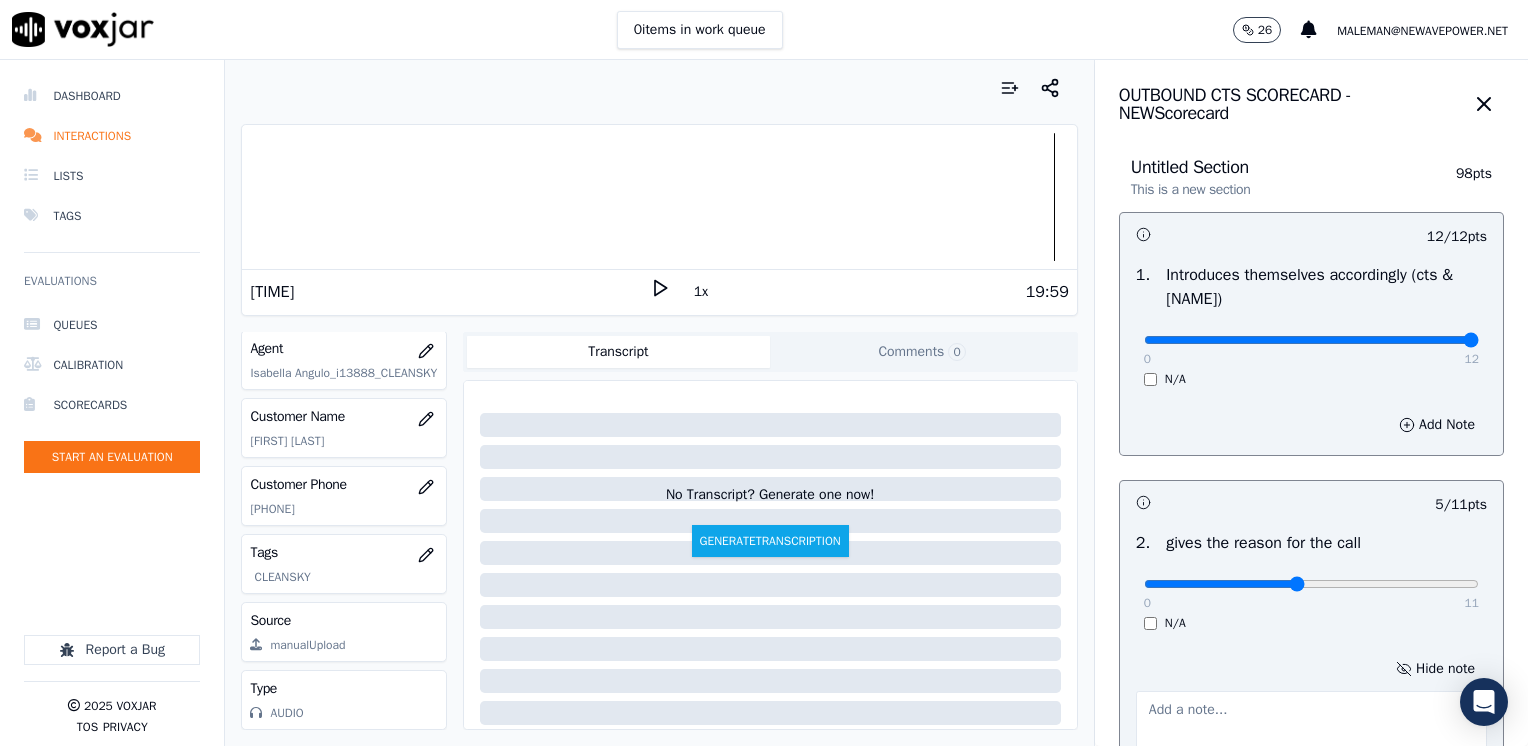 scroll, scrollTop: 200, scrollLeft: 0, axis: vertical 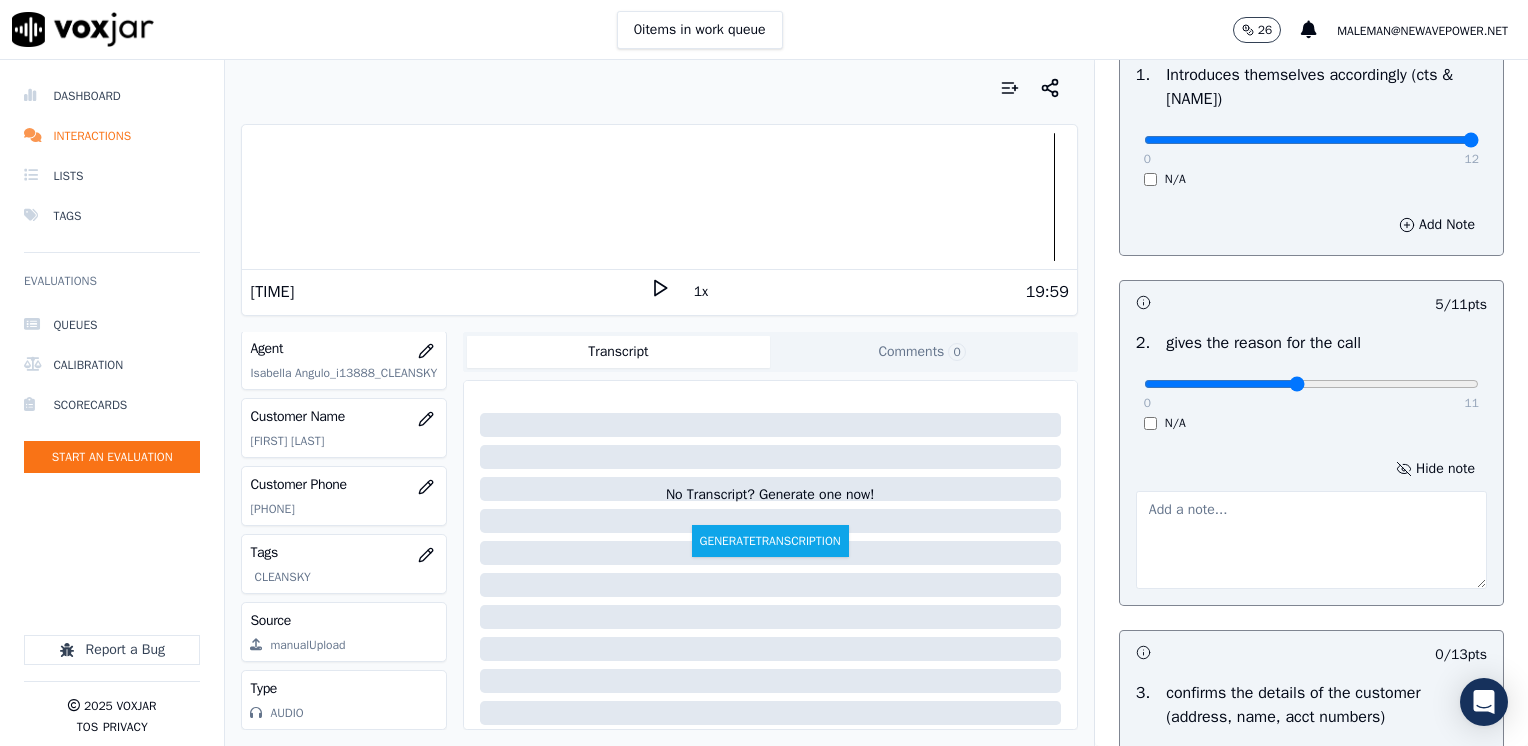 click at bounding box center (1311, 540) 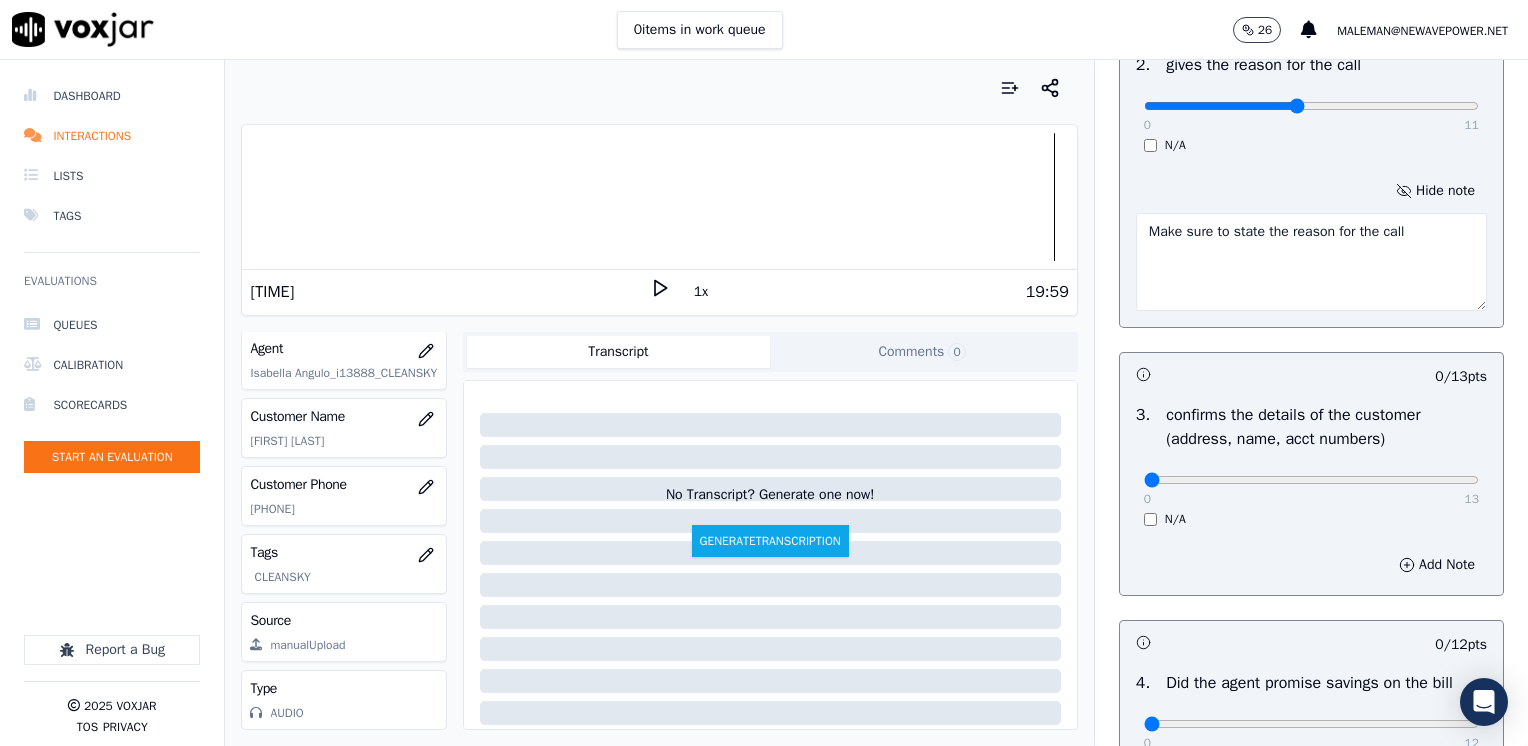 scroll, scrollTop: 600, scrollLeft: 0, axis: vertical 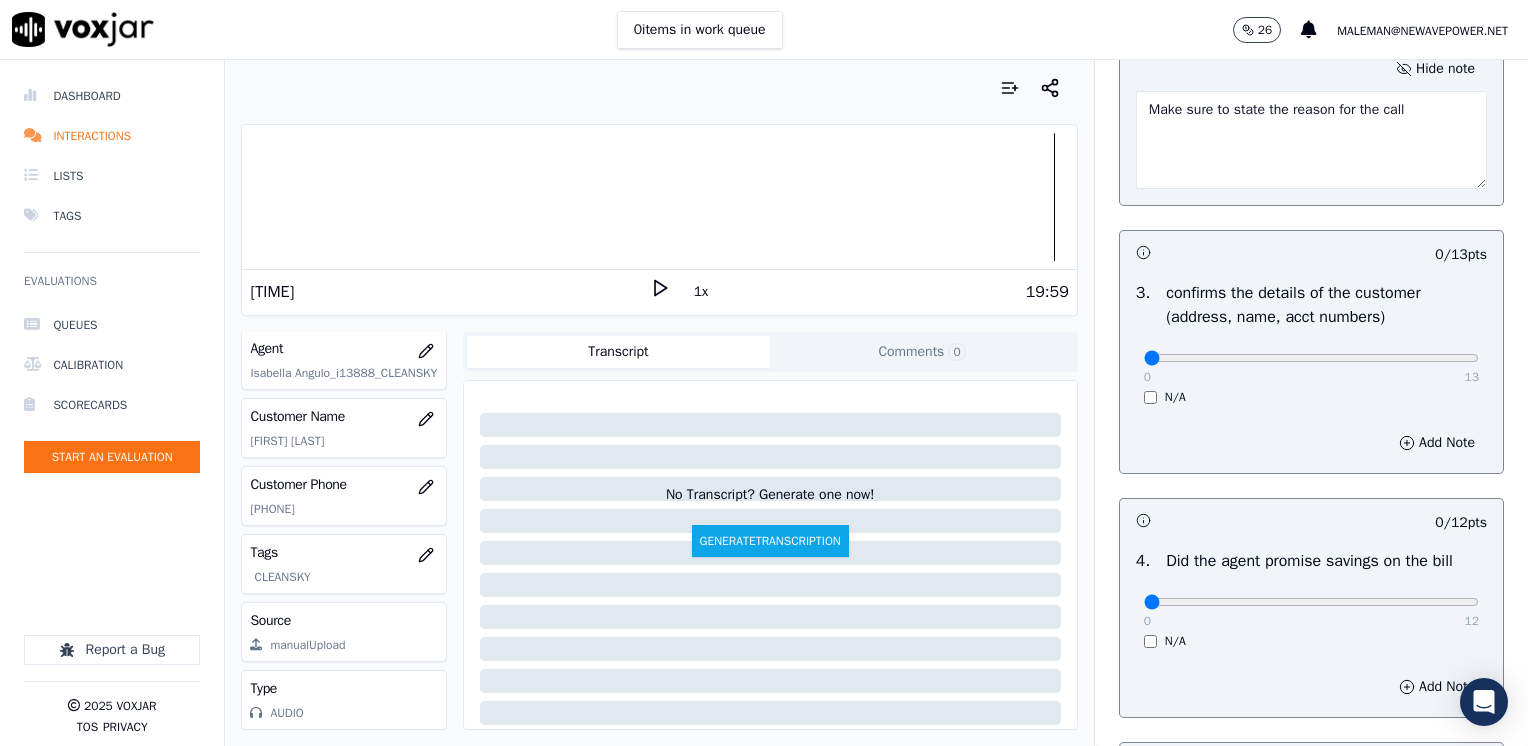 type on "Make sure to state the reason for the call" 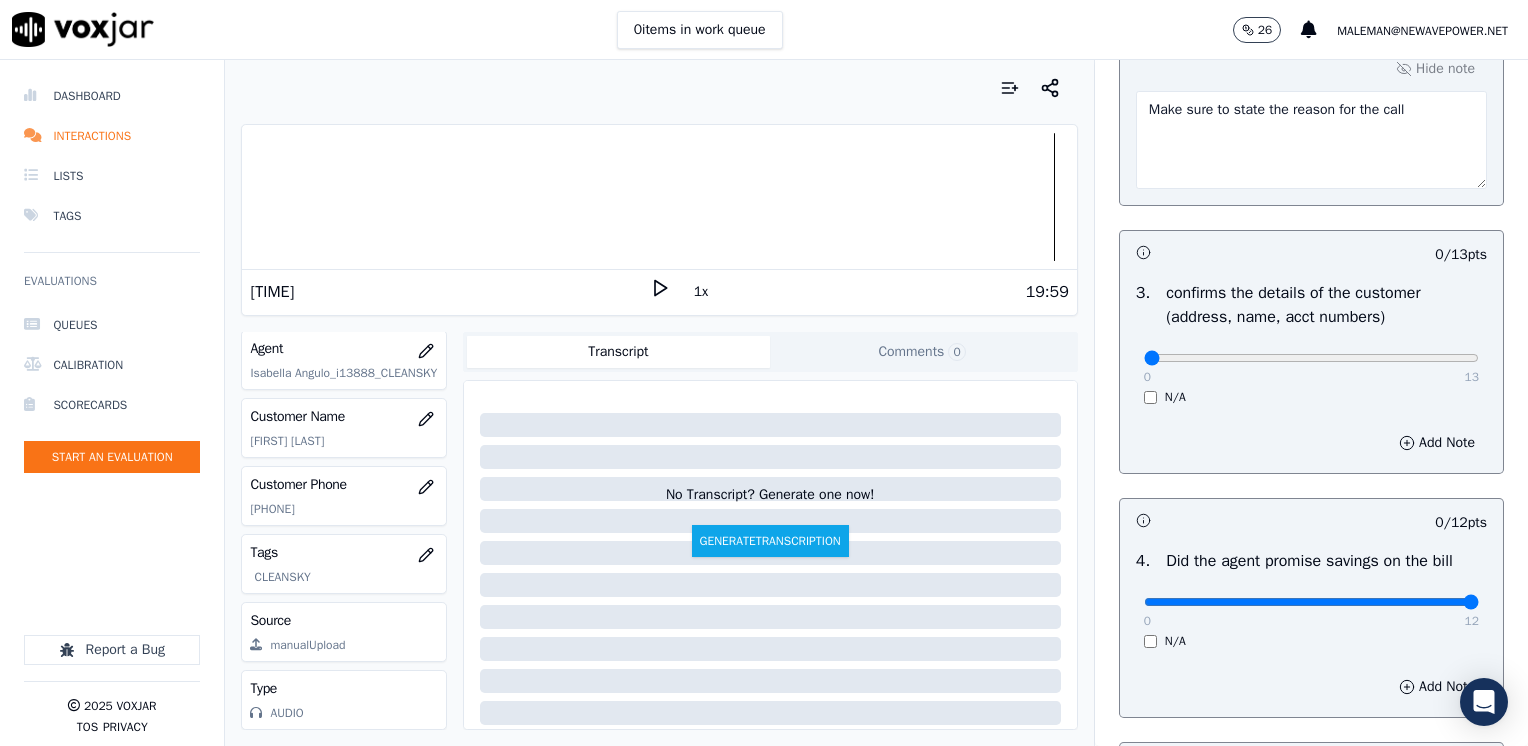 drag, startPoint x: 1128, startPoint y: 601, endPoint x: 1527, endPoint y: 614, distance: 399.21173 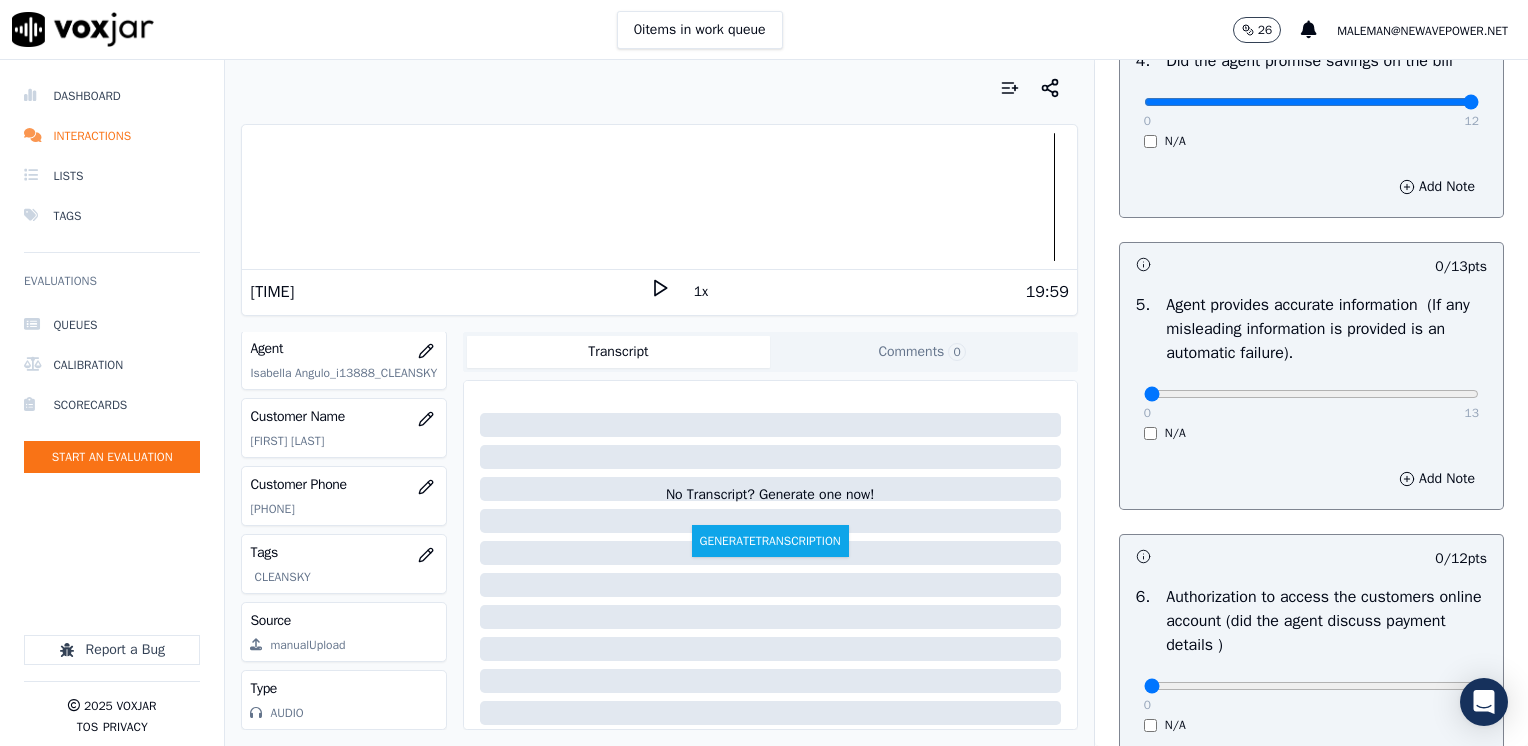 scroll, scrollTop: 1300, scrollLeft: 0, axis: vertical 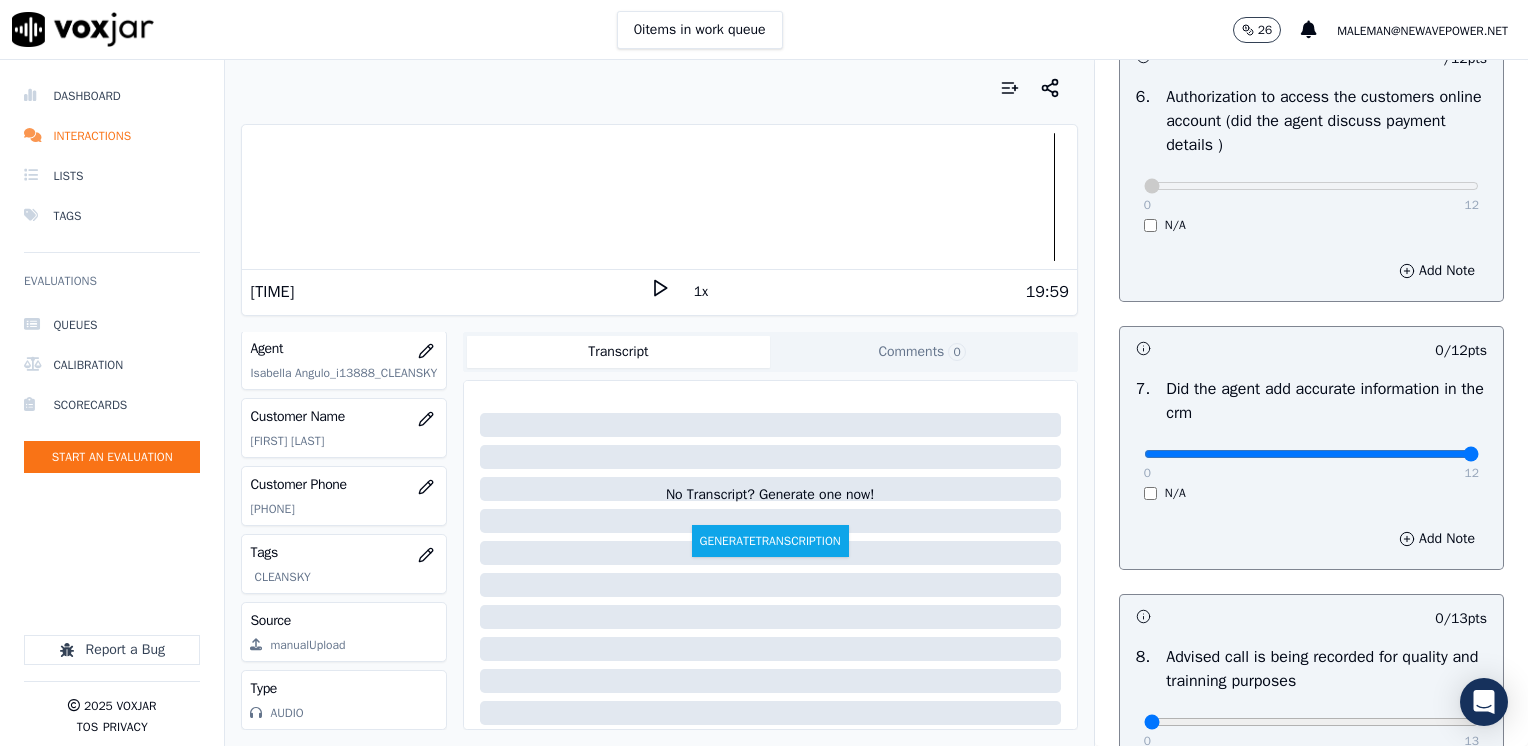 drag, startPoint x: 1132, startPoint y: 456, endPoint x: 1531, endPoint y: 456, distance: 399 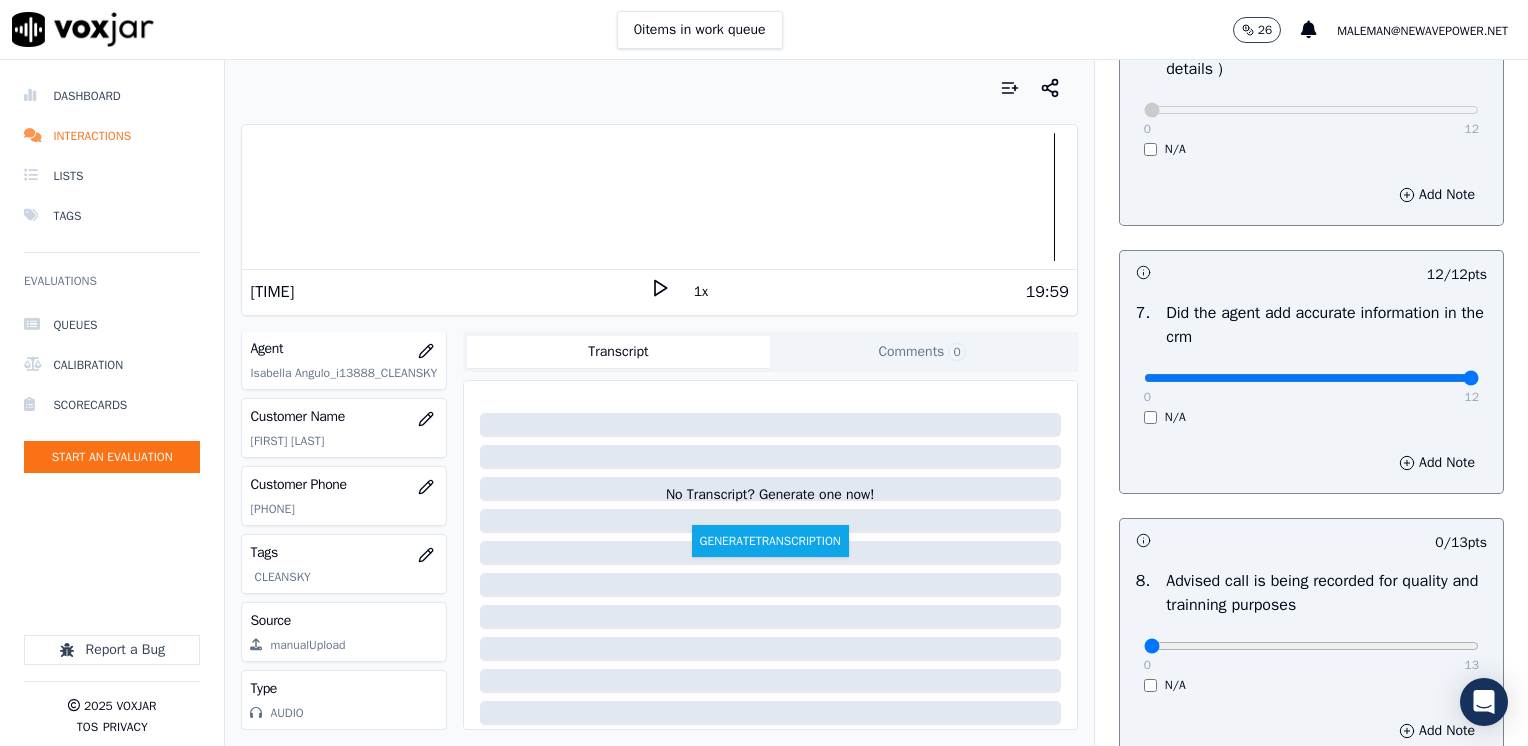 scroll, scrollTop: 1853, scrollLeft: 0, axis: vertical 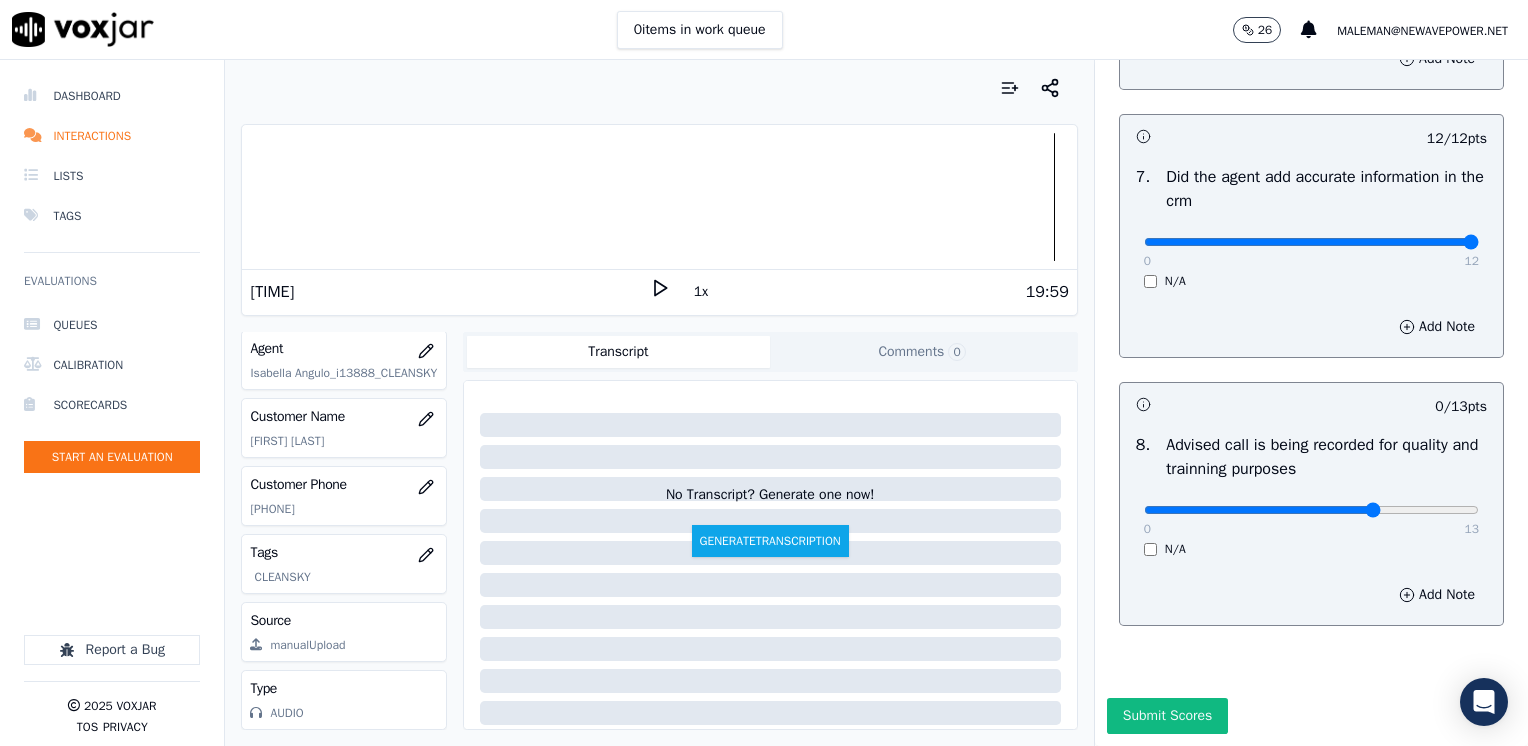 click at bounding box center [1311, -1472] 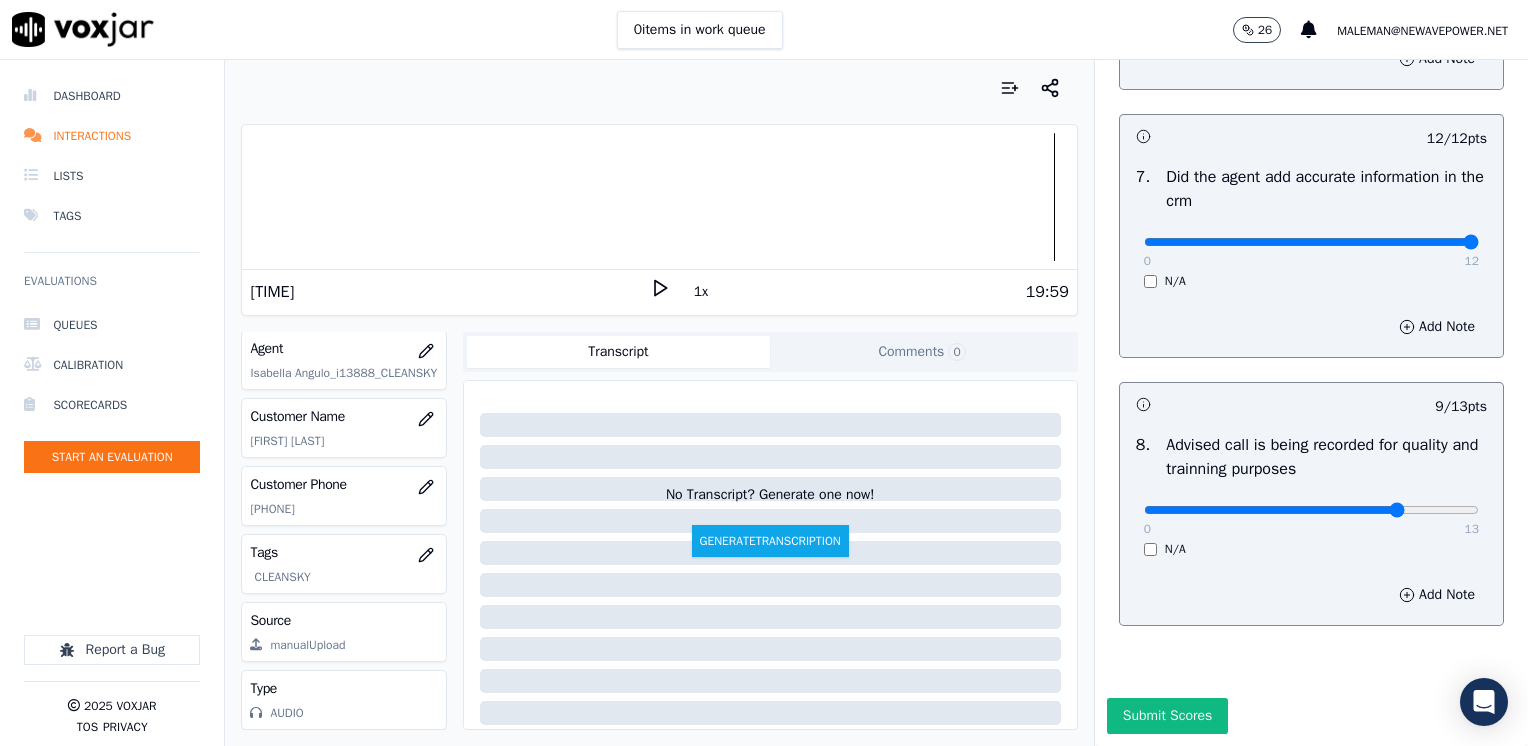 type on "10" 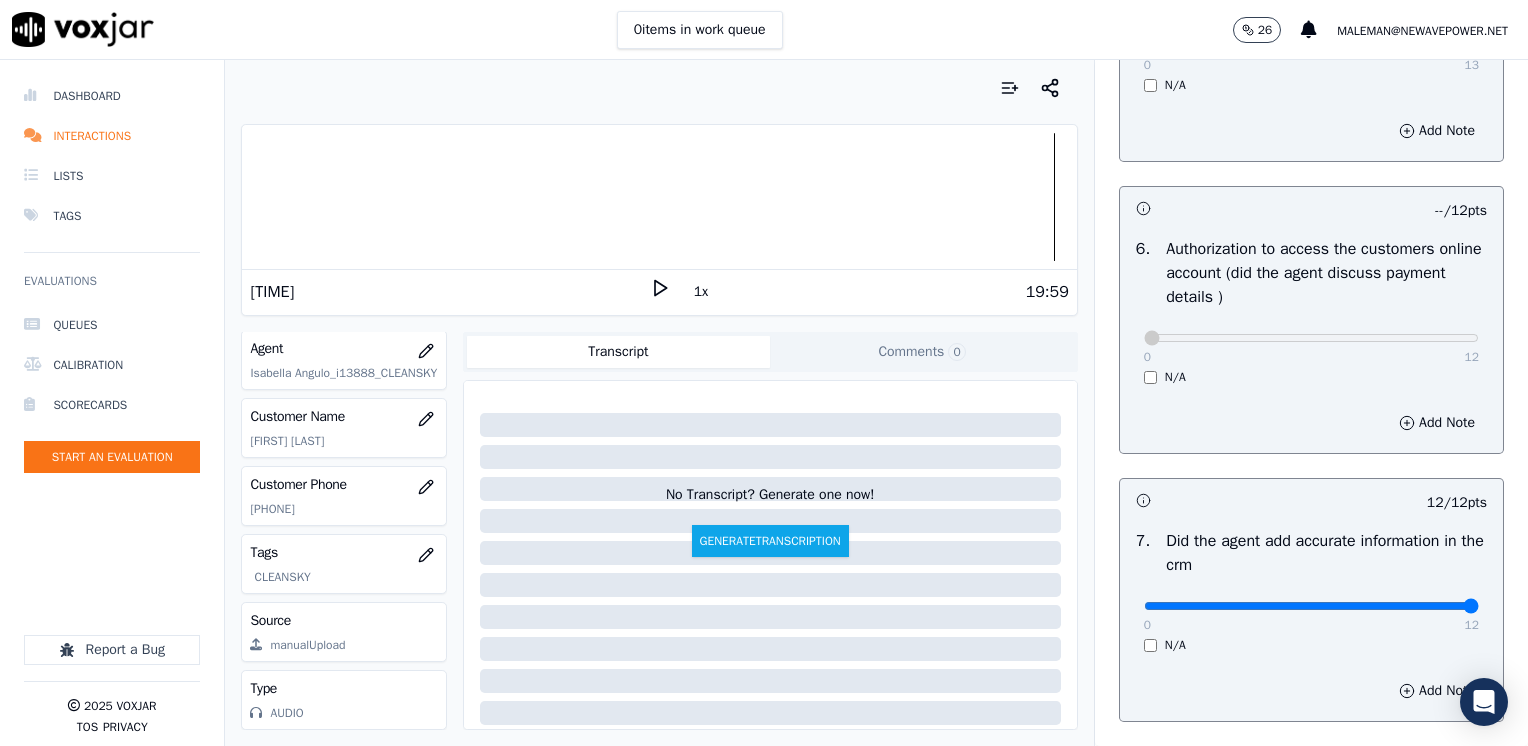 scroll, scrollTop: 1300, scrollLeft: 0, axis: vertical 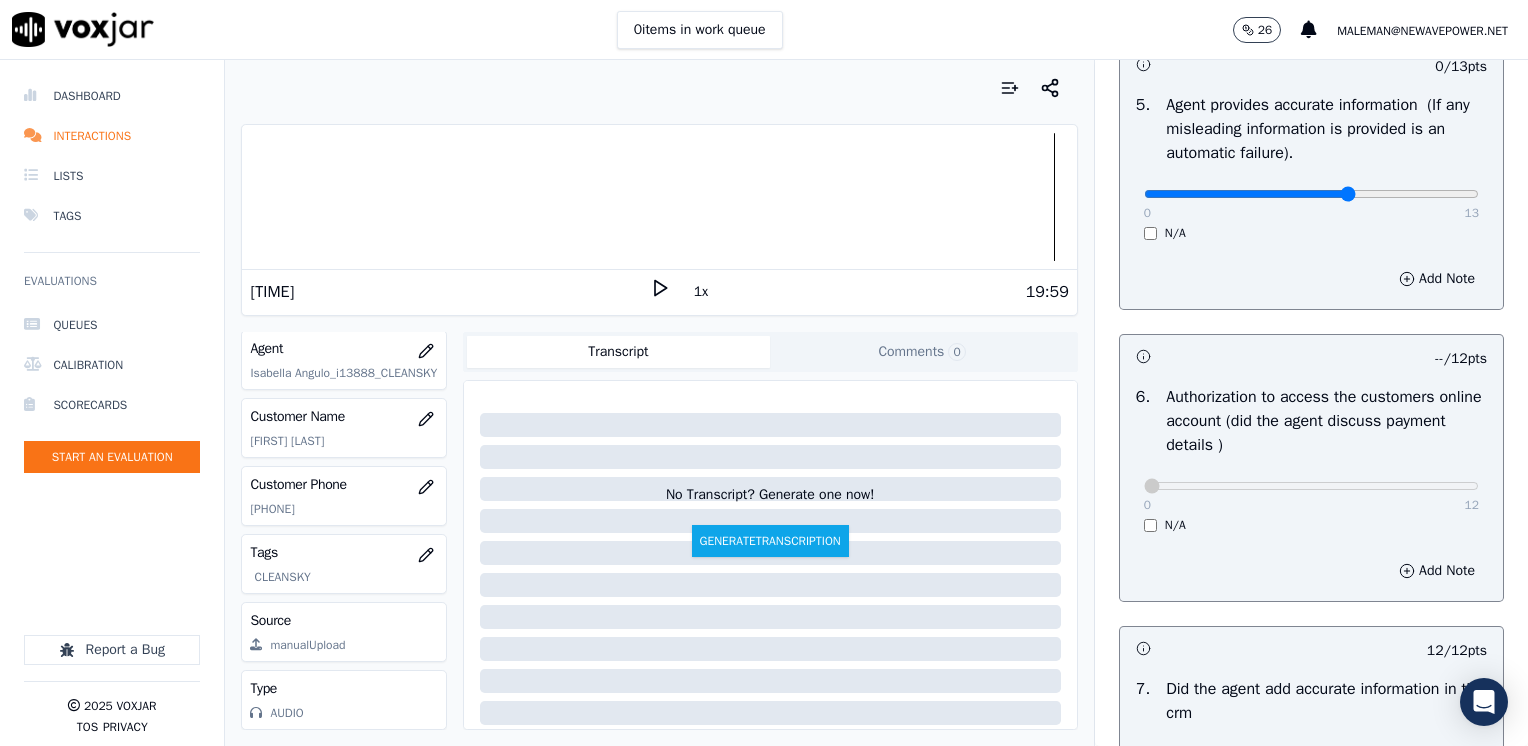 type on "8" 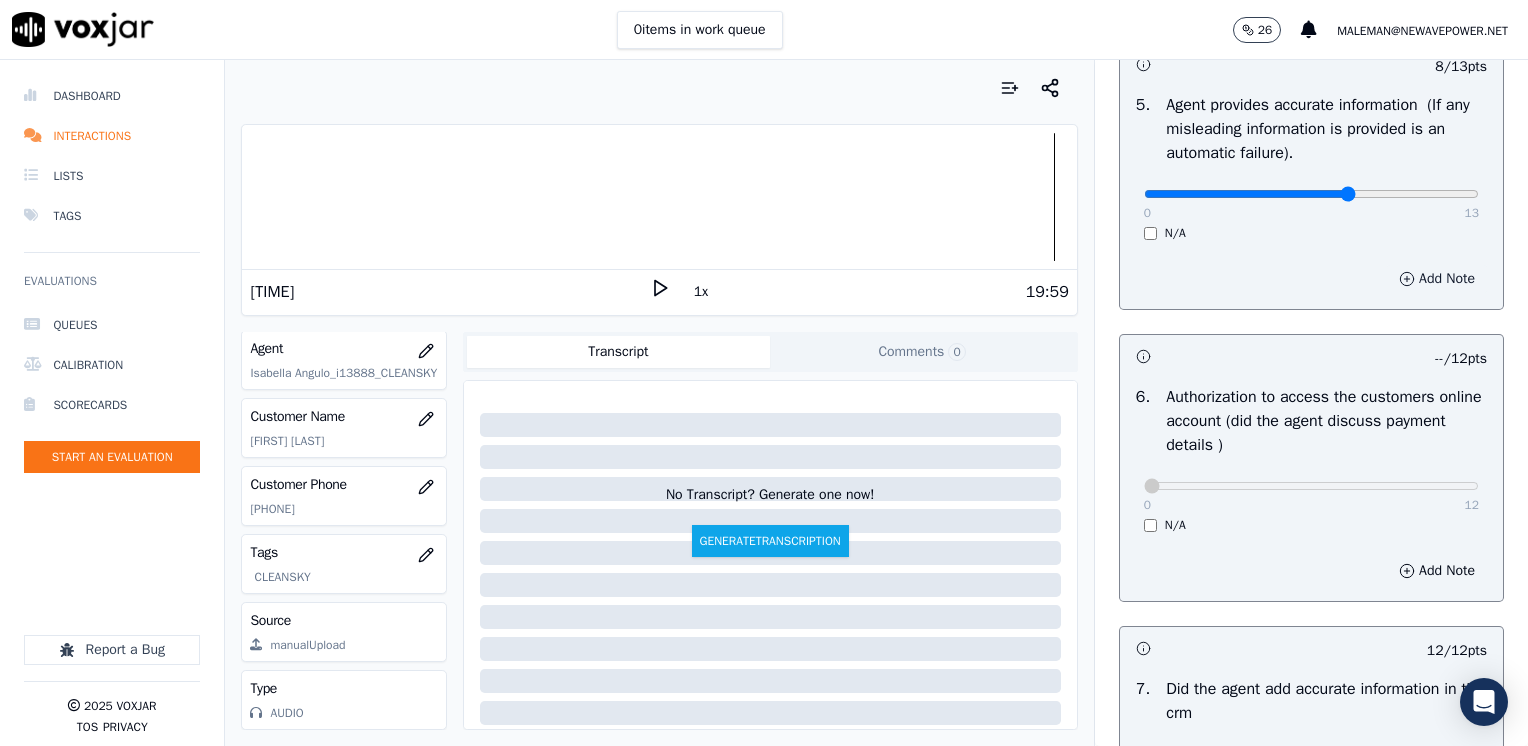 click on "Add Note" at bounding box center [1437, 279] 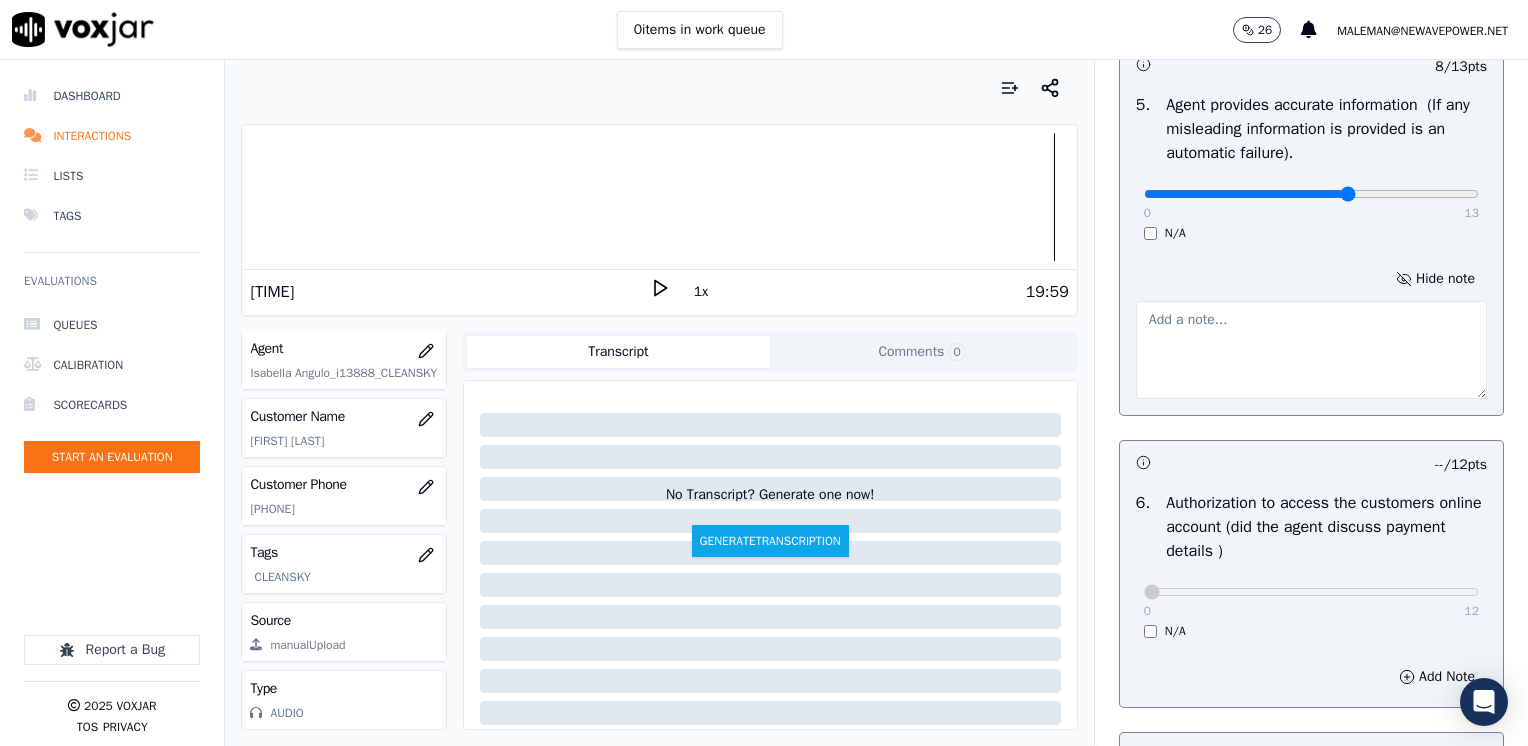 click at bounding box center (1311, 350) 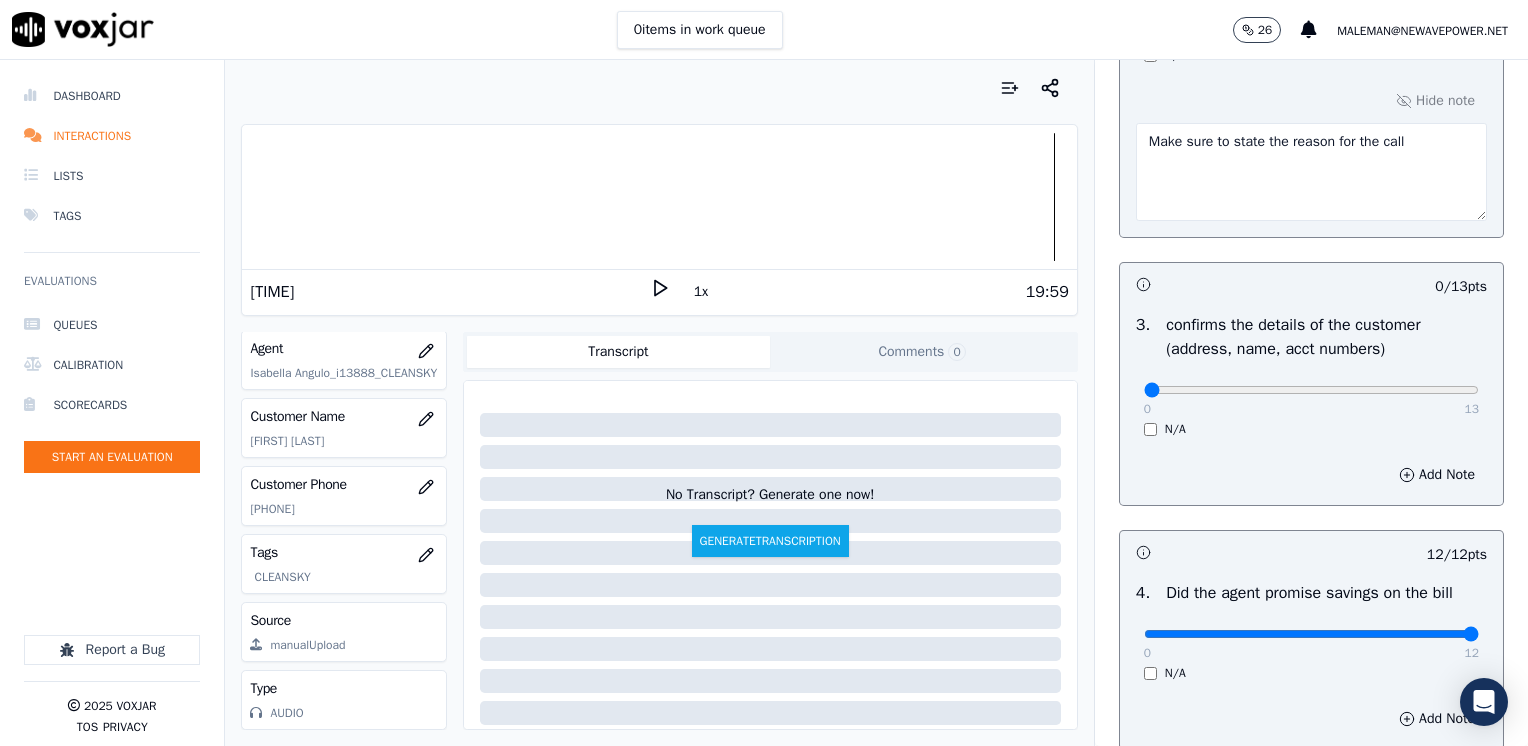 scroll, scrollTop: 500, scrollLeft: 0, axis: vertical 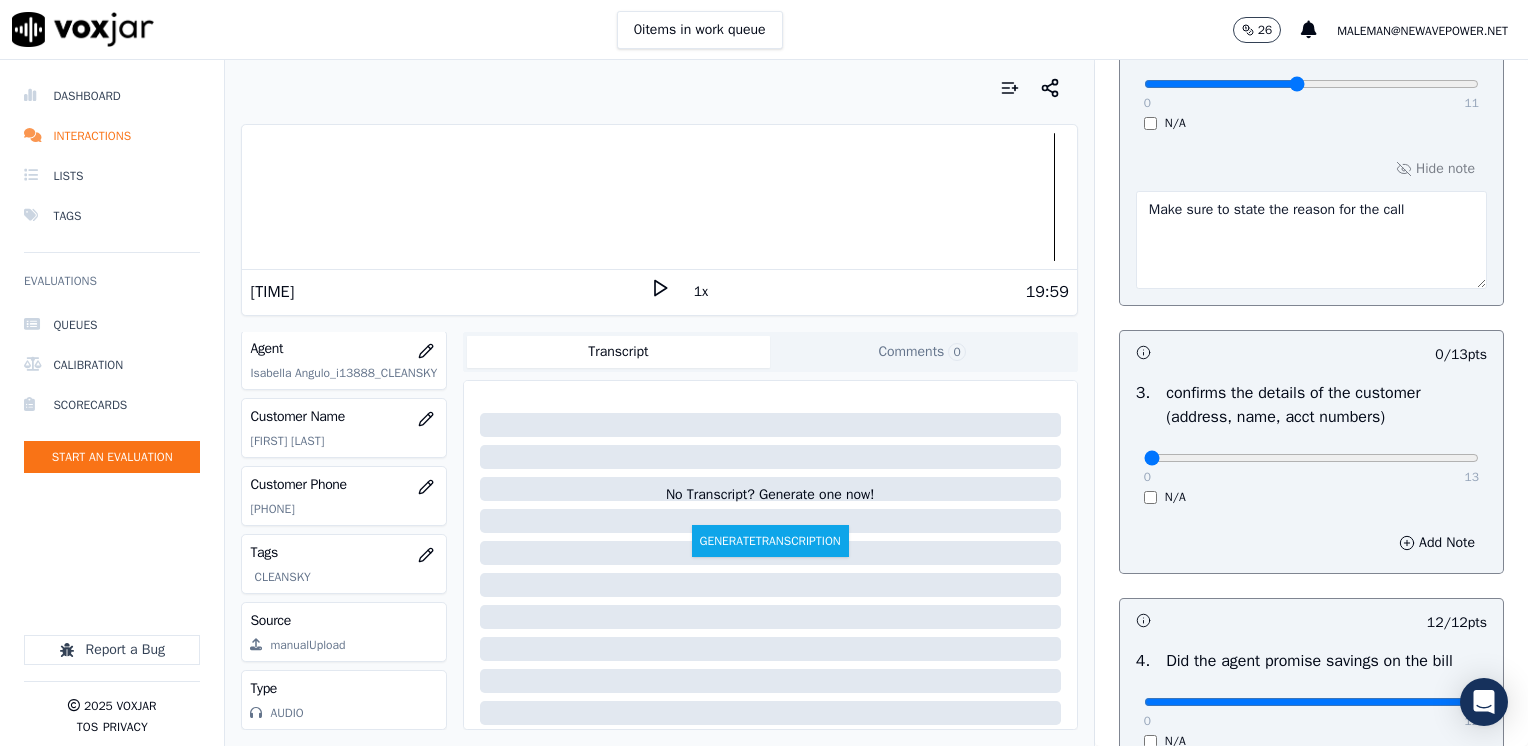 type on "Avoid advising cx does not have to pay the $[AMOUNT] [CURRENCY]" 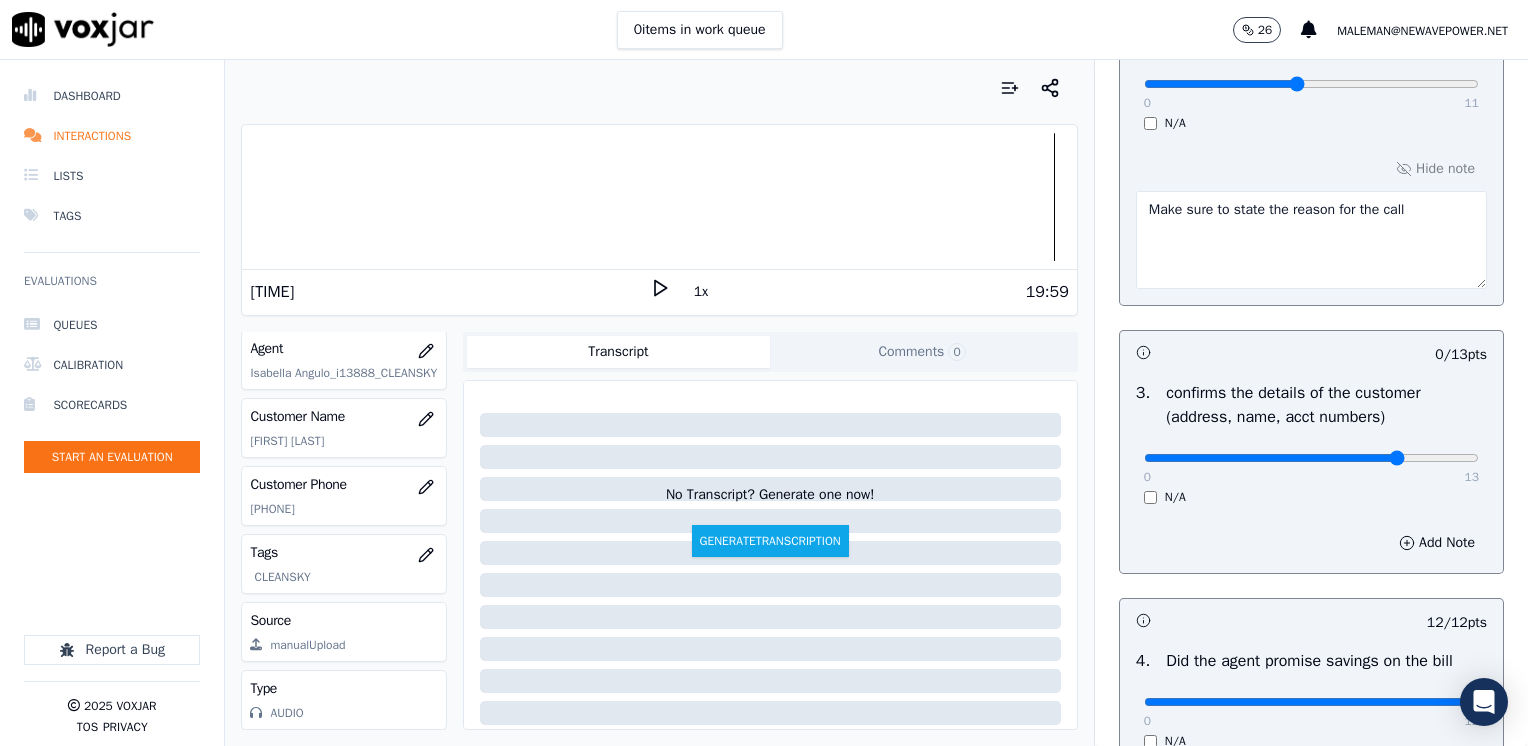 type on "10" 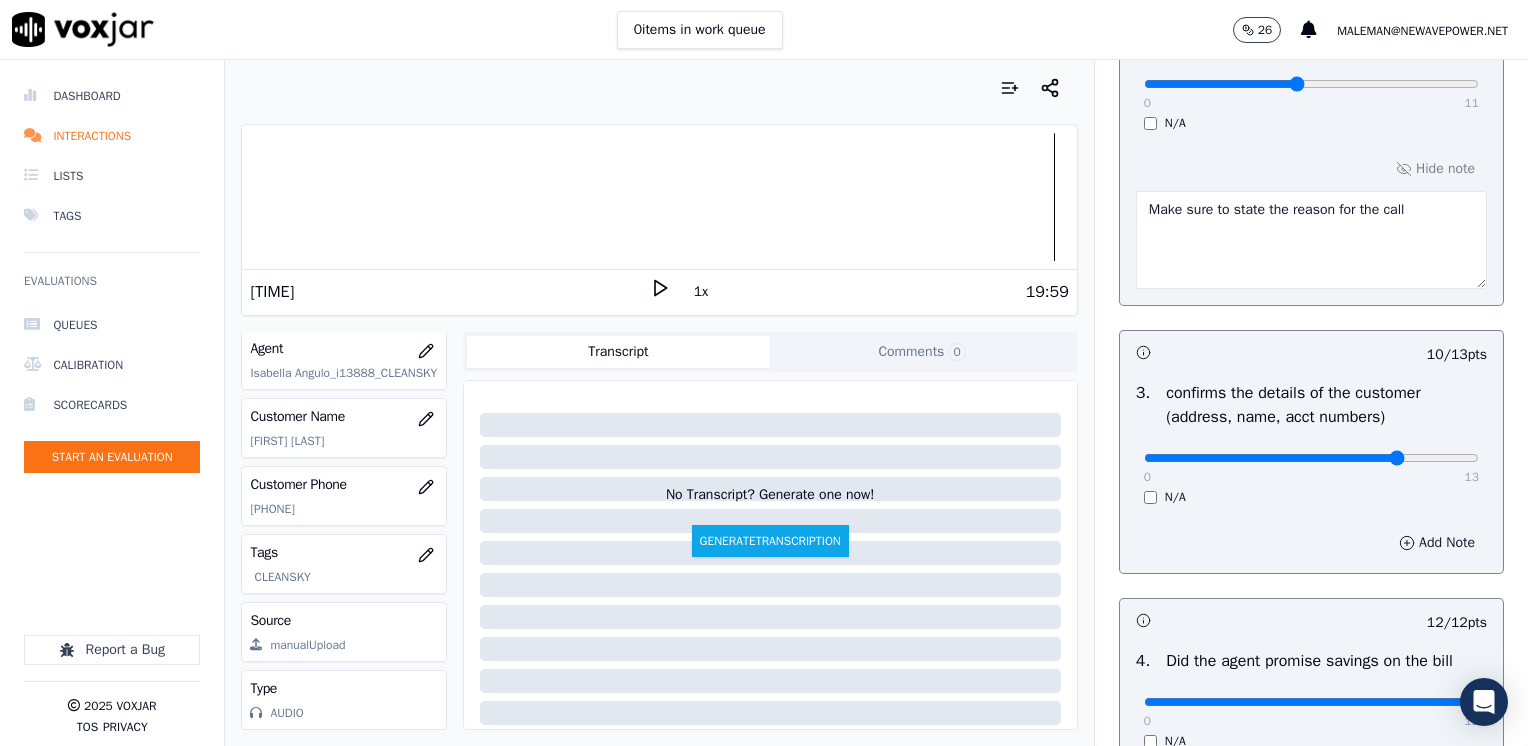 click on "Add Note" at bounding box center (1437, 543) 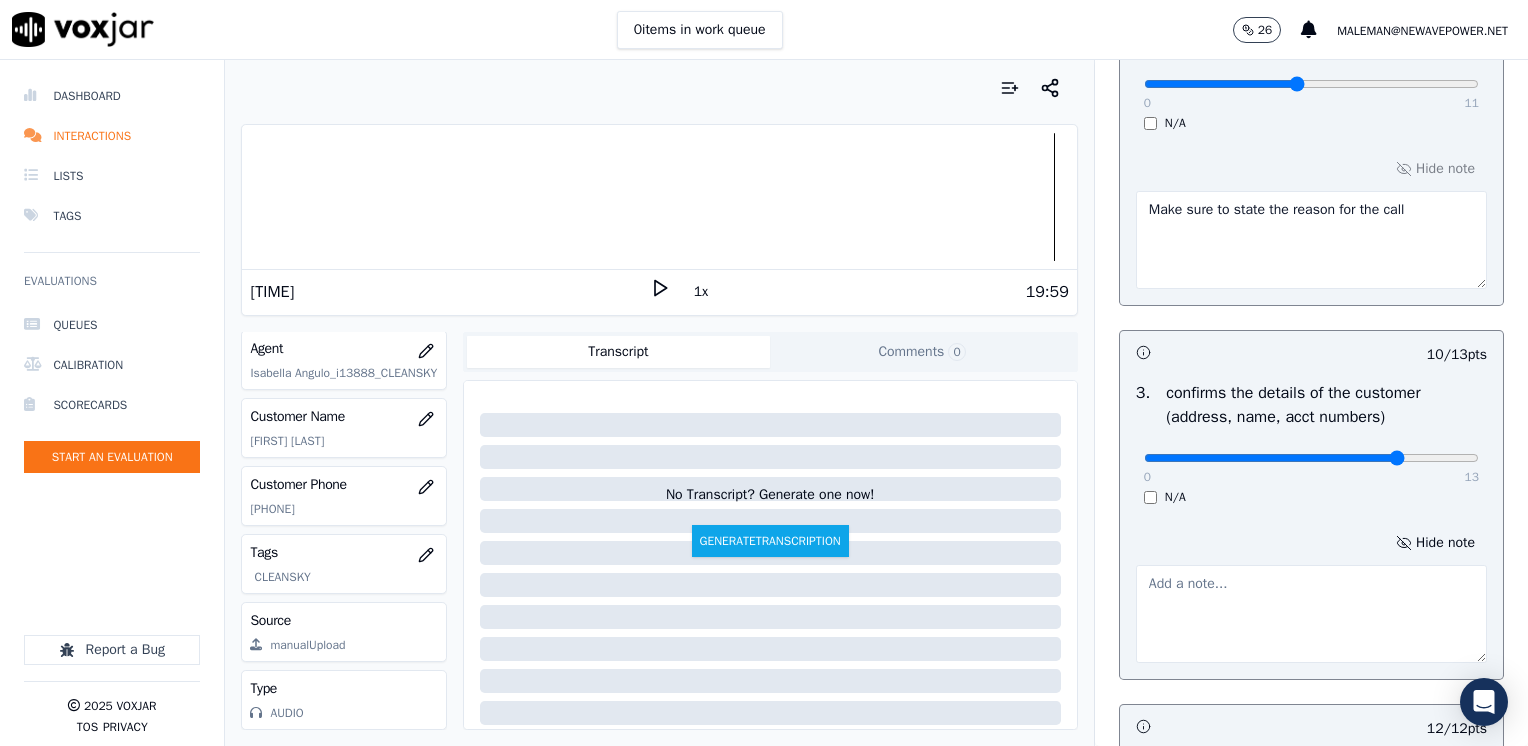 click at bounding box center (1311, 614) 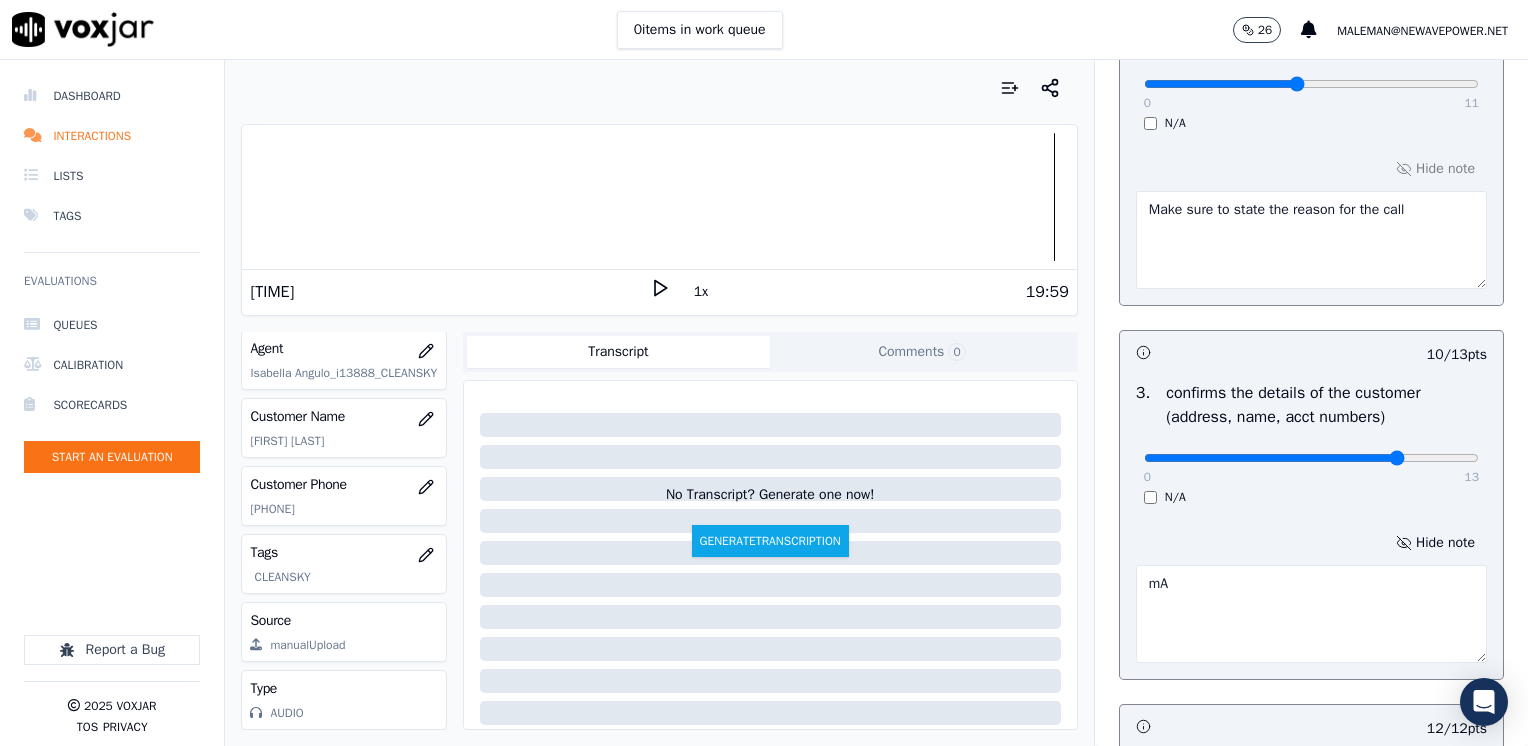 type on "m" 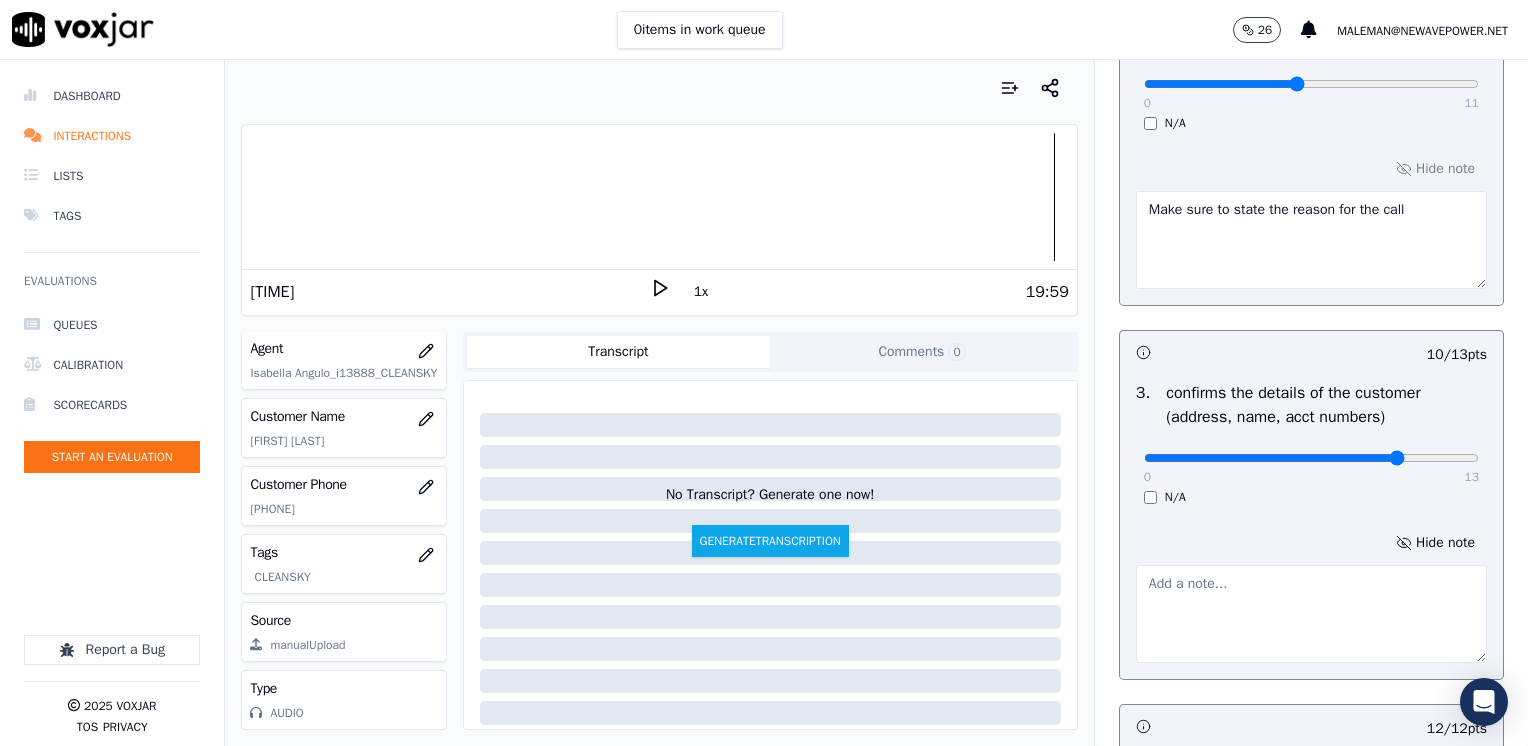type on "a" 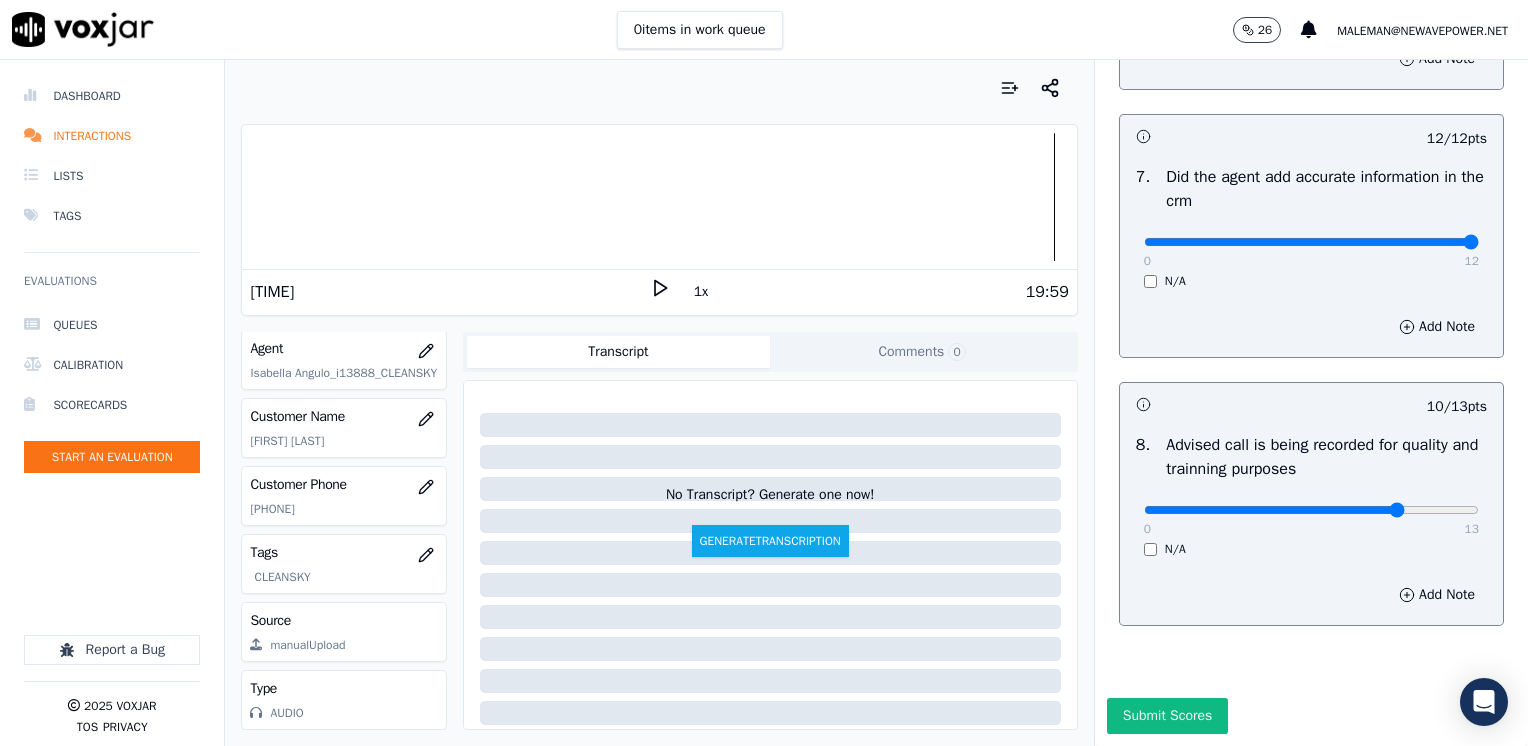 scroll, scrollTop: 2064, scrollLeft: 0, axis: vertical 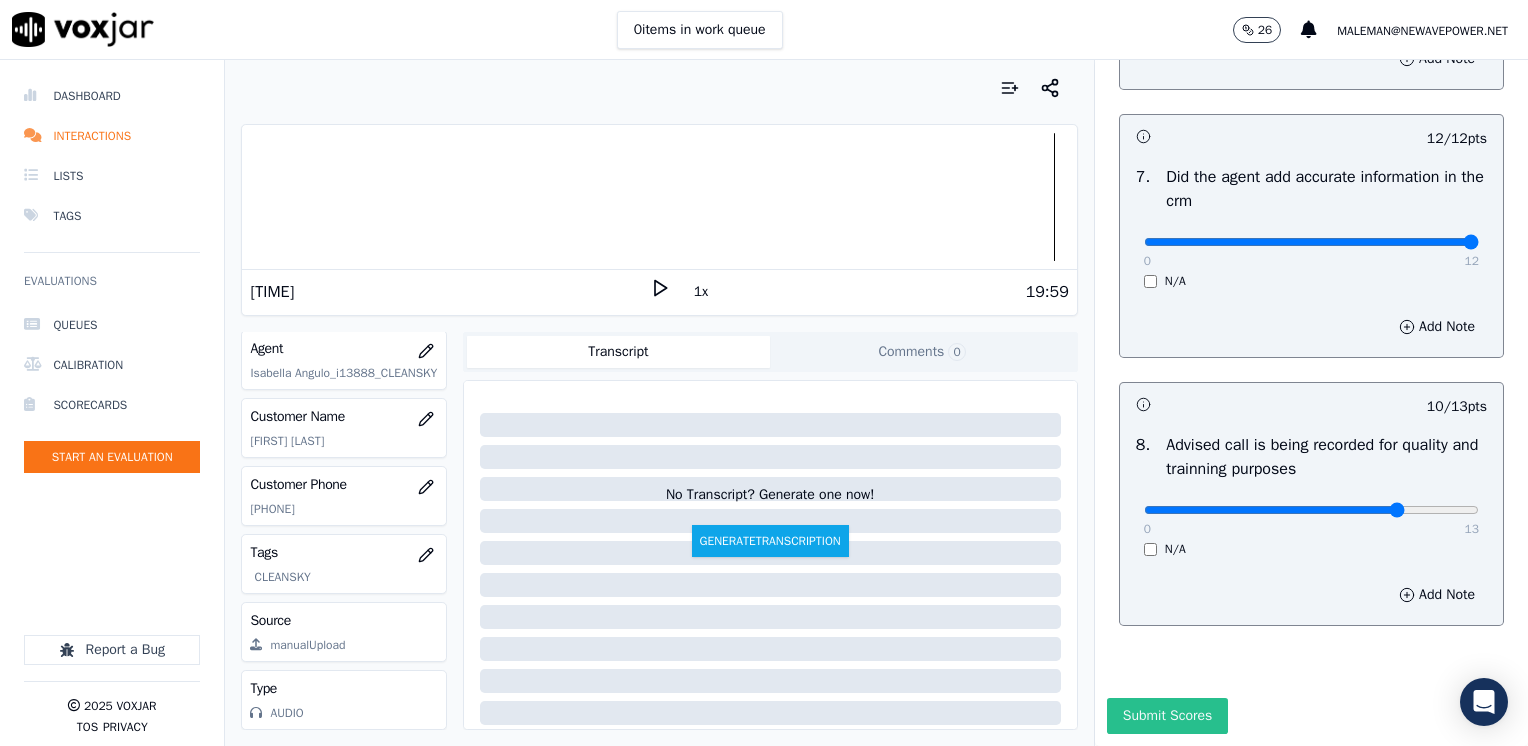 type on "Make sure to confirm full service address and the name on the bill before reading the CS CTS and sales script" 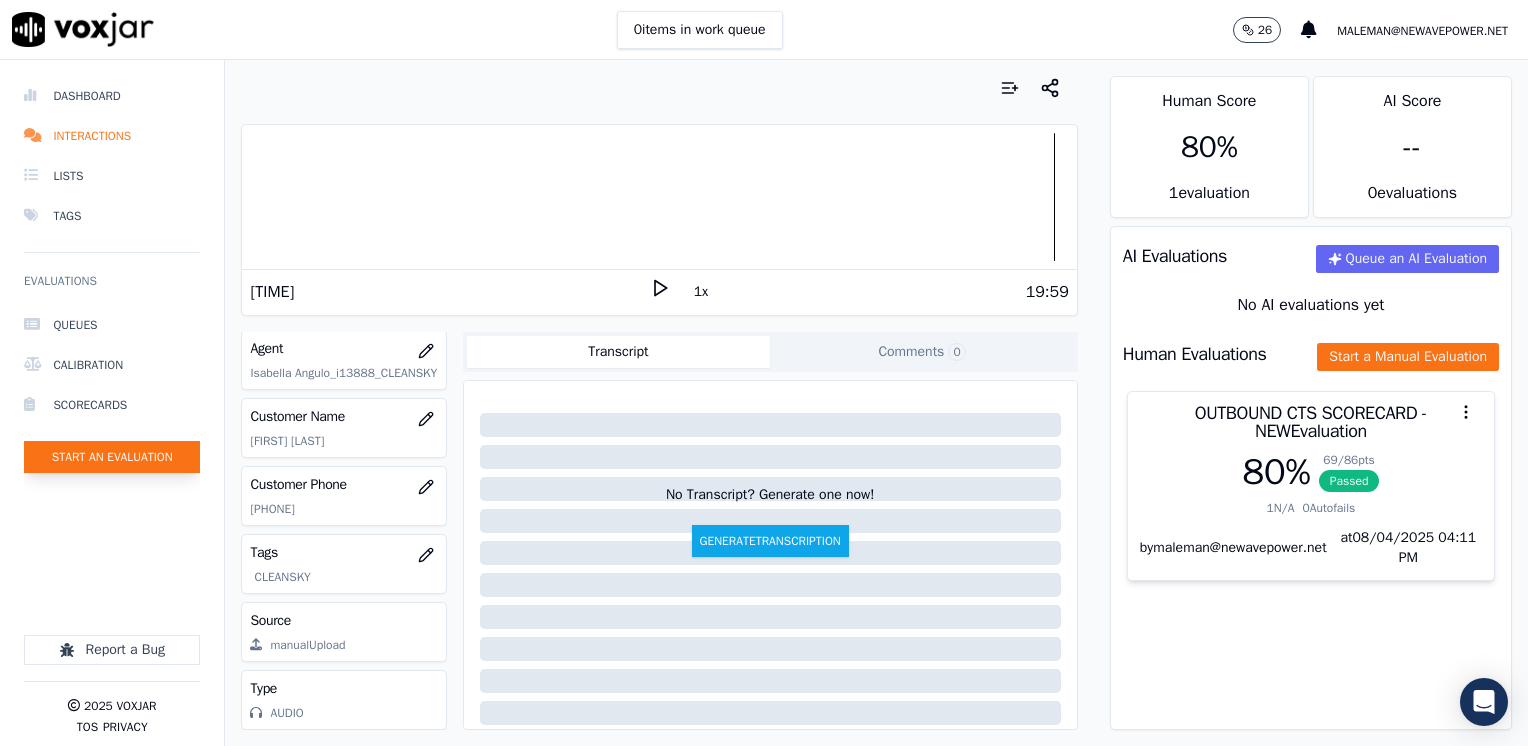 click on "Start an Evaluation" 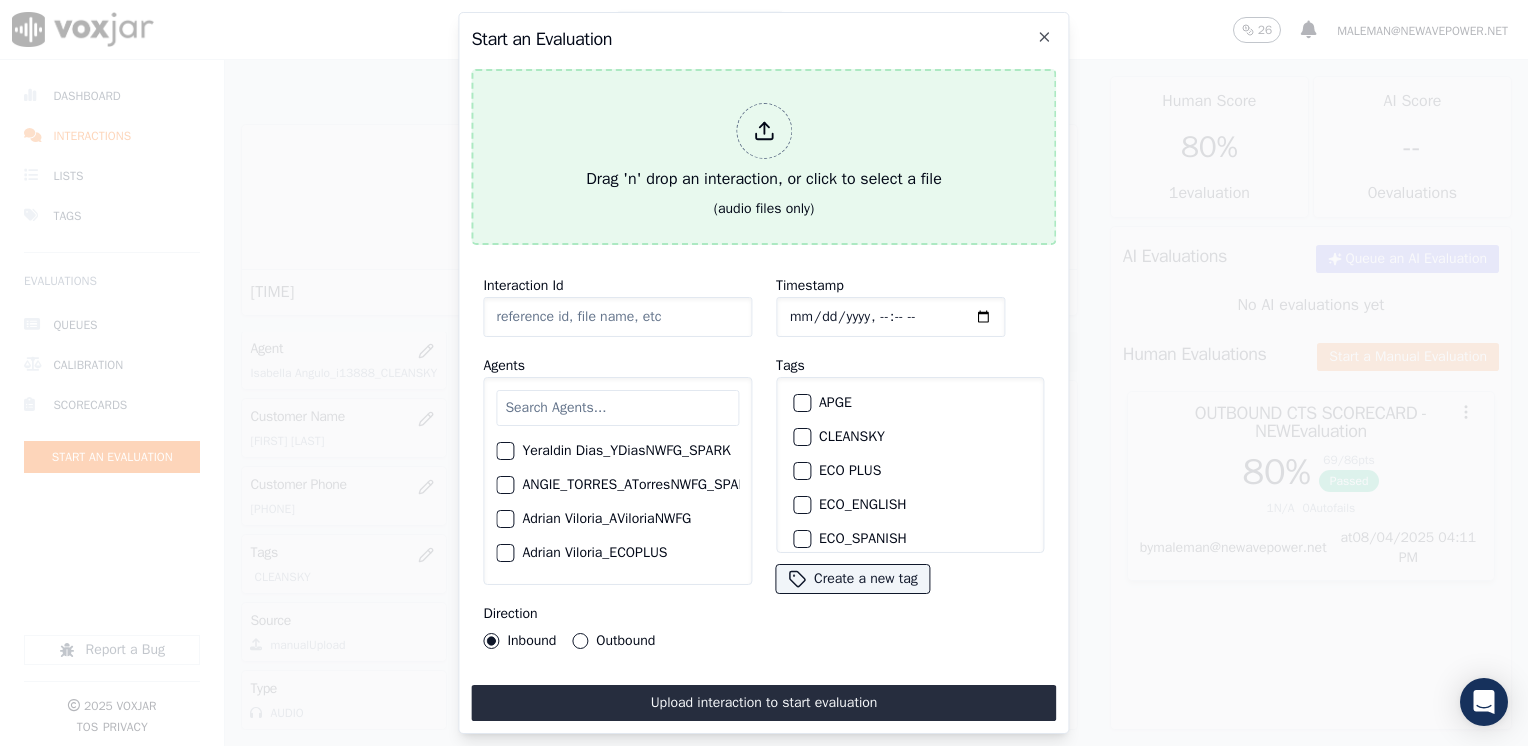 click at bounding box center [764, 131] 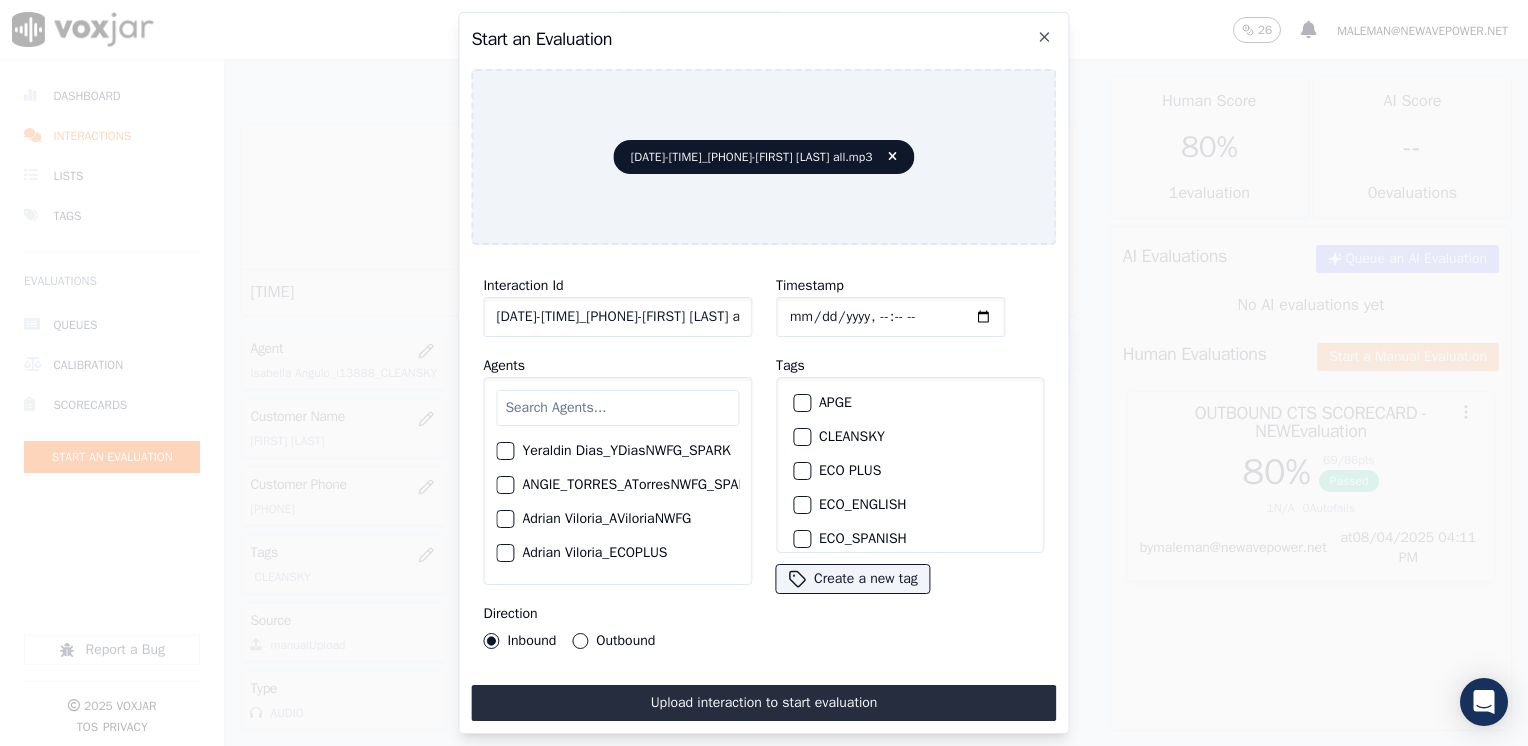 click at bounding box center [617, 408] 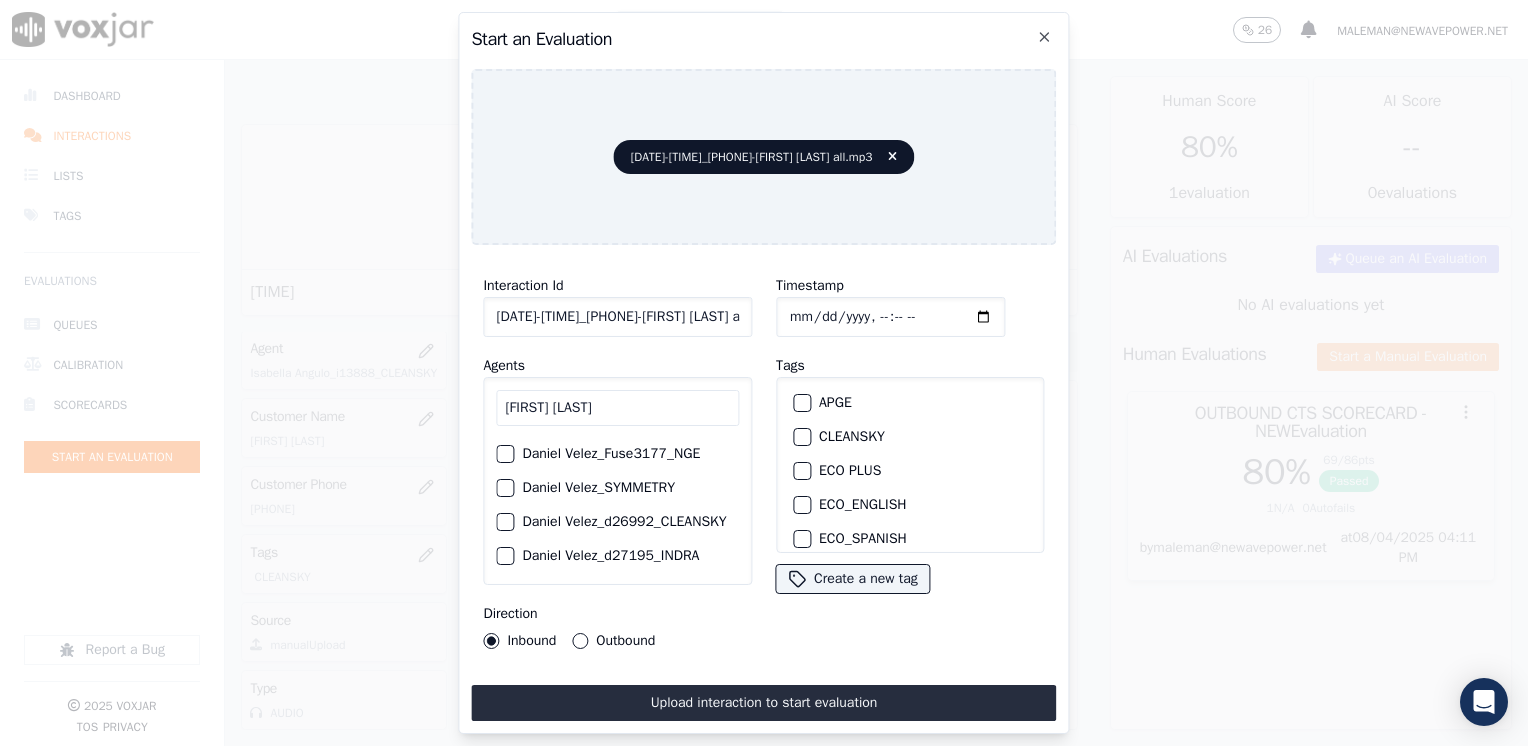 scroll, scrollTop: 100, scrollLeft: 0, axis: vertical 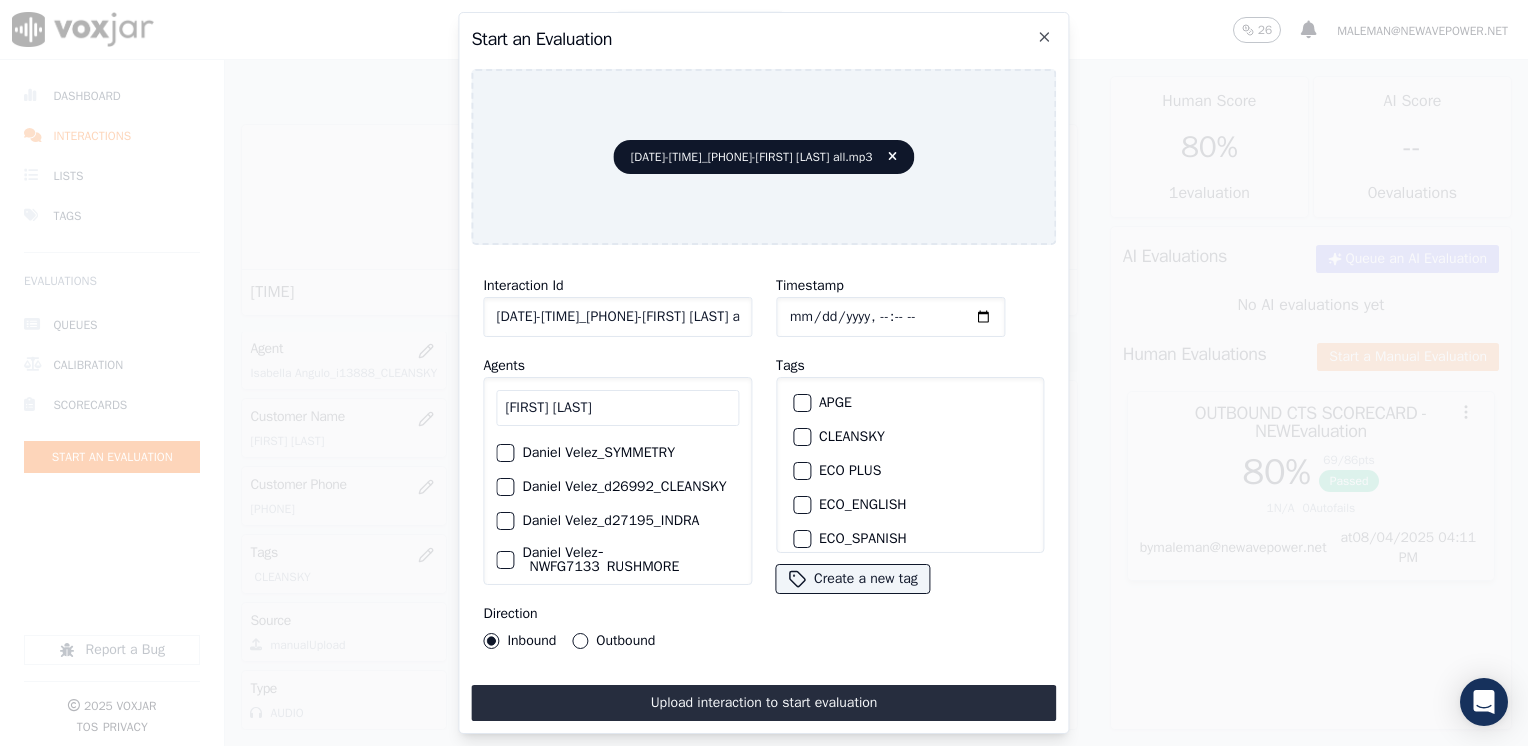 type on "[FIRST] [LAST]" 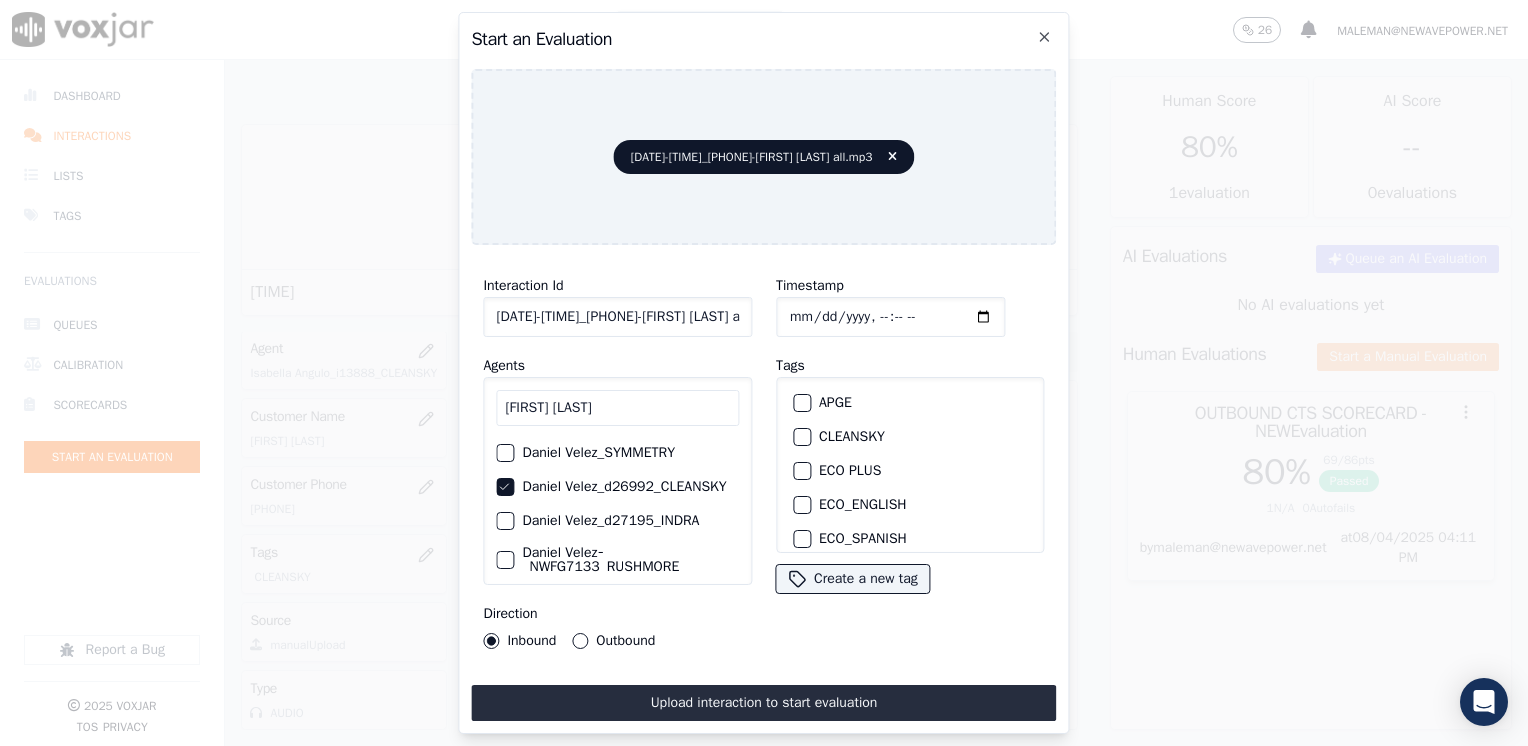 click at bounding box center (801, 437) 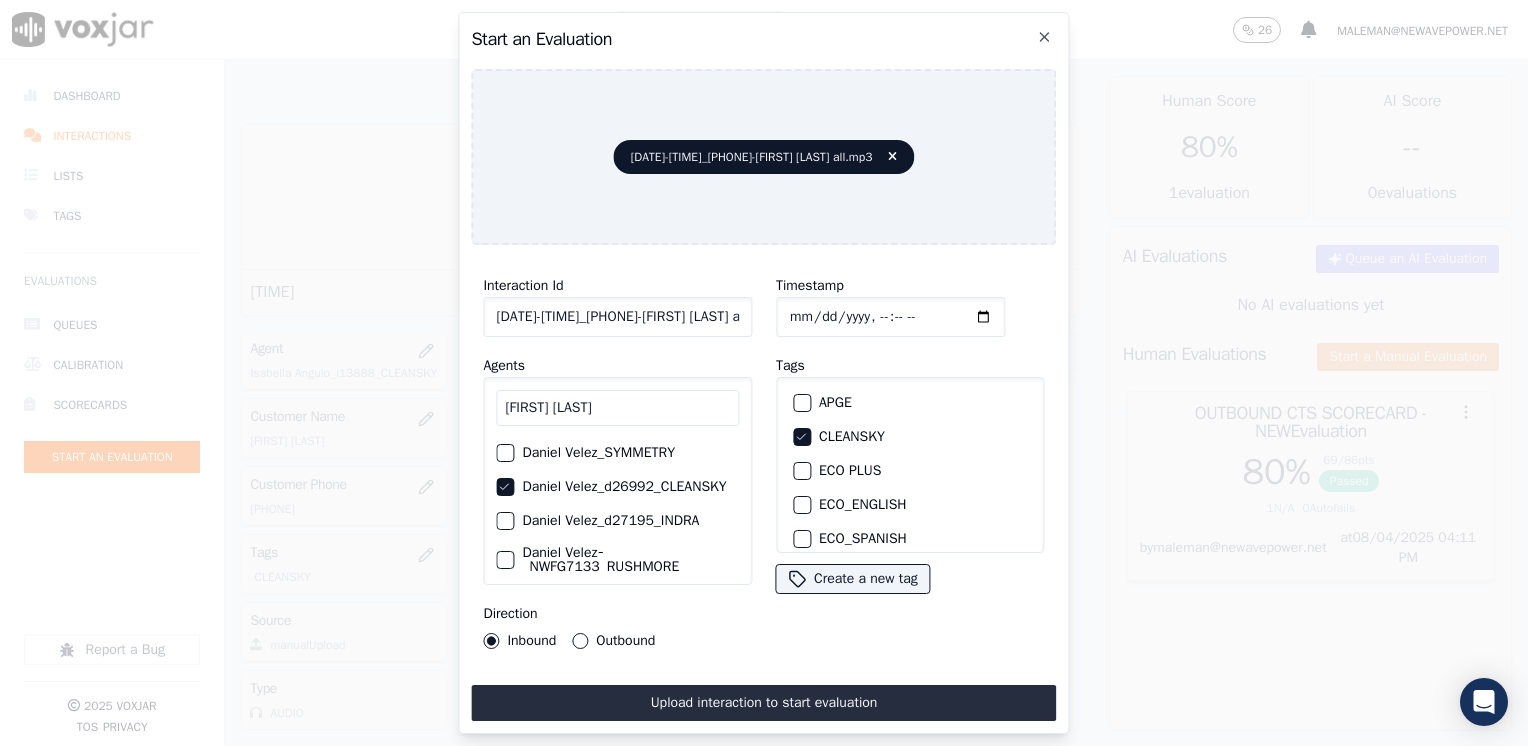 click on "Timestamp" 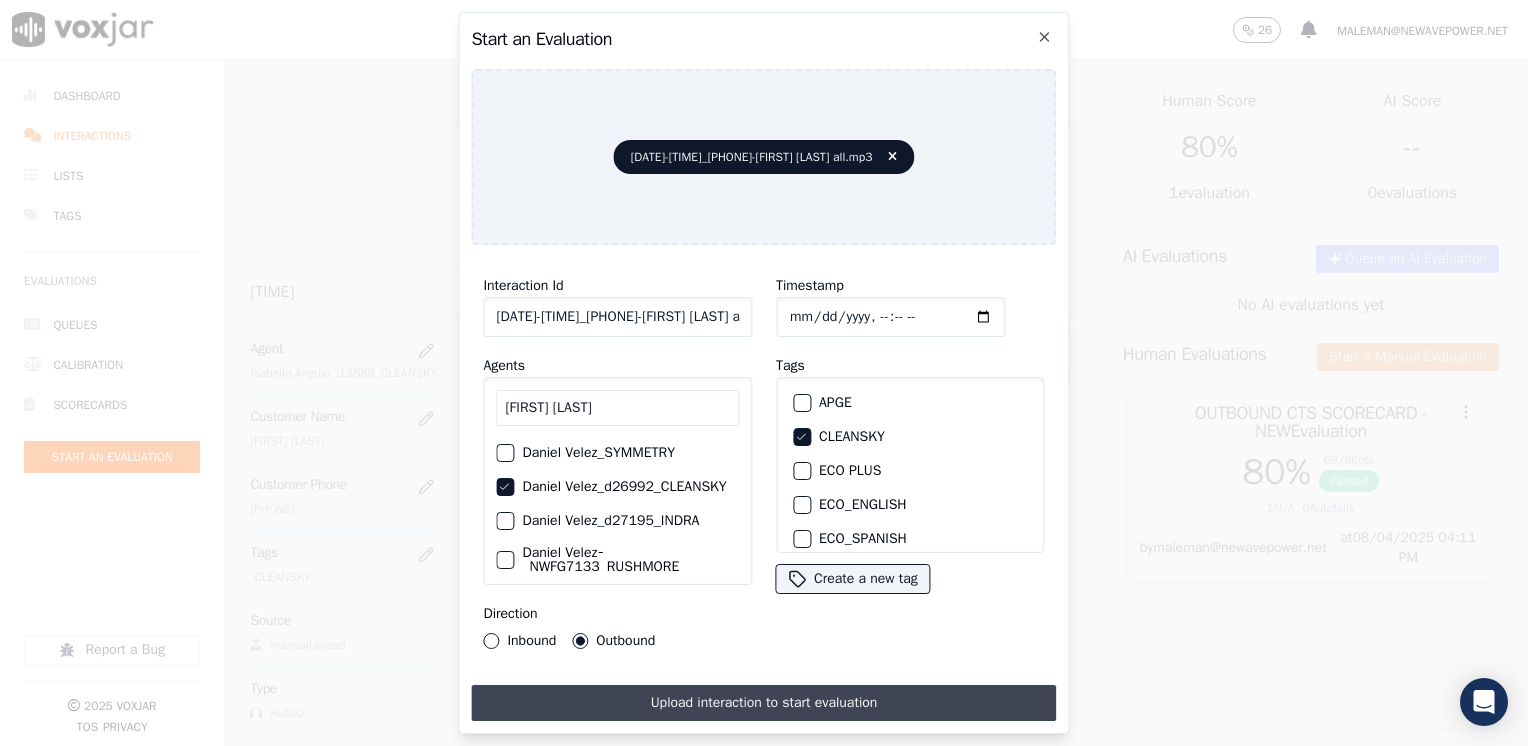 click on "Upload interaction to start evaluation" at bounding box center (763, 703) 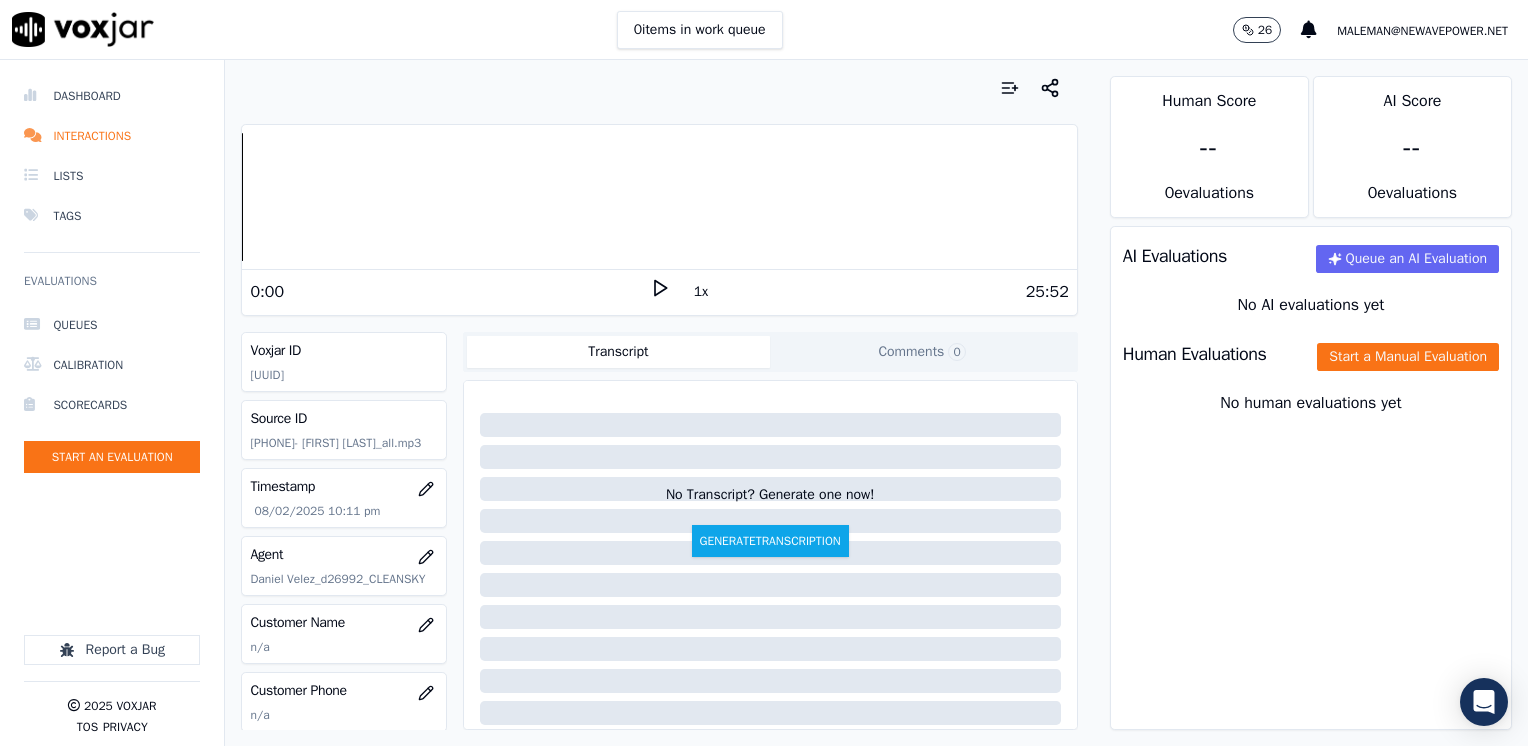 click 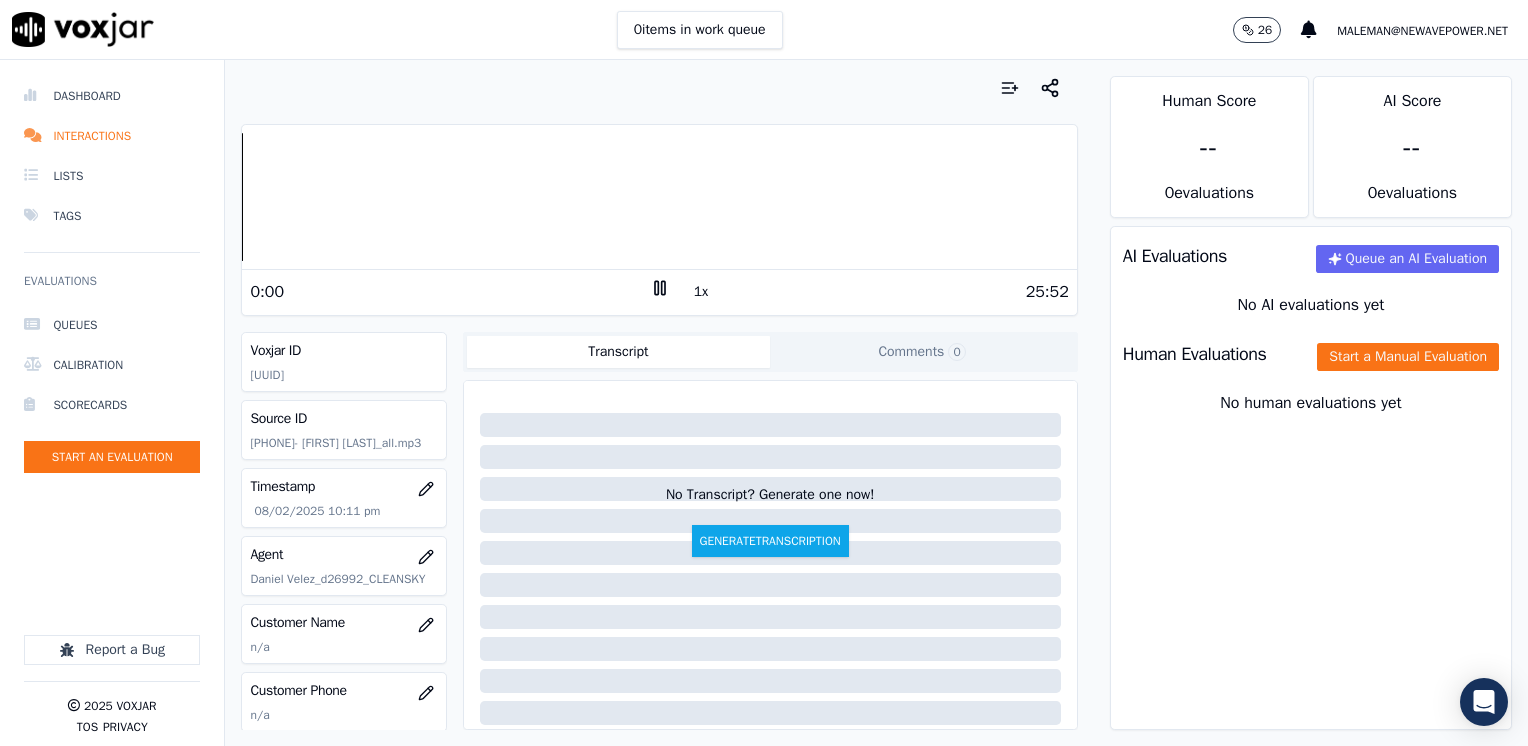 click 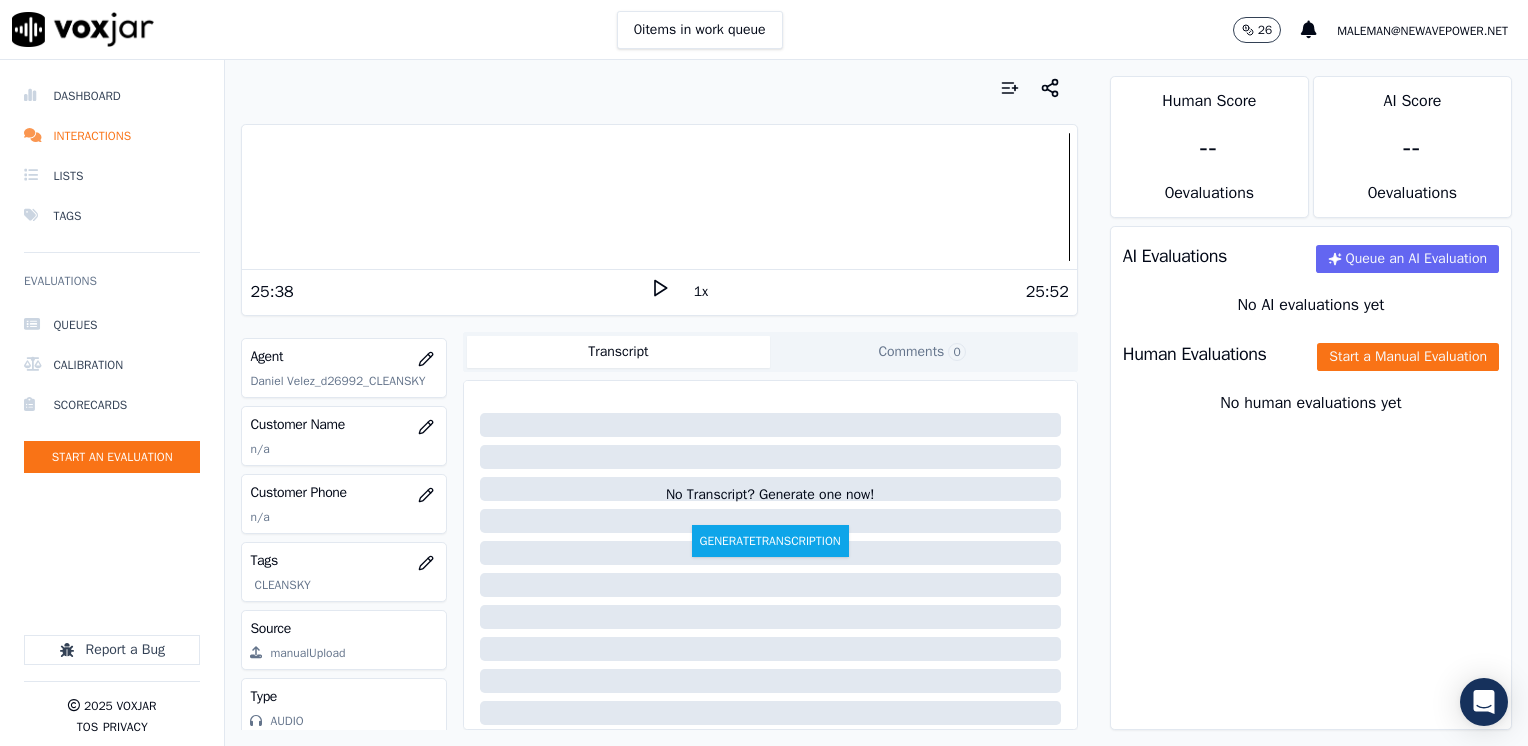 scroll, scrollTop: 295, scrollLeft: 0, axis: vertical 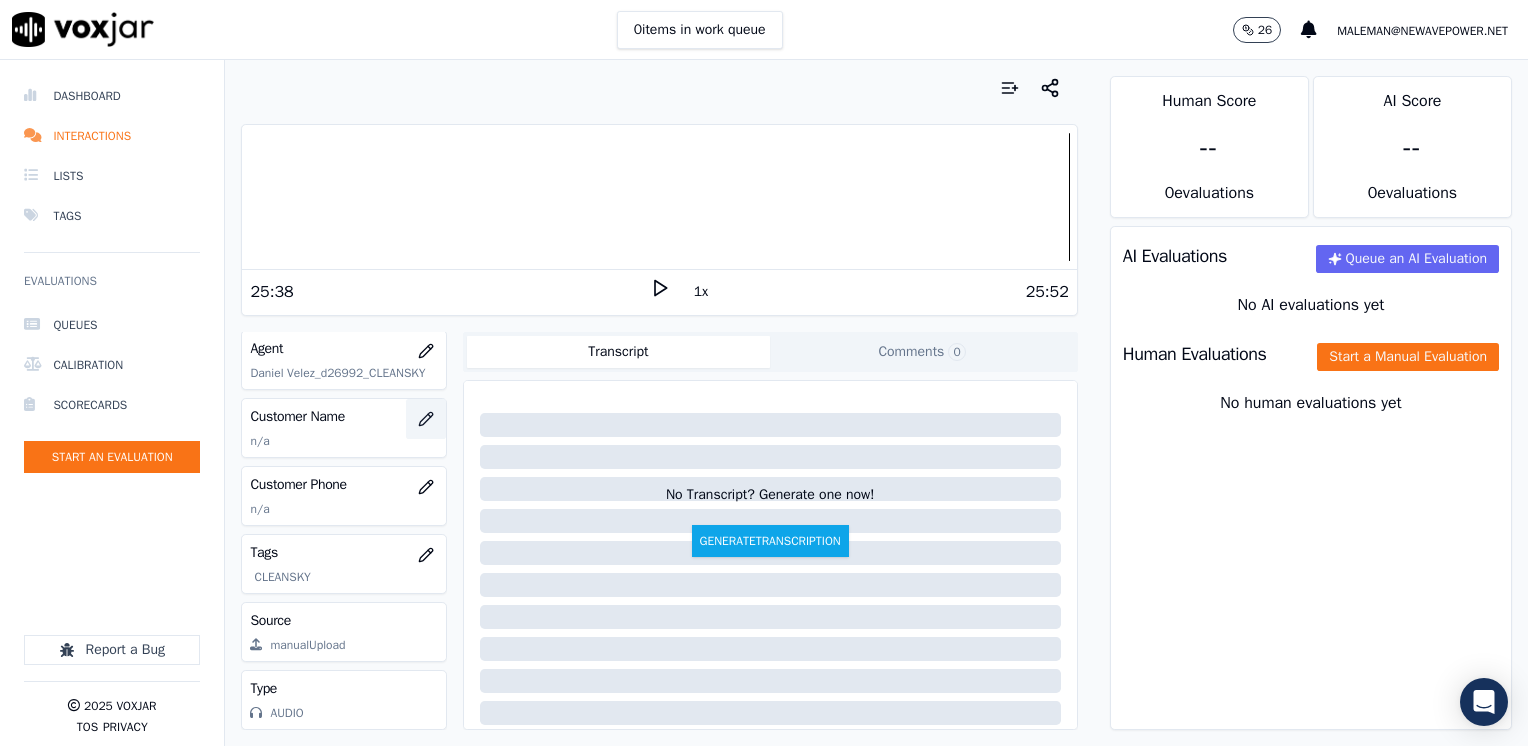 click 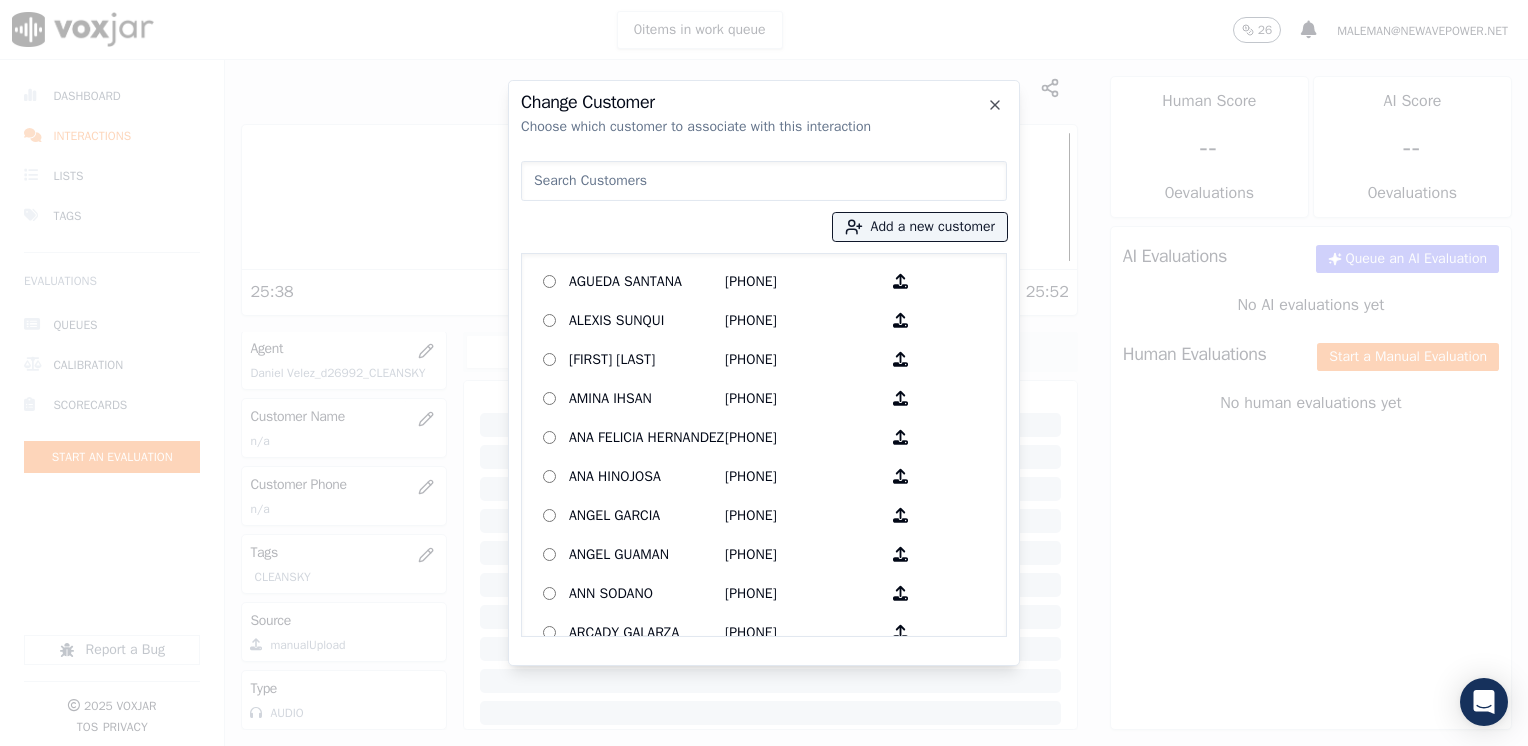 click at bounding box center [764, 181] 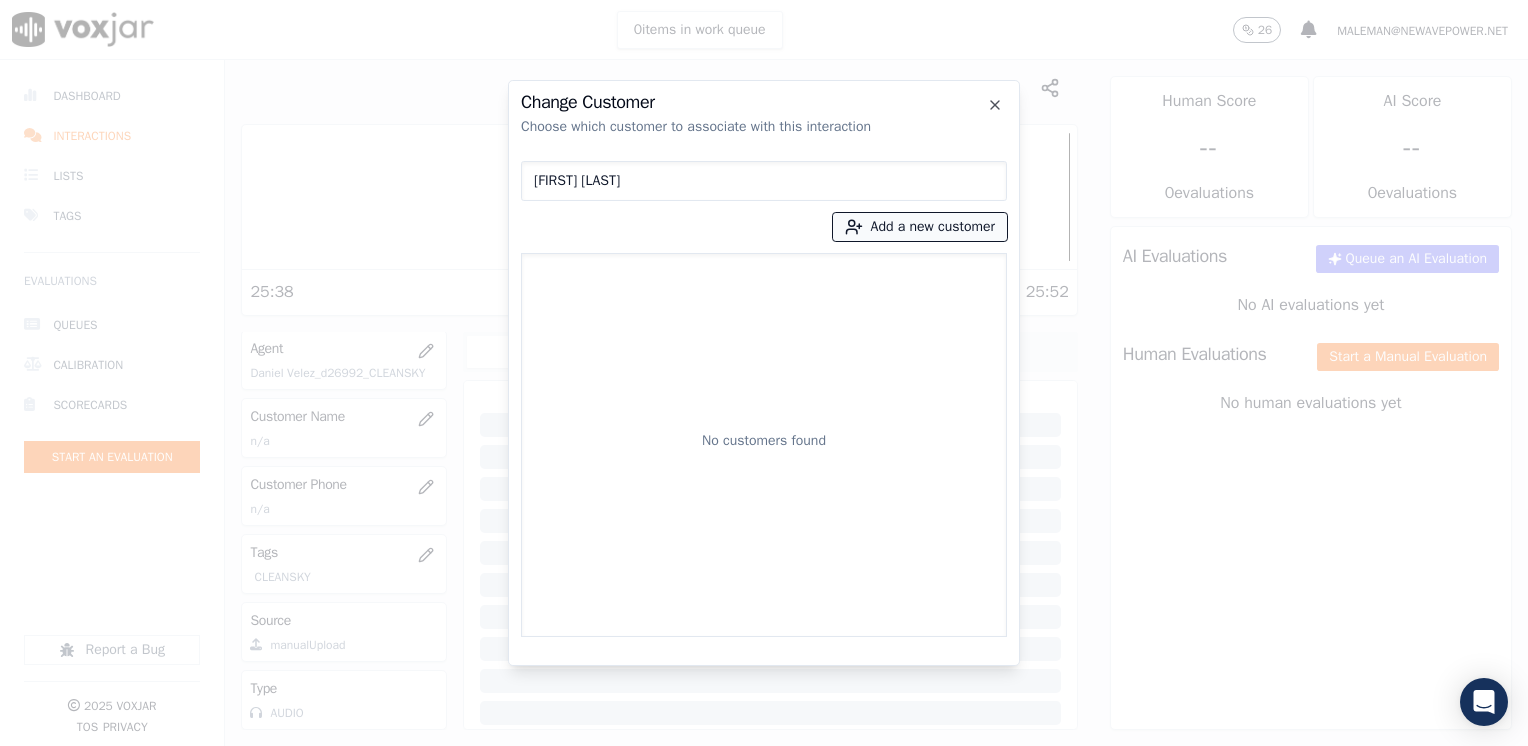 type on "[FIRST] [LAST]" 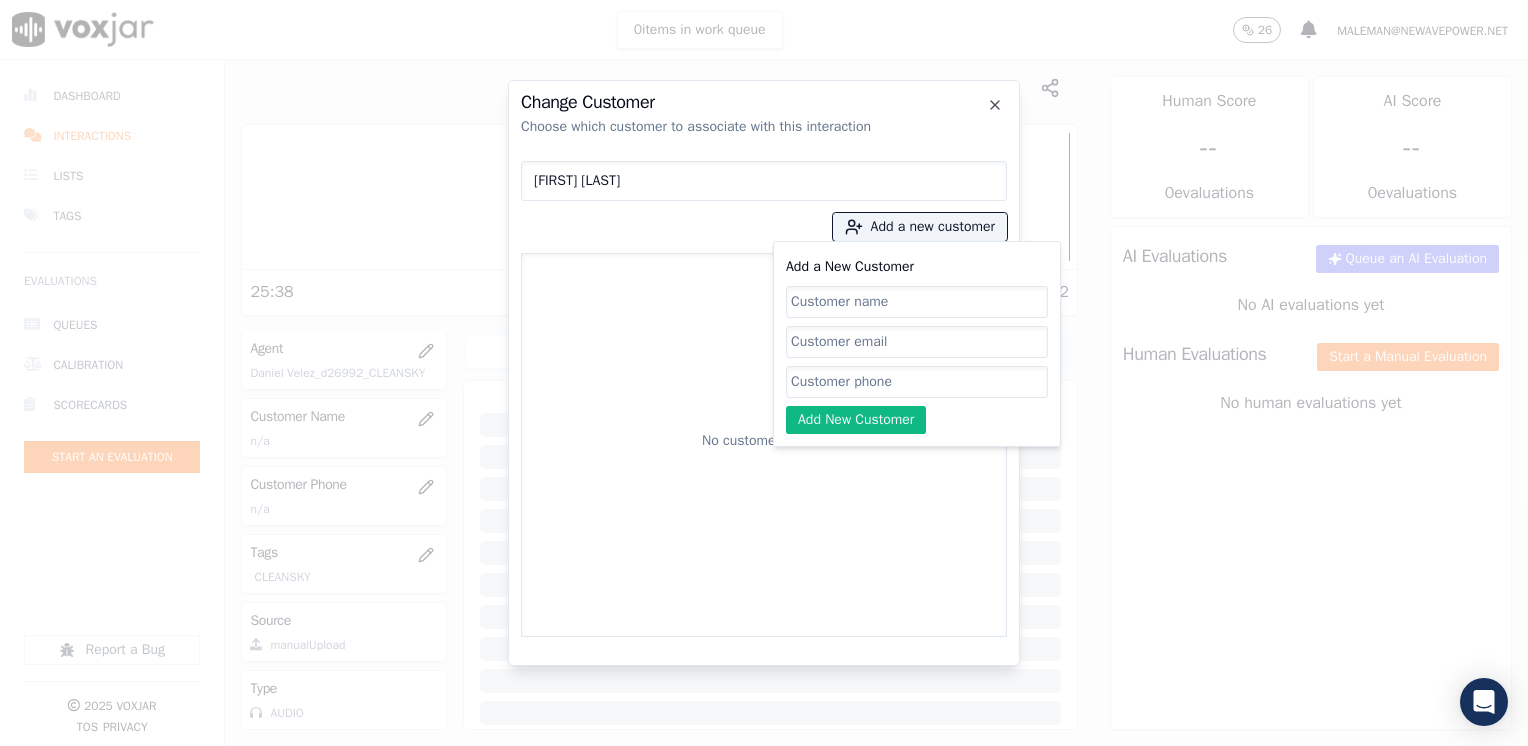 click on "Add a New Customer" 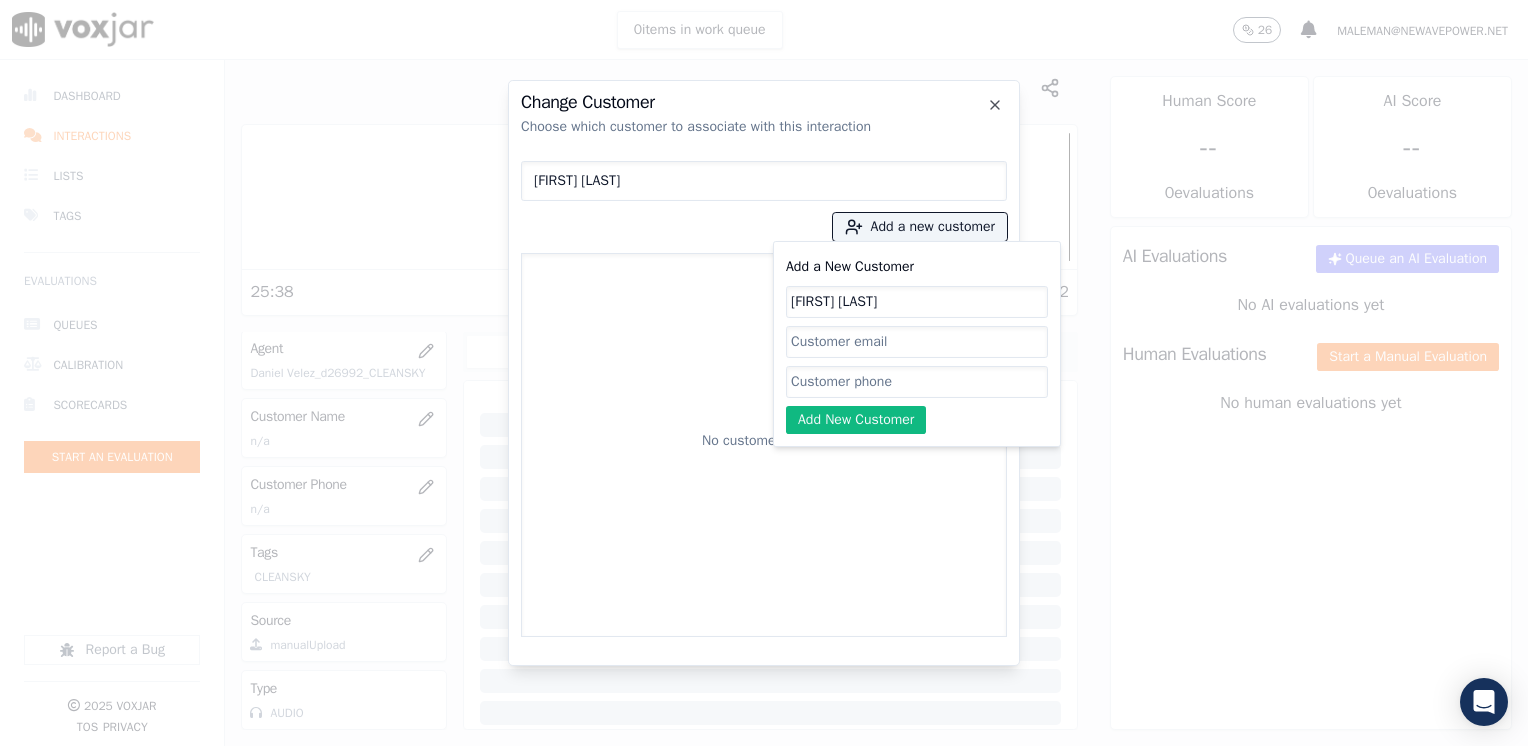 type on "[FIRST] [LAST]" 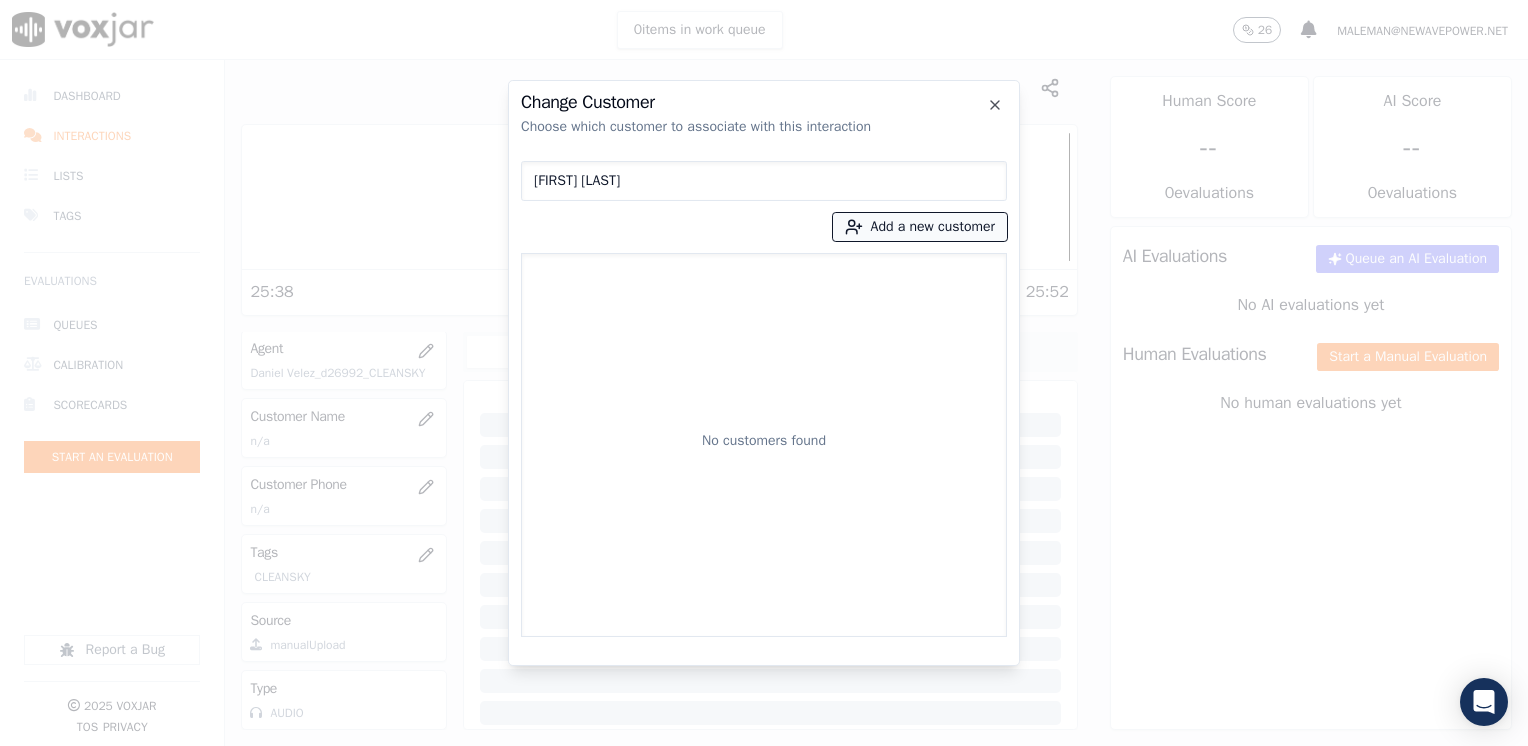 click on "Add a new customer" at bounding box center (920, 227) 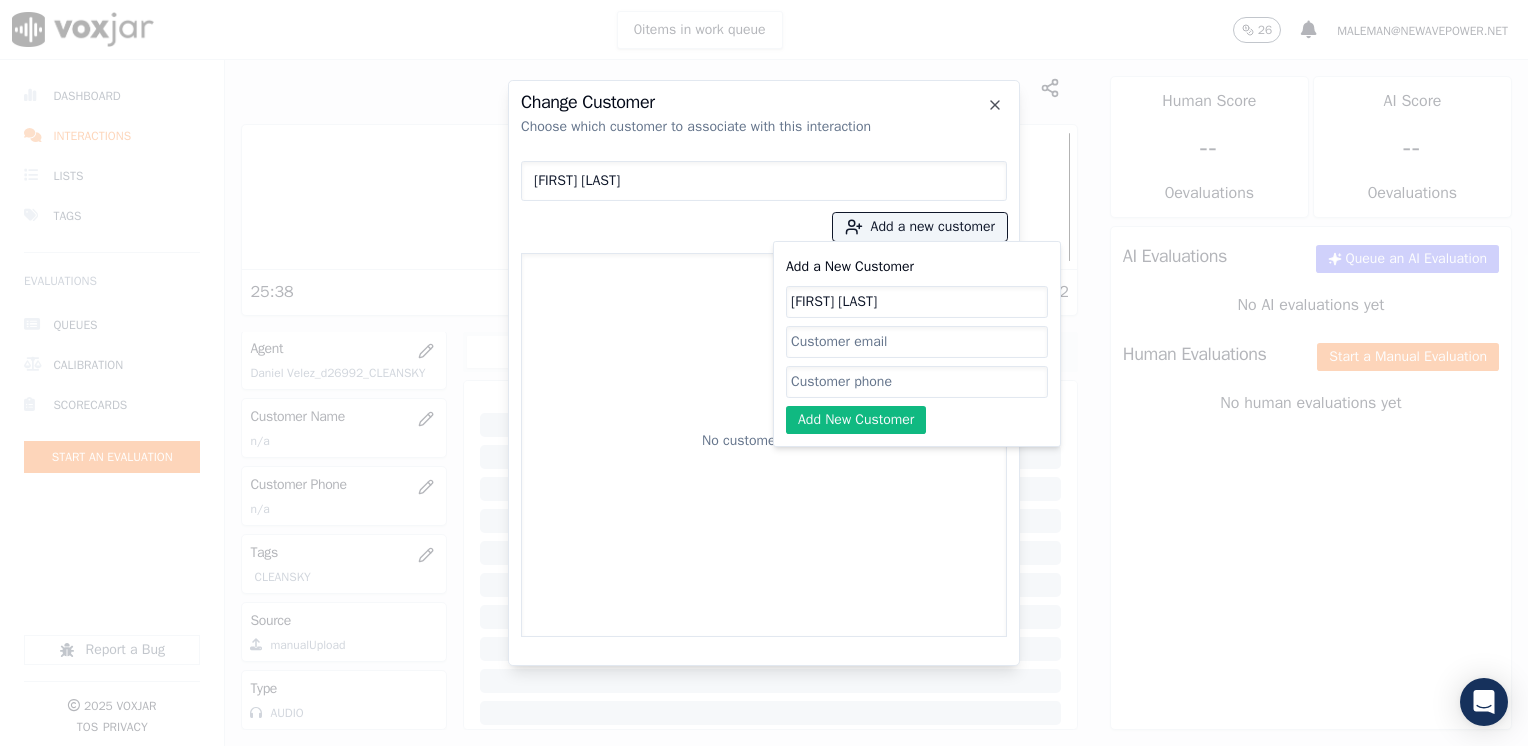 click on "Add a New Customer" 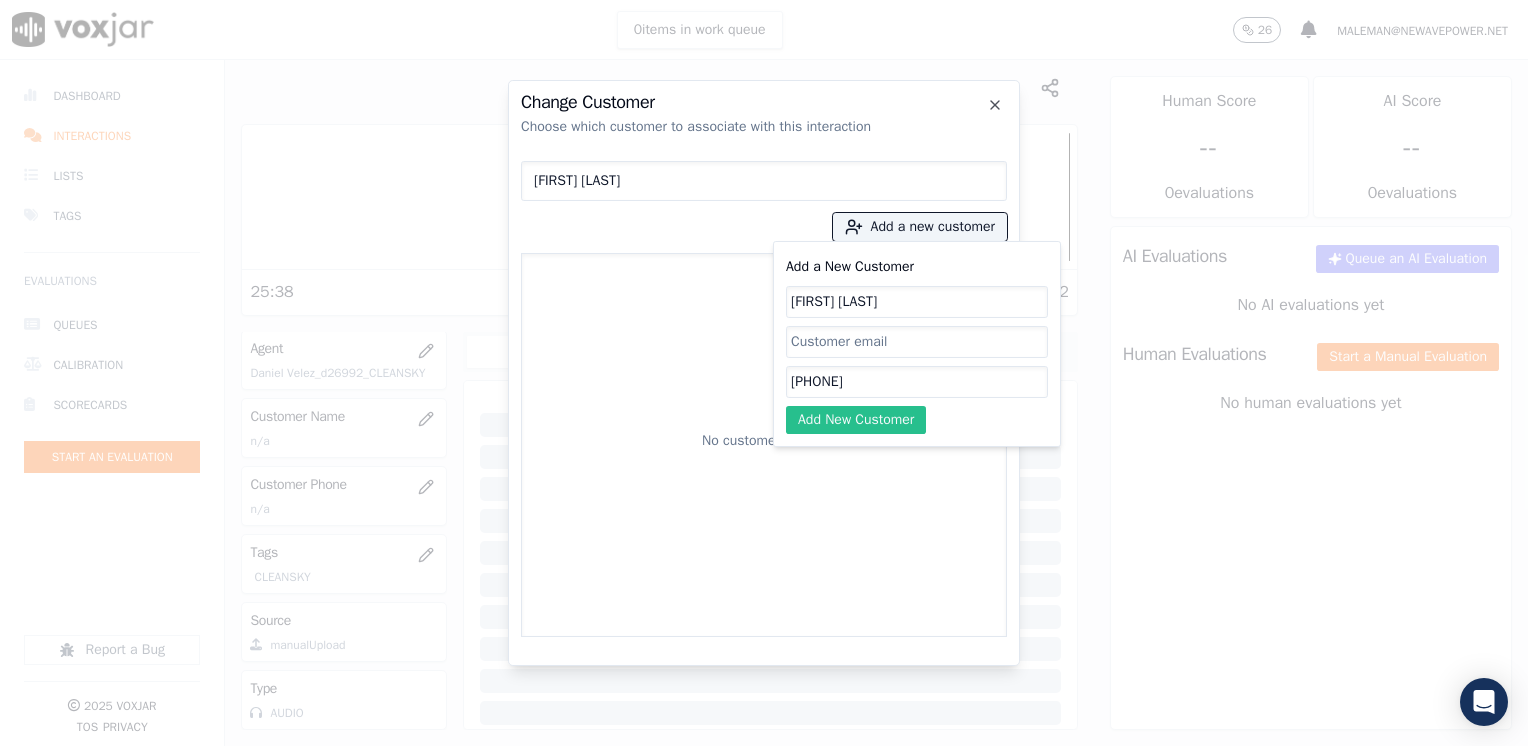 type on "[PHONE]" 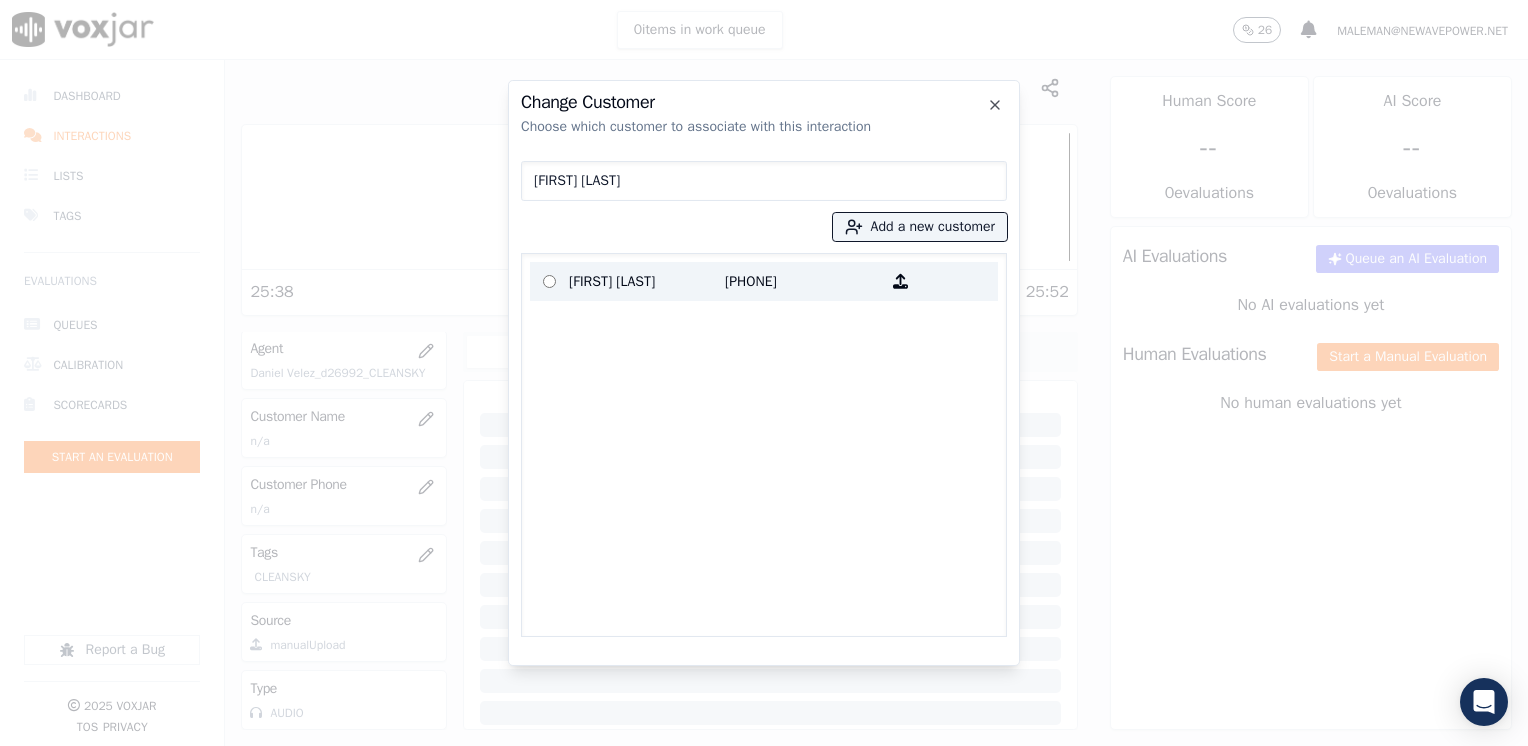 click on "[FIRST] [LAST]" at bounding box center (647, 281) 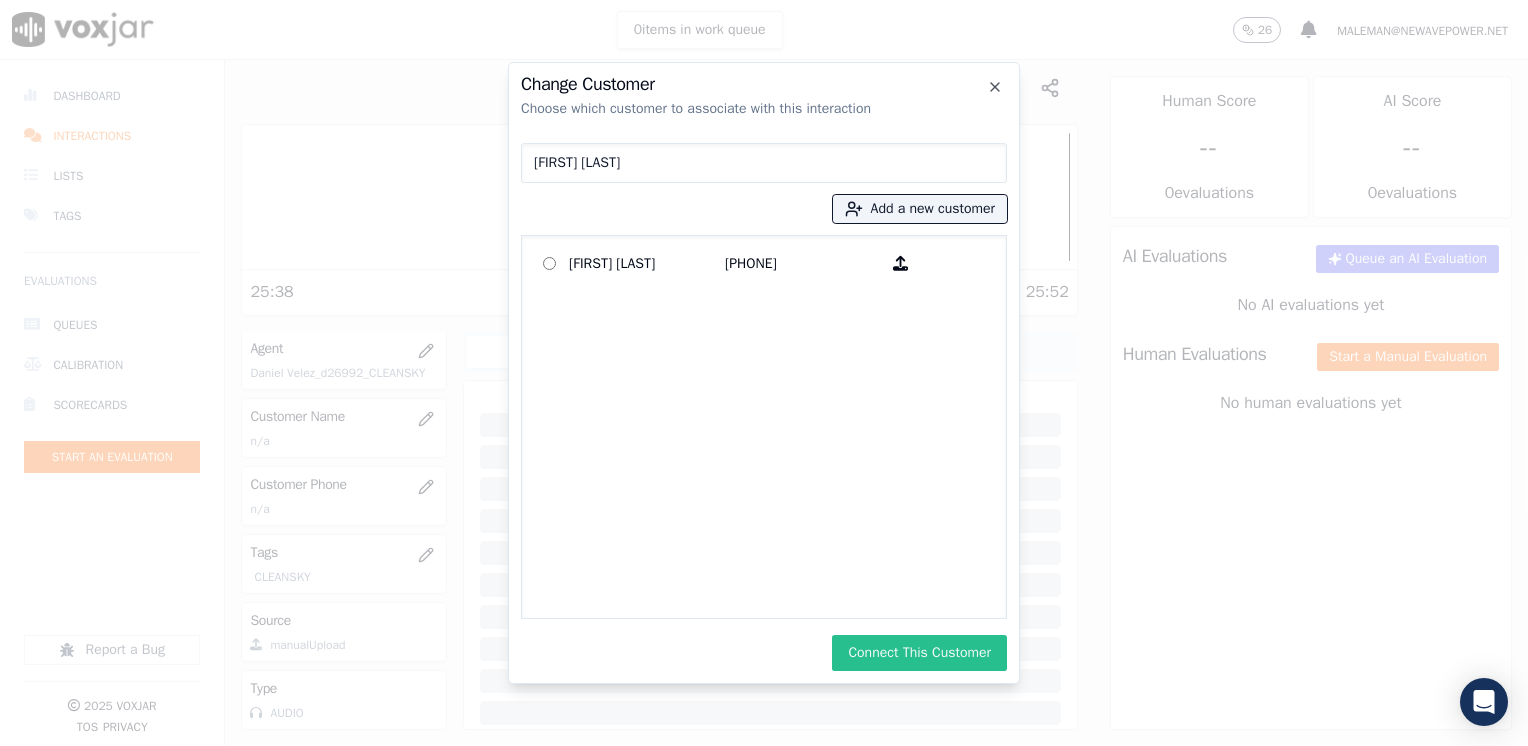 click on "Connect This Customer" at bounding box center [919, 653] 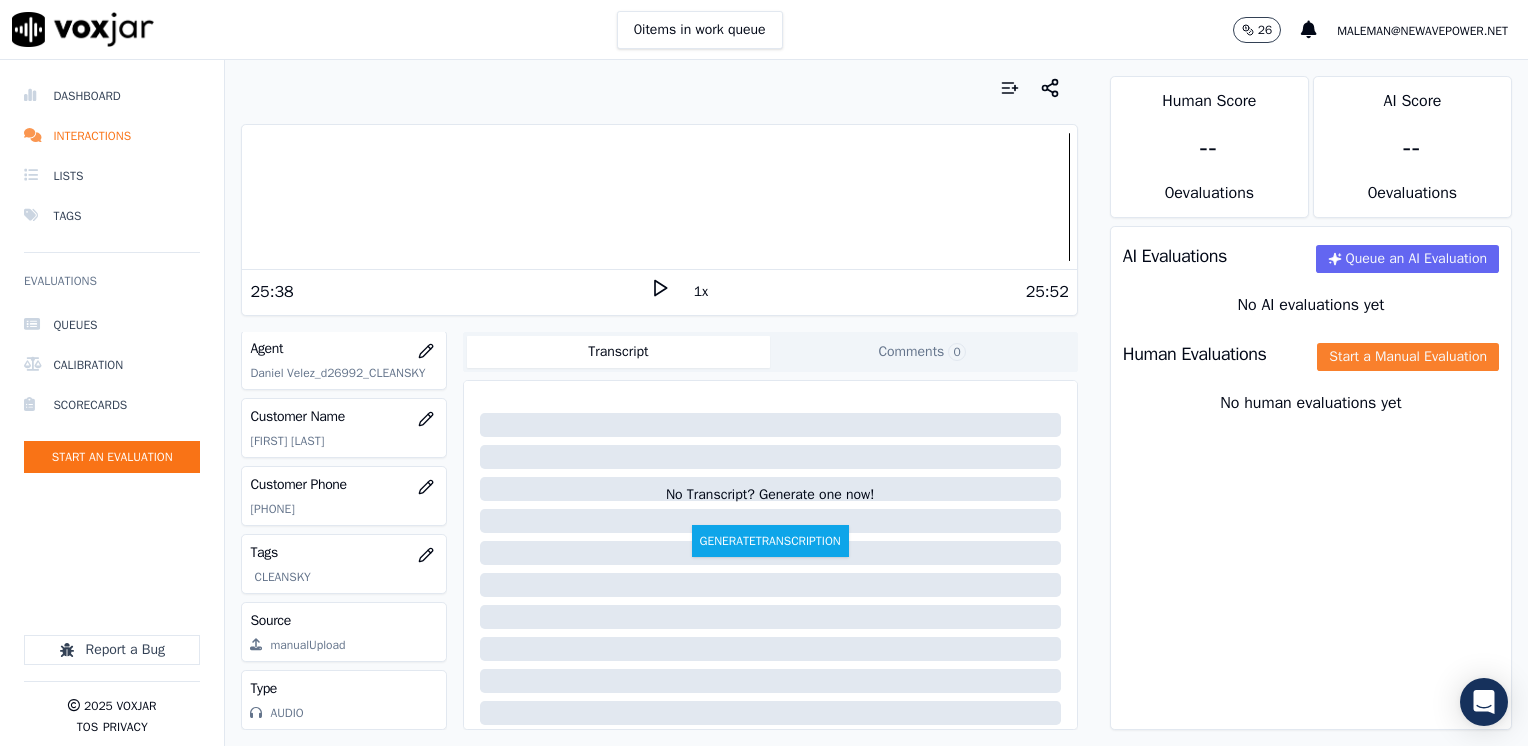 click on "Start a Manual Evaluation" 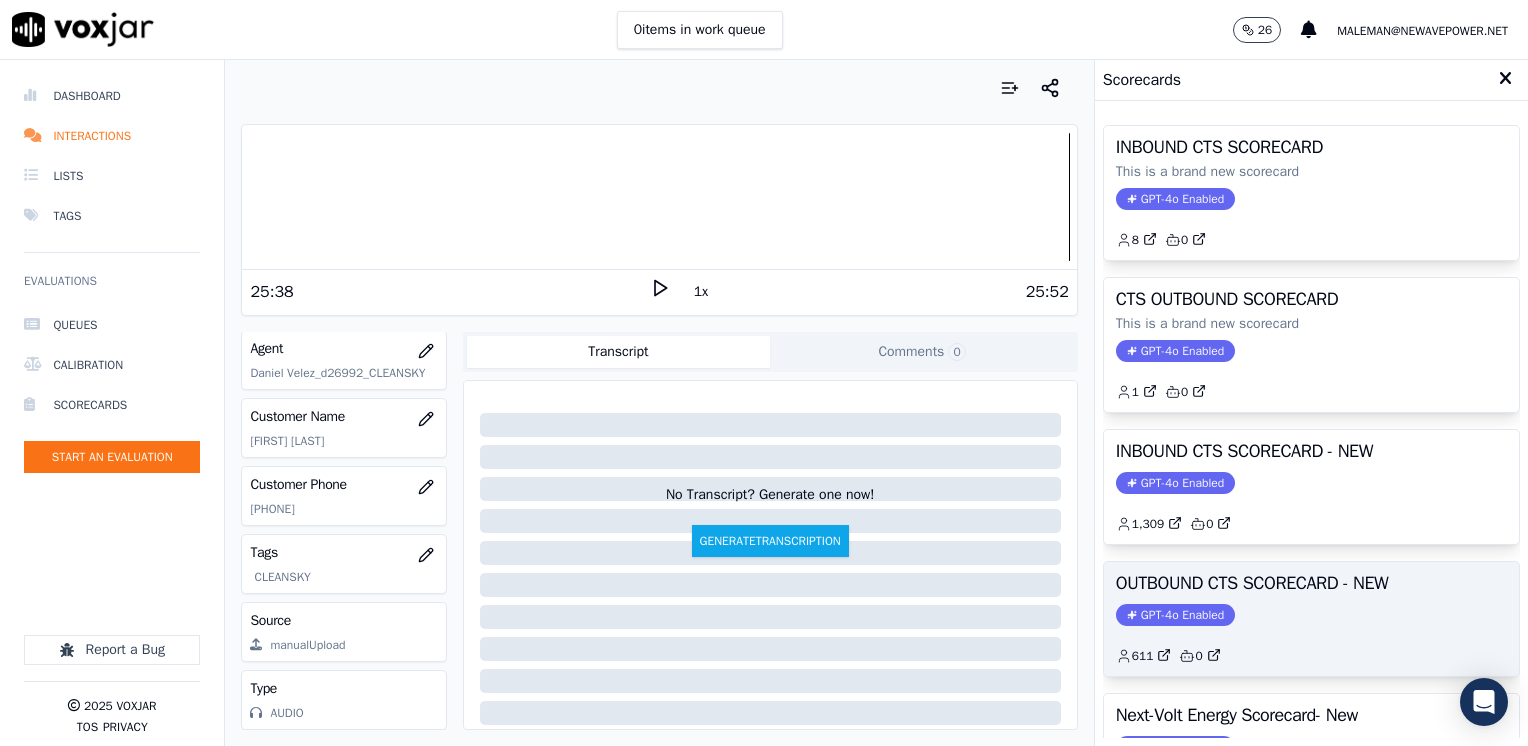 click on "GPT-4o Enabled" at bounding box center [1175, 615] 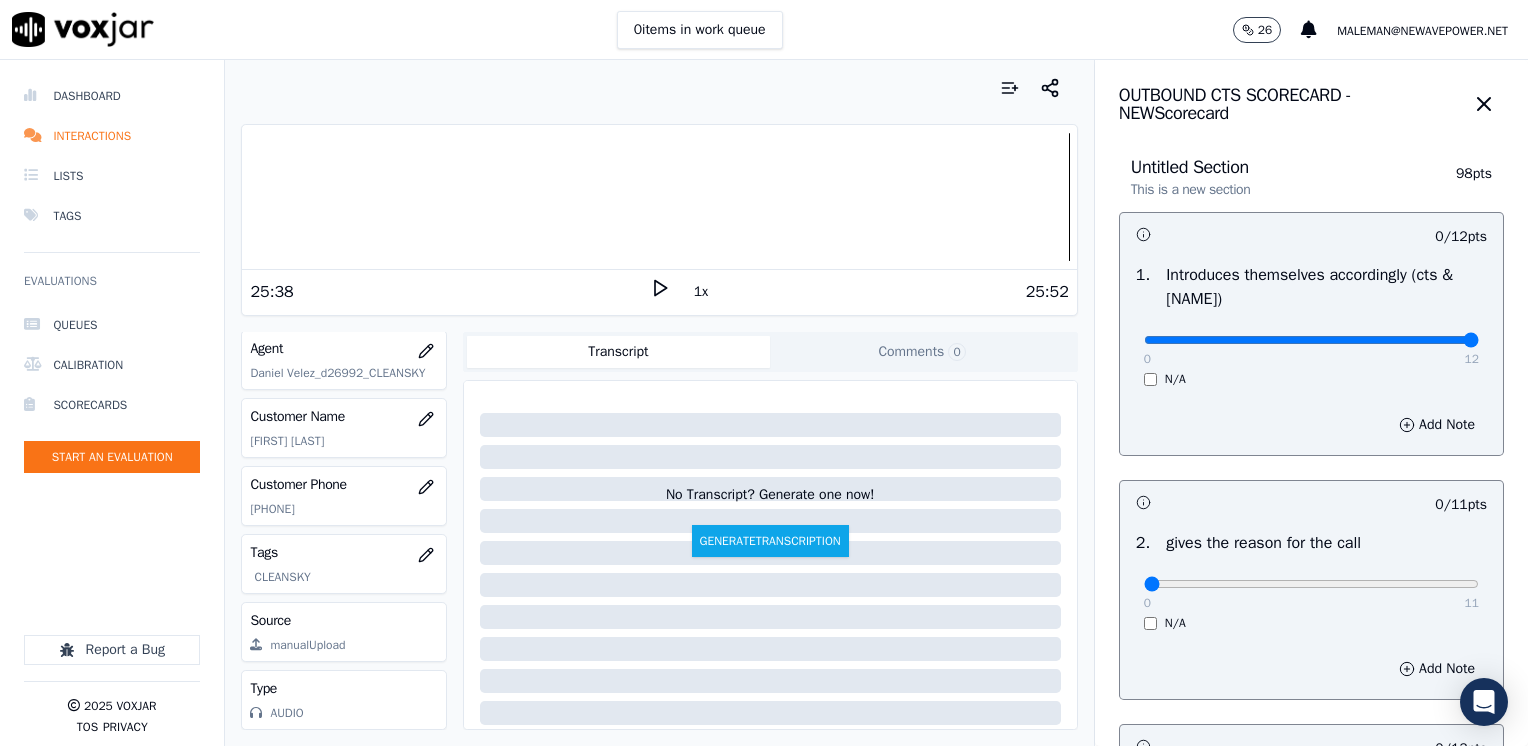 drag, startPoint x: 1128, startPoint y: 342, endPoint x: 1531, endPoint y: 342, distance: 403 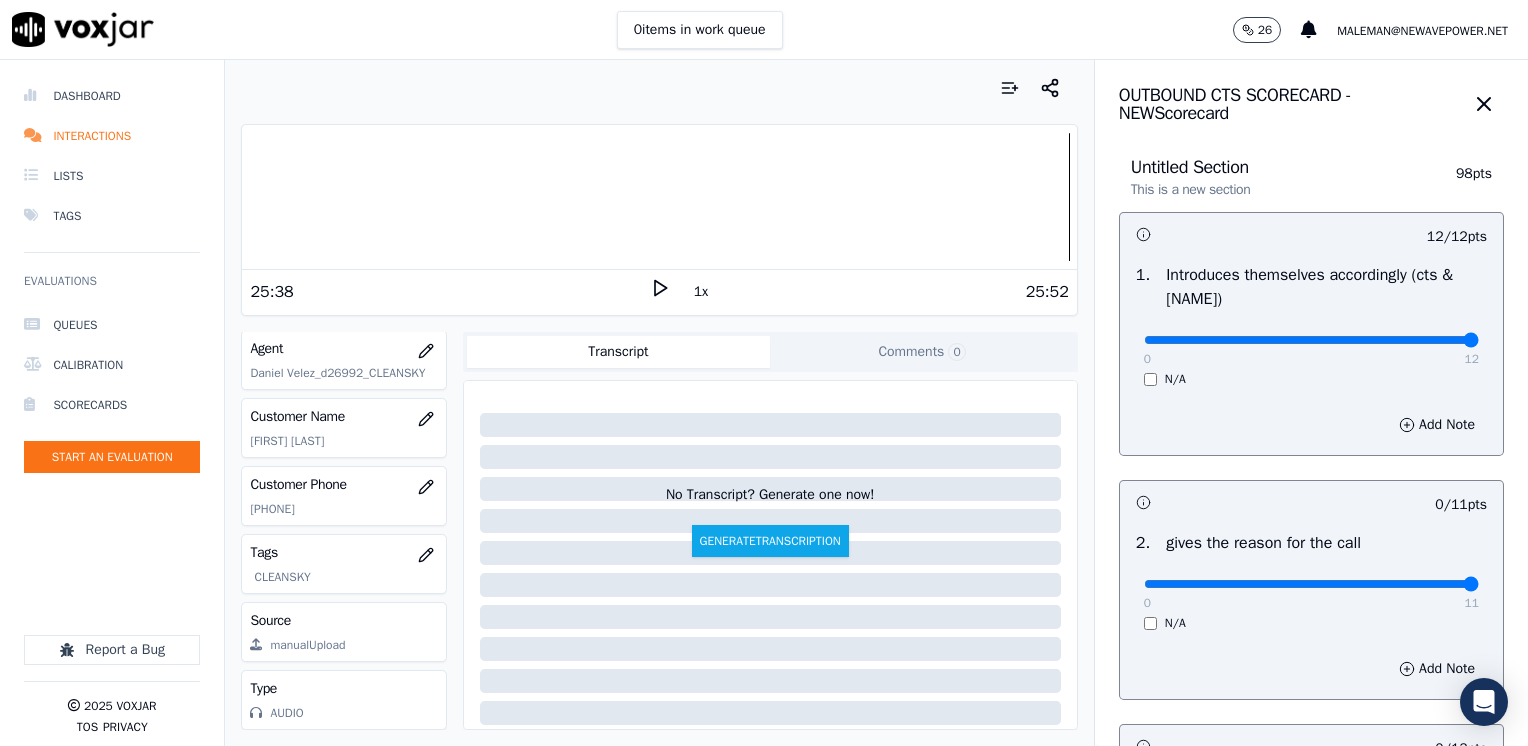 drag, startPoint x: 1131, startPoint y: 586, endPoint x: 1531, endPoint y: 579, distance: 400.06125 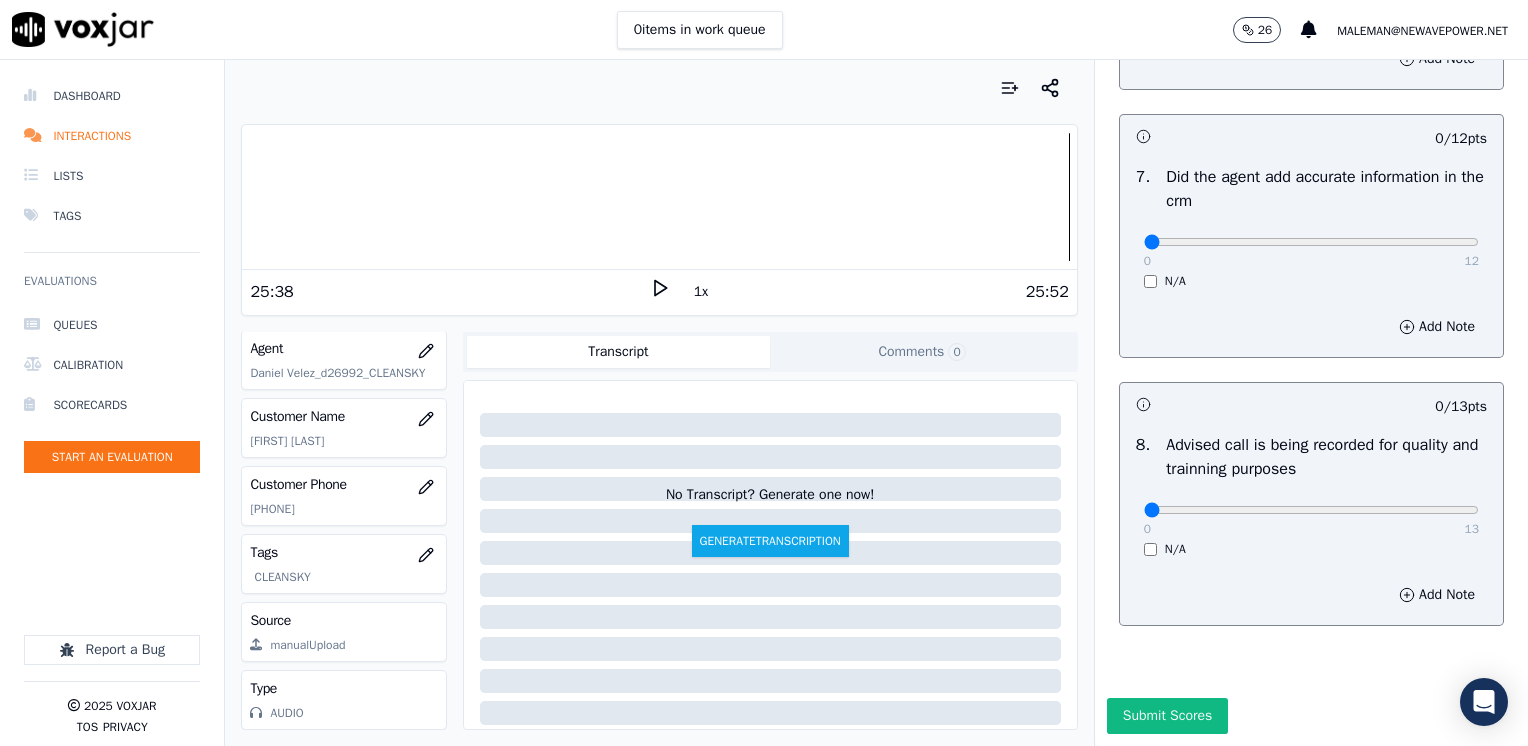 scroll, scrollTop: 1748, scrollLeft: 0, axis: vertical 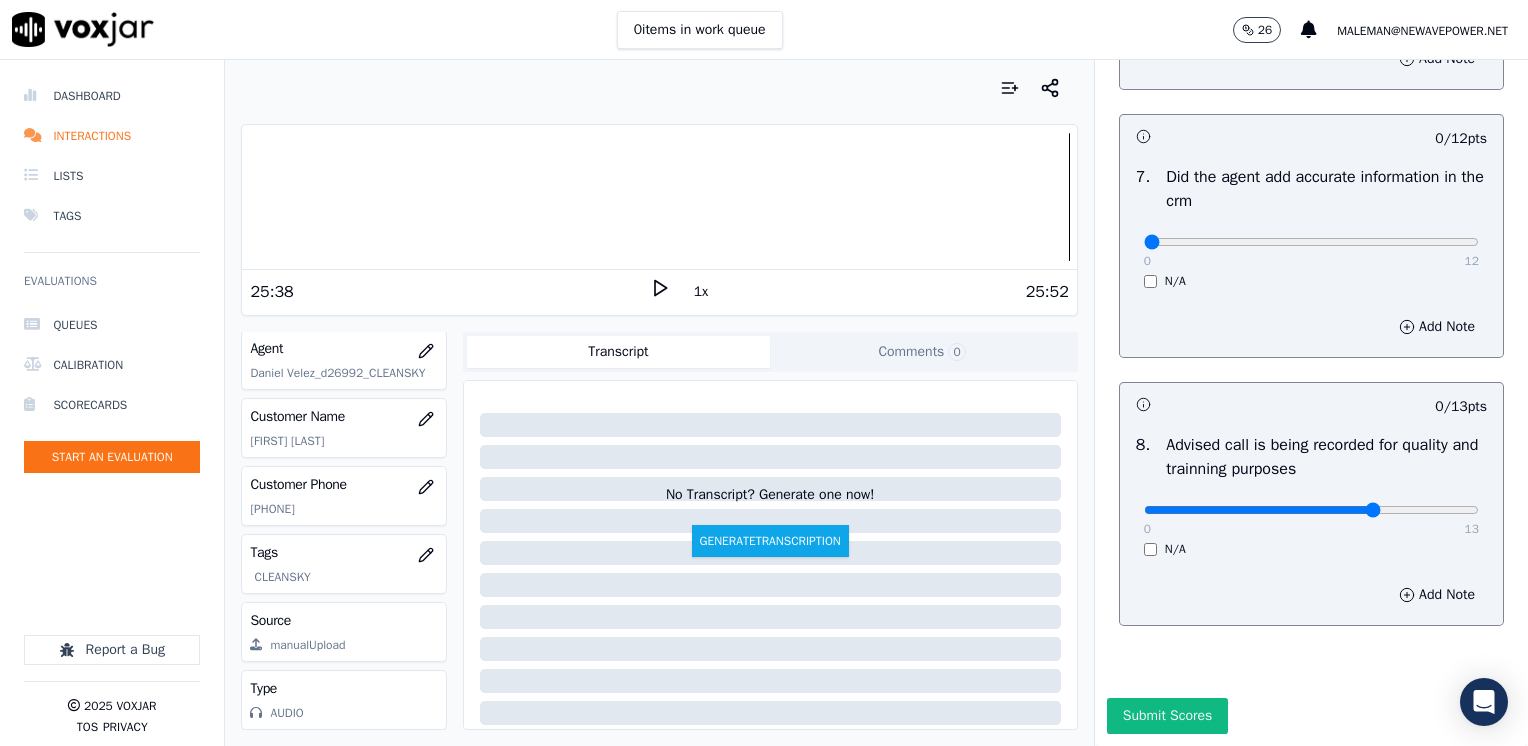 click at bounding box center (1311, -1366) 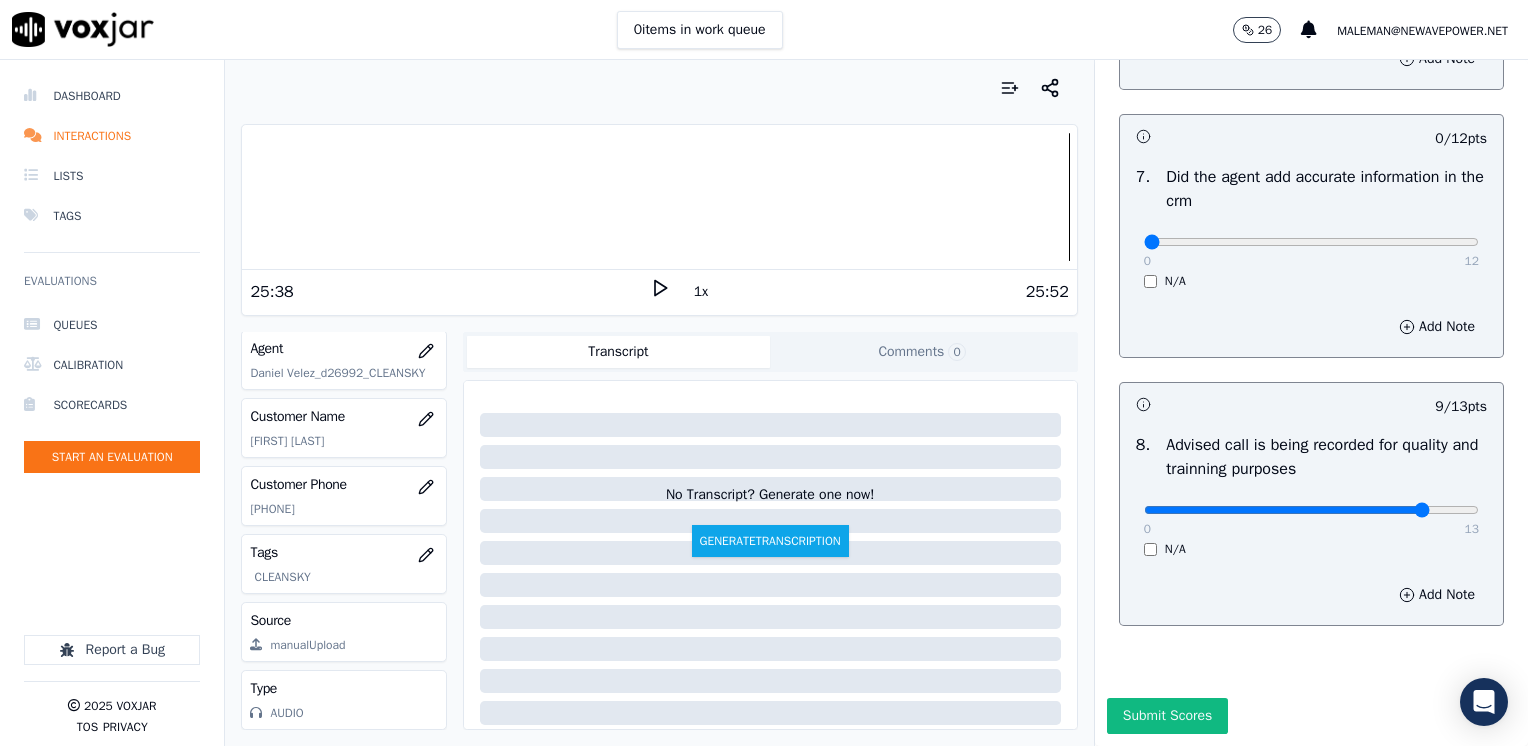 click at bounding box center [1311, -1366] 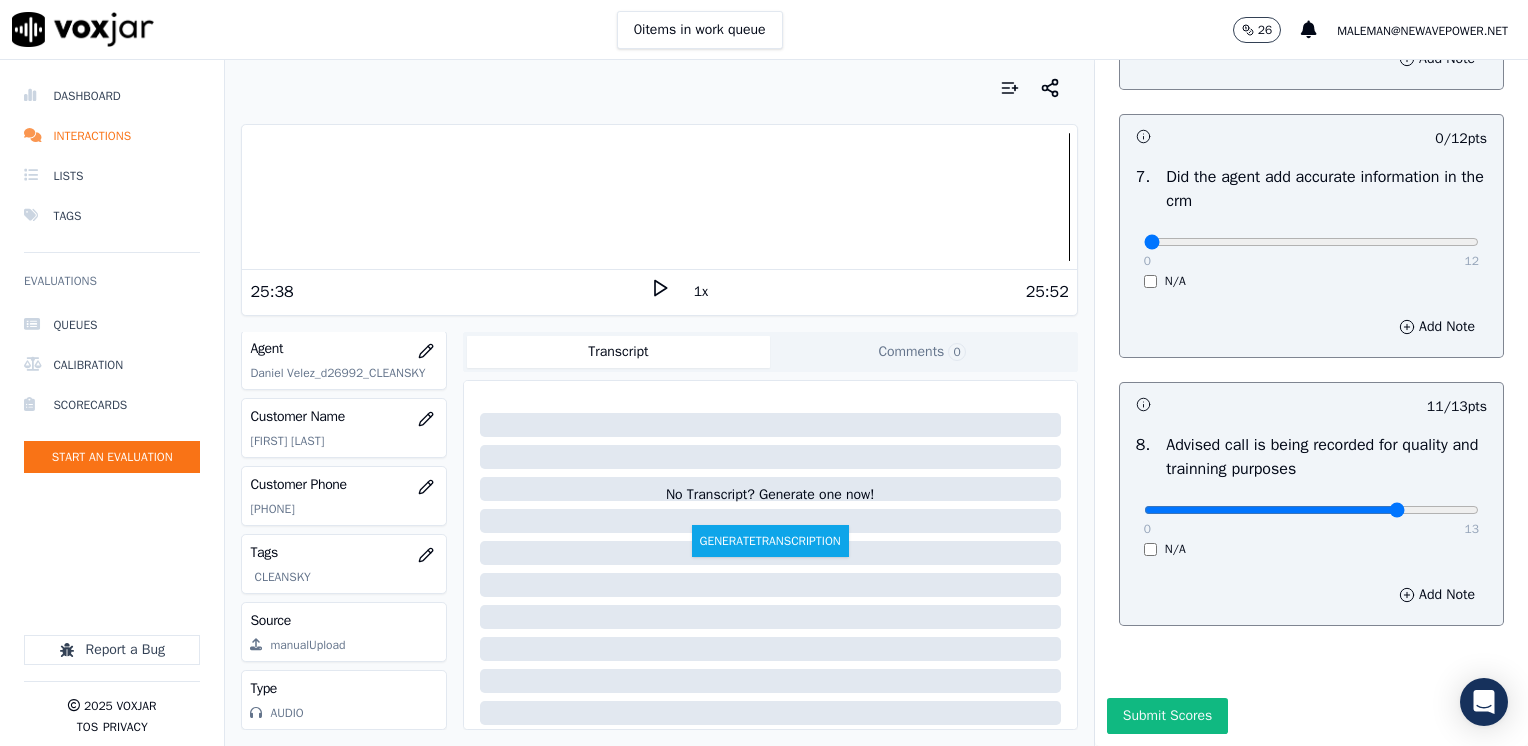 type on "10" 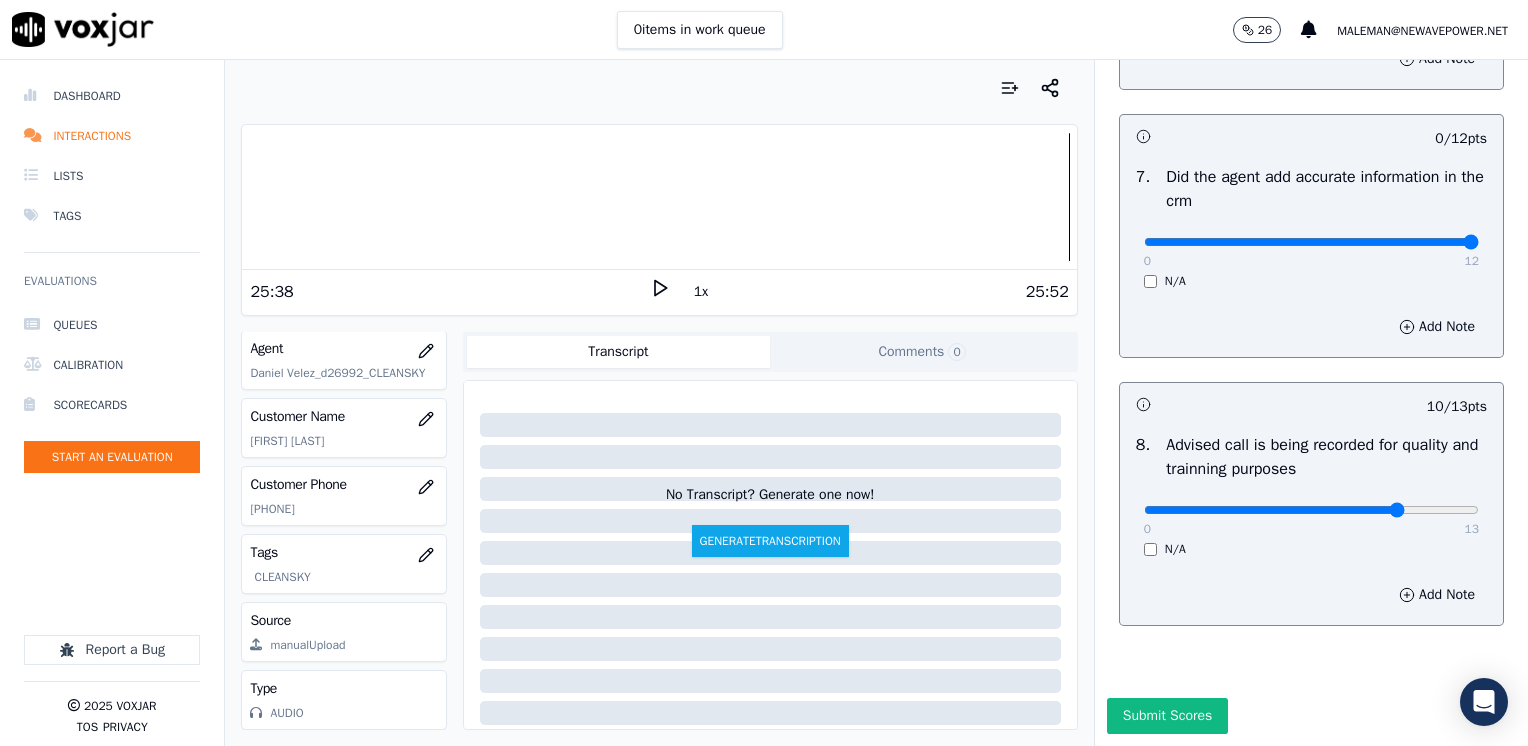 drag, startPoint x: 1125, startPoint y: 202, endPoint x: 1531, endPoint y: 246, distance: 408.3773 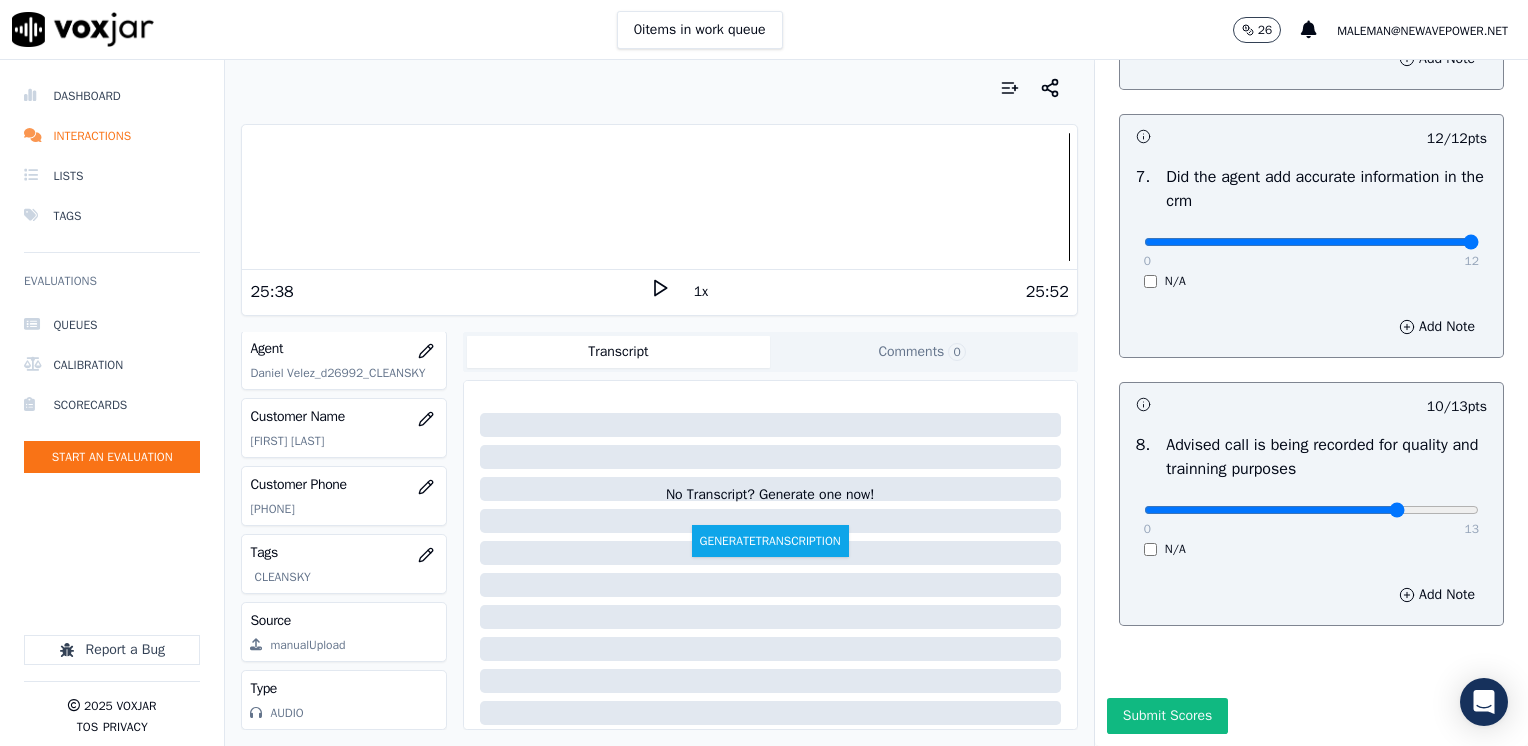 scroll, scrollTop: 1248, scrollLeft: 0, axis: vertical 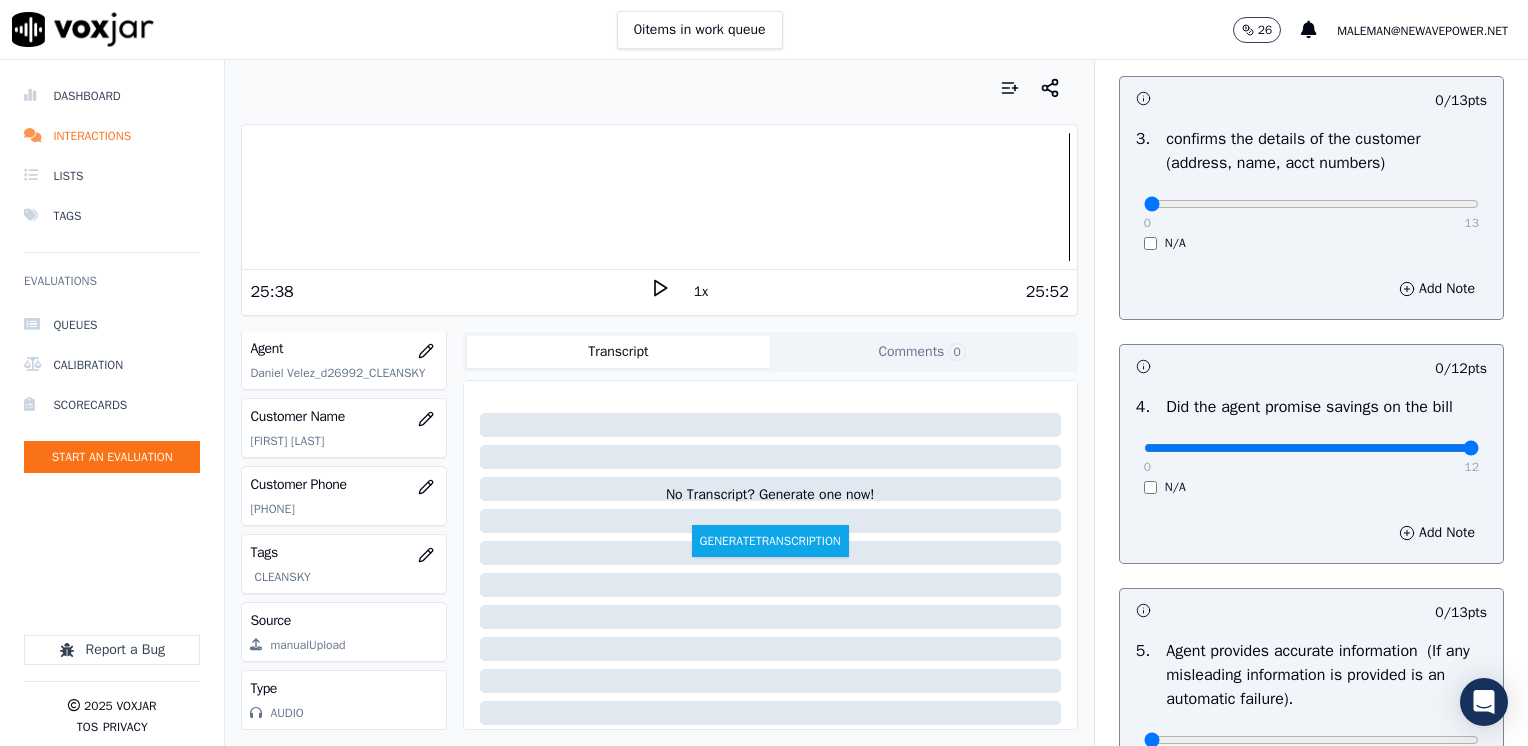 drag, startPoint x: 1303, startPoint y: 449, endPoint x: 1527, endPoint y: 532, distance: 238.88281 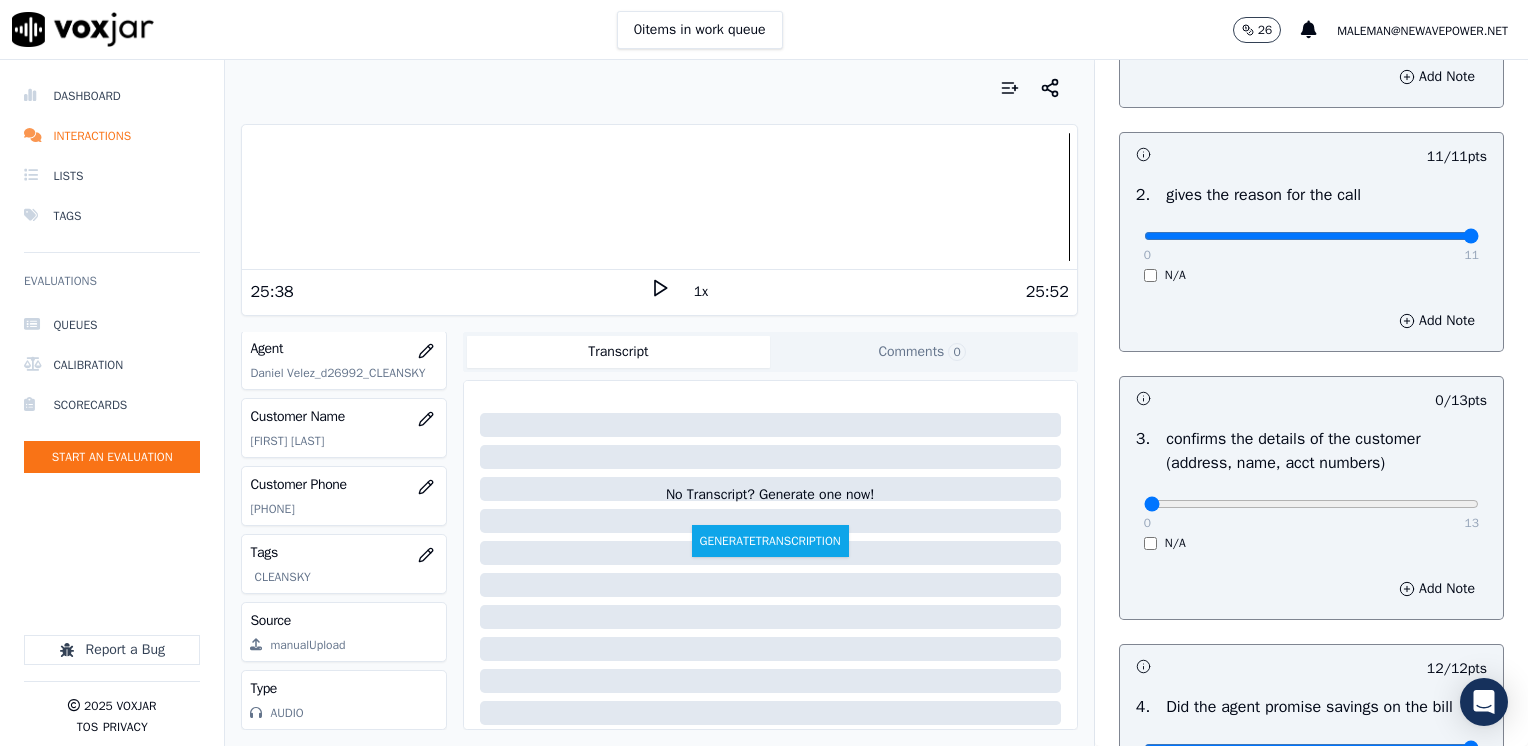 scroll, scrollTop: 248, scrollLeft: 0, axis: vertical 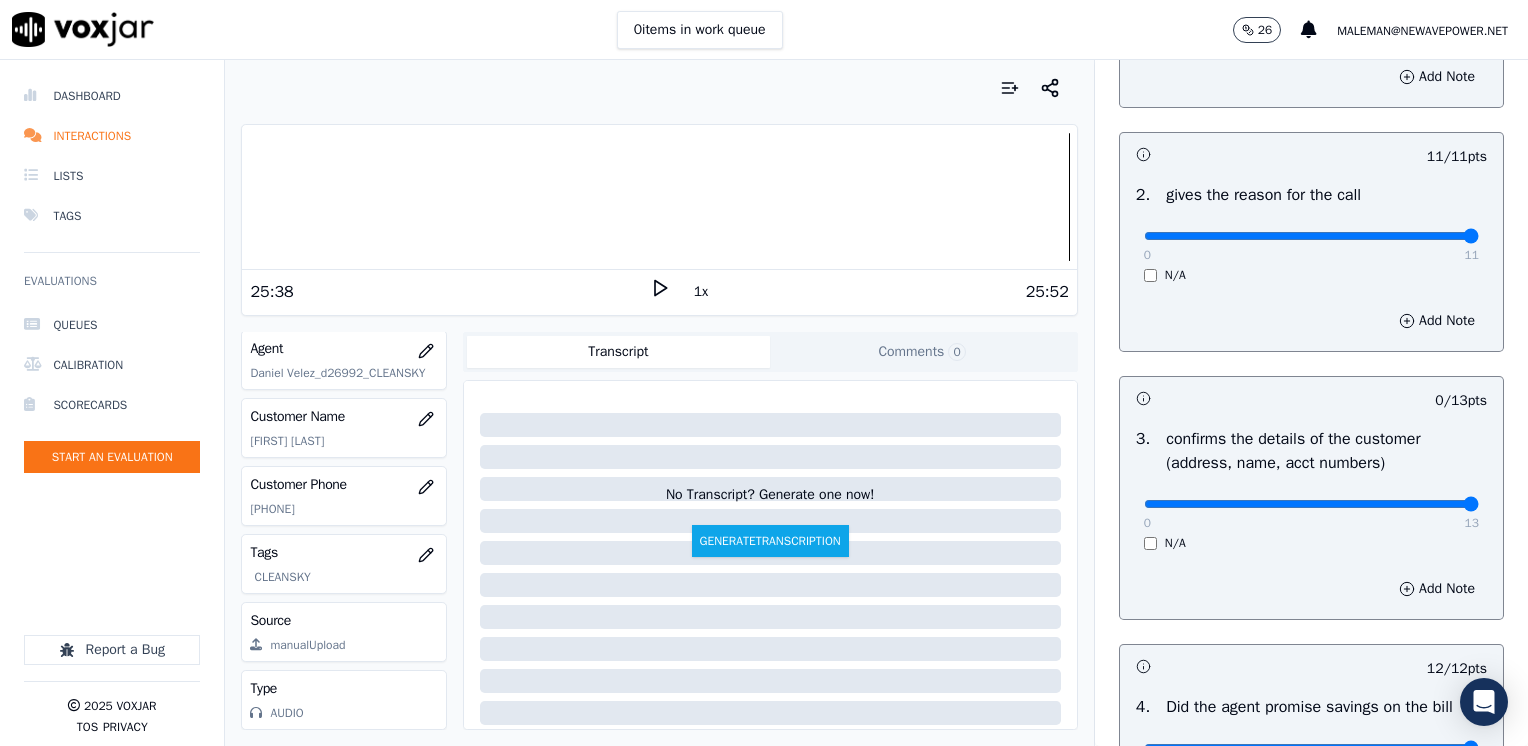 drag, startPoint x: 1161, startPoint y: 503, endPoint x: 1531, endPoint y: 507, distance: 370.0216 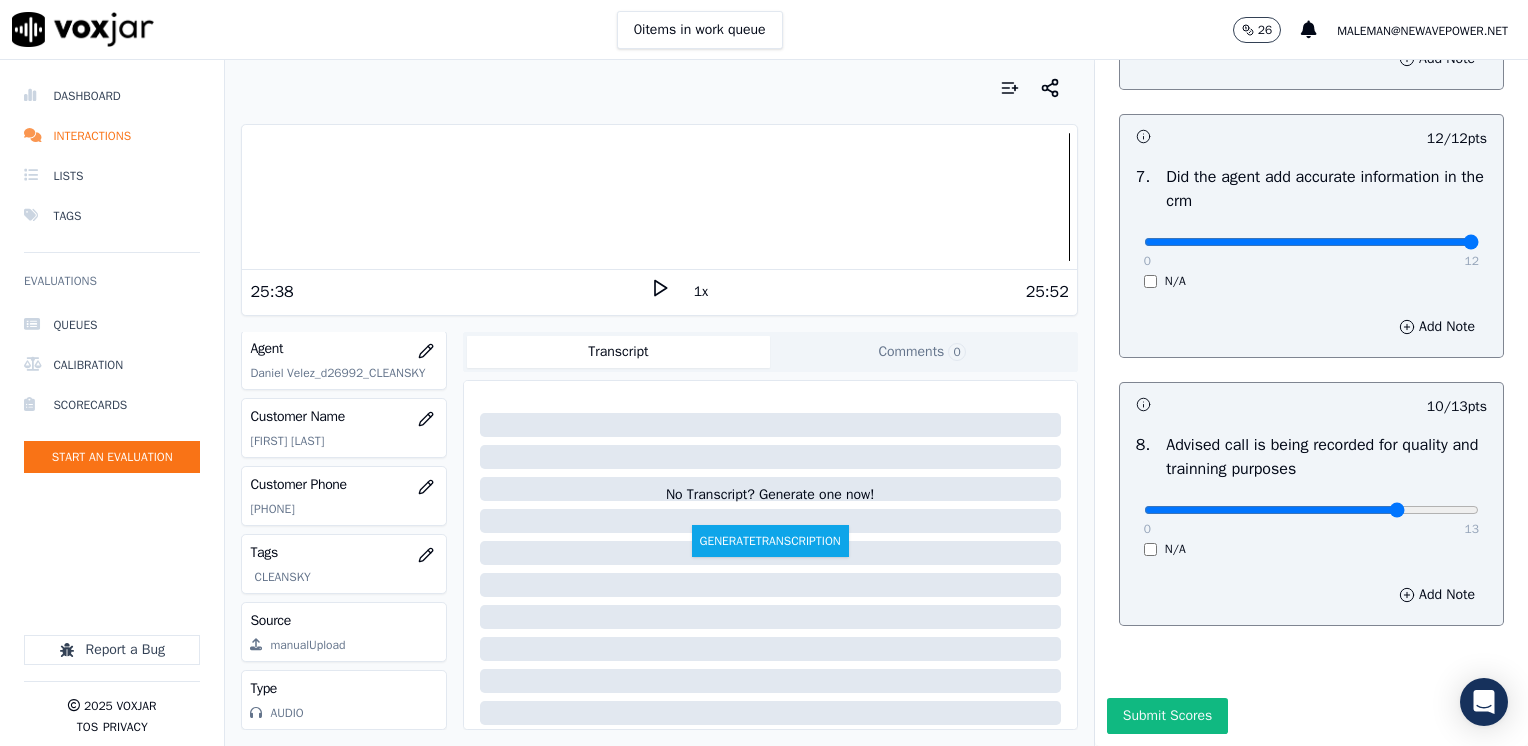 scroll, scrollTop: 1748, scrollLeft: 0, axis: vertical 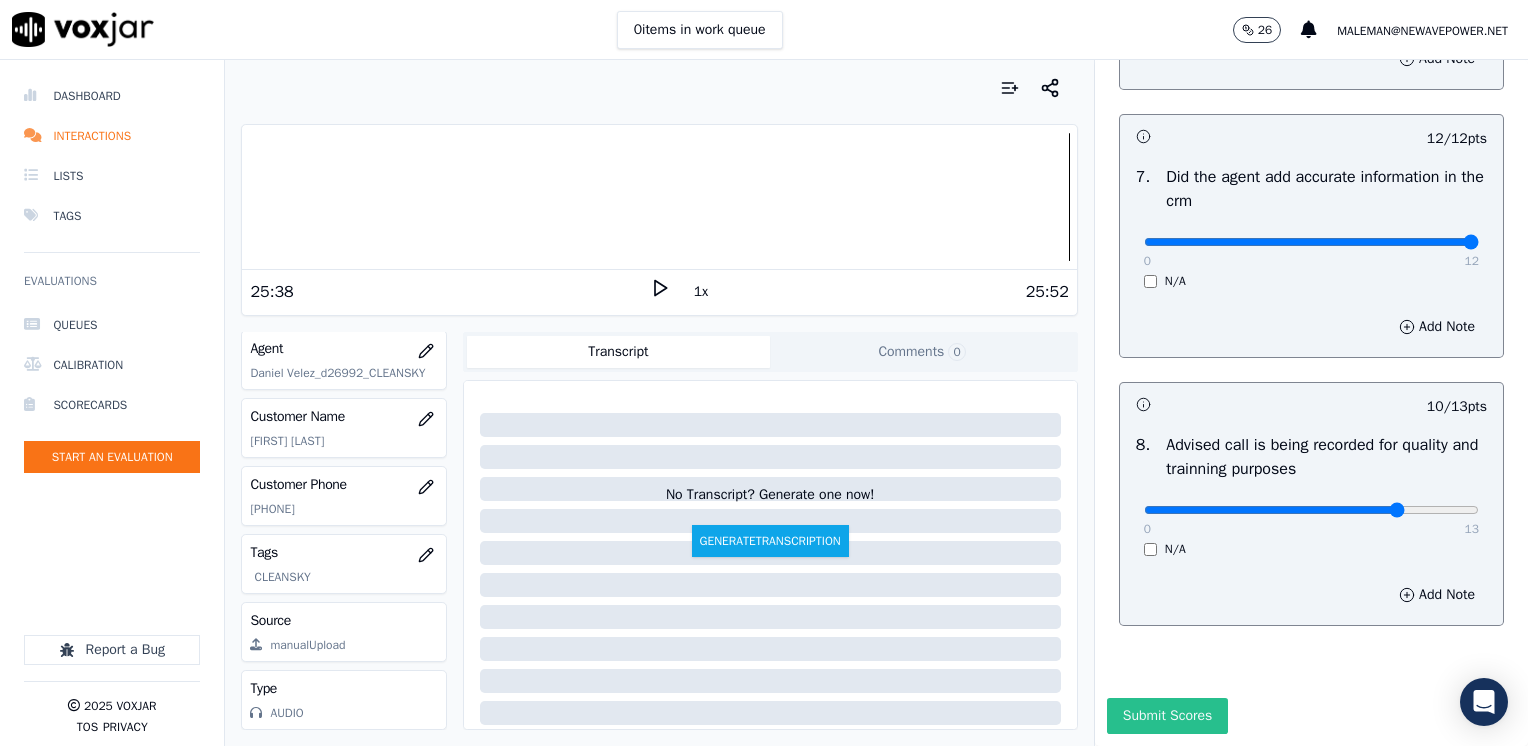click on "Submit Scores" at bounding box center [1167, 716] 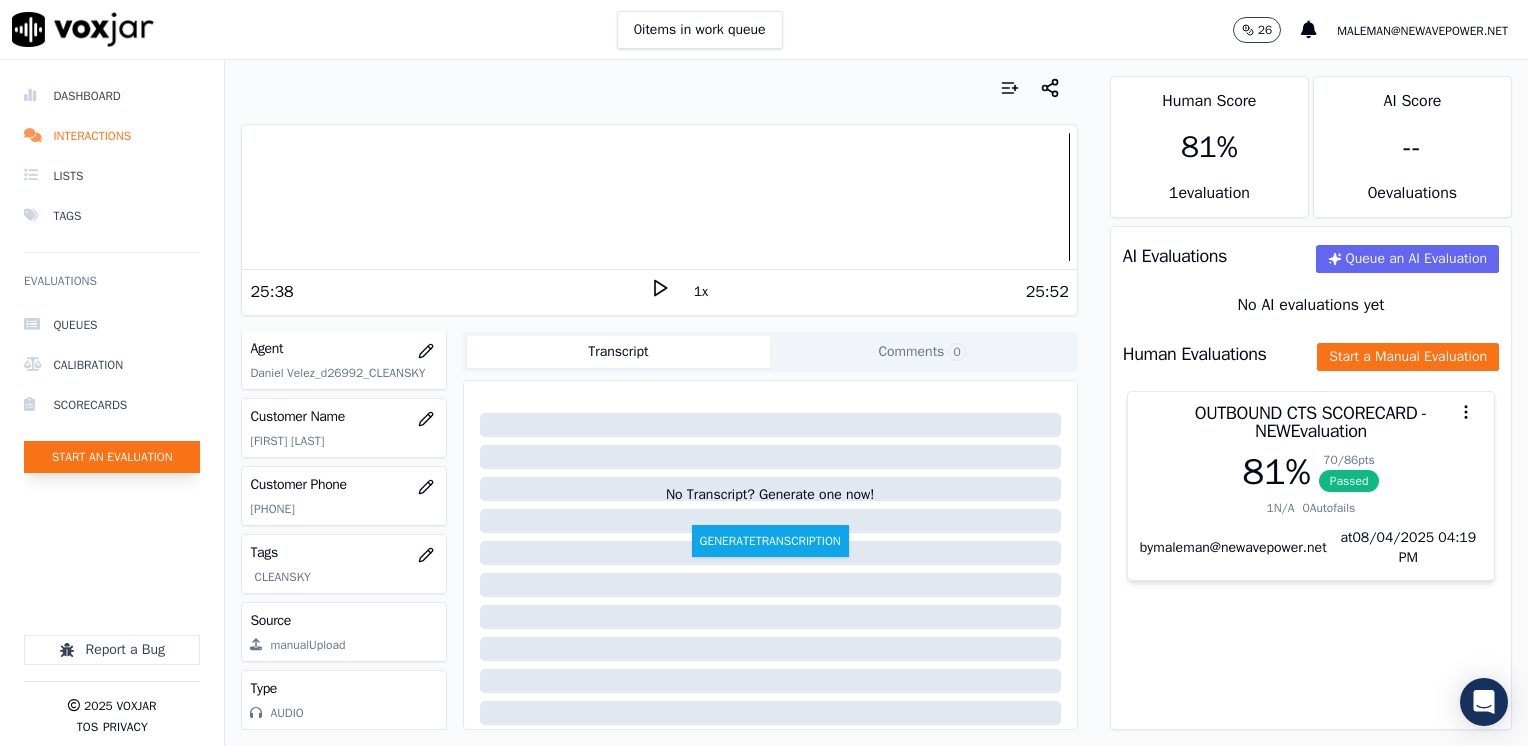 click on "Start an Evaluation" 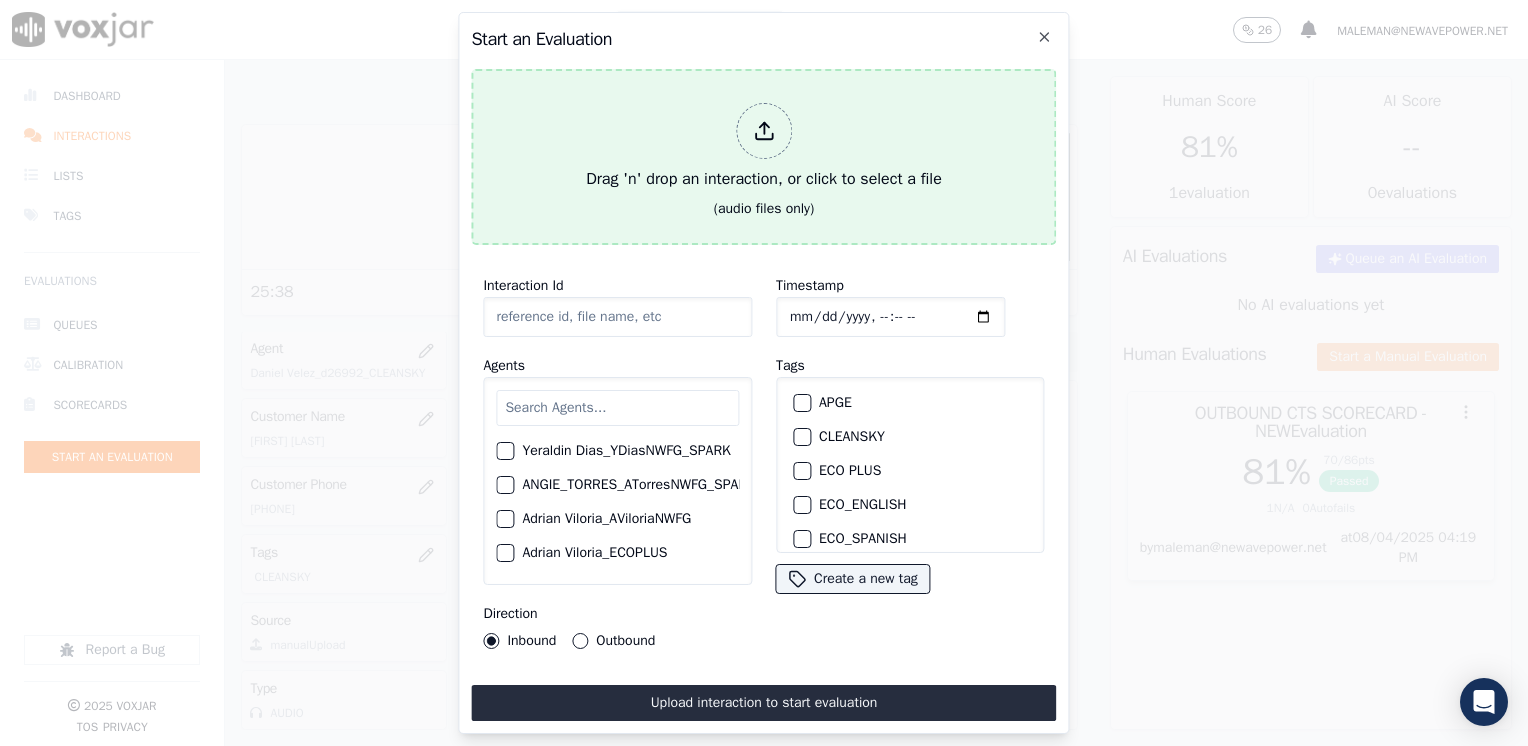 click at bounding box center [764, 131] 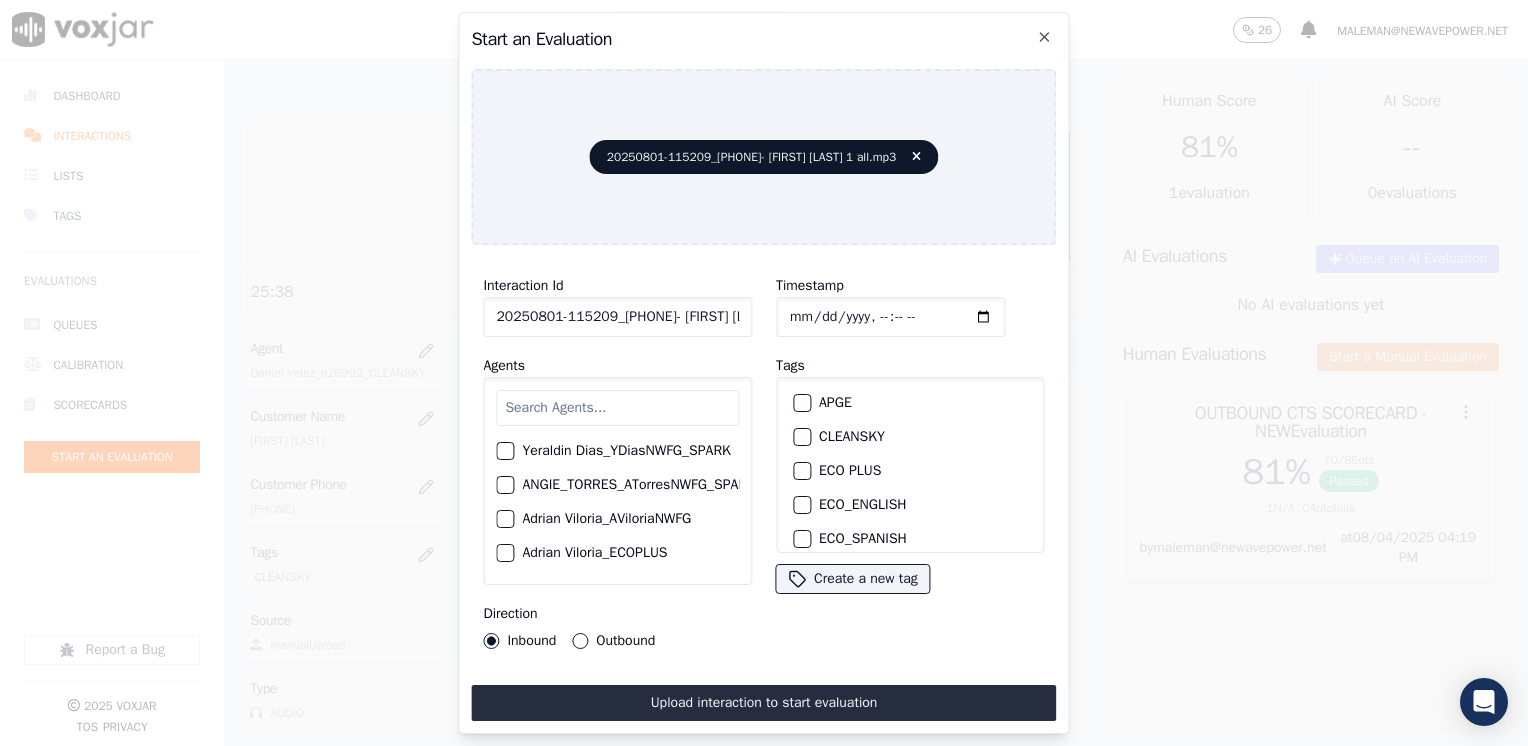 click at bounding box center [617, 408] 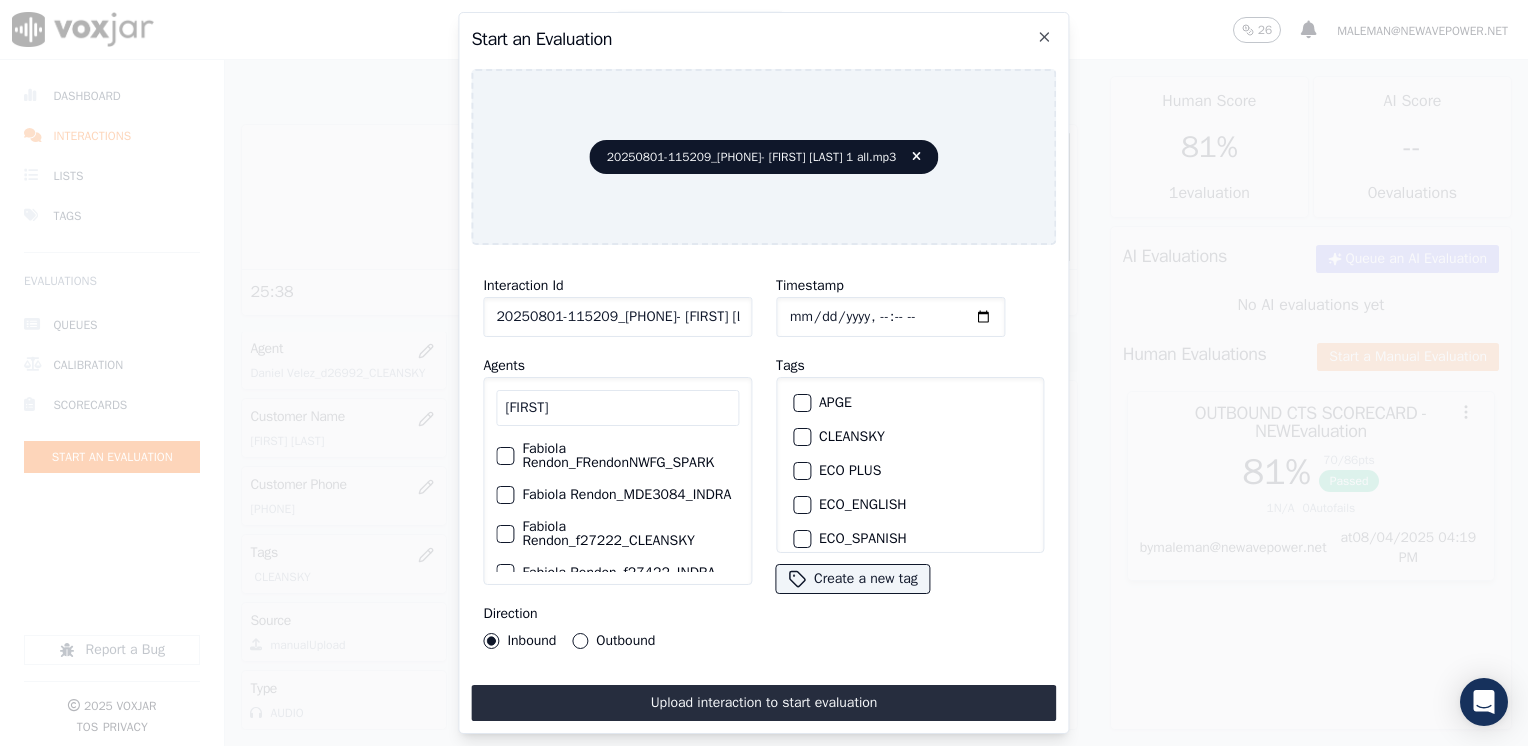 scroll, scrollTop: 86, scrollLeft: 0, axis: vertical 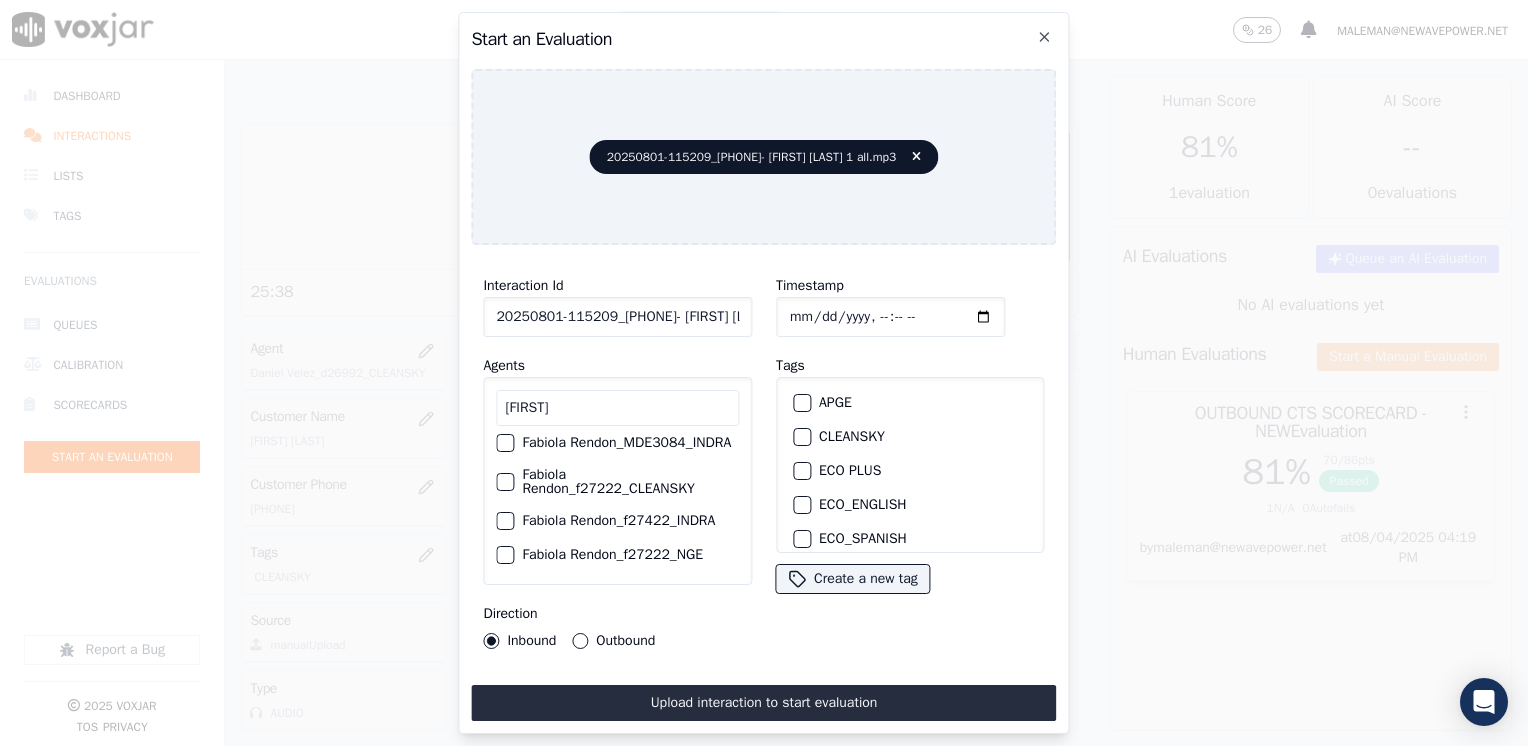 type on "[FIRST]" 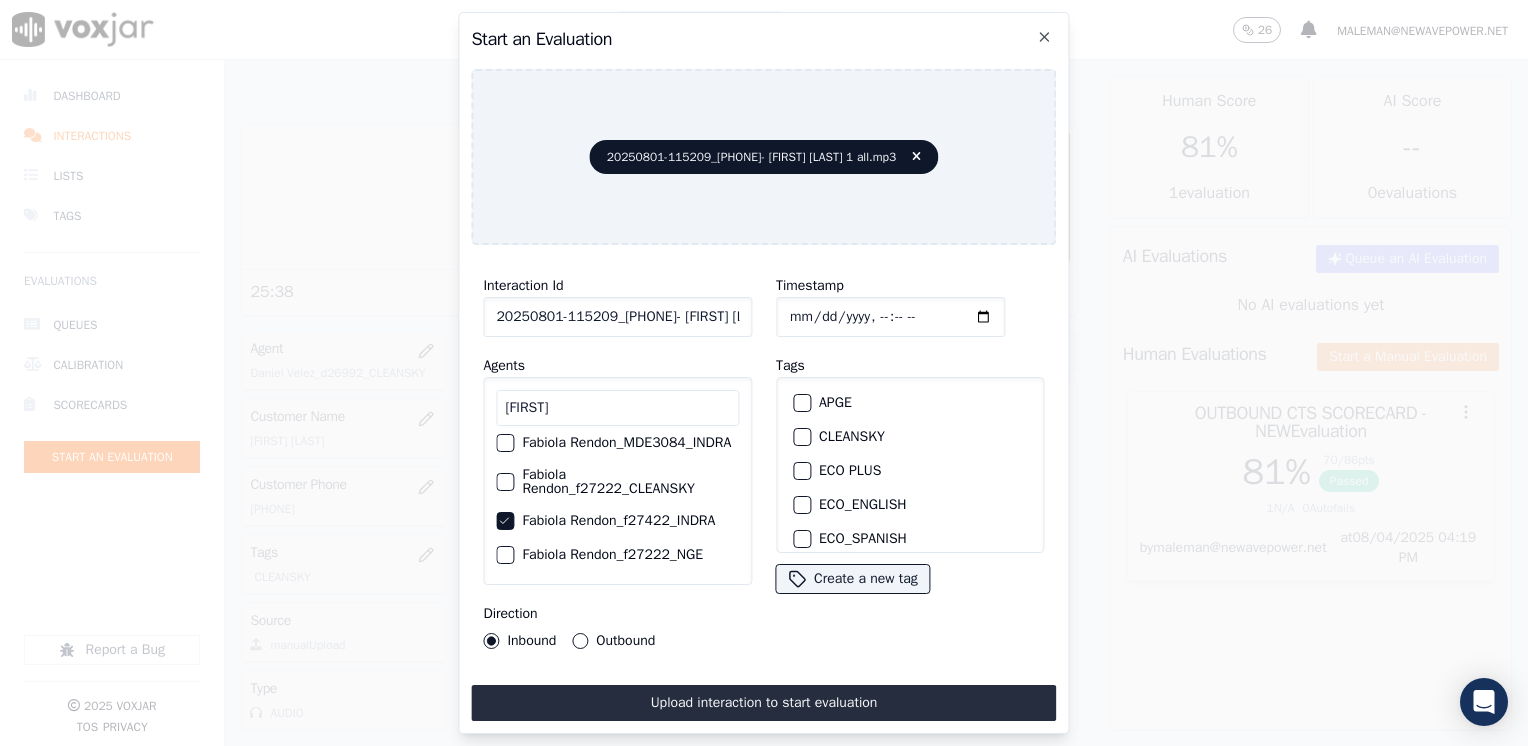 scroll, scrollTop: 100, scrollLeft: 0, axis: vertical 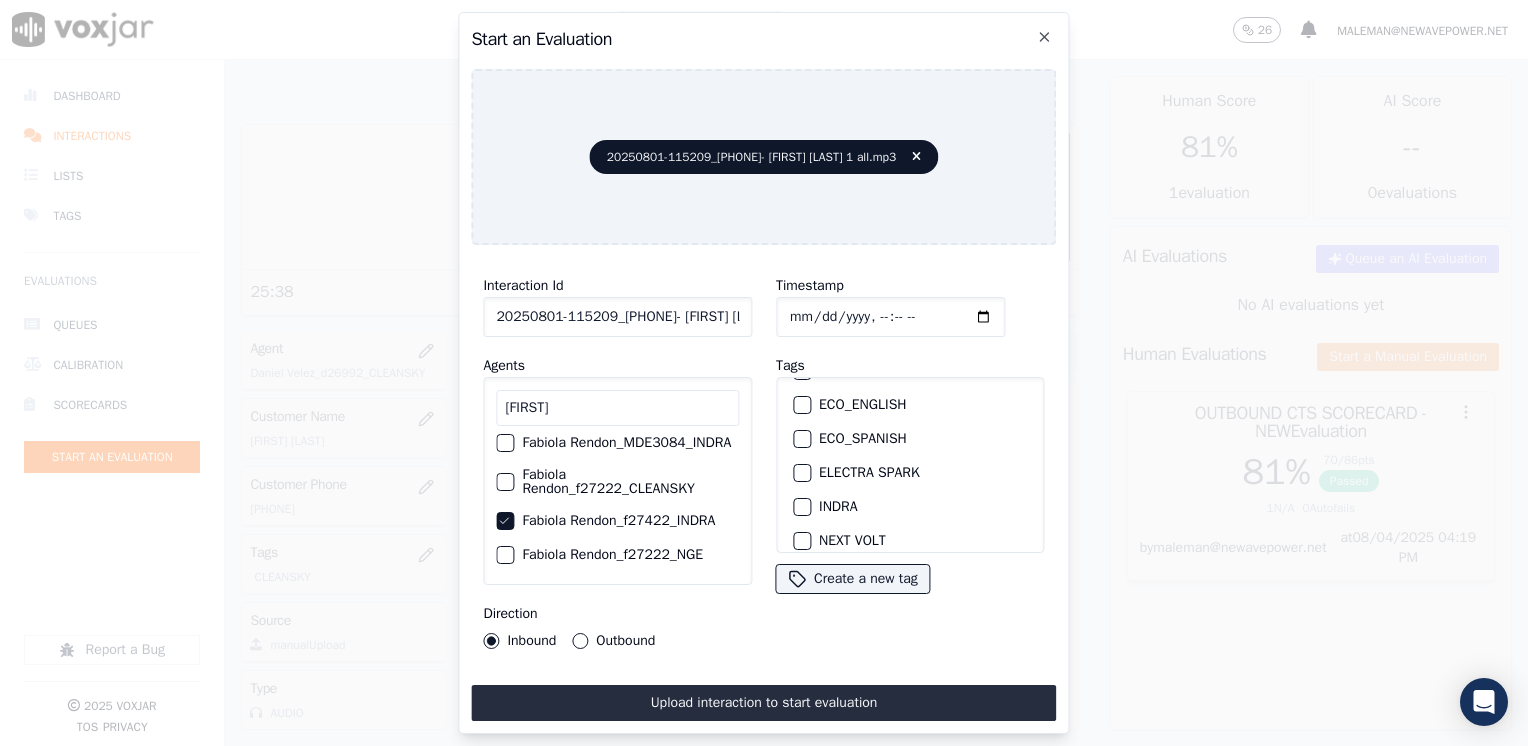 click at bounding box center [801, 507] 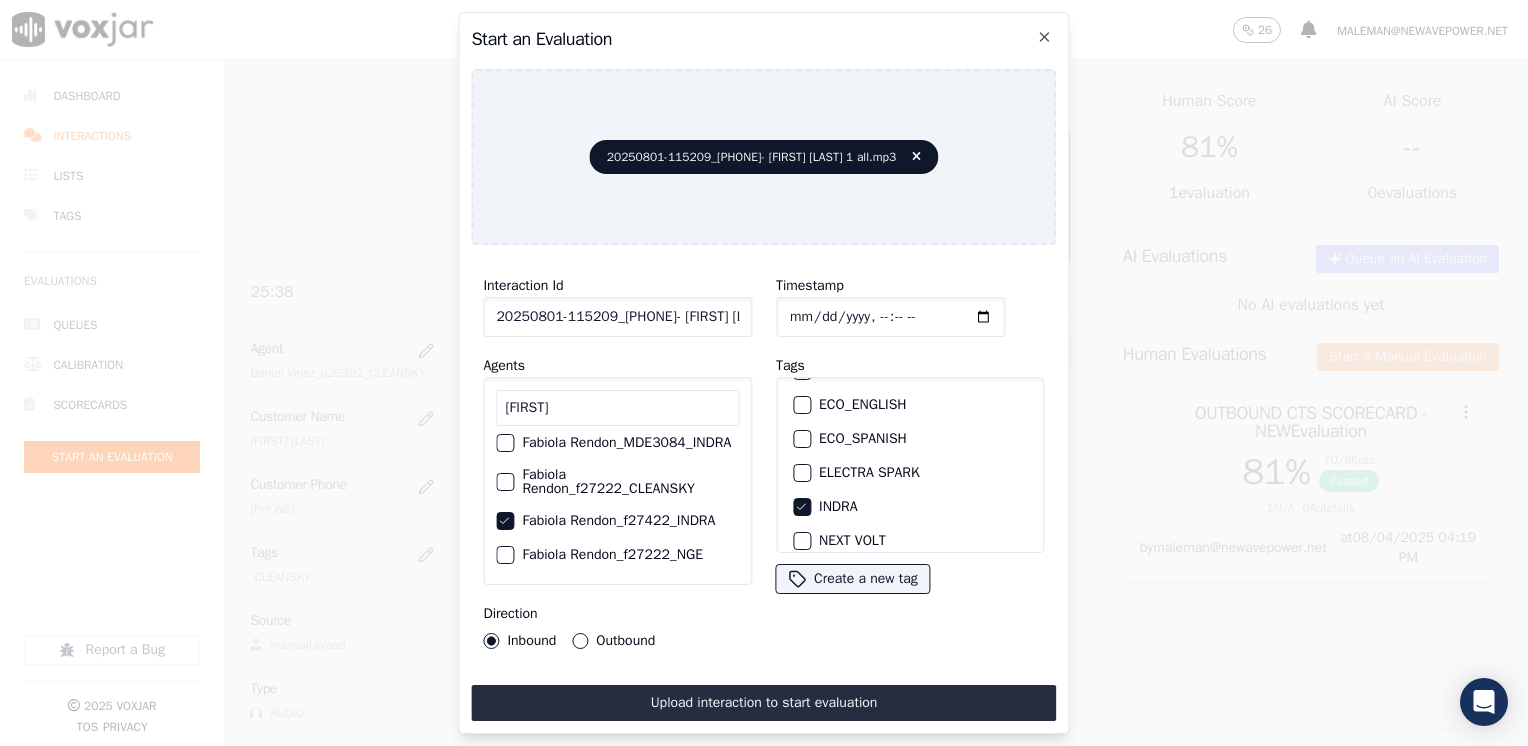 click on "Timestamp" 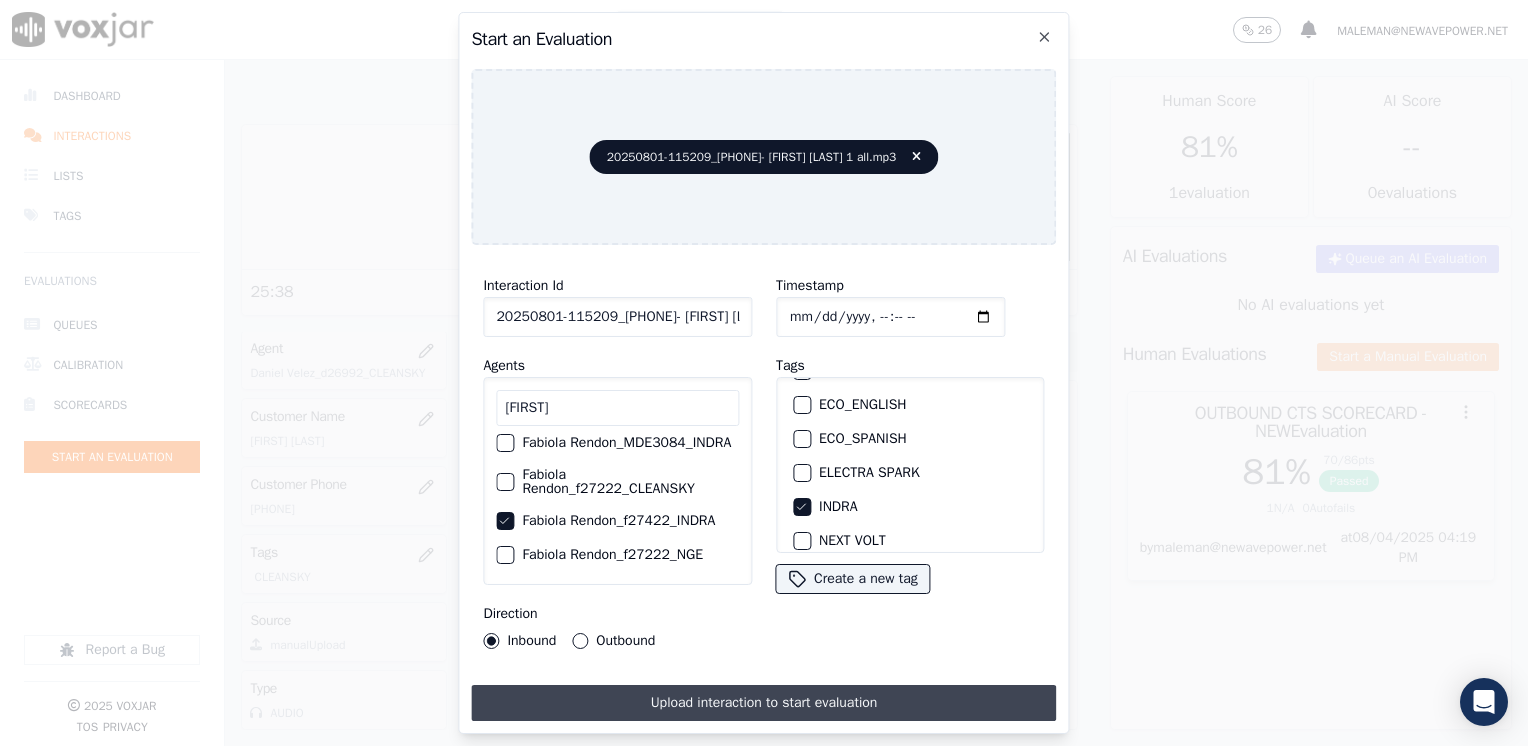 type on "[DATE]" 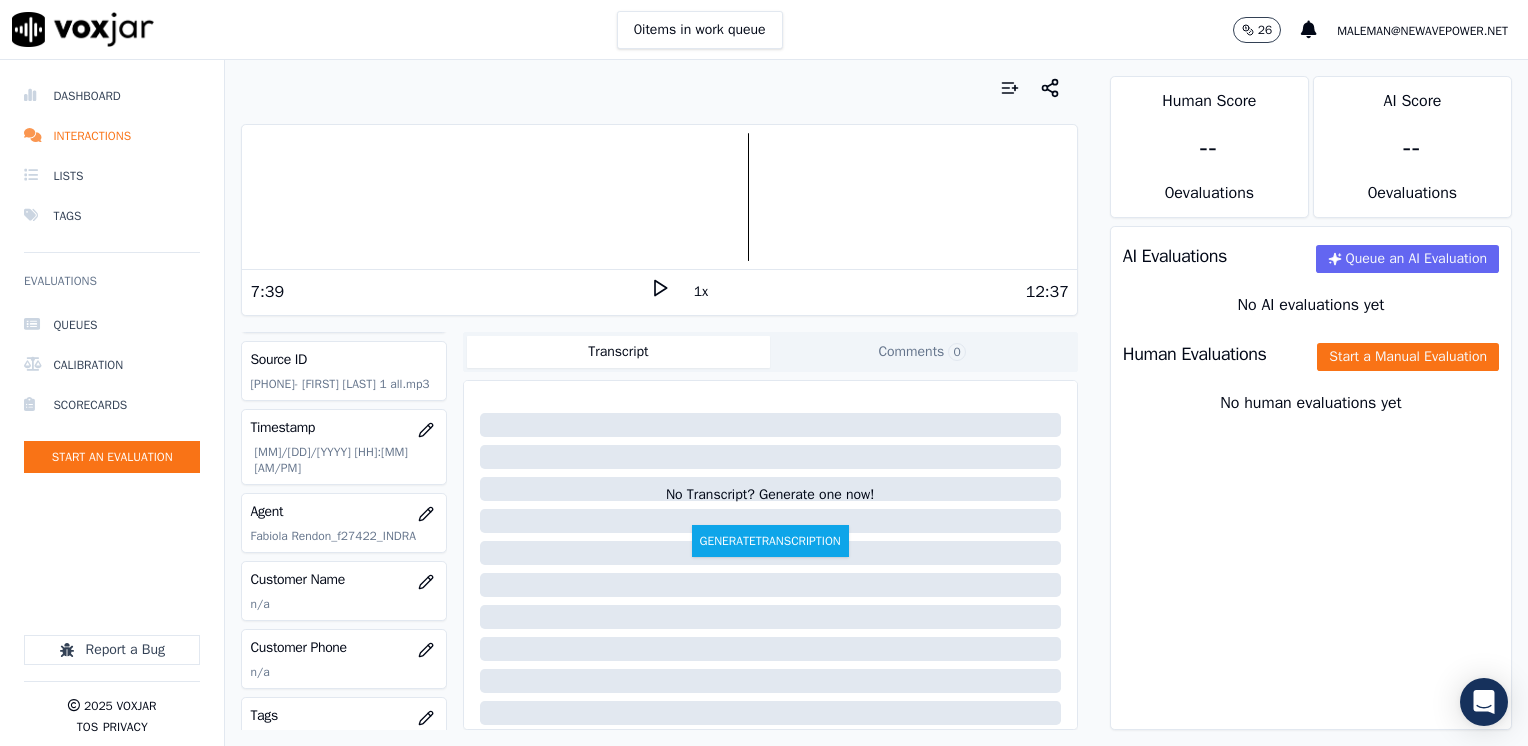 scroll, scrollTop: 200, scrollLeft: 0, axis: vertical 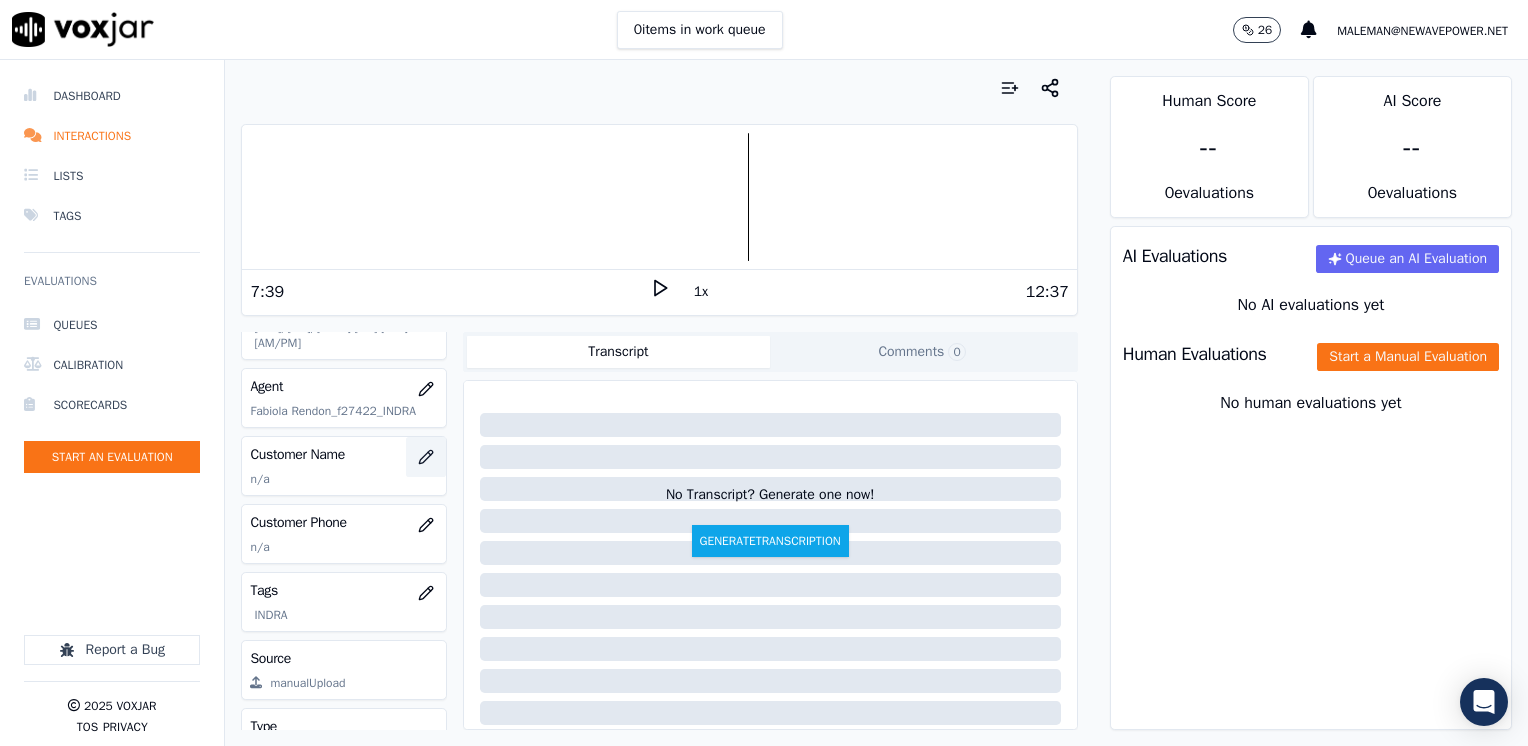 click 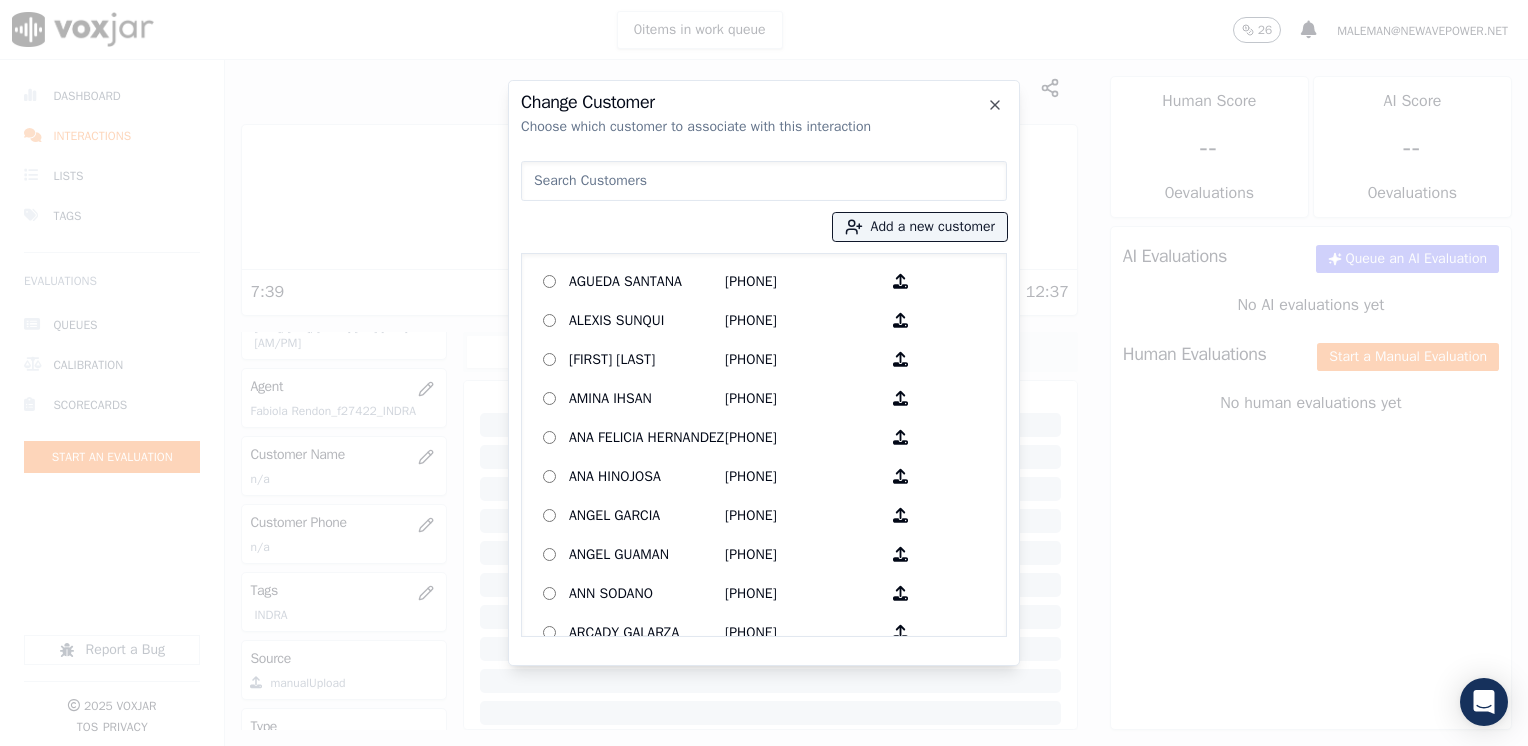 click on "Add a new customer            [FIRST] [LAST]   [PHONE]        [FIRST] [LAST]   [PHONE]        [FIRST] [LAST]   [PHONE]        [FIRST] [LAST]   [PHONE]        [FIRST] [LAST]   [PHONE]        [FIRST] [LAST]   [PHONE]        [FIRST] [LAST]   [PHONE]        [FIRST] [LAST]   [PHONE]        [FIRST] [LAST]   [PHONE]        [FIRST] [LAST]   [PHONE]        [FIRST] [LAST]   [PHONE]        [FIRST] [LAST]   [PHONE]        [FIRST] [LAST]   [PHONE]        [FIRST] [LAST]   [PHONE]        [FIRST] [LAST]   [PHONE]        [FIRST] [LAST]   [PHONE]        [FIRST] [LAST]   [PHONE]        [FIRST] [LAST]   [PHONE]        [FIRST] [LAST]   [PHONE]        [FIRST] [LAST]   [PHONE]        [FIRST] [LAST]   [PHONE]        [FIRST] [LAST]   [PHONE]        [FIRST] [LAST]   [PHONE]        [FIRST] [LAST]   [PHONE]" at bounding box center [764, 395] 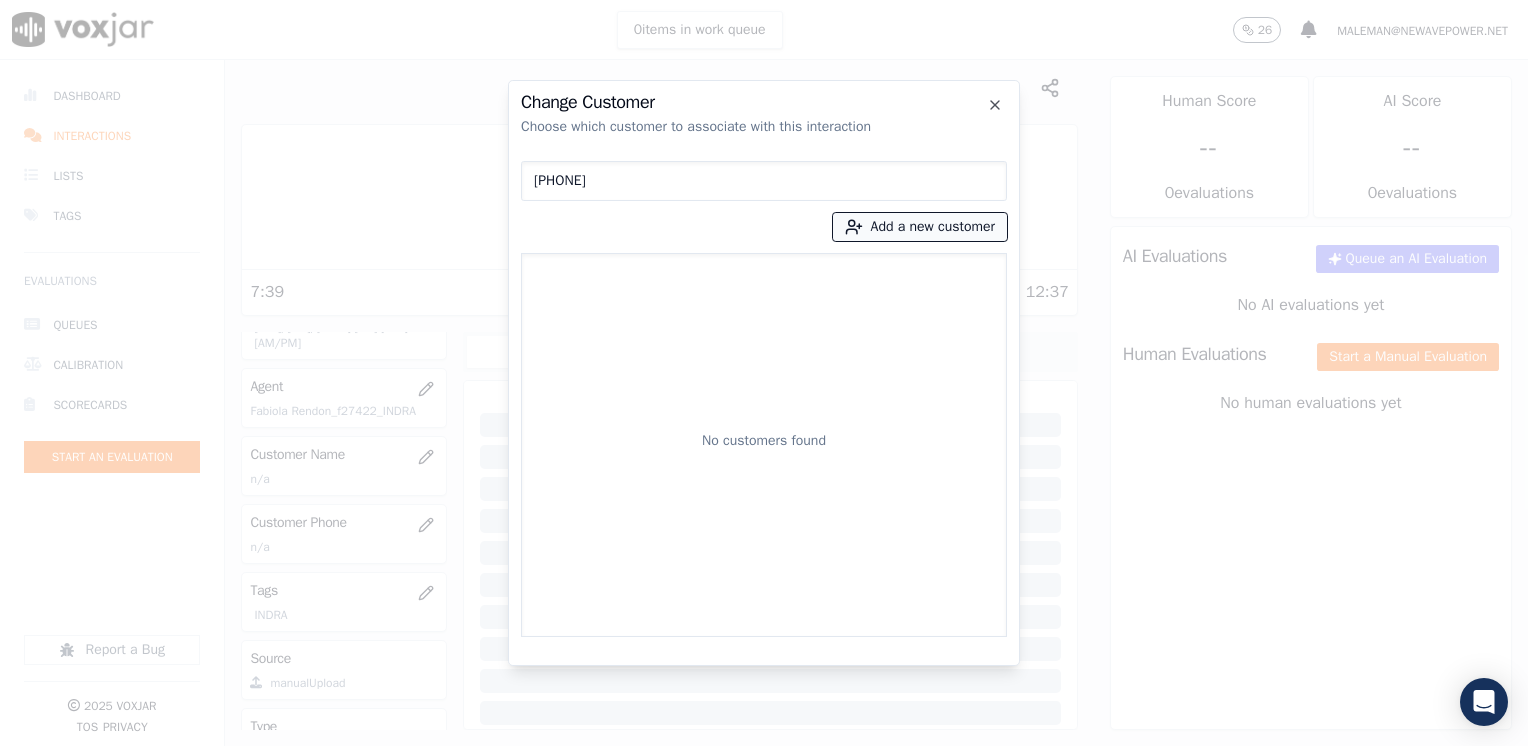 type on "[PHONE]" 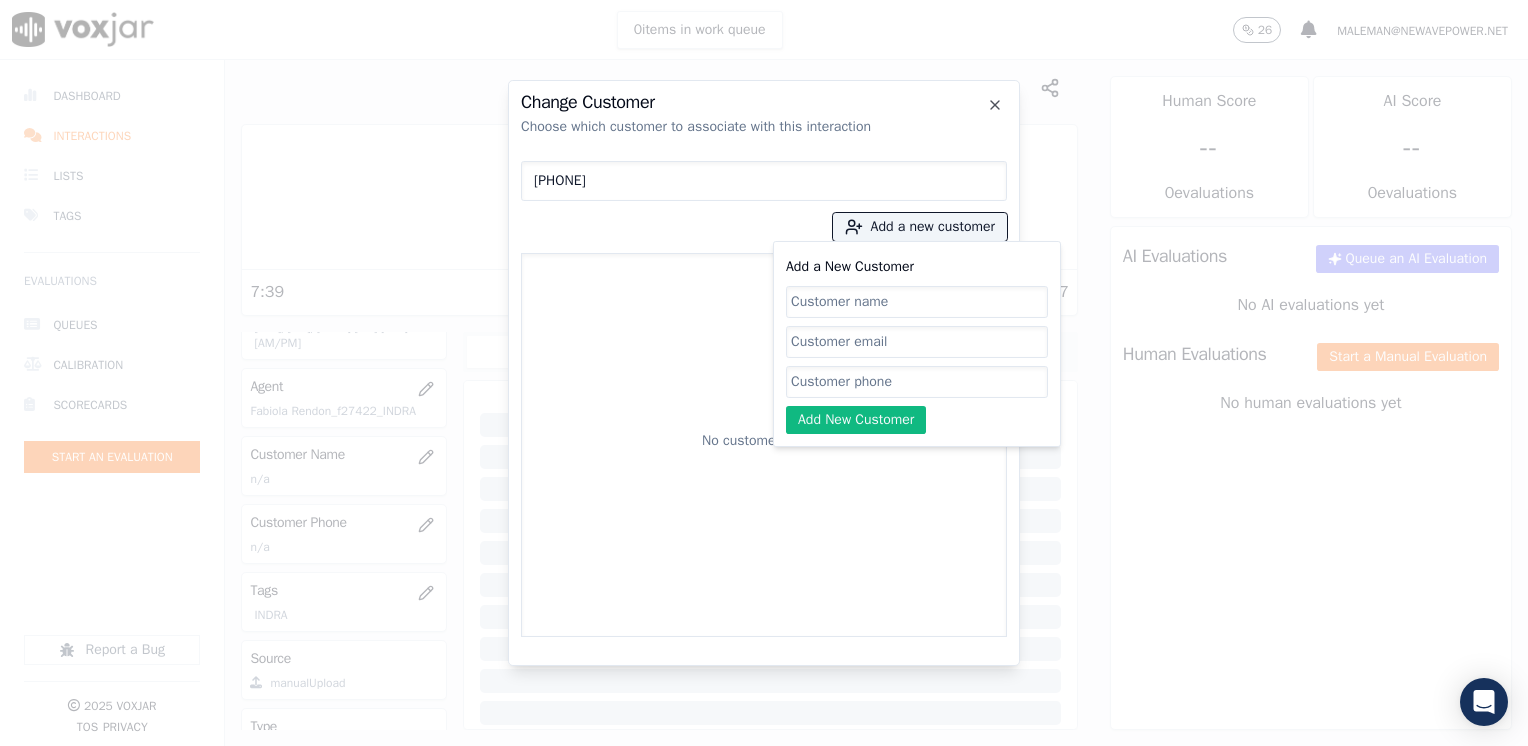 click on "Add a New Customer" 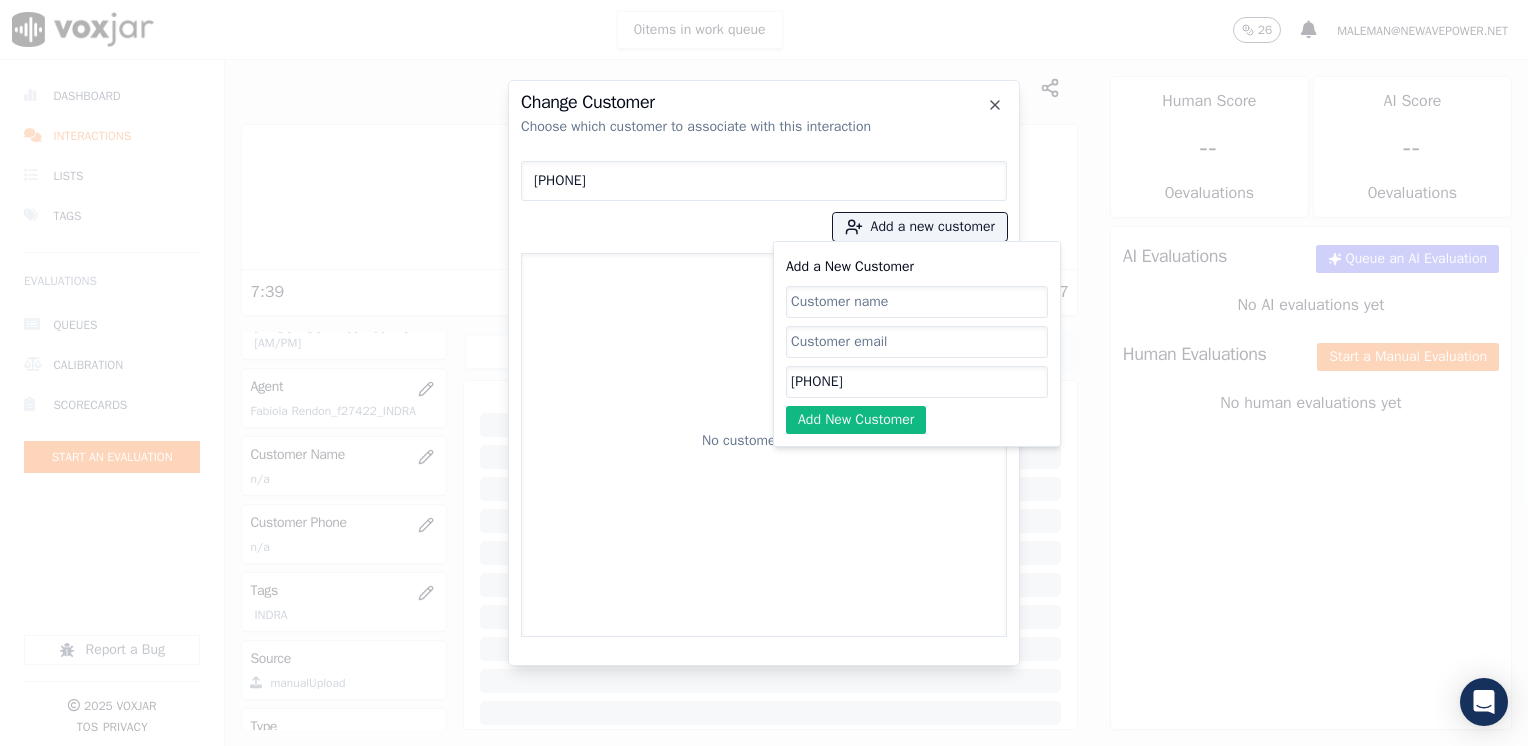 type on "[PHONE]" 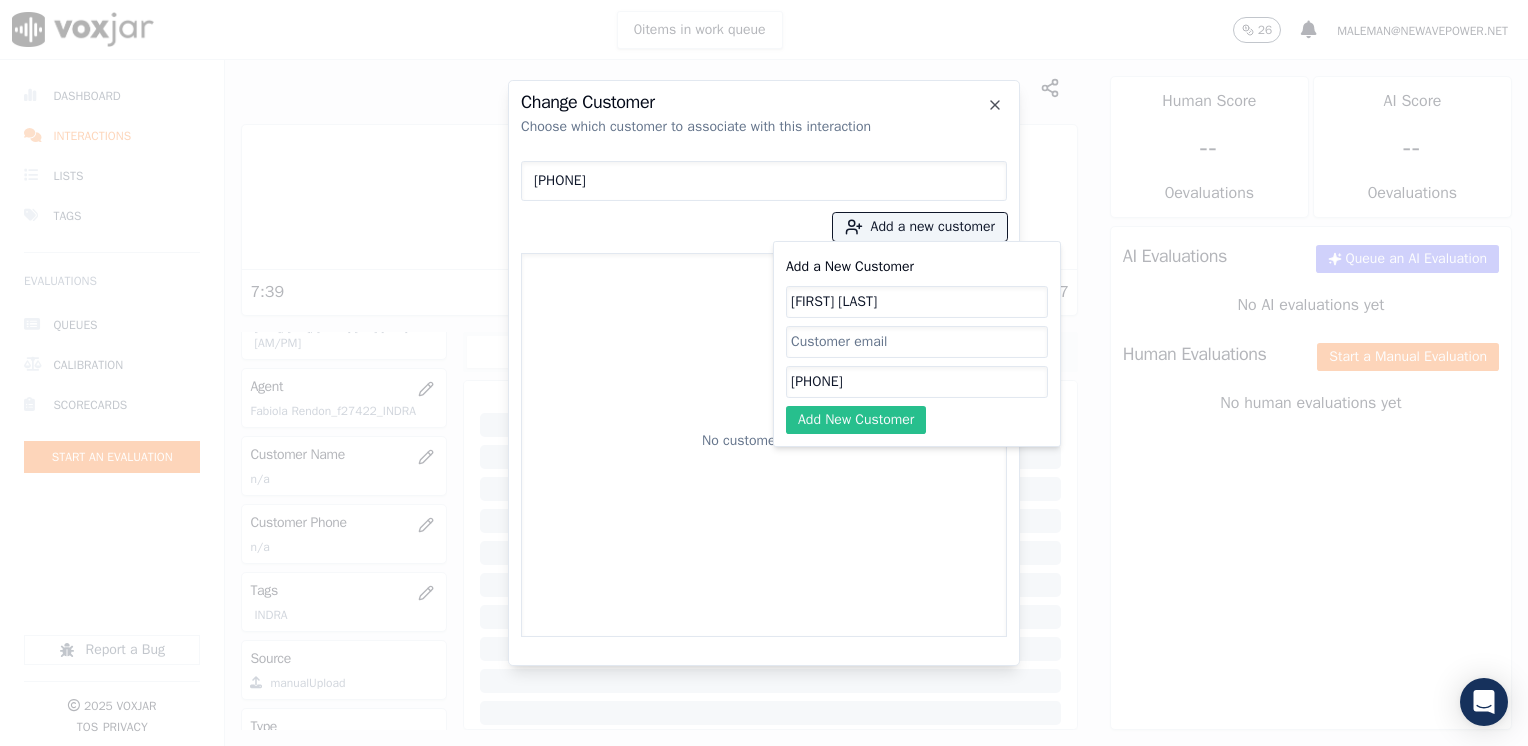 type on "[FIRST] [LAST]" 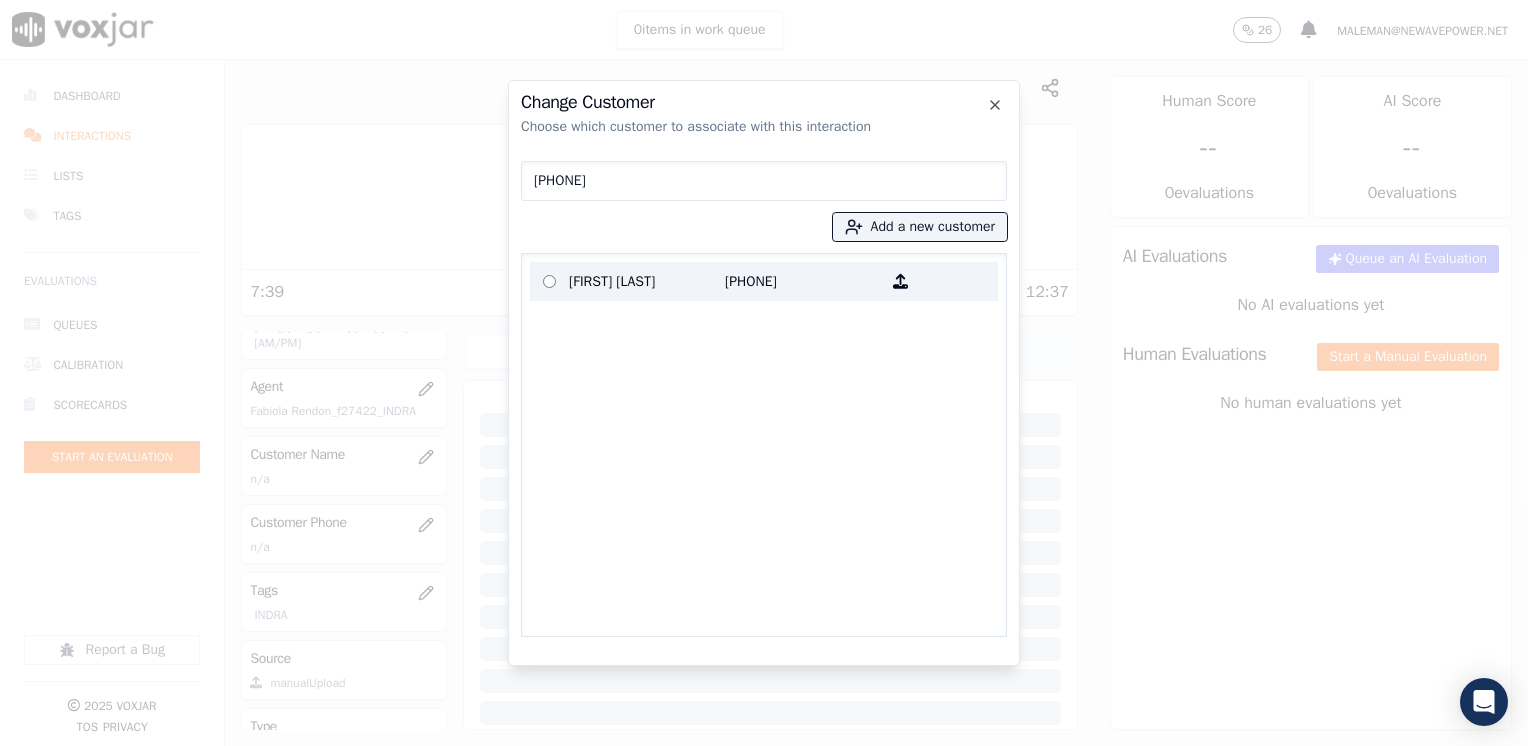 click on "[PHONE]" at bounding box center [803, 281] 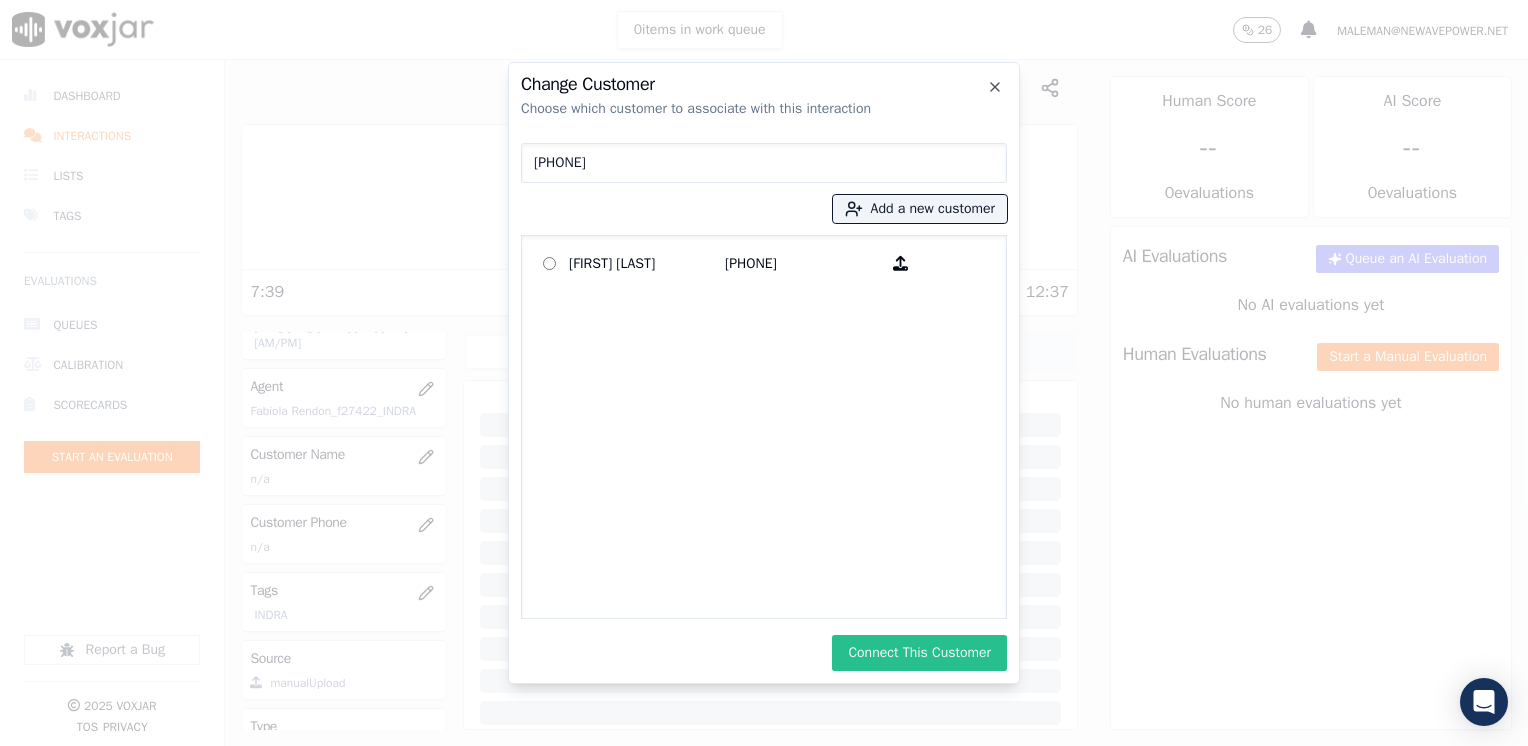 click on "Connect This Customer" at bounding box center [919, 653] 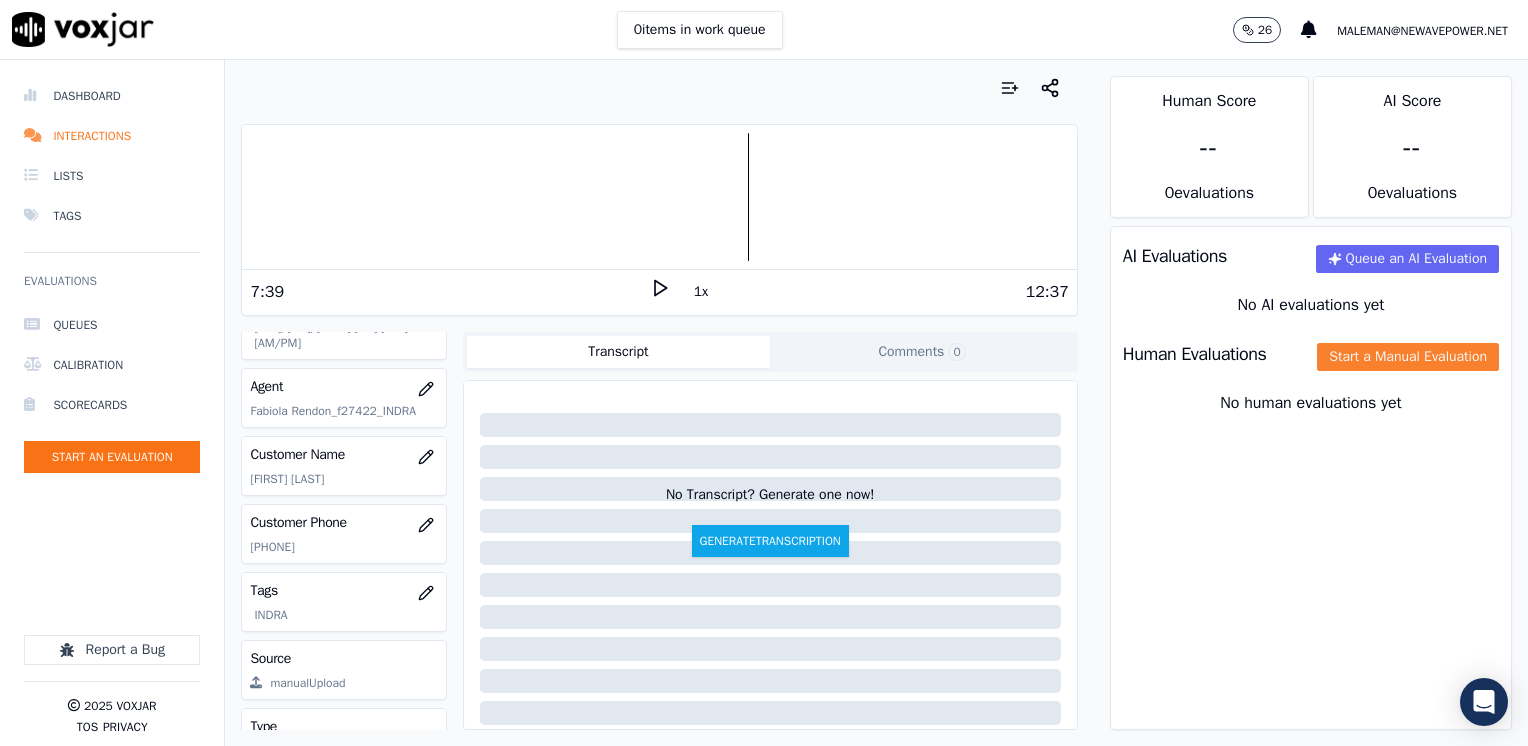 click on "Start a Manual Evaluation" 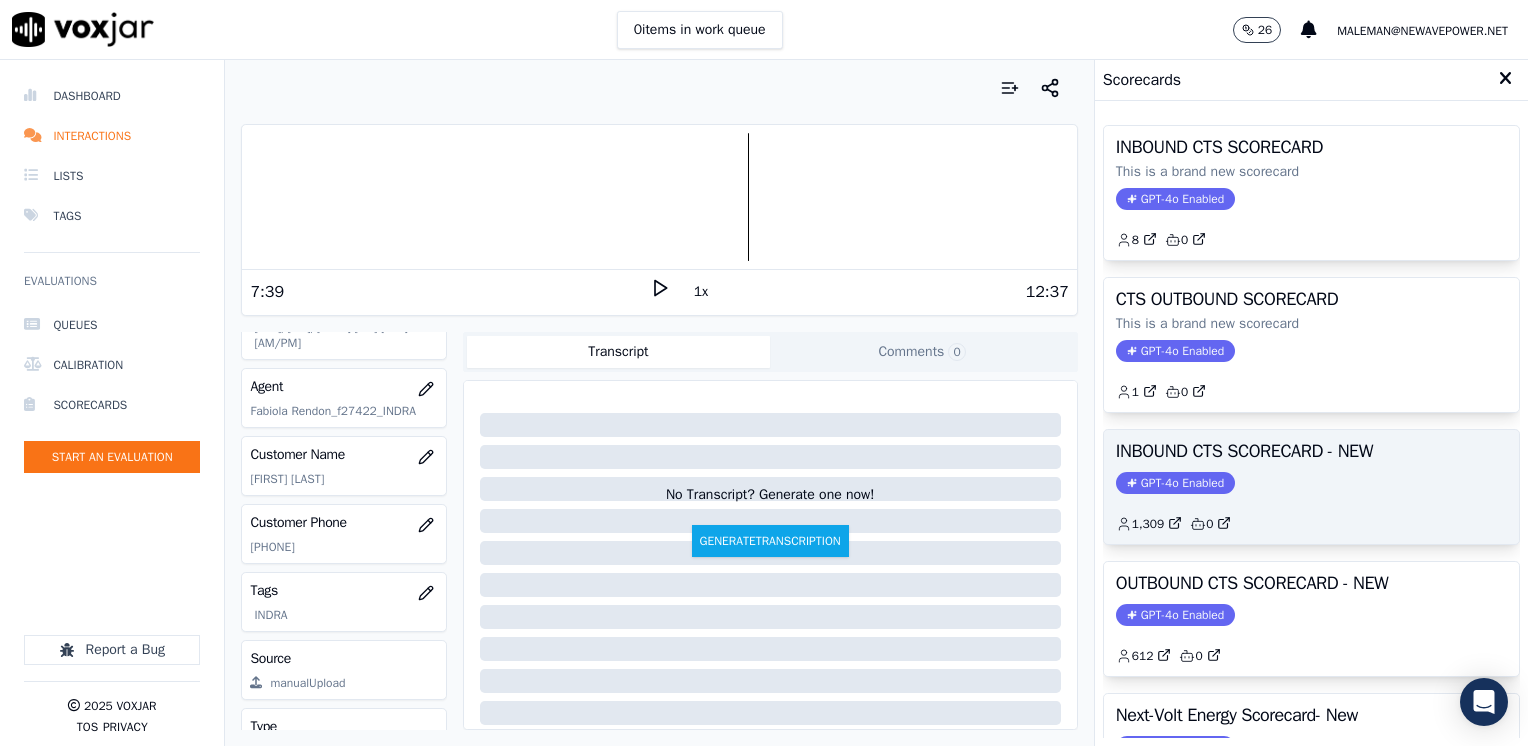 click on "GPT-4o Enabled" at bounding box center (1175, 483) 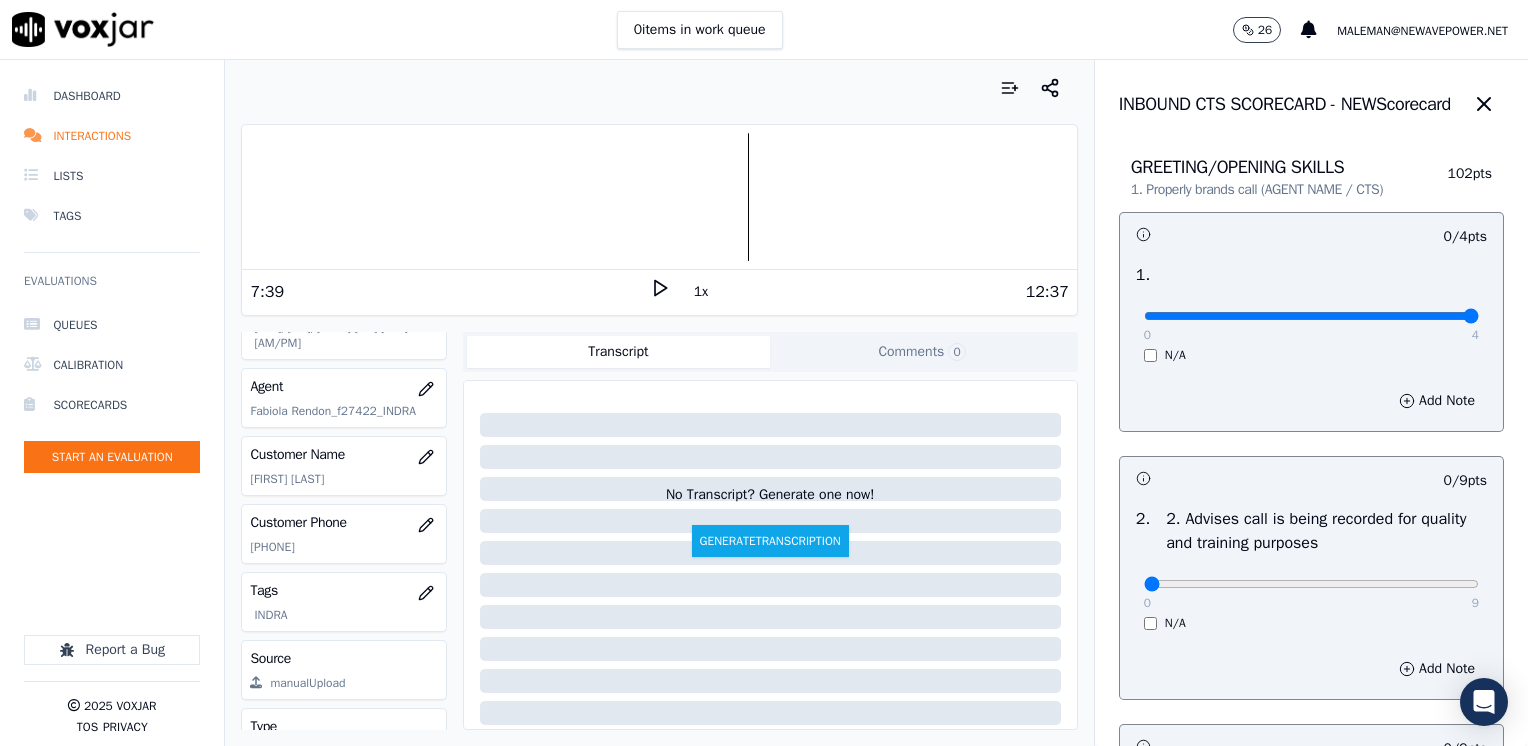 drag, startPoint x: 1130, startPoint y: 322, endPoint x: 1531, endPoint y: 375, distance: 404.48734 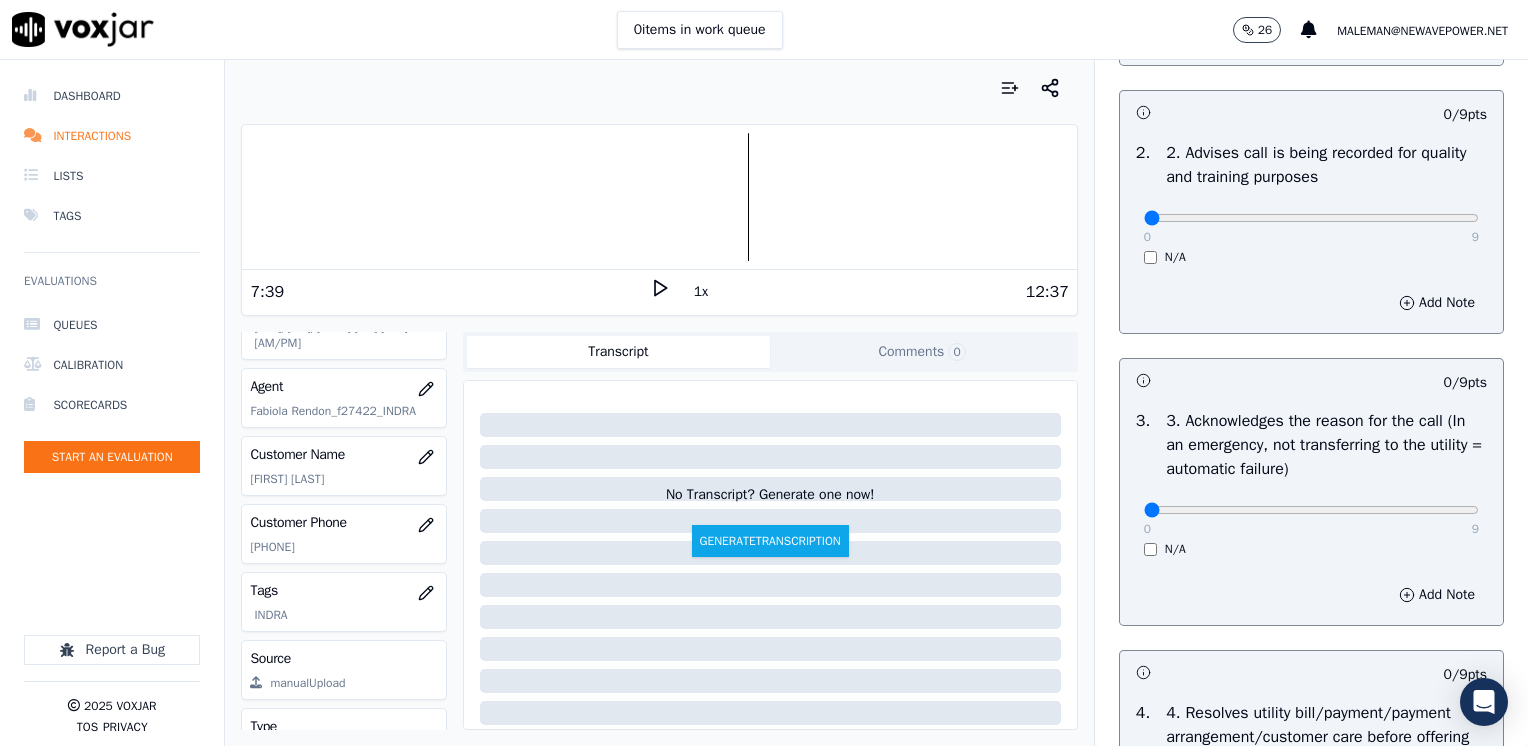scroll, scrollTop: 400, scrollLeft: 0, axis: vertical 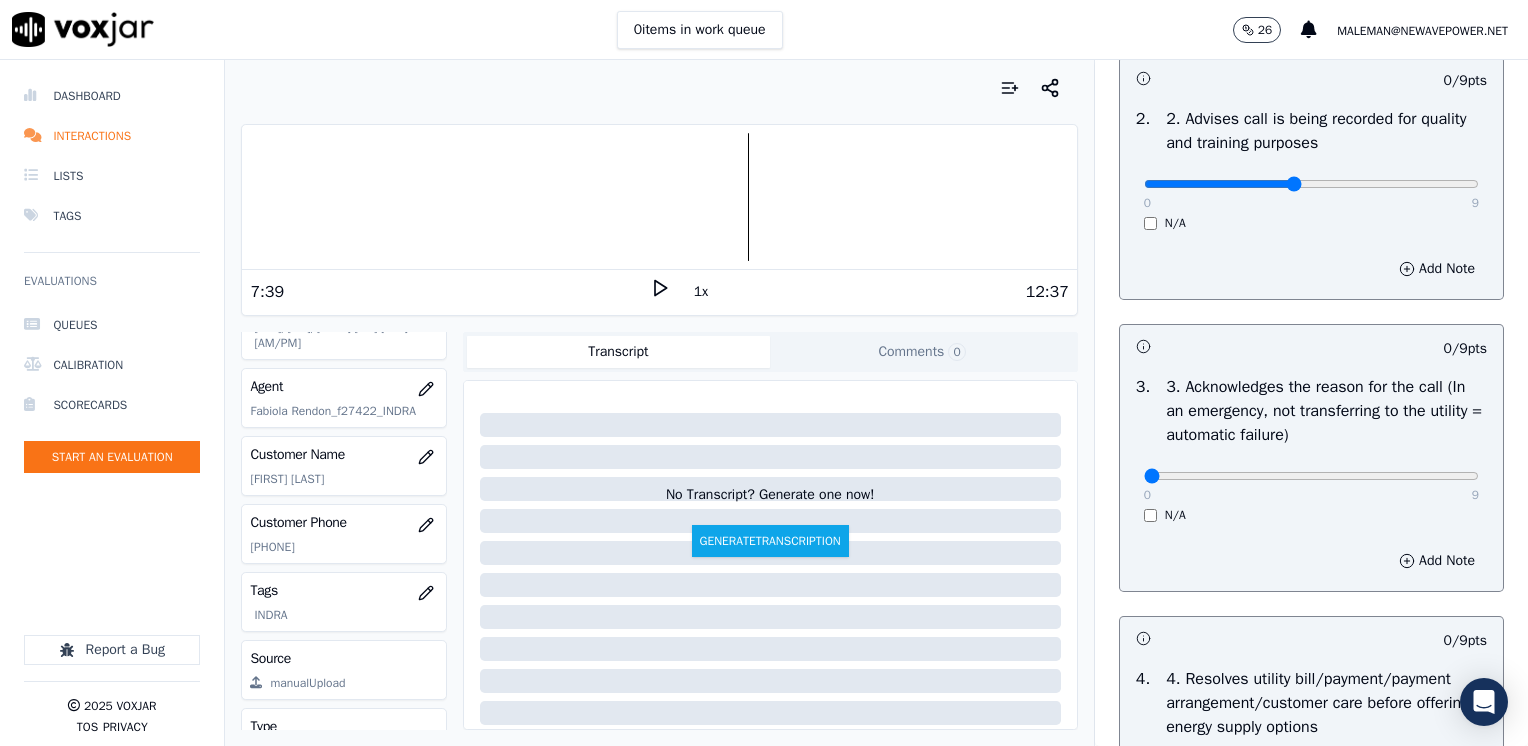 type on "4" 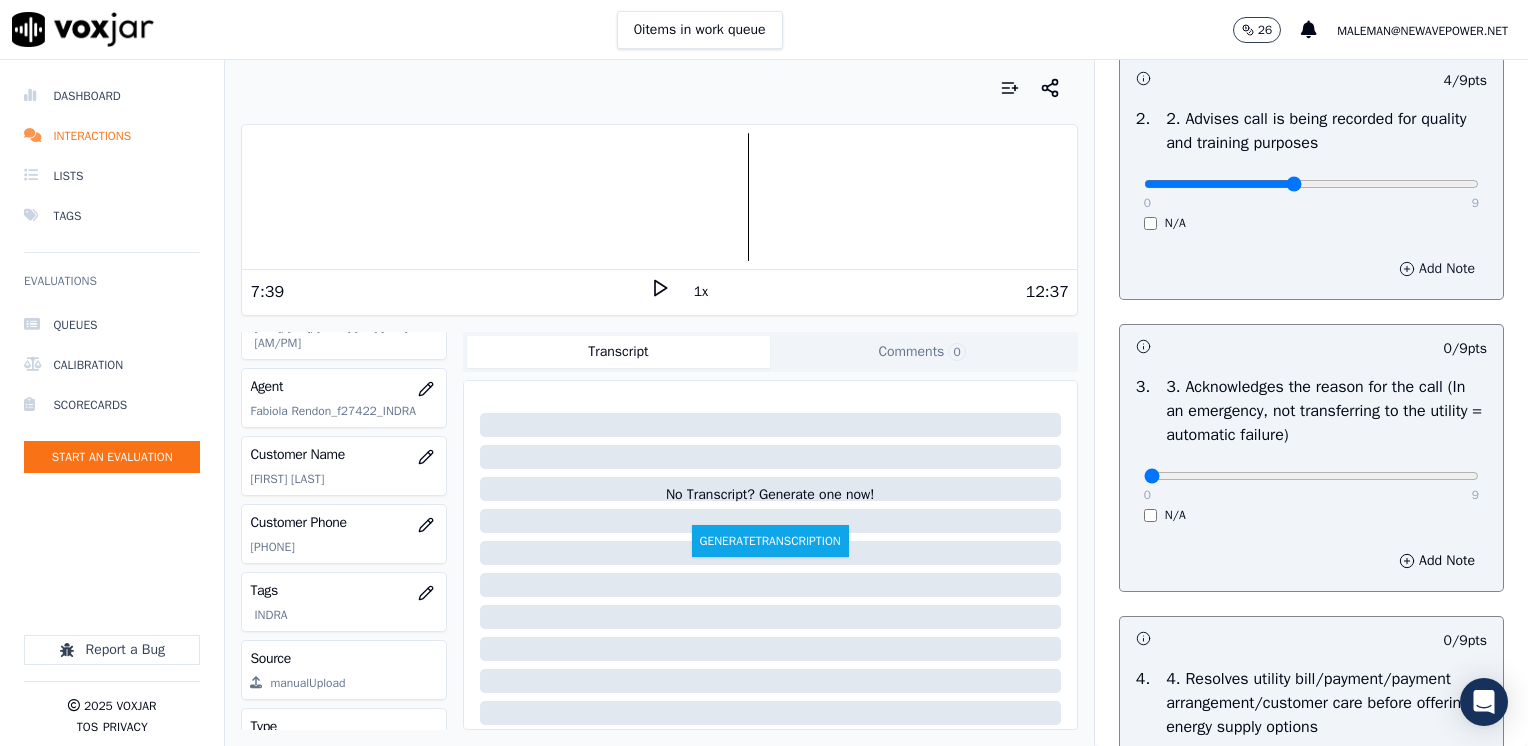 click on "Add Note" at bounding box center [1437, 269] 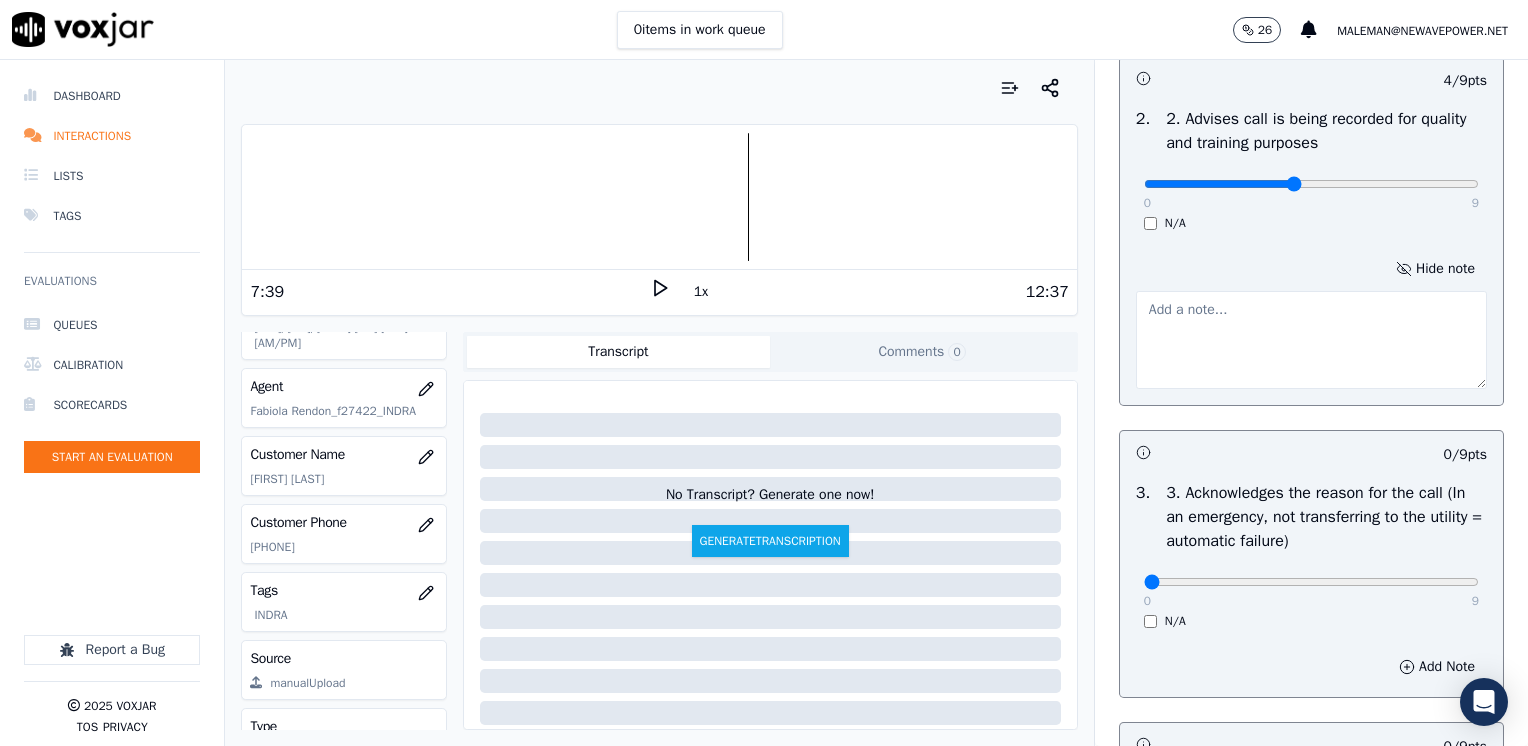 click at bounding box center [1311, 340] 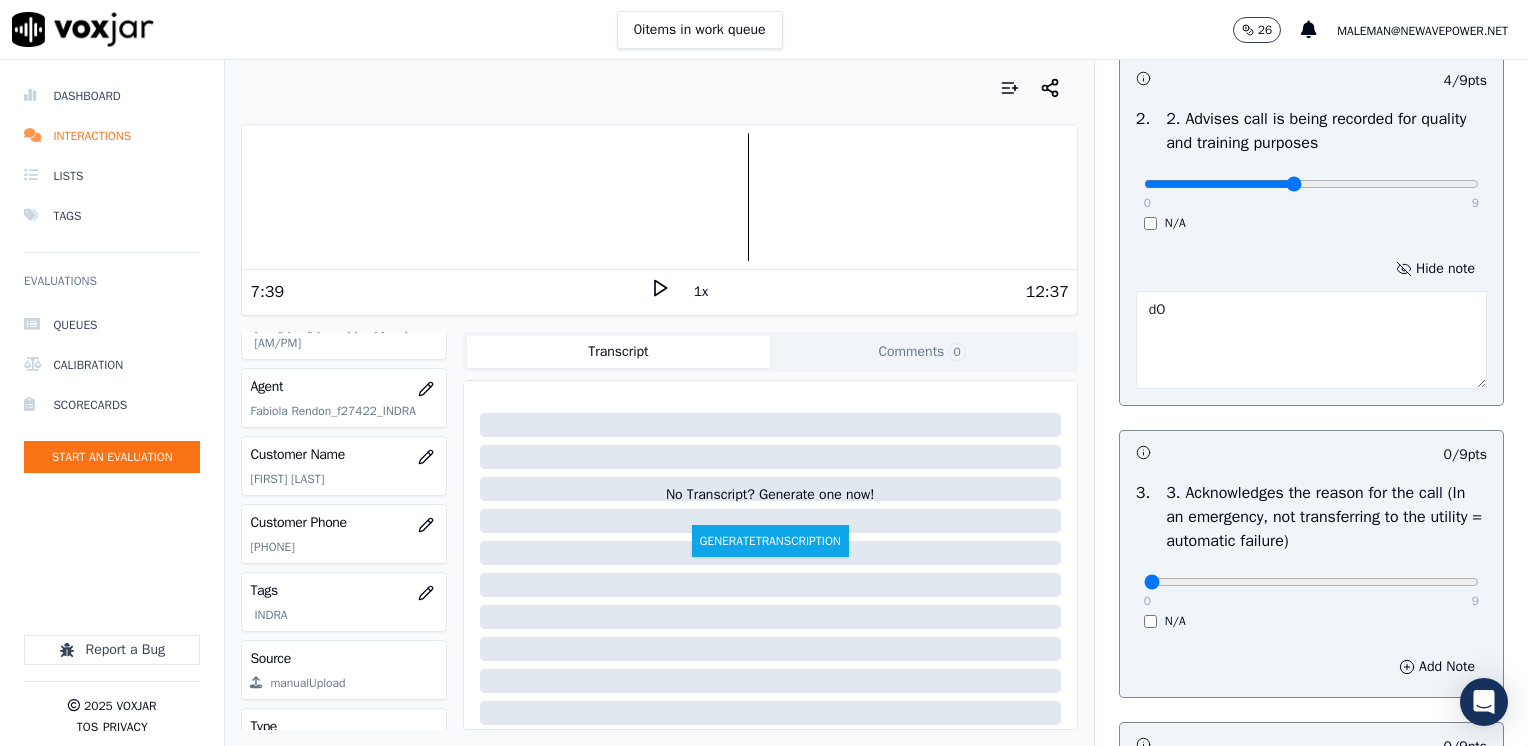 type on "d" 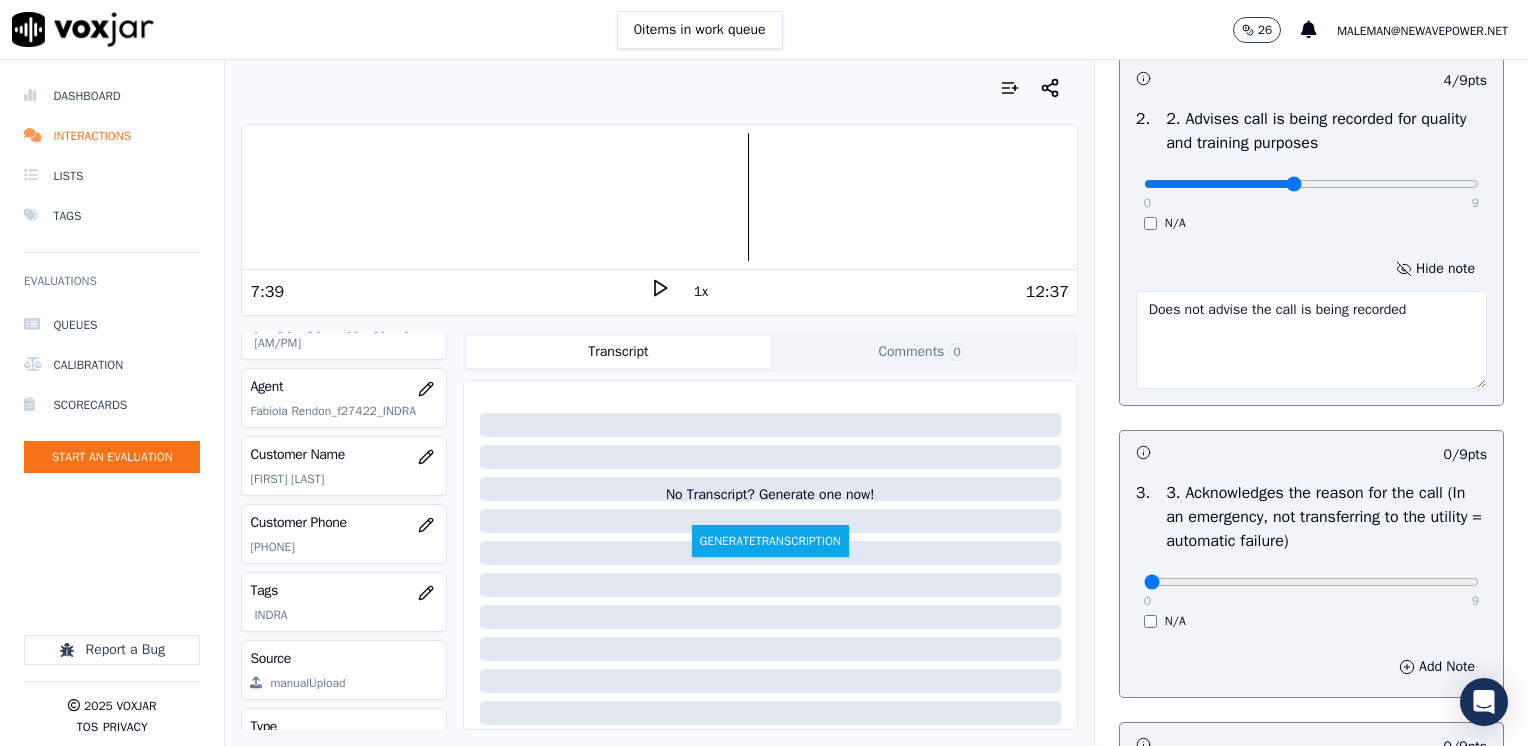 type on "Does not advise the call is being recorded" 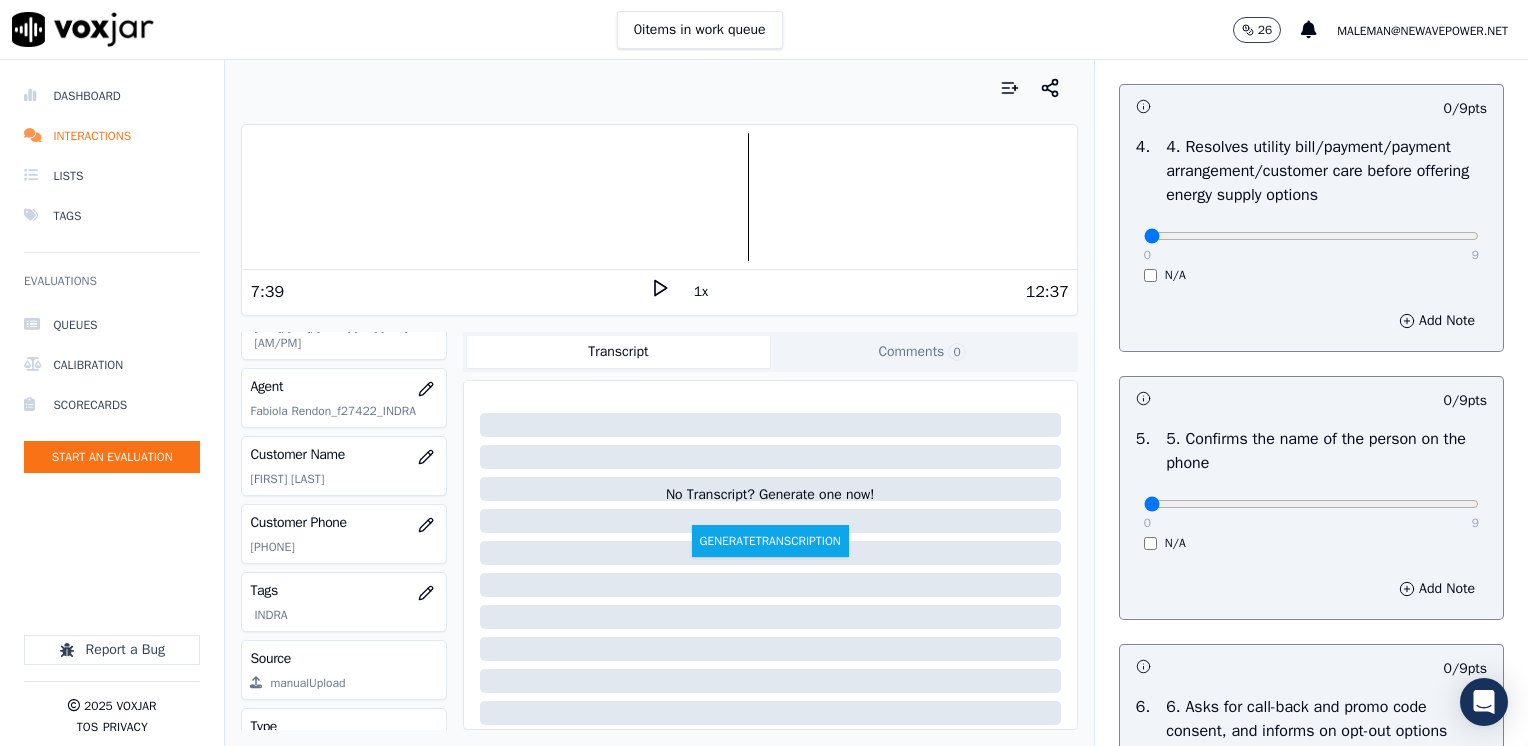 scroll, scrollTop: 1100, scrollLeft: 0, axis: vertical 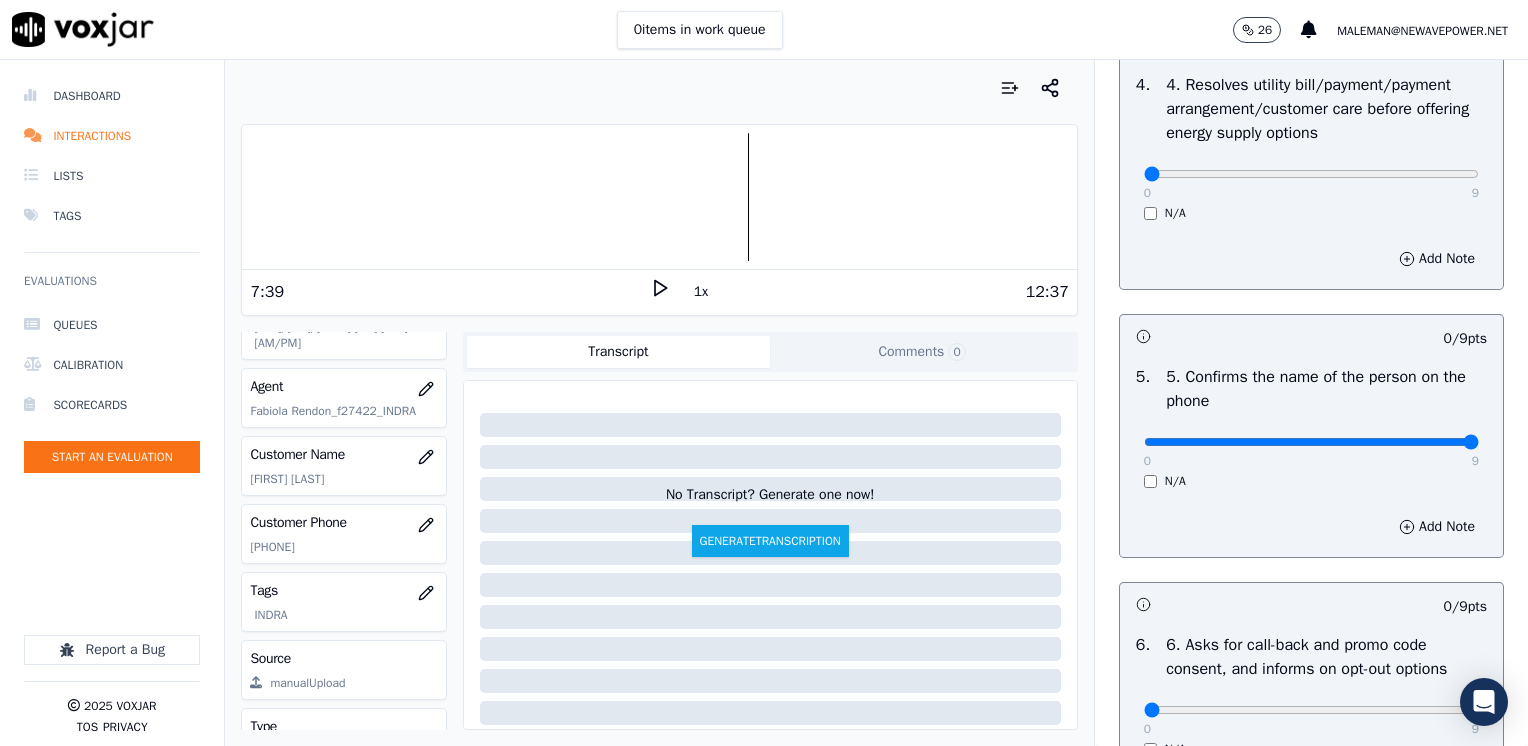 drag, startPoint x: 1131, startPoint y: 446, endPoint x: 1527, endPoint y: 451, distance: 396.03156 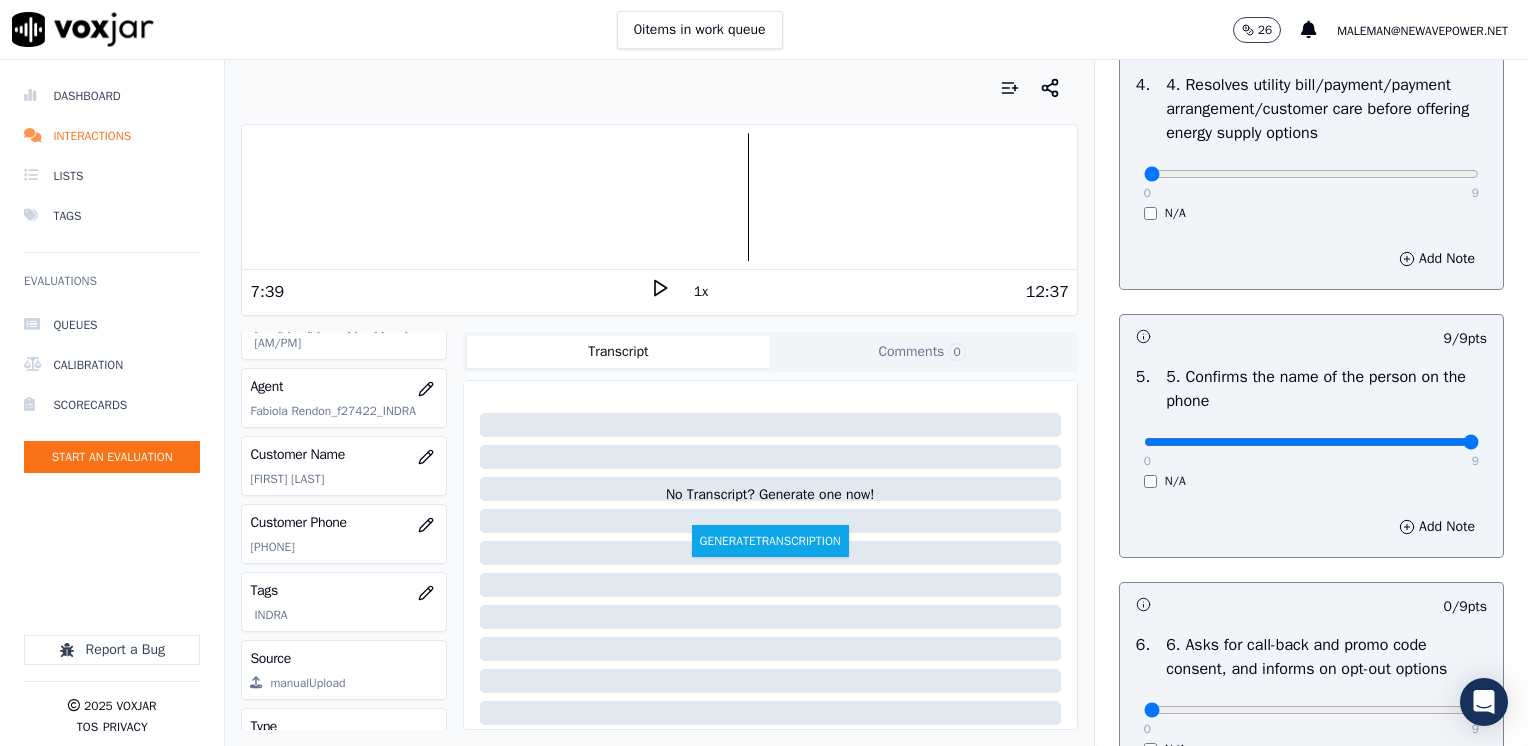 scroll, scrollTop: 1500, scrollLeft: 0, axis: vertical 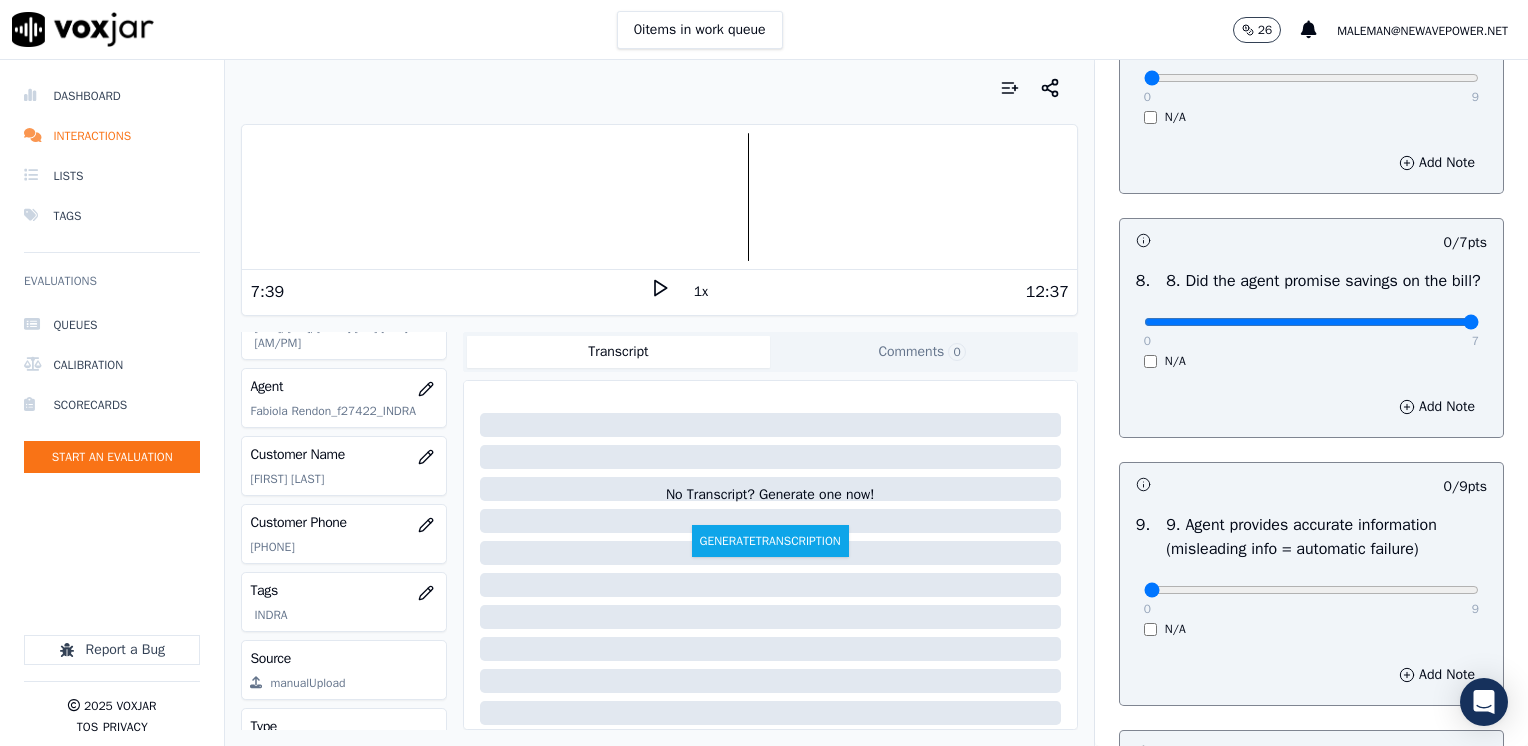 drag, startPoint x: 1129, startPoint y: 344, endPoint x: 1531, endPoint y: 334, distance: 402.12436 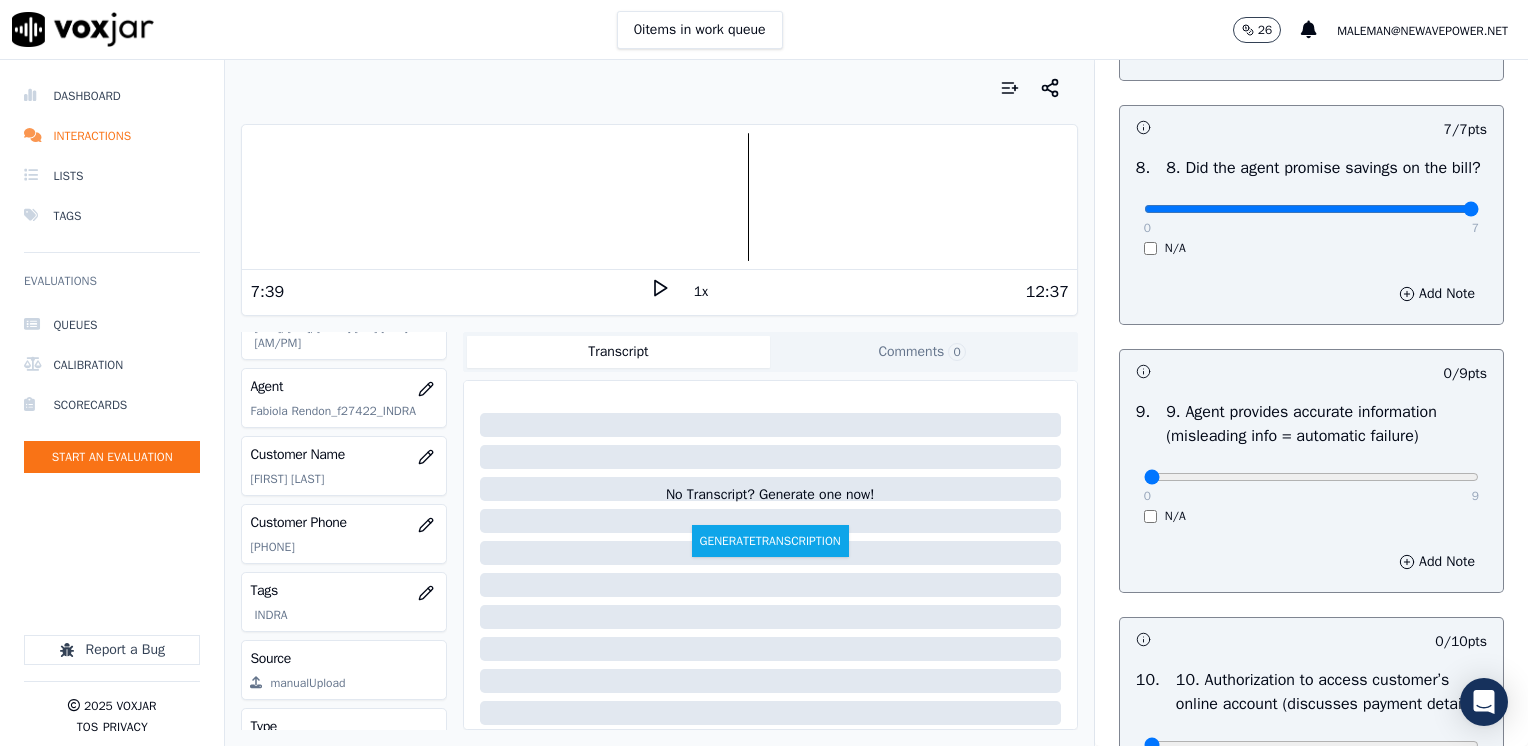 scroll, scrollTop: 2300, scrollLeft: 0, axis: vertical 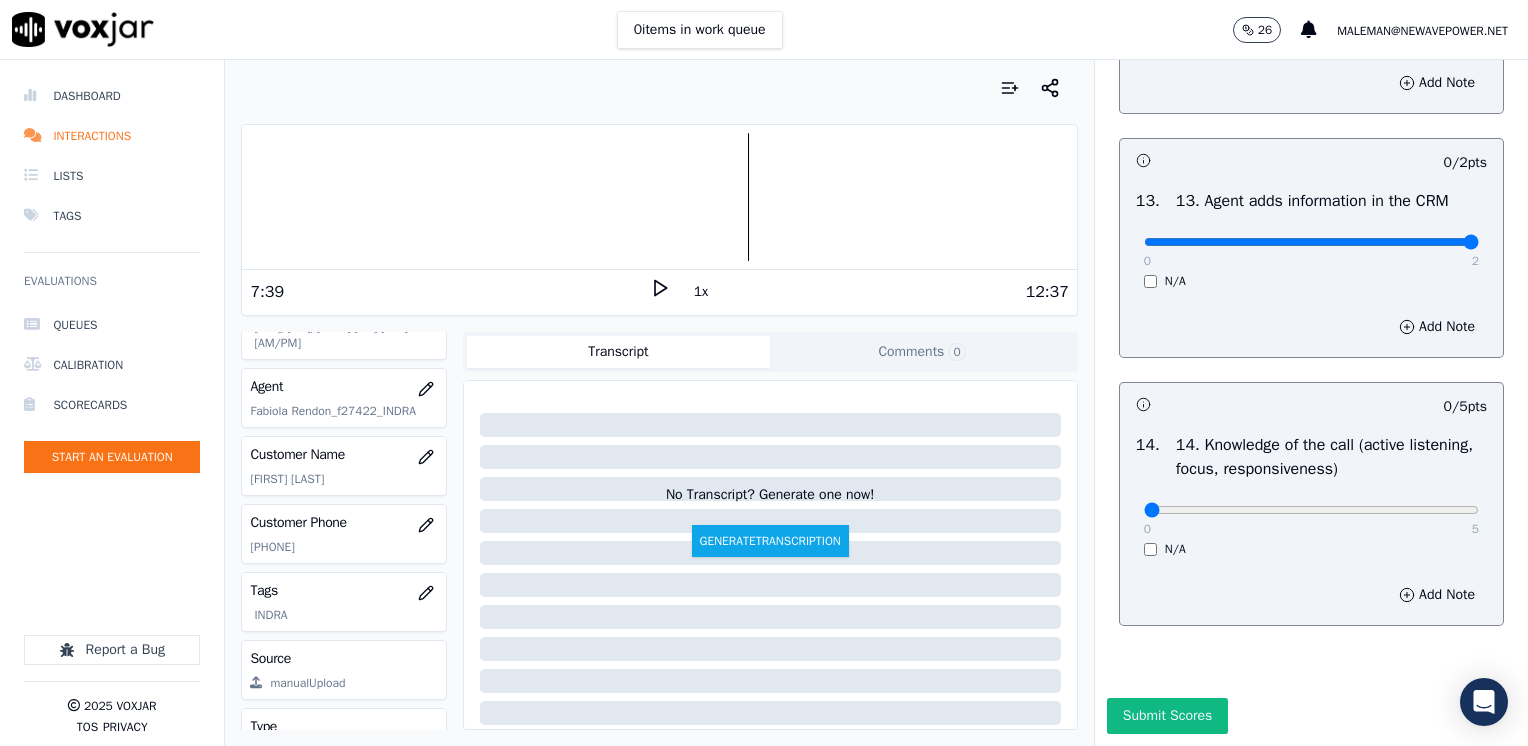 drag, startPoint x: 1138, startPoint y: 193, endPoint x: 1531, endPoint y: 199, distance: 393.0458 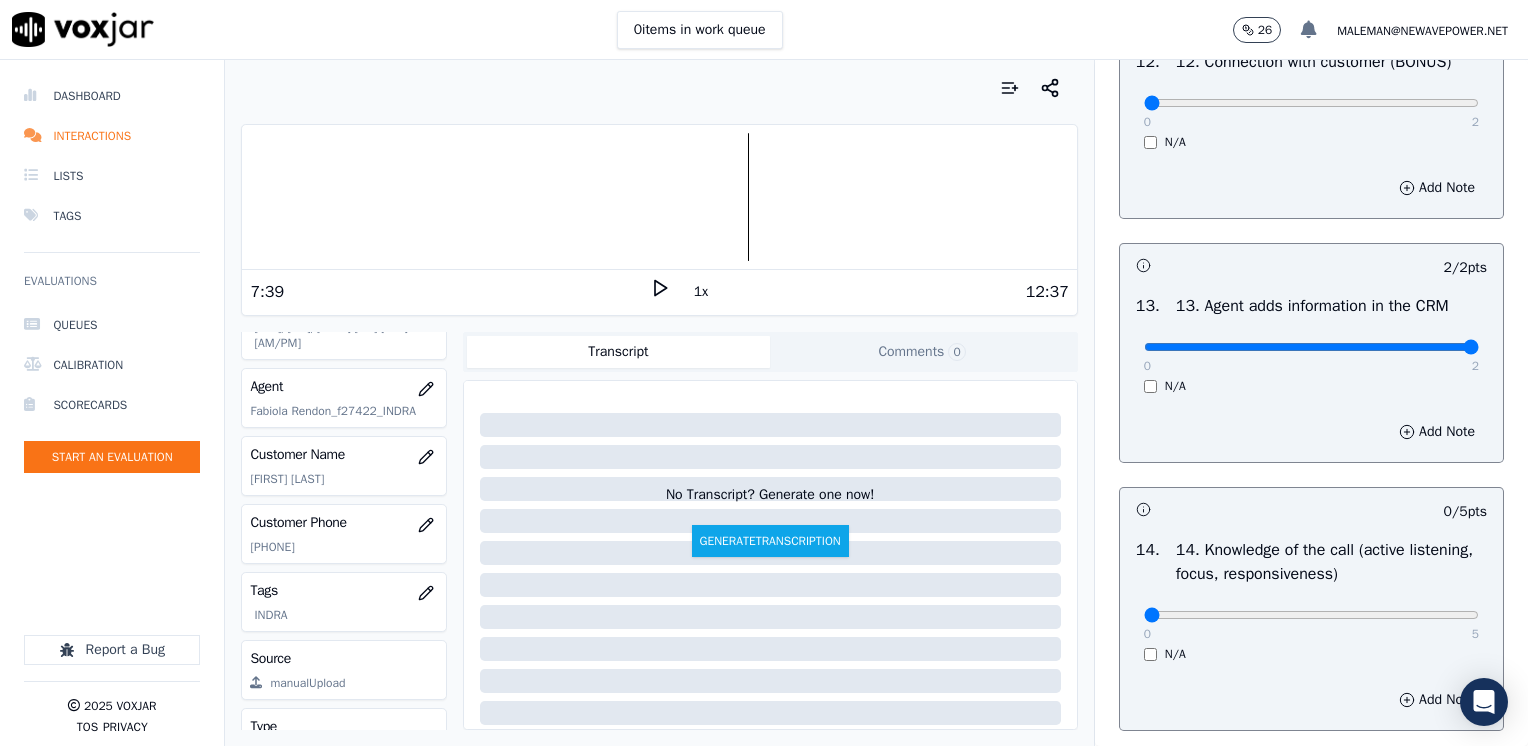 scroll, scrollTop: 3259, scrollLeft: 0, axis: vertical 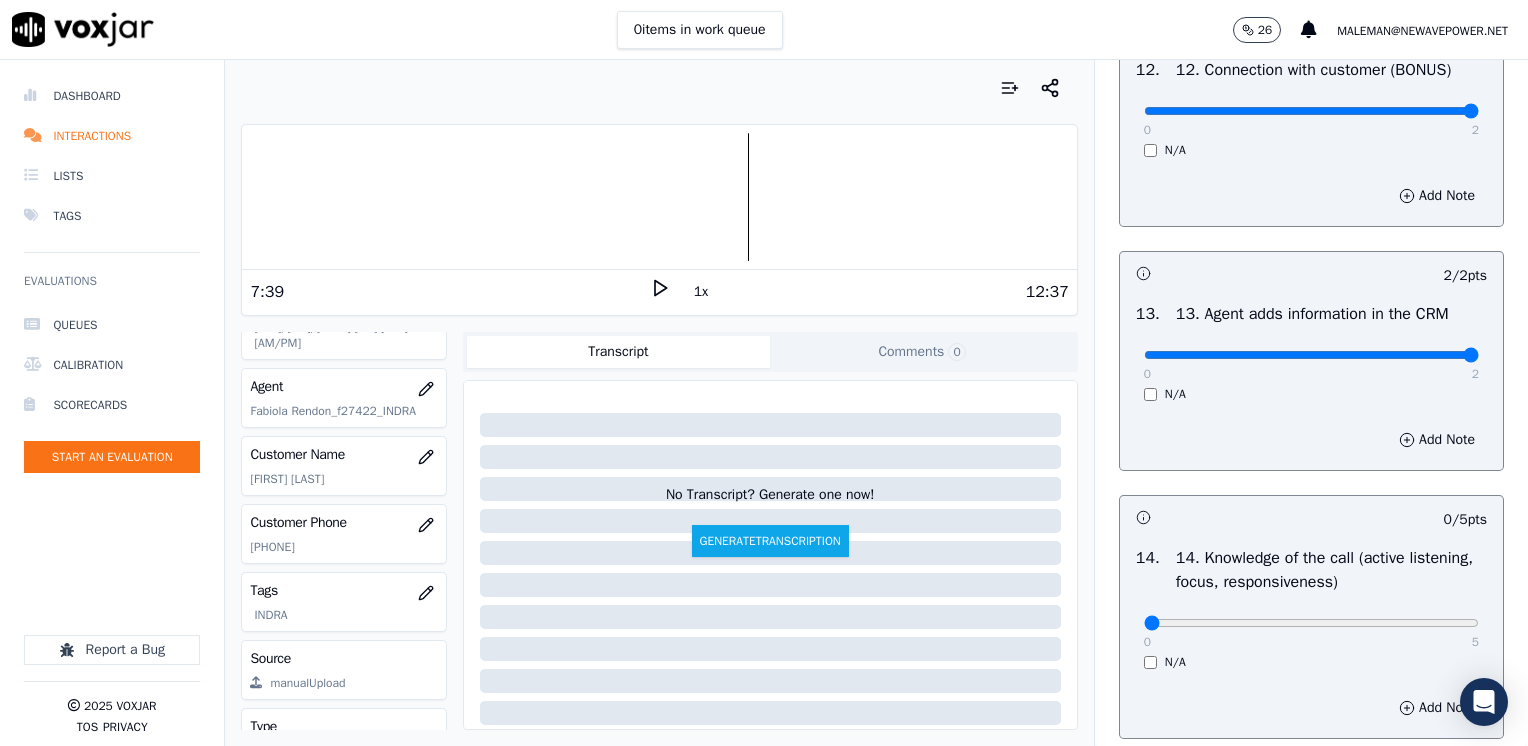 drag, startPoint x: 1131, startPoint y: 151, endPoint x: 1531, endPoint y: 178, distance: 400.91022 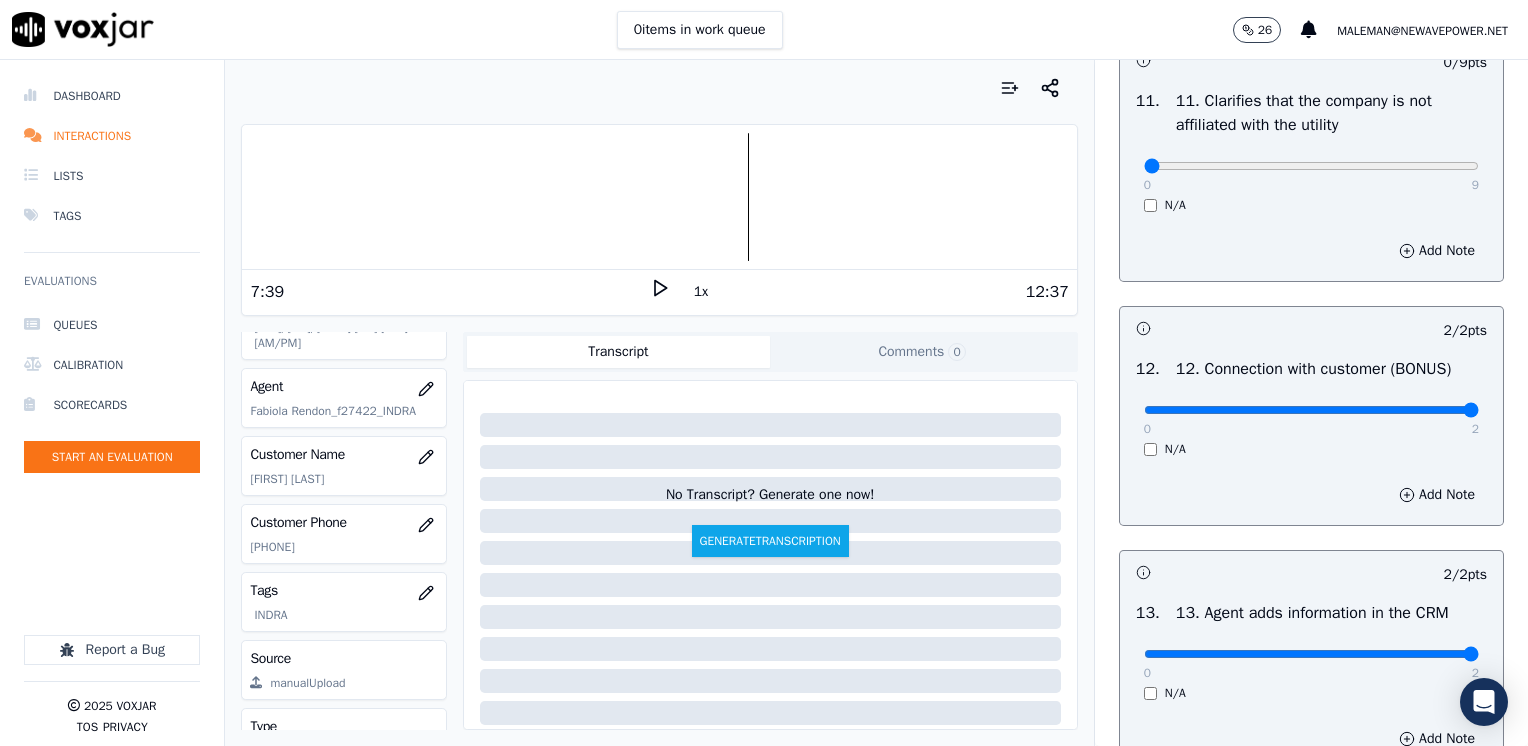 scroll, scrollTop: 2959, scrollLeft: 0, axis: vertical 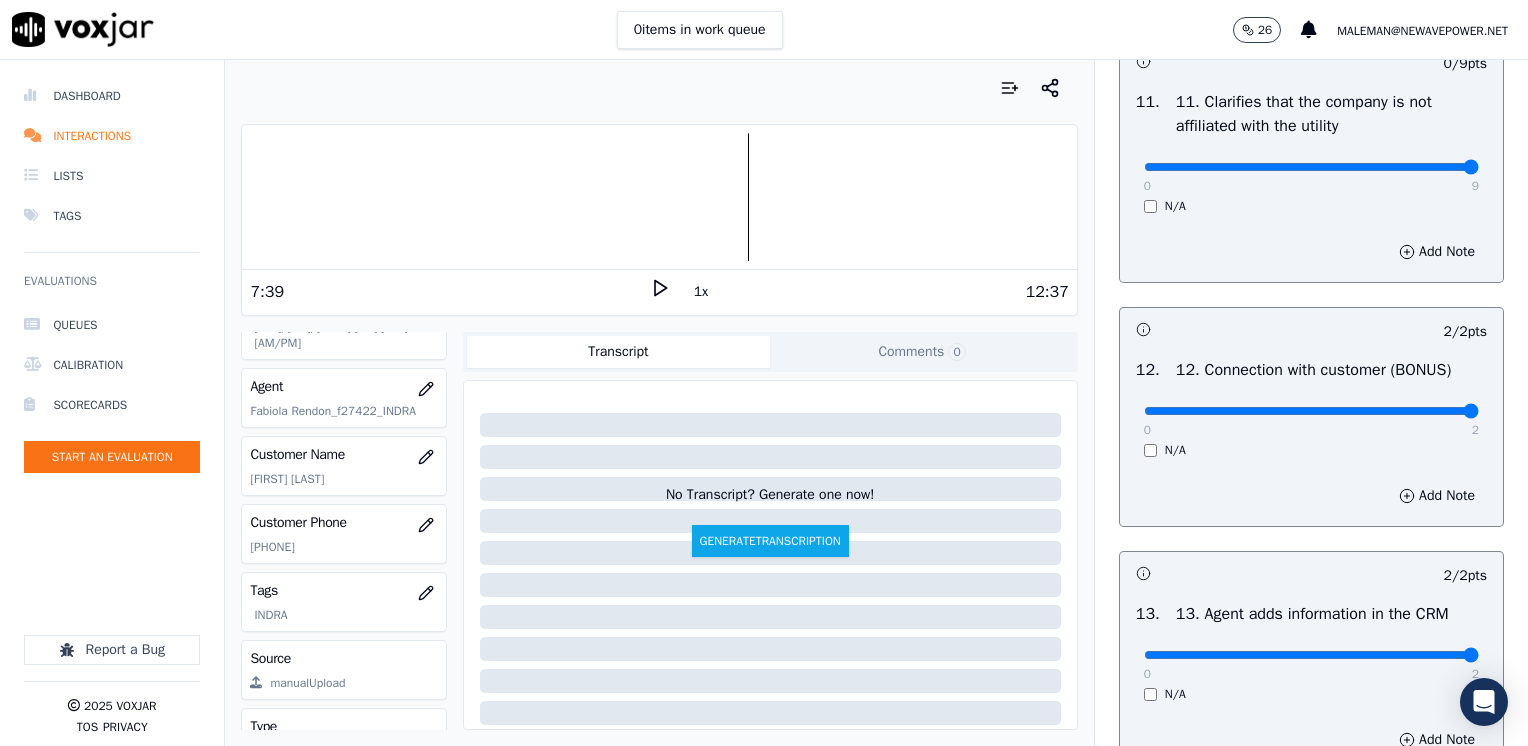 drag, startPoint x: 1124, startPoint y: 213, endPoint x: 1527, endPoint y: 252, distance: 404.8827 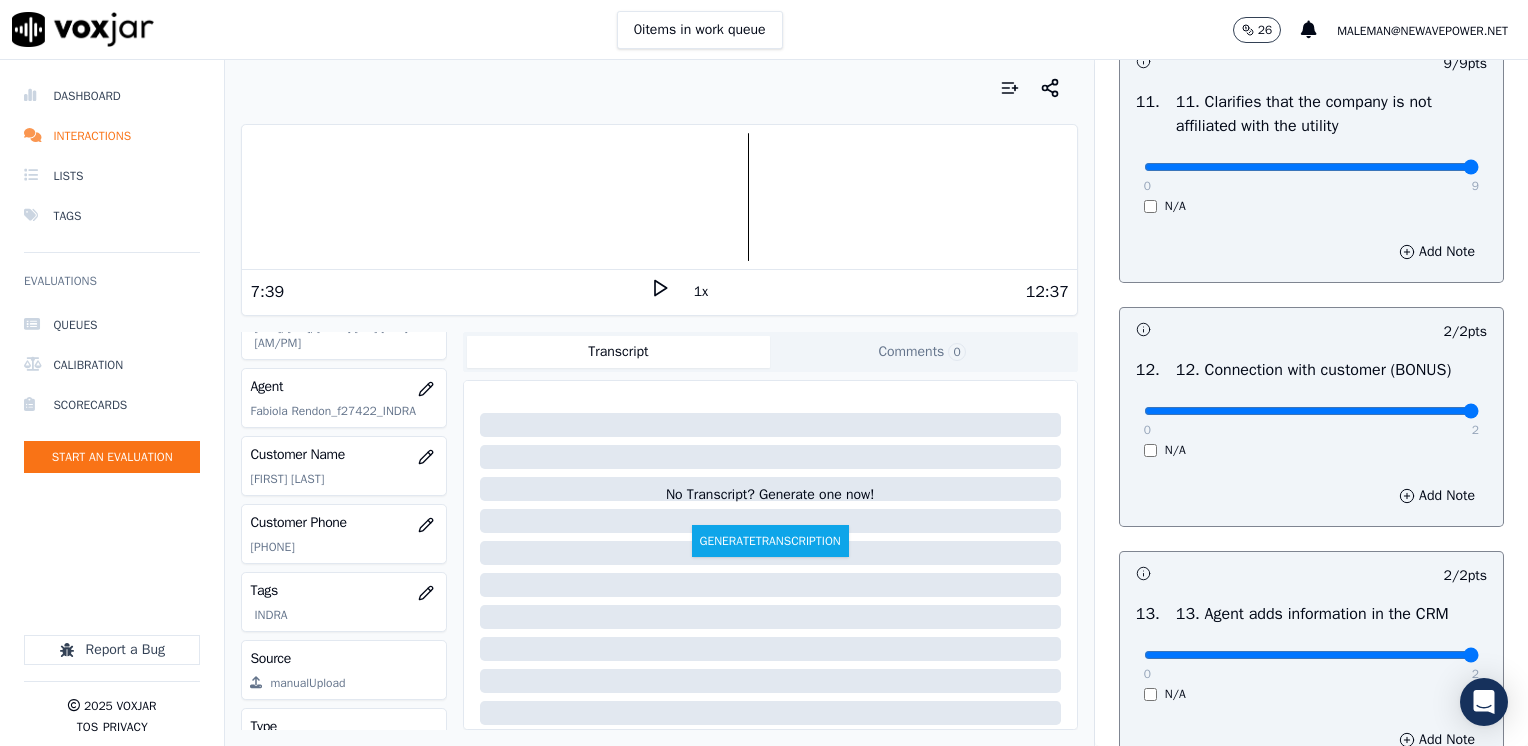 scroll, scrollTop: 2559, scrollLeft: 0, axis: vertical 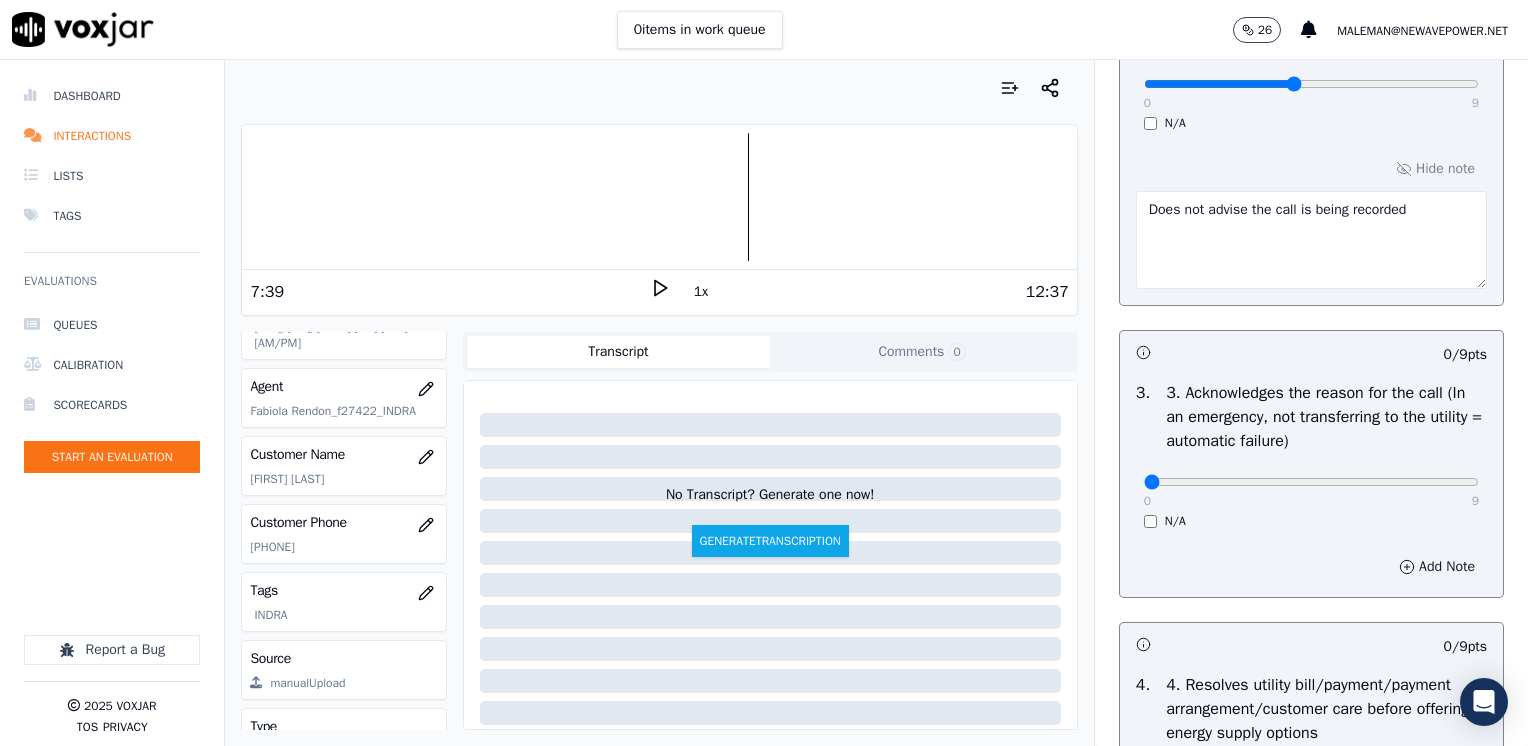click on "Add Note" at bounding box center (1437, 567) 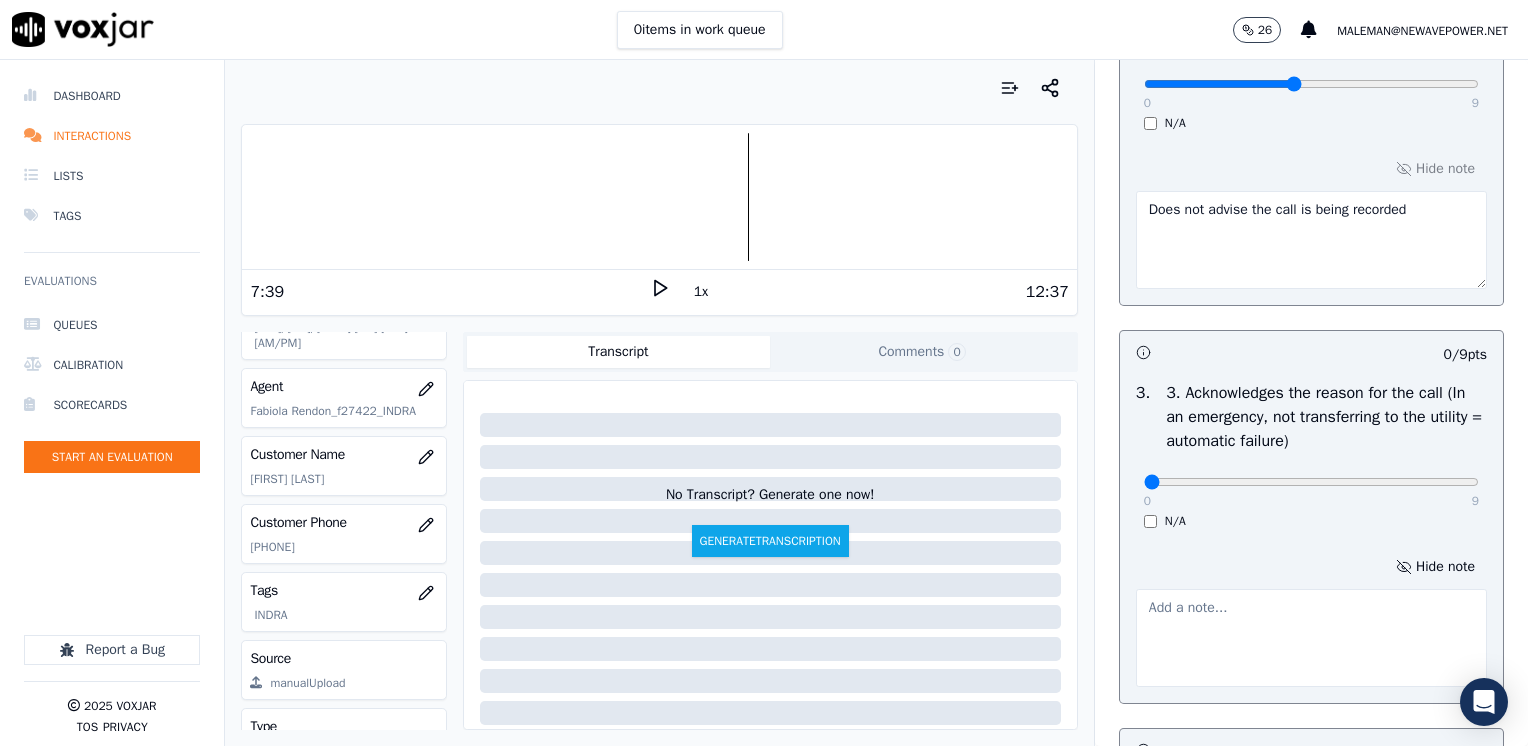 click at bounding box center [1311, 638] 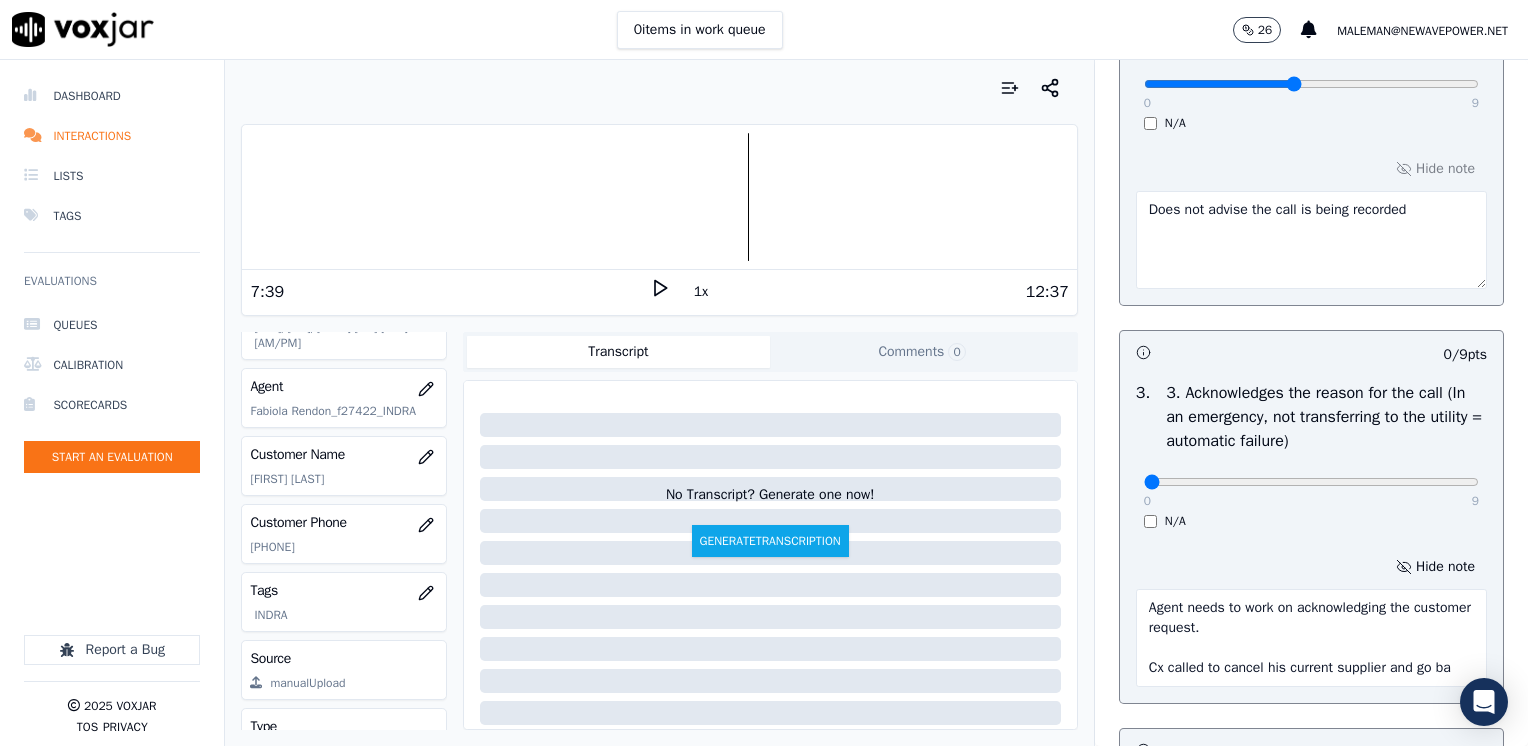 scroll, scrollTop: 12, scrollLeft: 0, axis: vertical 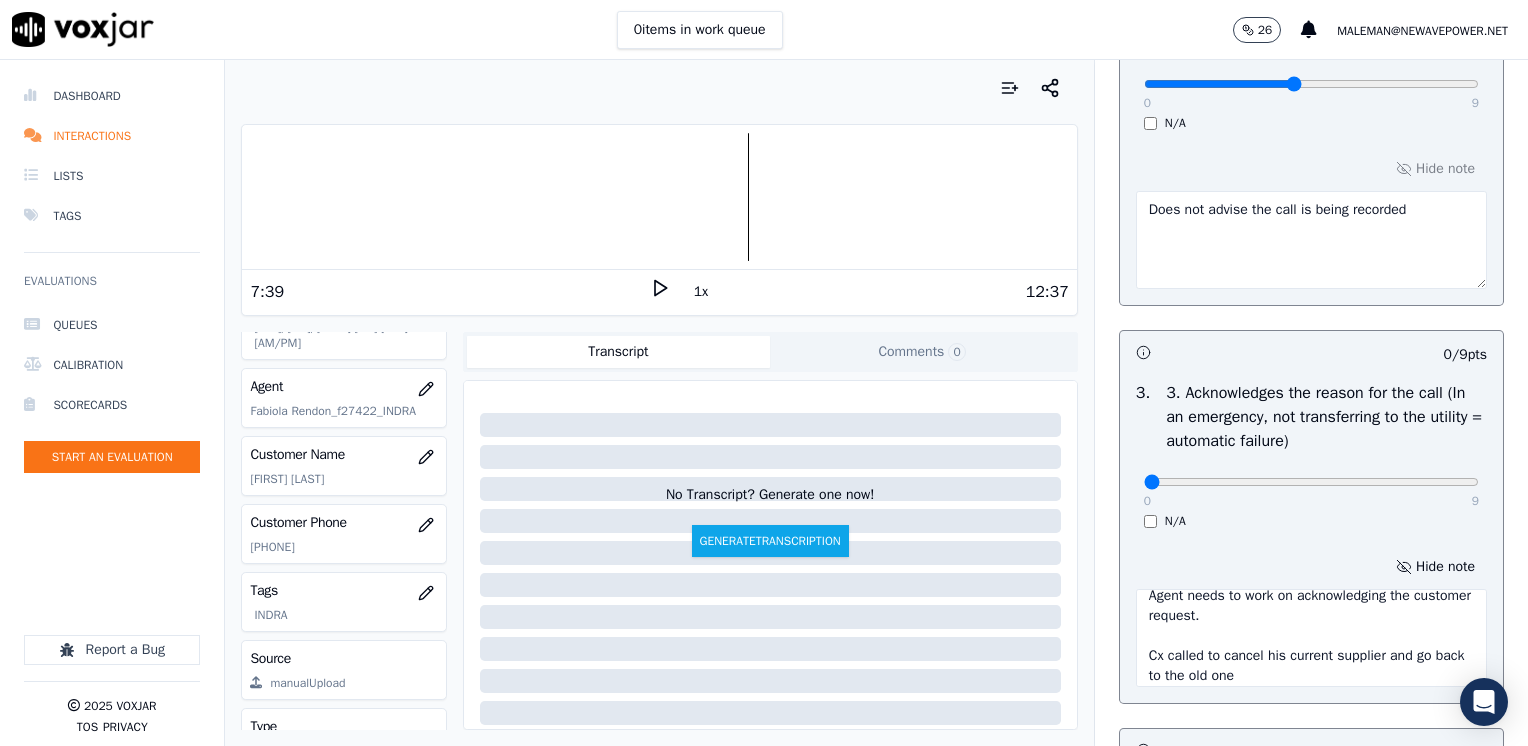 type on "Agent needs to work on acknowledging the customer request.
Cx called to cancel his current supplier and go back to the old one" 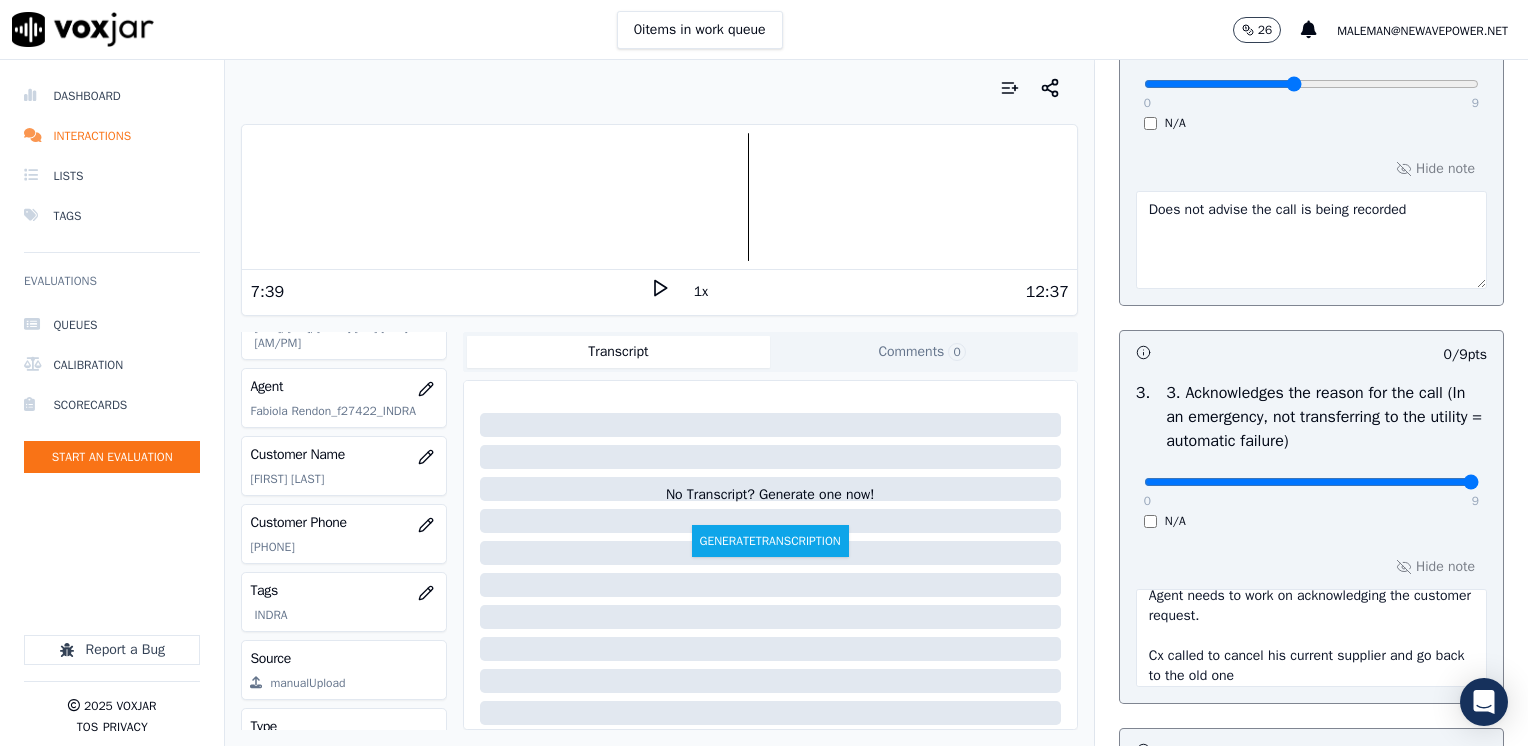 drag, startPoint x: 1131, startPoint y: 478, endPoint x: 1480, endPoint y: 570, distance: 360.92242 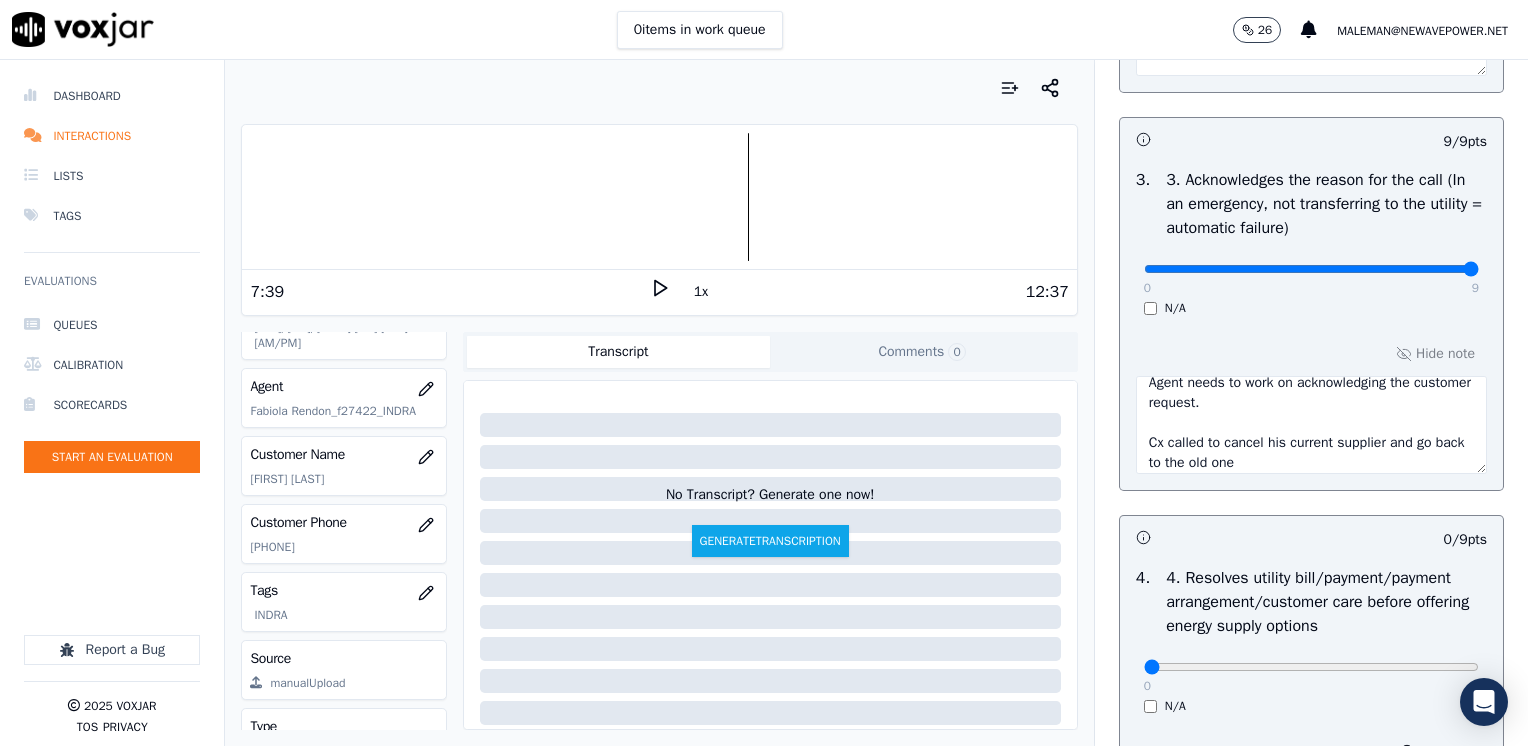 scroll, scrollTop: 1000, scrollLeft: 0, axis: vertical 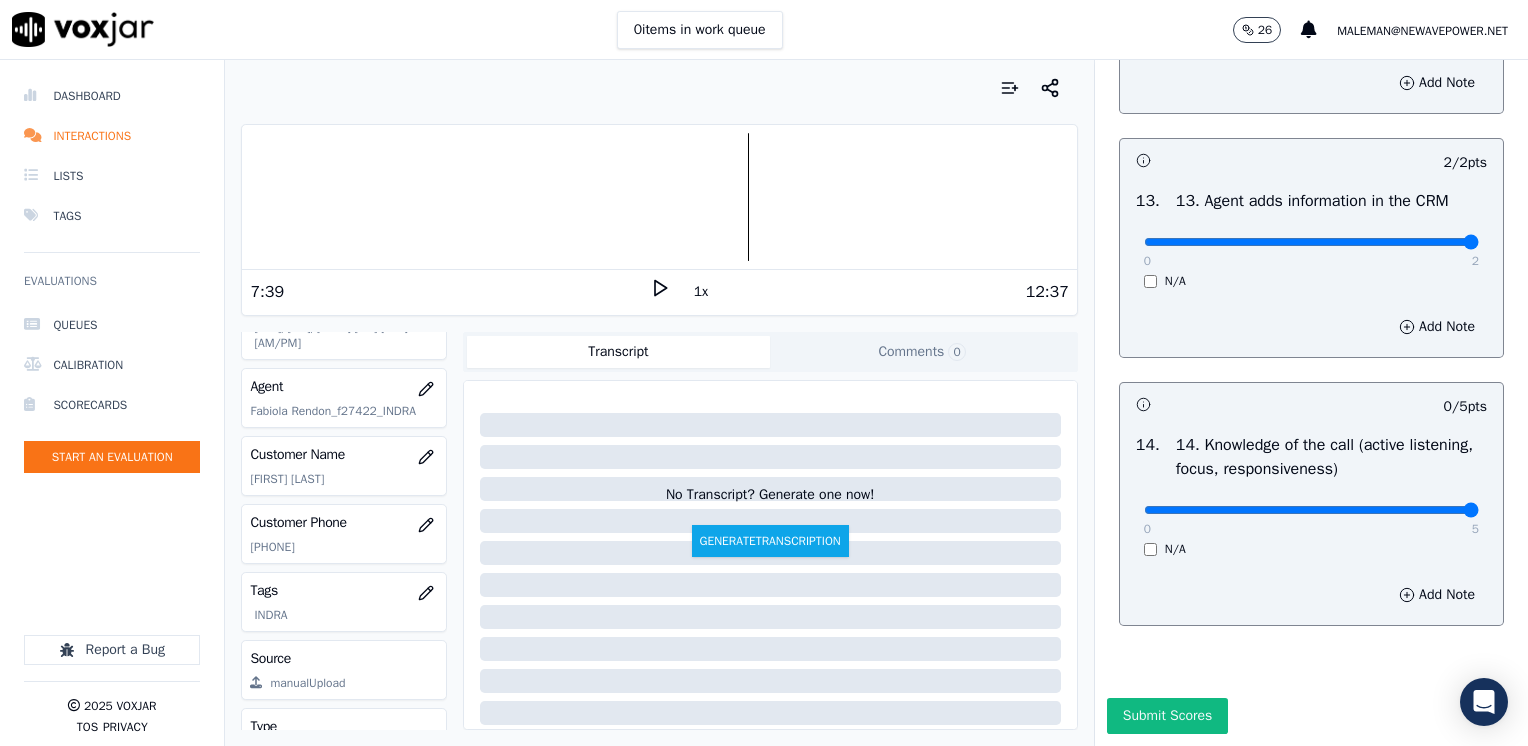 drag, startPoint x: 1131, startPoint y: 534, endPoint x: 1531, endPoint y: 510, distance: 400.71936 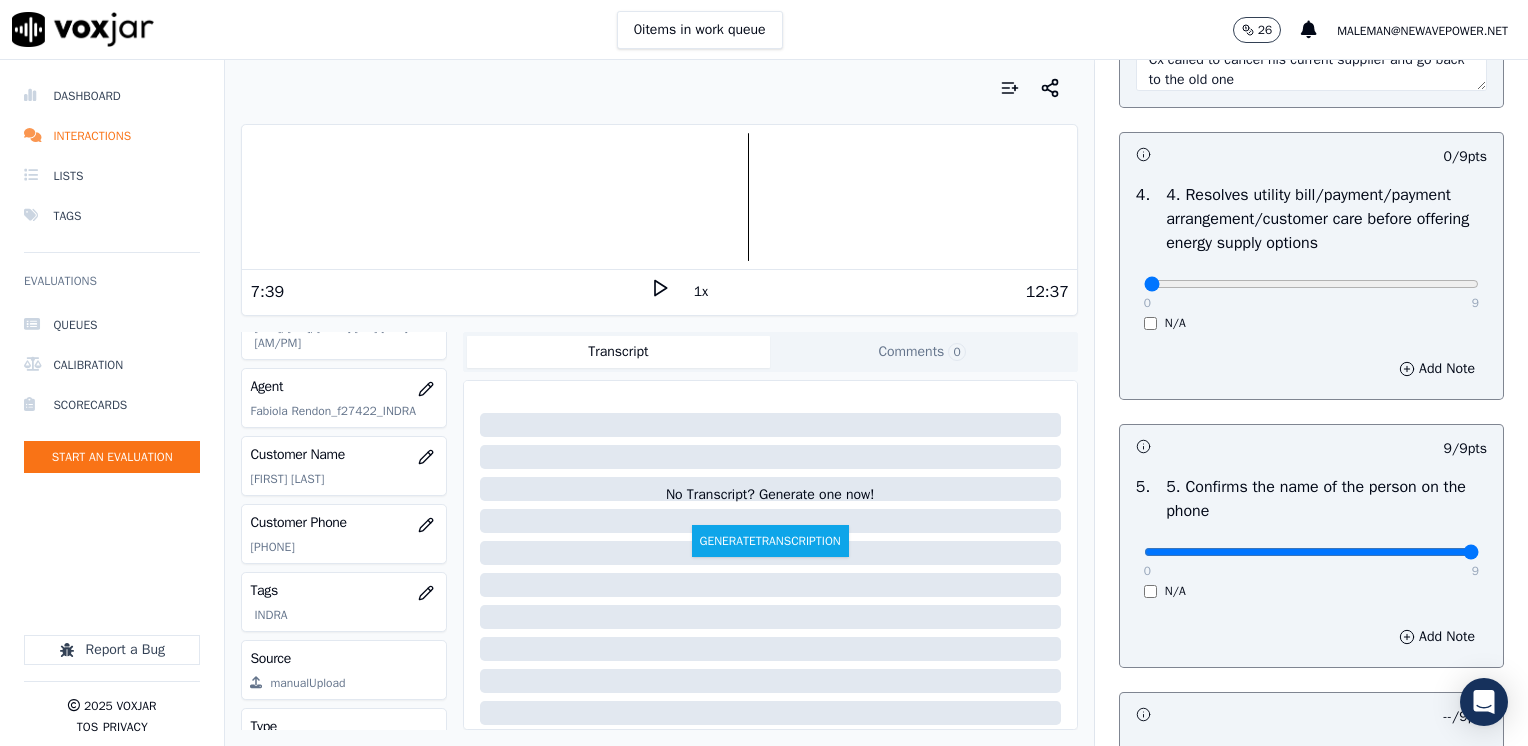 scroll, scrollTop: 800, scrollLeft: 0, axis: vertical 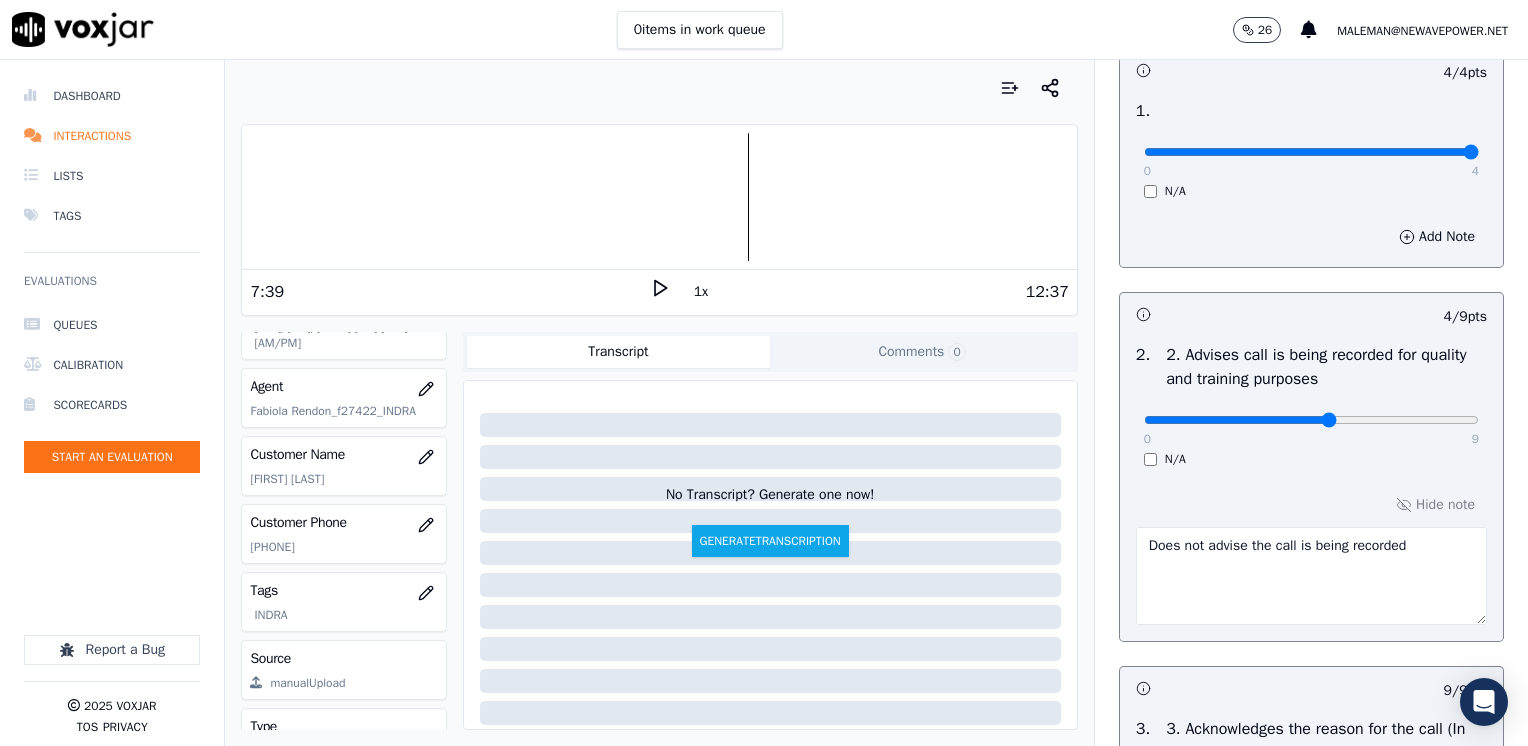 type on "5" 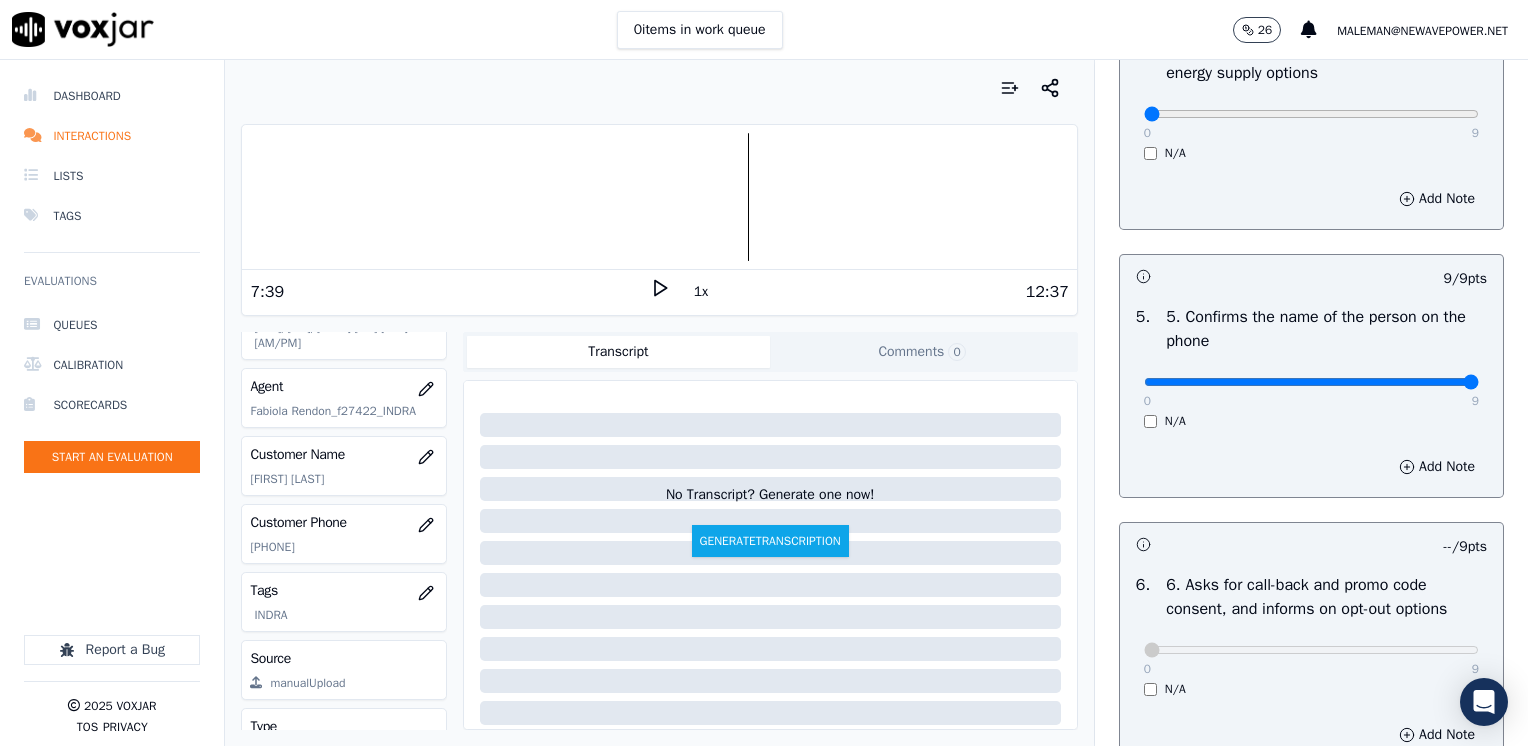 scroll, scrollTop: 1300, scrollLeft: 0, axis: vertical 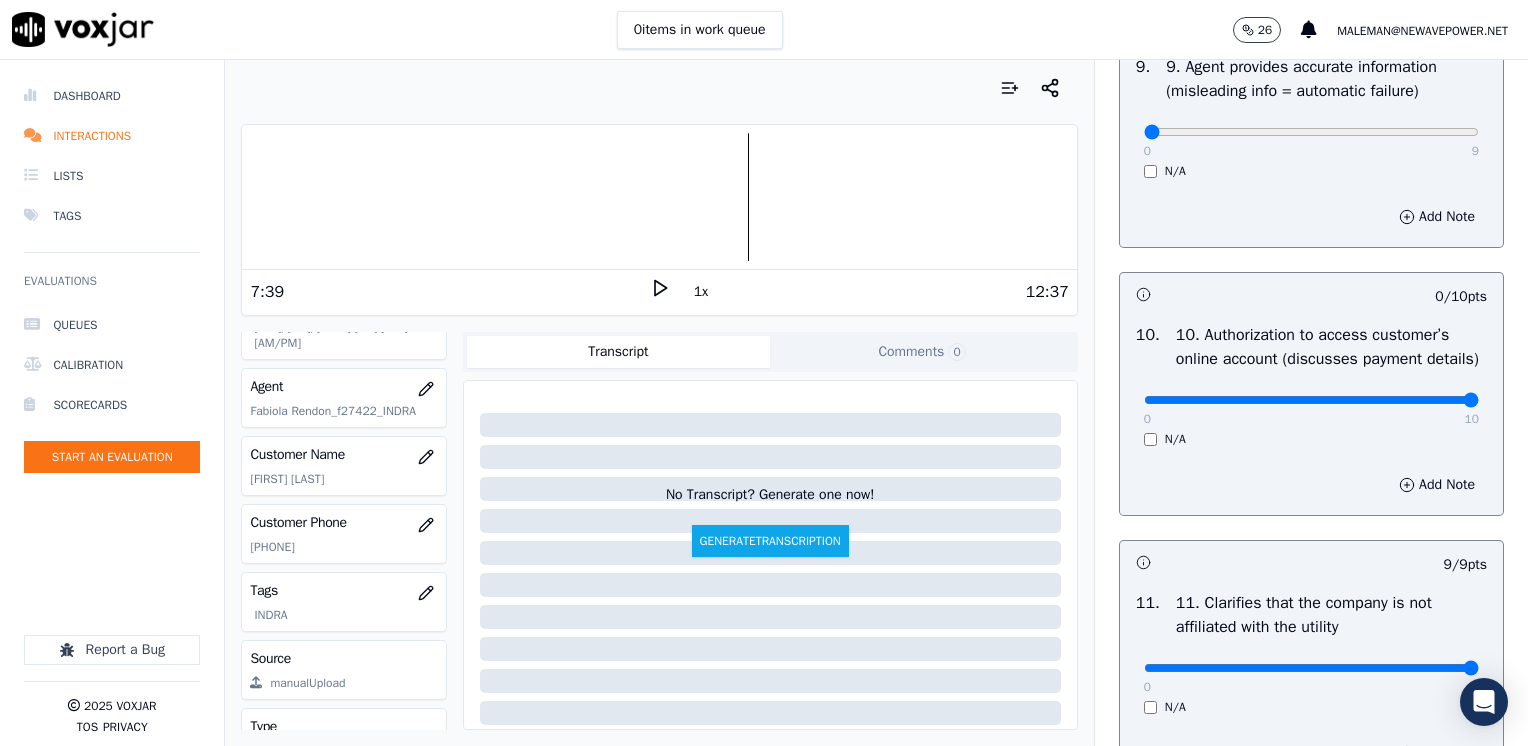 drag, startPoint x: 1134, startPoint y: 438, endPoint x: 1527, endPoint y: 430, distance: 393.08142 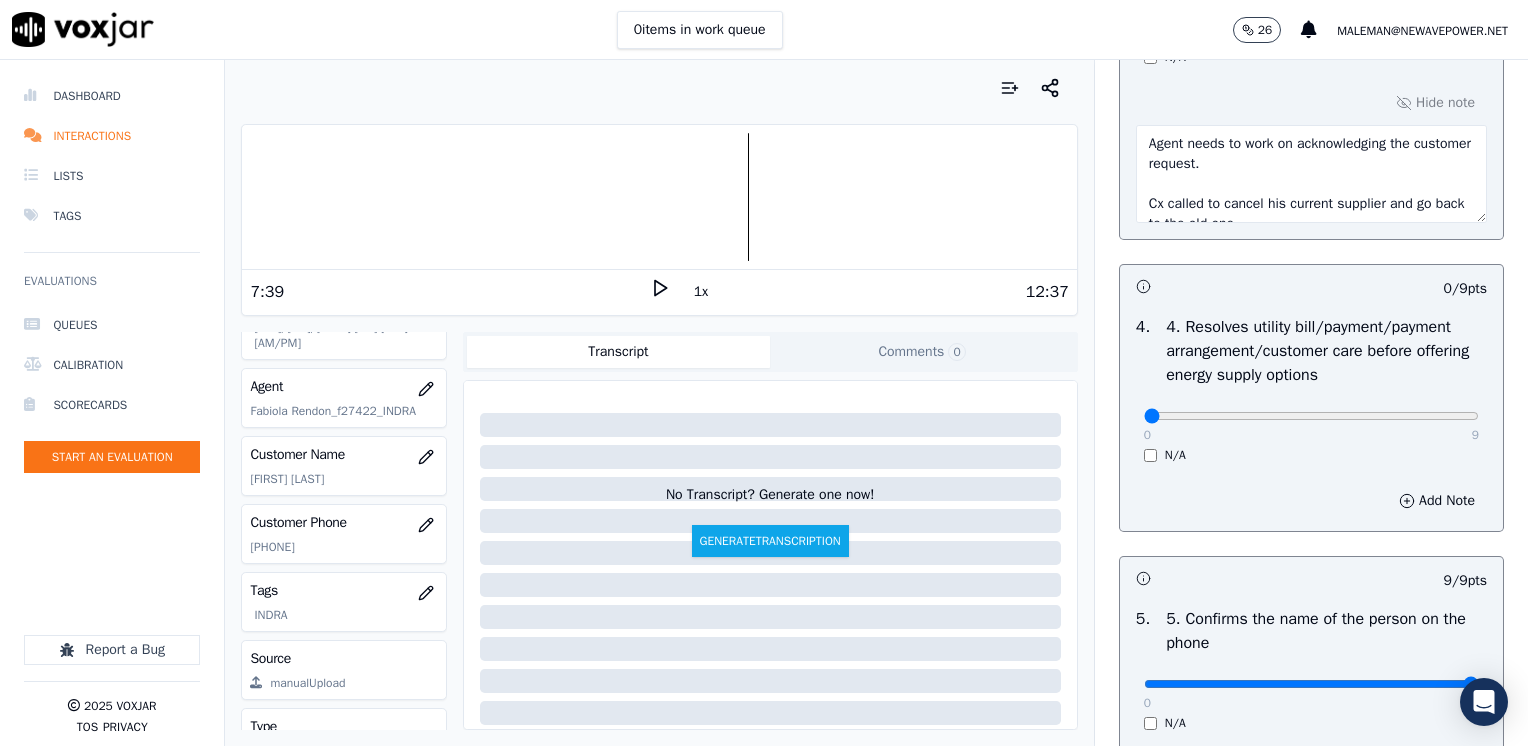 scroll, scrollTop: 1064, scrollLeft: 0, axis: vertical 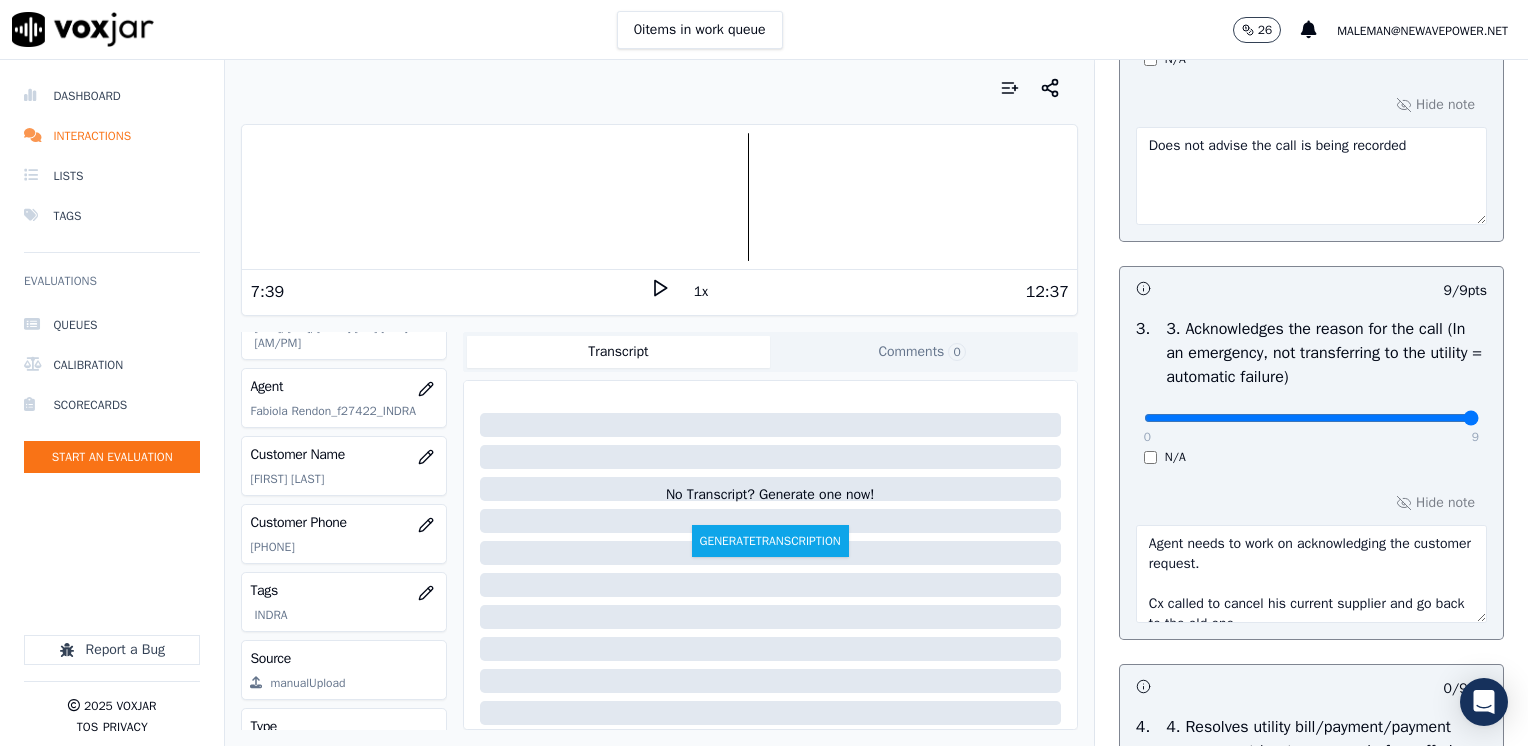 drag, startPoint x: 1260, startPoint y: 602, endPoint x: 1064, endPoint y: 495, distance: 223.30472 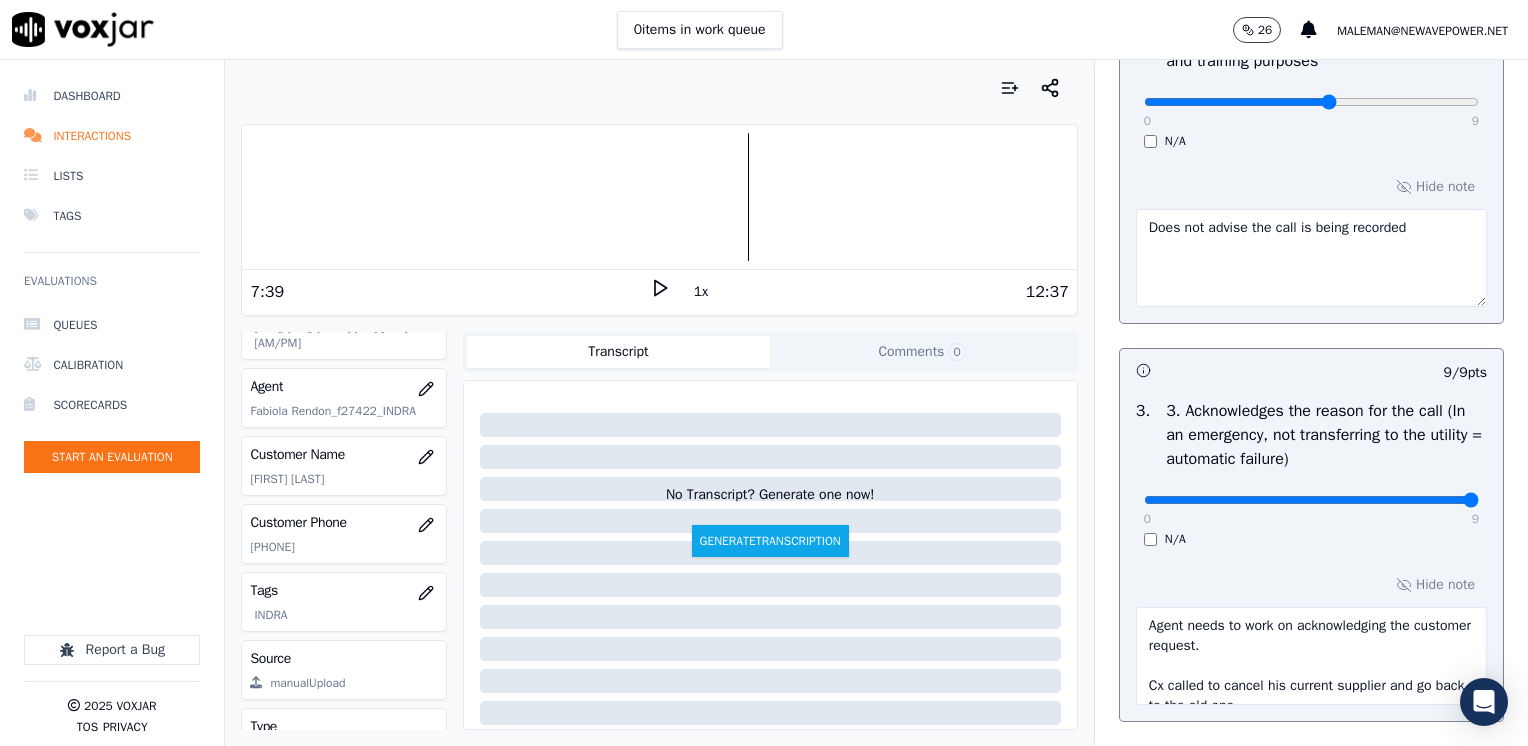 scroll, scrollTop: 364, scrollLeft: 0, axis: vertical 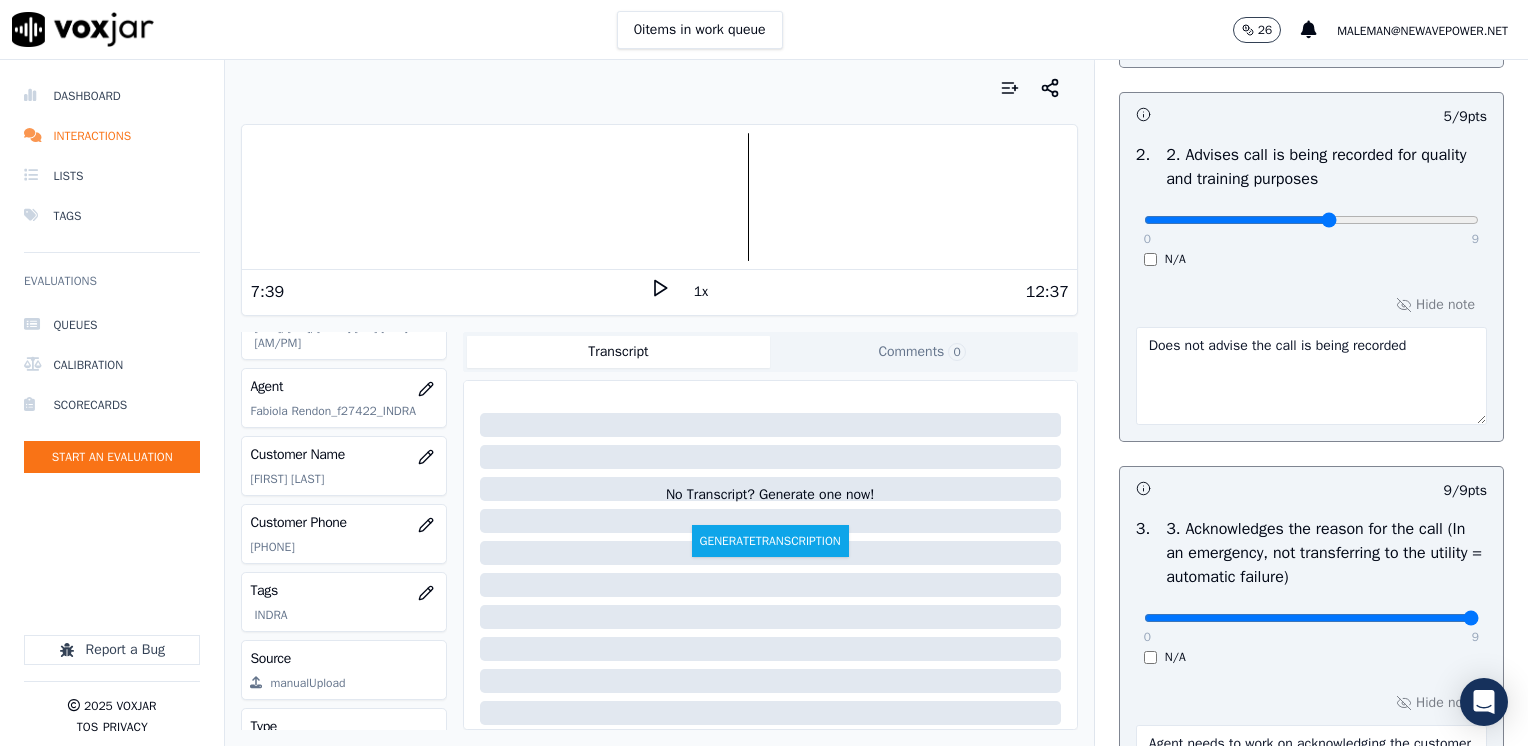 drag, startPoint x: 1417, startPoint y: 346, endPoint x: 1072, endPoint y: 331, distance: 345.32593 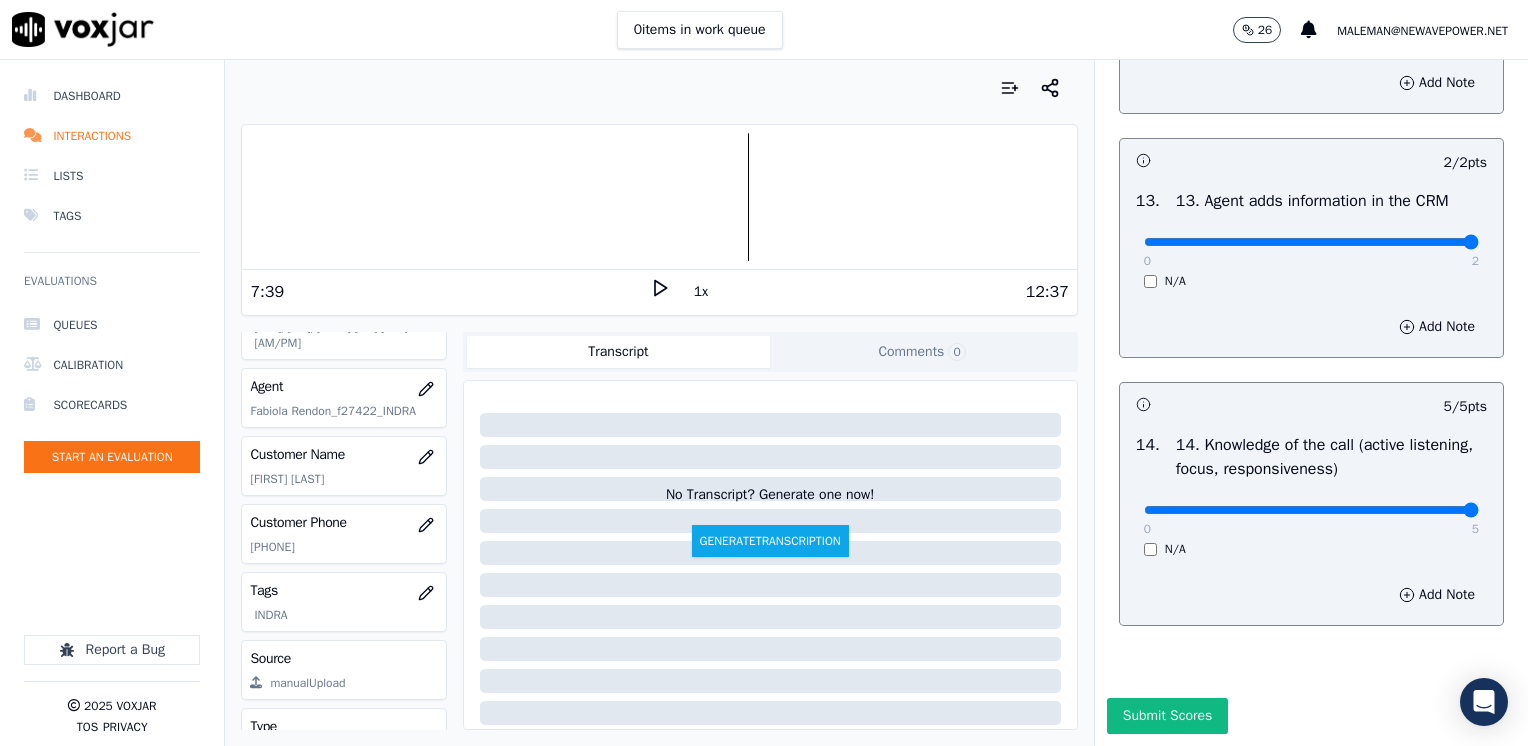 scroll, scrollTop: 3564, scrollLeft: 0, axis: vertical 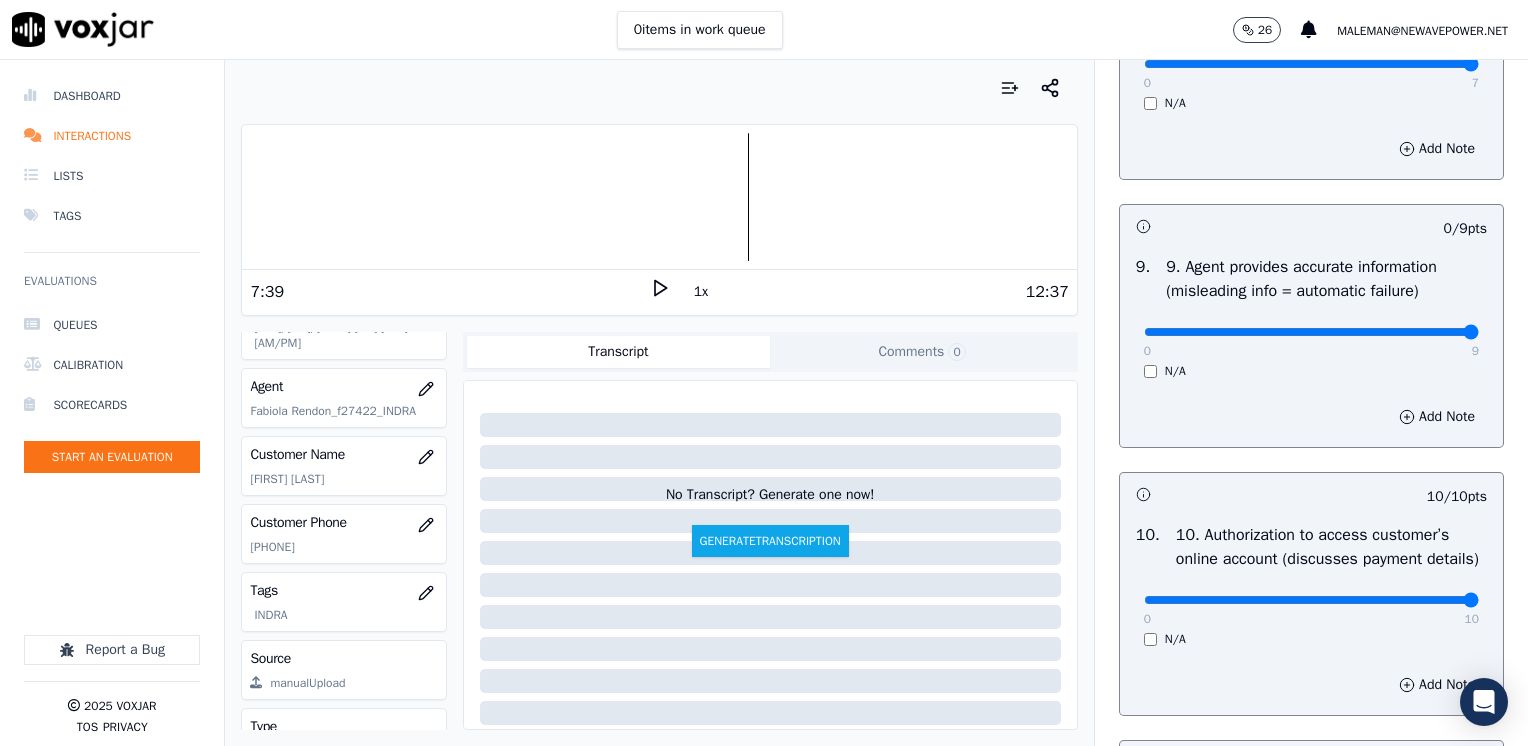 drag, startPoint x: 1136, startPoint y: 352, endPoint x: 1502, endPoint y: 347, distance: 366.03415 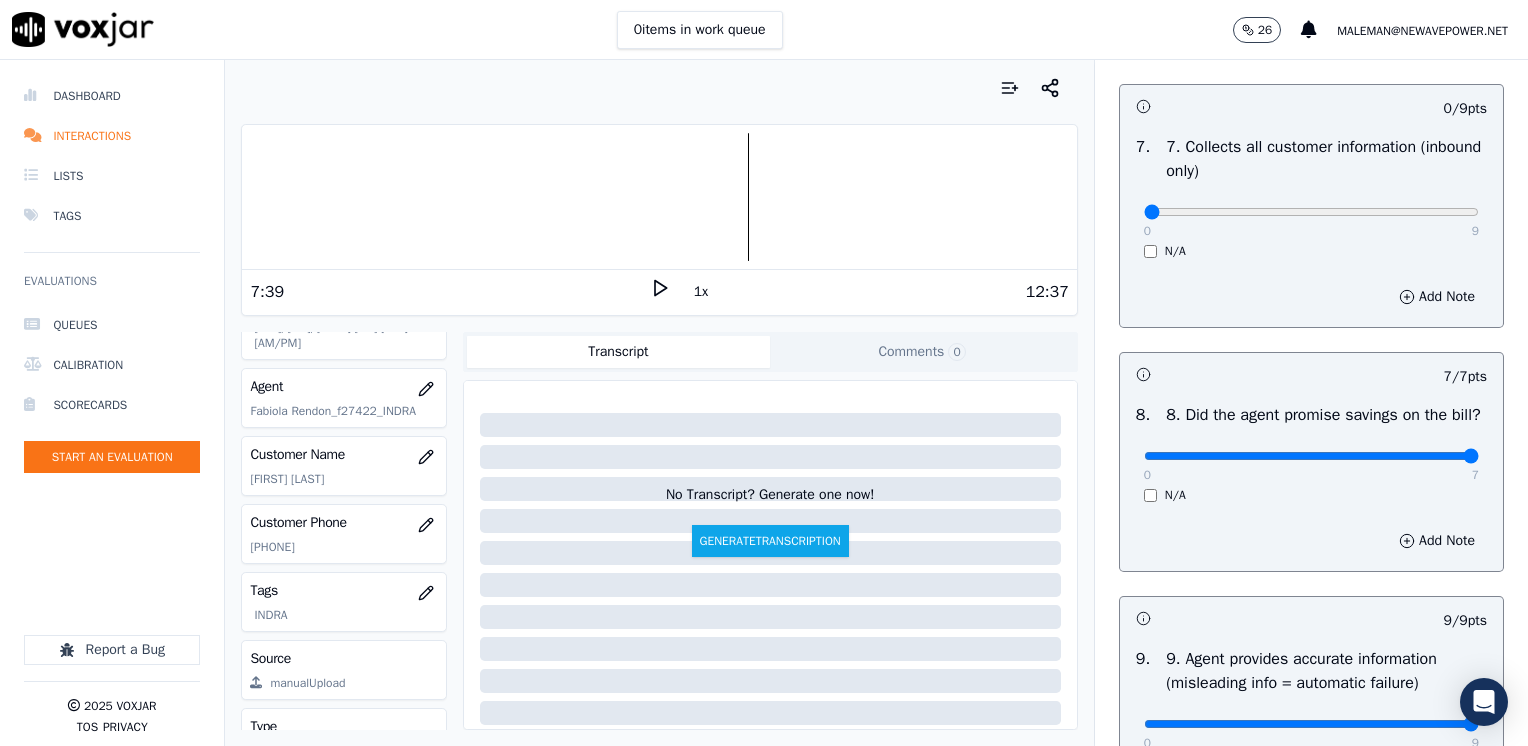 scroll, scrollTop: 1964, scrollLeft: 0, axis: vertical 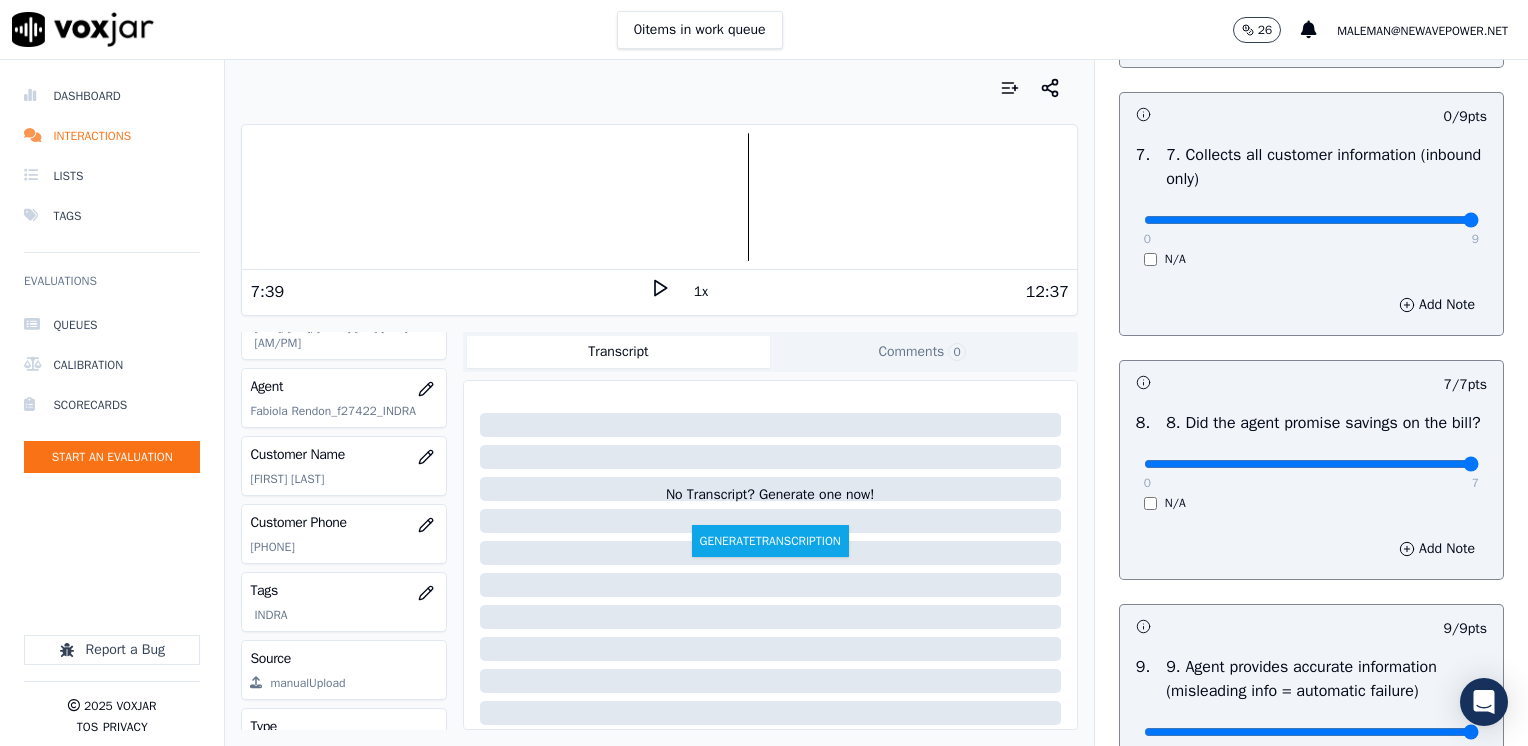 drag, startPoint x: 1126, startPoint y: 217, endPoint x: 1531, endPoint y: 250, distance: 406.34222 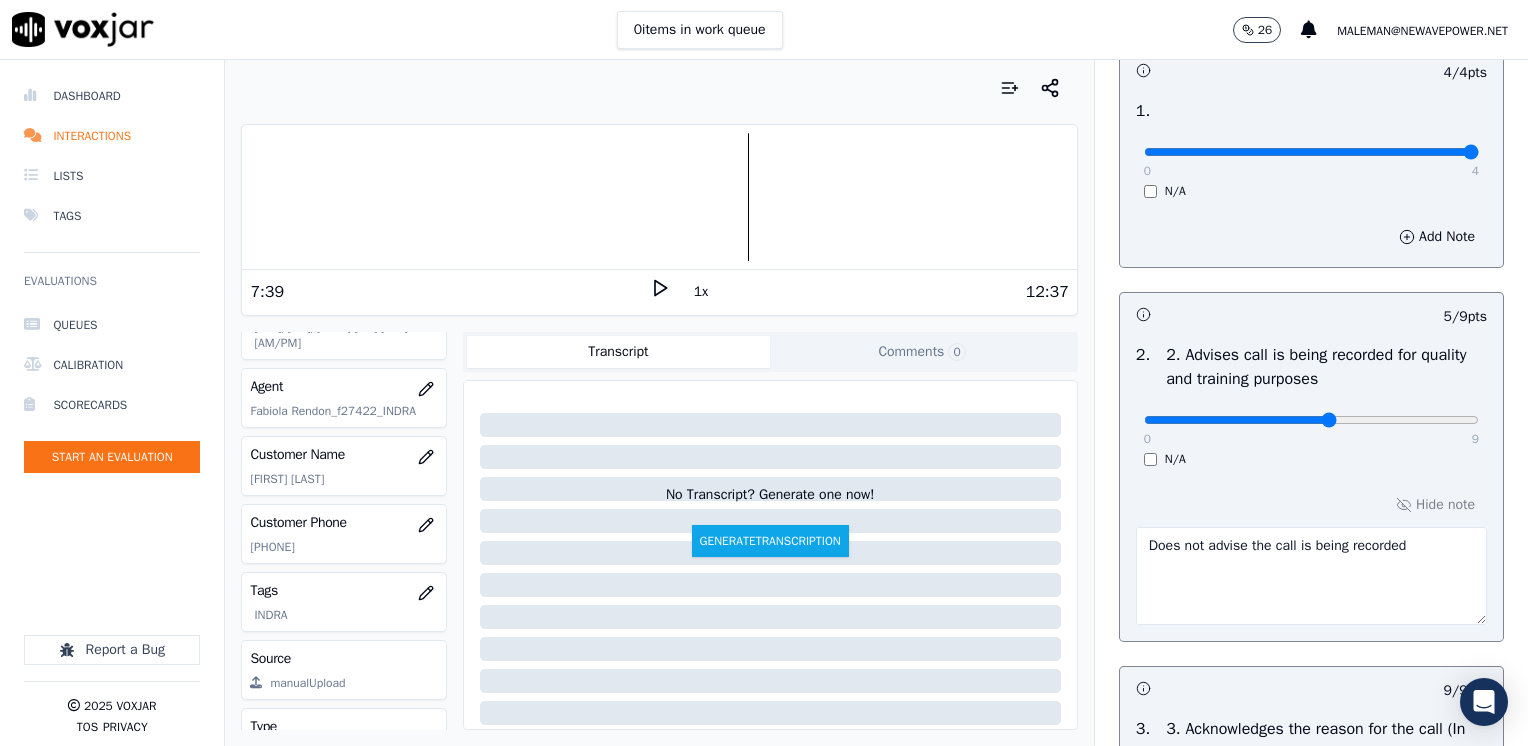 scroll, scrollTop: 564, scrollLeft: 0, axis: vertical 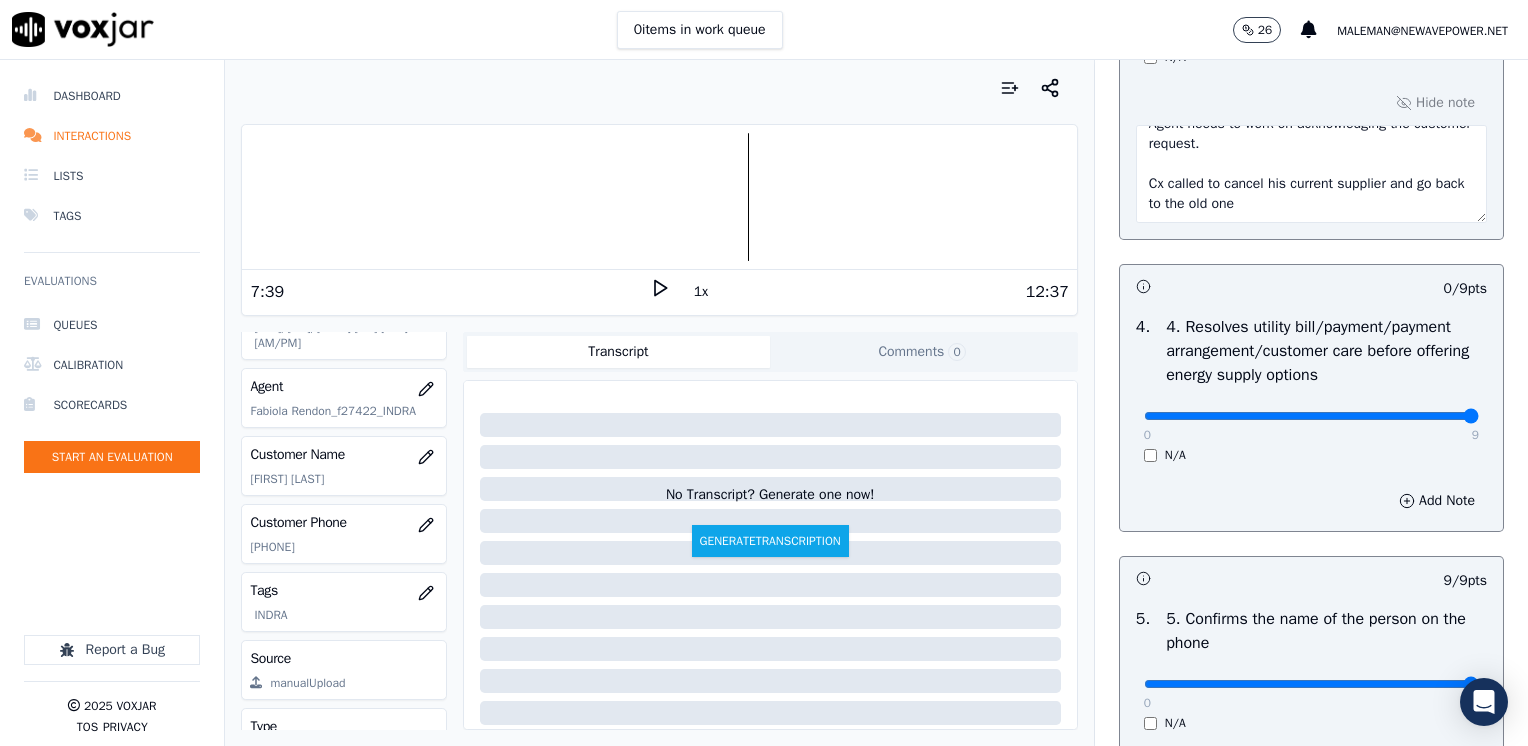 drag, startPoint x: 1137, startPoint y: 408, endPoint x: 1531, endPoint y: 386, distance: 394.61374 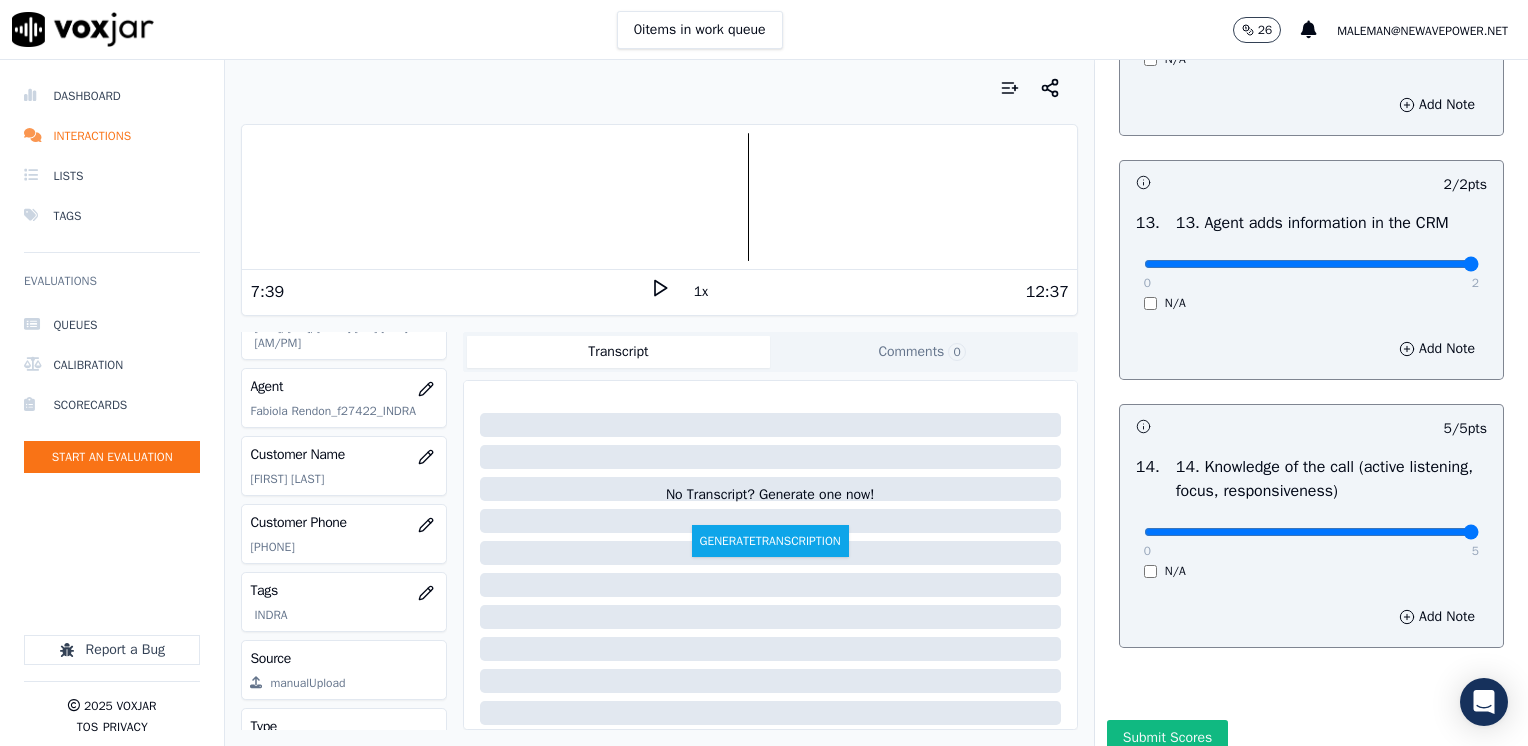 scroll, scrollTop: 3564, scrollLeft: 0, axis: vertical 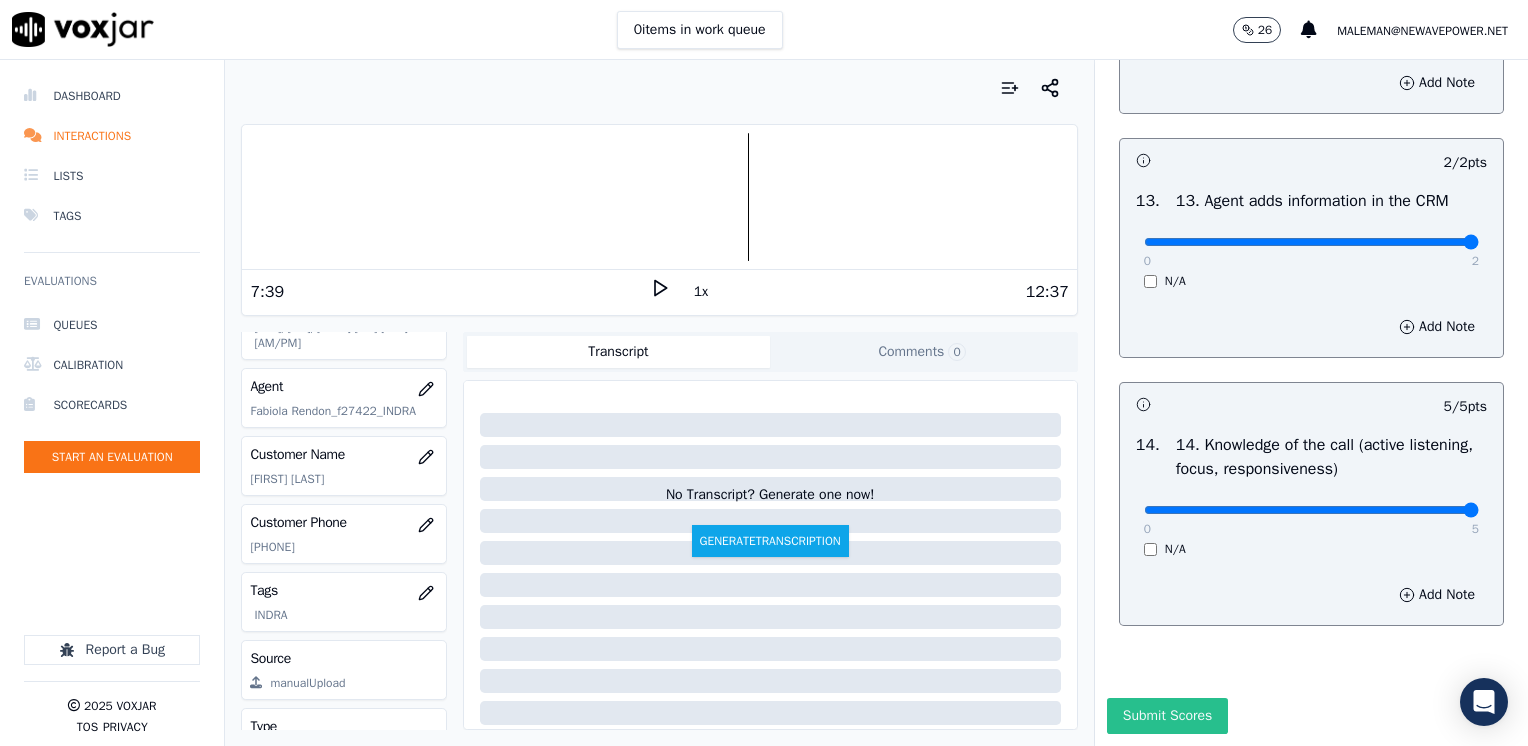 click on "Submit Scores" at bounding box center (1167, 716) 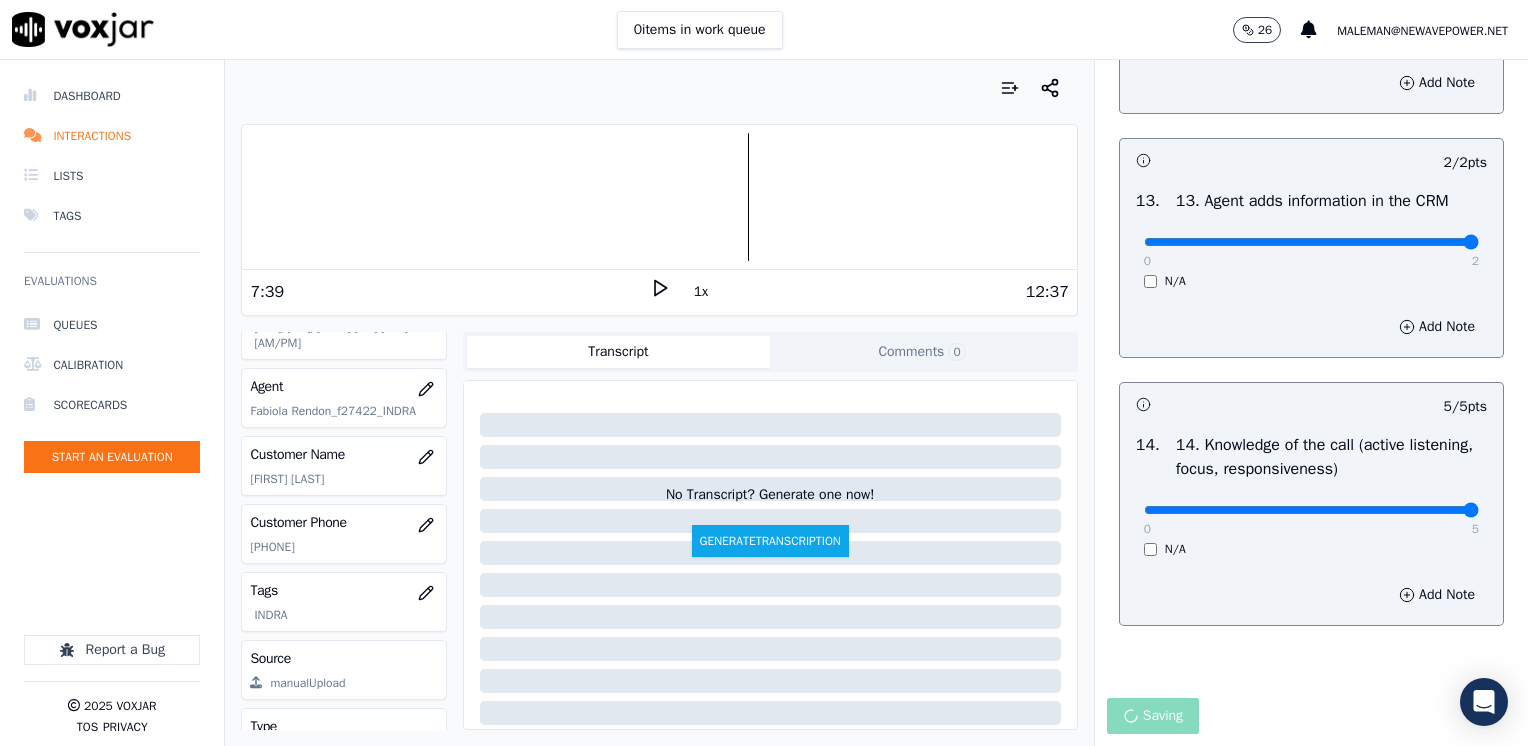 click on "GREETING/OPENING SKILLS   1. Properly brands call ([NAME] / CTS)   102  pts                 4 / 4  pts     1 .       0   4     N/A      Add Note                           5 / 9  pts     2 .   2. Advises call is being recorded for quality and training purposes     0   9     N/A      Hide note   Does not advise the call is being recorded                         9 / 9  pts     3 .   3. Acknowledges the reason for the call (In an emergency, not transferring to the utility = automatic failure)     0   9     N/A      Hide note   Agent needs to work on acknowledging the customer request.
Cx called to cancel his current supplier and go back to the old one                         9 / 9  pts     4 .   4. Resolves utility bill/payment/payment arrangement/customer care before offering energy supply options     0   9     N/A      Add Note                           9 / 9  pts     5 .   5. Confirms the name of the person on the phone     0   9     N/A      Add Note                           -- / 9  pts     6 .       0" at bounding box center (1311, -1341) 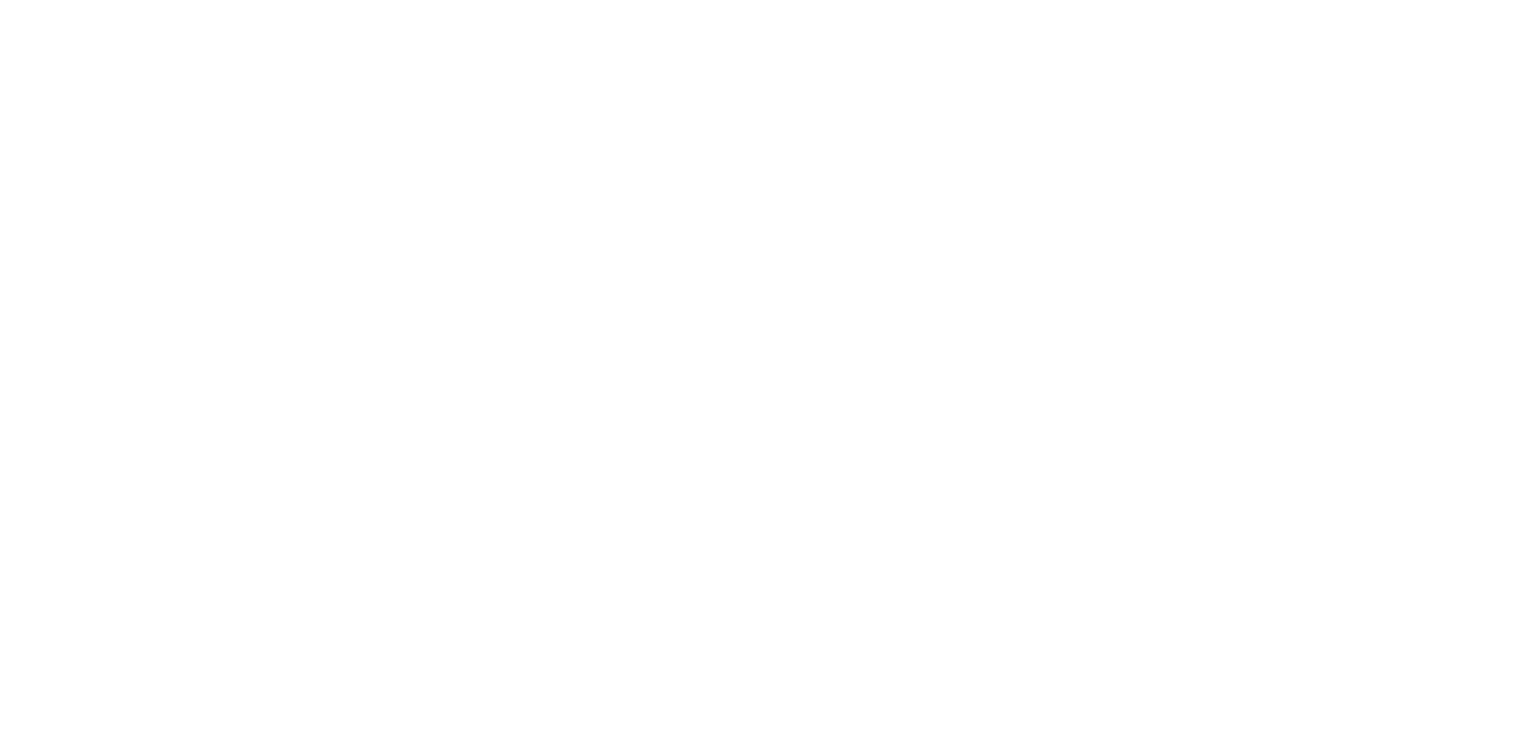 scroll, scrollTop: 0, scrollLeft: 0, axis: both 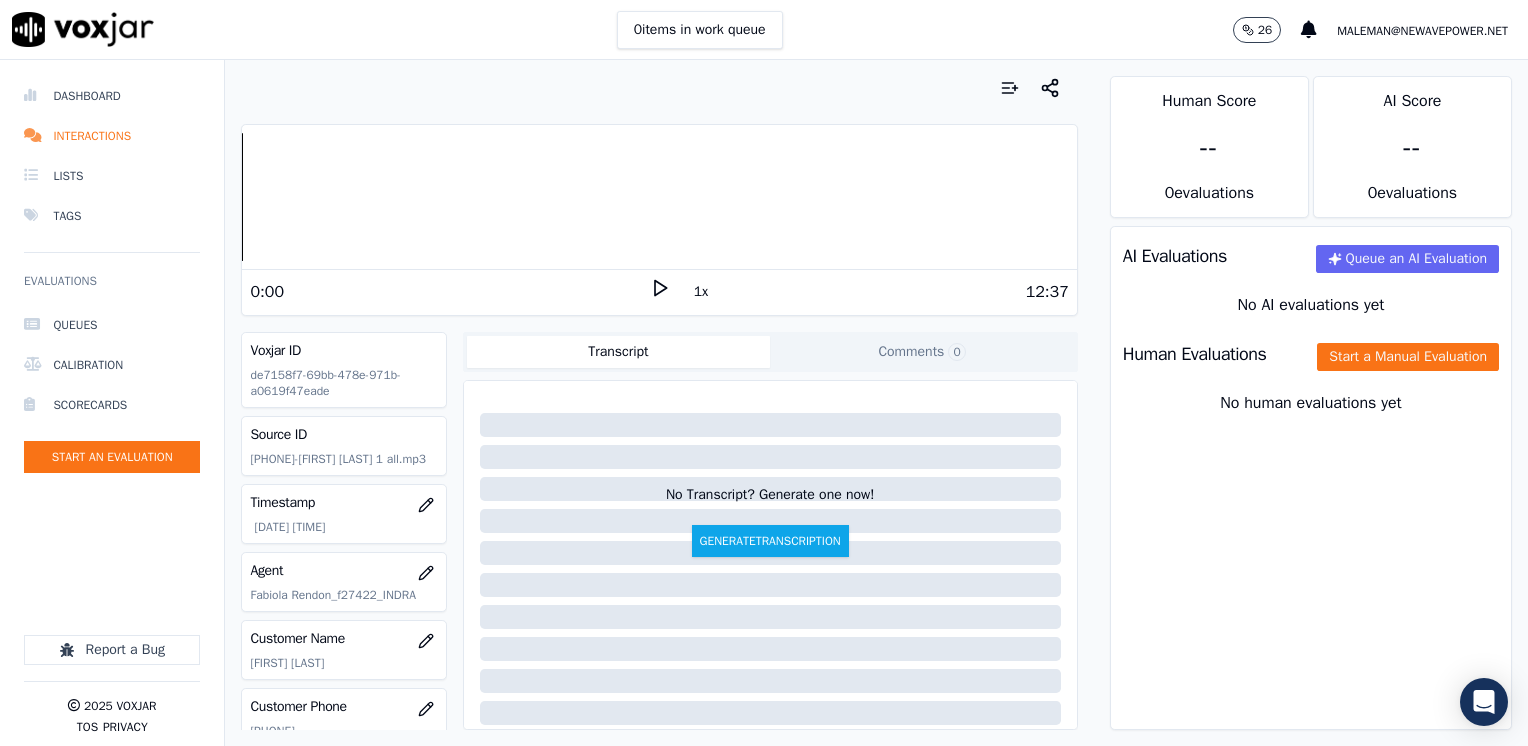 click on "AI Evaluations
Queue an AI Evaluation   No AI evaluations yet   Human Evaluations   Start a Manual Evaluation   No human evaluations yet" at bounding box center [1311, 478] 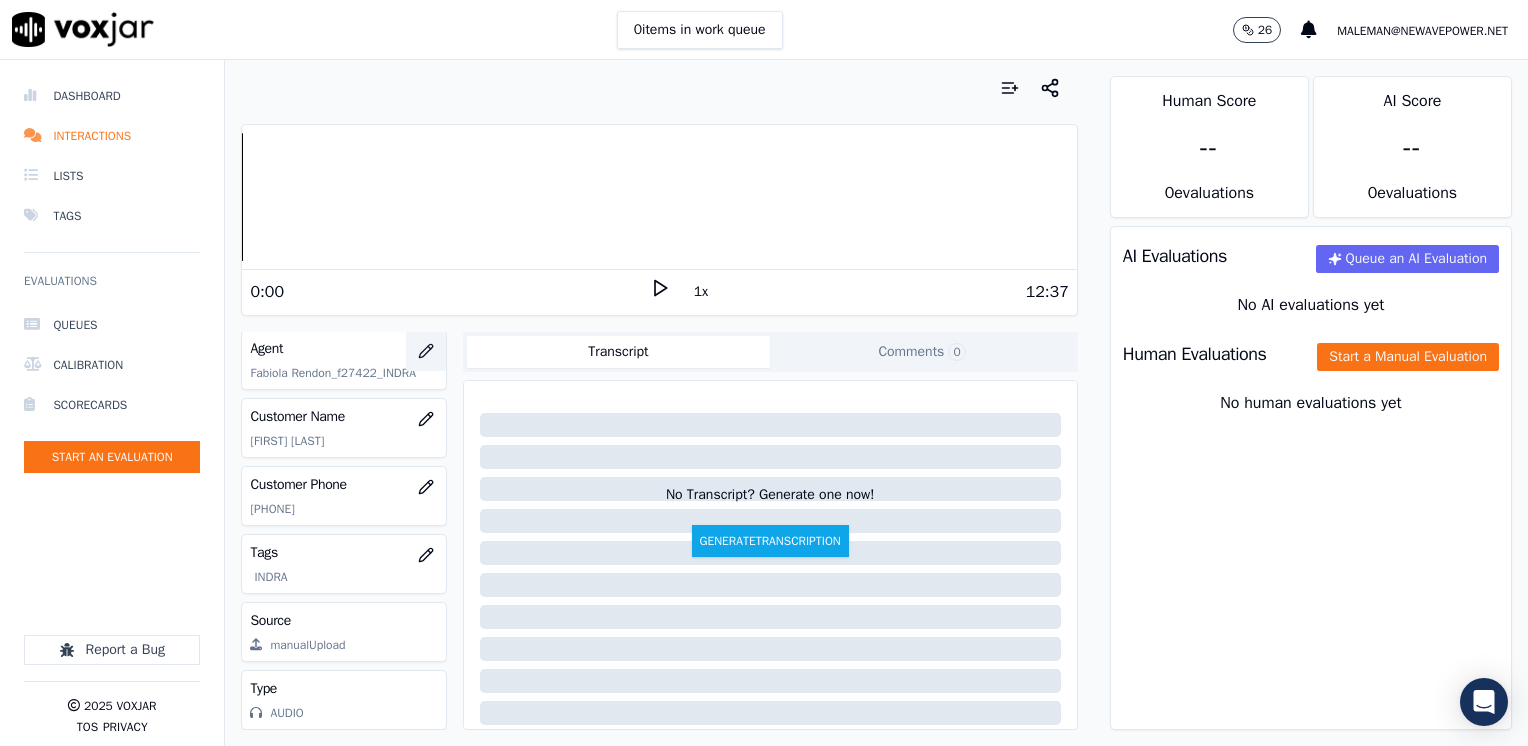 scroll, scrollTop: 279, scrollLeft: 0, axis: vertical 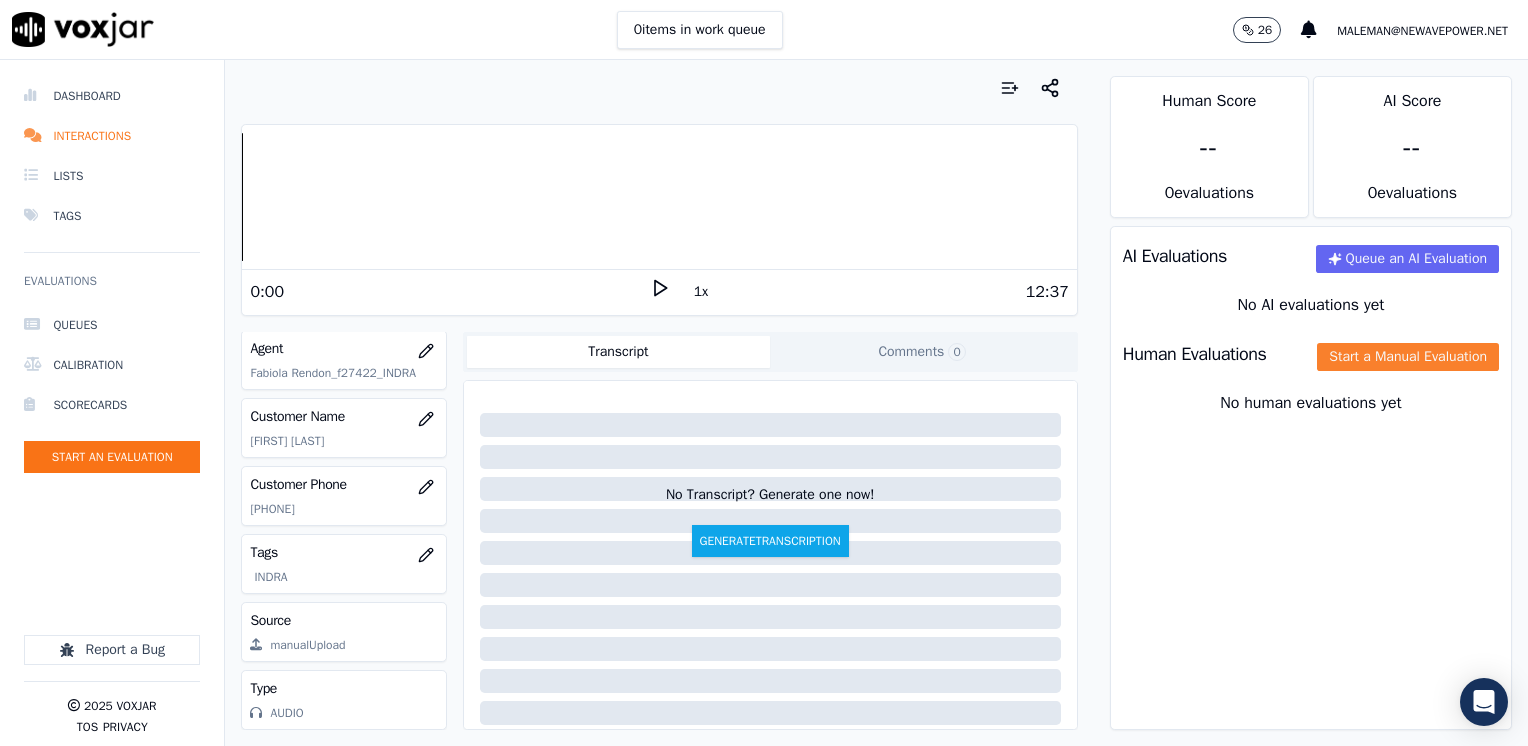 click on "Start a Manual Evaluation" 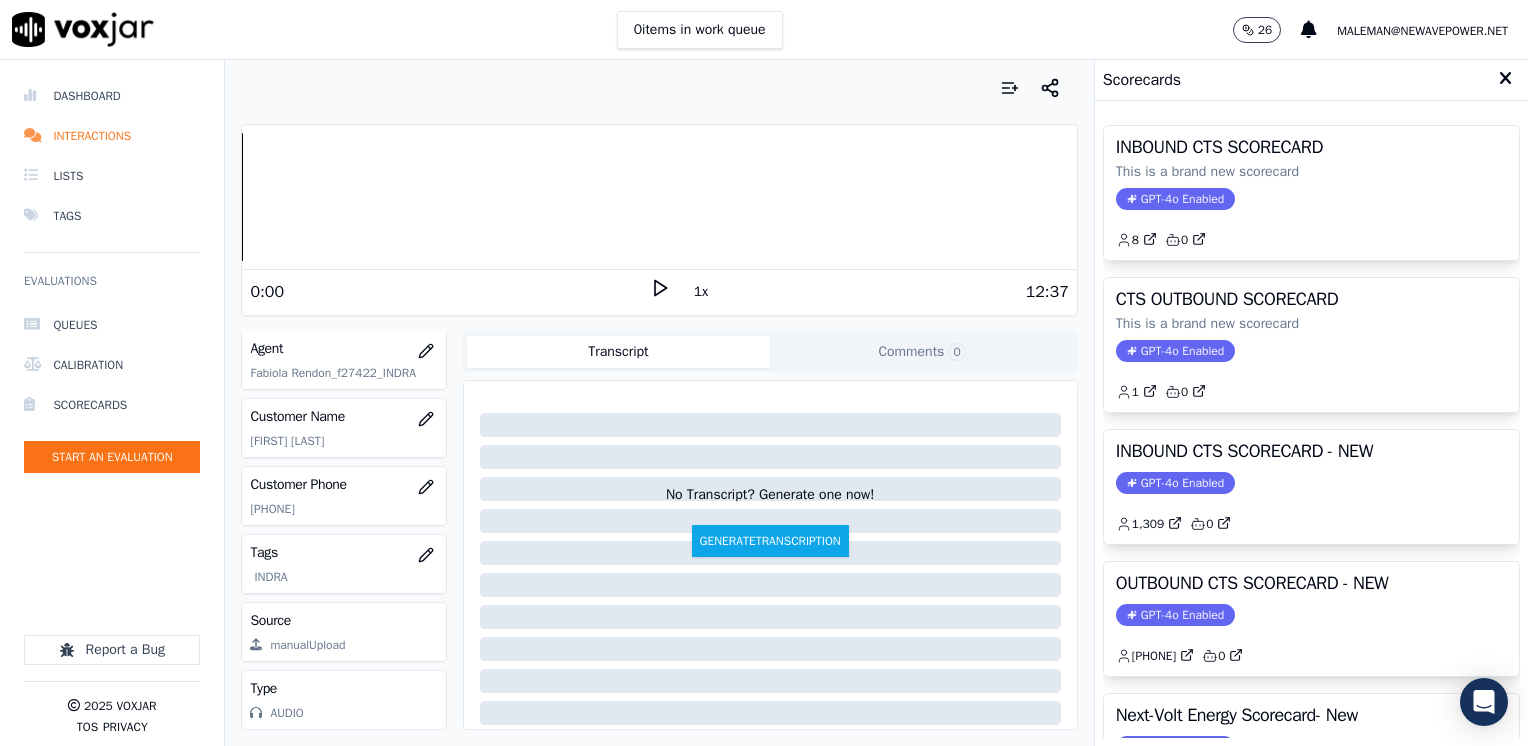 drag, startPoint x: 1164, startPoint y: 183, endPoint x: 1219, endPoint y: 190, distance: 55.443665 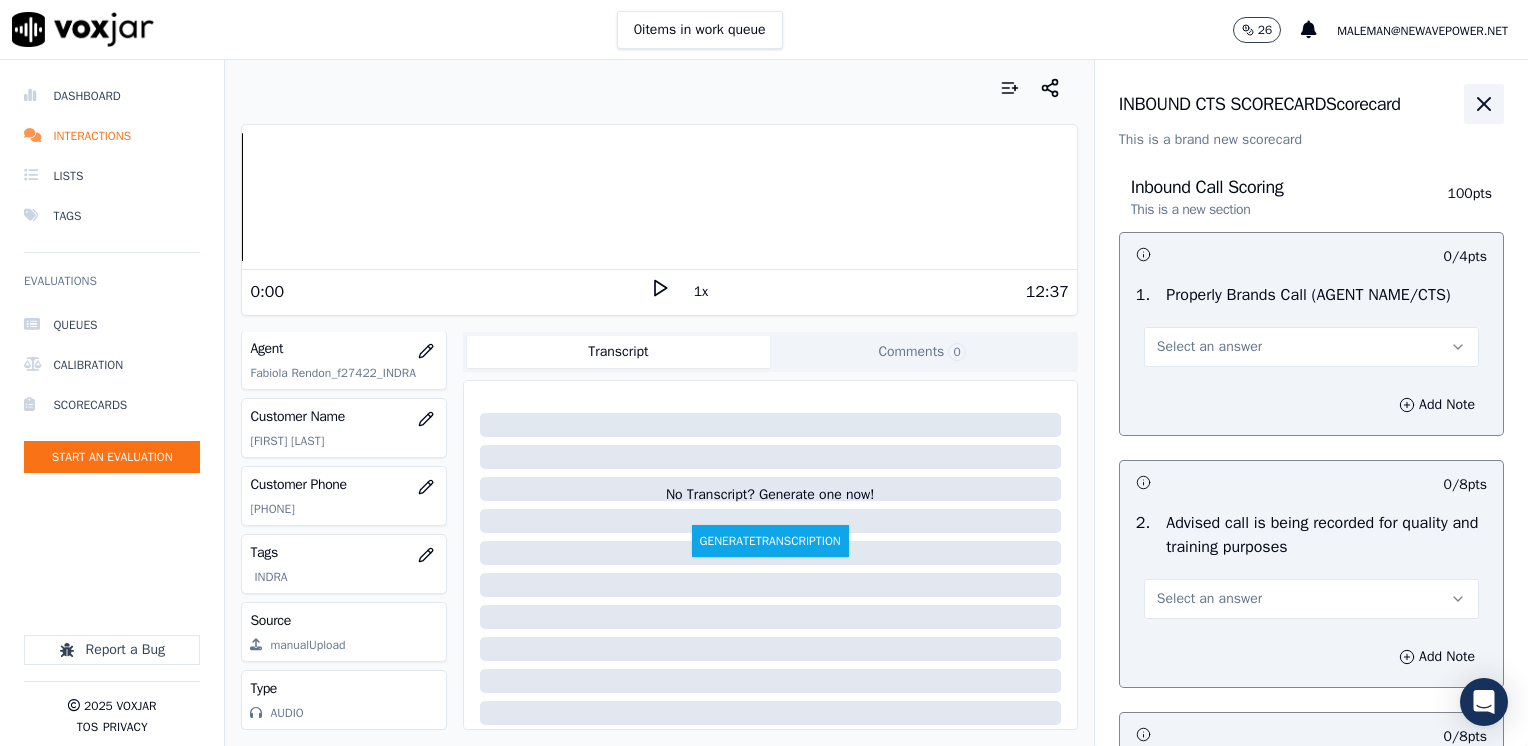 click 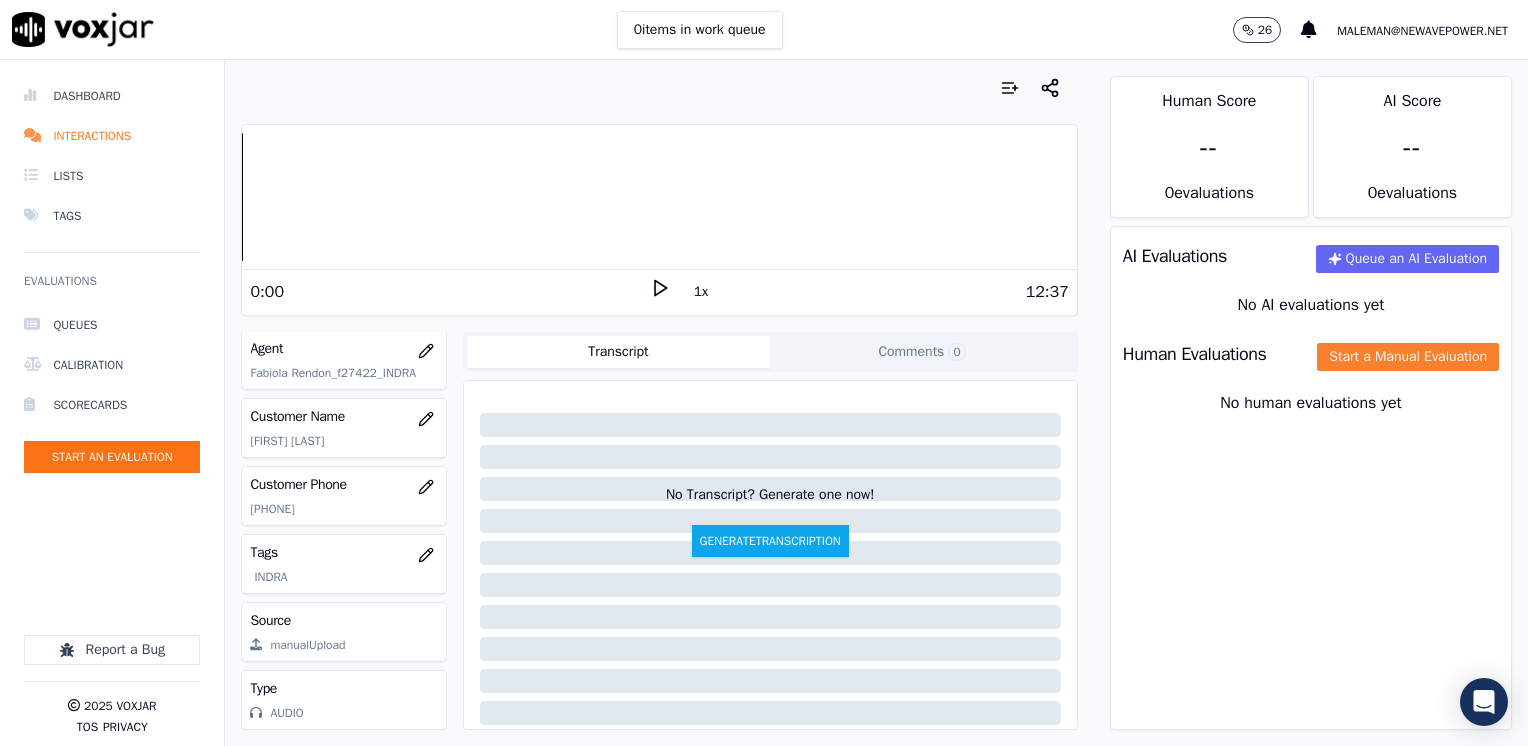 click on "Start a Manual Evaluation" 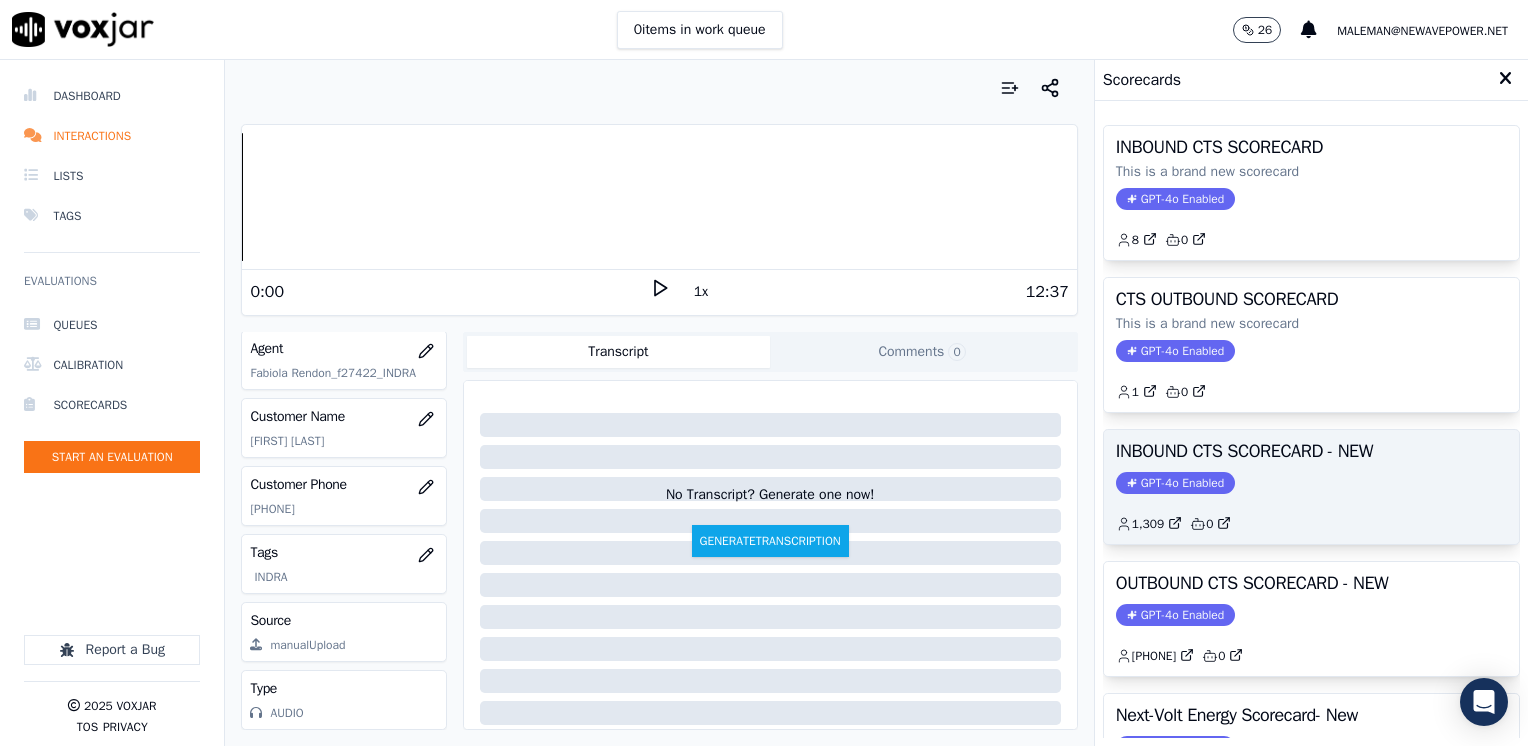 click on "INBOUND CTS SCORECARD - NEW        GPT-4o Enabled       1,309         0" at bounding box center [1311, 487] 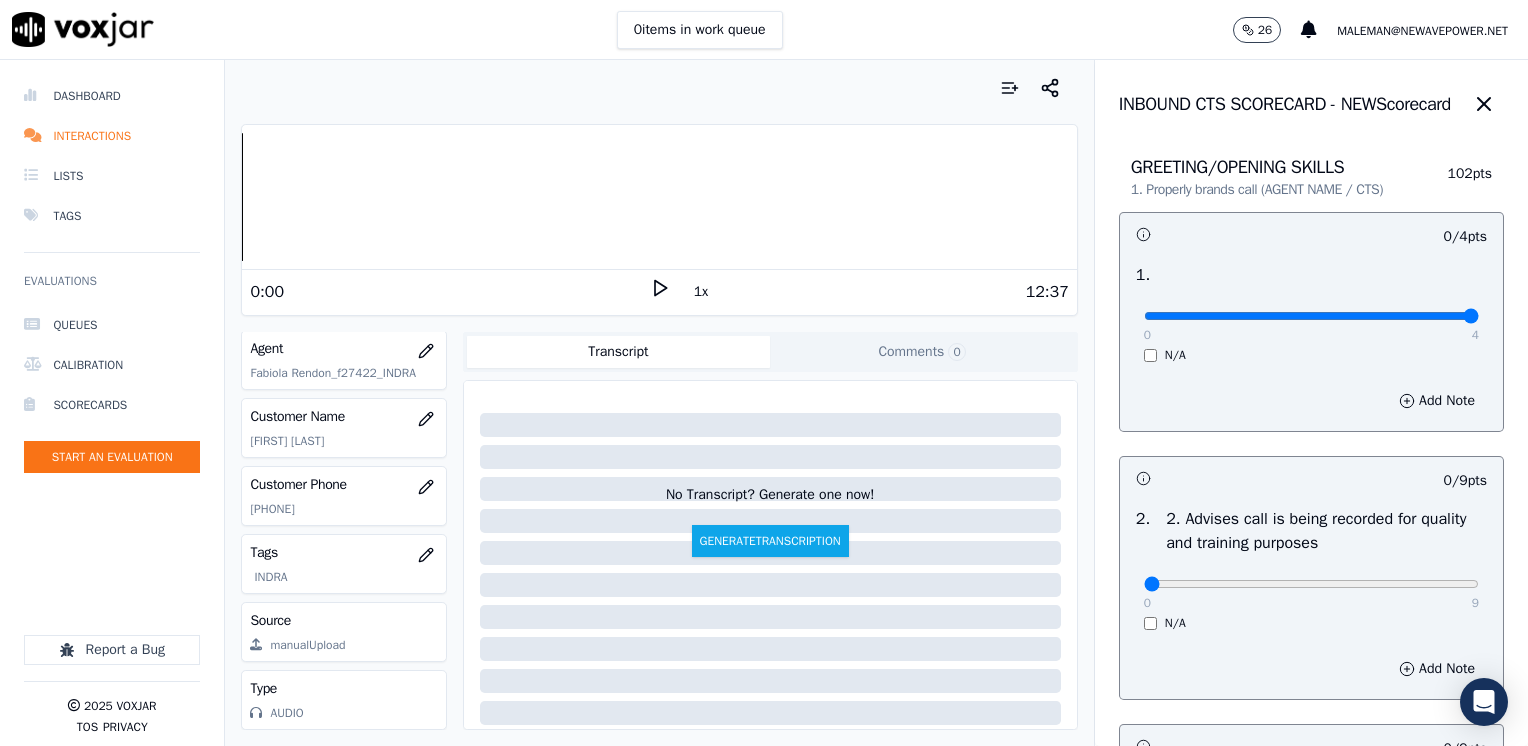 drag, startPoint x: 1132, startPoint y: 315, endPoint x: 1521, endPoint y: 402, distance: 398.61008 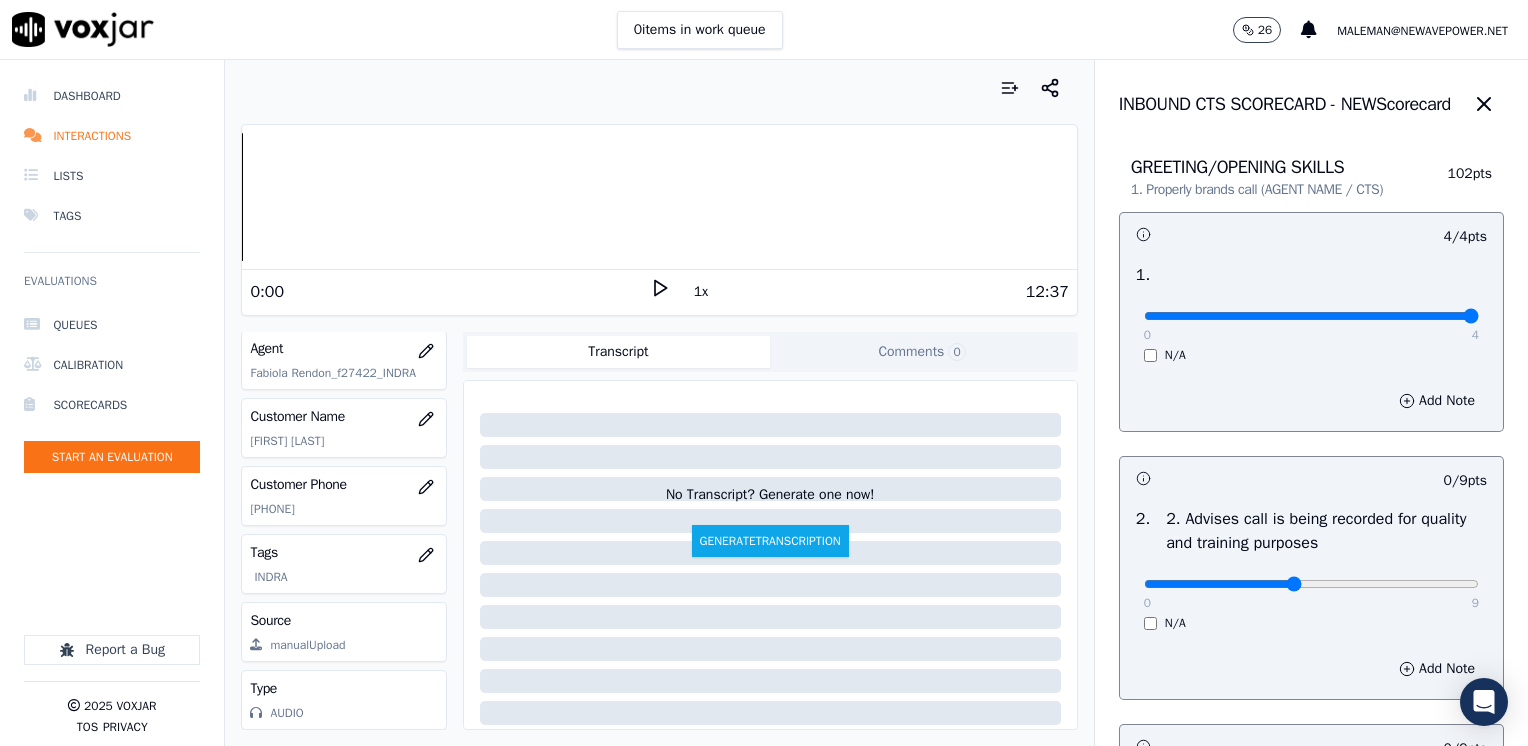 type on "4" 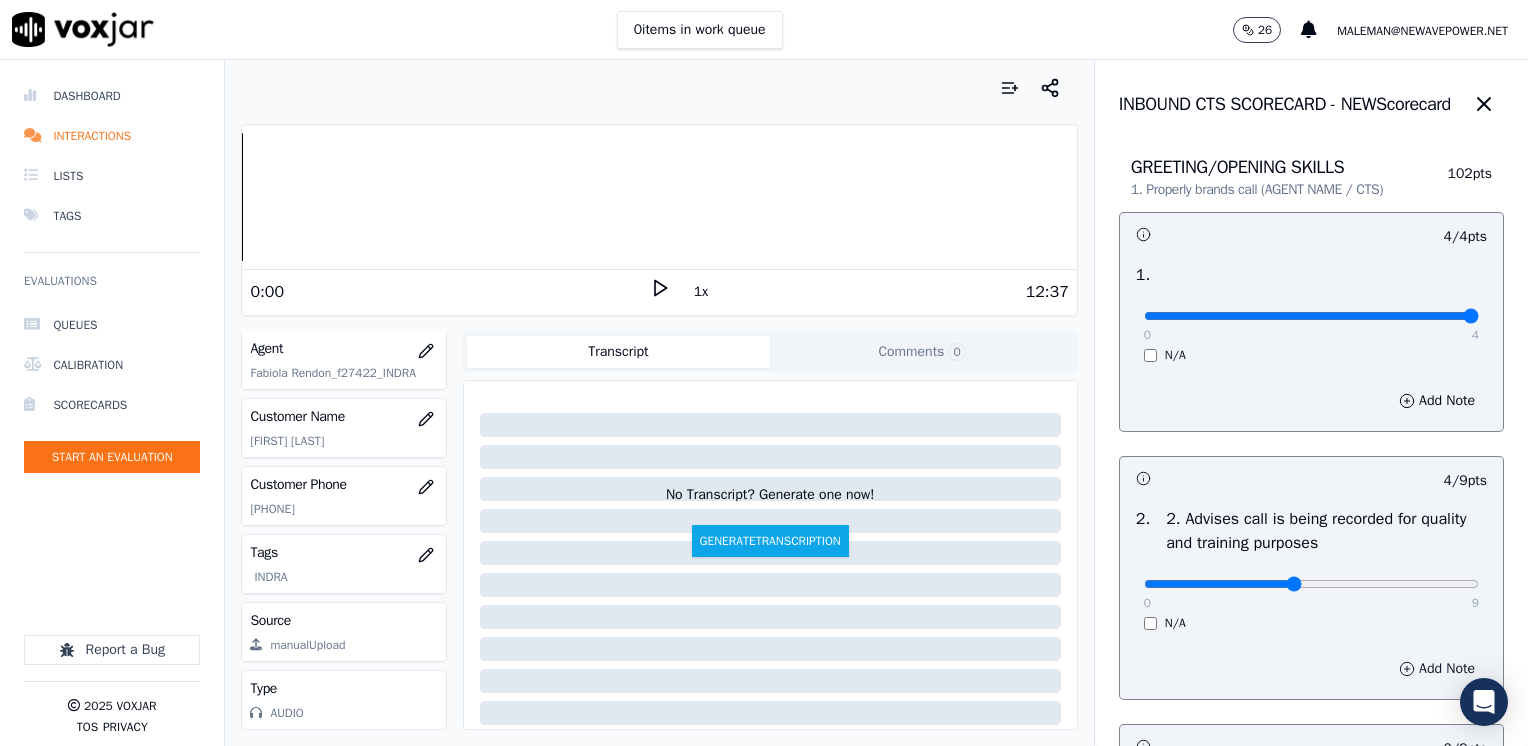 drag, startPoint x: 1407, startPoint y: 662, endPoint x: 1393, endPoint y: 666, distance: 14.56022 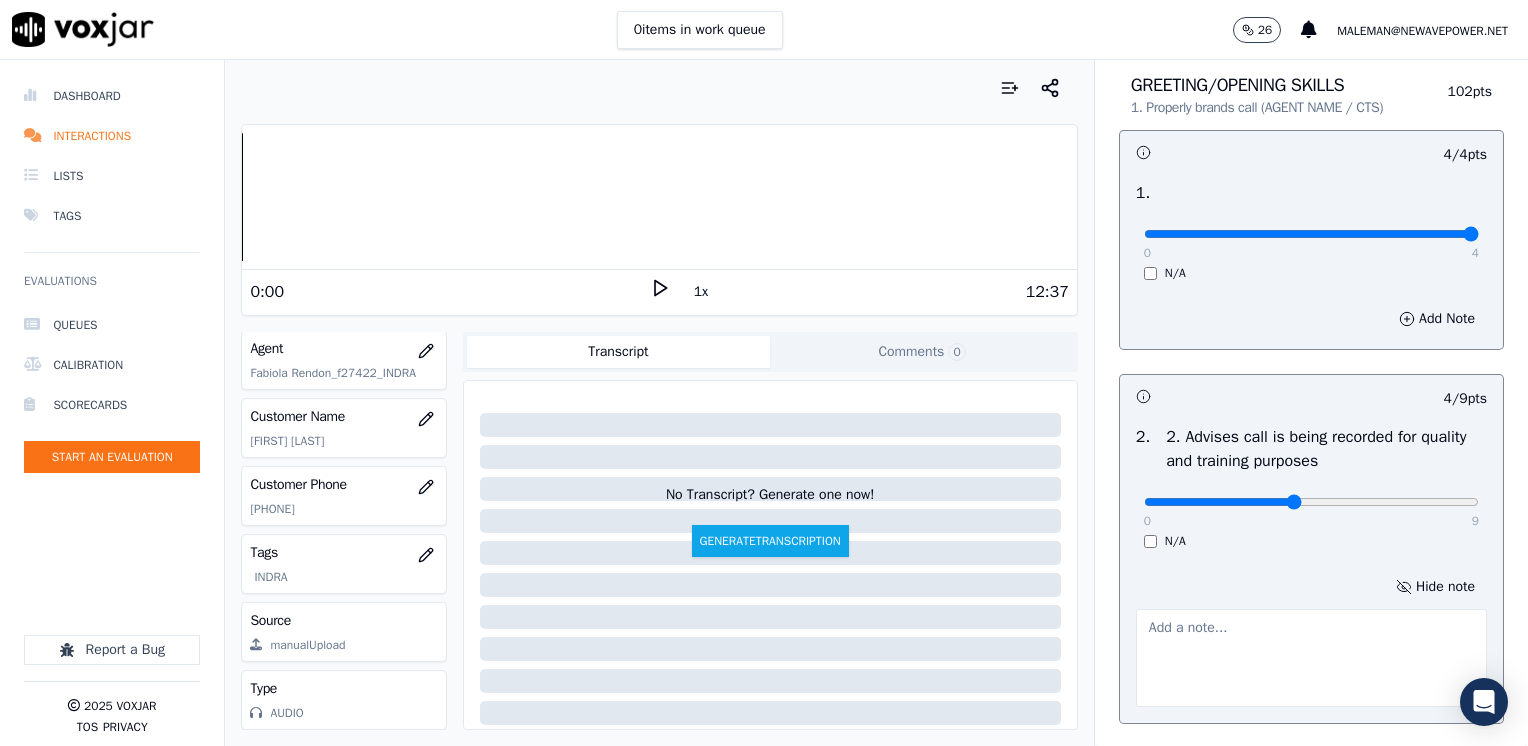 scroll, scrollTop: 200, scrollLeft: 0, axis: vertical 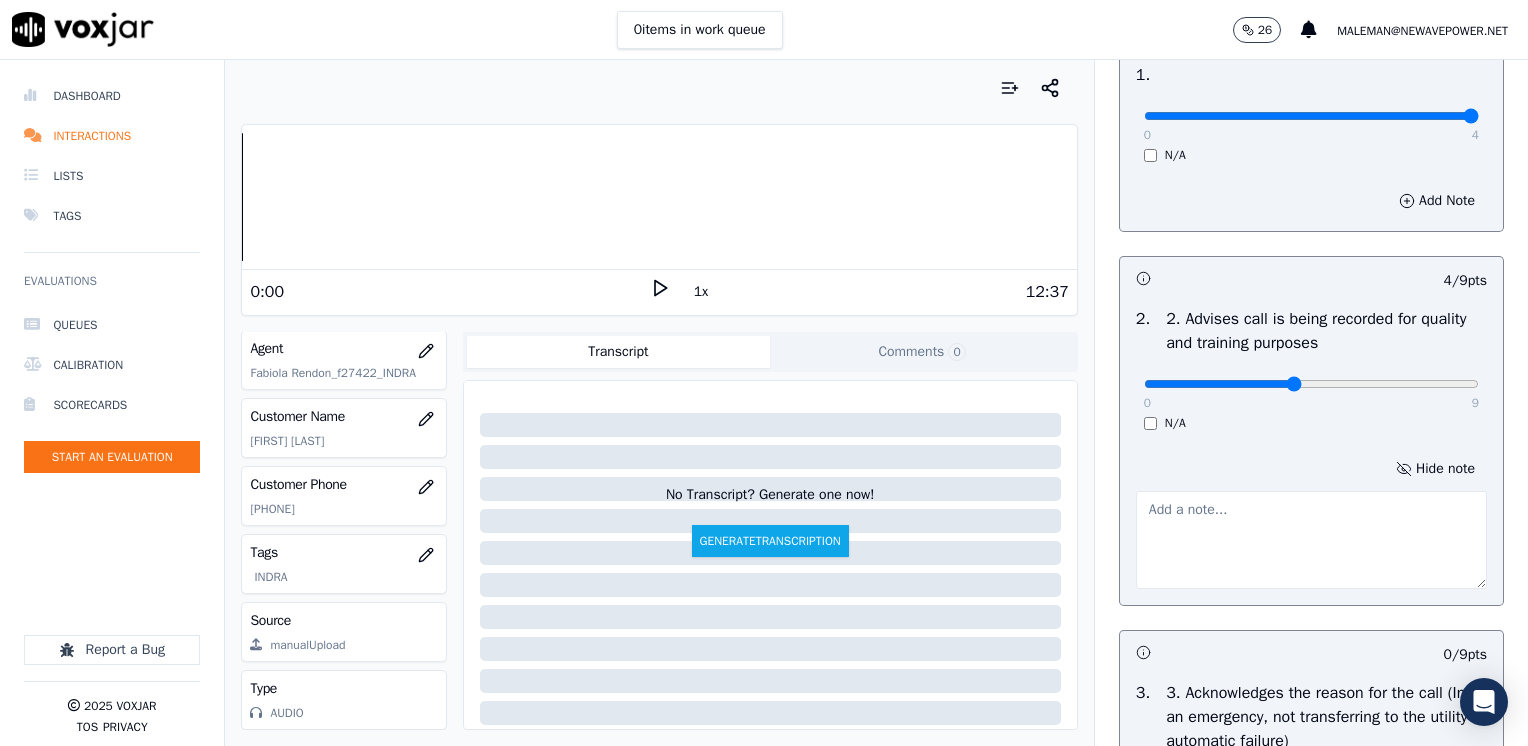 click at bounding box center [1311, 540] 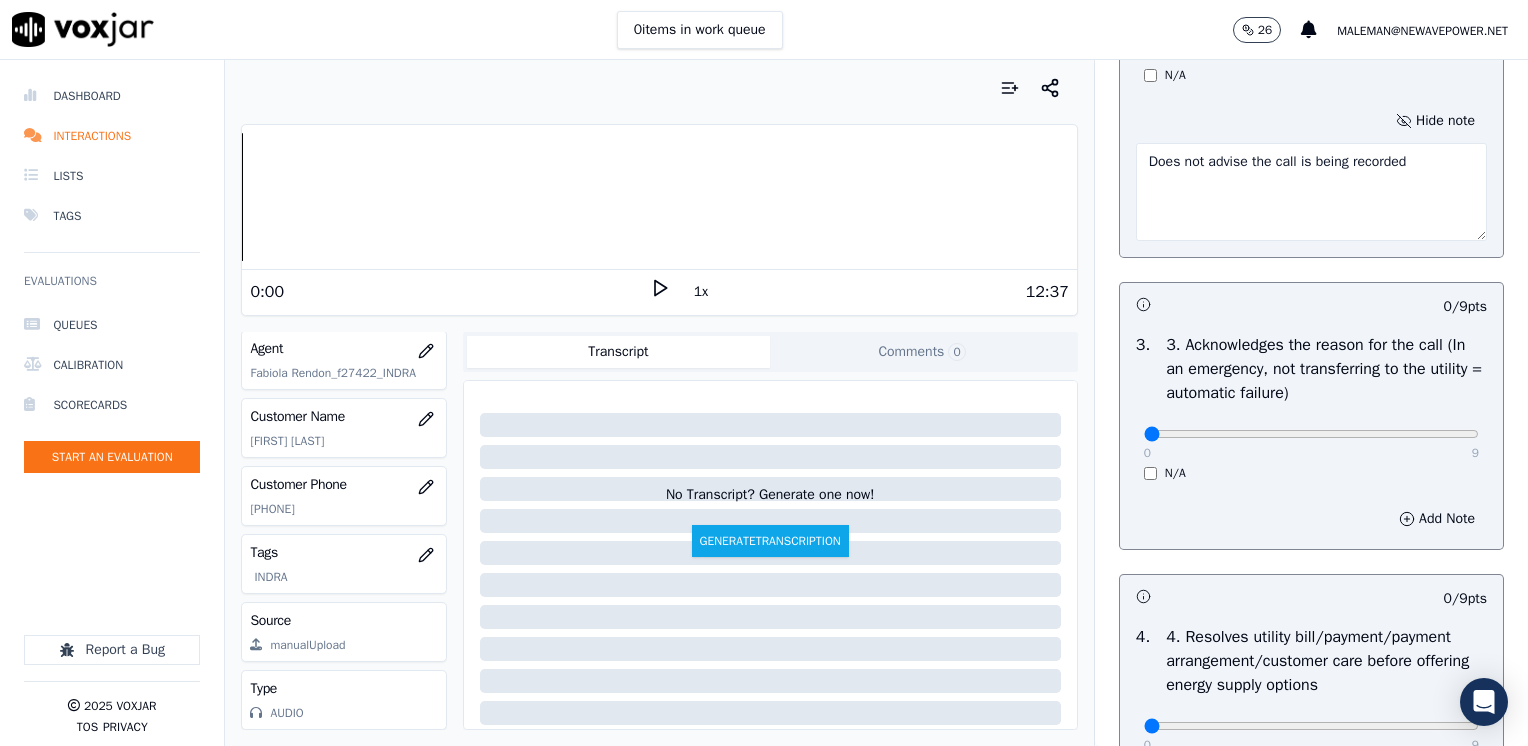 scroll, scrollTop: 600, scrollLeft: 0, axis: vertical 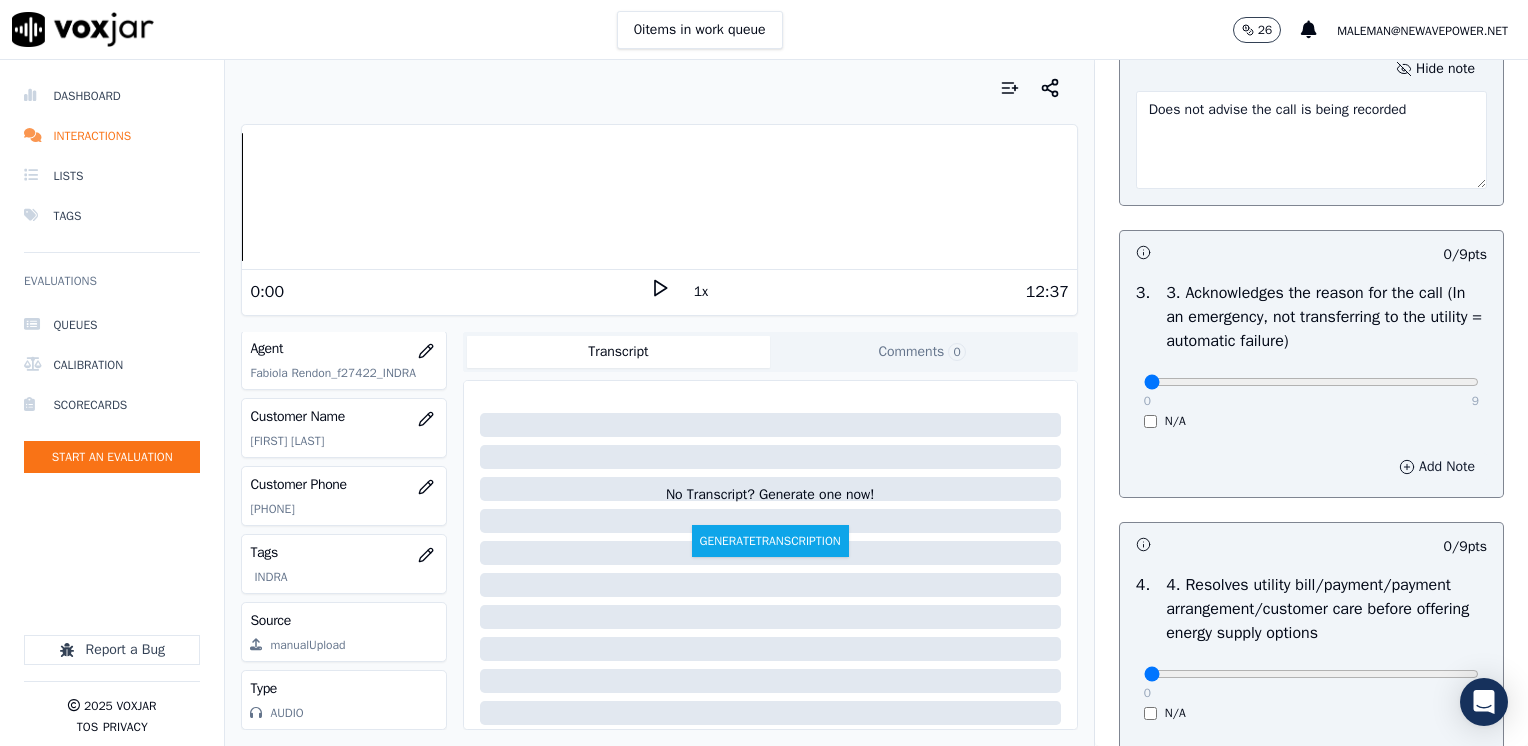 type on "Does not advise the call is being recorded" 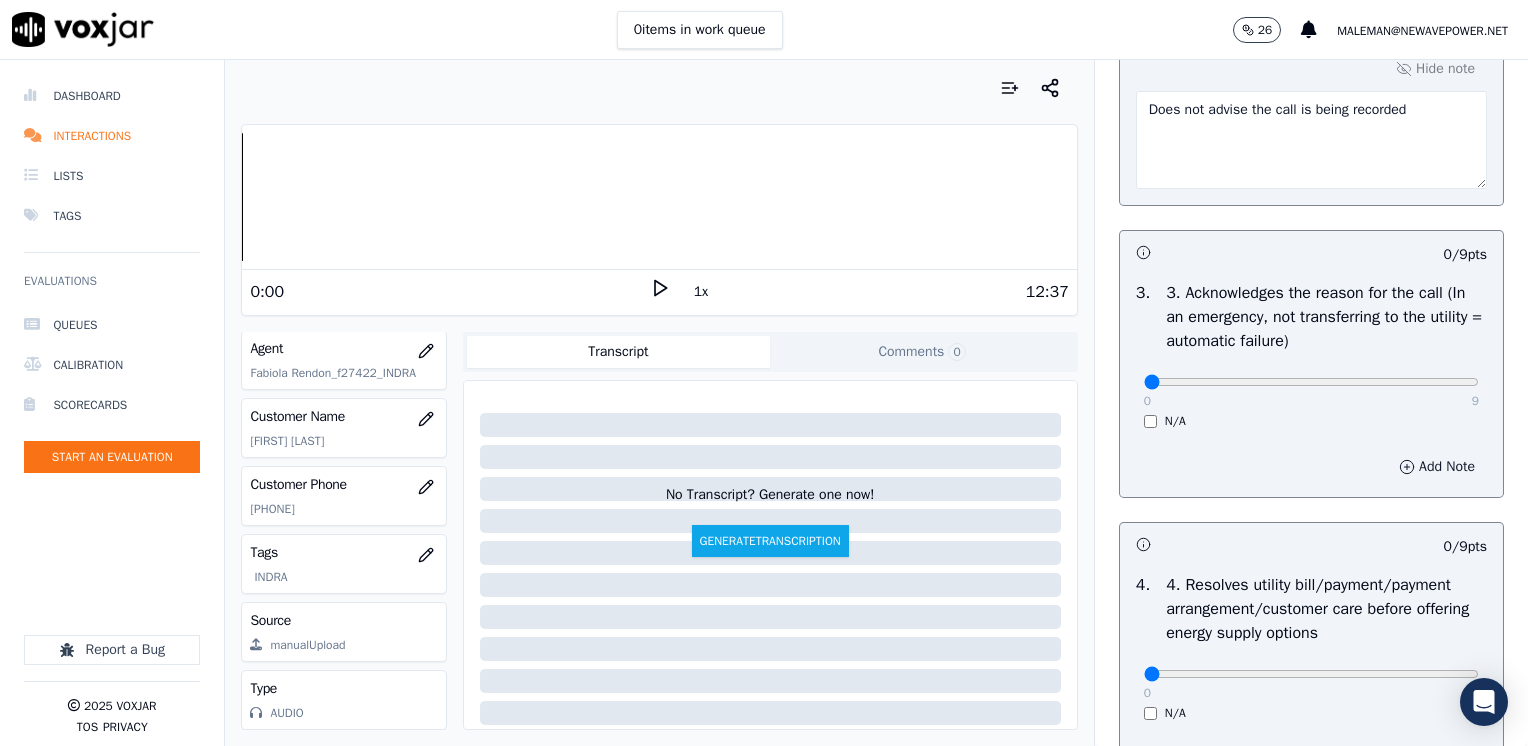 click on "Add Note" at bounding box center [1437, 467] 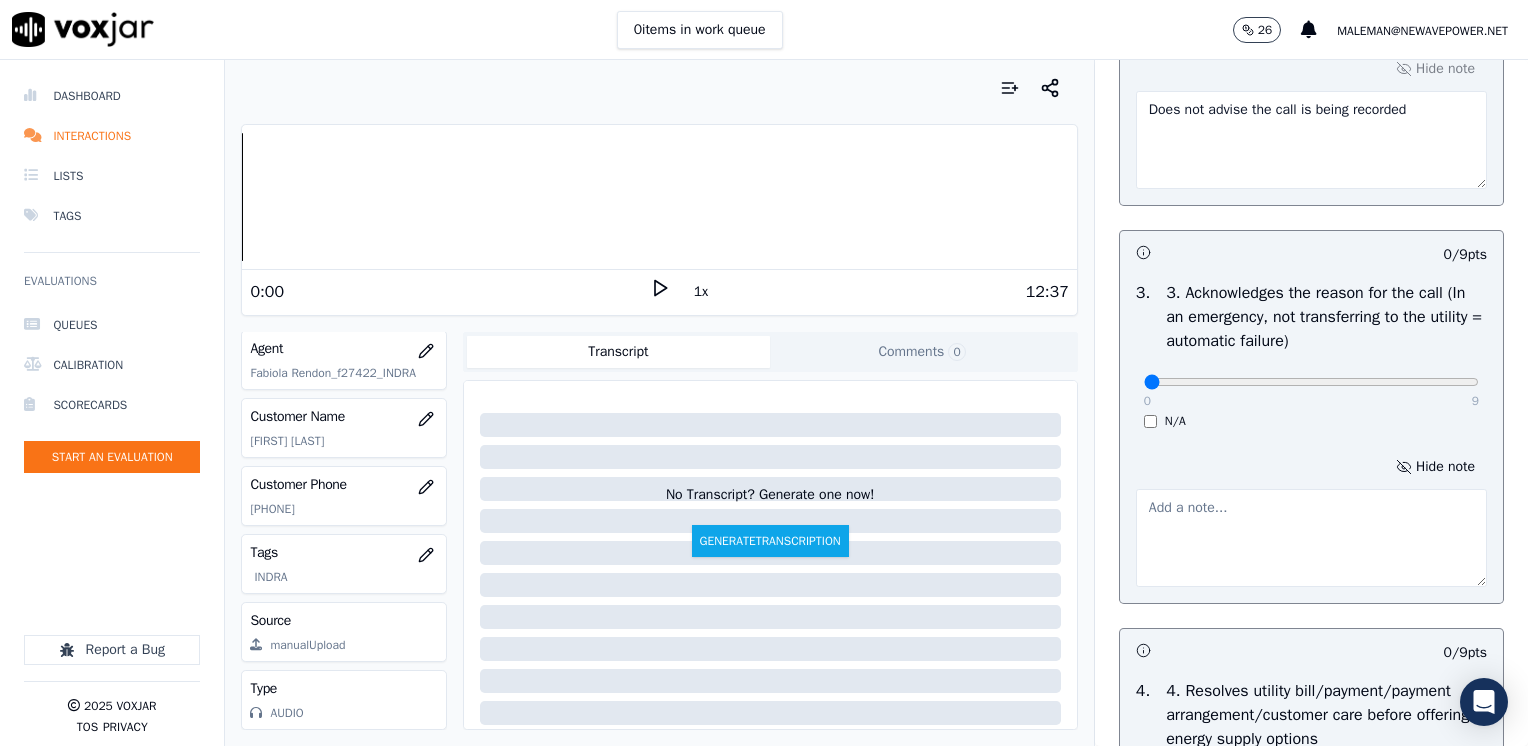 click at bounding box center (1311, 538) 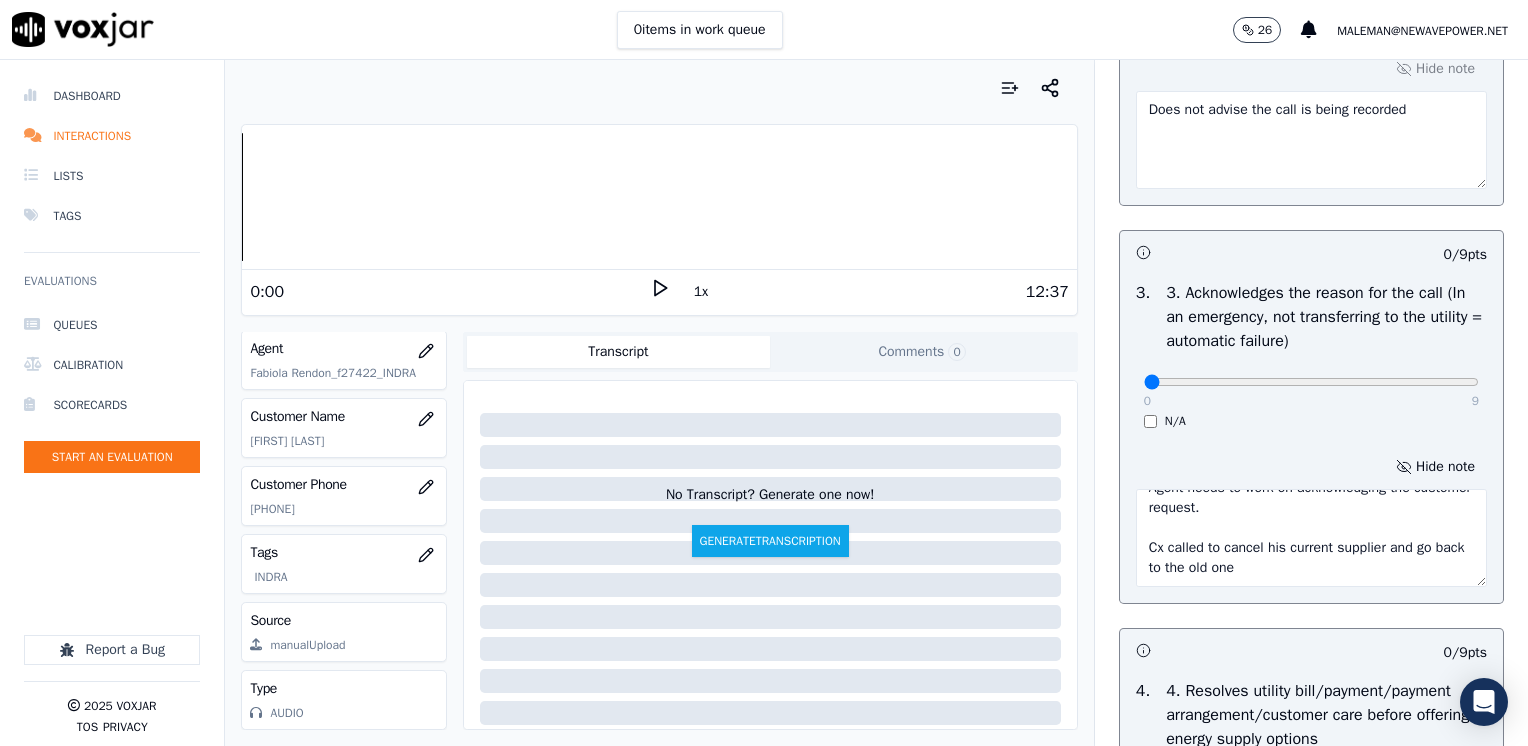 scroll, scrollTop: 40, scrollLeft: 0, axis: vertical 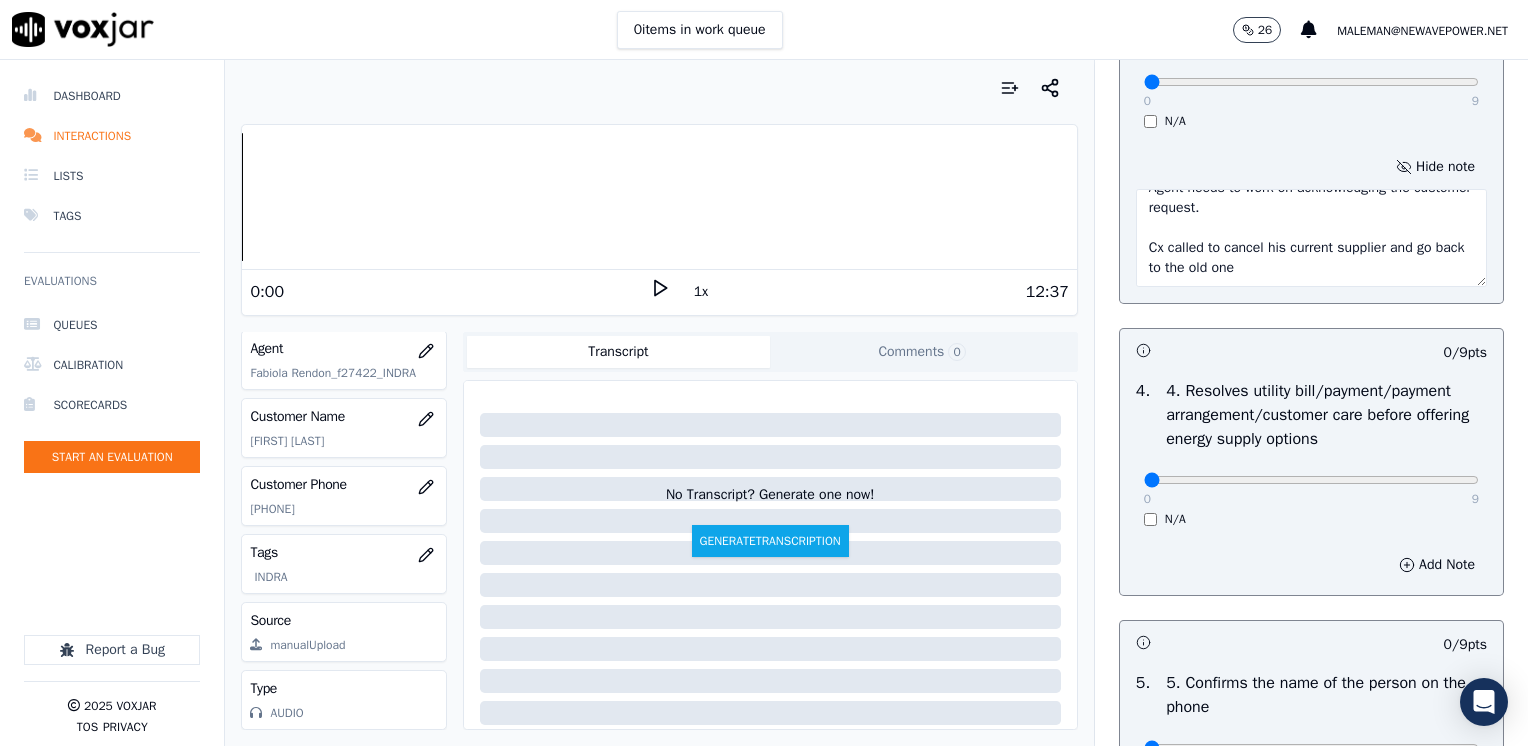 type on "Agent needs to work on acknowledging the customer request.
Cx called to cancel his current supplier and go back to the old one" 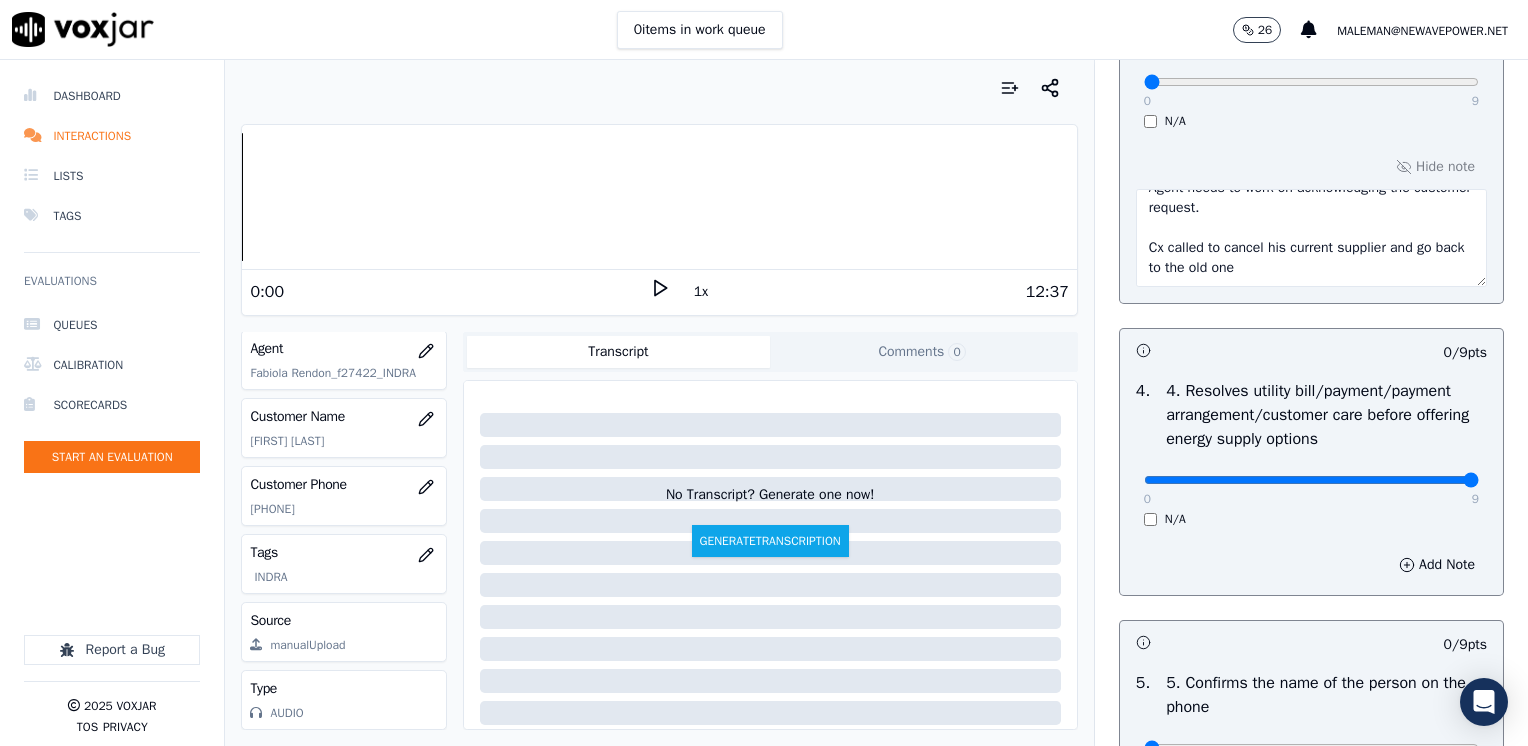 drag, startPoint x: 1138, startPoint y: 479, endPoint x: 1531, endPoint y: 476, distance: 393.01144 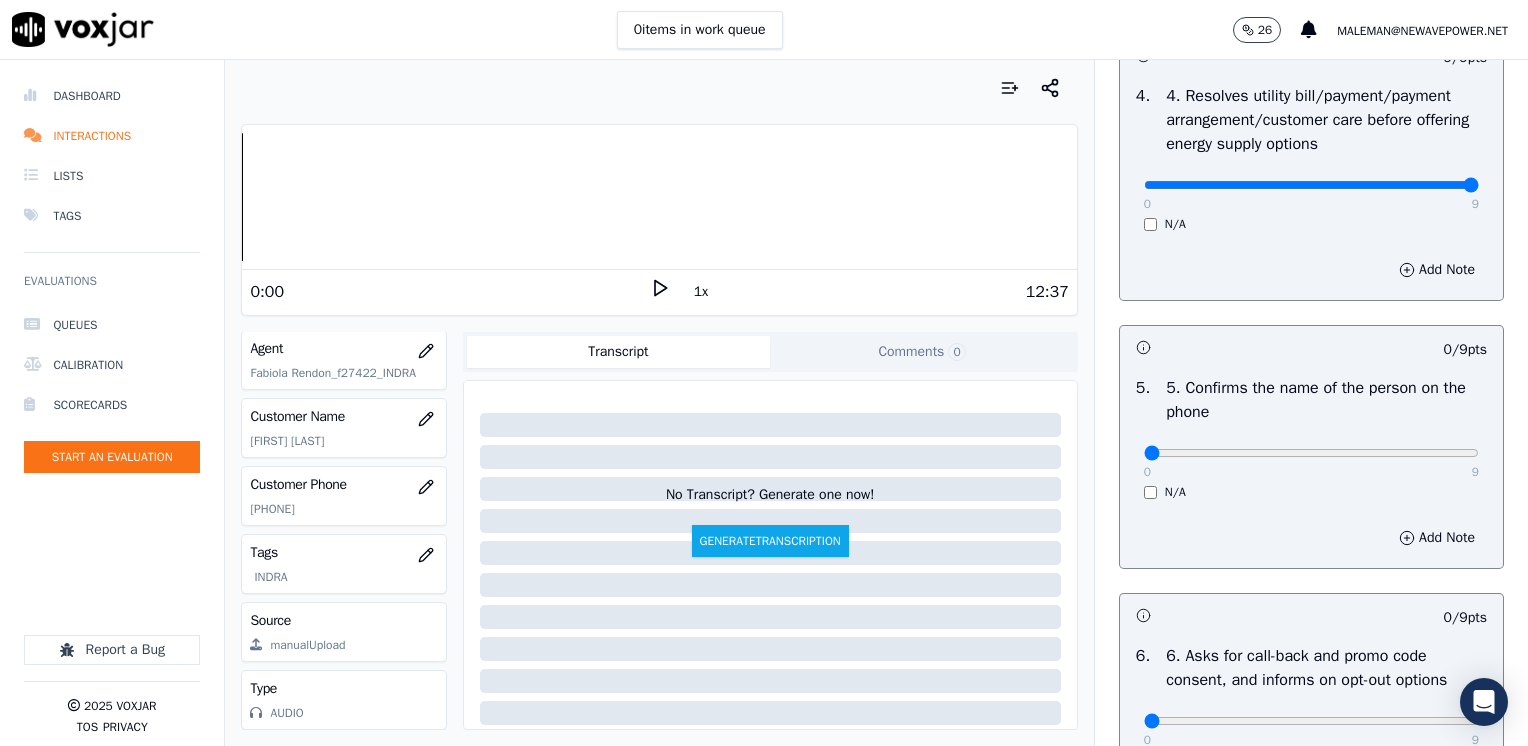 scroll, scrollTop: 1200, scrollLeft: 0, axis: vertical 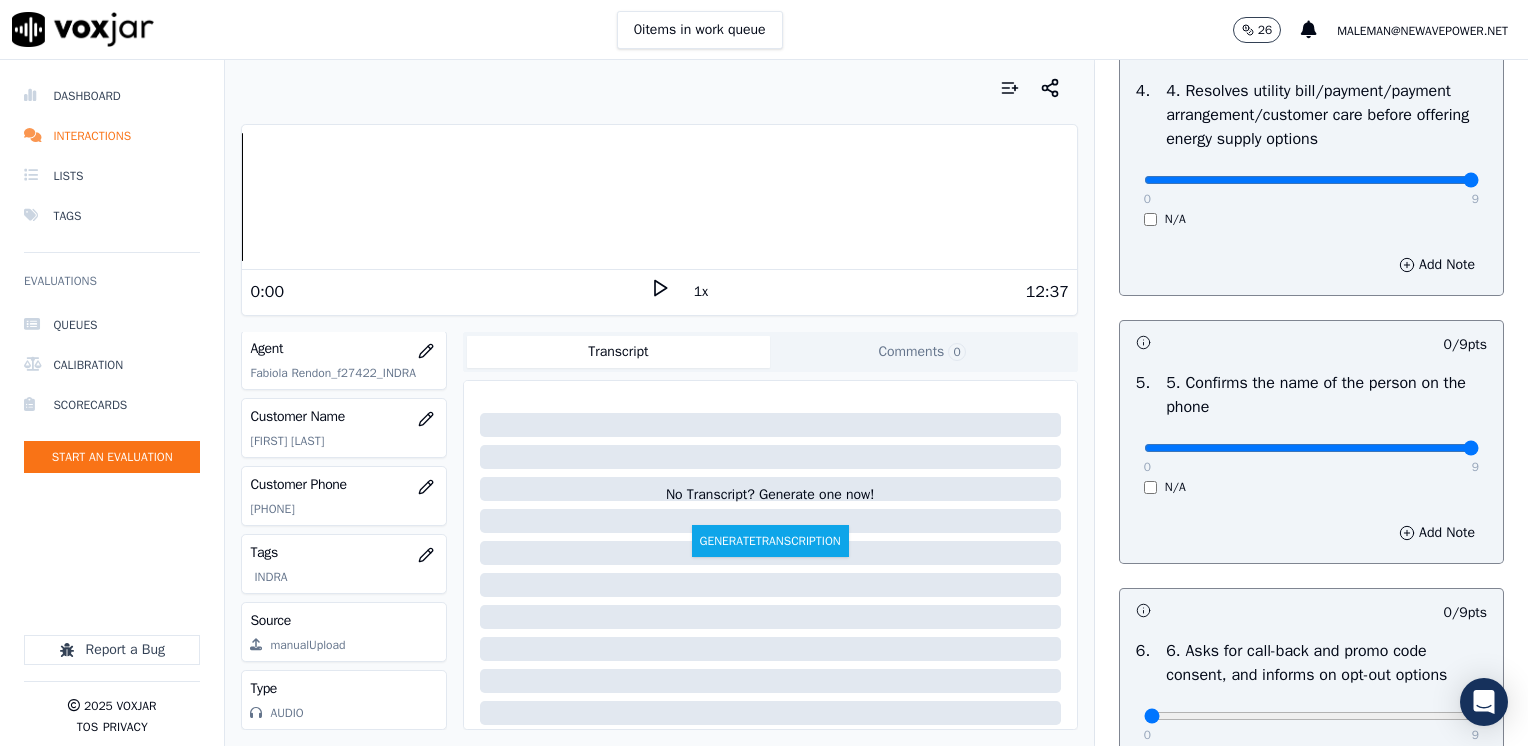 drag, startPoint x: 1260, startPoint y: 439, endPoint x: 1527, endPoint y: 426, distance: 267.31628 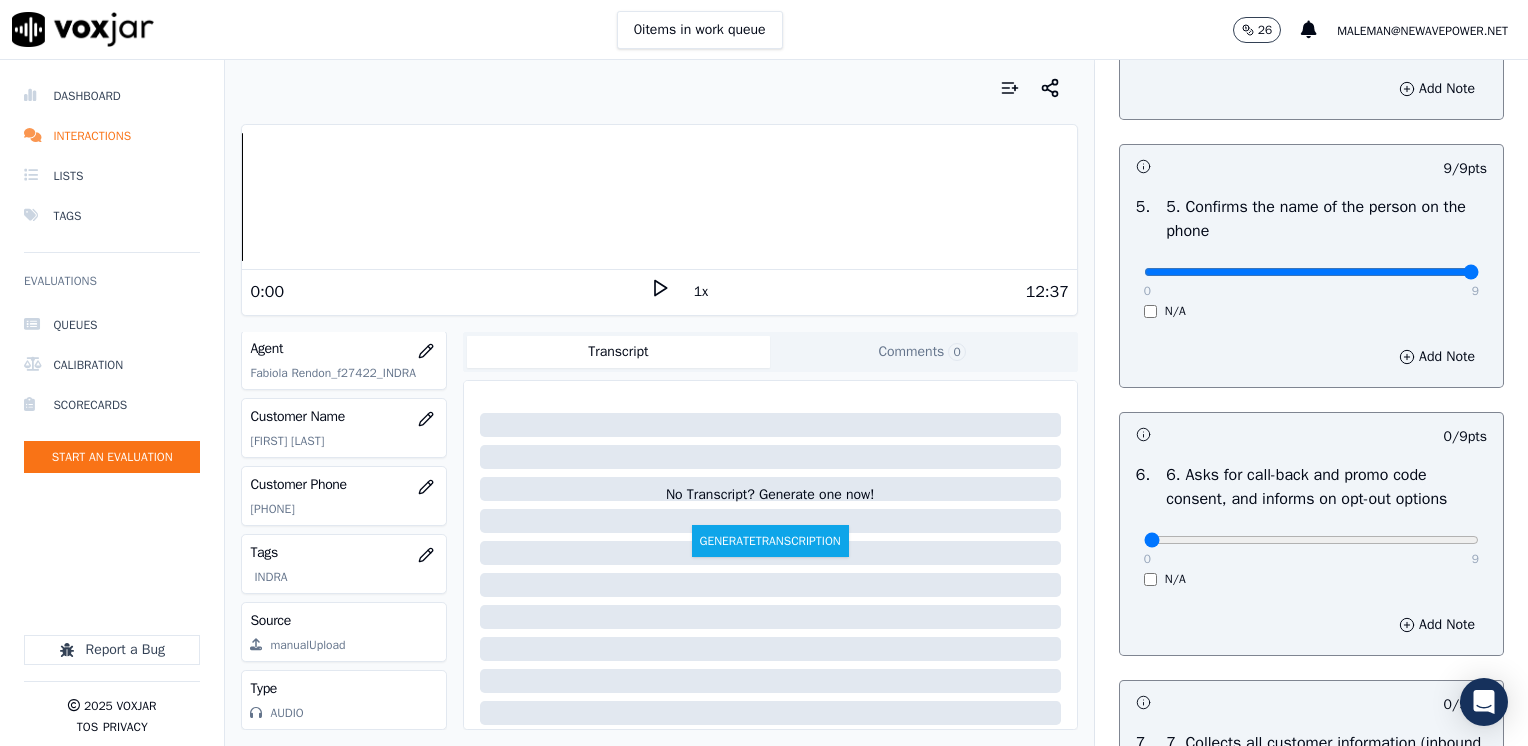 scroll, scrollTop: 1500, scrollLeft: 0, axis: vertical 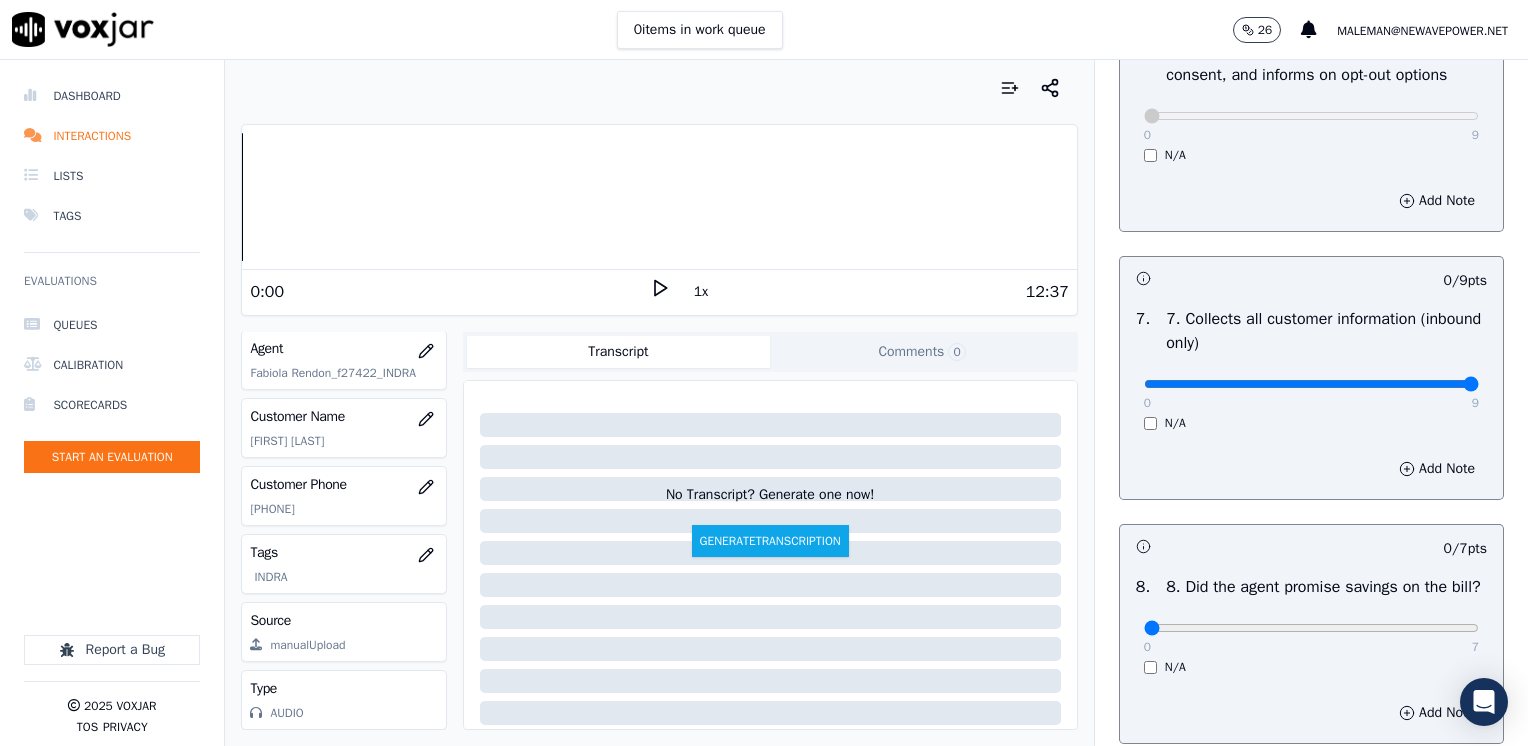 drag, startPoint x: 1131, startPoint y: 389, endPoint x: 1384, endPoint y: 517, distance: 283.5366 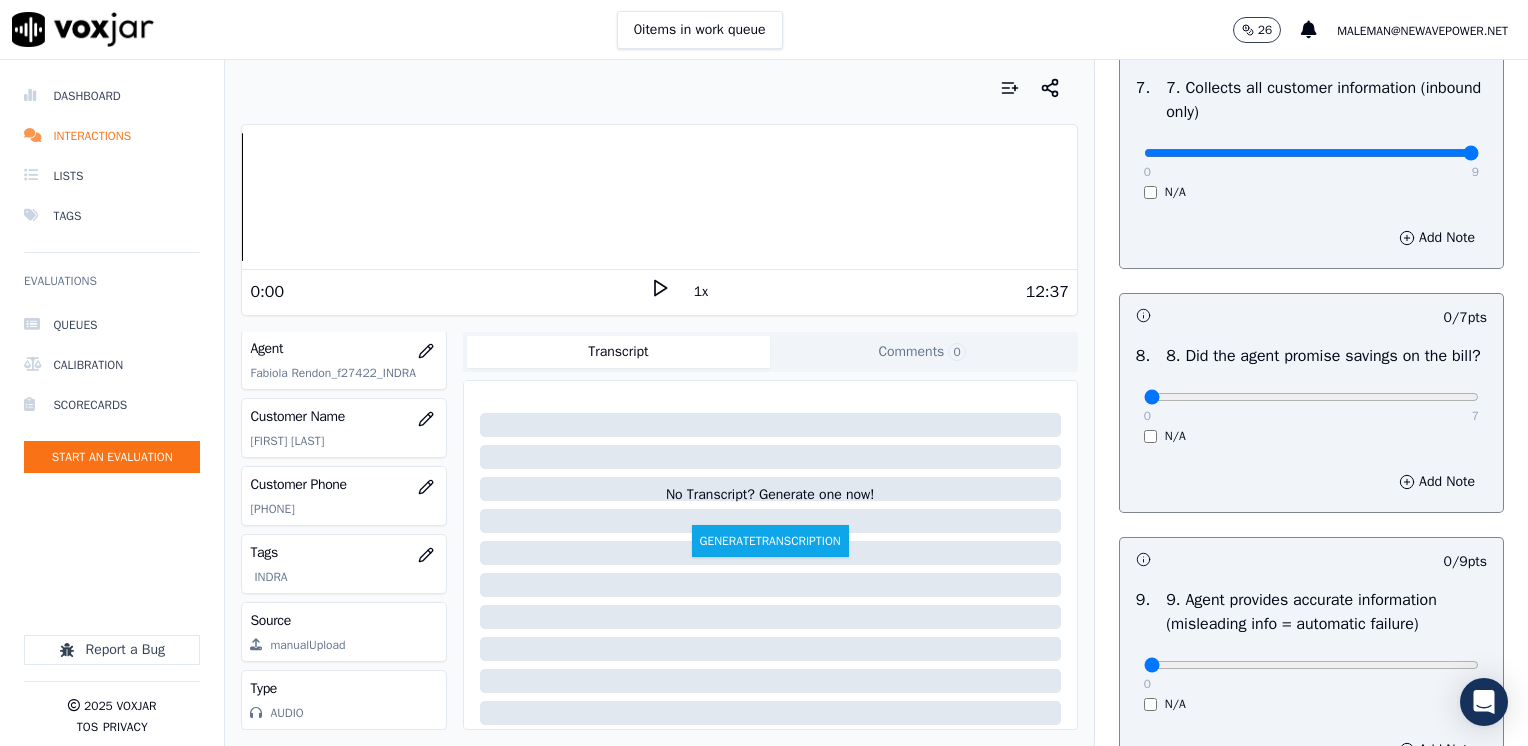 scroll, scrollTop: 2200, scrollLeft: 0, axis: vertical 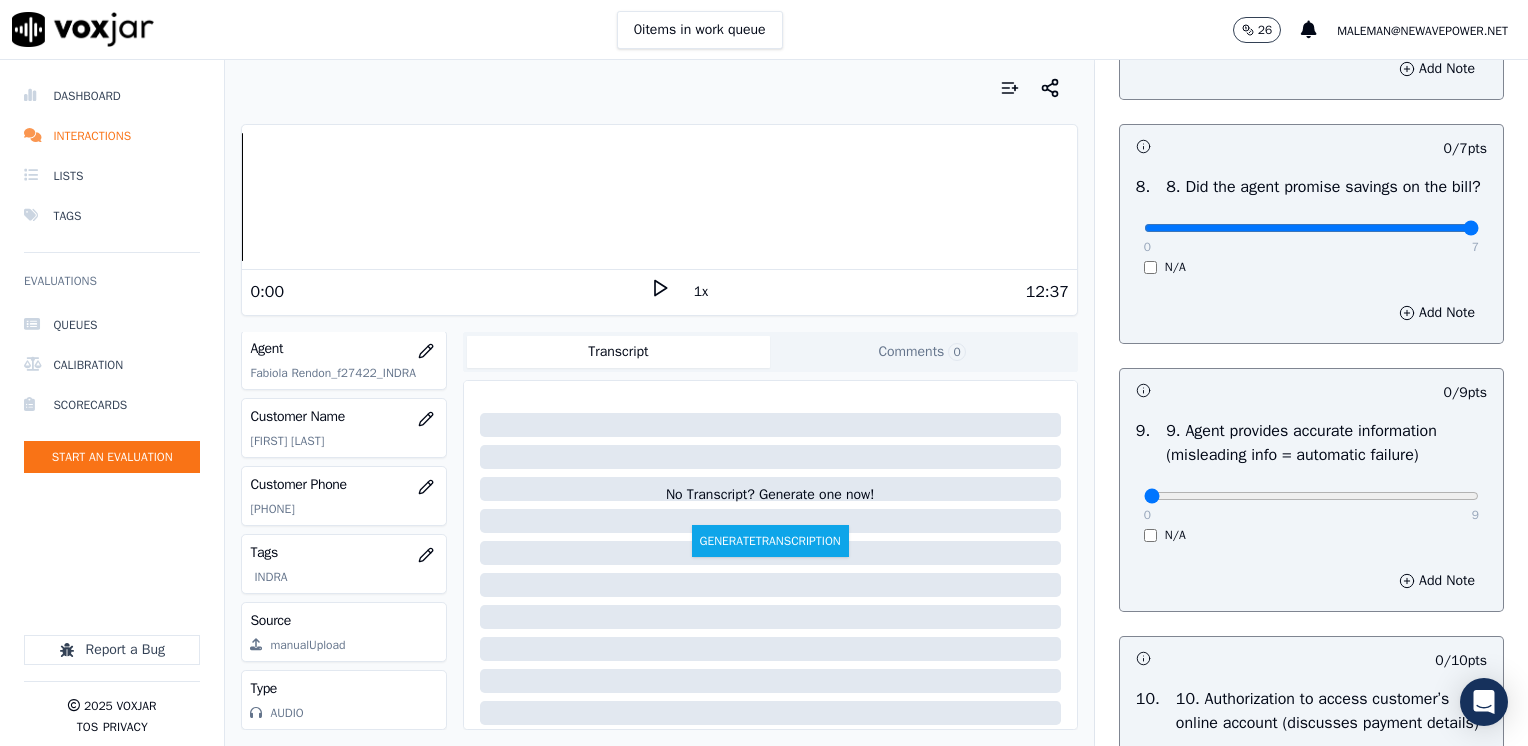 drag, startPoint x: 1130, startPoint y: 251, endPoint x: 1531, endPoint y: 253, distance: 401.00497 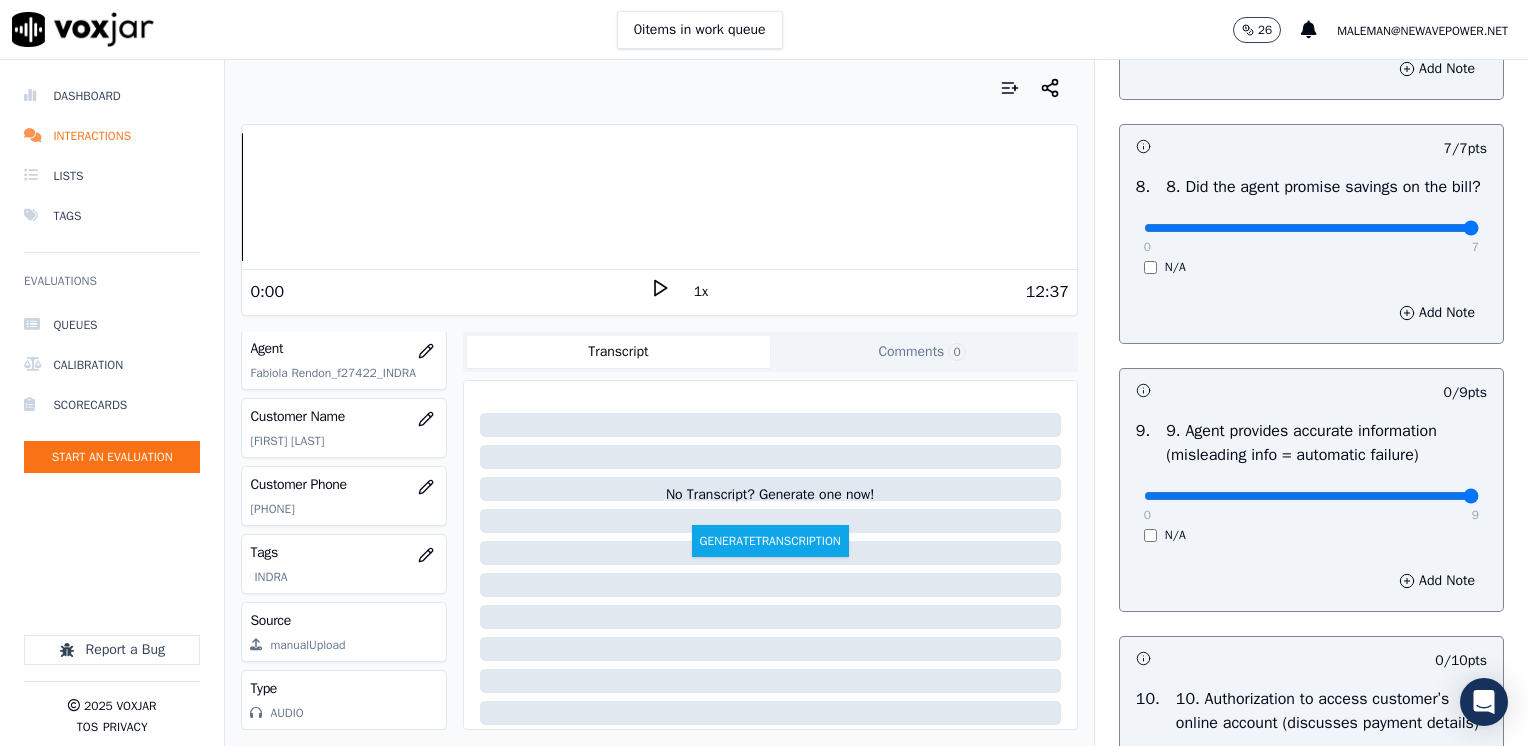 drag, startPoint x: 1132, startPoint y: 518, endPoint x: 1531, endPoint y: 518, distance: 399 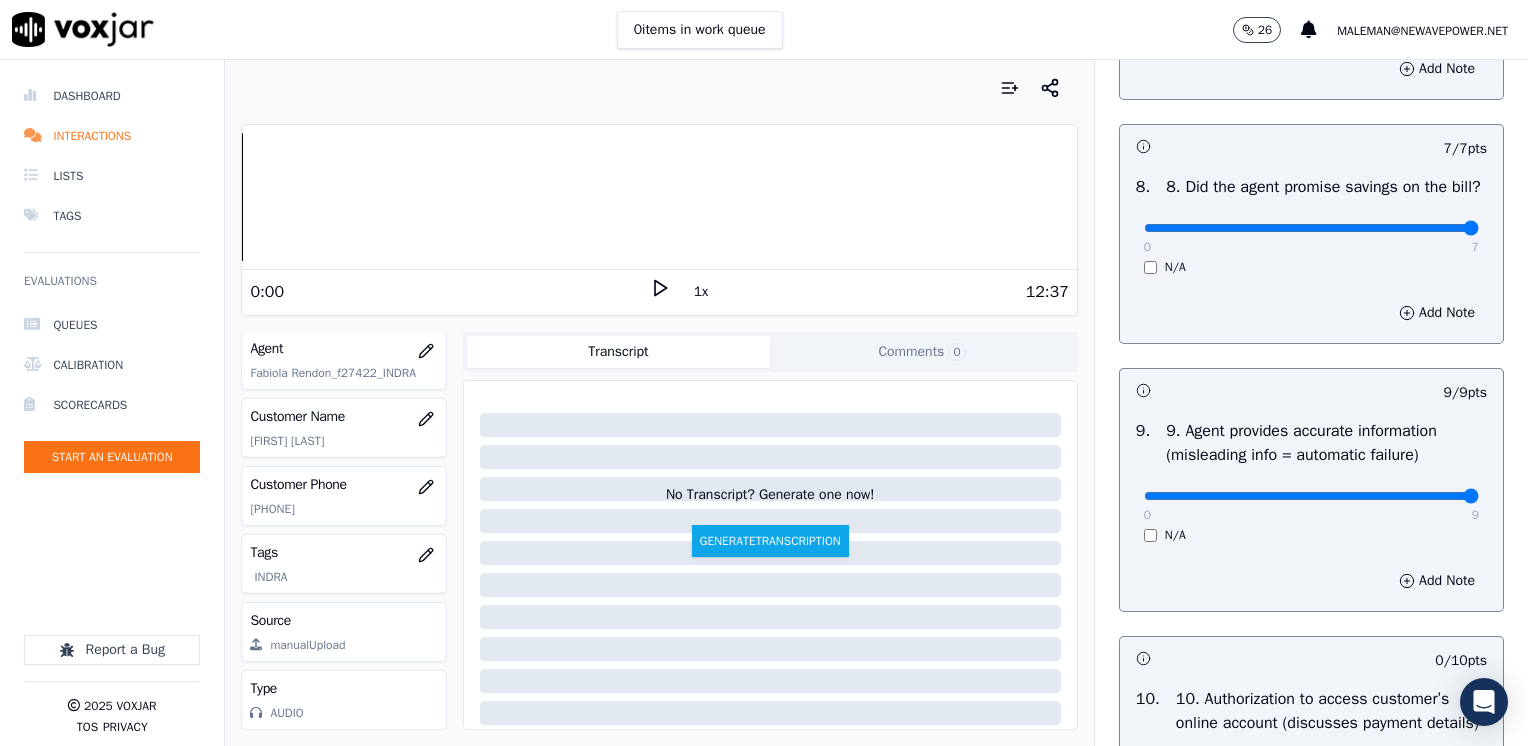 scroll, scrollTop: 2600, scrollLeft: 0, axis: vertical 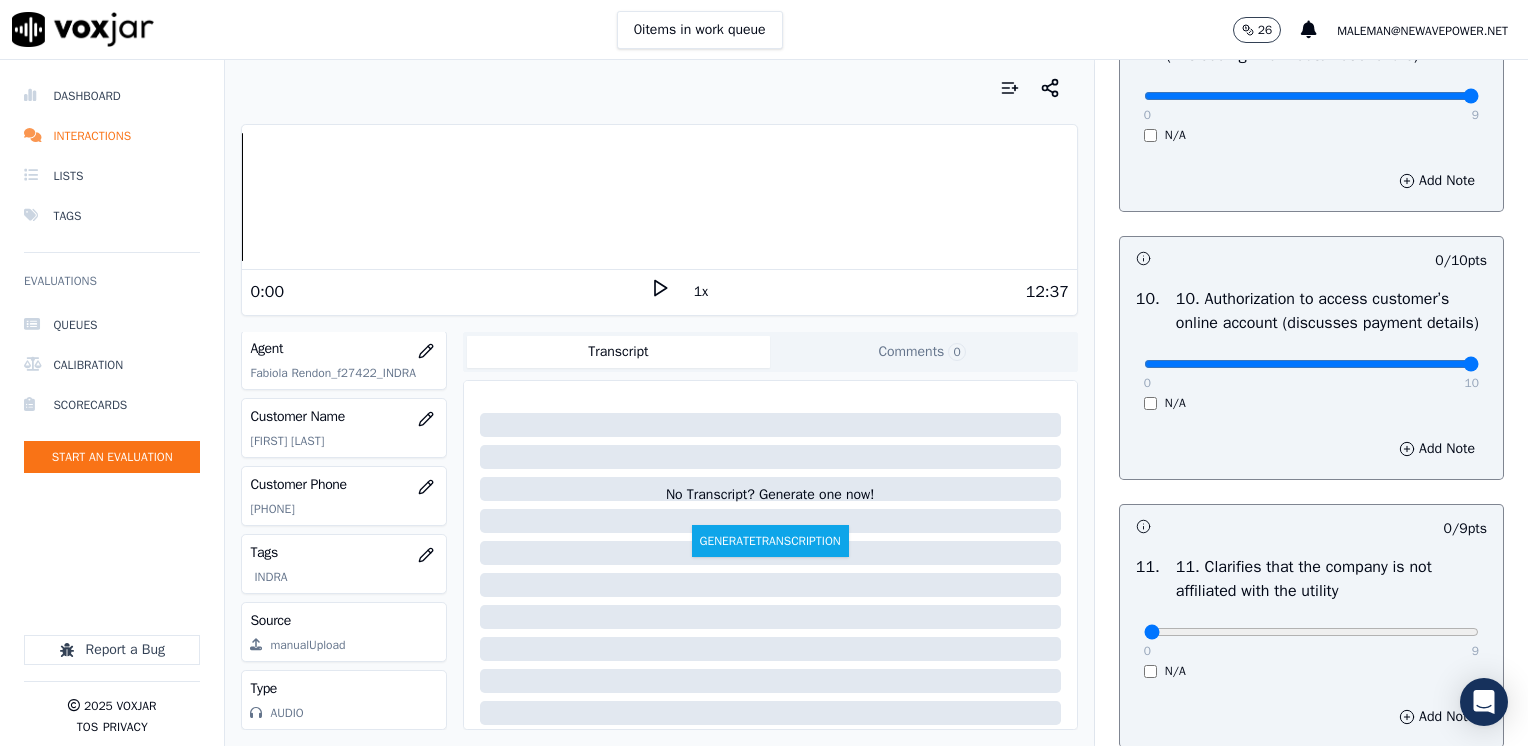 drag, startPoint x: 1133, startPoint y: 413, endPoint x: 1531, endPoint y: 429, distance: 398.32147 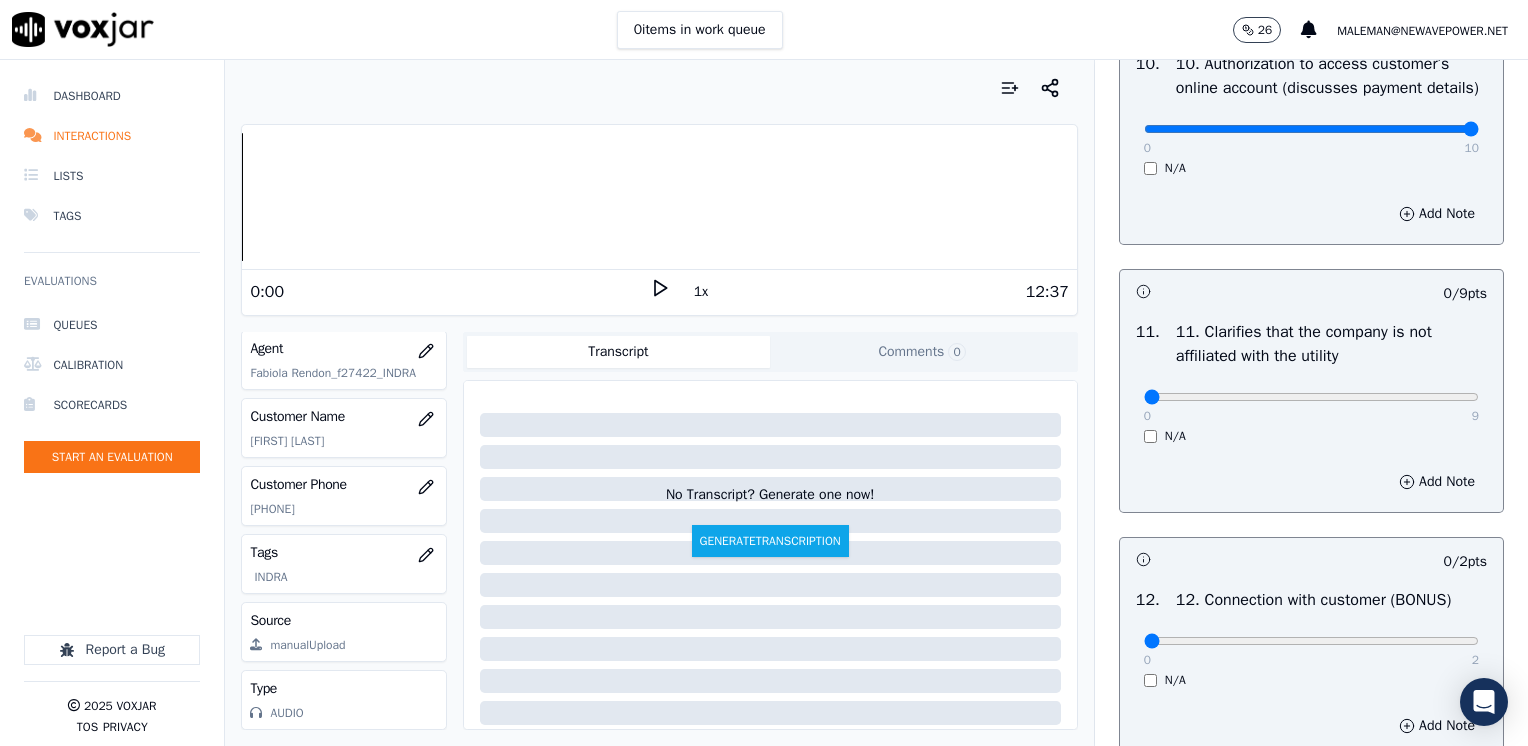 scroll, scrollTop: 2900, scrollLeft: 0, axis: vertical 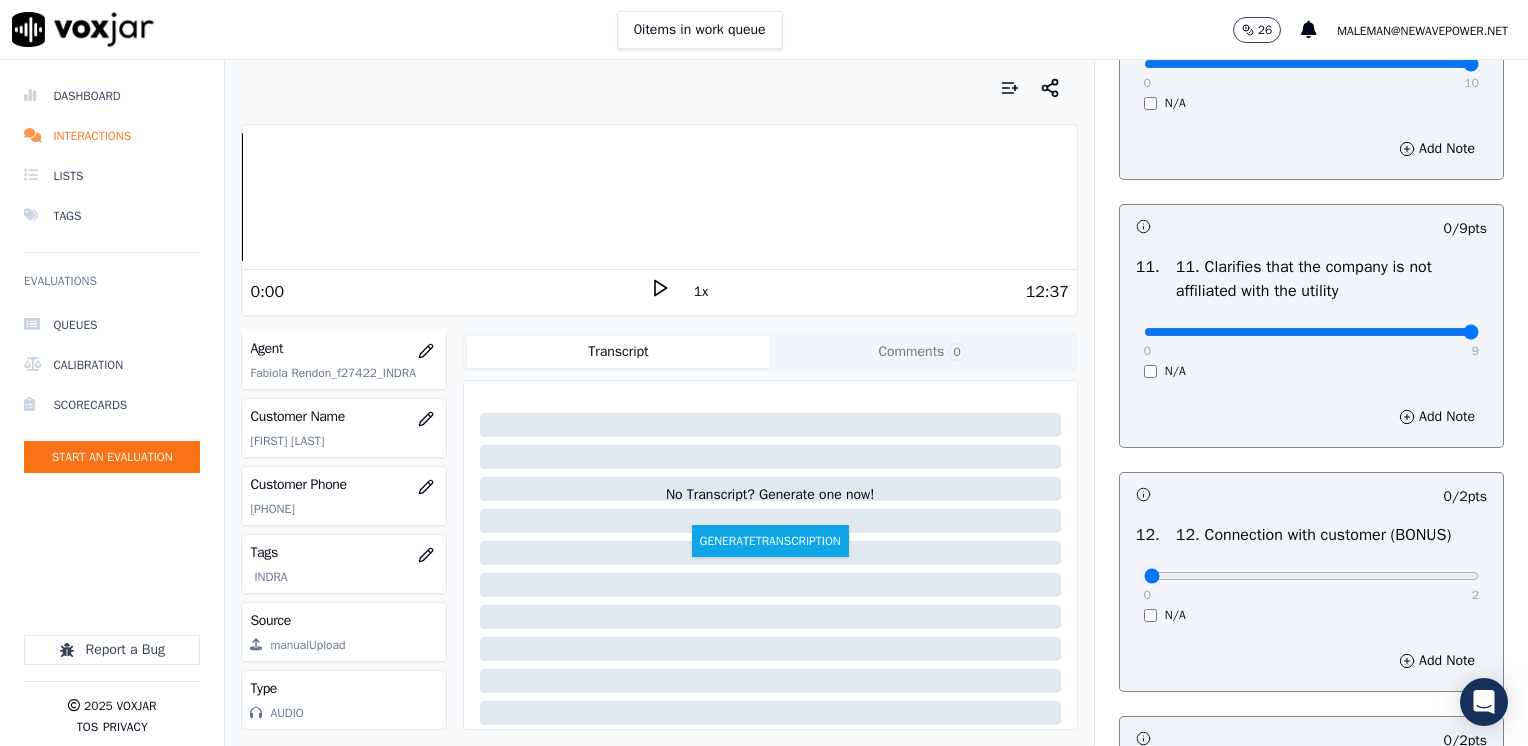 drag, startPoint x: 1134, startPoint y: 374, endPoint x: 1527, endPoint y: 374, distance: 393 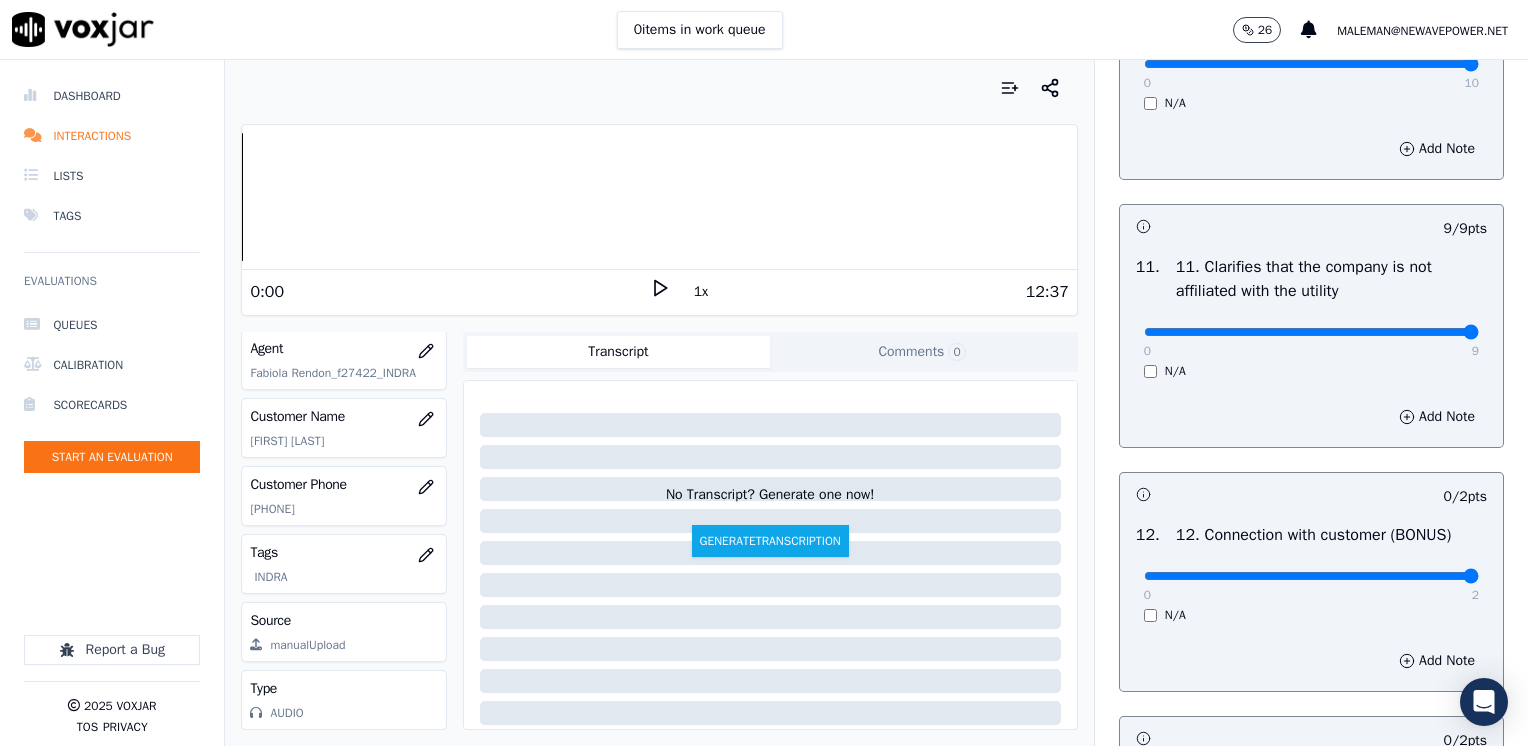 drag, startPoint x: 1124, startPoint y: 617, endPoint x: 1515, endPoint y: 578, distance: 392.9402 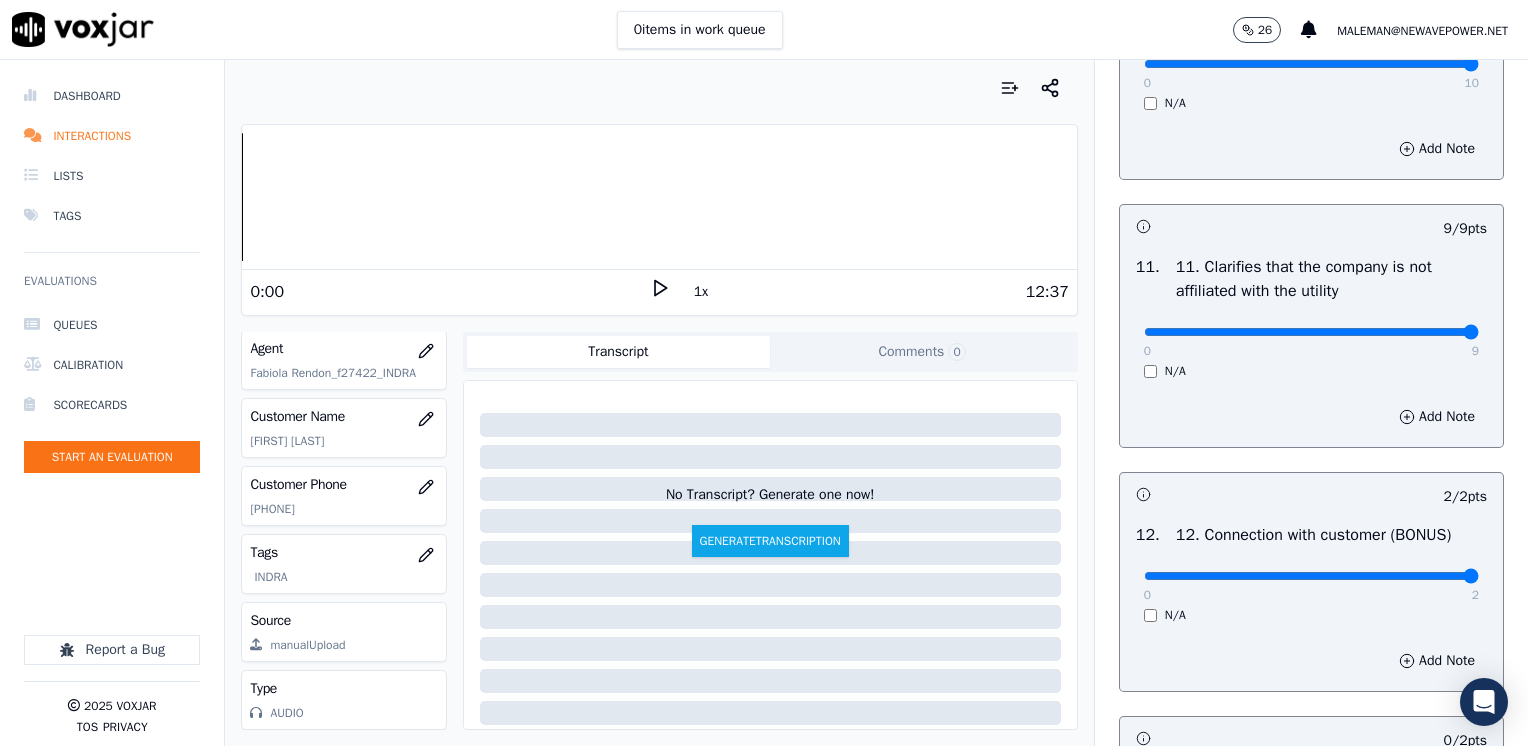 scroll, scrollTop: 3300, scrollLeft: 0, axis: vertical 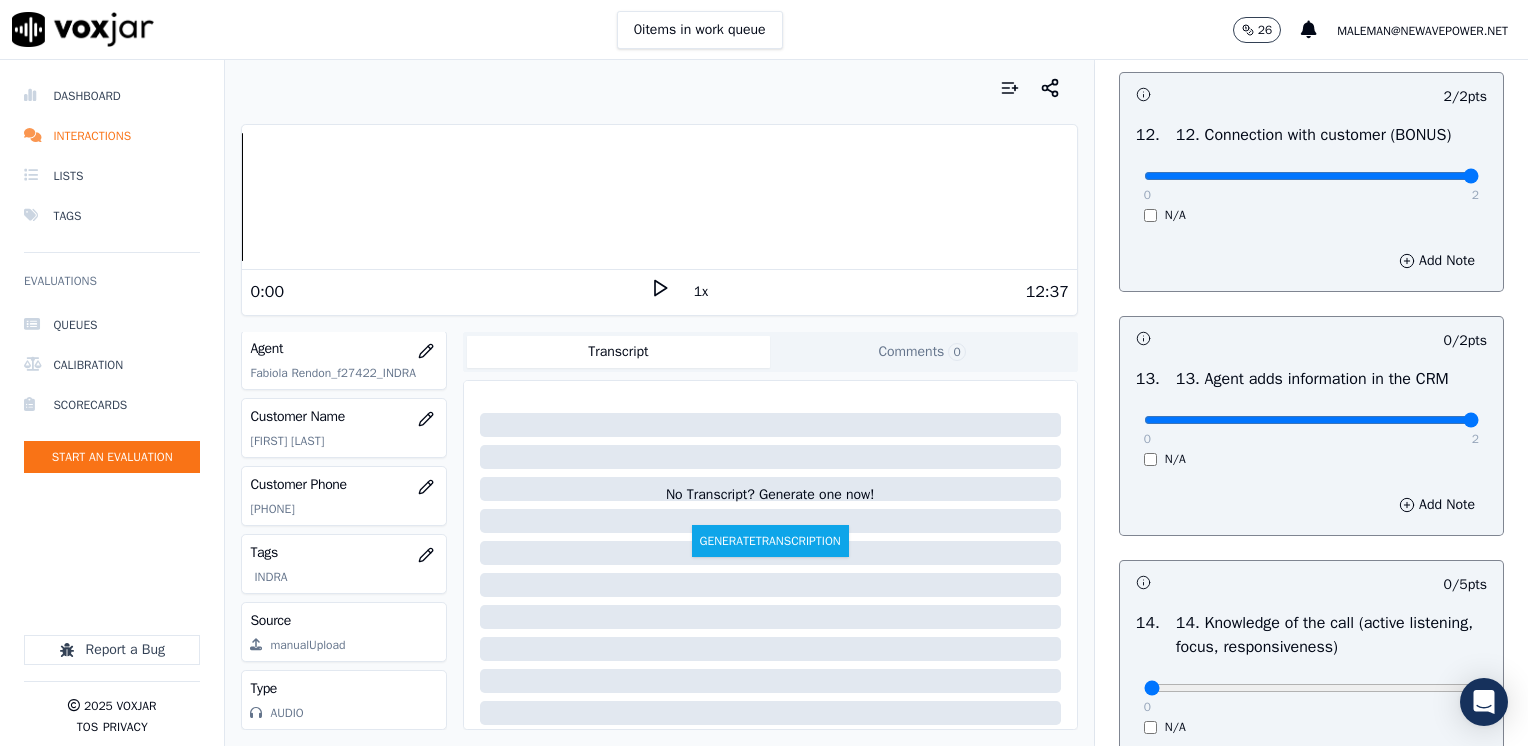 drag, startPoint x: 1133, startPoint y: 467, endPoint x: 1531, endPoint y: 473, distance: 398.04523 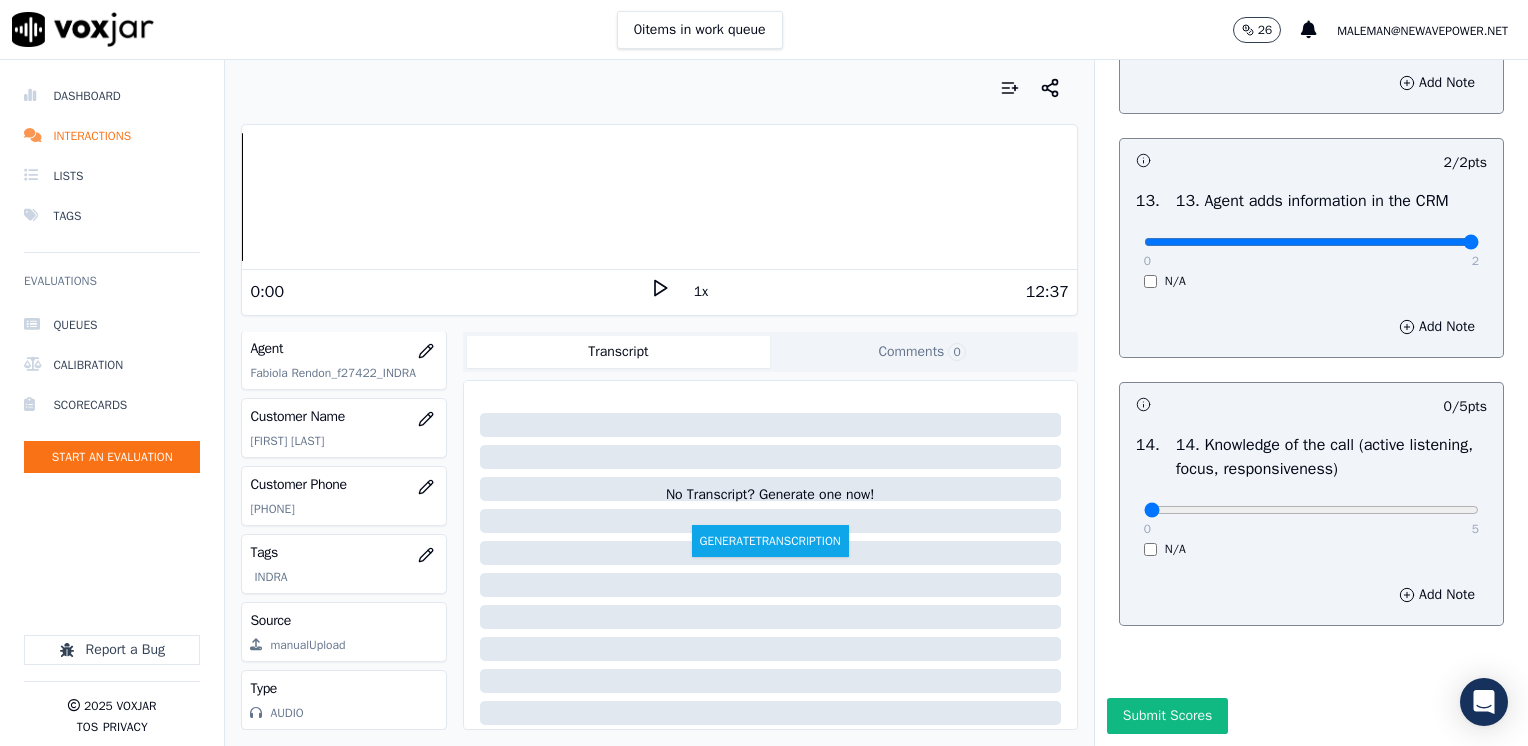 scroll, scrollTop: 3564, scrollLeft: 0, axis: vertical 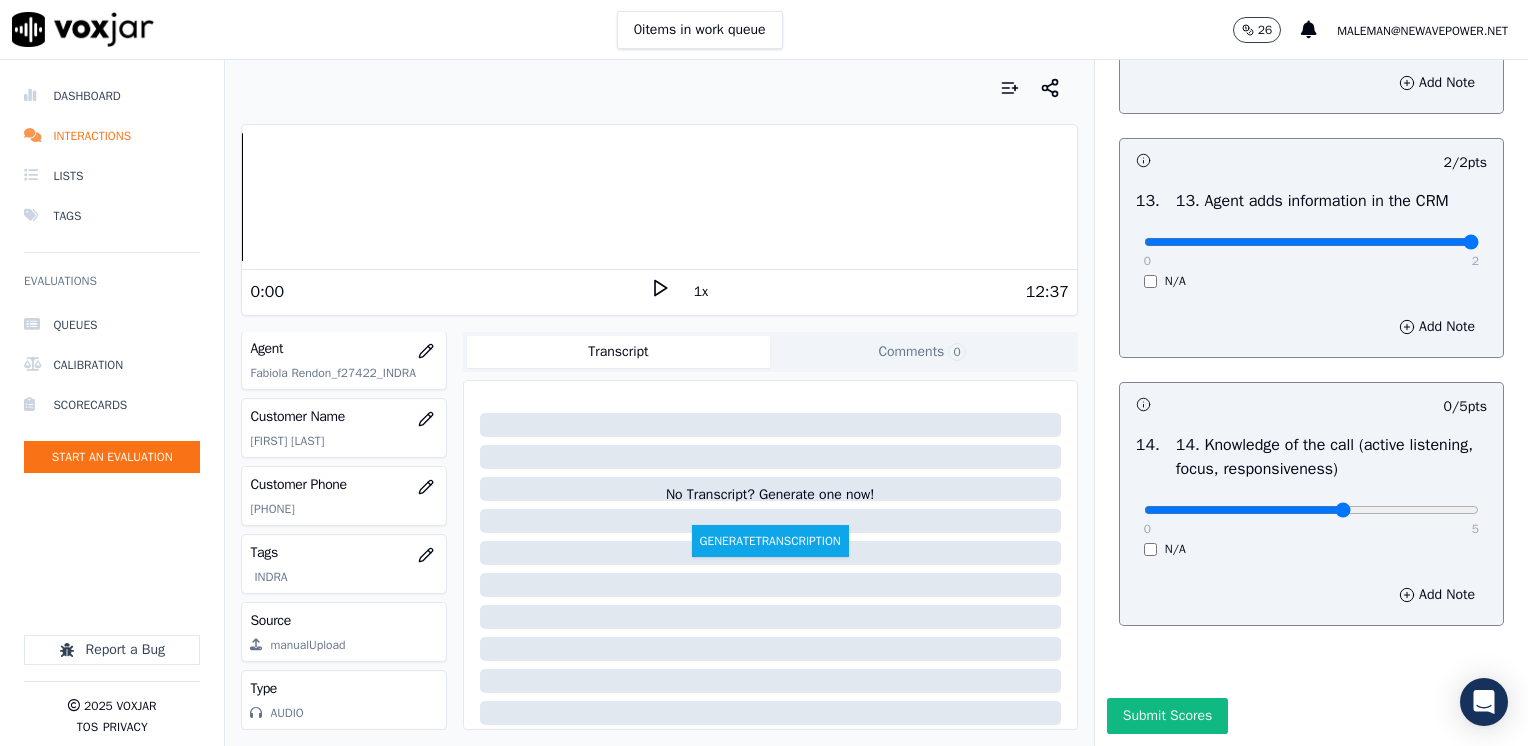 click at bounding box center [1311, -3162] 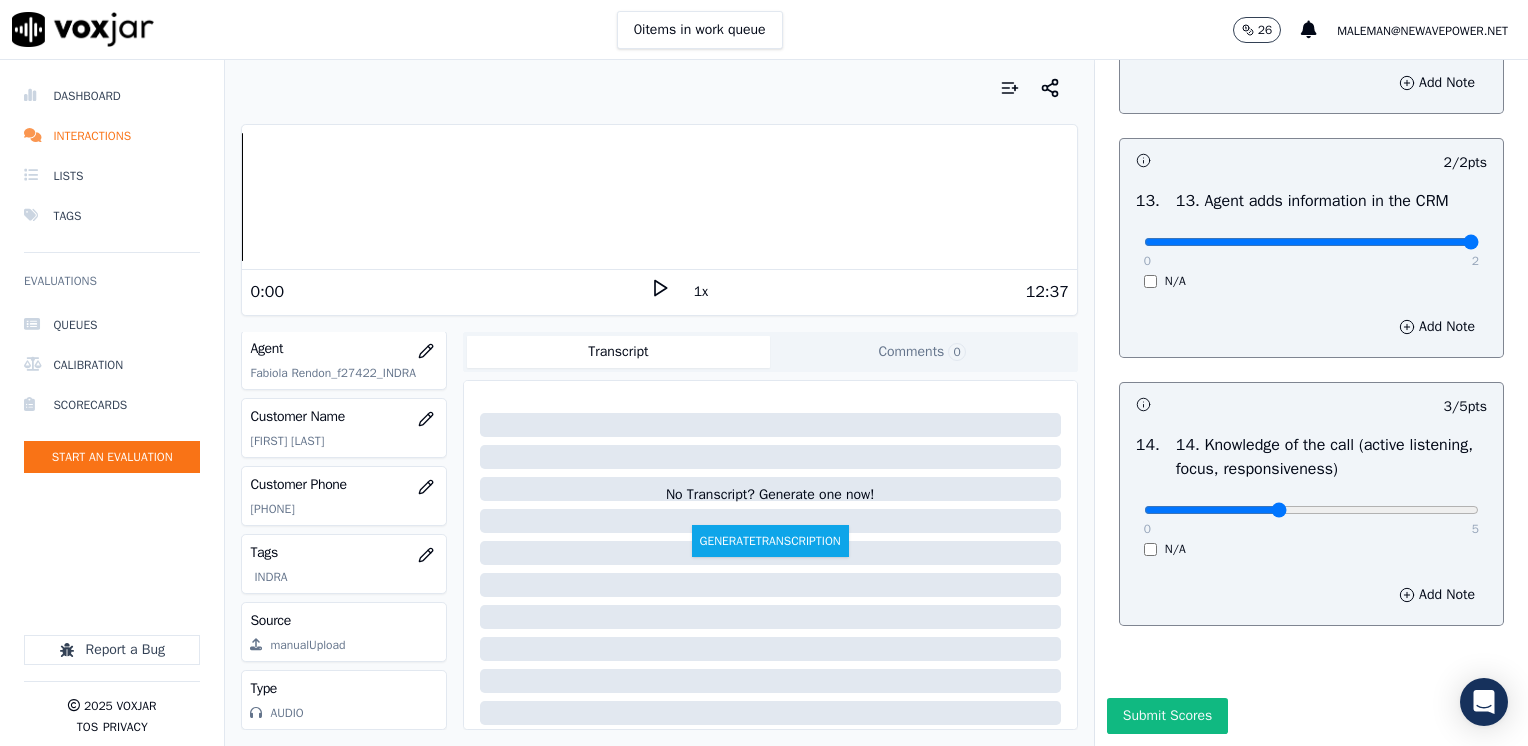 type on "2" 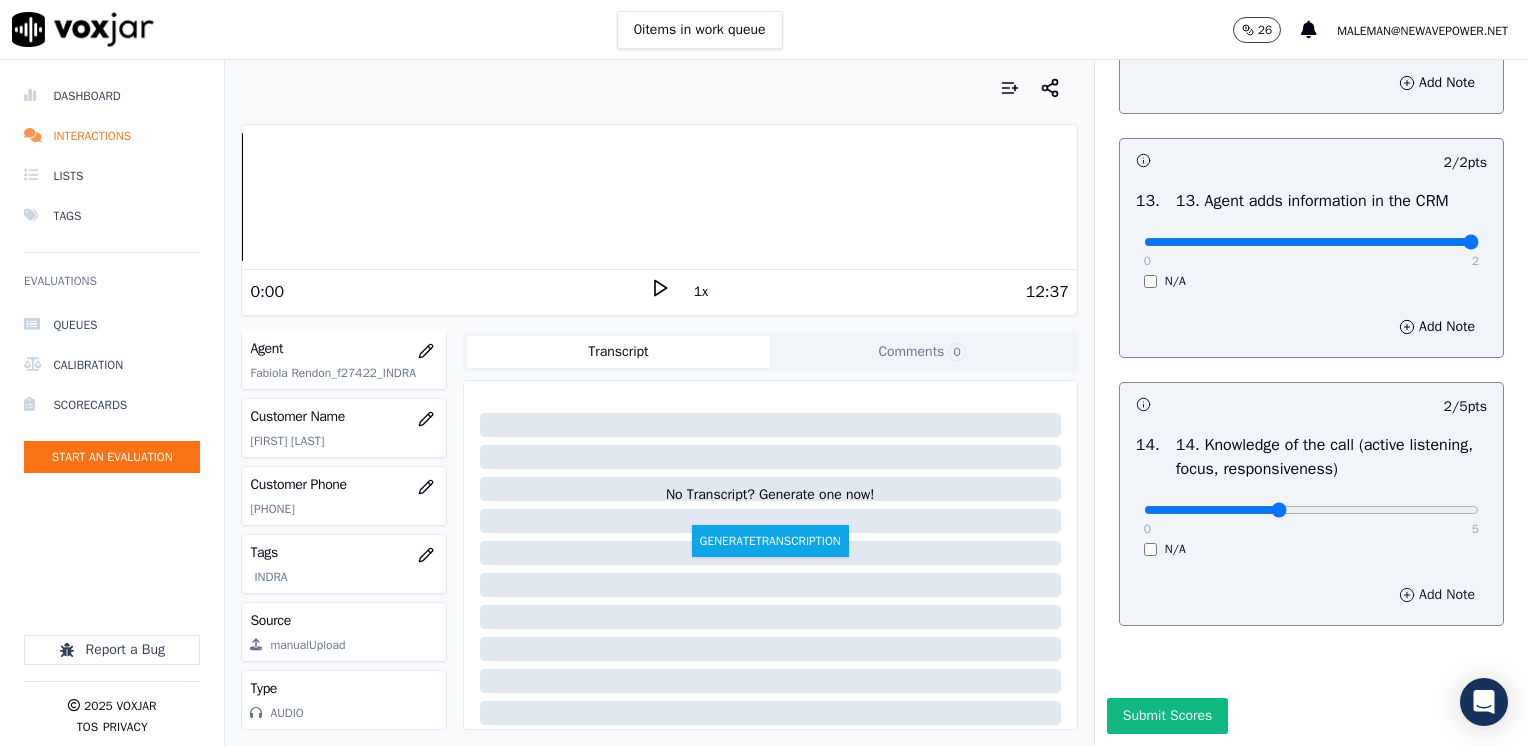 click on "Add Note" at bounding box center [1437, 595] 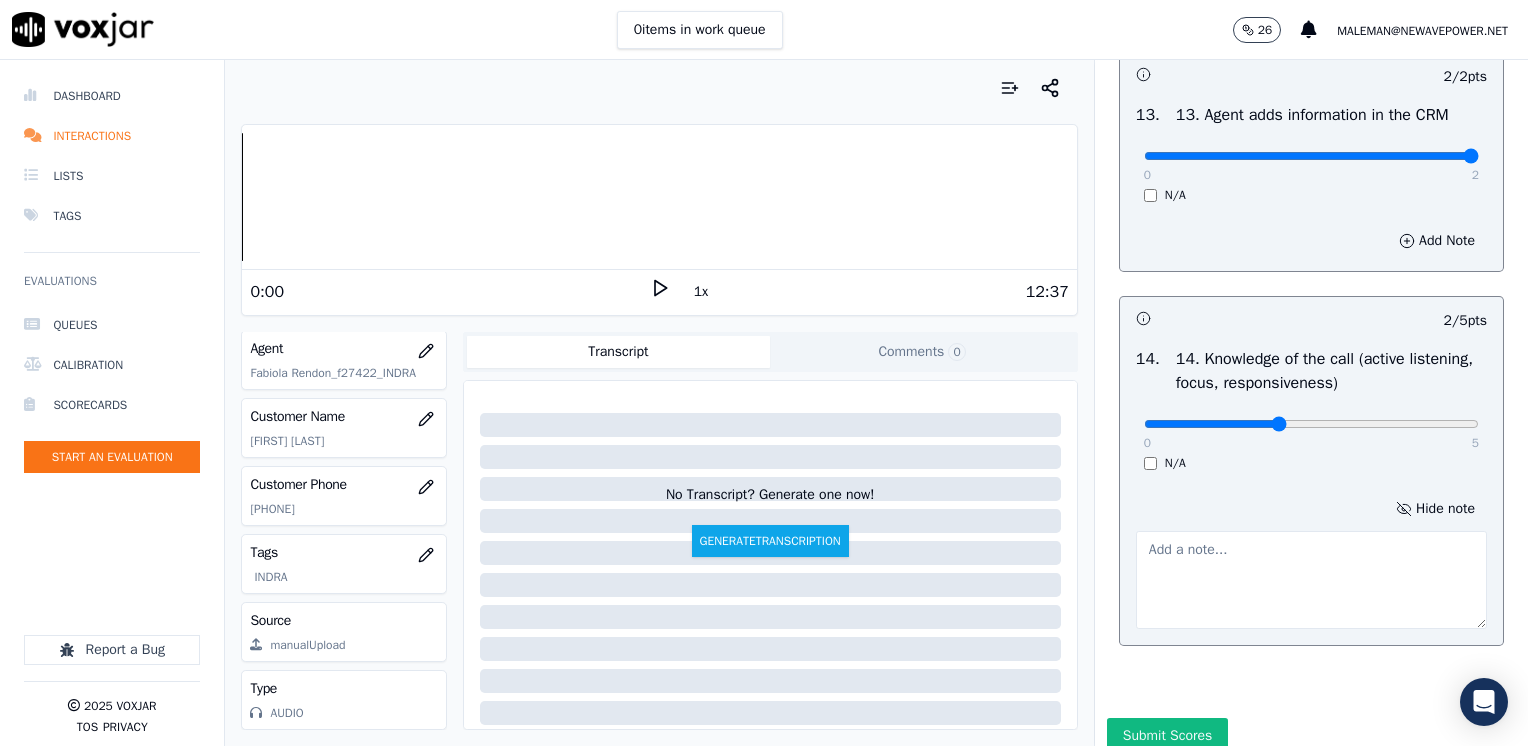 click at bounding box center [1311, 580] 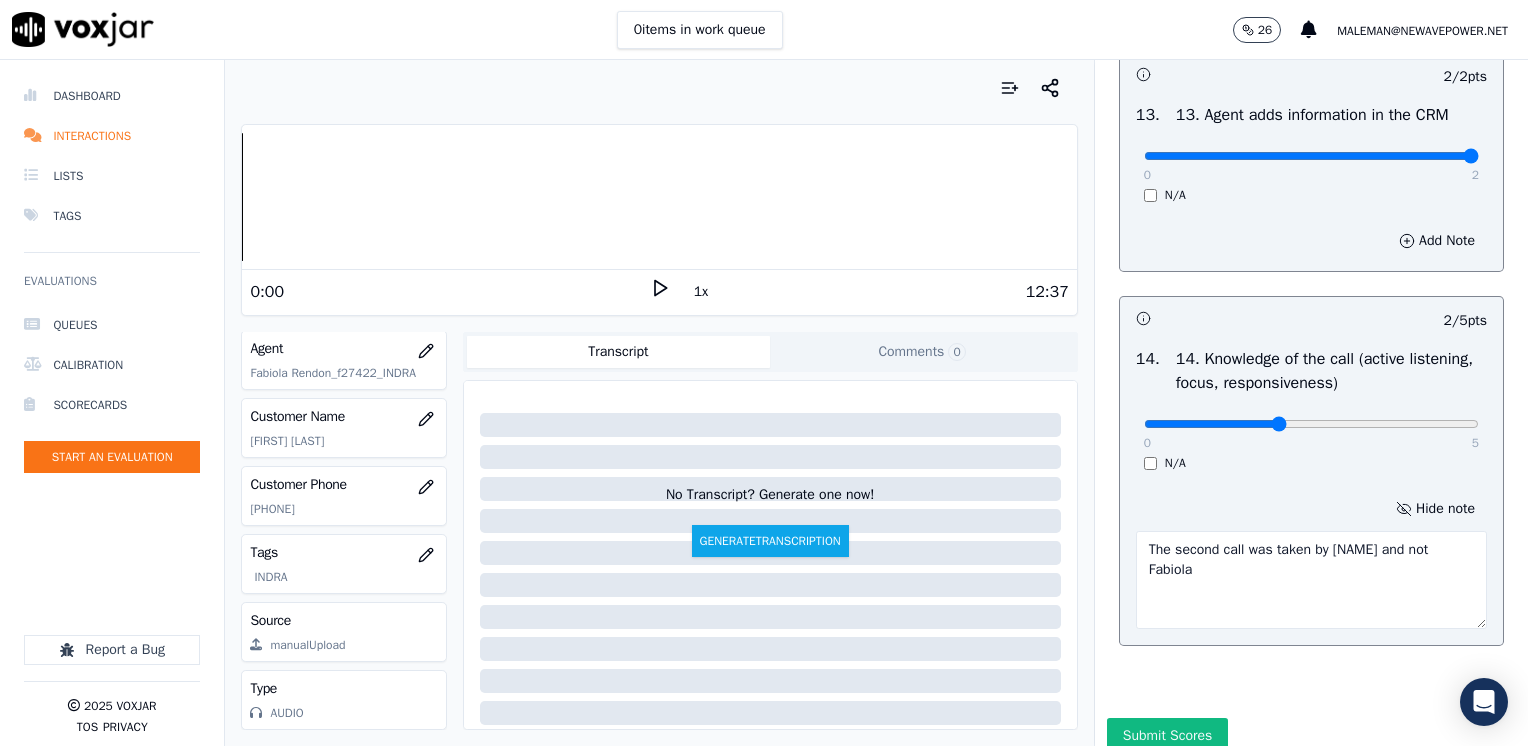 type on "The second call was taken by Veronica Prada and not Fabiola" 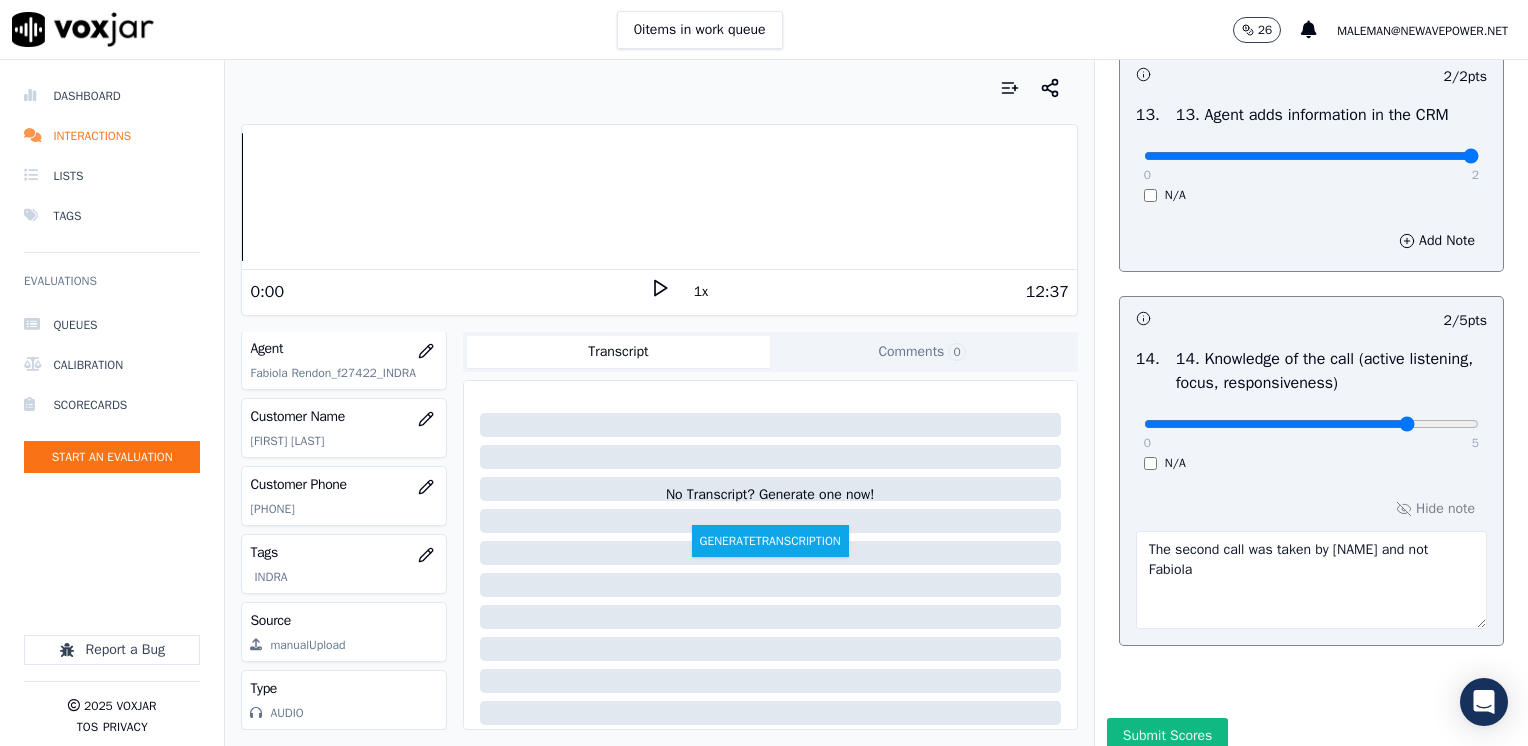 click at bounding box center (1311, -3248) 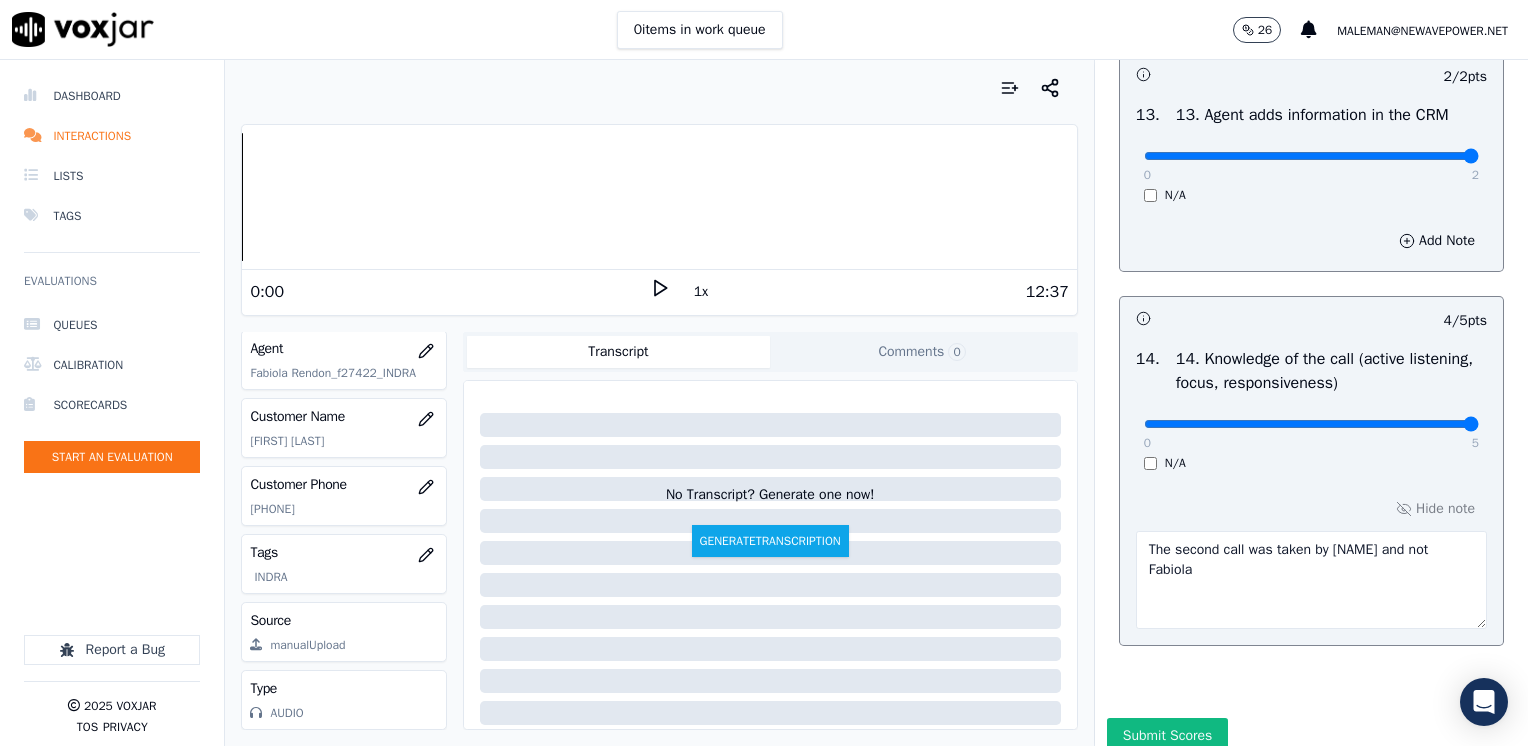 type on "5" 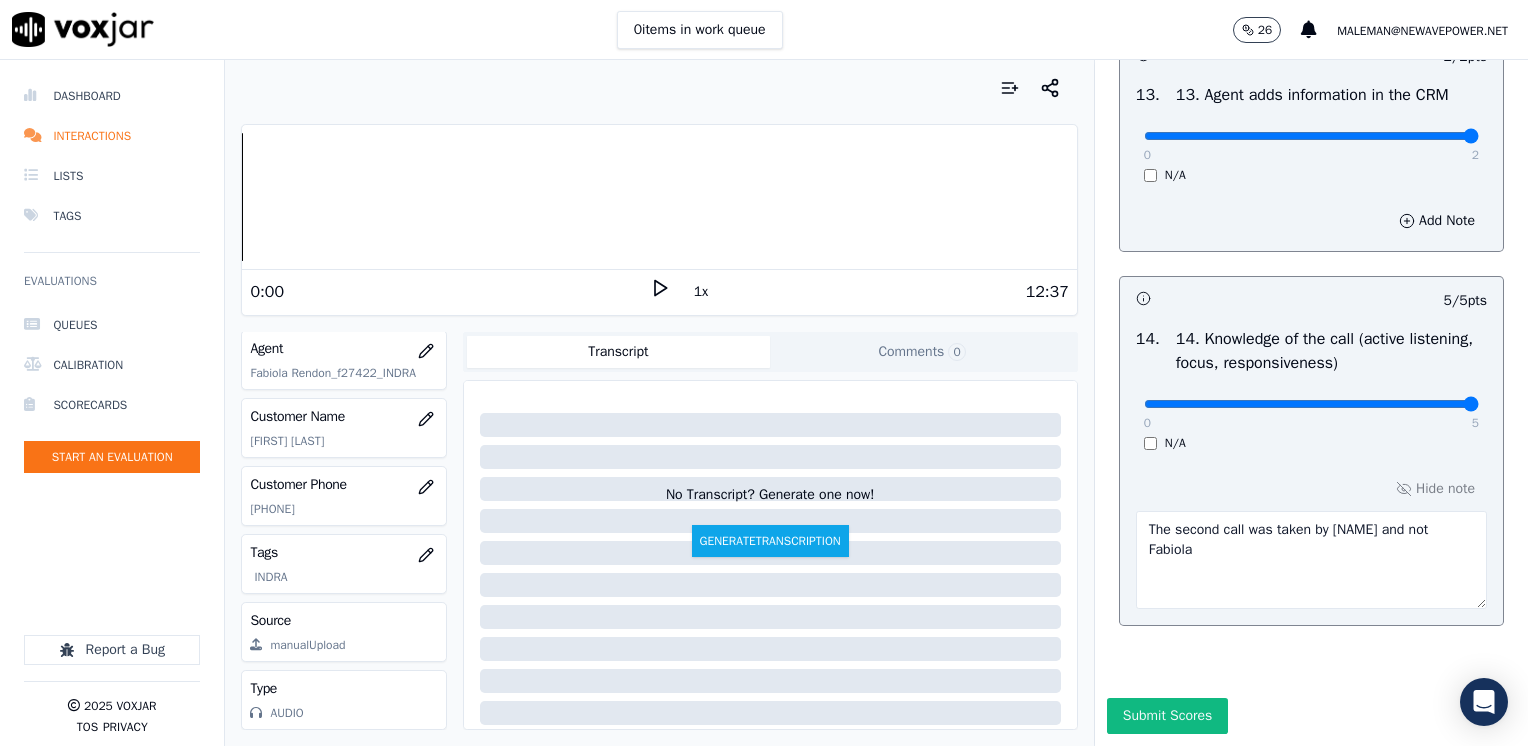 scroll, scrollTop: 3670, scrollLeft: 0, axis: vertical 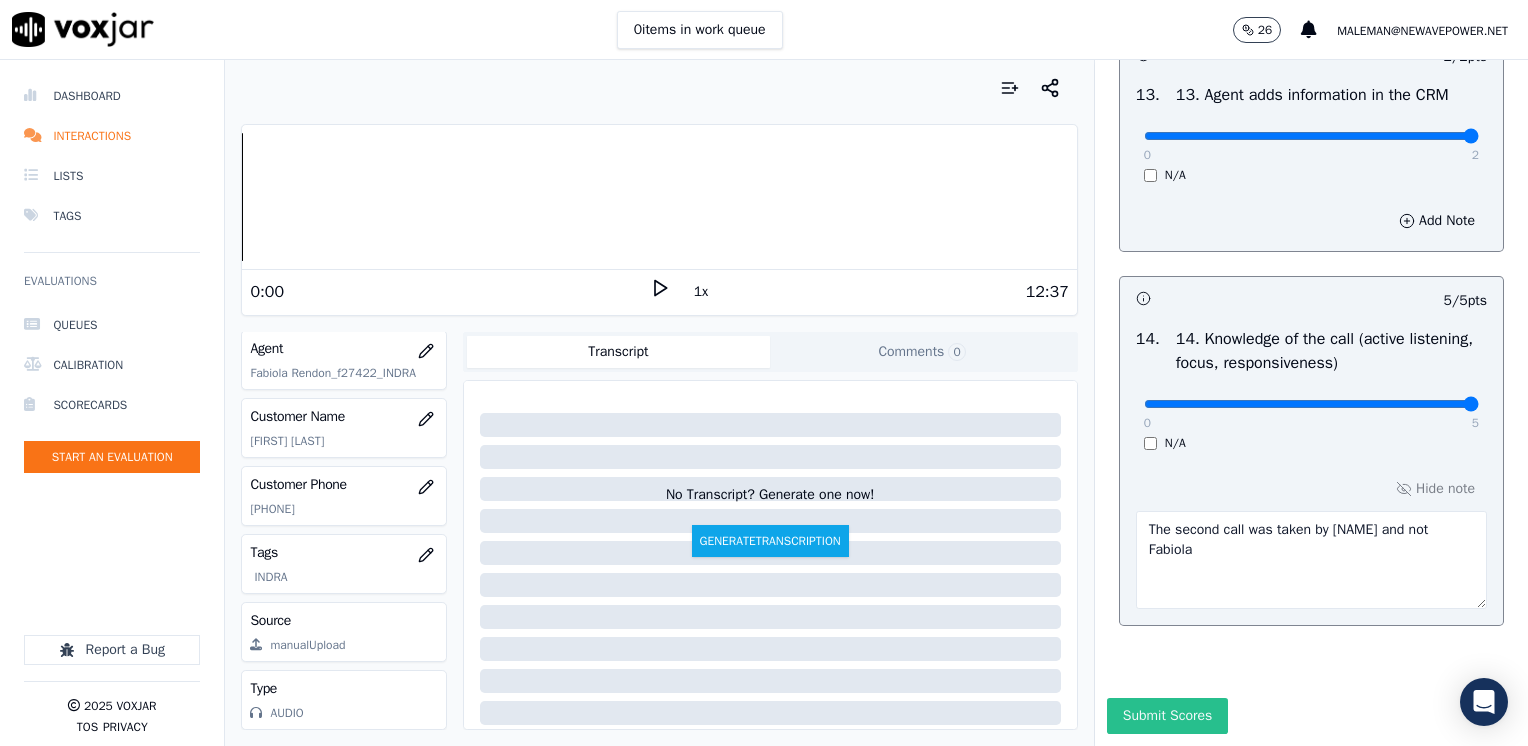 click on "Submit Scores" at bounding box center [1167, 716] 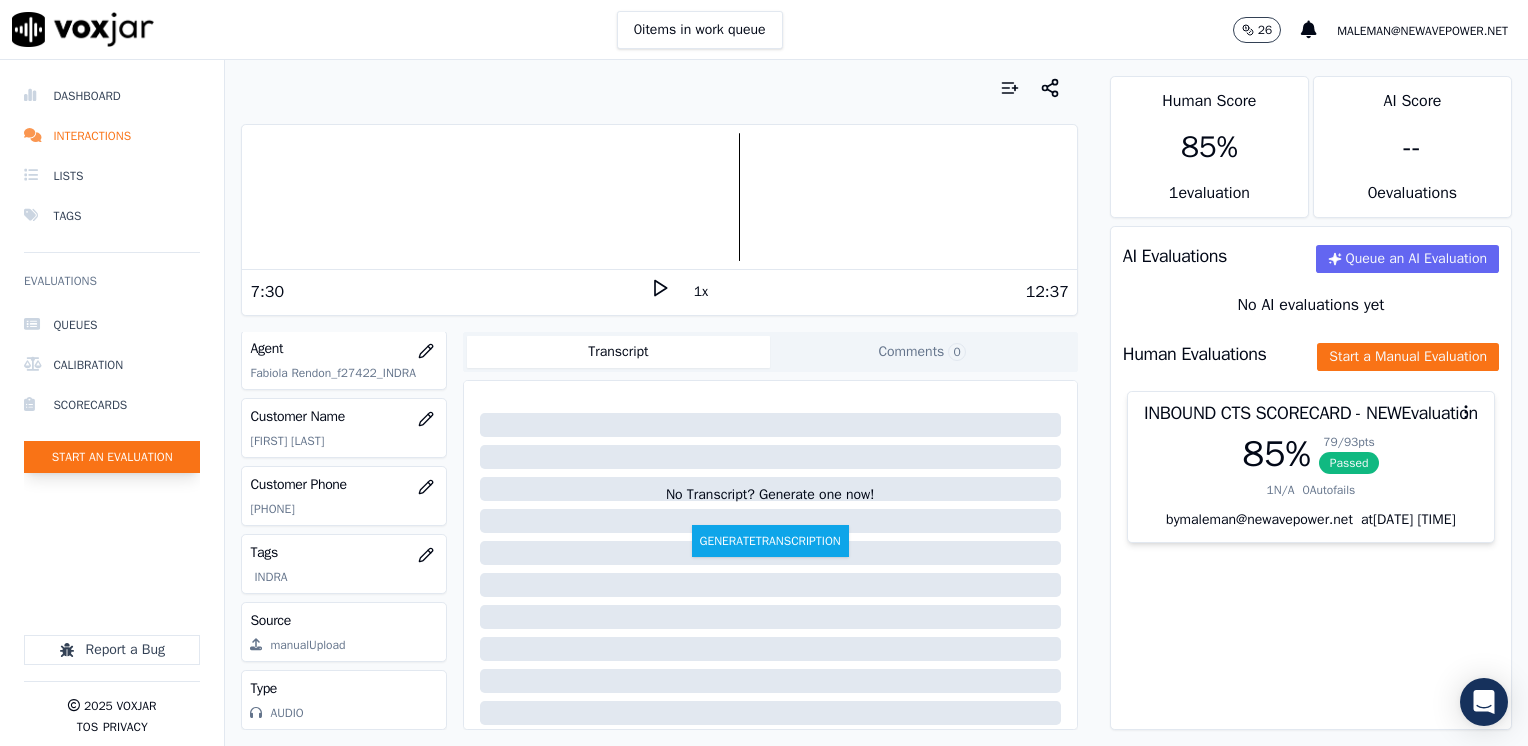 click on "Start an Evaluation" 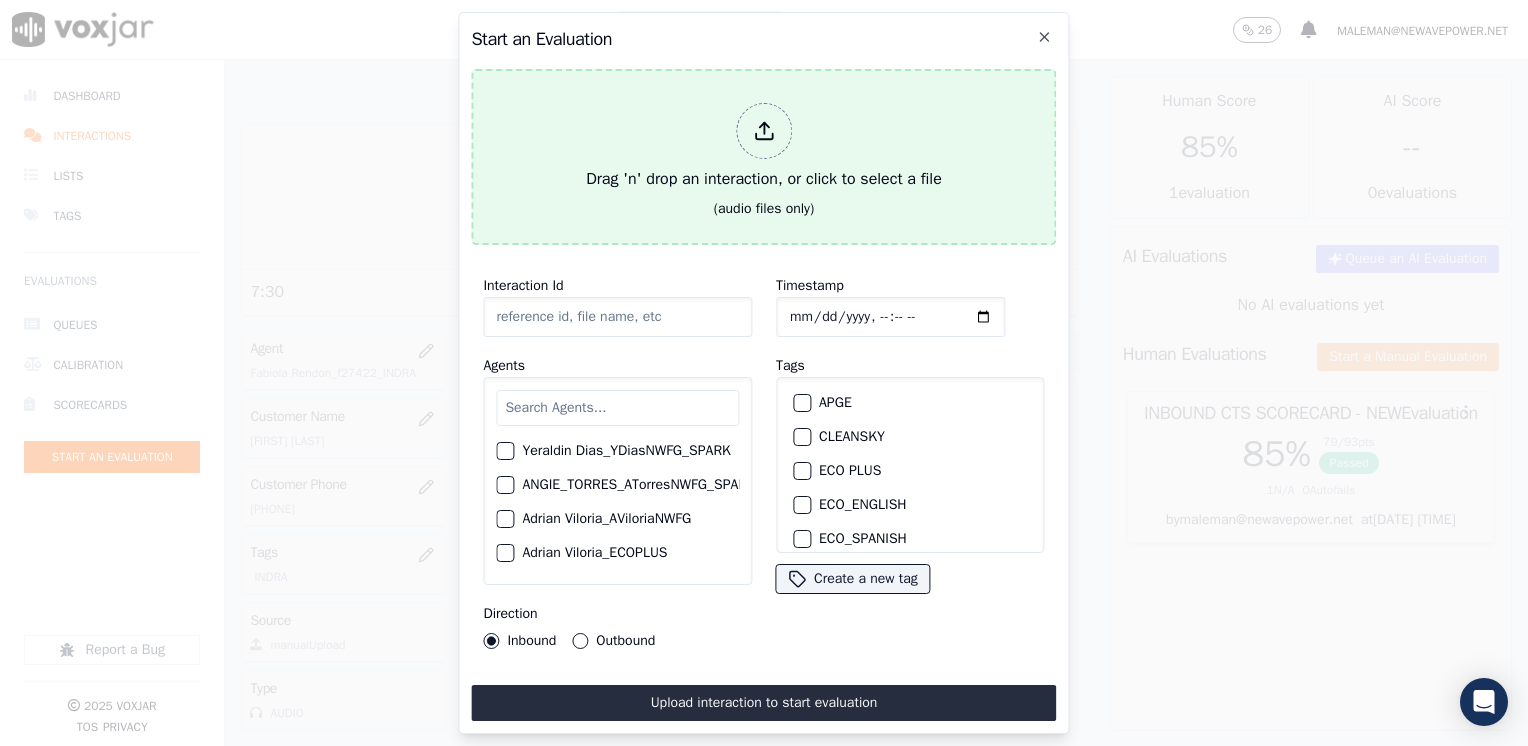 click at bounding box center [764, 131] 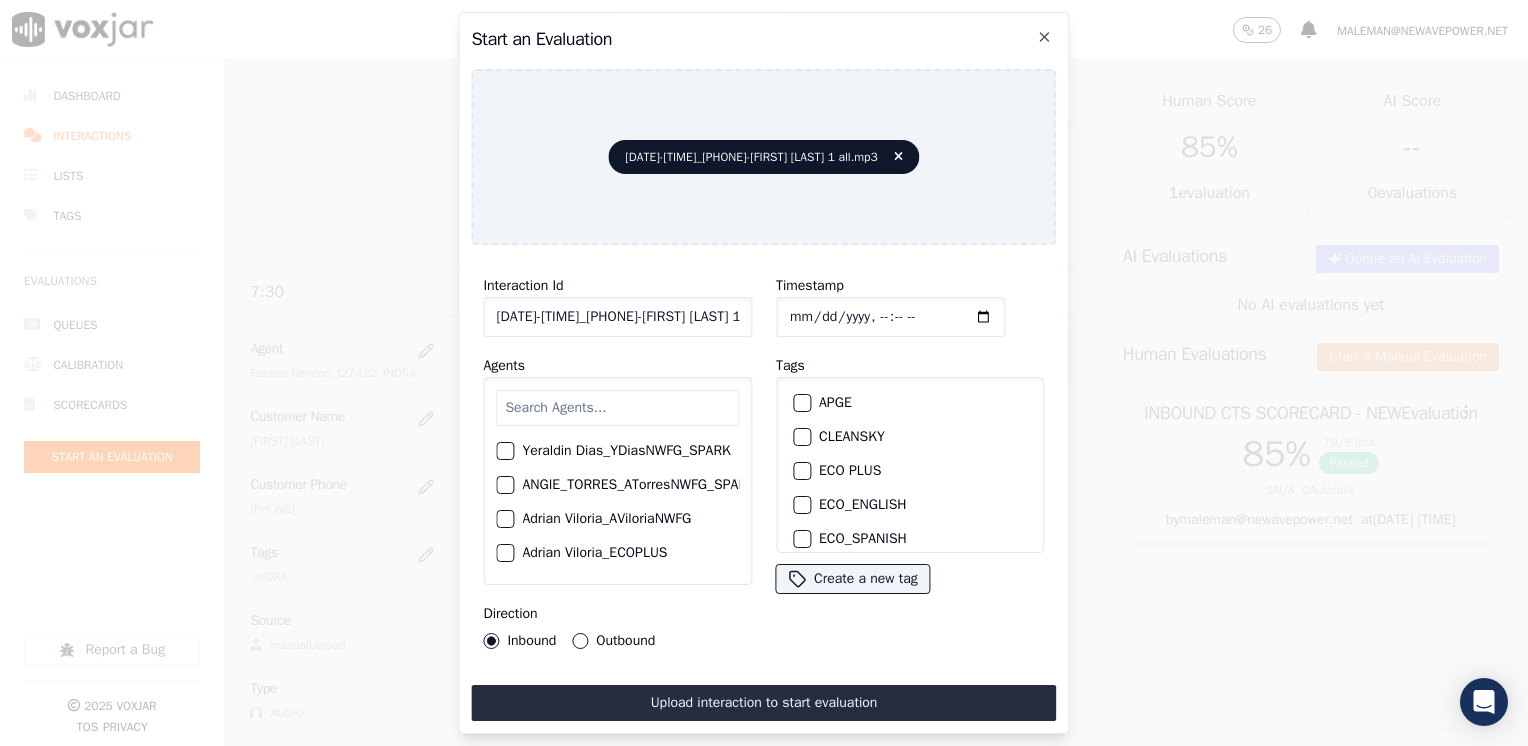 click at bounding box center [617, 408] 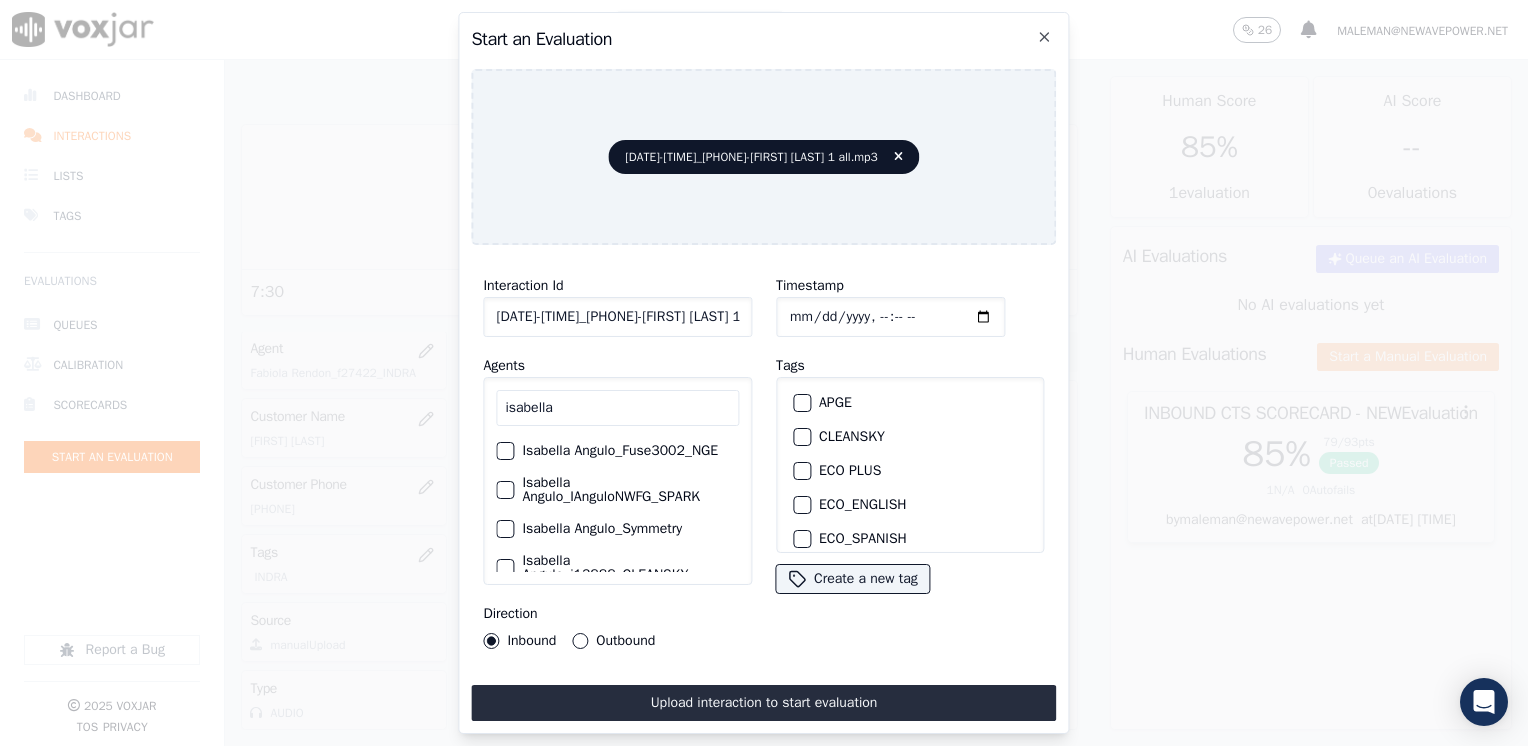 scroll, scrollTop: 60, scrollLeft: 0, axis: vertical 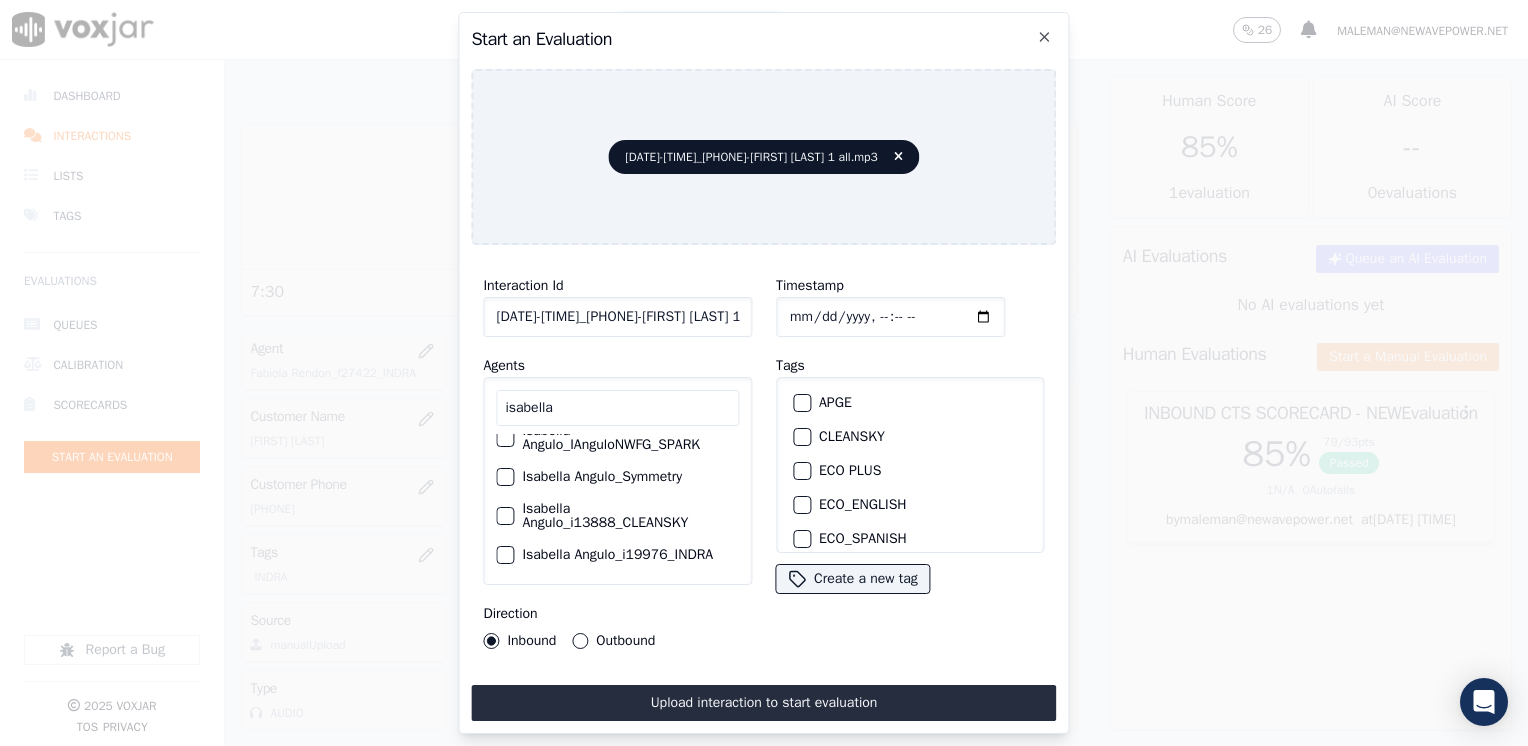 type on "isabella" 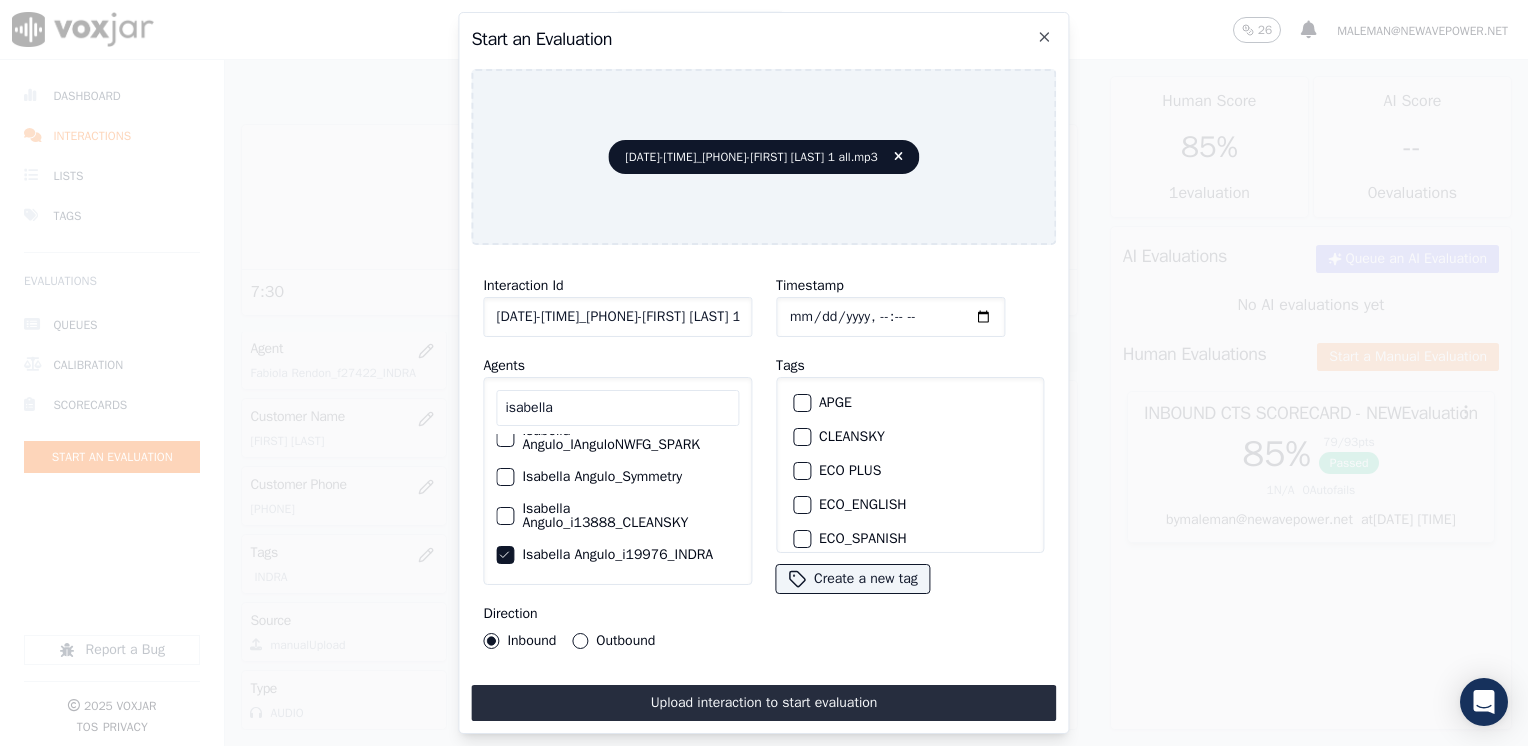 scroll, scrollTop: 100, scrollLeft: 0, axis: vertical 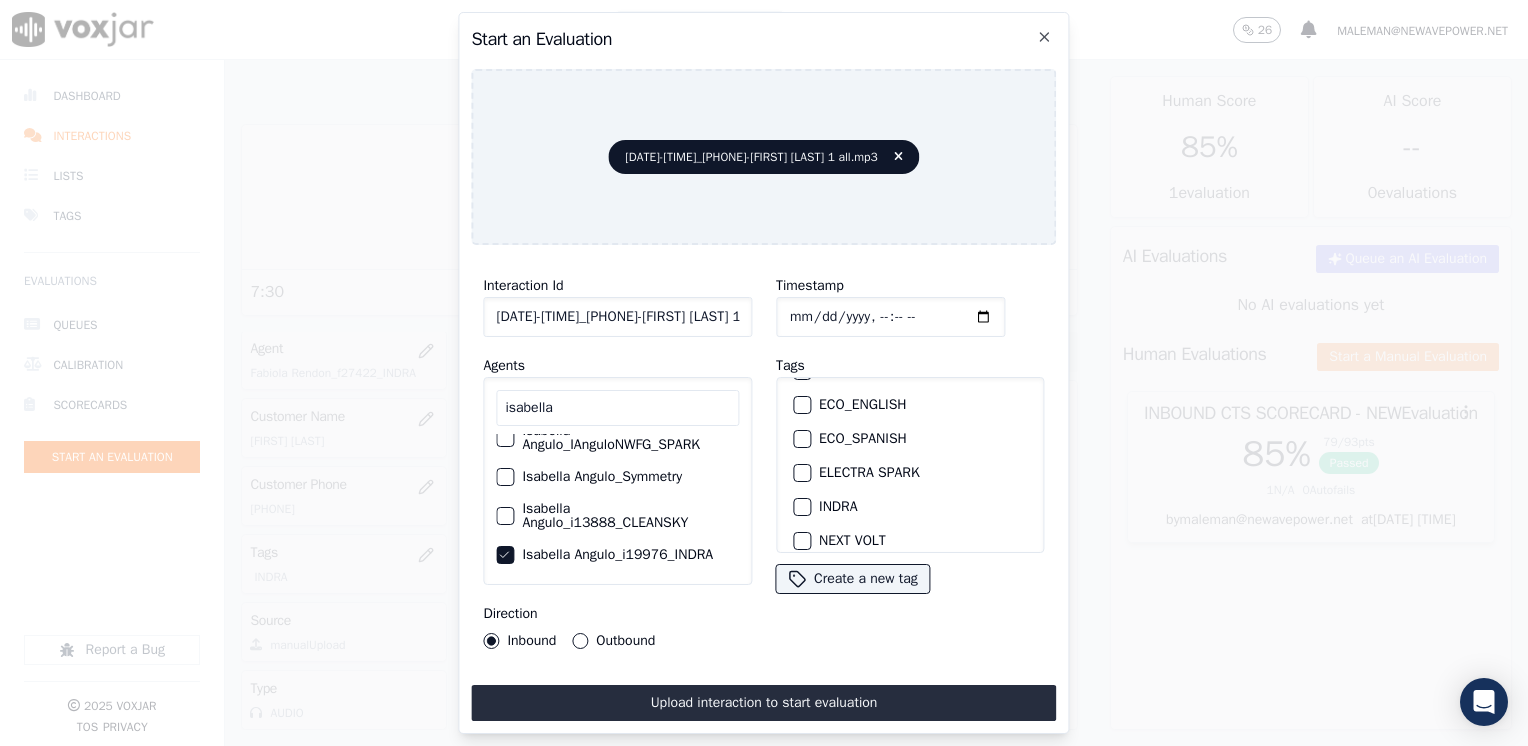 click at bounding box center [801, 507] 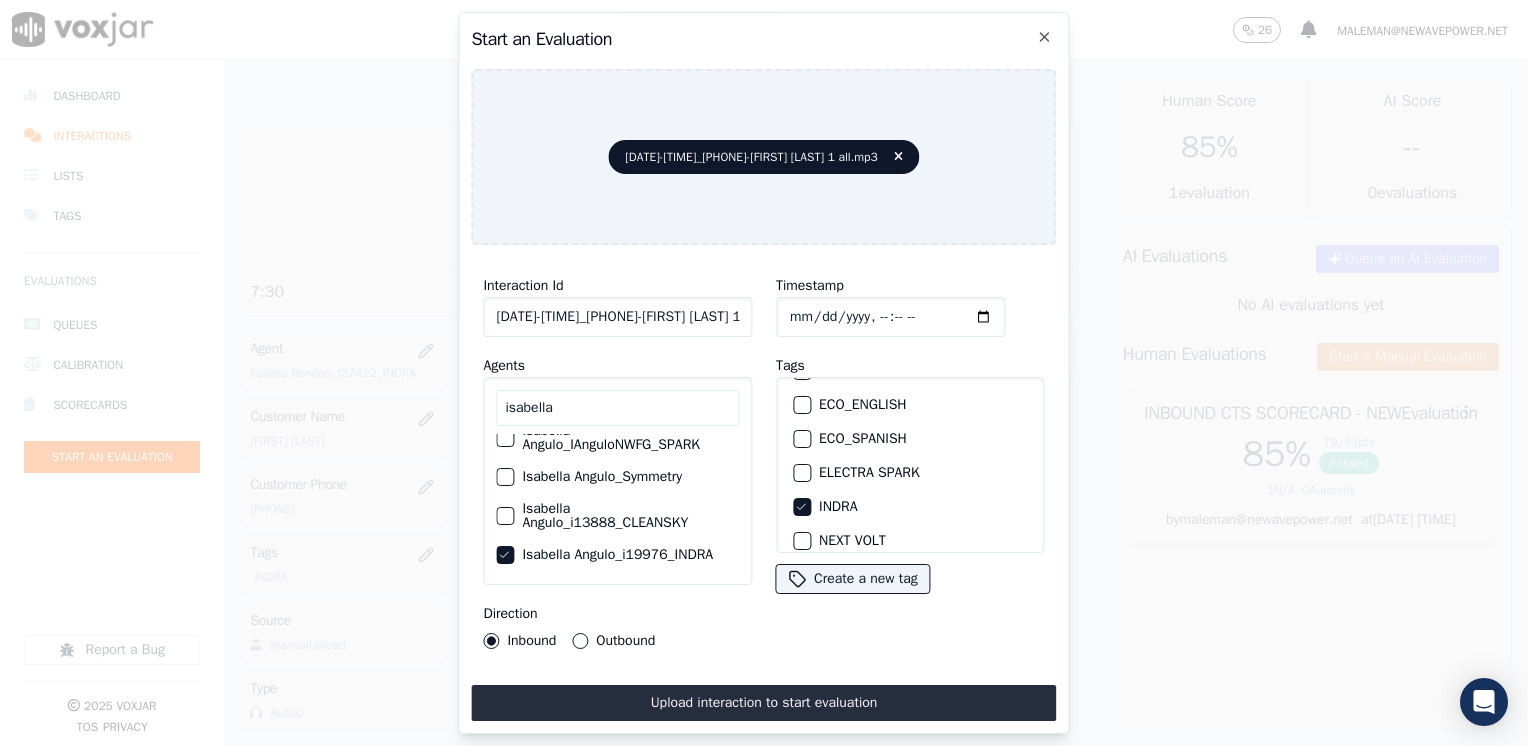 click on "Timestamp" 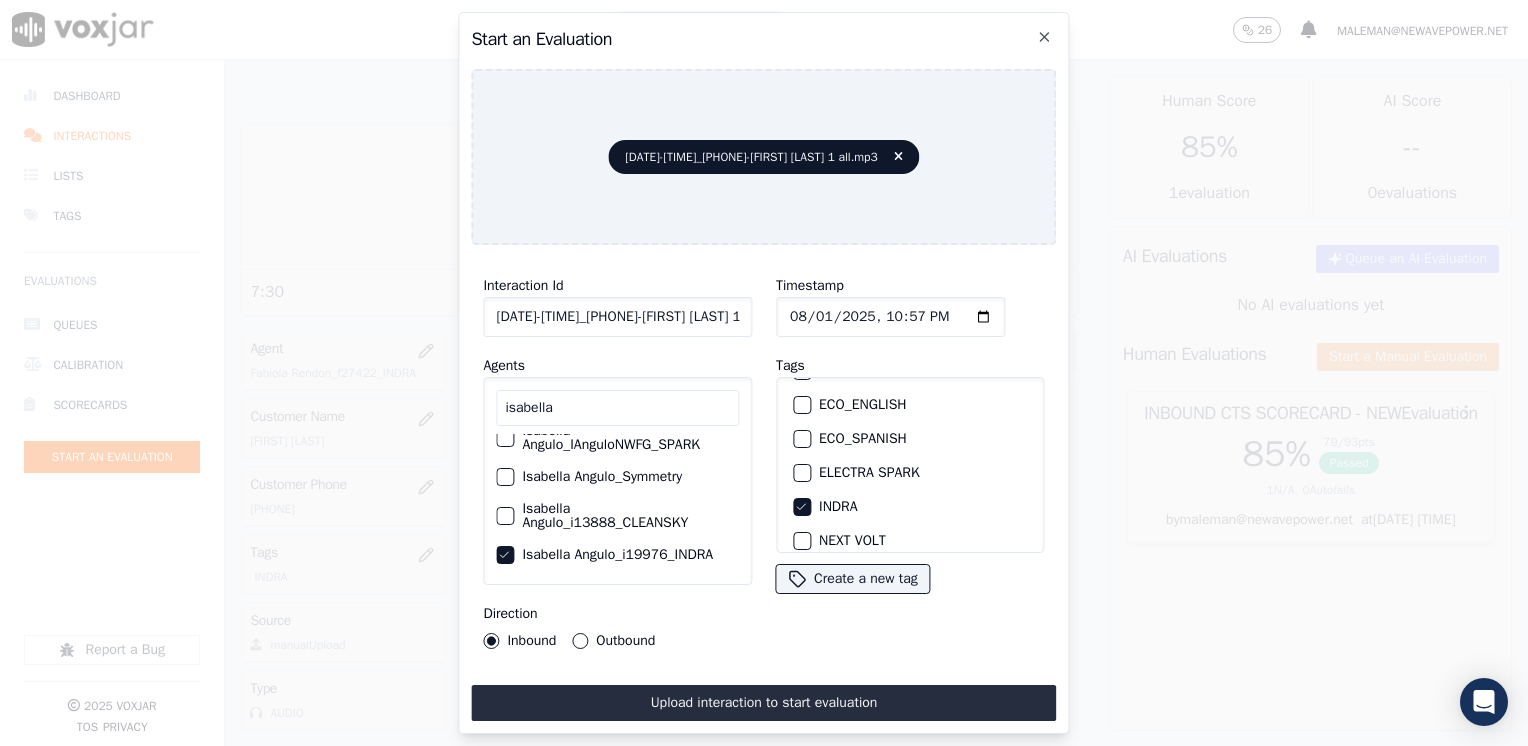 type on "2025-08-01T22:57" 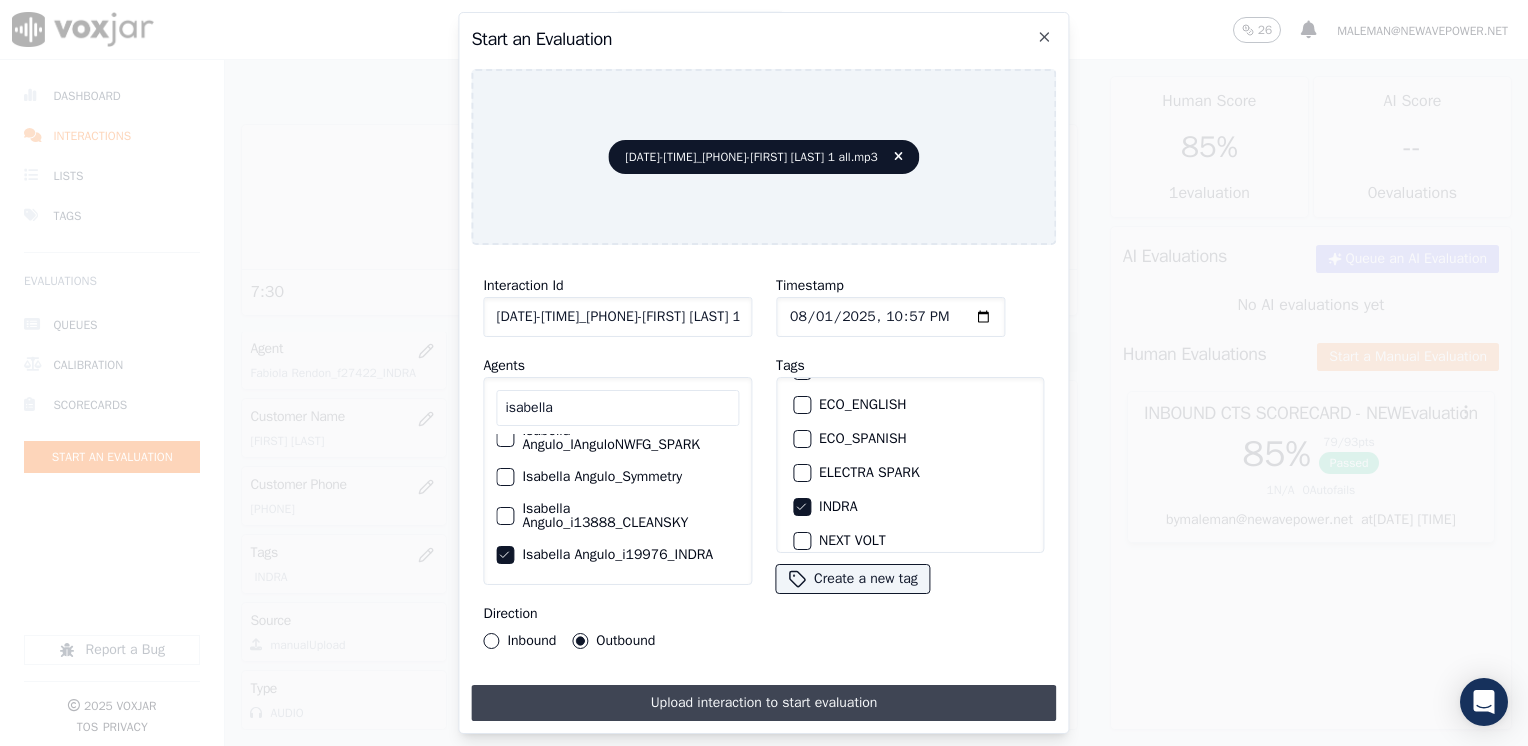 click on "Upload interaction to start evaluation" at bounding box center (763, 703) 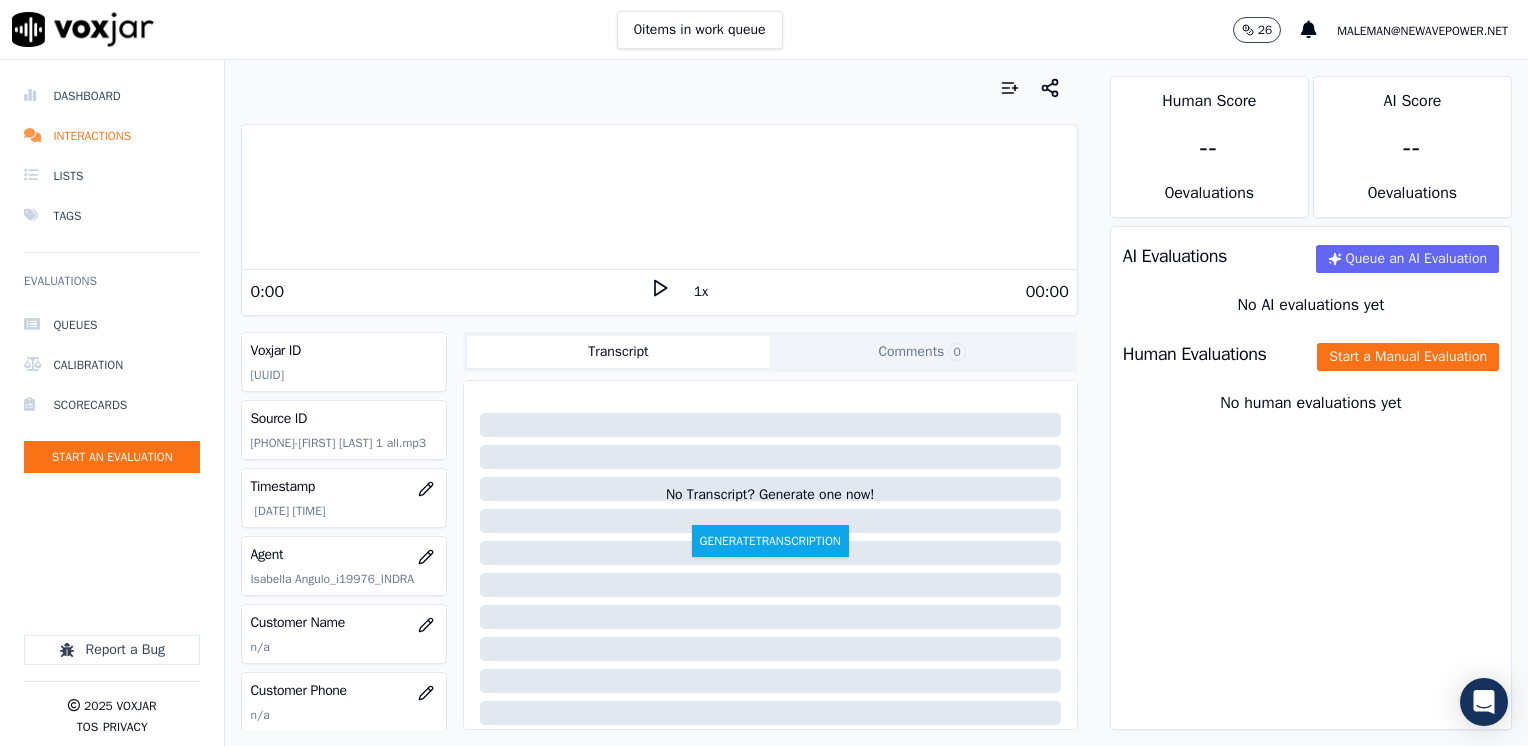 click 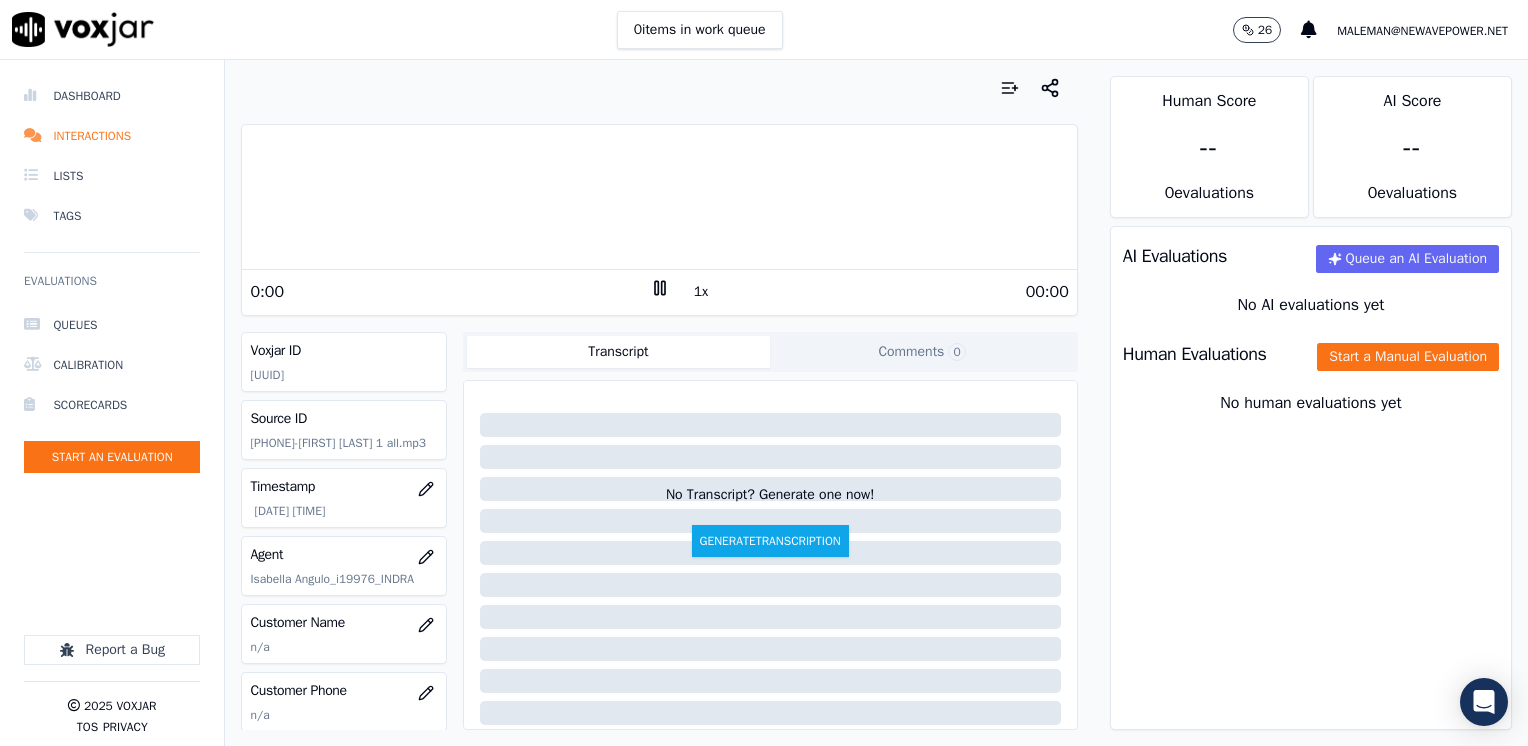 click 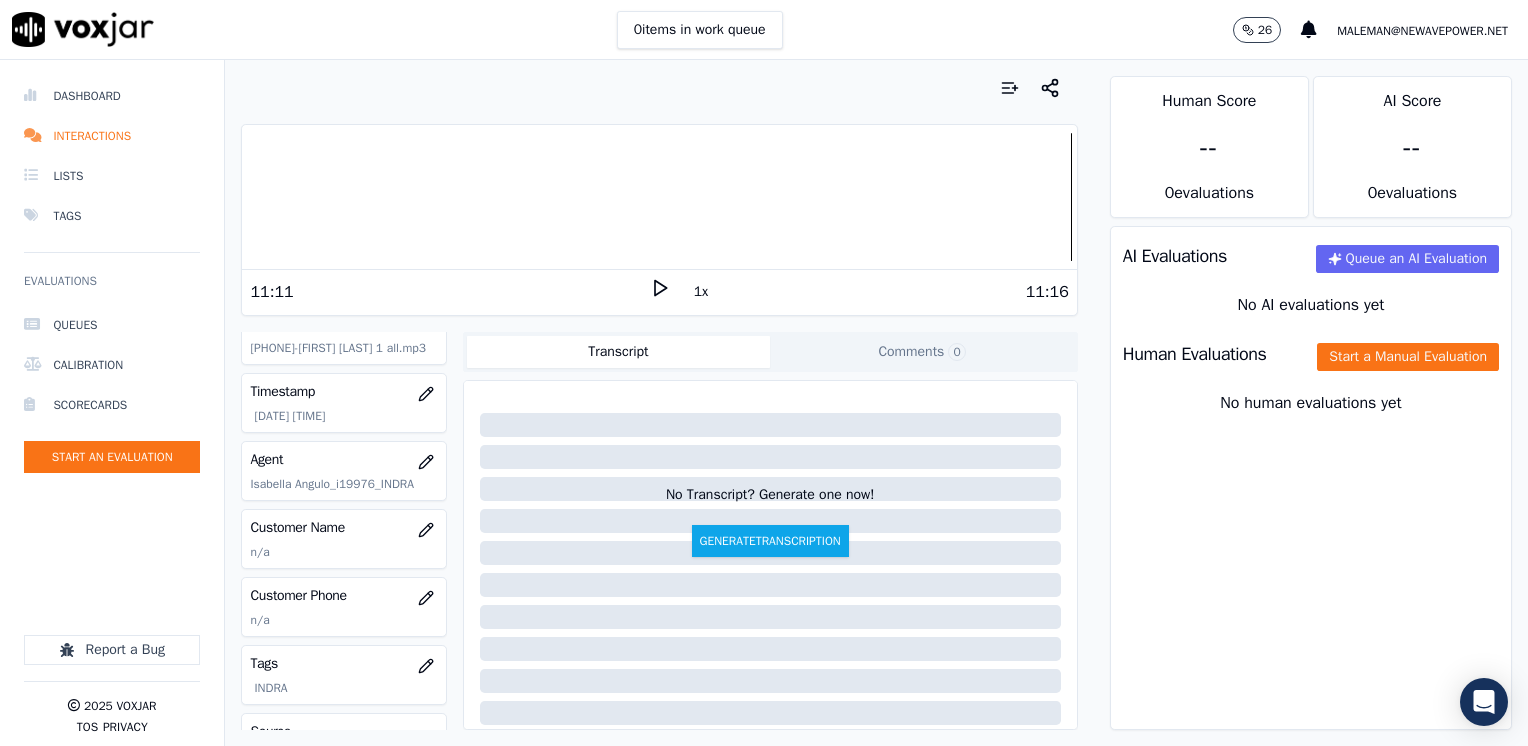 scroll, scrollTop: 100, scrollLeft: 0, axis: vertical 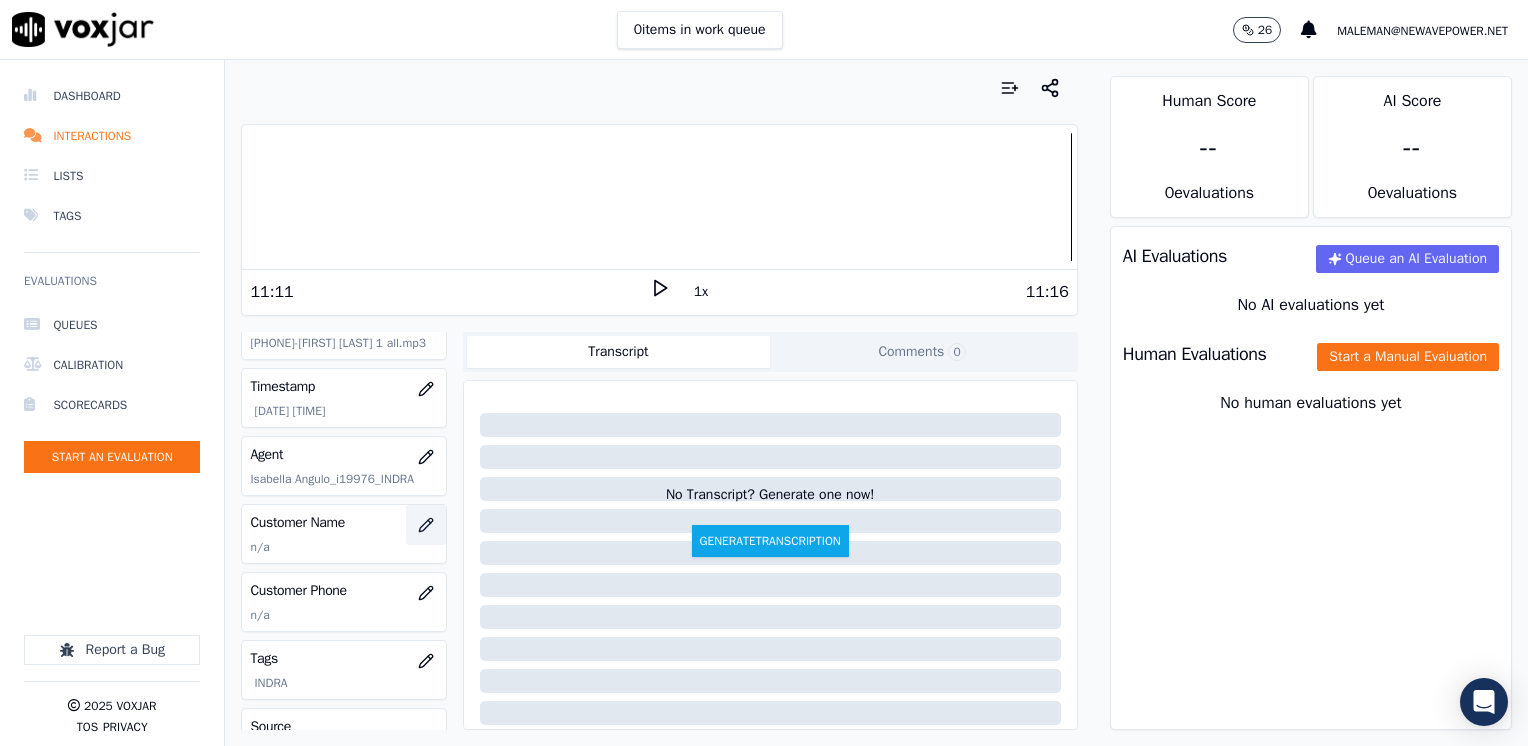click 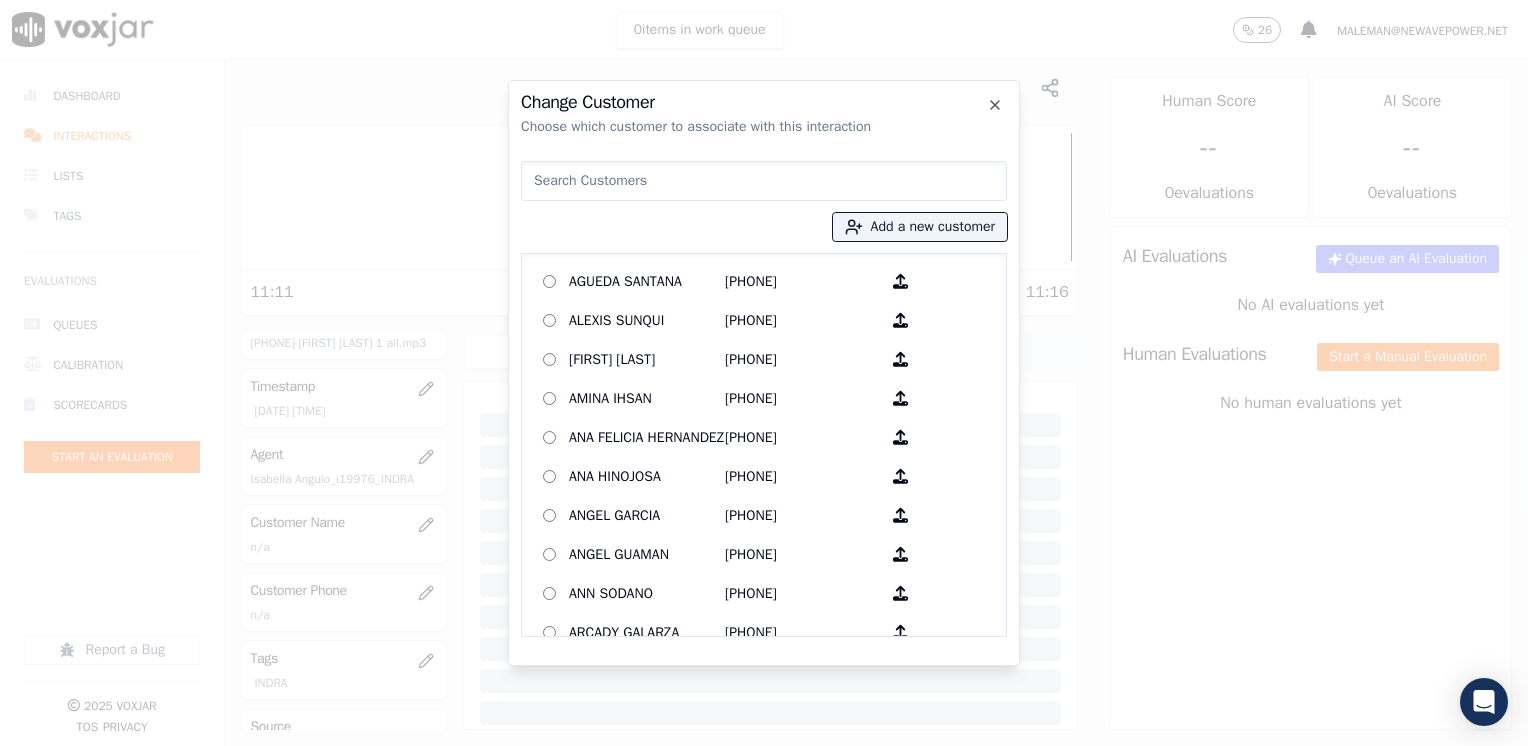 click at bounding box center [764, 181] 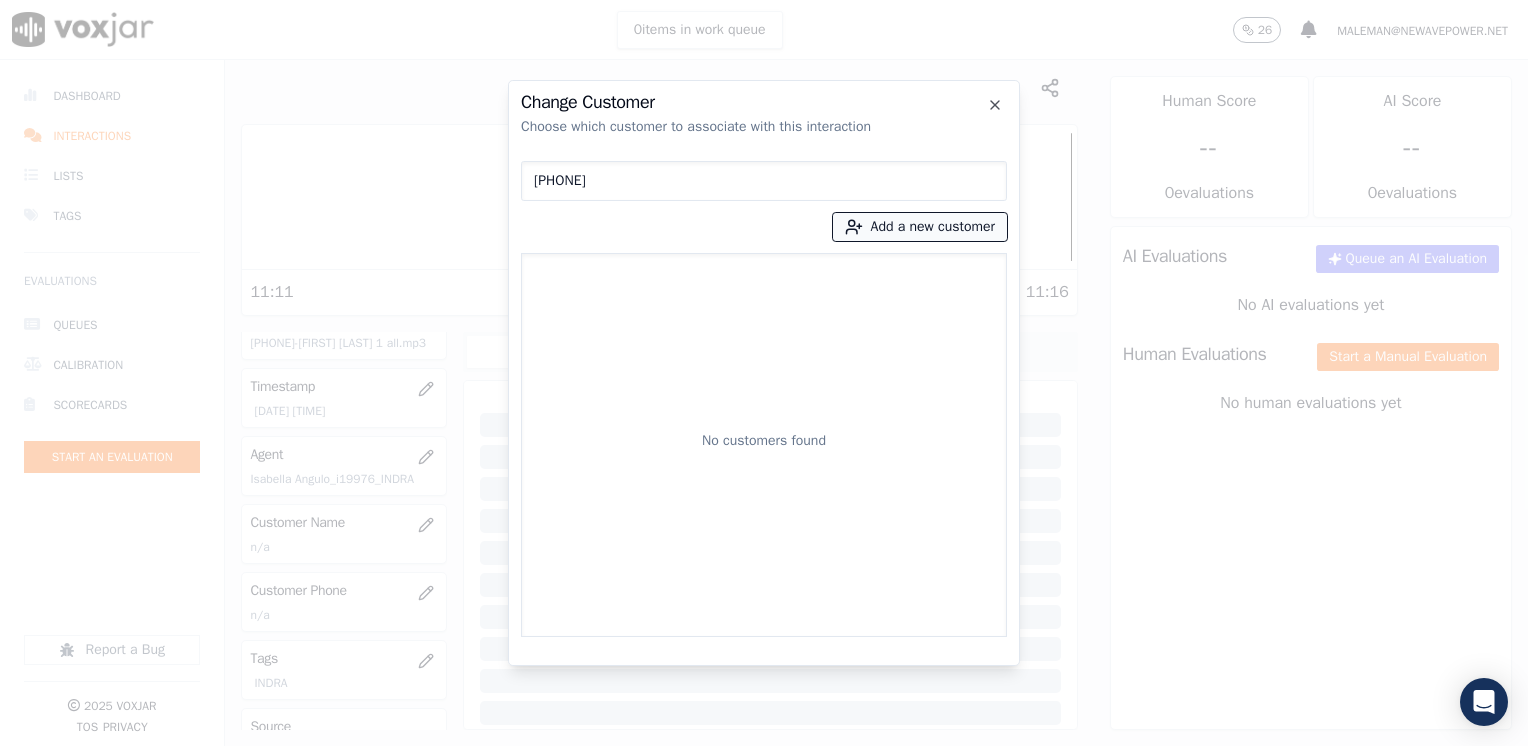 type on "7746064840" 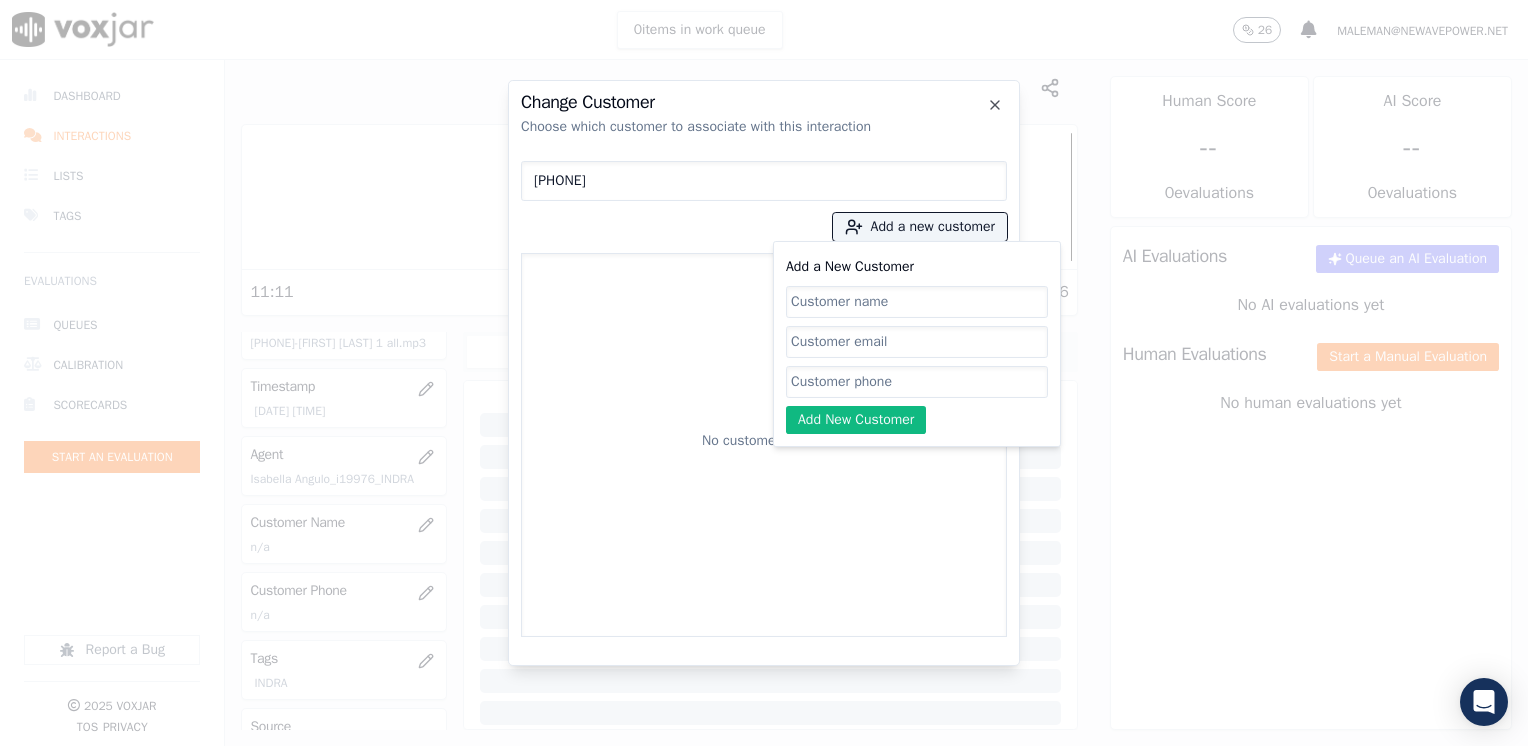 click on "Add a New Customer           Add New Customer" at bounding box center [917, 344] 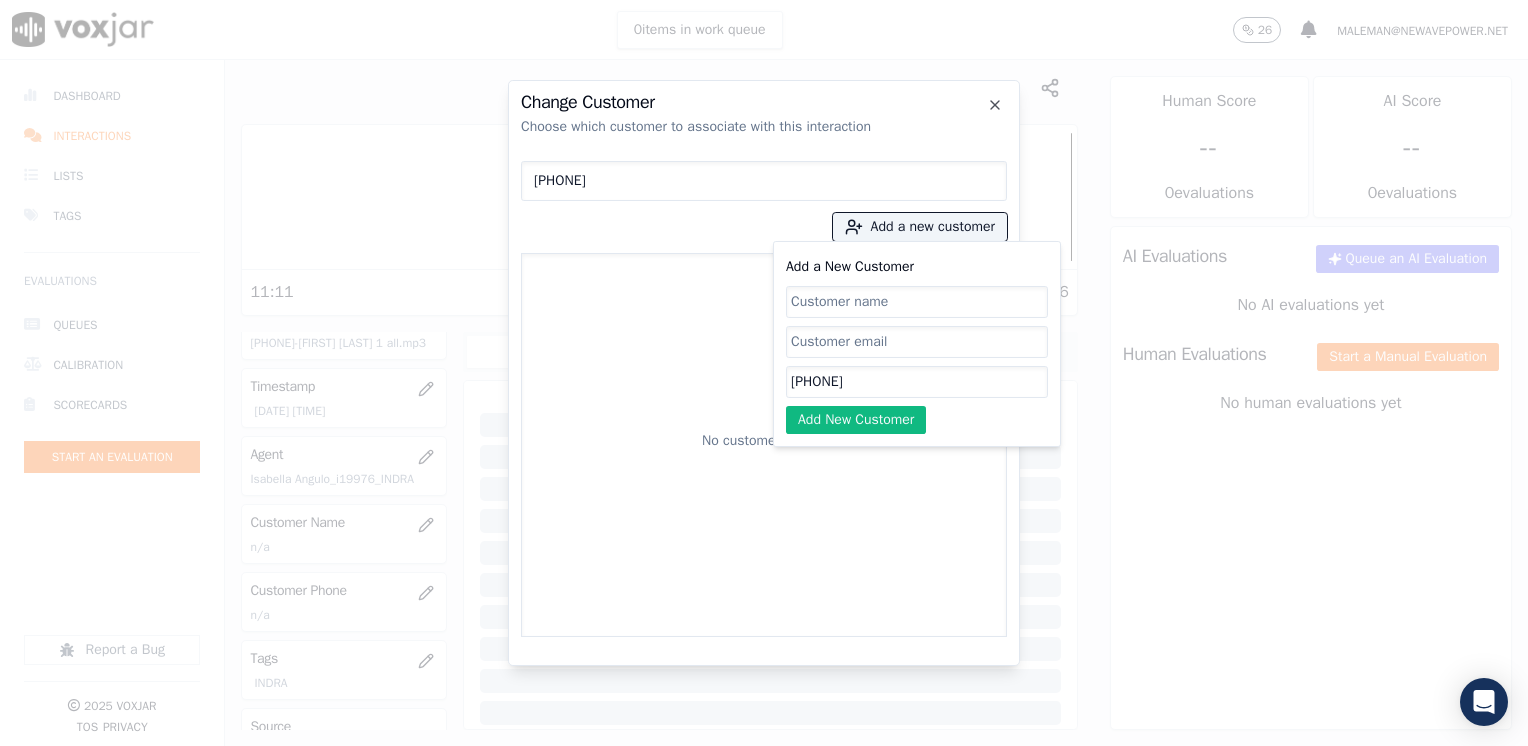 type on "7746064840" 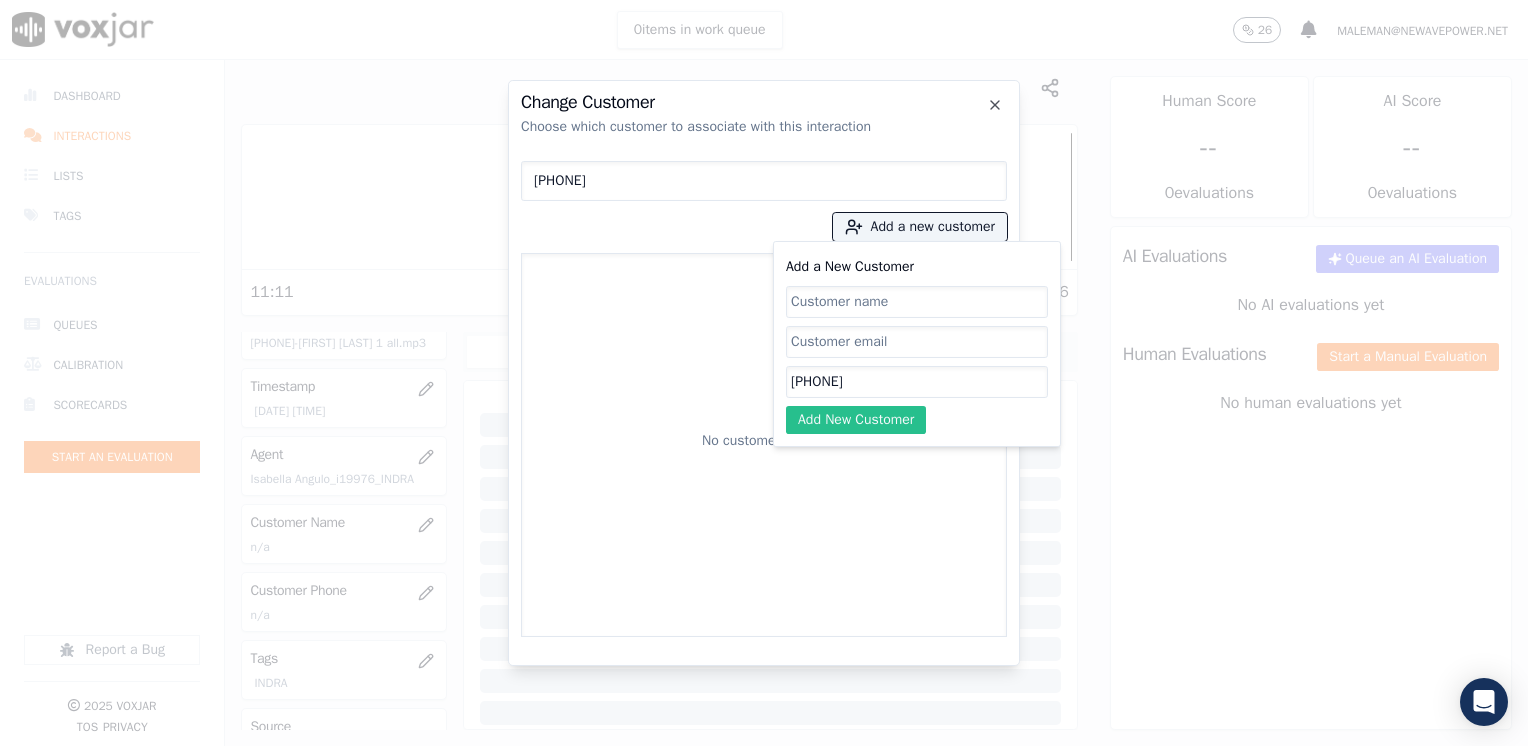 paste on "Nathaly Dutan" 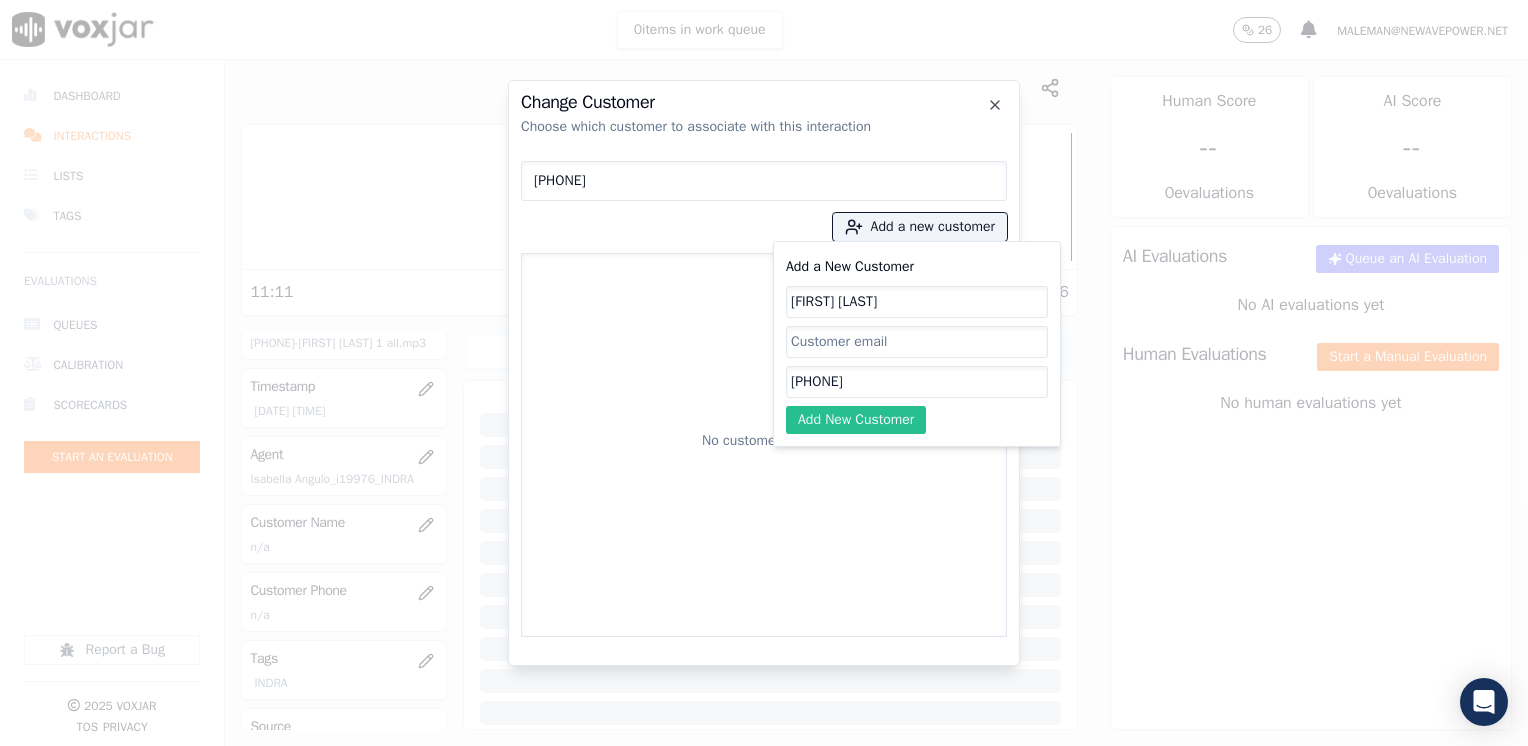 click on "Add New Customer" 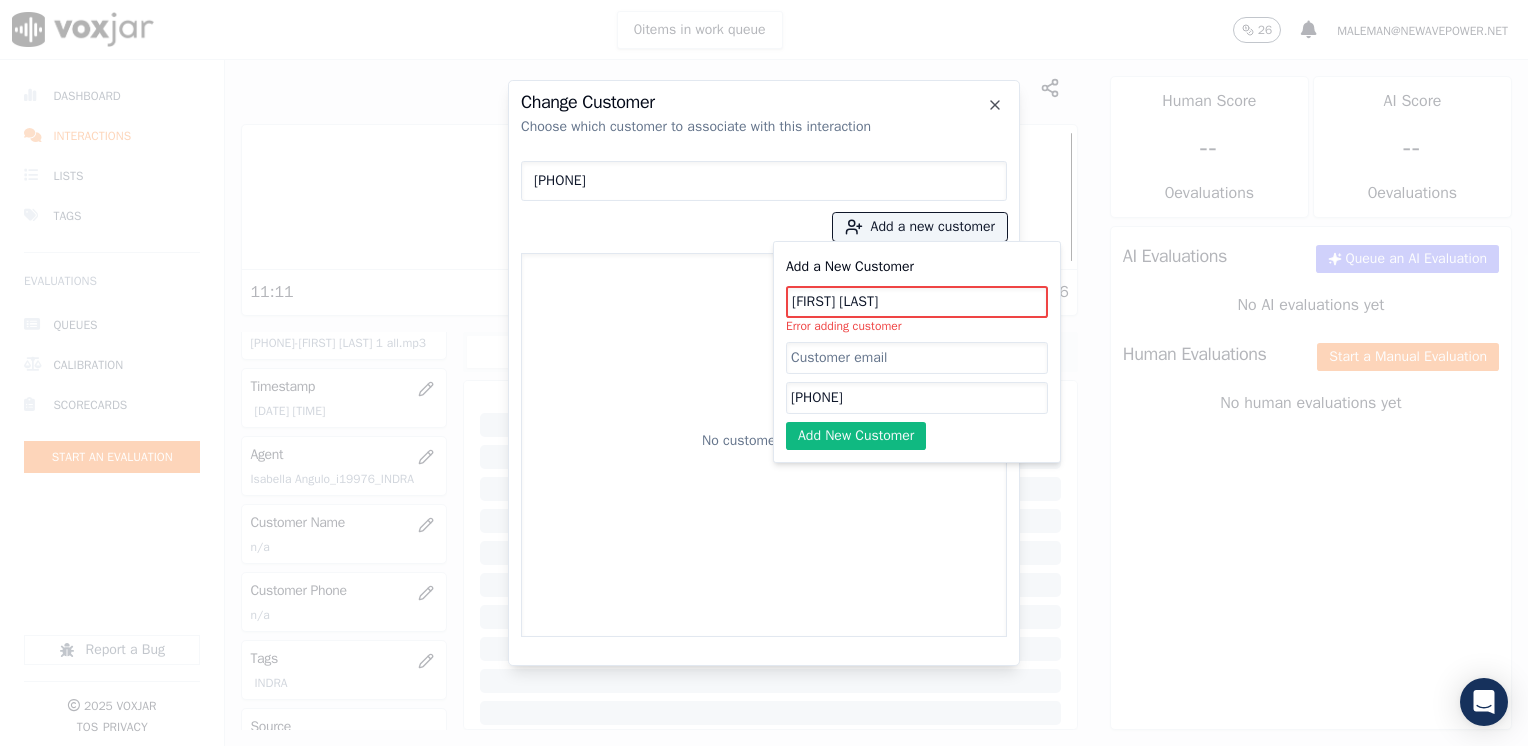 click on "Nathaly Dutan" 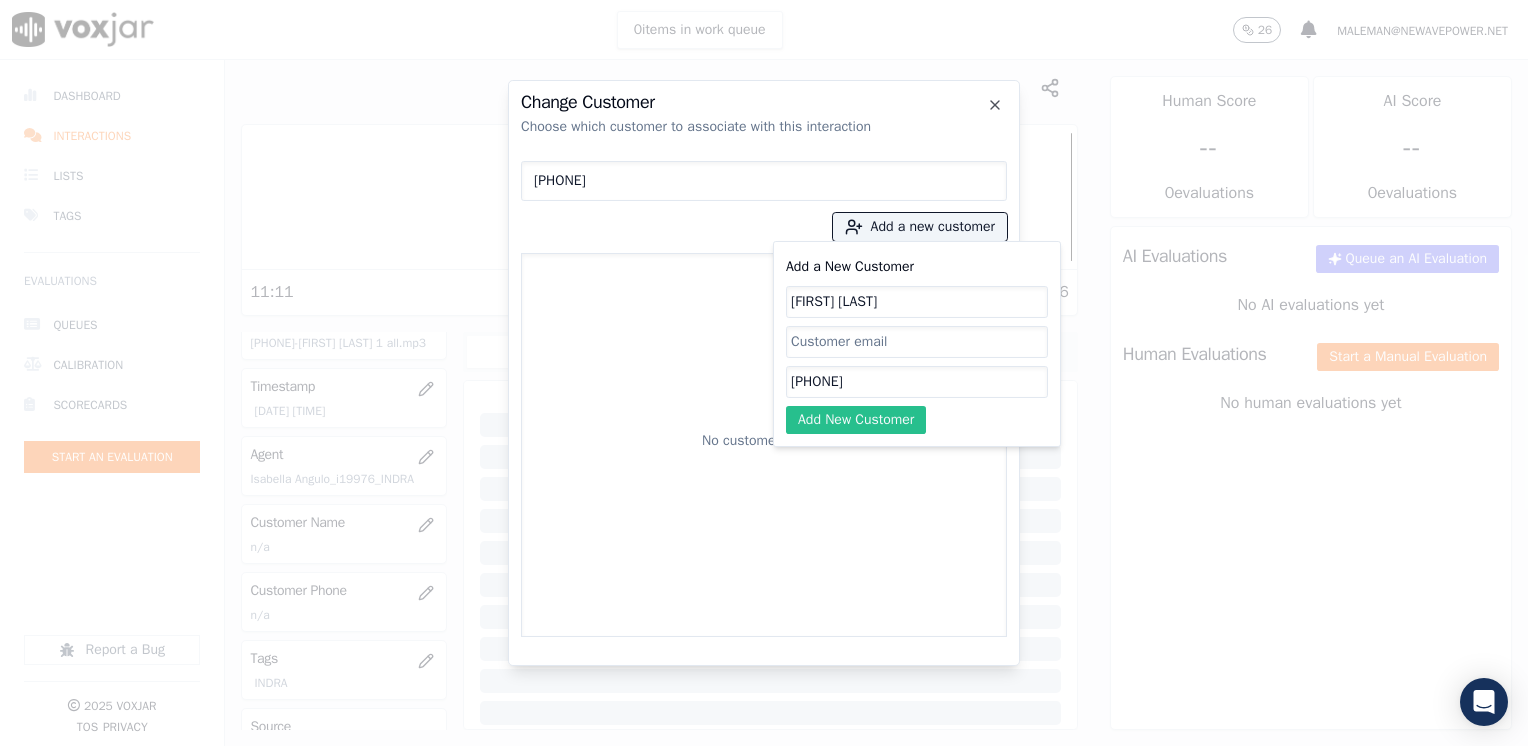 click on "Add New Customer" 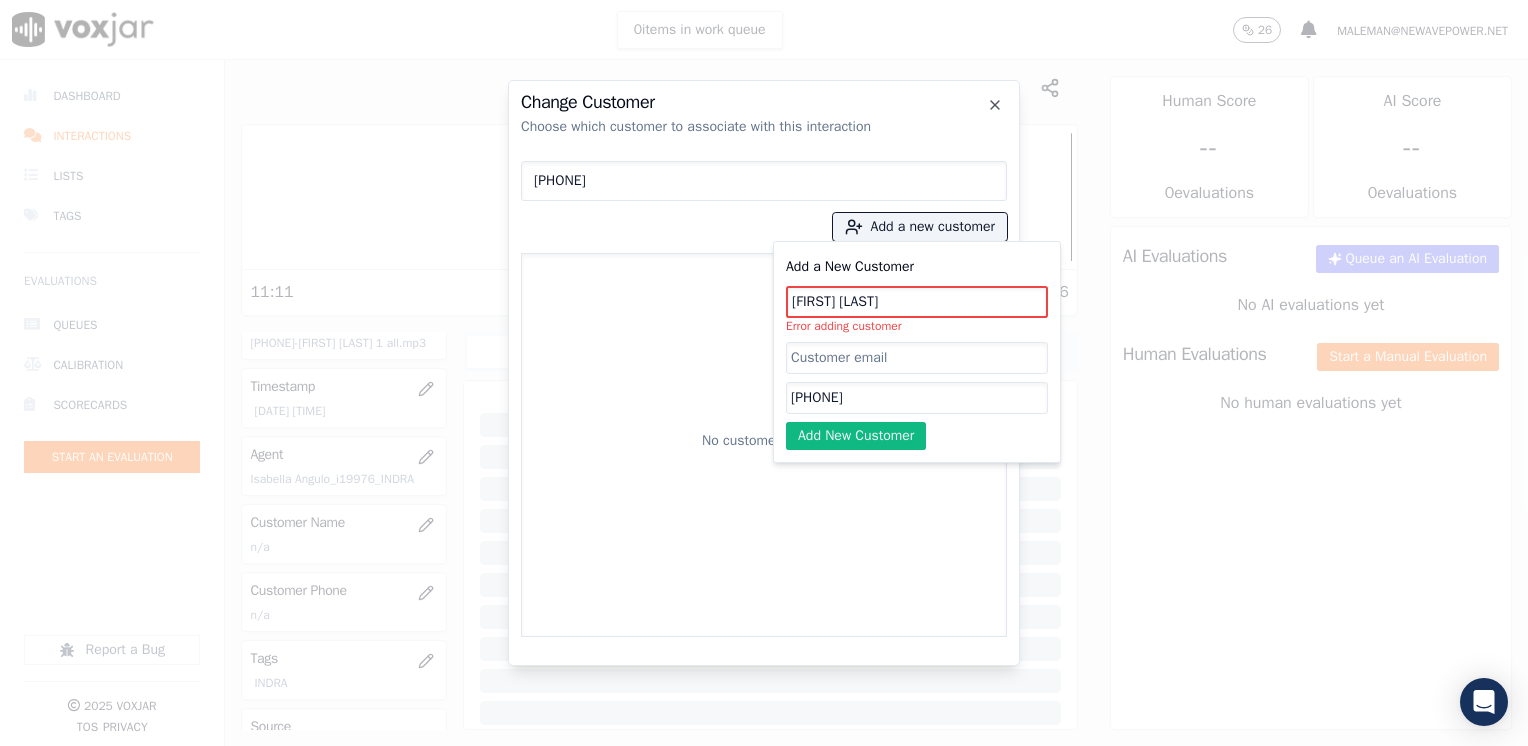 click on "Nathaly Dutan" 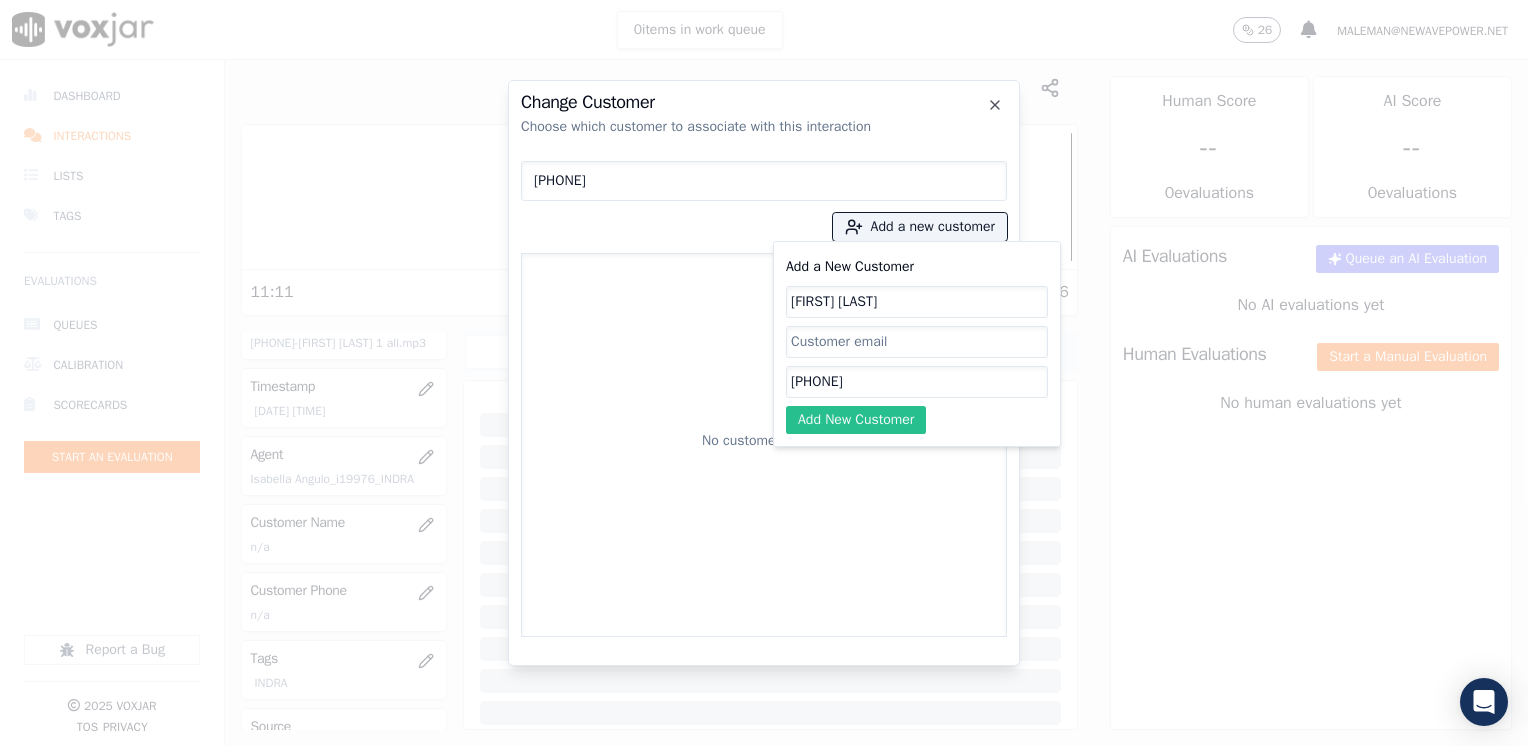 click on "Add New Customer" 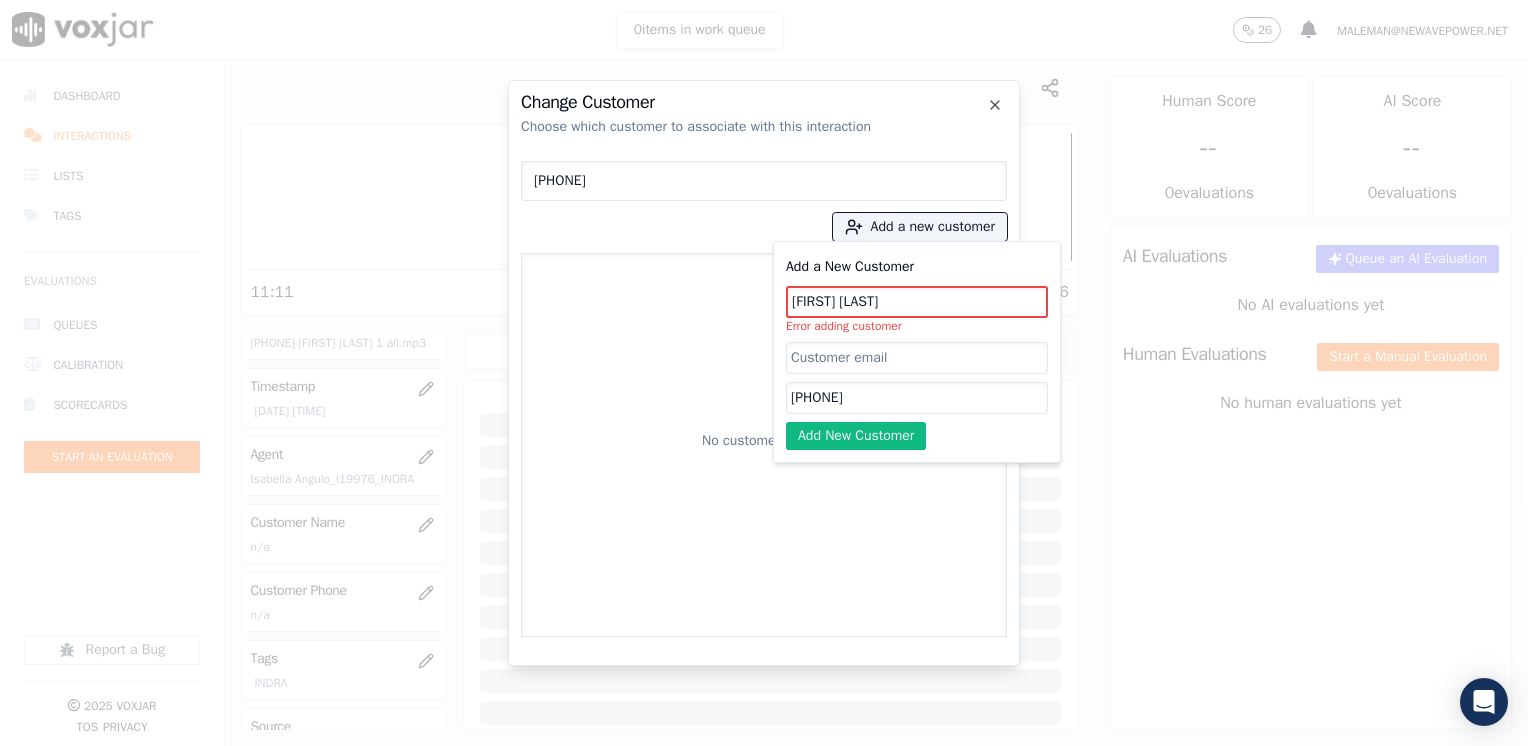 click on "Nathaly Dutan" 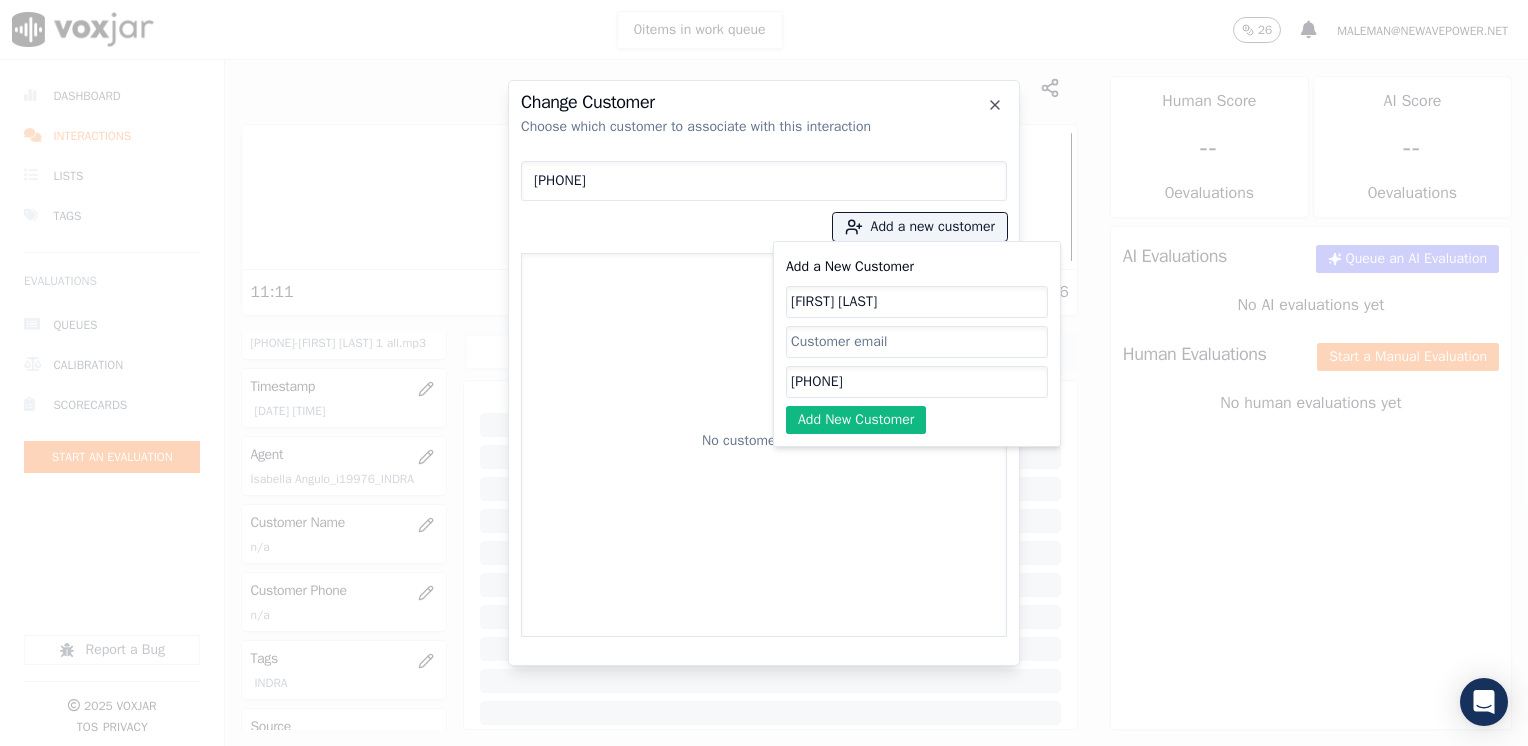 click on "Nathaly Duta" 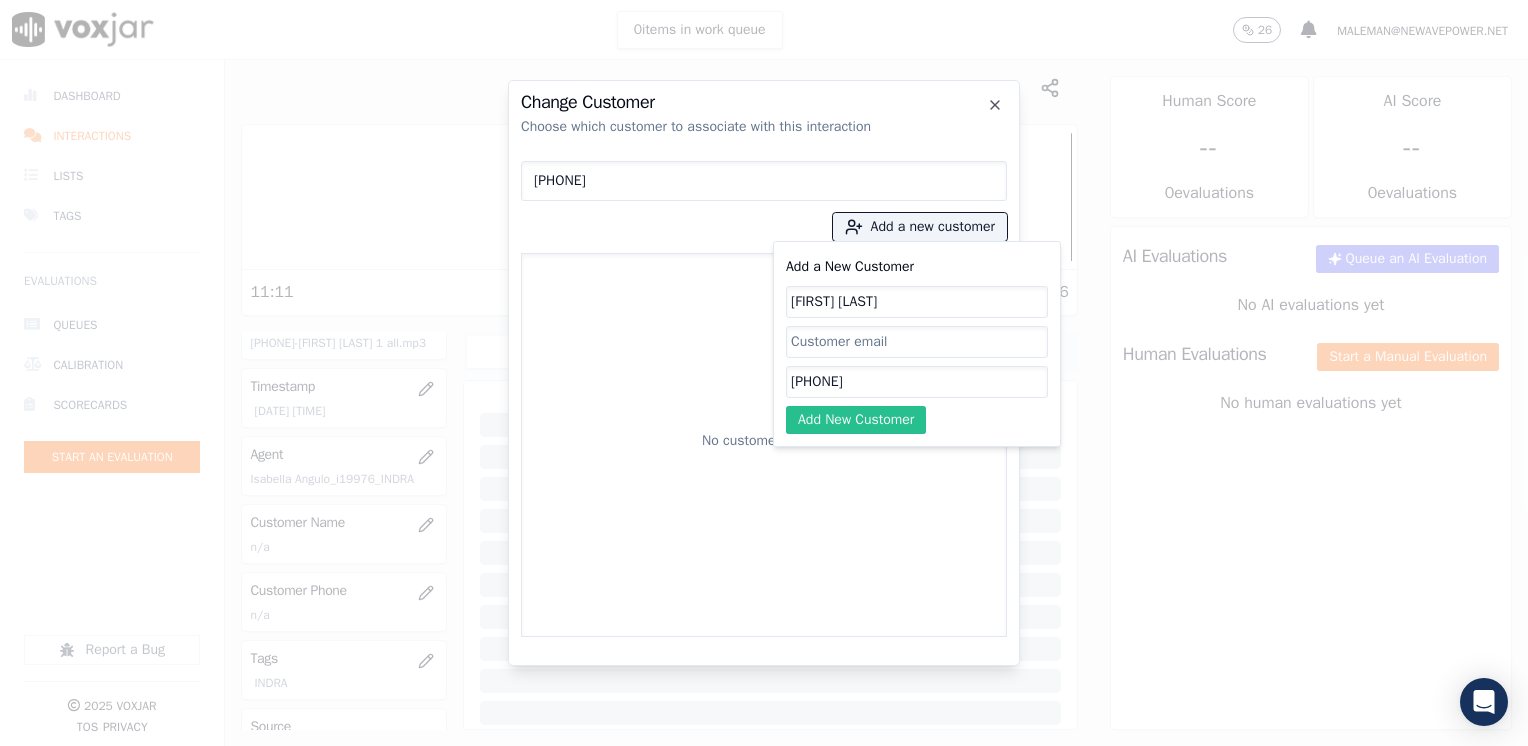 click on "Add New Customer" 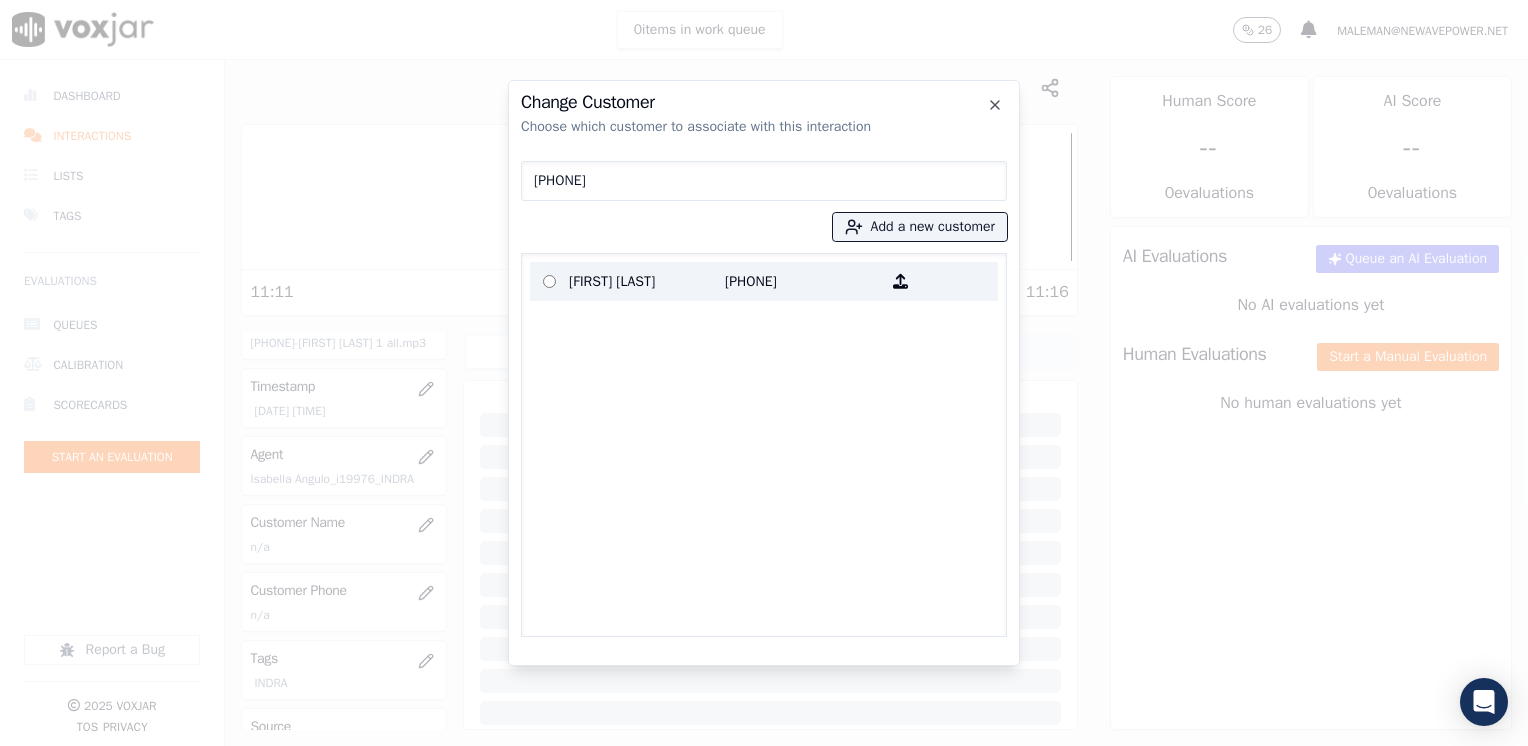 click on "7746064840" at bounding box center [803, 281] 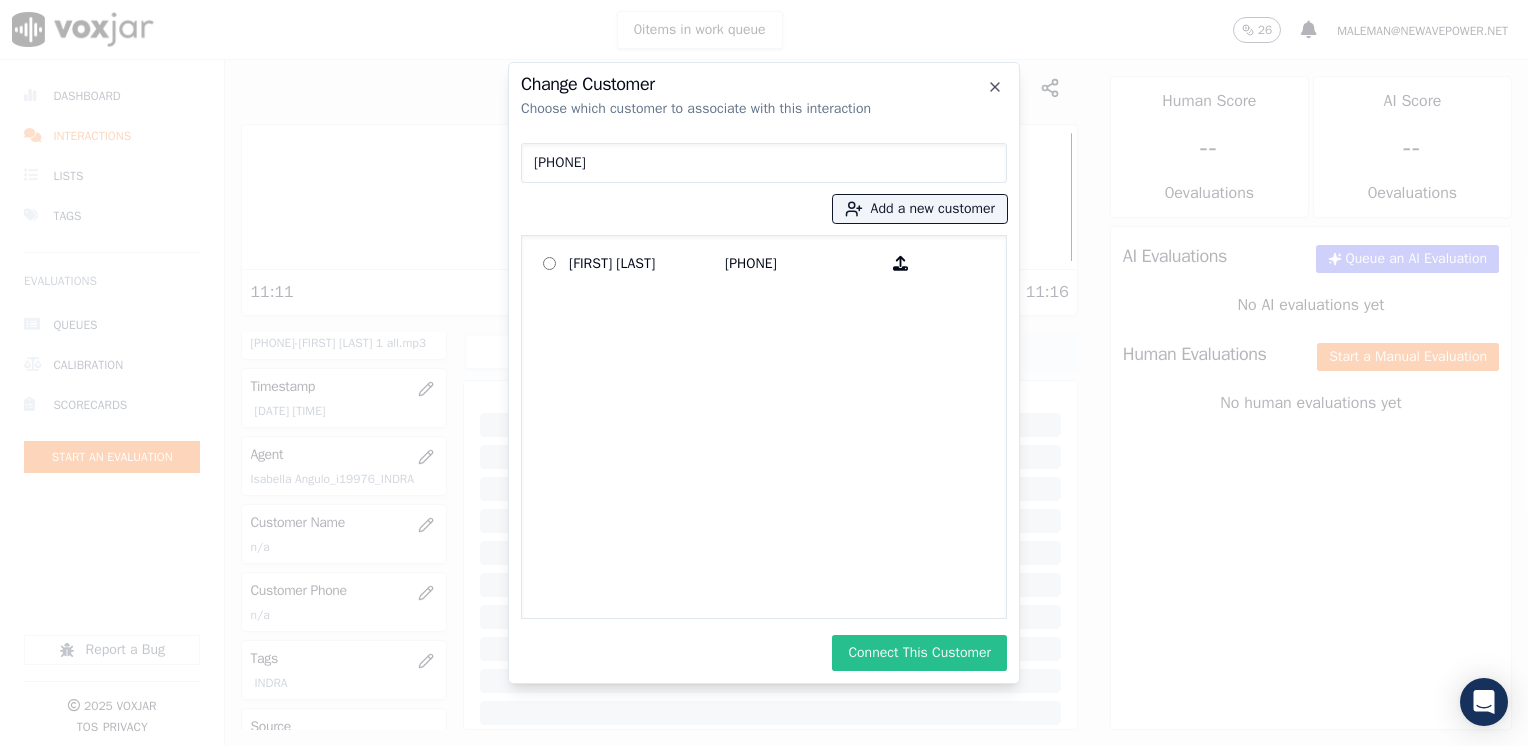 click on "Connect This Customer" at bounding box center [919, 653] 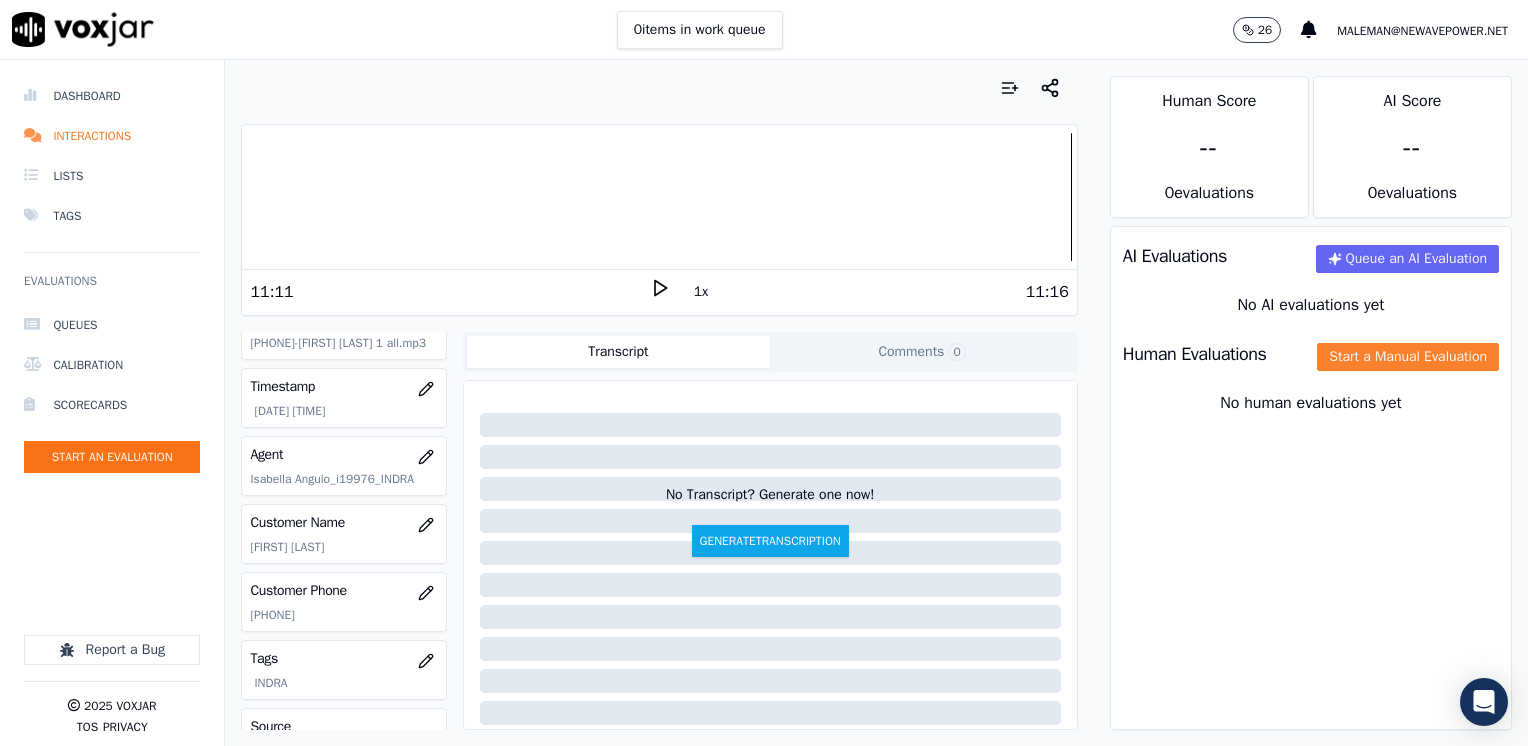 click on "Start a Manual Evaluation" 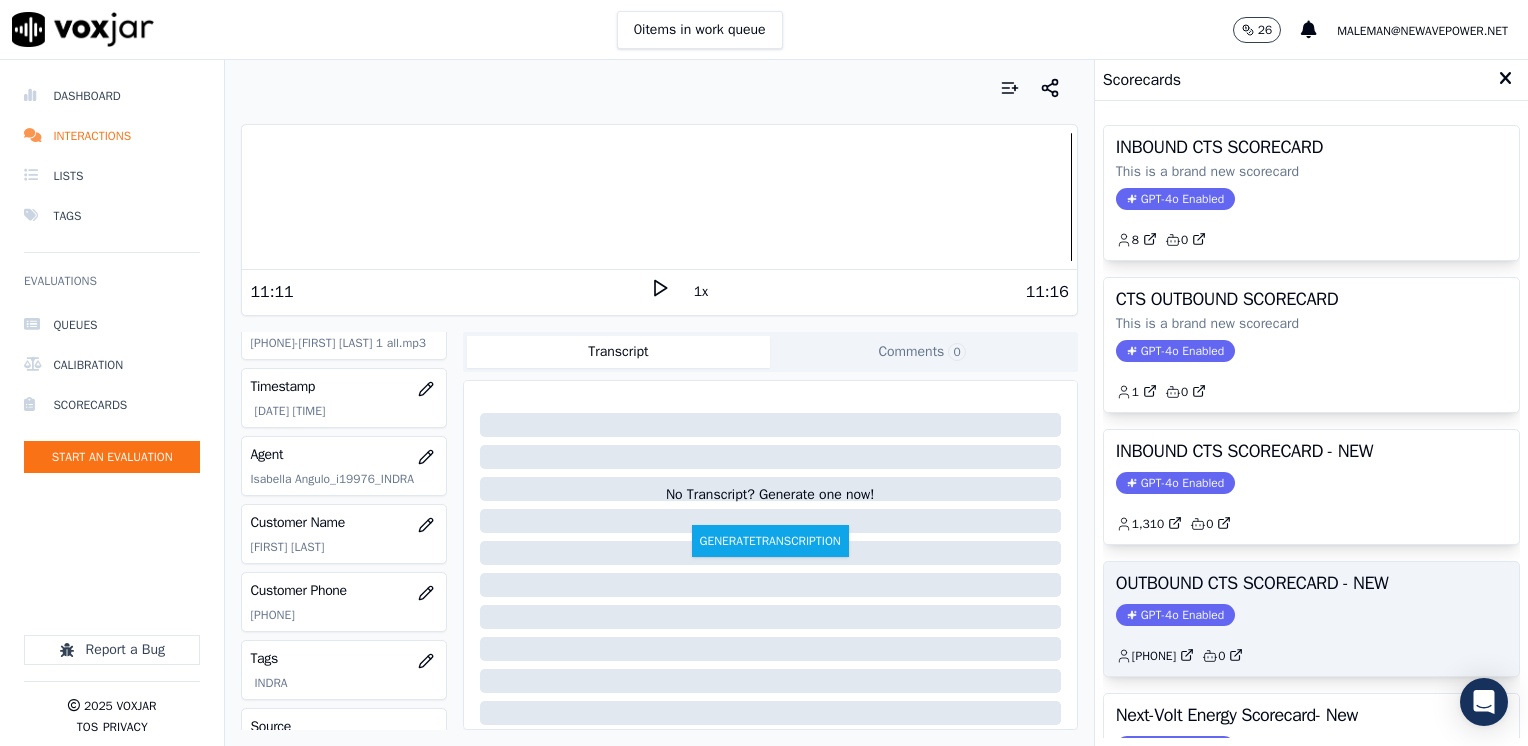 click on "GPT-4o Enabled" at bounding box center (1175, 615) 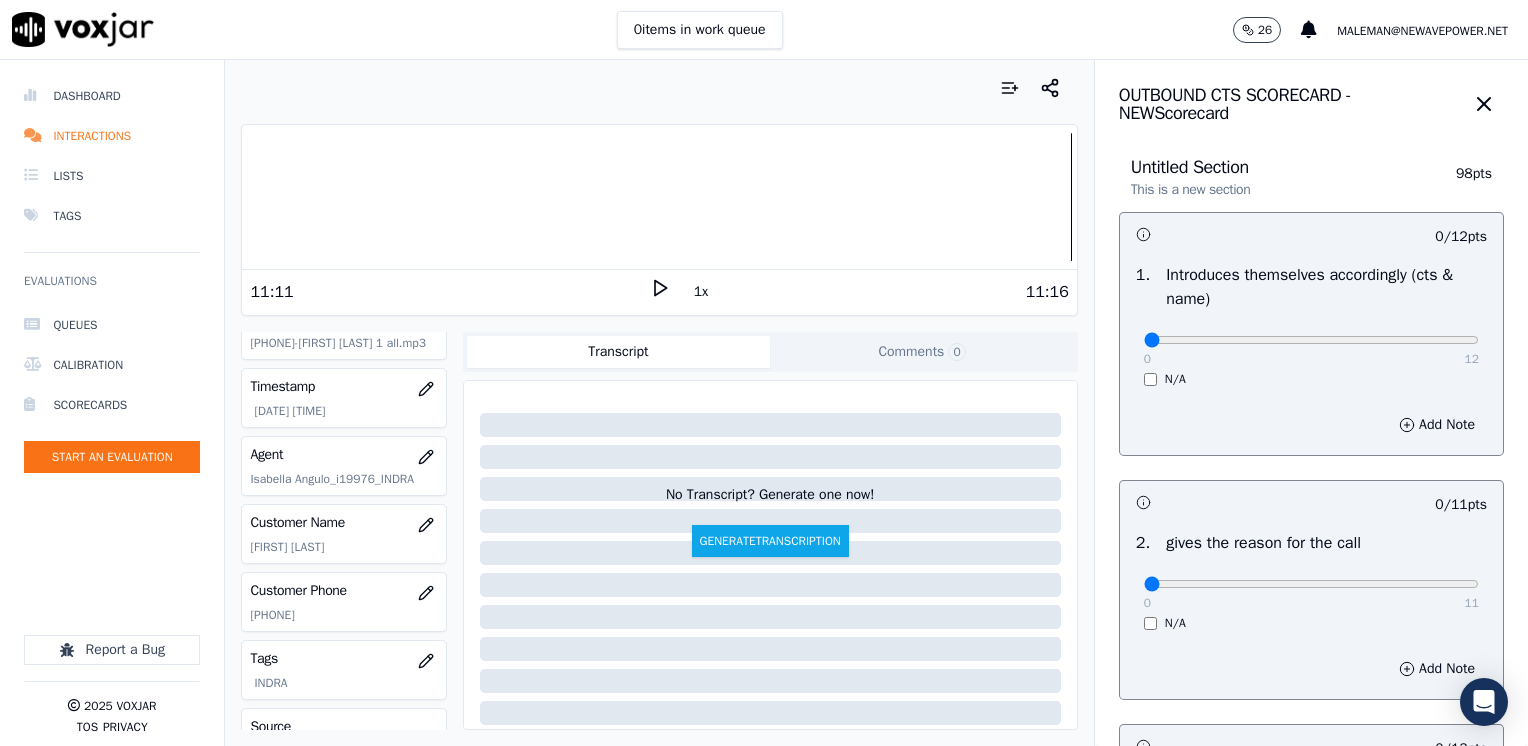 click on "Add Note" at bounding box center [1311, 425] 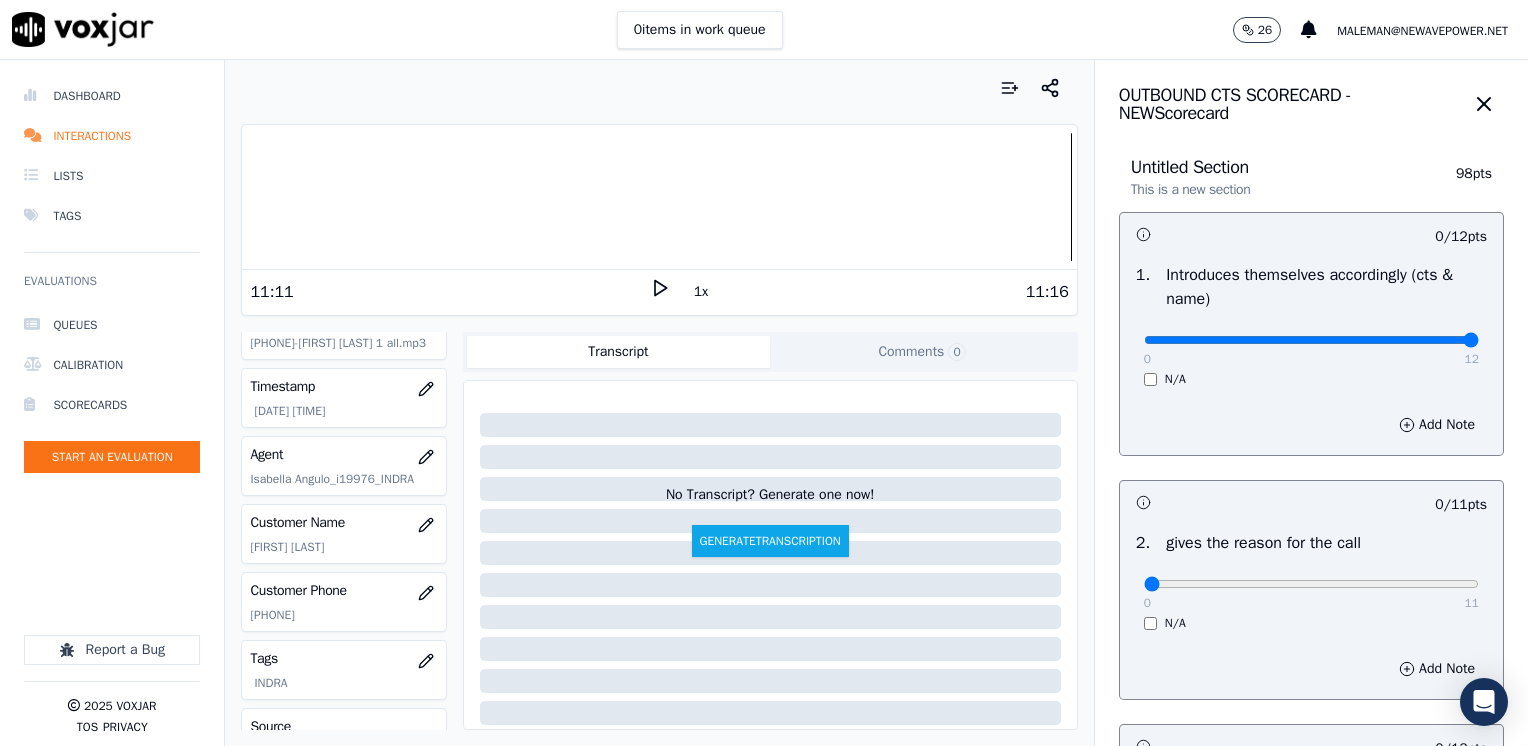 drag, startPoint x: 1130, startPoint y: 337, endPoint x: 1527, endPoint y: 395, distance: 401.21442 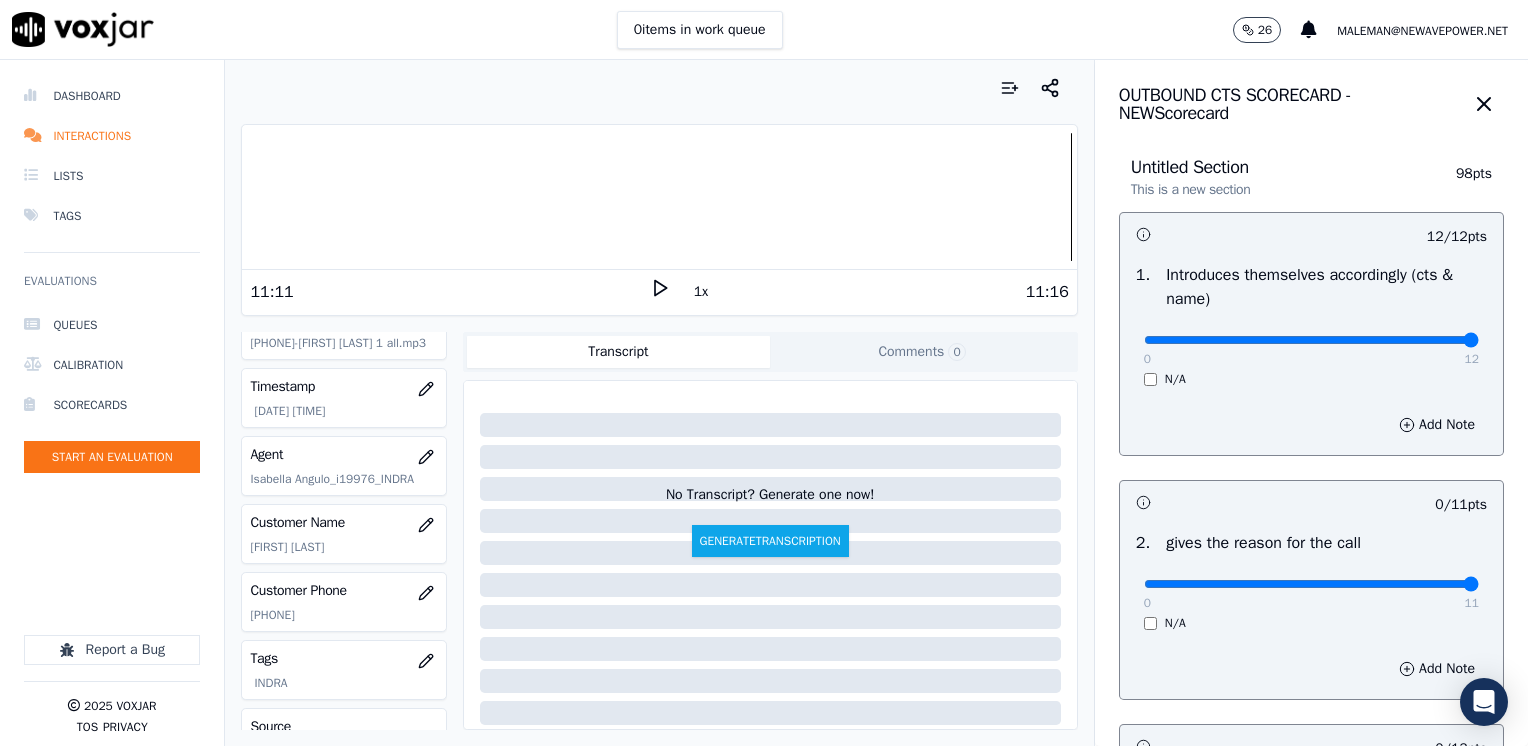 drag, startPoint x: 1123, startPoint y: 582, endPoint x: 1531, endPoint y: 587, distance: 408.03064 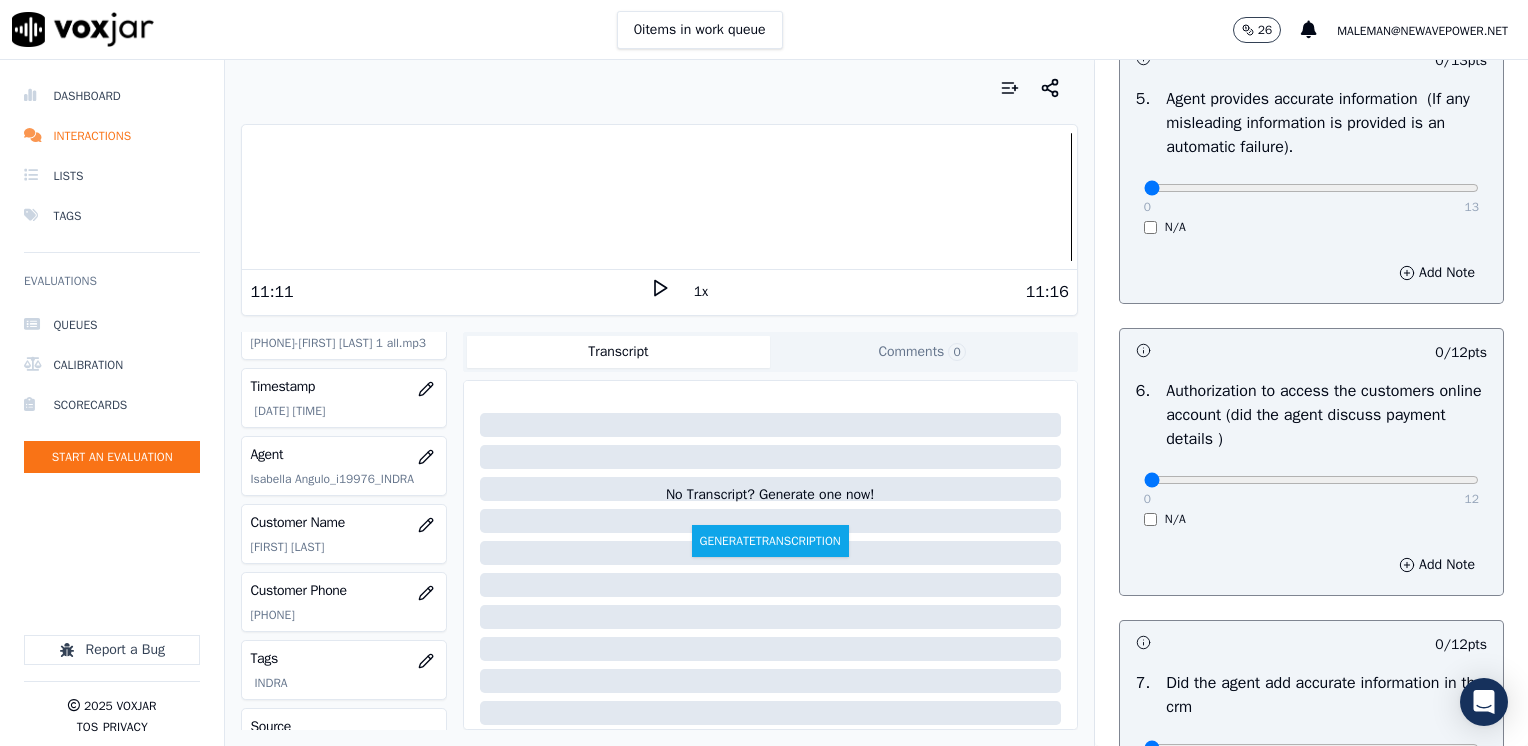 scroll, scrollTop: 1700, scrollLeft: 0, axis: vertical 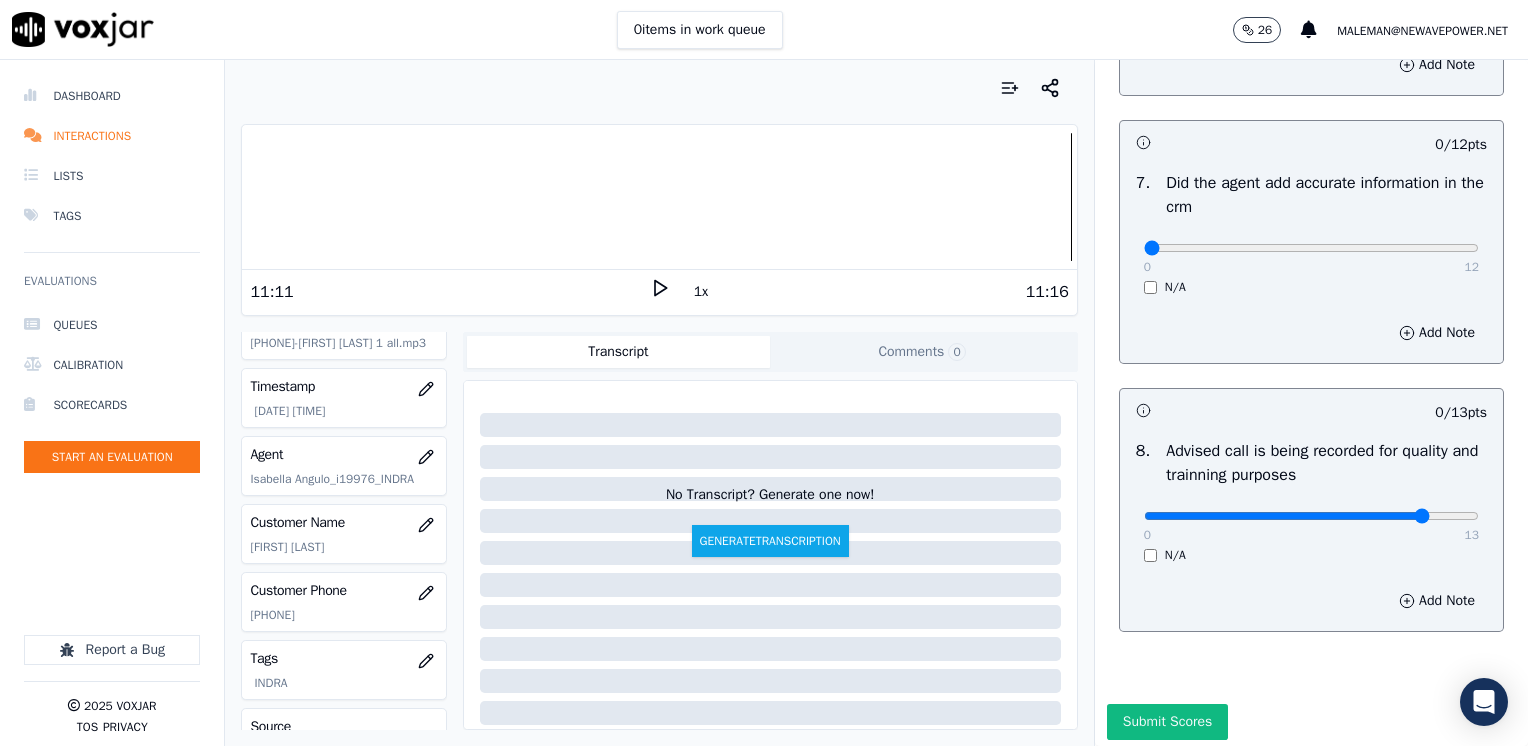 click at bounding box center (1311, -1360) 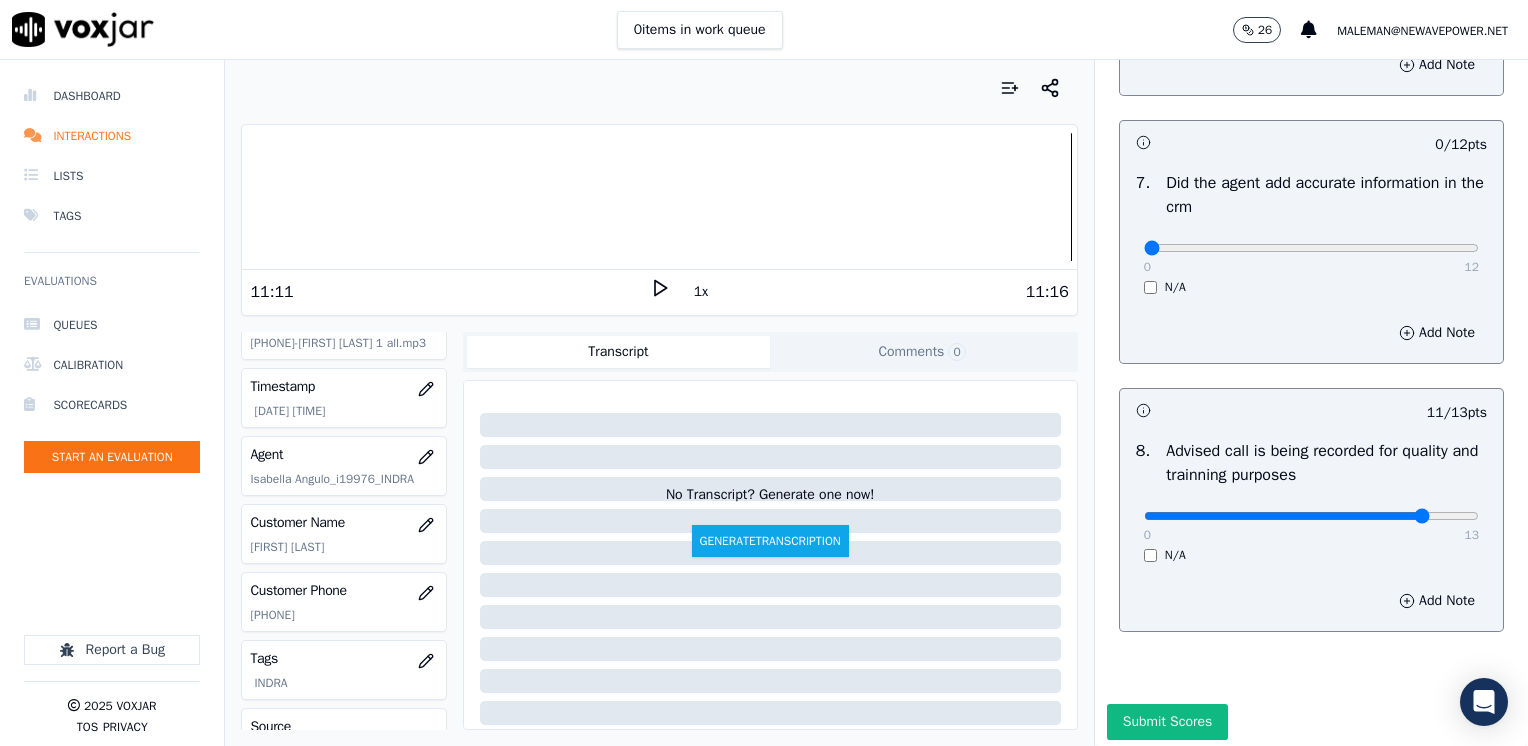 click at bounding box center (1311, -1360) 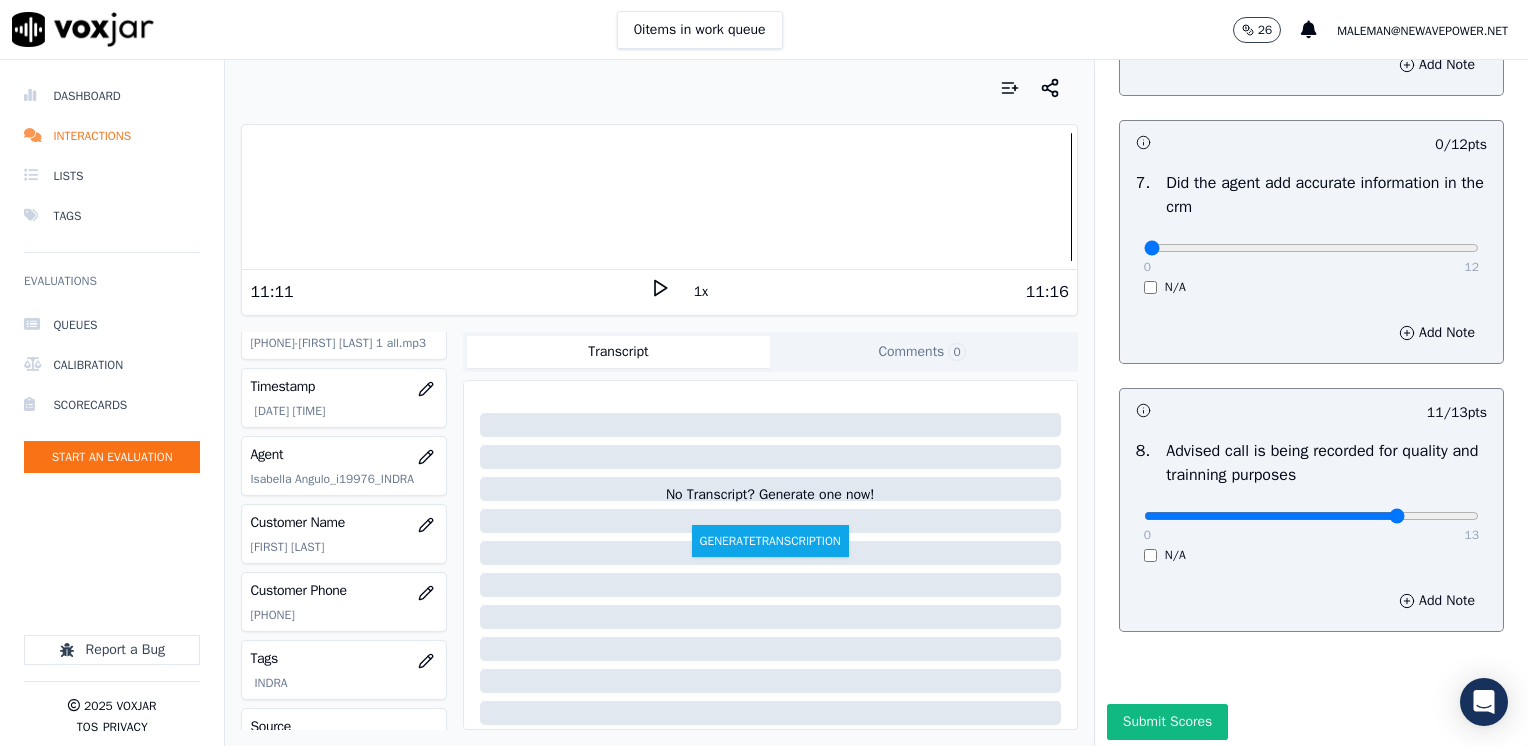 type on "10" 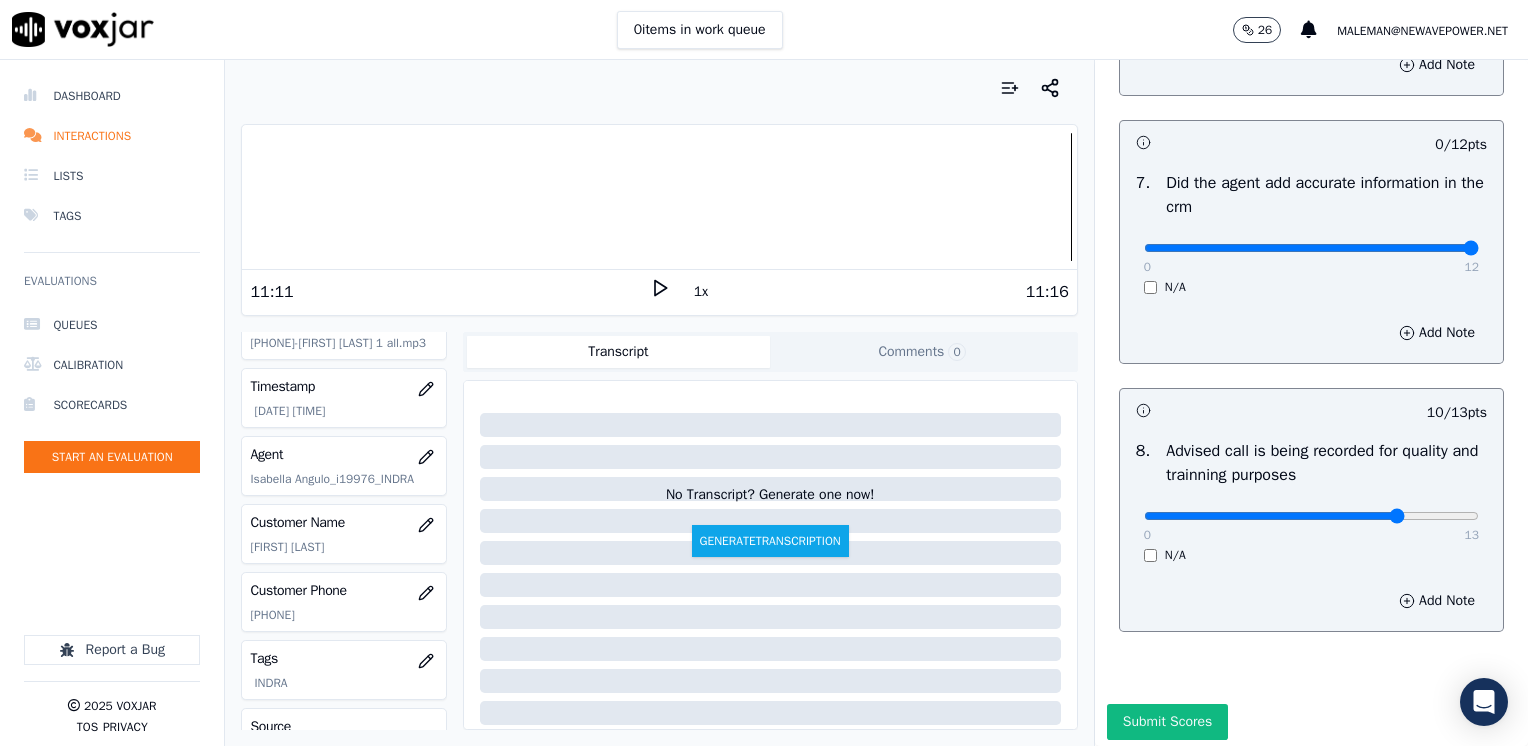 drag, startPoint x: 1130, startPoint y: 248, endPoint x: 1531, endPoint y: 248, distance: 401 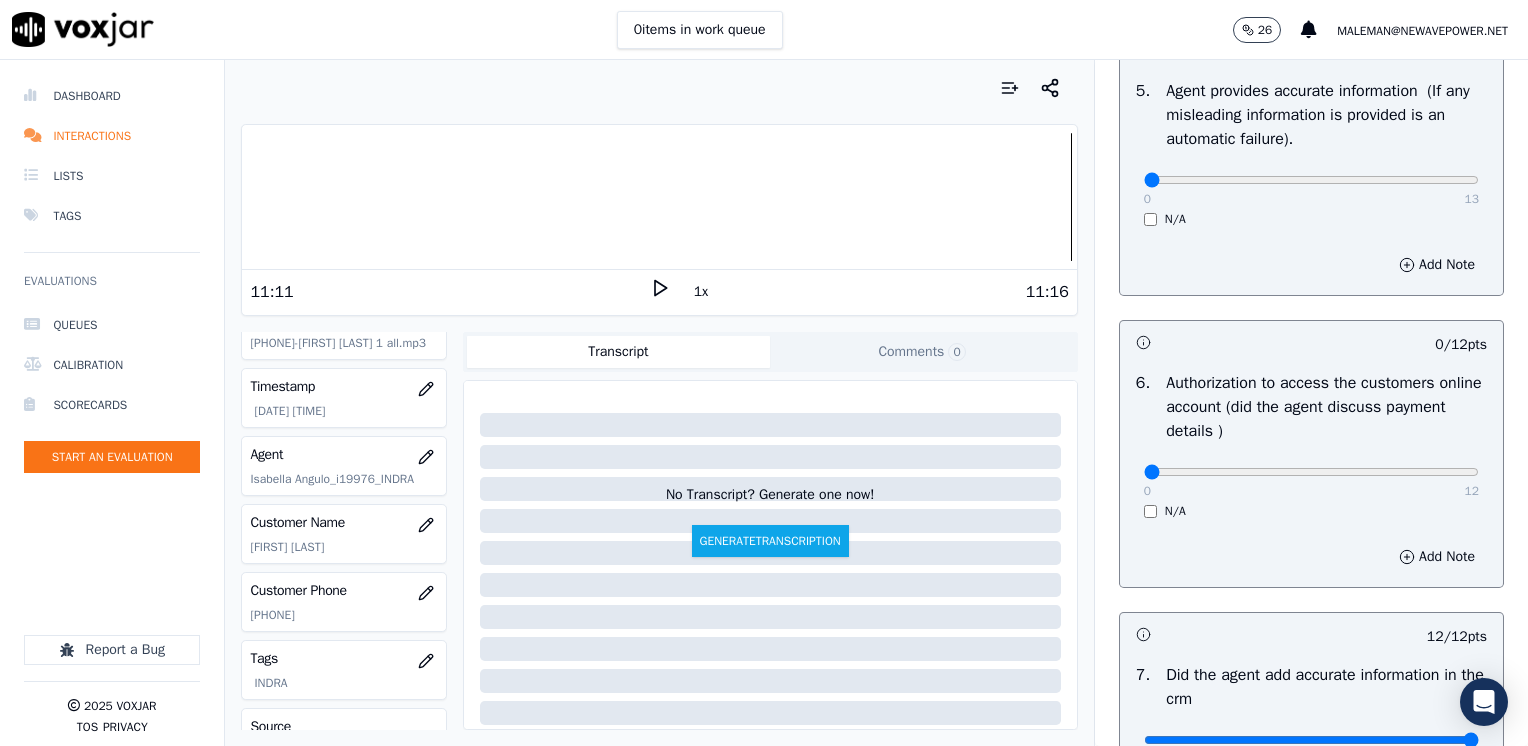 scroll, scrollTop: 1200, scrollLeft: 0, axis: vertical 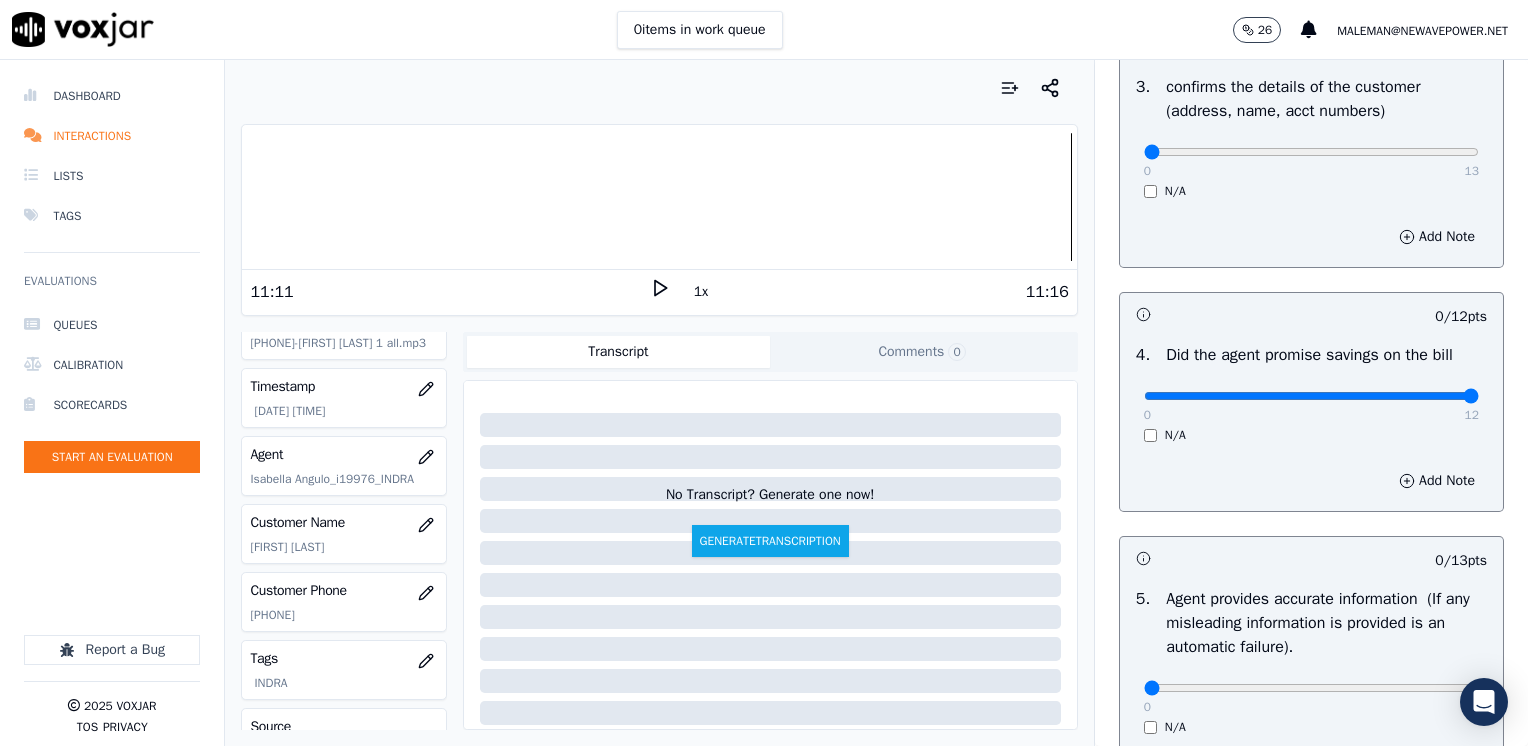 drag, startPoint x: 1136, startPoint y: 391, endPoint x: 1531, endPoint y: 431, distance: 397.02014 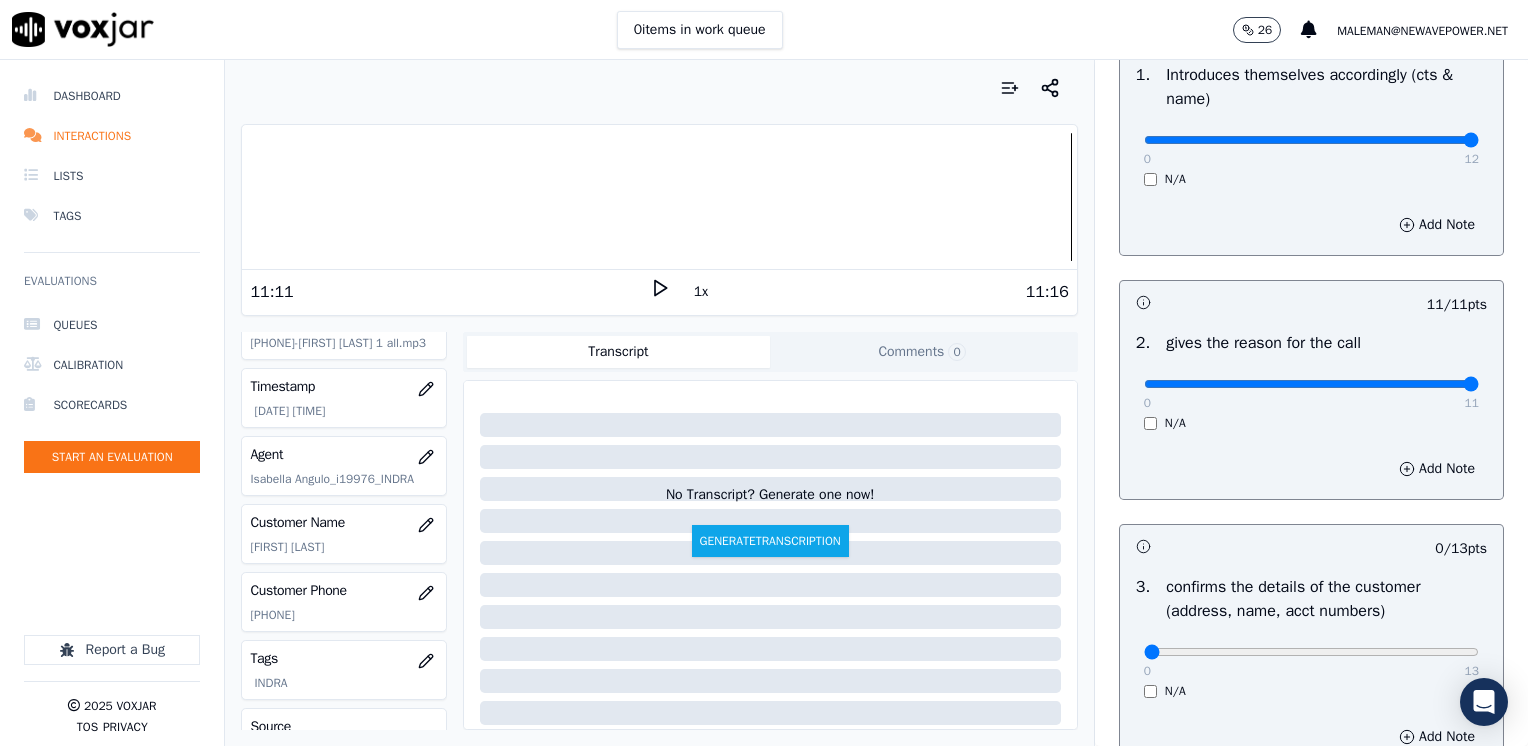 scroll, scrollTop: 0, scrollLeft: 0, axis: both 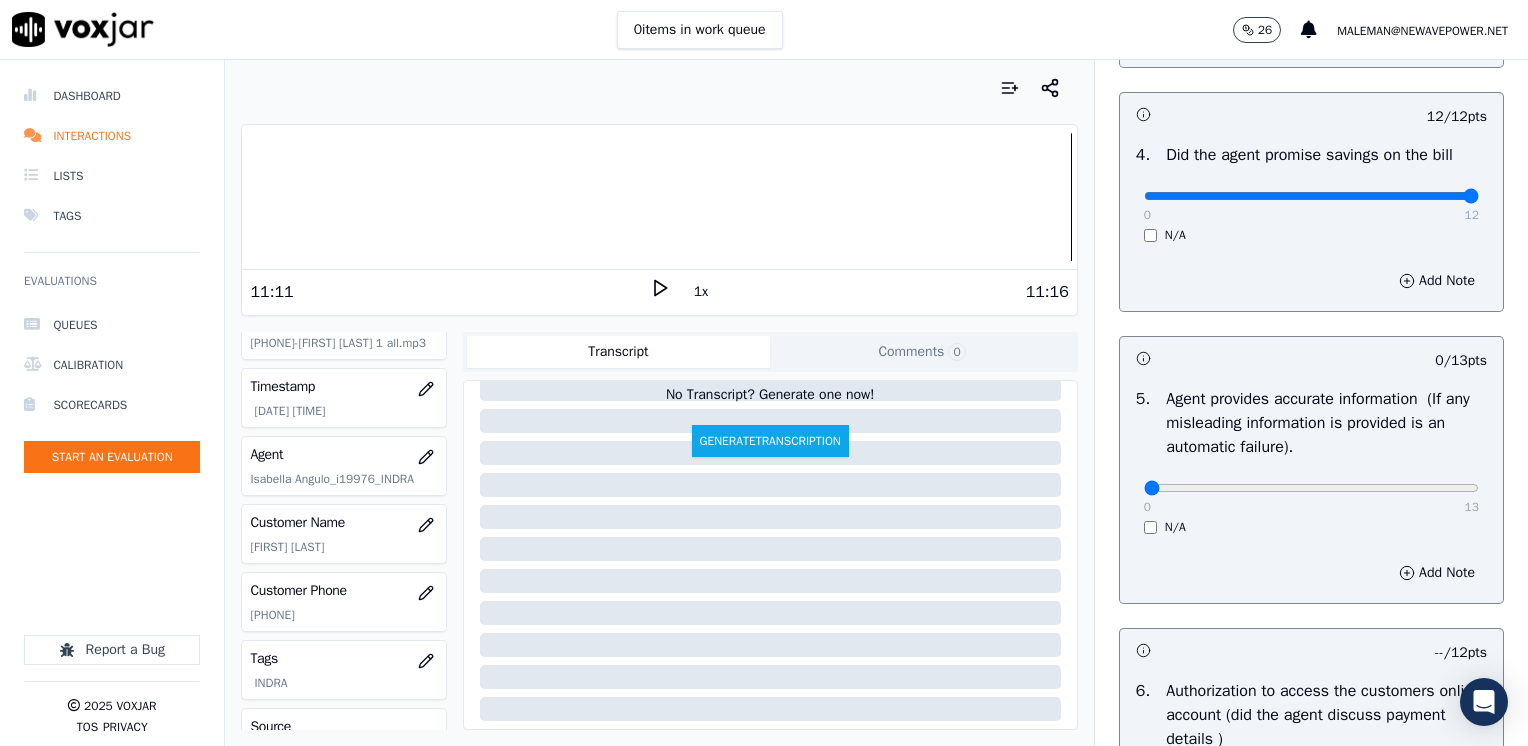 click on "Agent provides accurate information  (If any misleading information is provided is an automatic failure)." at bounding box center (1326, 423) 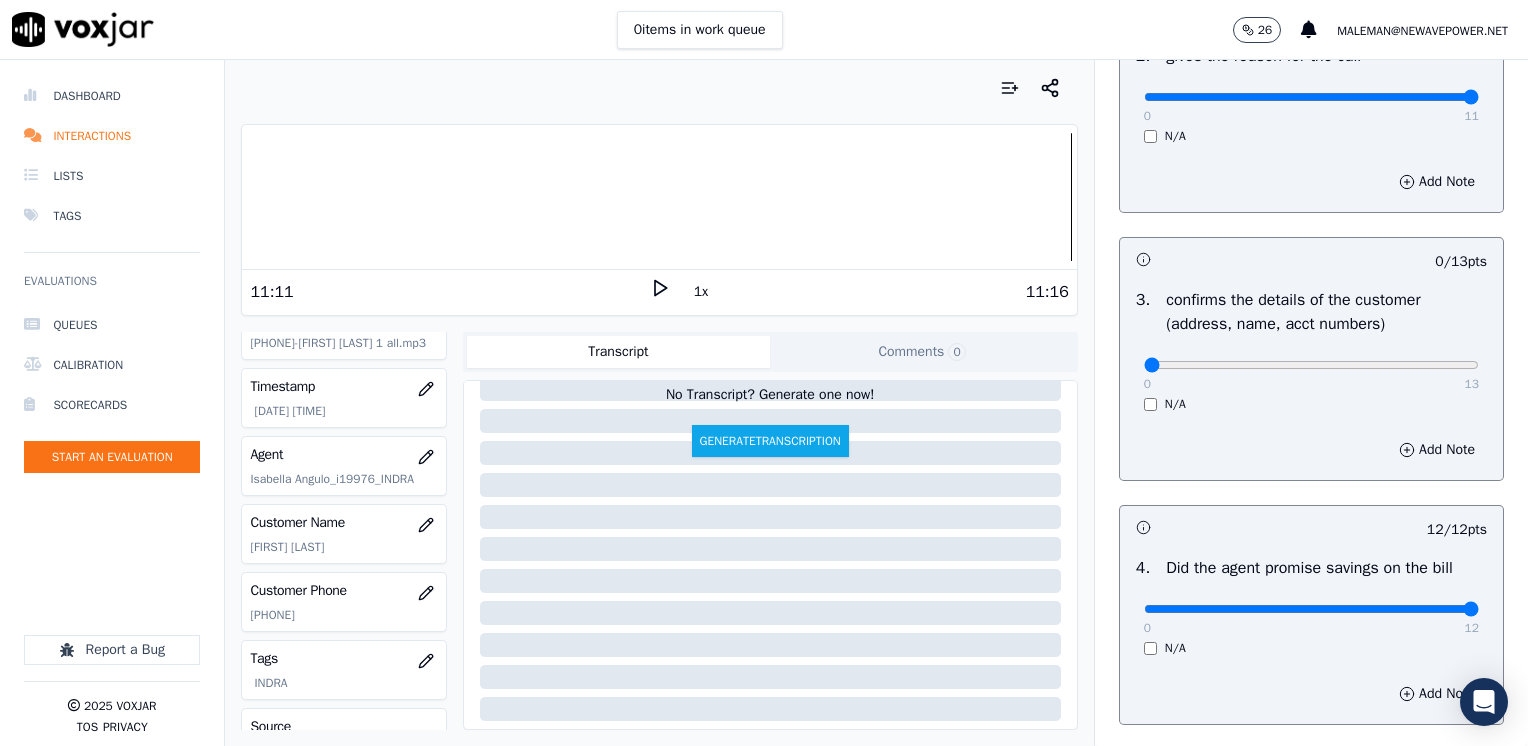 scroll, scrollTop: 500, scrollLeft: 0, axis: vertical 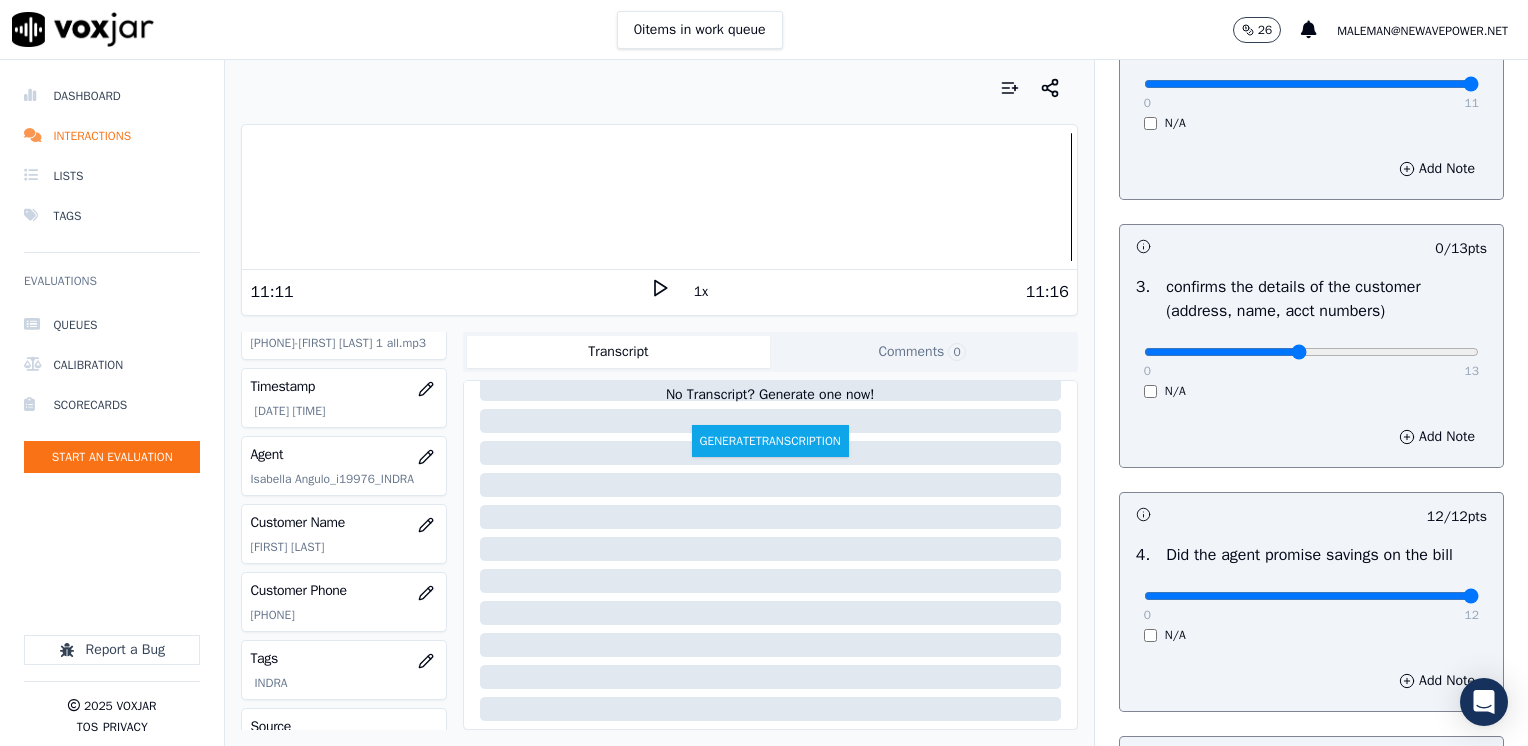 click at bounding box center [1311, -160] 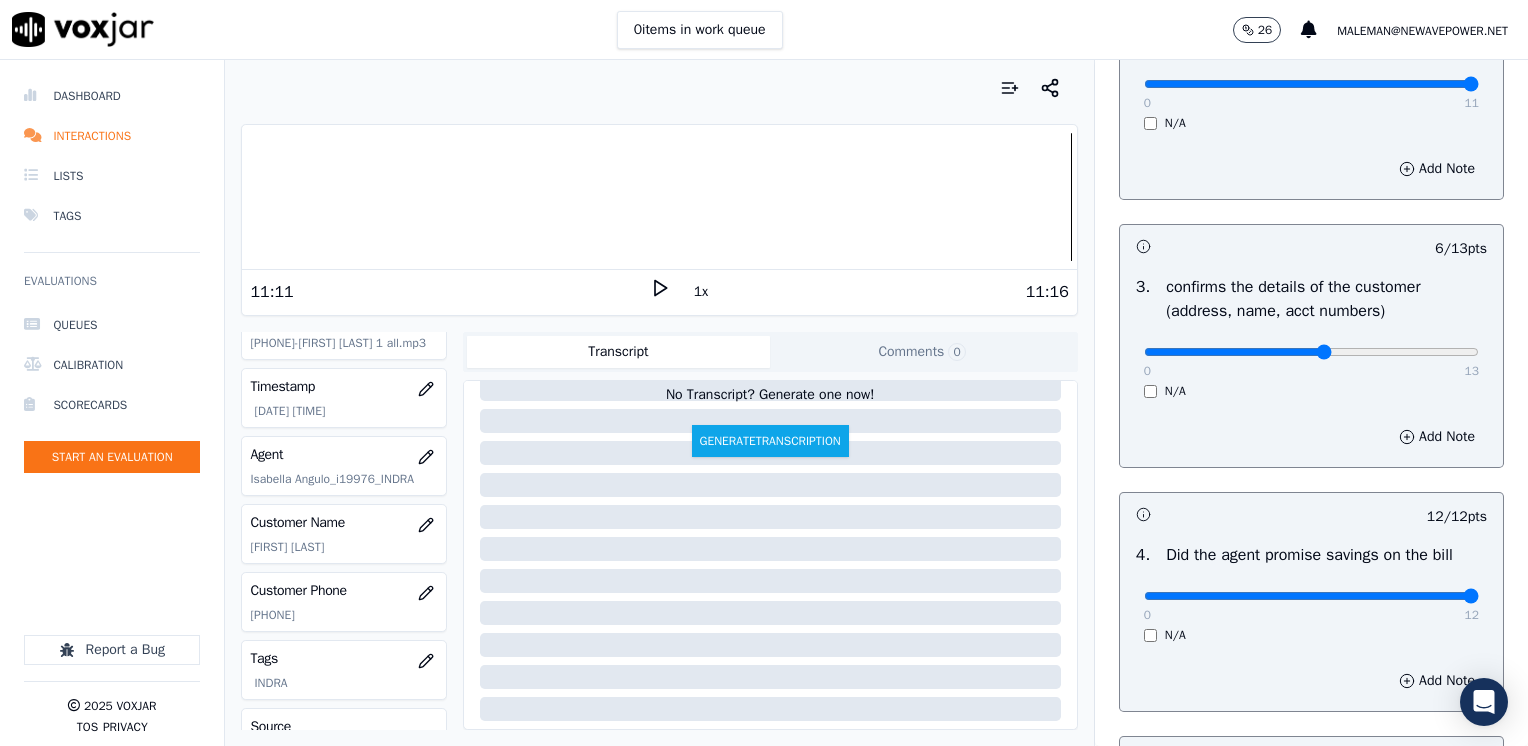 type on "7" 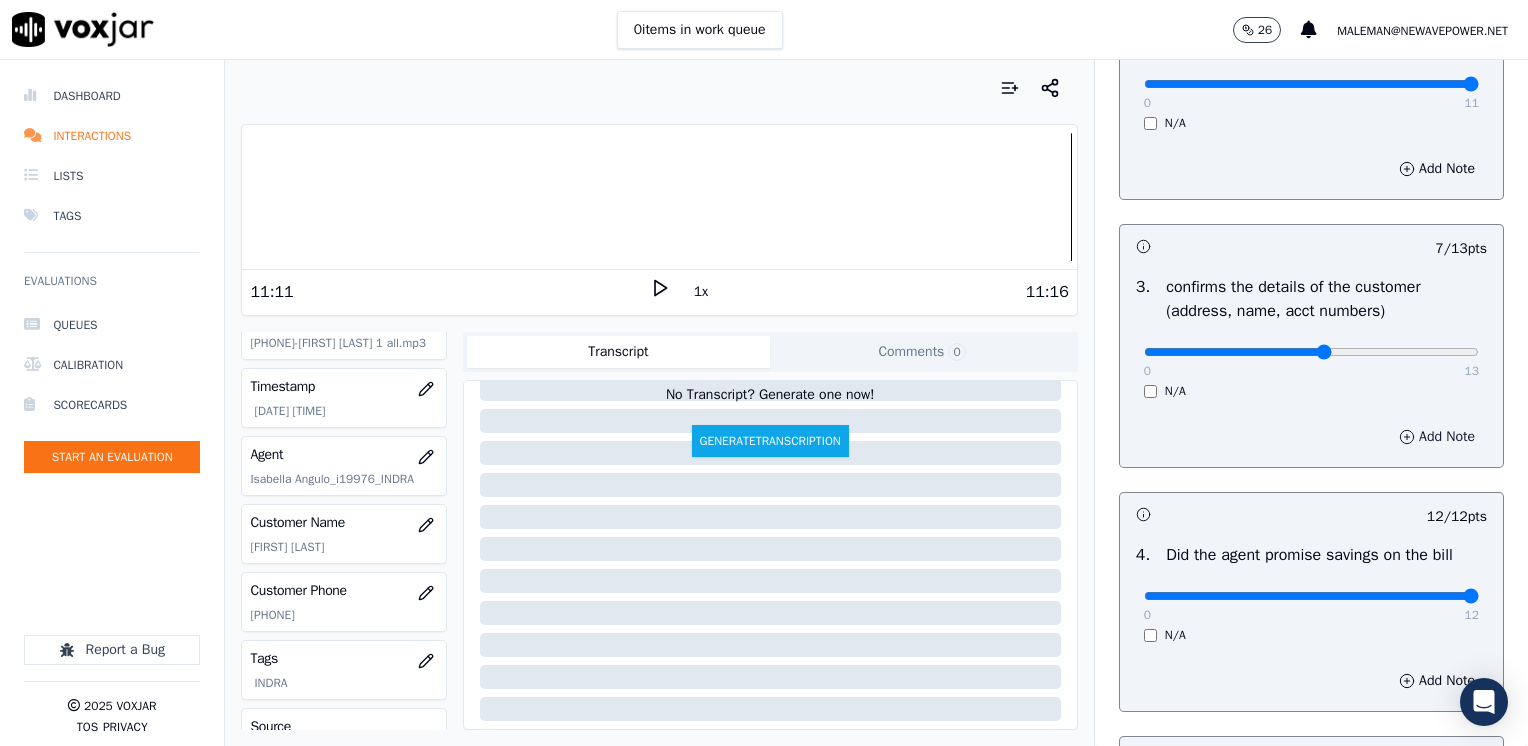 click on "Add Note" at bounding box center (1437, 437) 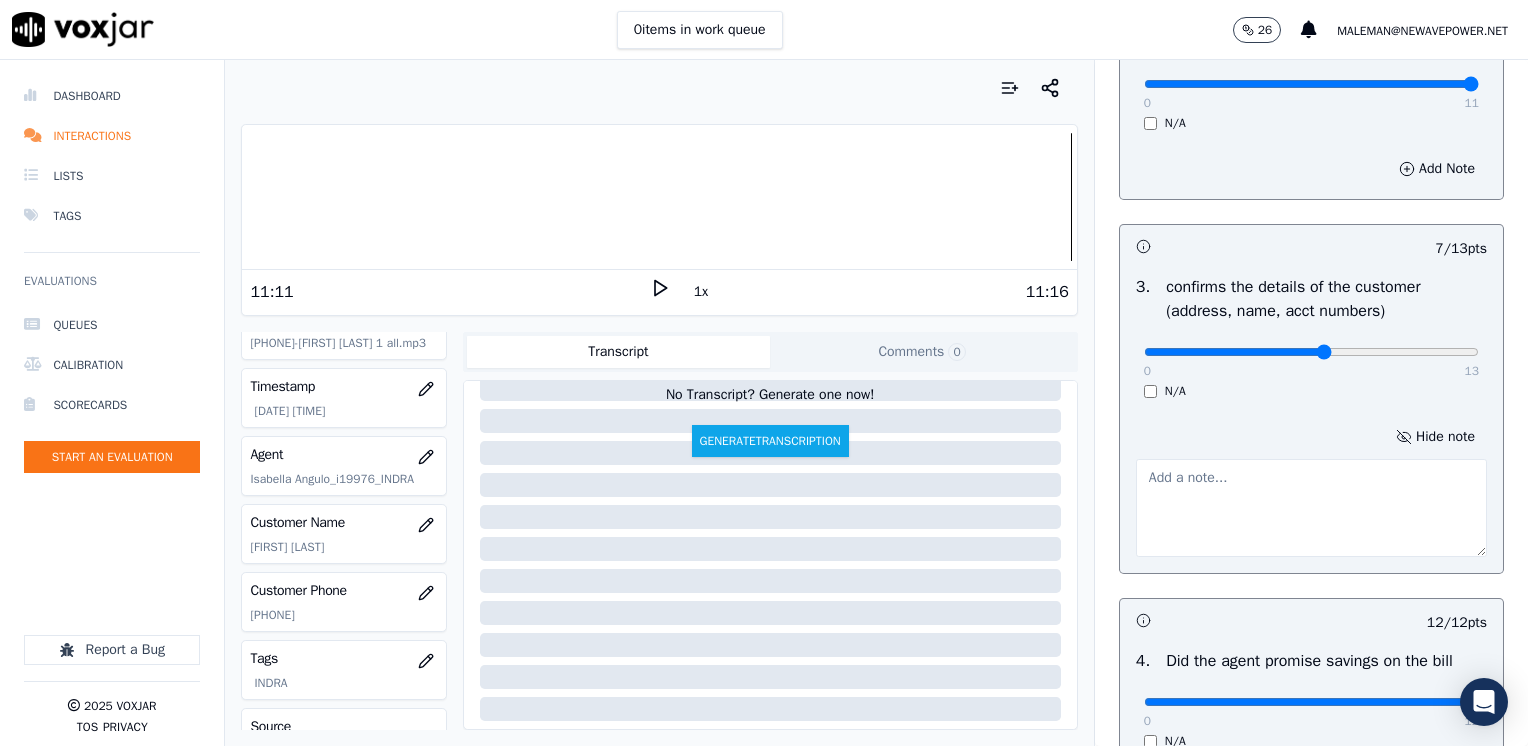 click at bounding box center [1311, 508] 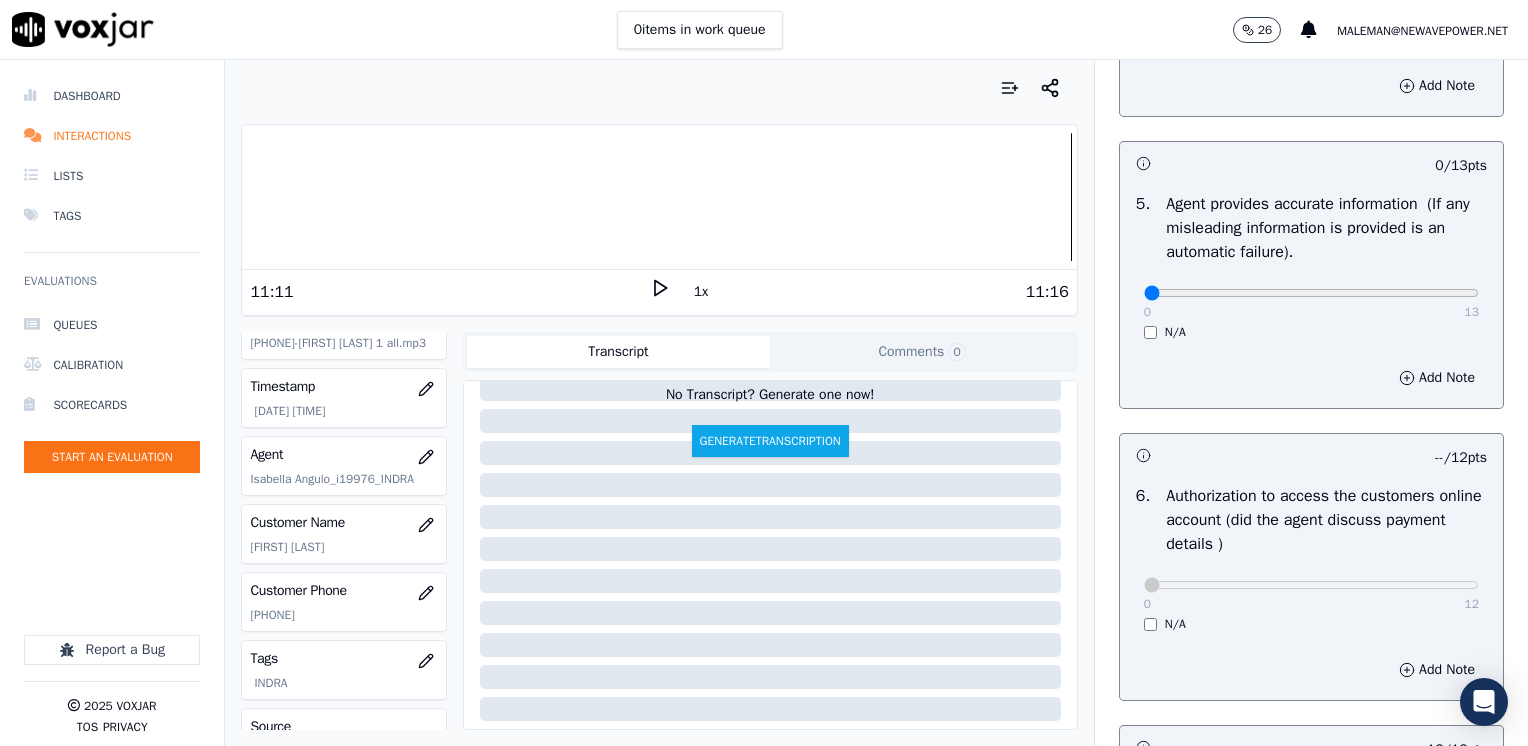 scroll, scrollTop: 1200, scrollLeft: 0, axis: vertical 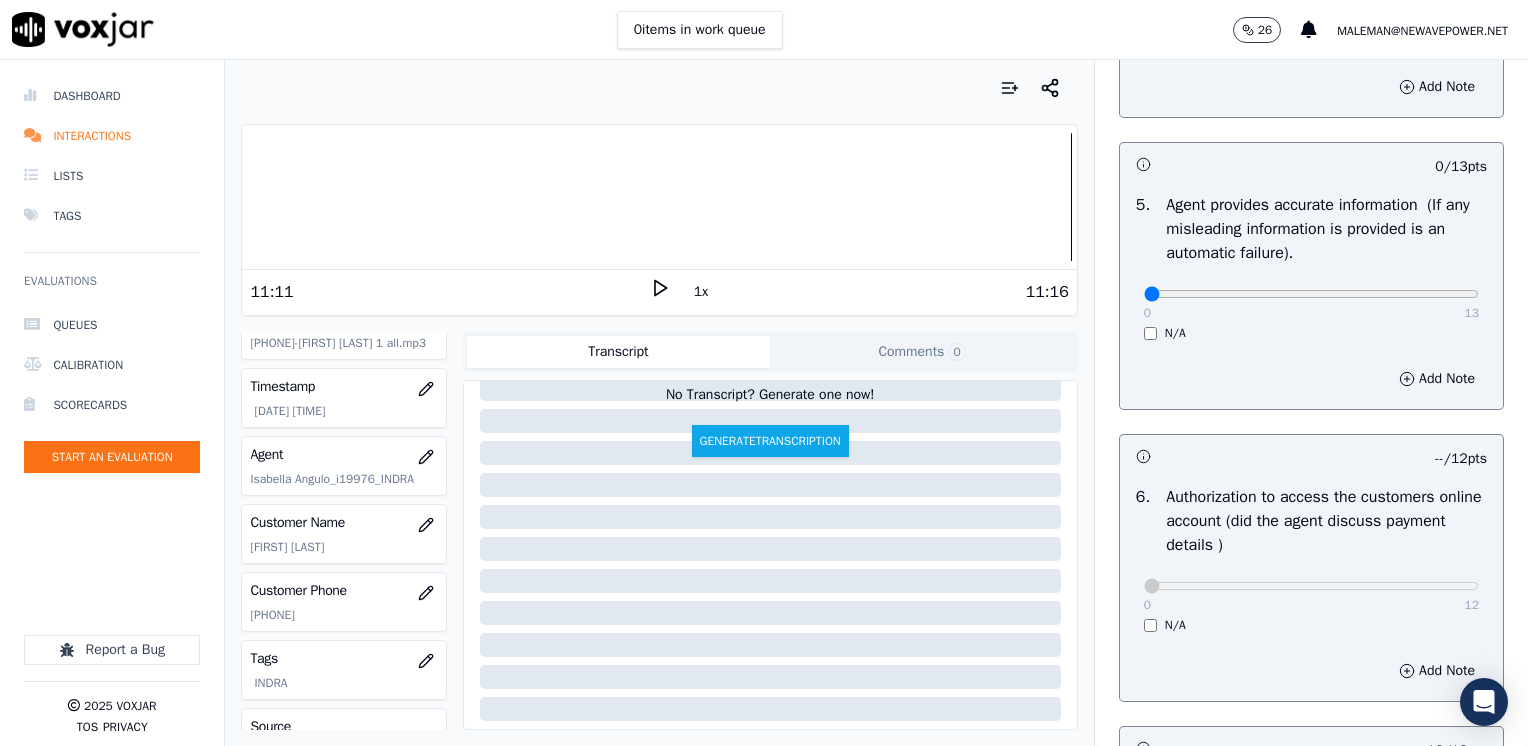 type on "Make sure to confirm full service address before reading the script" 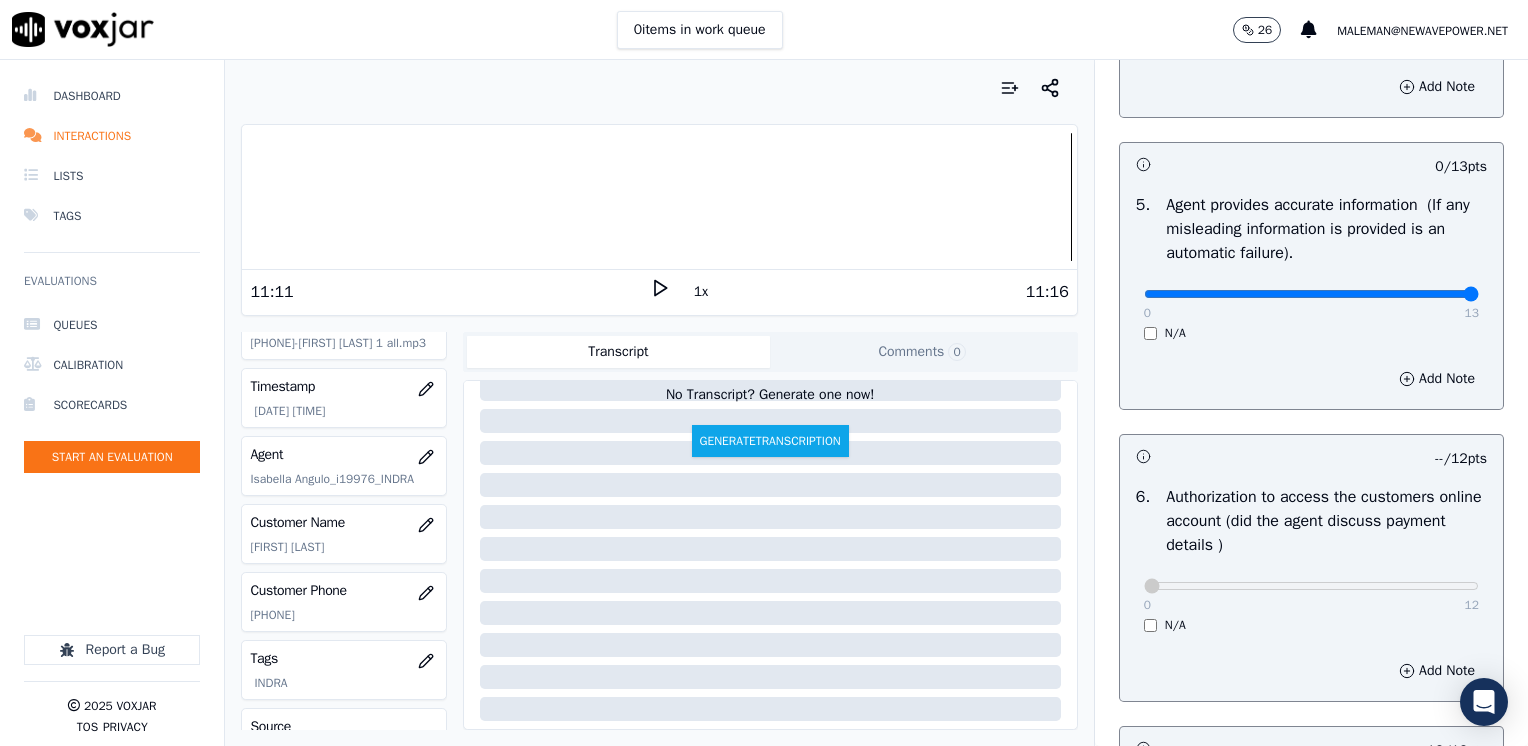 drag, startPoint x: 1135, startPoint y: 295, endPoint x: 1523, endPoint y: 384, distance: 398.07663 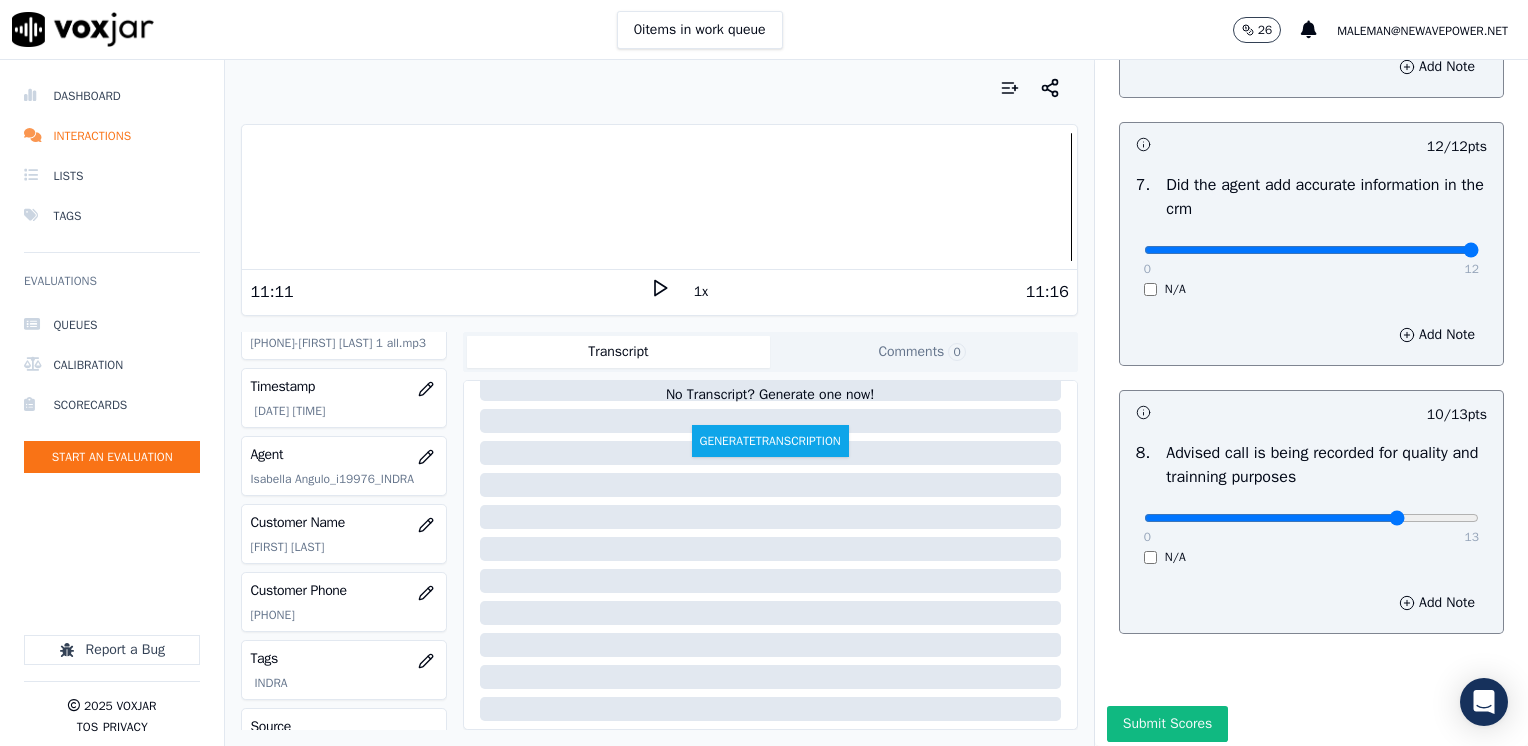 scroll, scrollTop: 1853, scrollLeft: 0, axis: vertical 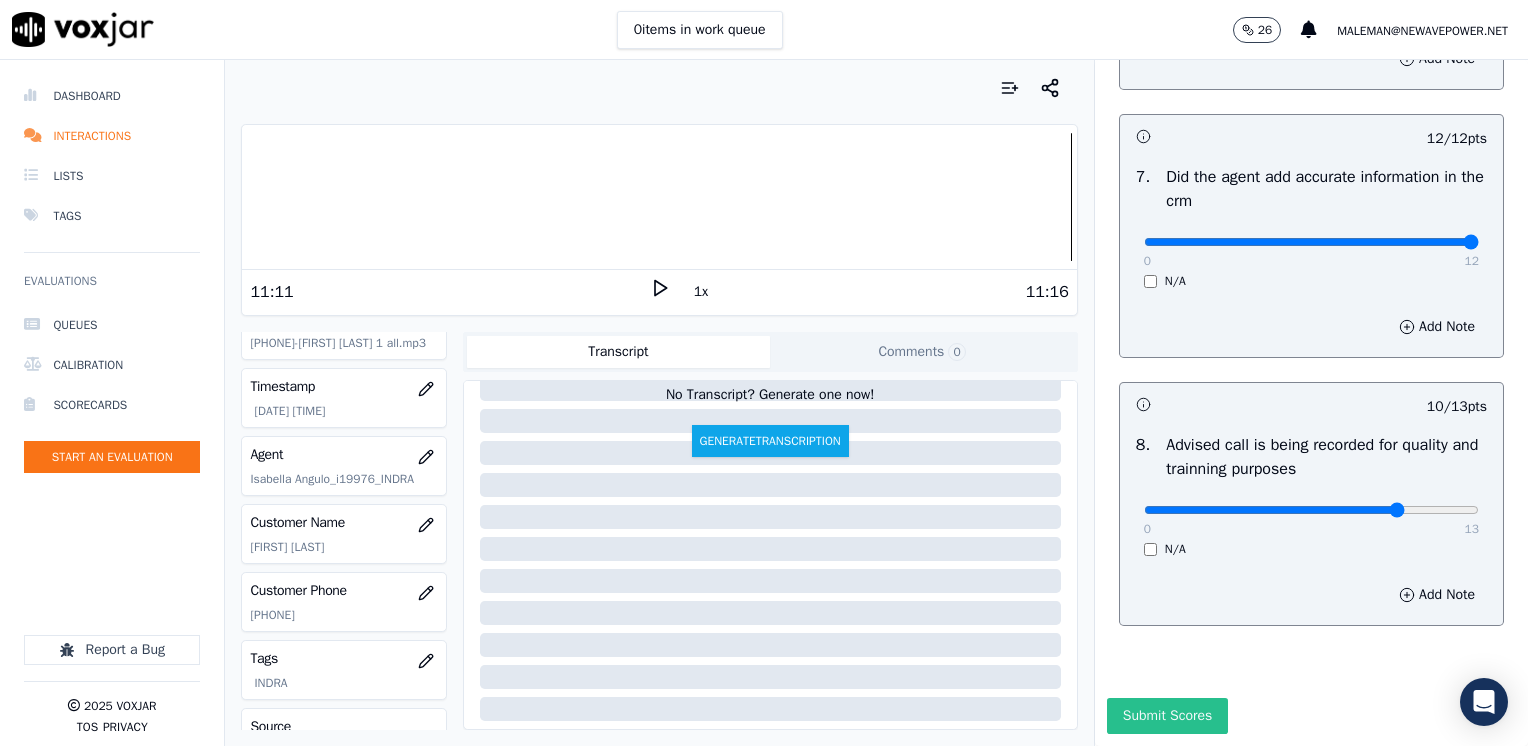 click on "Submit Scores" at bounding box center [1167, 716] 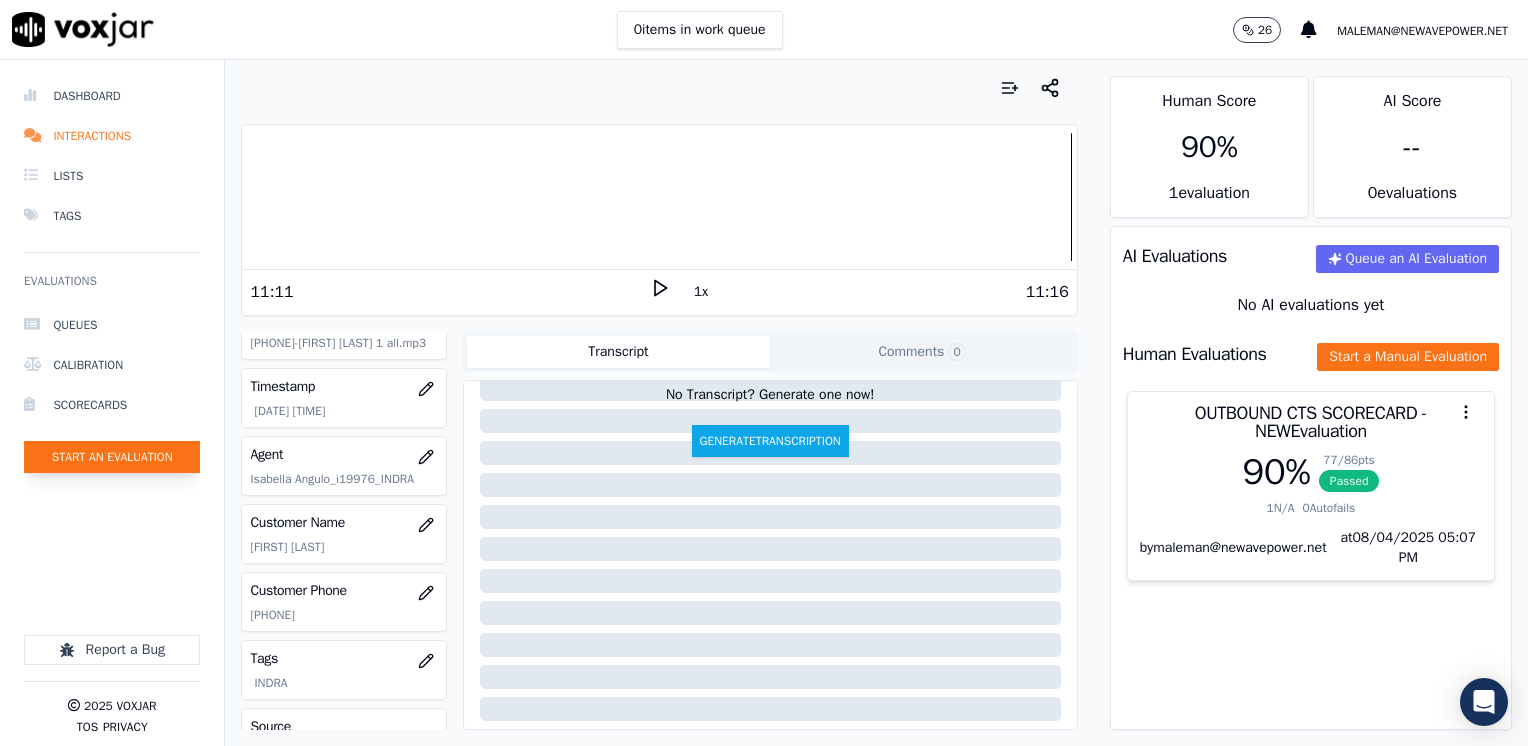click on "Start an Evaluation" 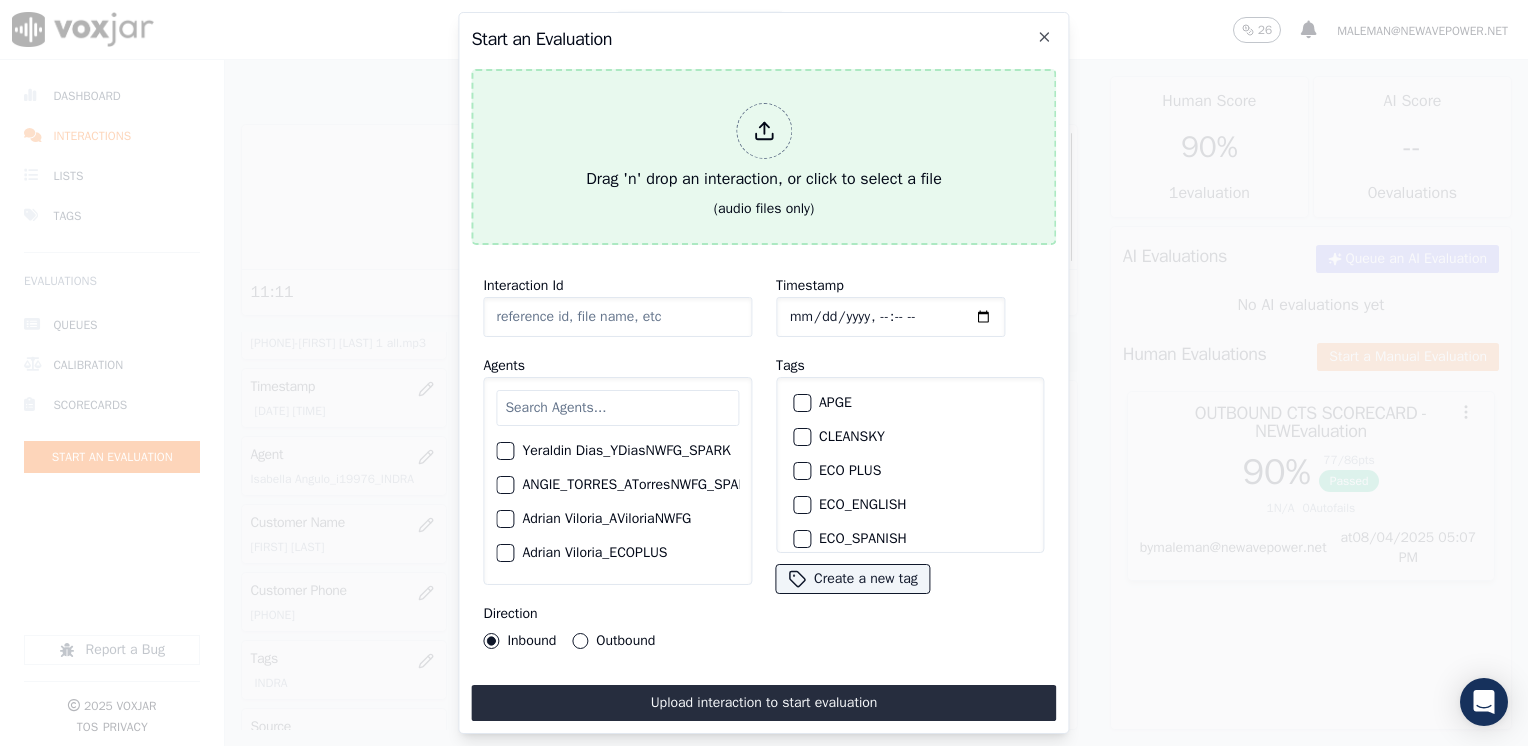 click 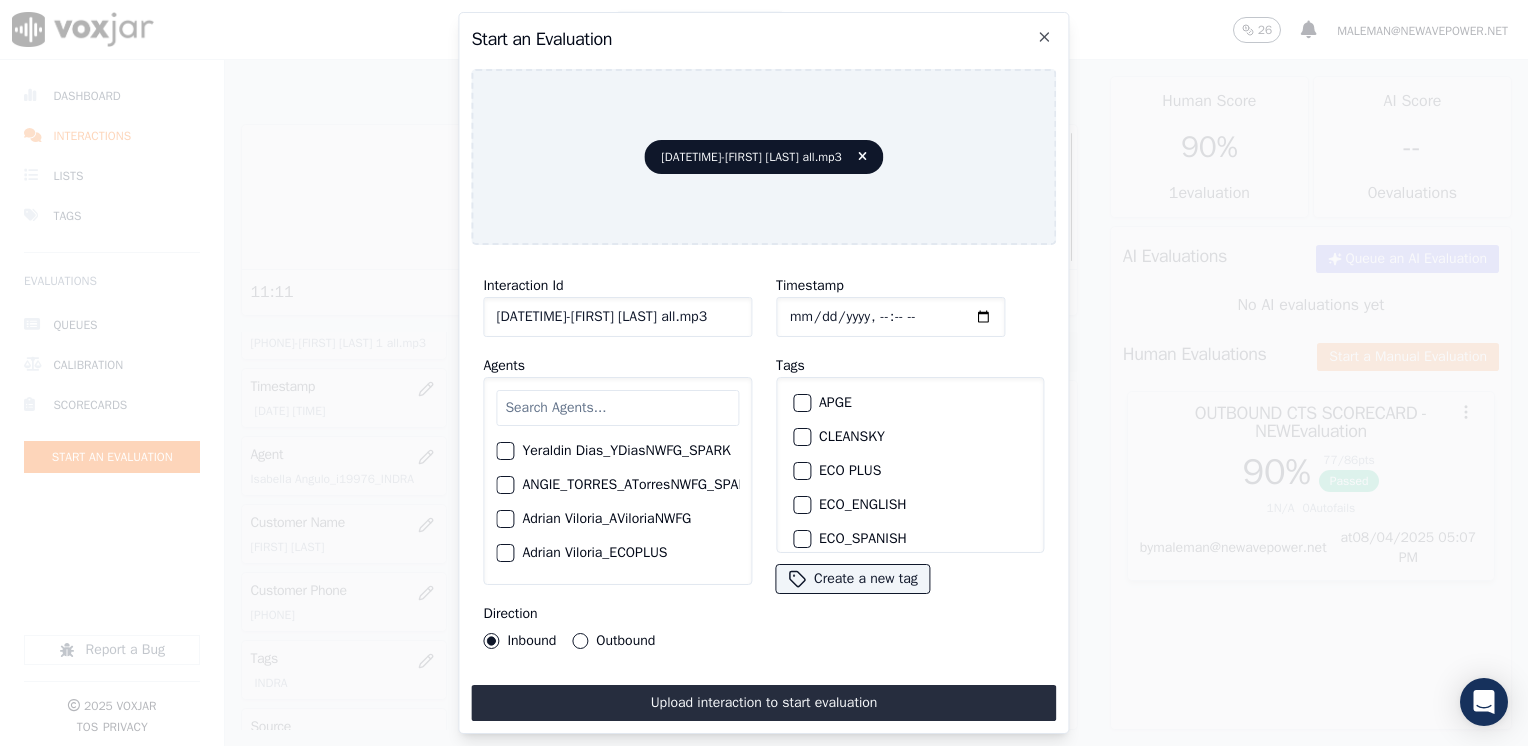 click at bounding box center [617, 408] 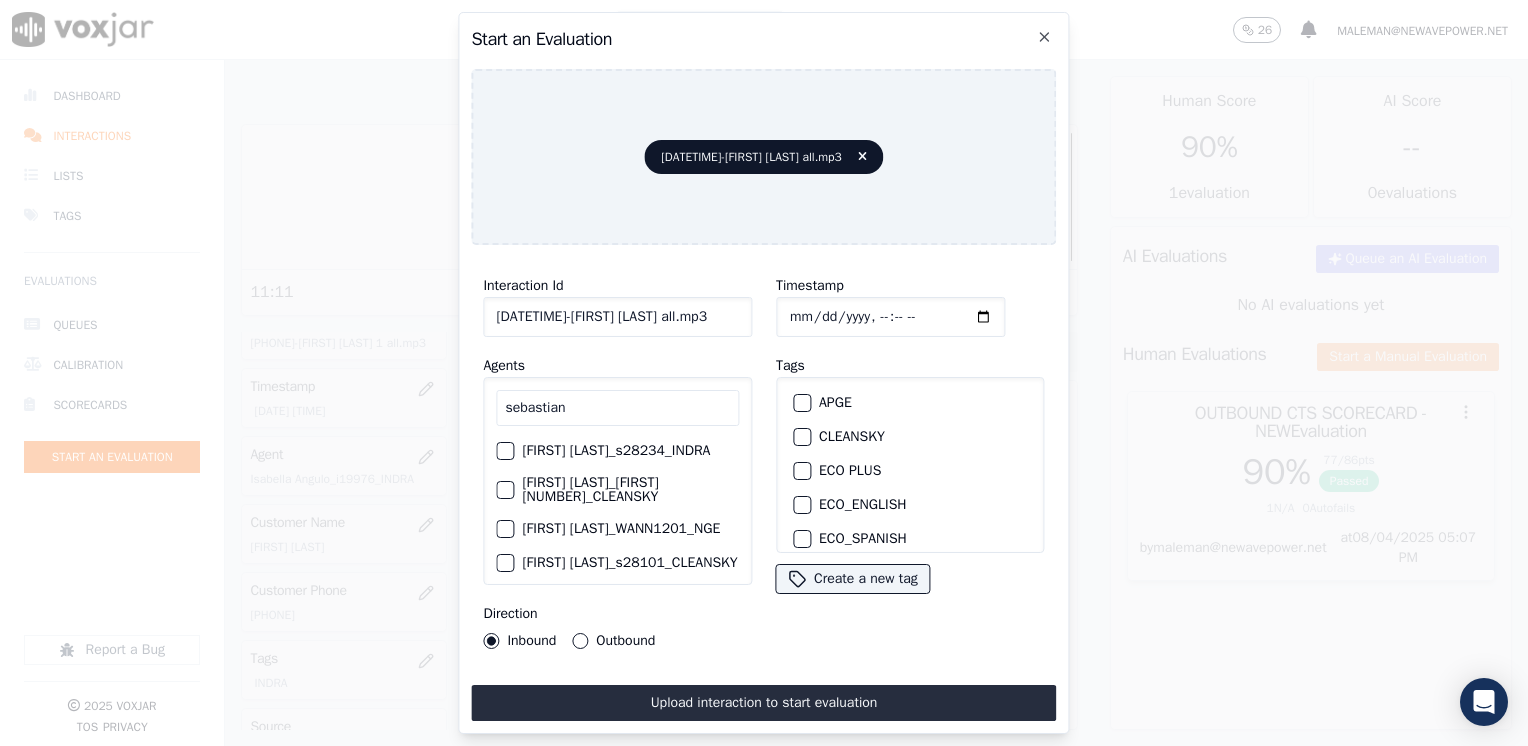 drag, startPoint x: 607, startPoint y: 414, endPoint x: 306, endPoint y: 401, distance: 301.2806 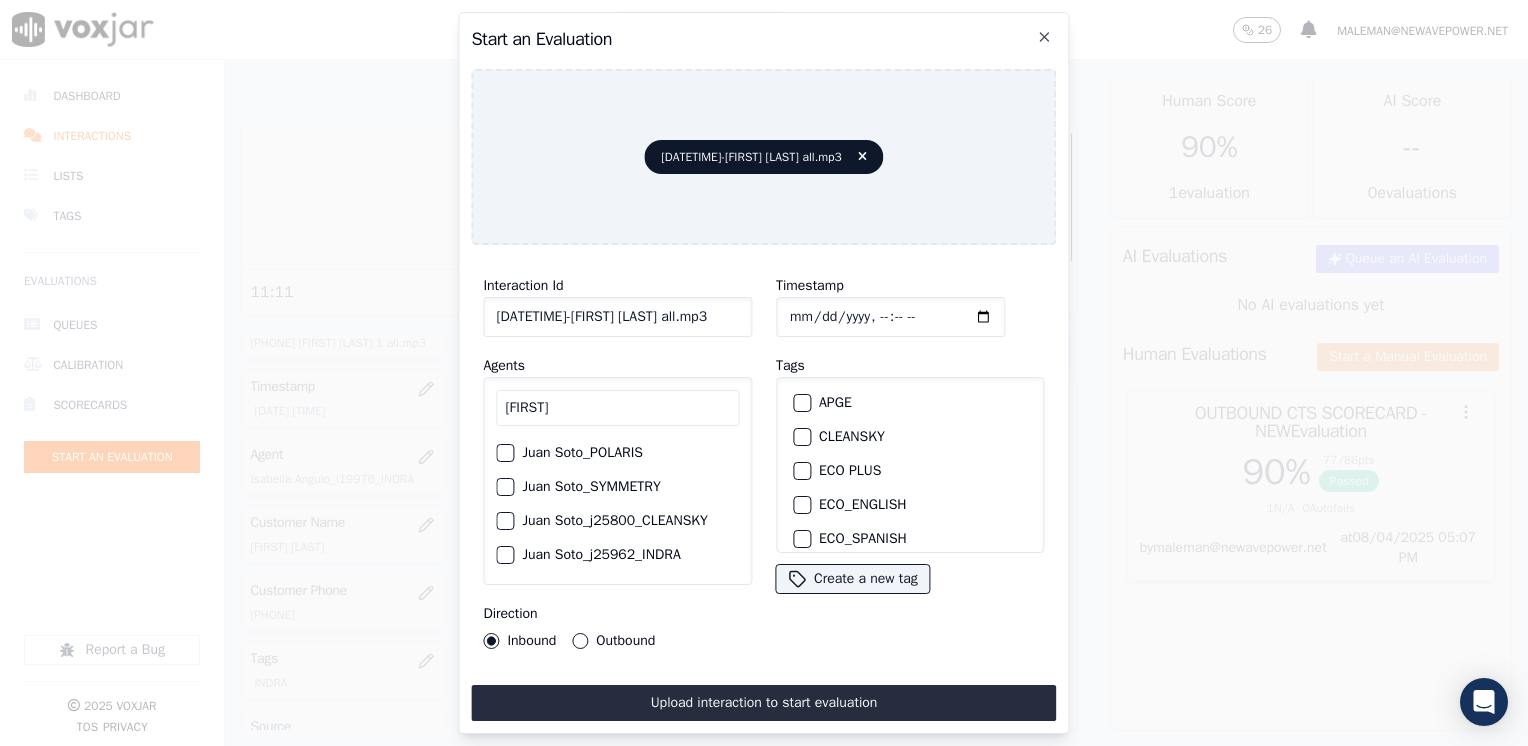 scroll, scrollTop: 107, scrollLeft: 0, axis: vertical 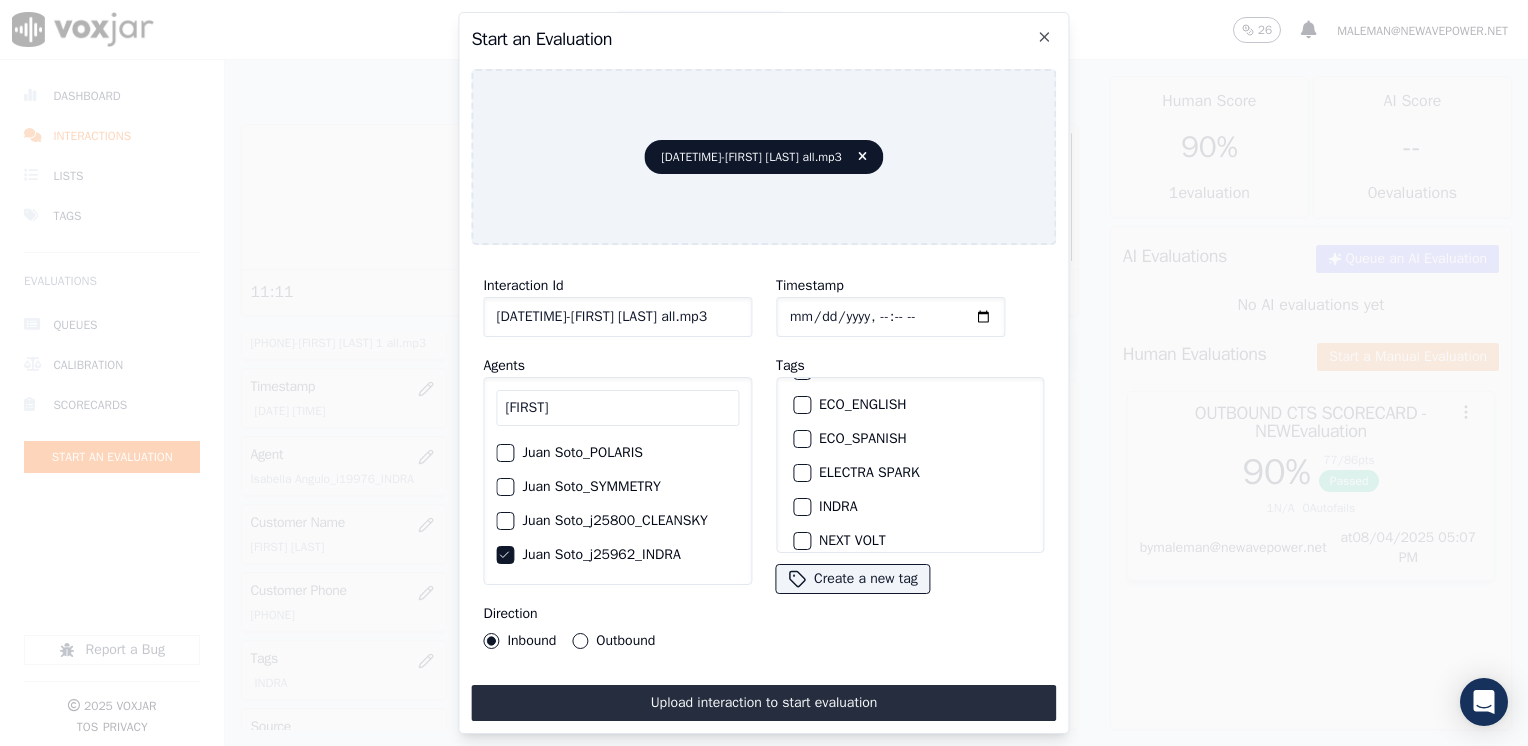 click at bounding box center [801, 507] 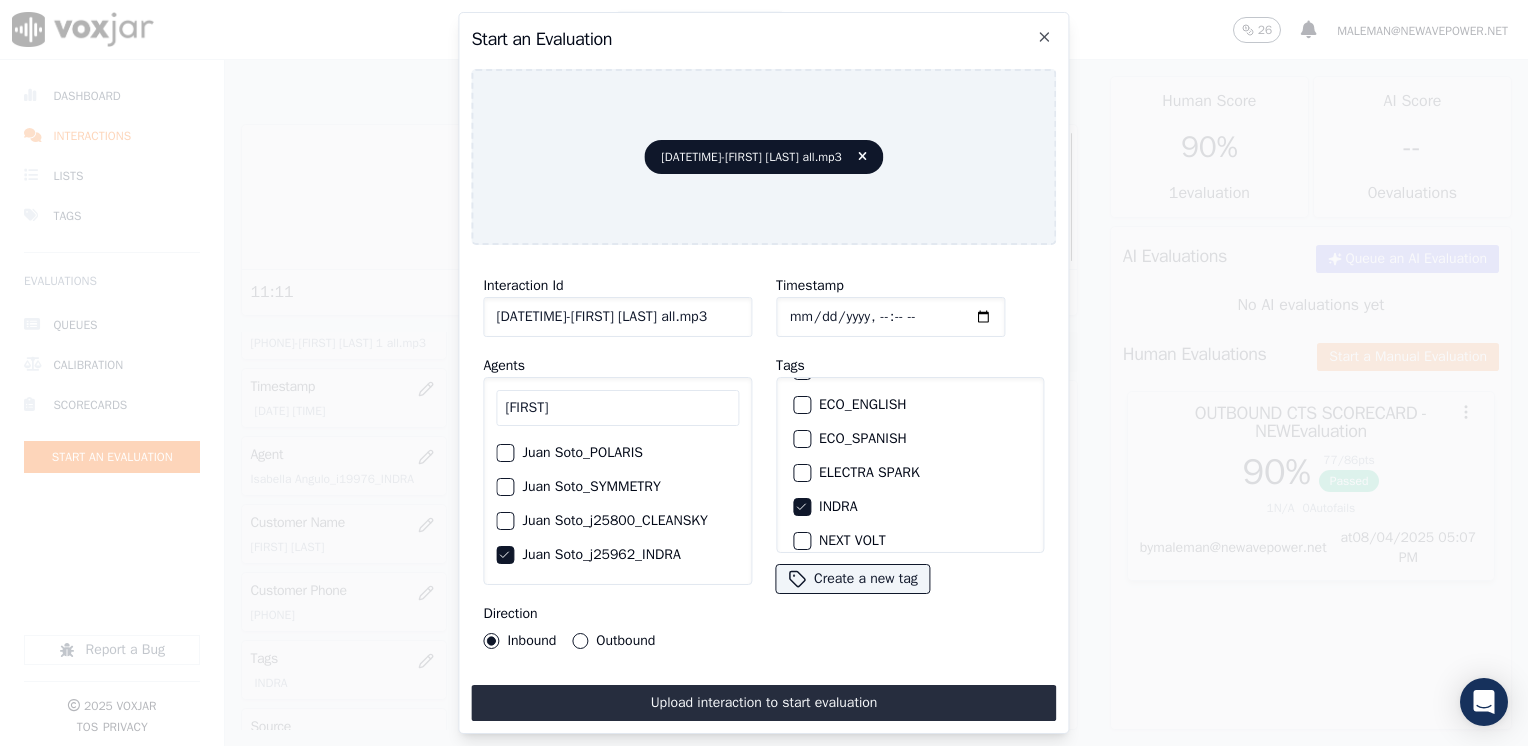 click on "Timestamp" 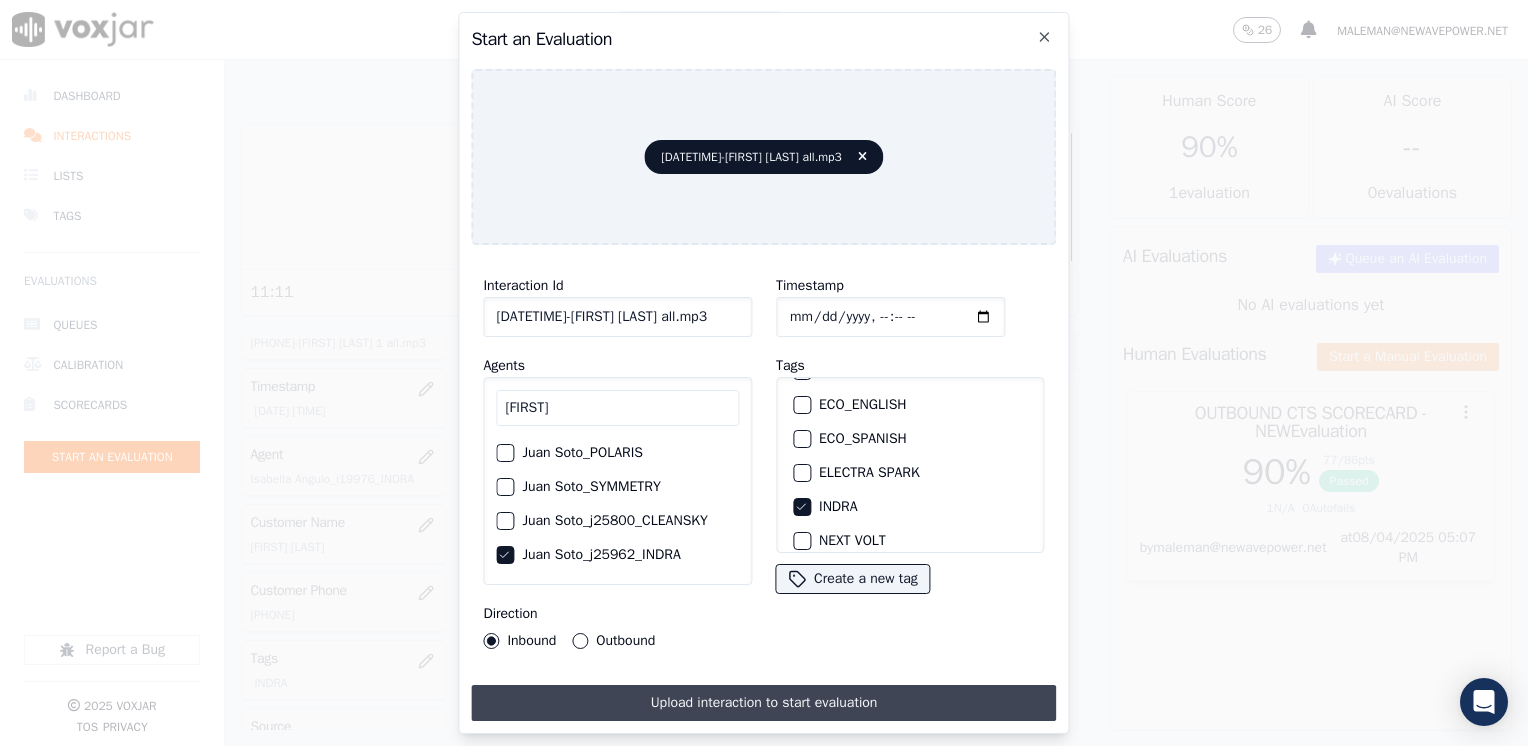 click on "Upload interaction to start evaluation" at bounding box center (763, 703) 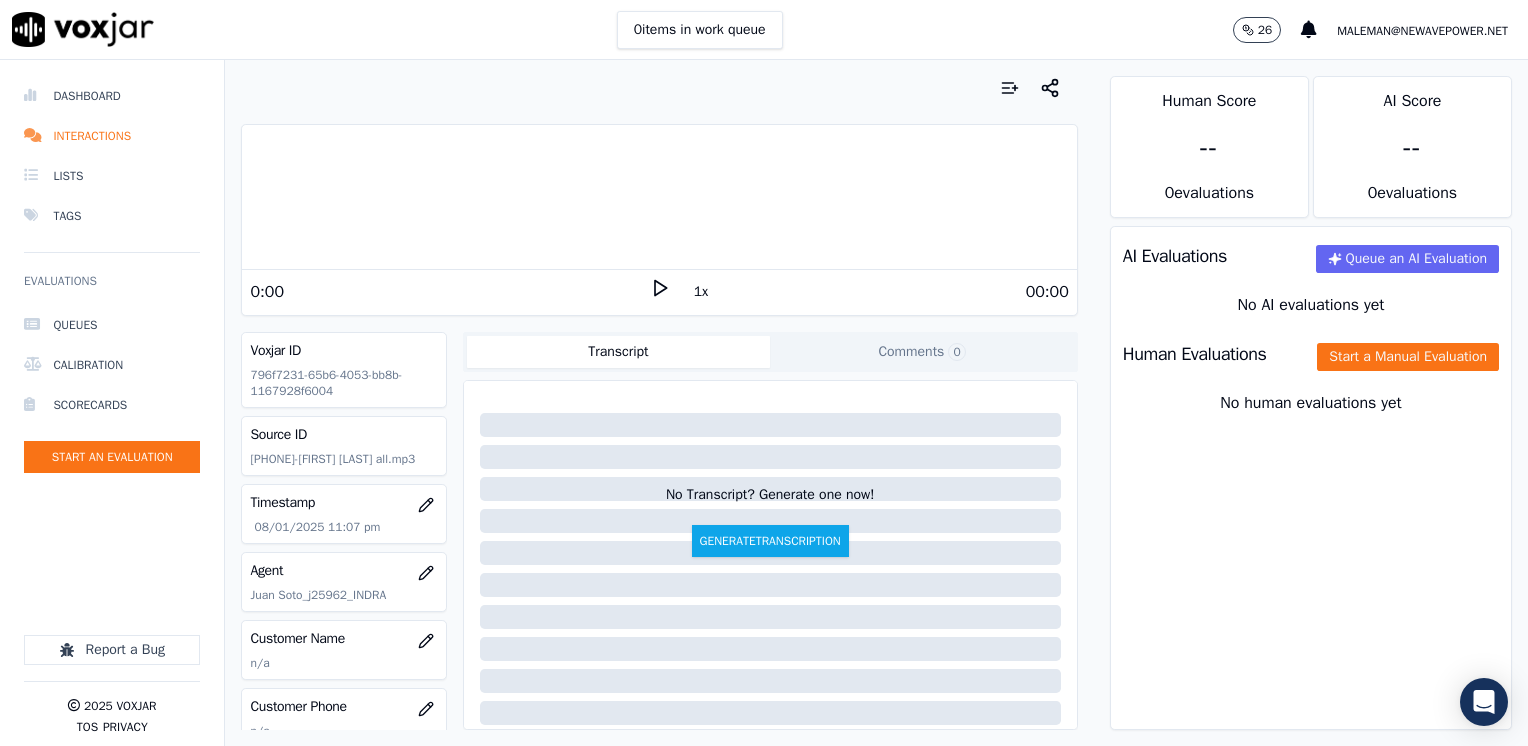 click 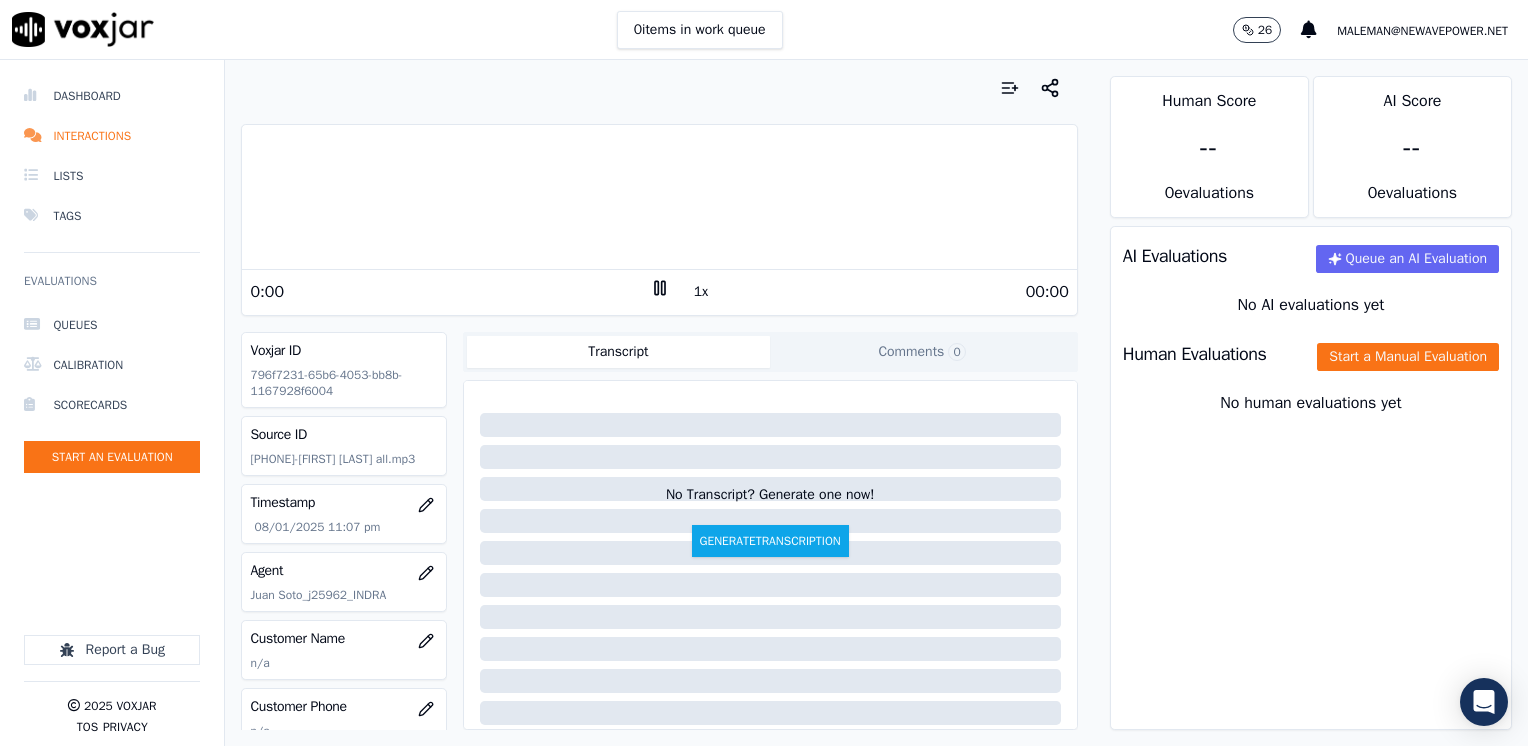 click 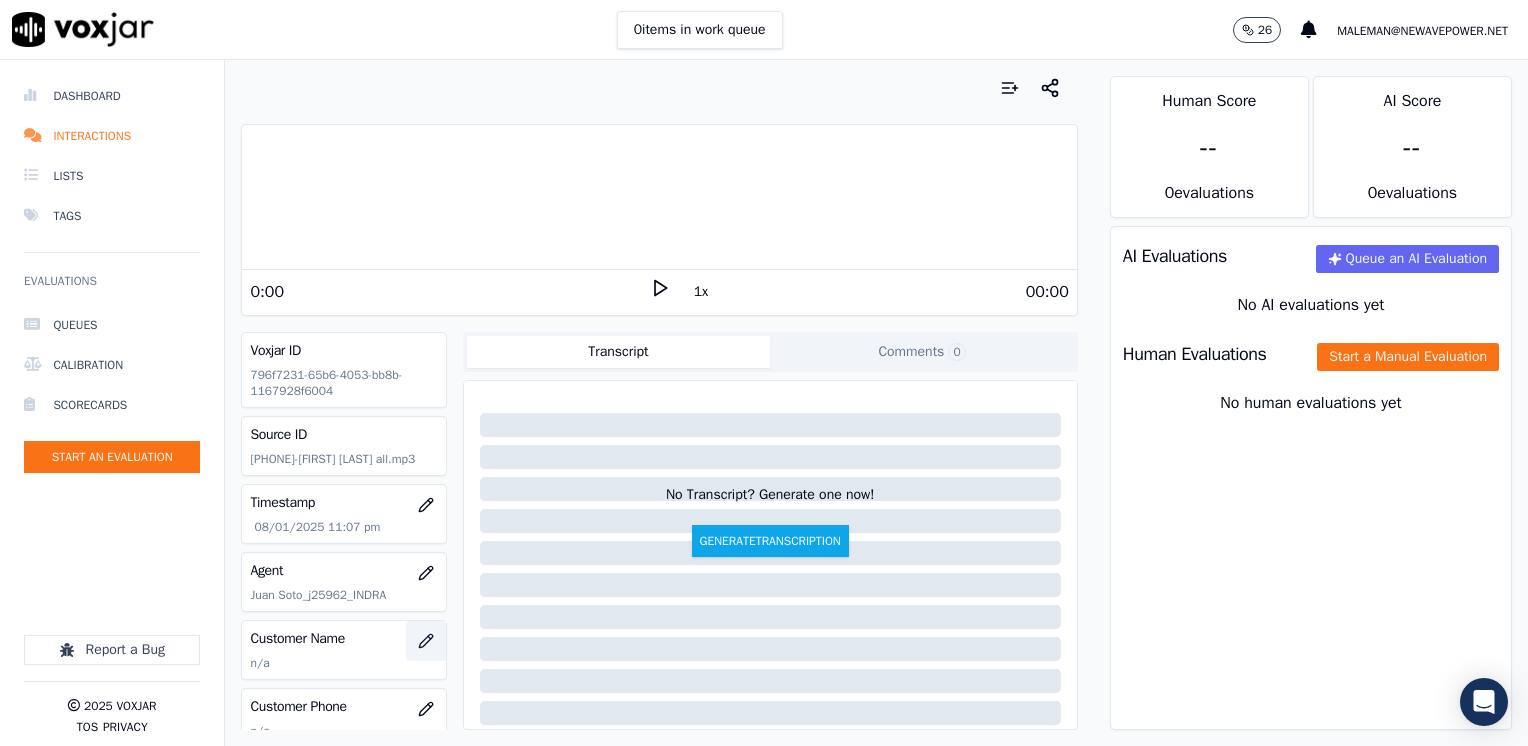 scroll, scrollTop: 100, scrollLeft: 0, axis: vertical 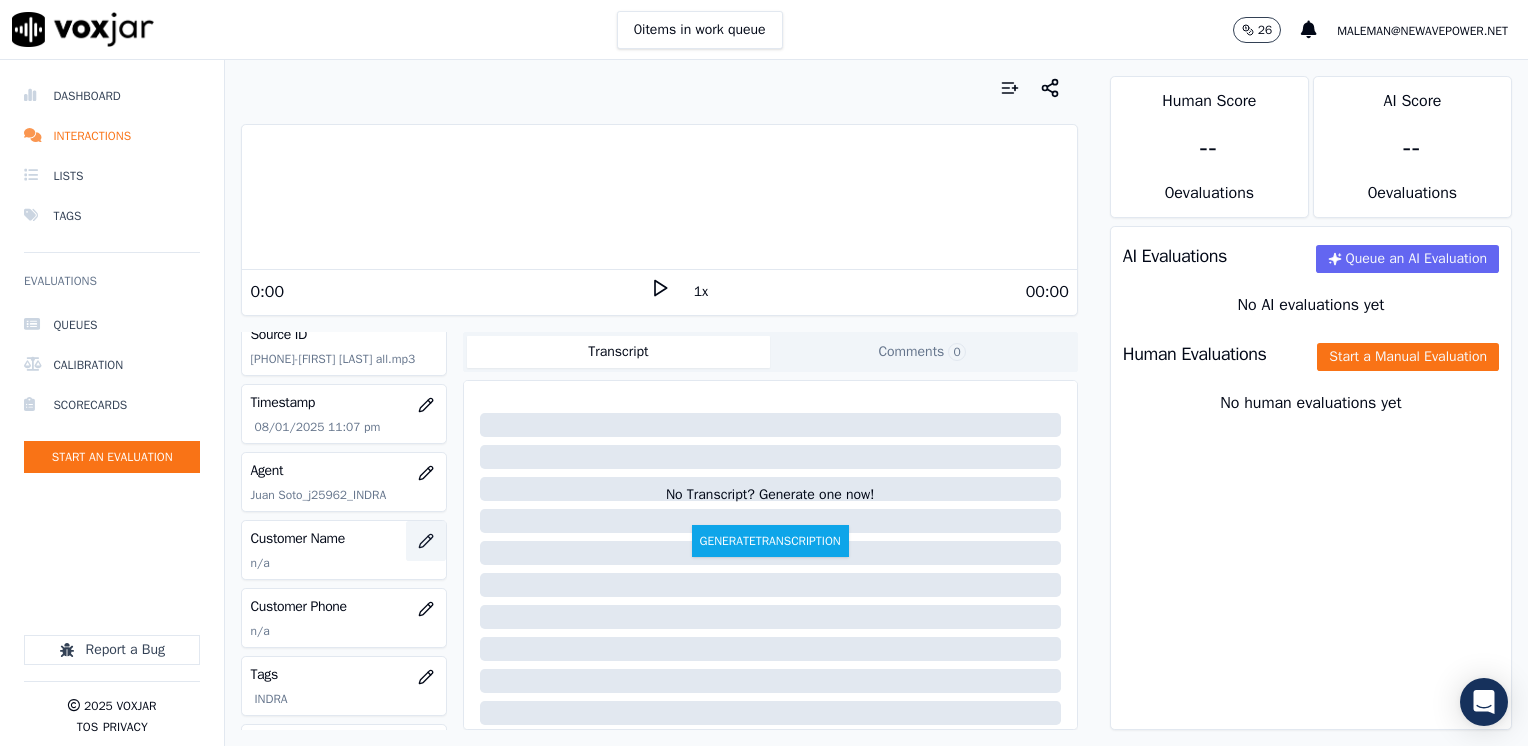 click 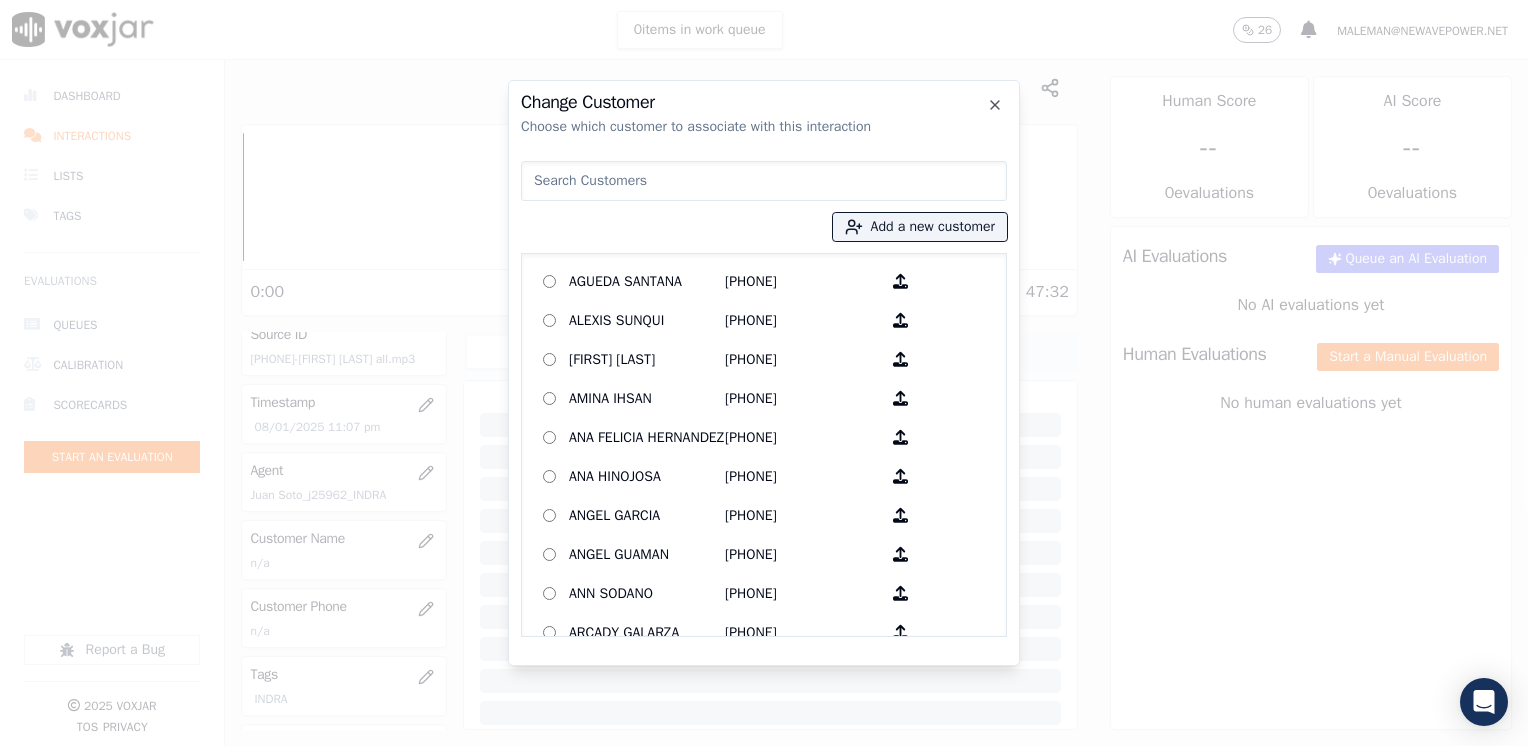 click at bounding box center [764, 181] 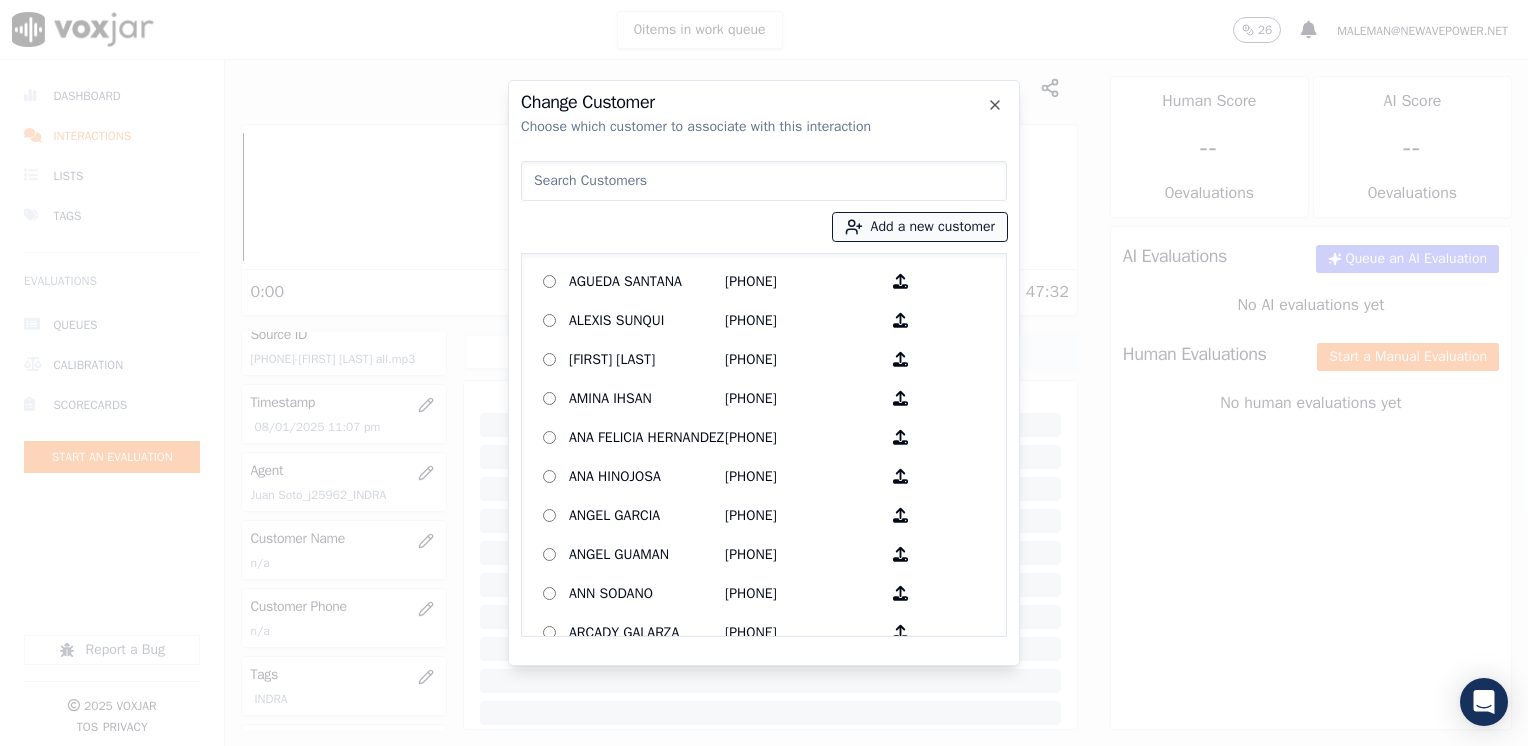 paste on "4847554441" 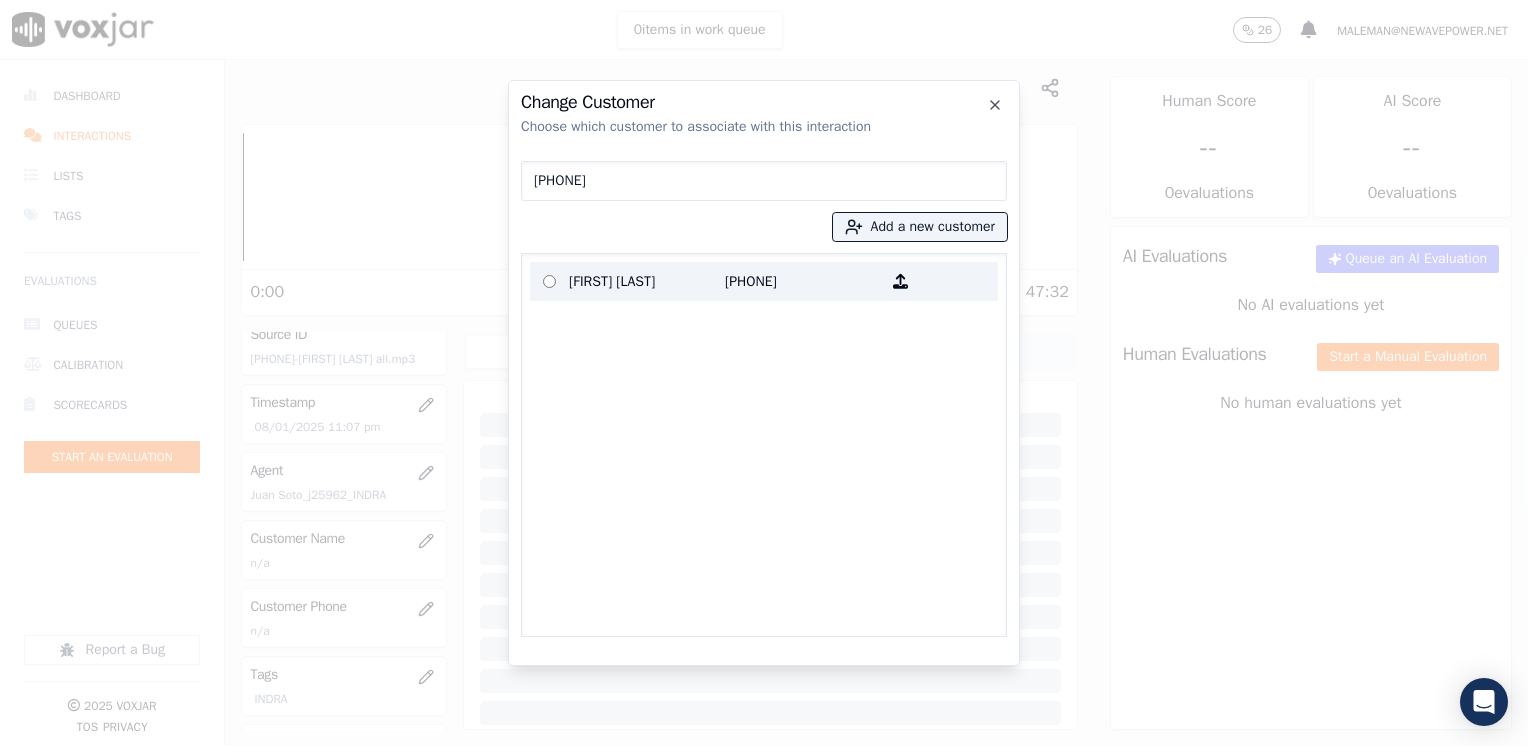 type on "4847554441" 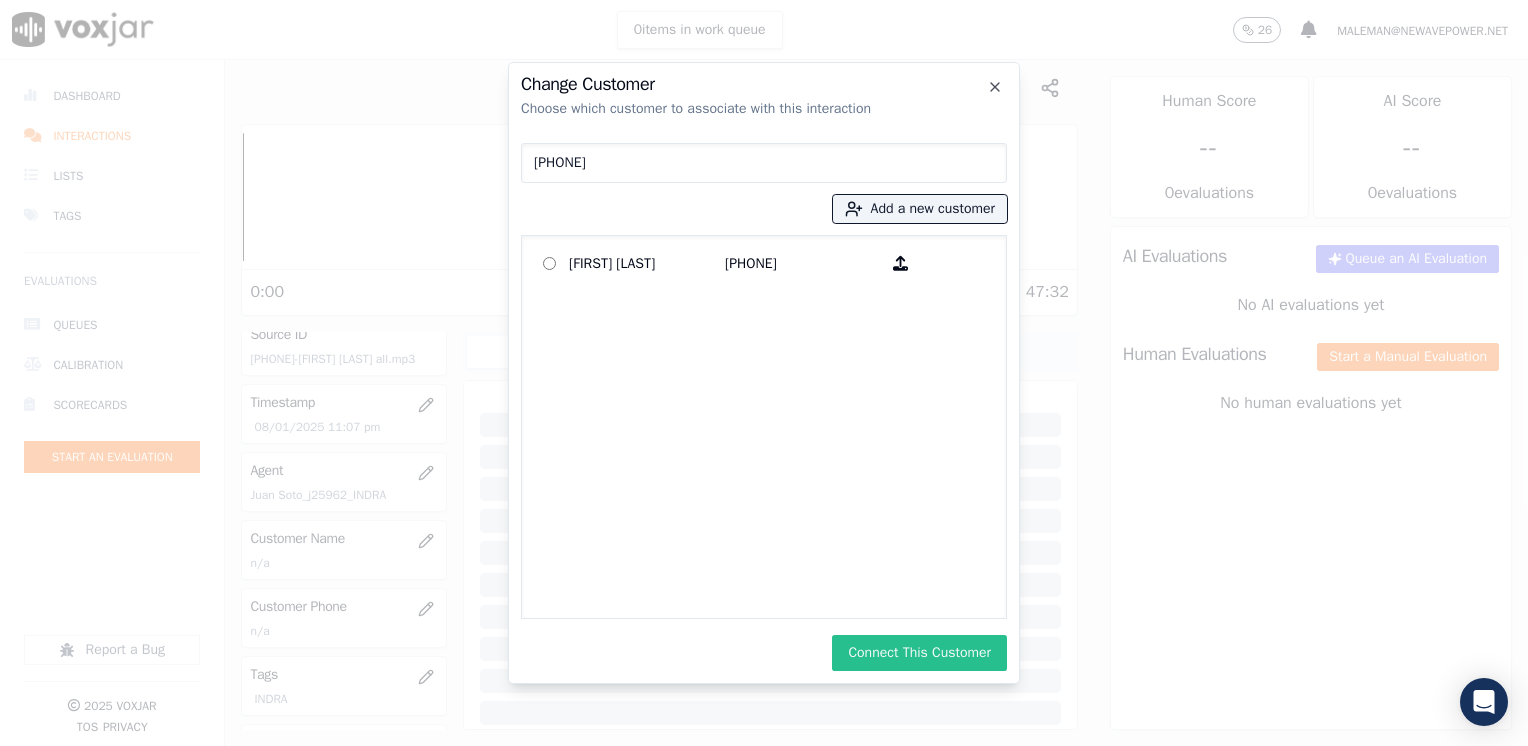 click on "Connect This Customer" at bounding box center (919, 653) 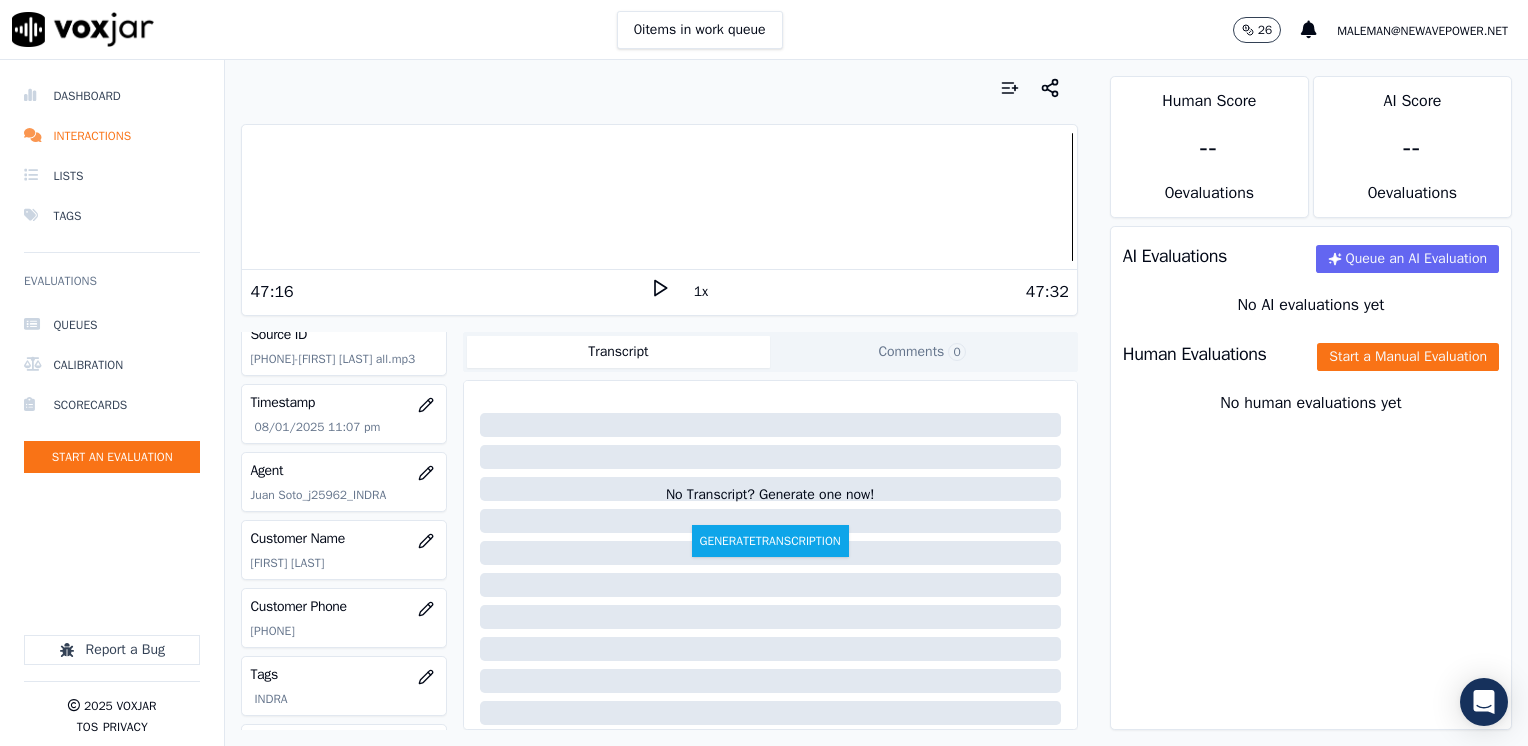 click on "Human Evaluations   Start a Manual Evaluation" at bounding box center [1311, 354] 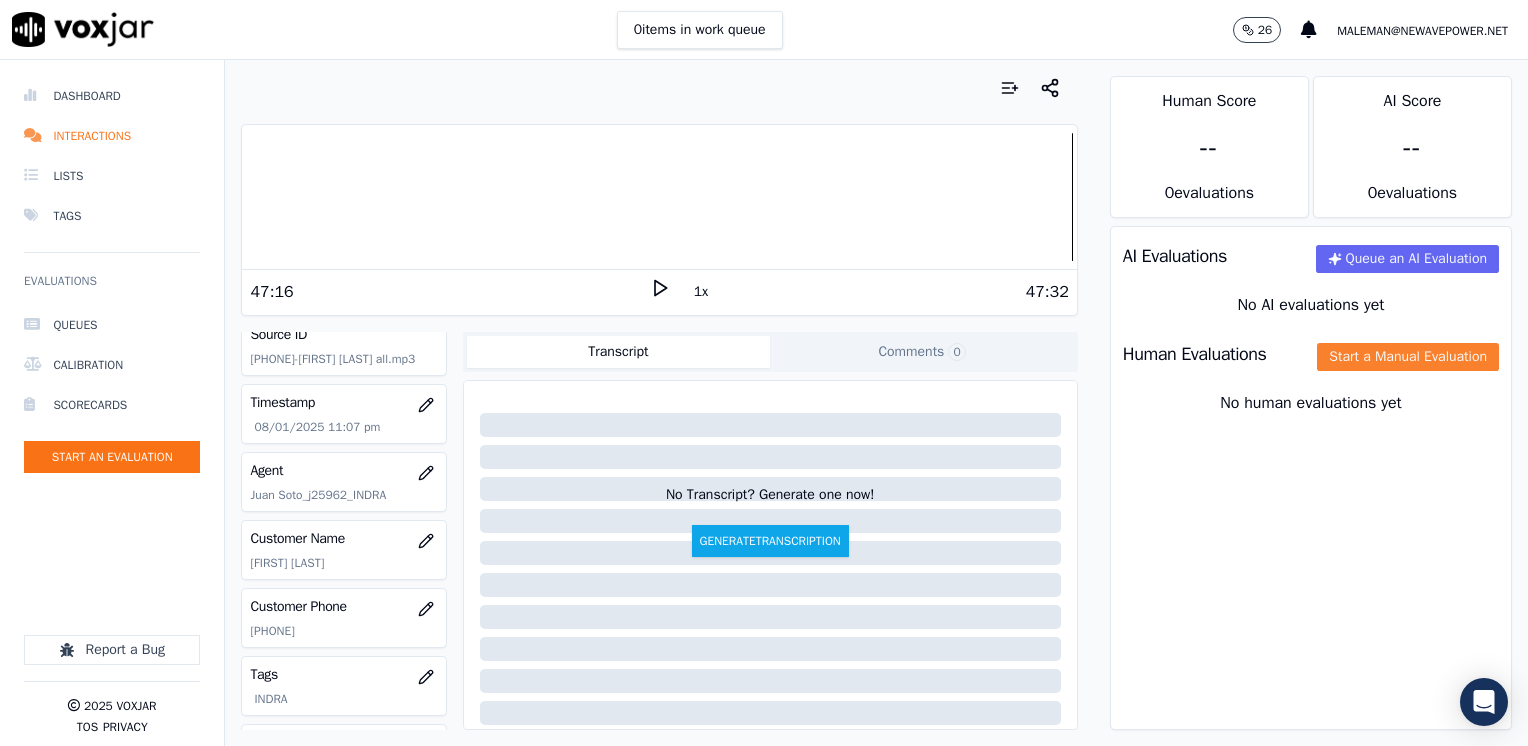 click on "Start a Manual Evaluation" 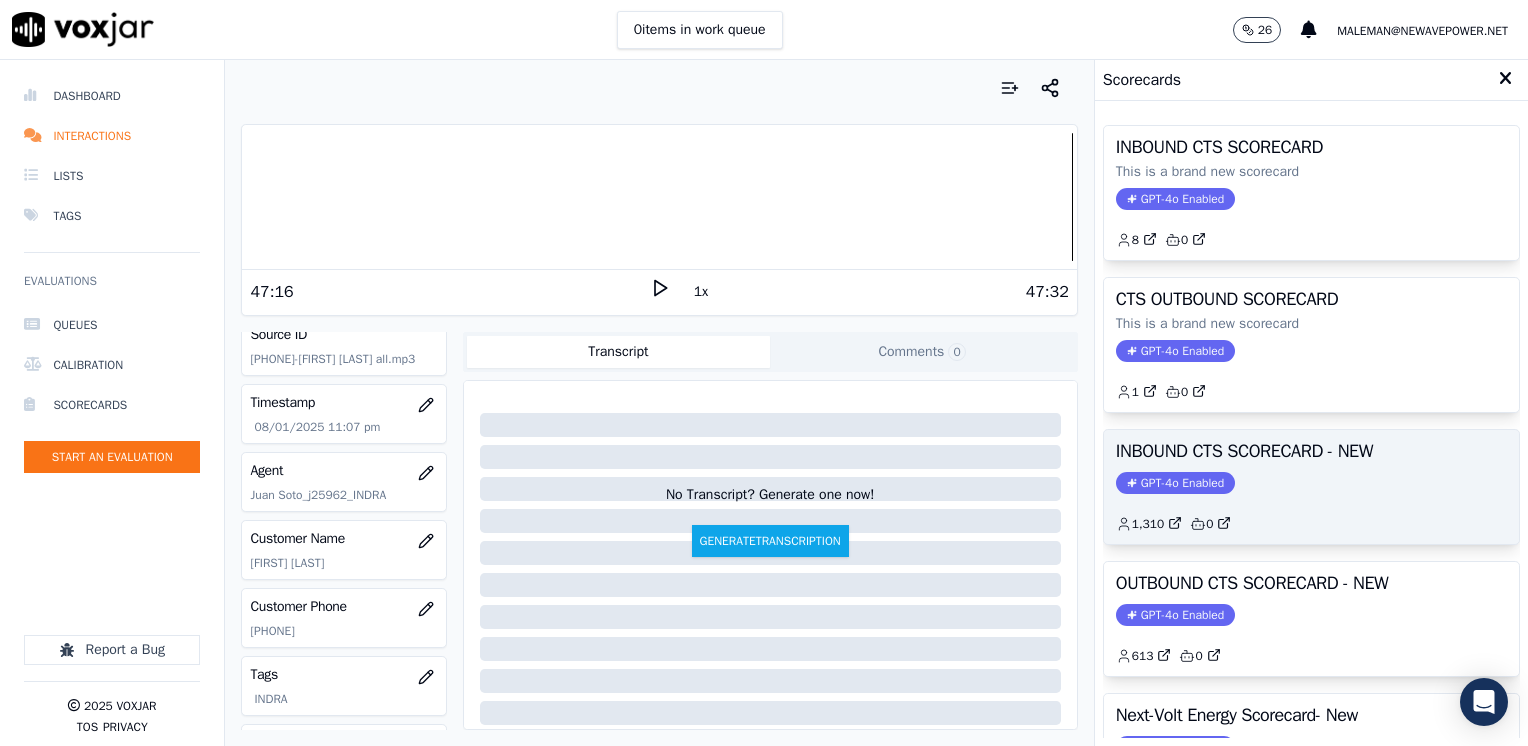 click on "GPT-4o Enabled" at bounding box center (1175, 483) 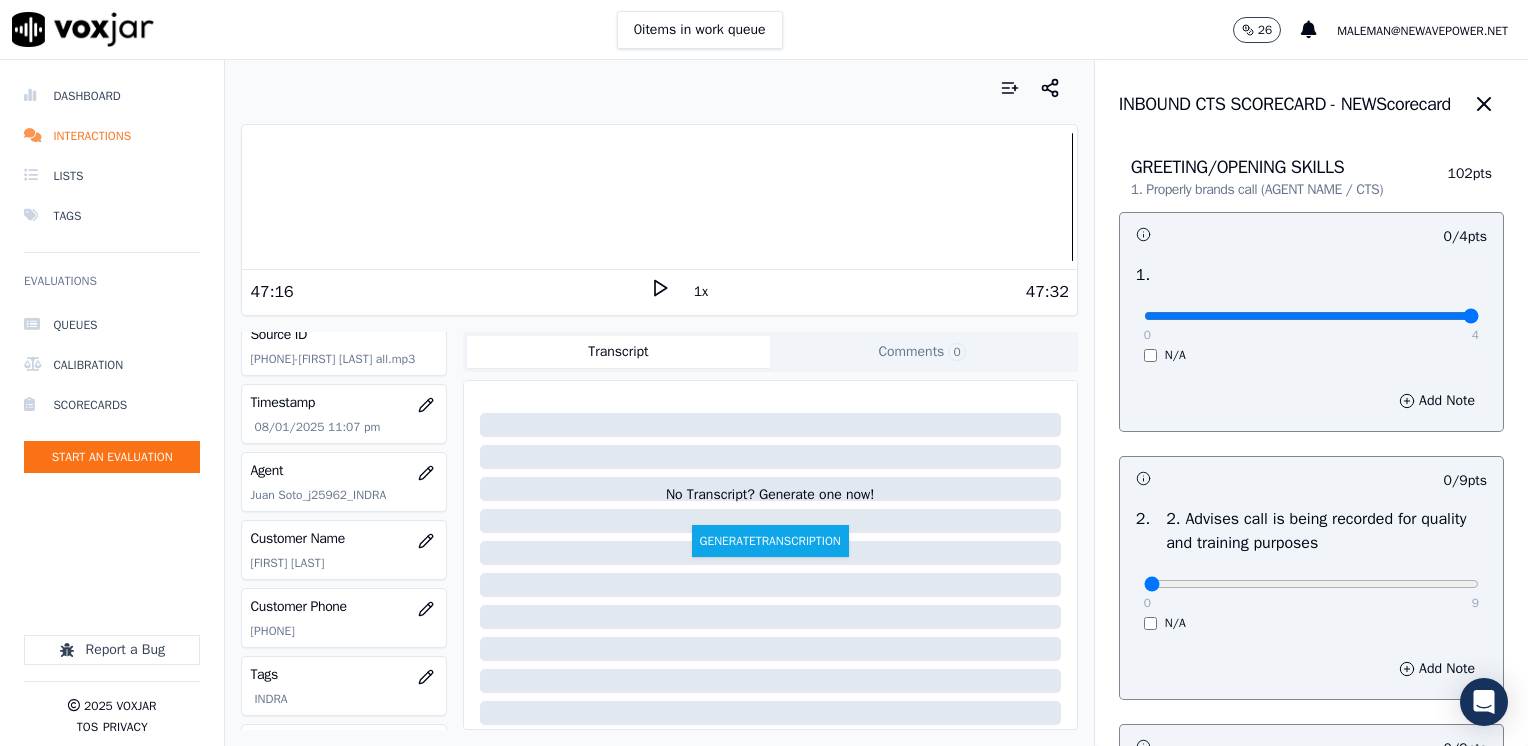 drag, startPoint x: 1132, startPoint y: 318, endPoint x: 1531, endPoint y: 307, distance: 399.1516 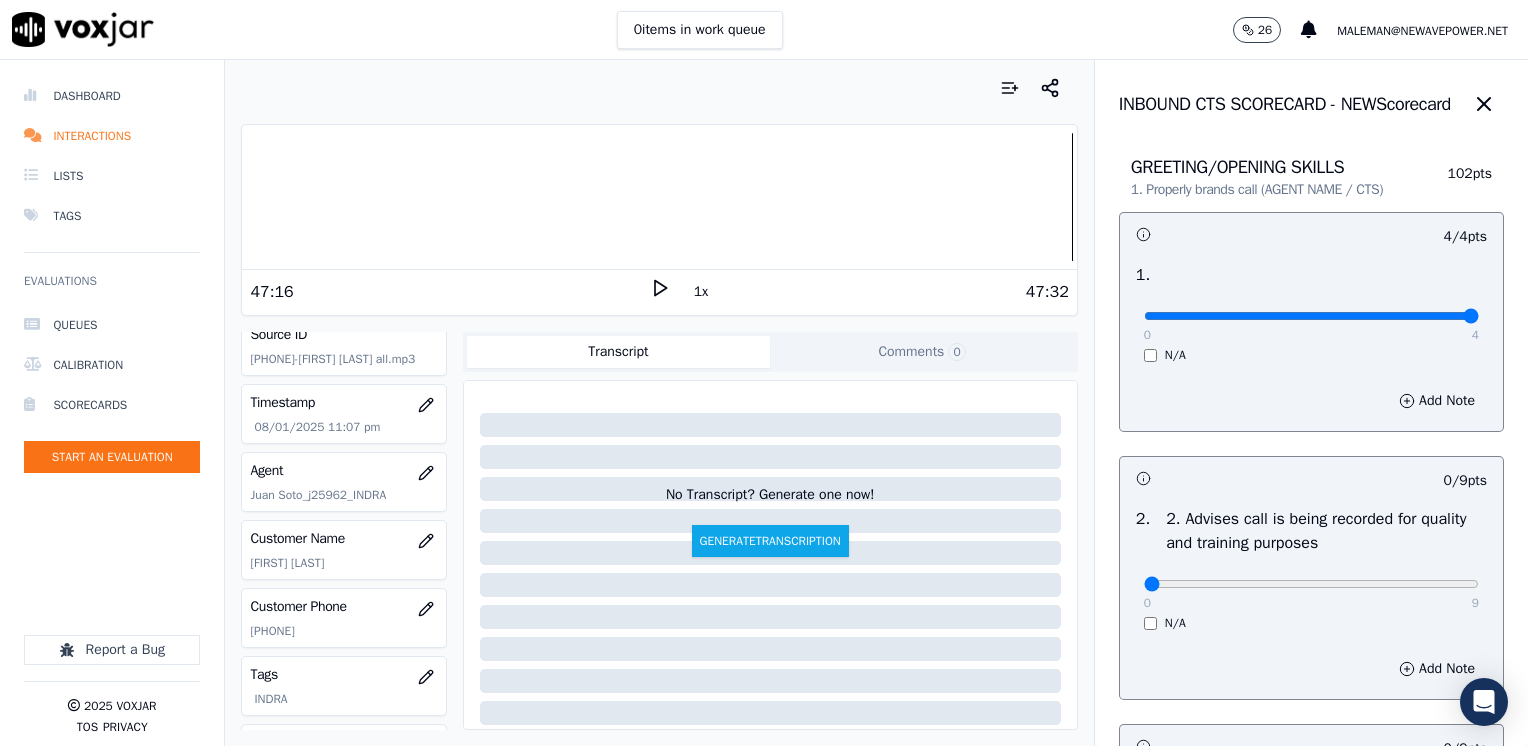 scroll, scrollTop: 100, scrollLeft: 0, axis: vertical 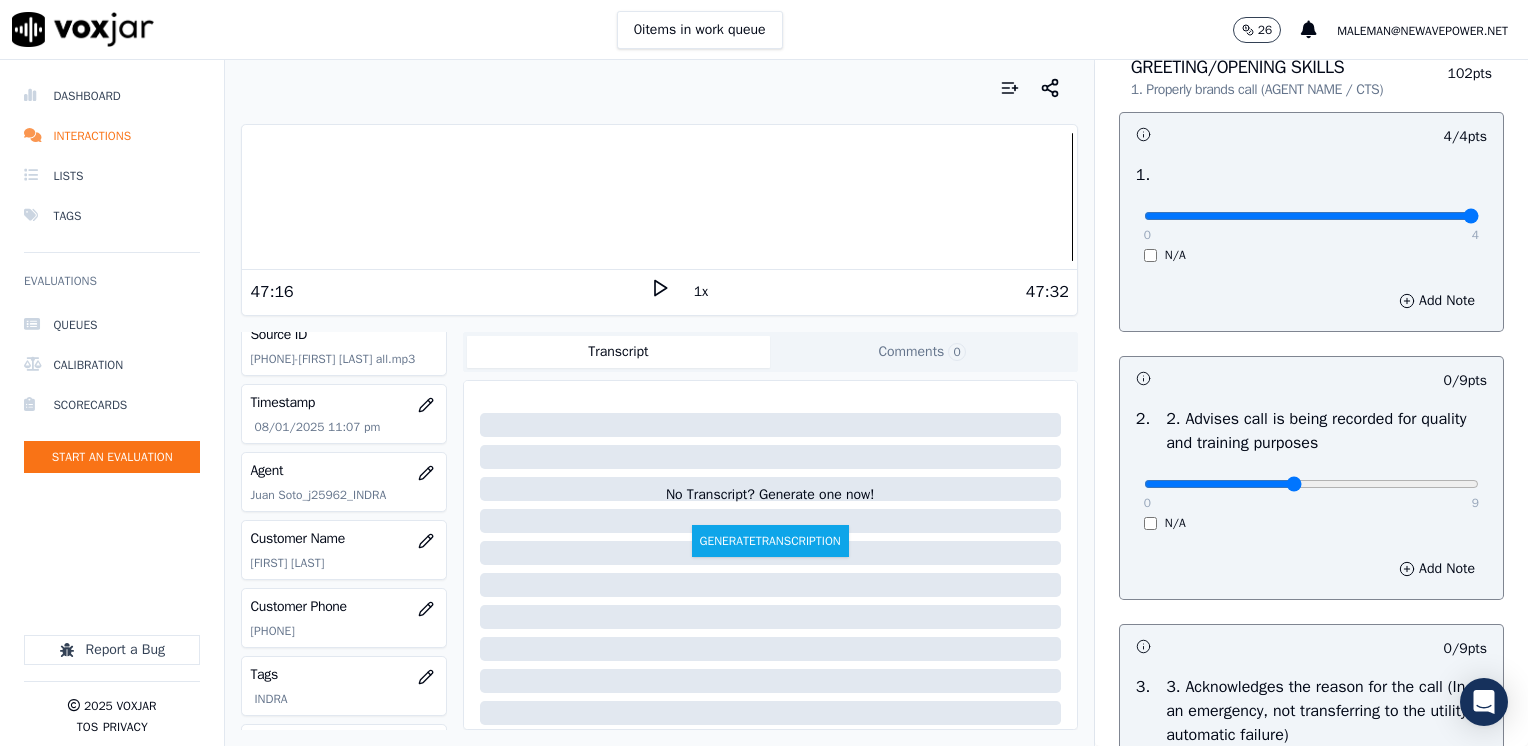 type on "4" 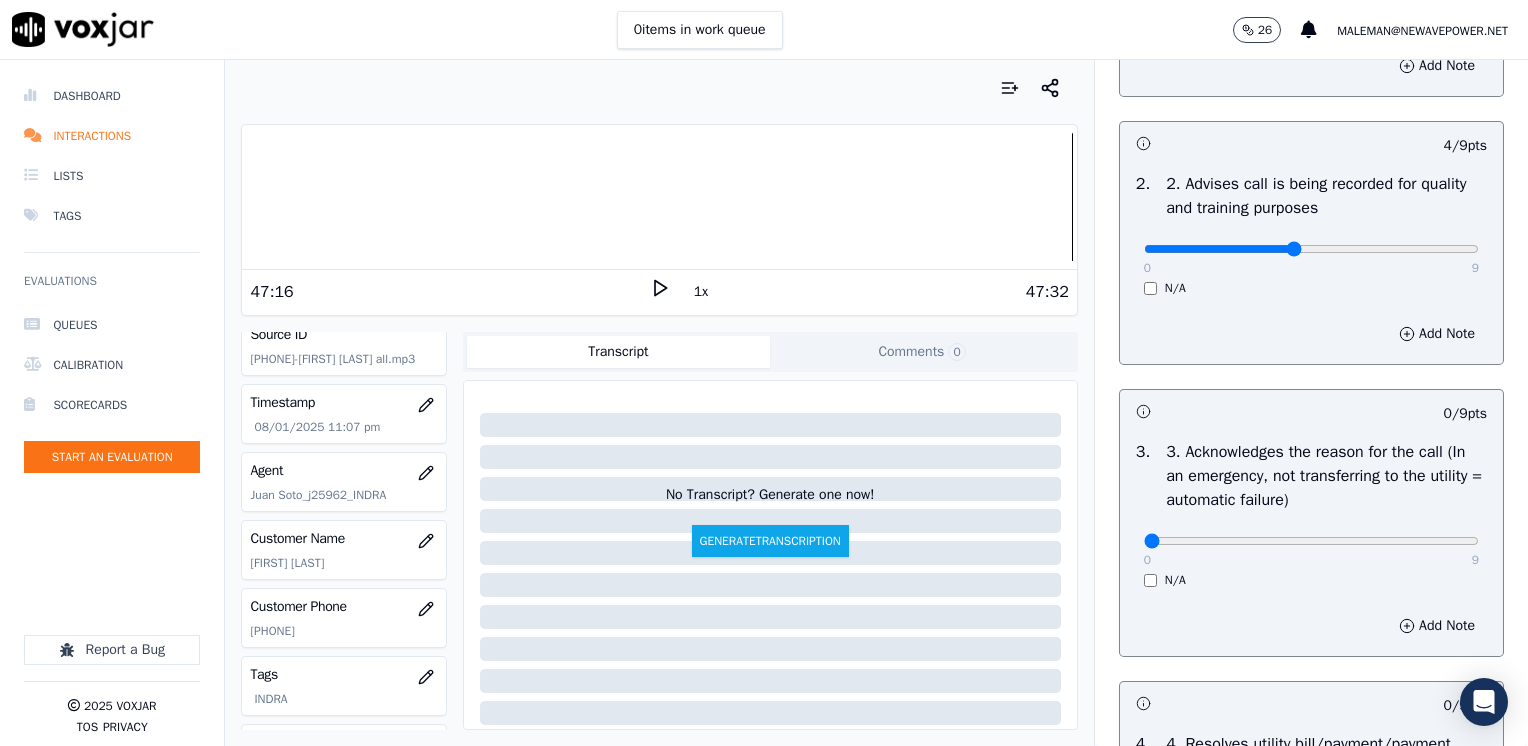 scroll, scrollTop: 400, scrollLeft: 0, axis: vertical 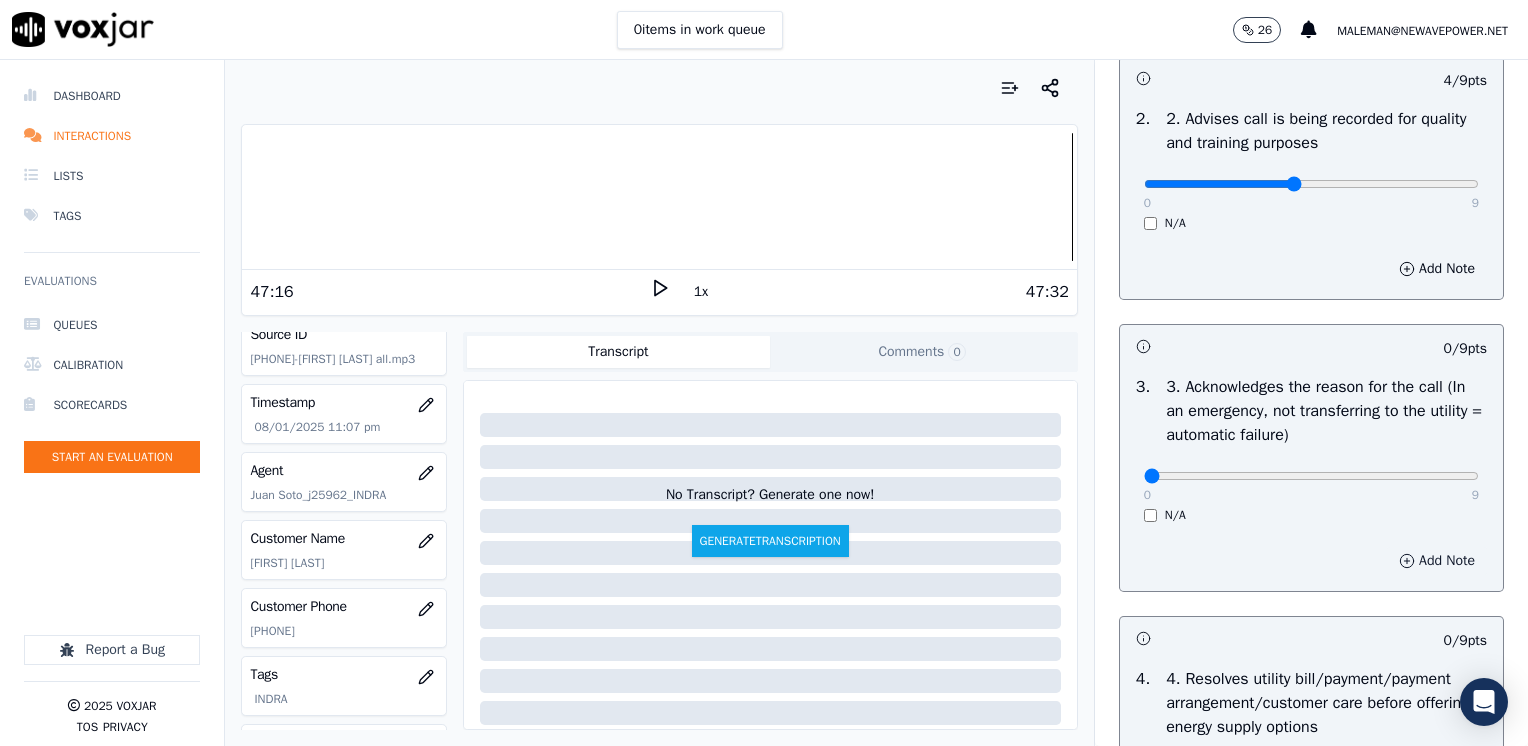 click on "Add Note" at bounding box center (1437, 561) 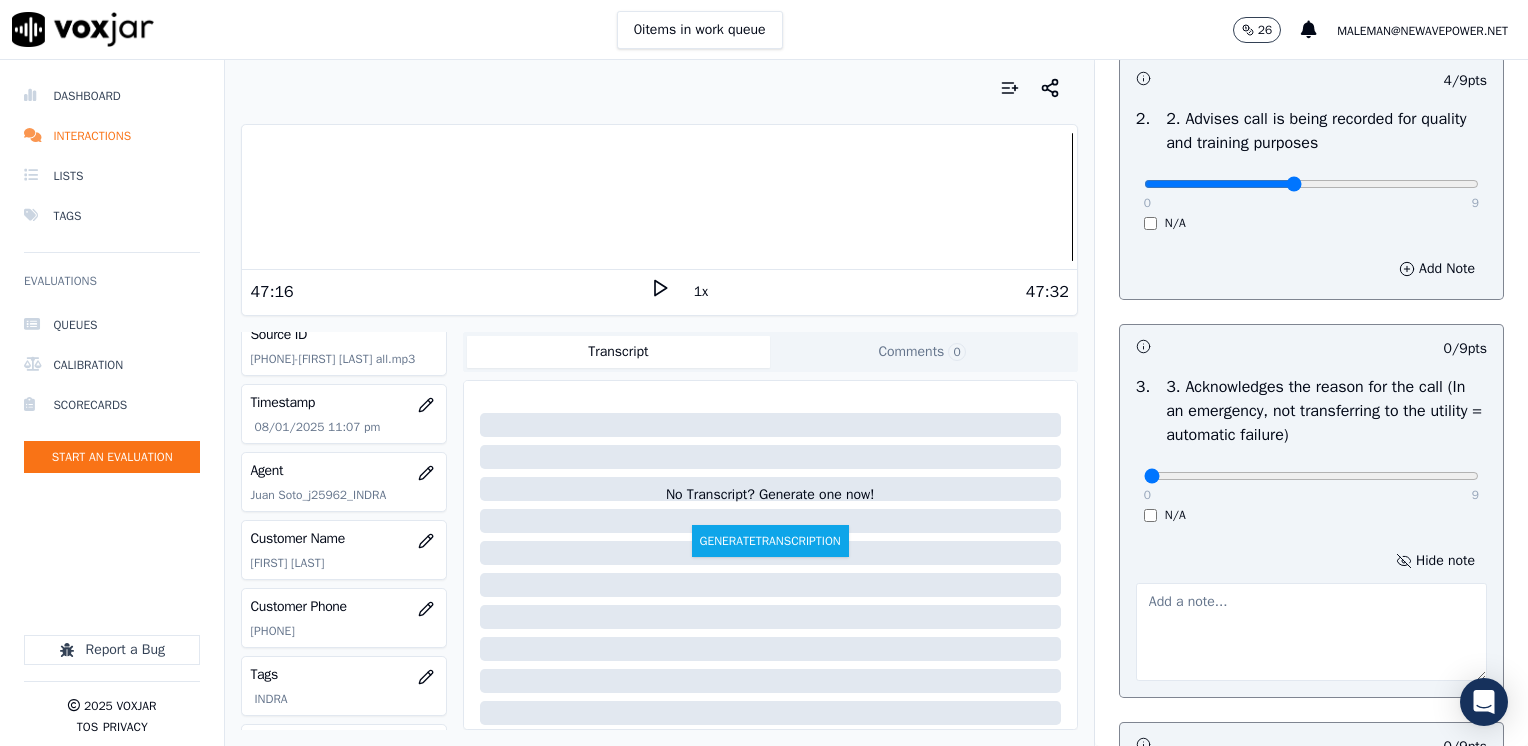 click at bounding box center (1311, 632) 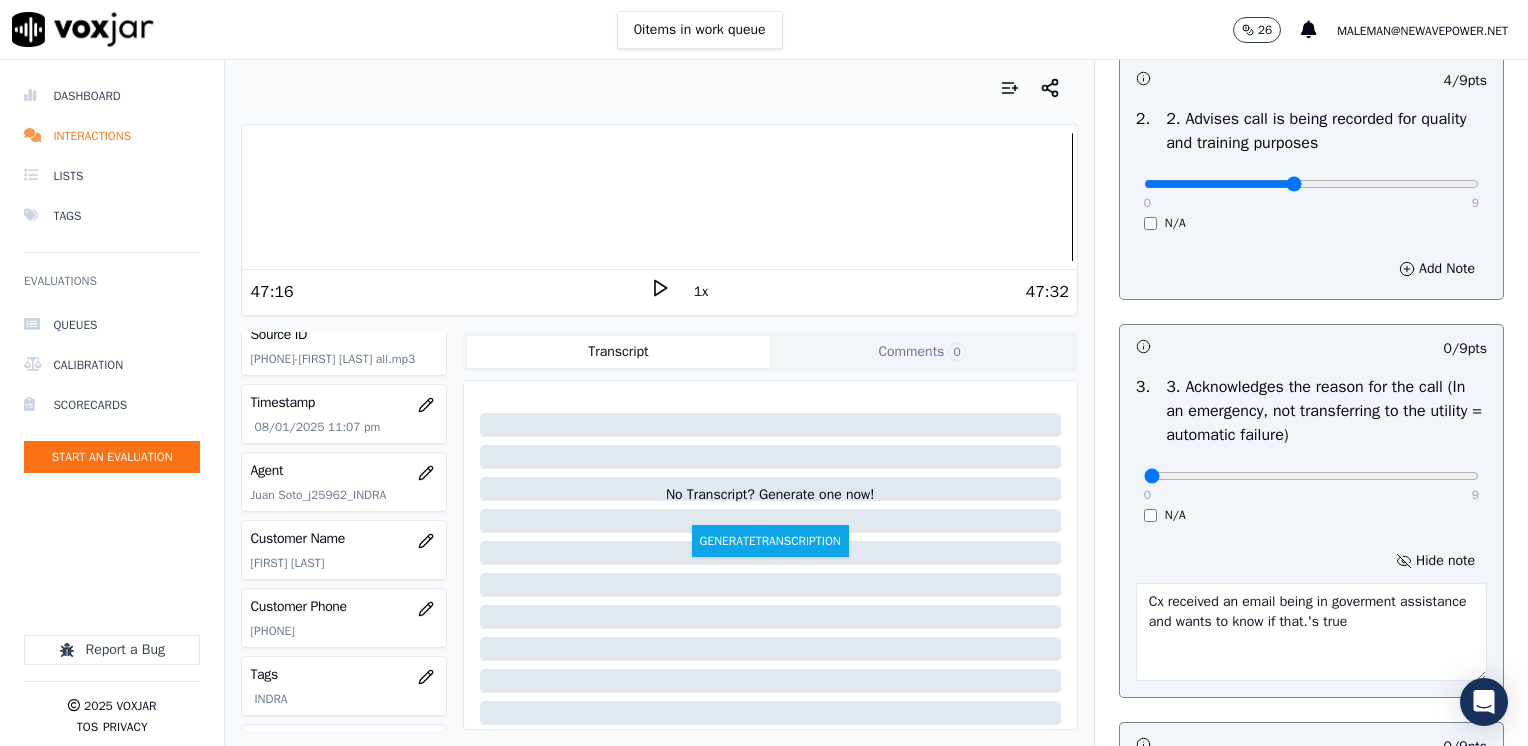 type on "Cx received an email being in goverment assistance and wants to know if that.'s true" 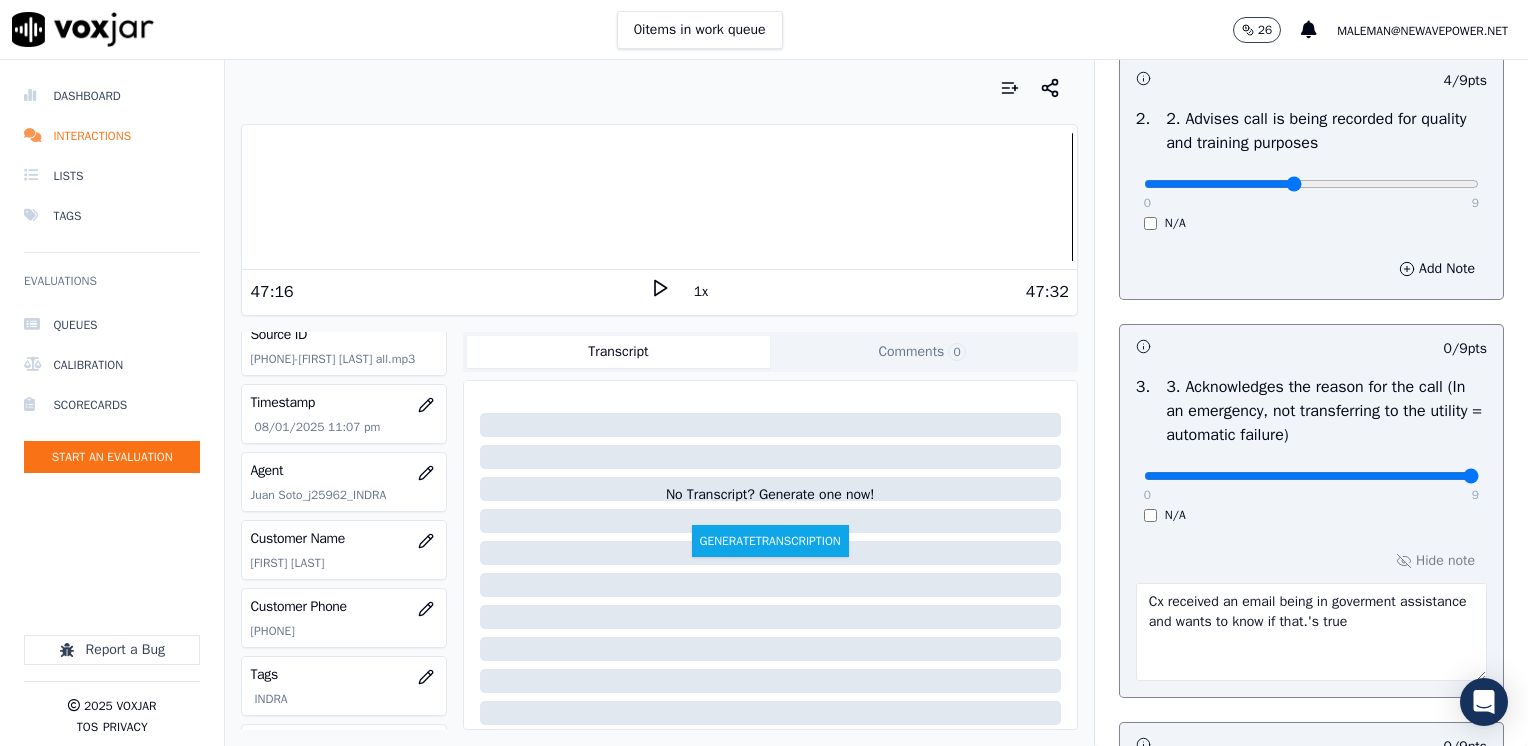 drag, startPoint x: 1133, startPoint y: 480, endPoint x: 1531, endPoint y: 480, distance: 398 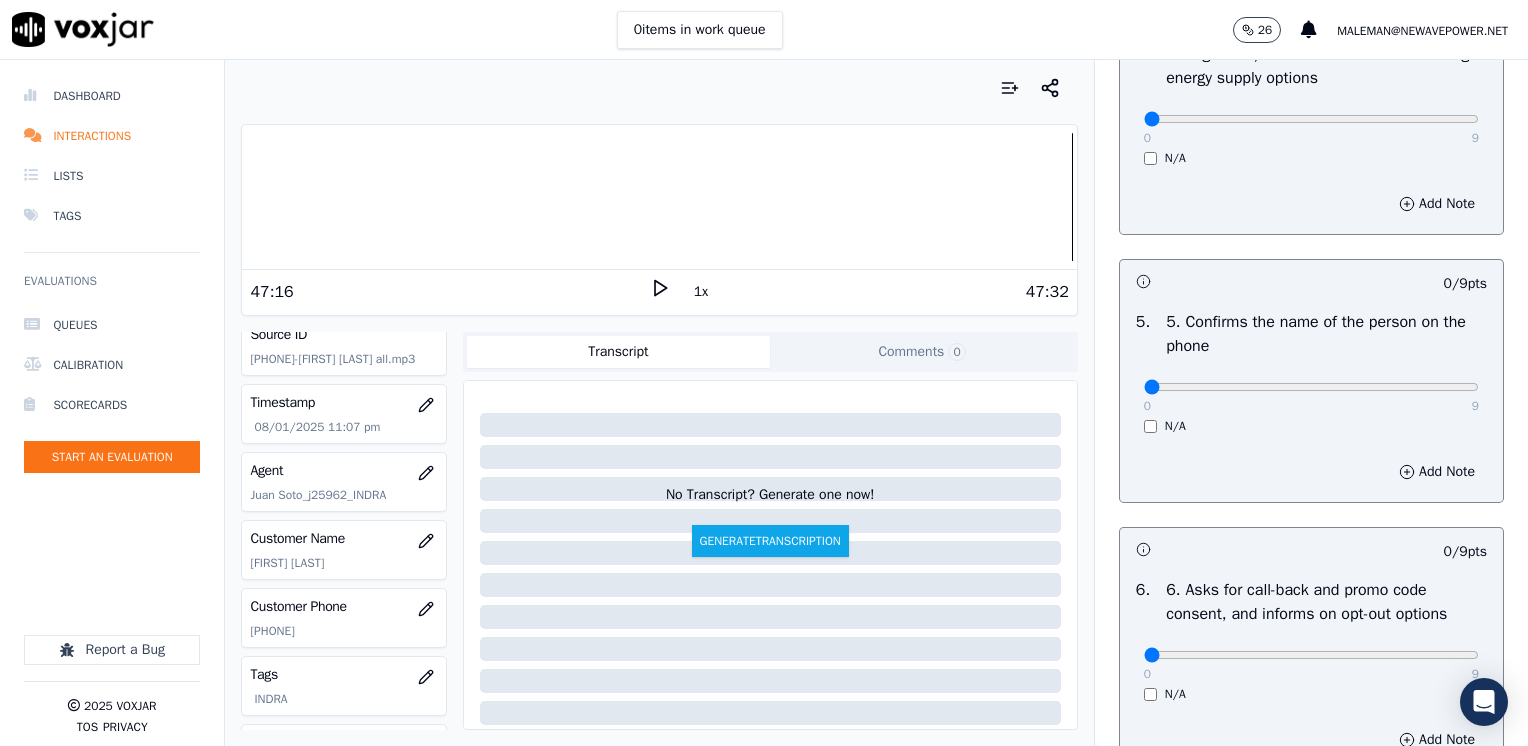 scroll, scrollTop: 1200, scrollLeft: 0, axis: vertical 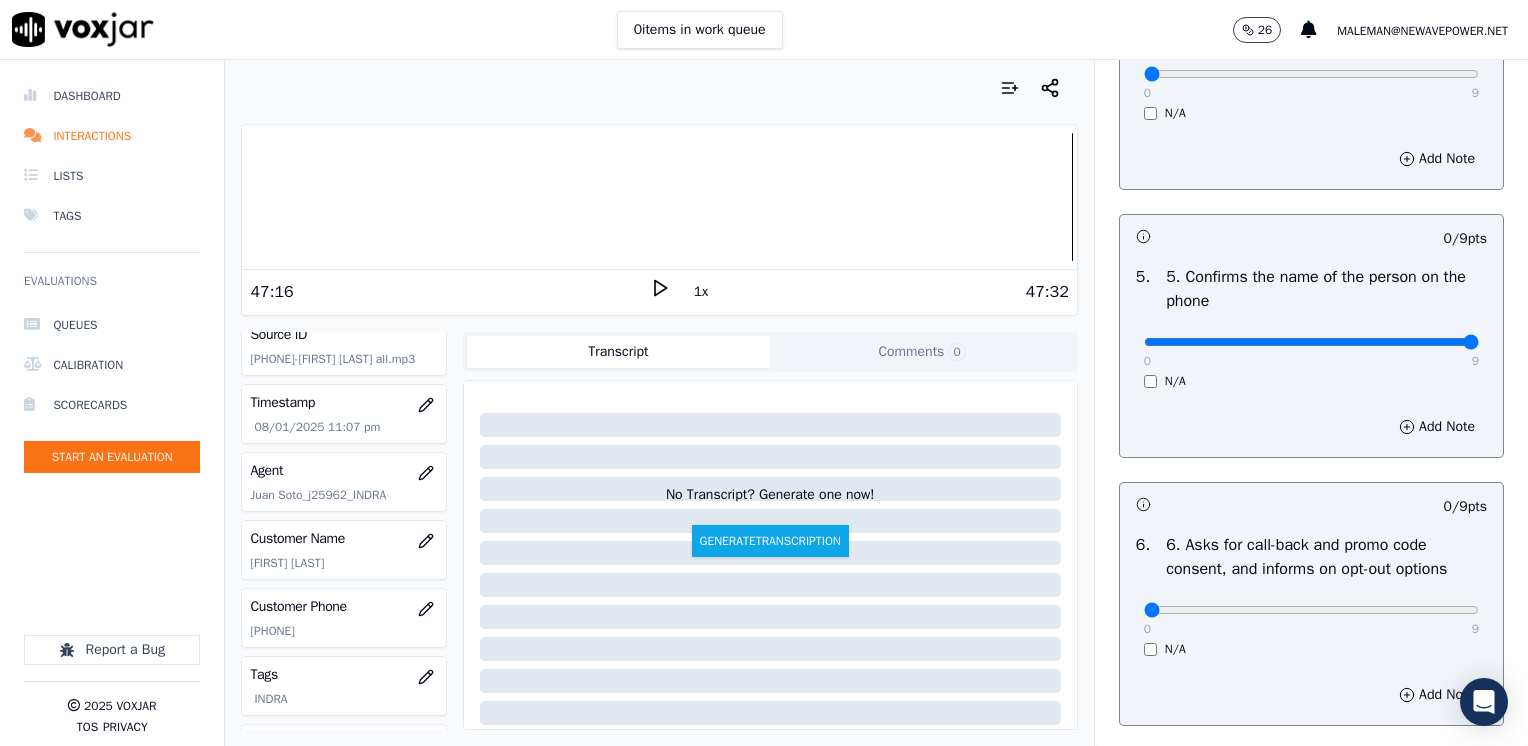 drag, startPoint x: 1134, startPoint y: 344, endPoint x: 1531, endPoint y: 440, distance: 408.44217 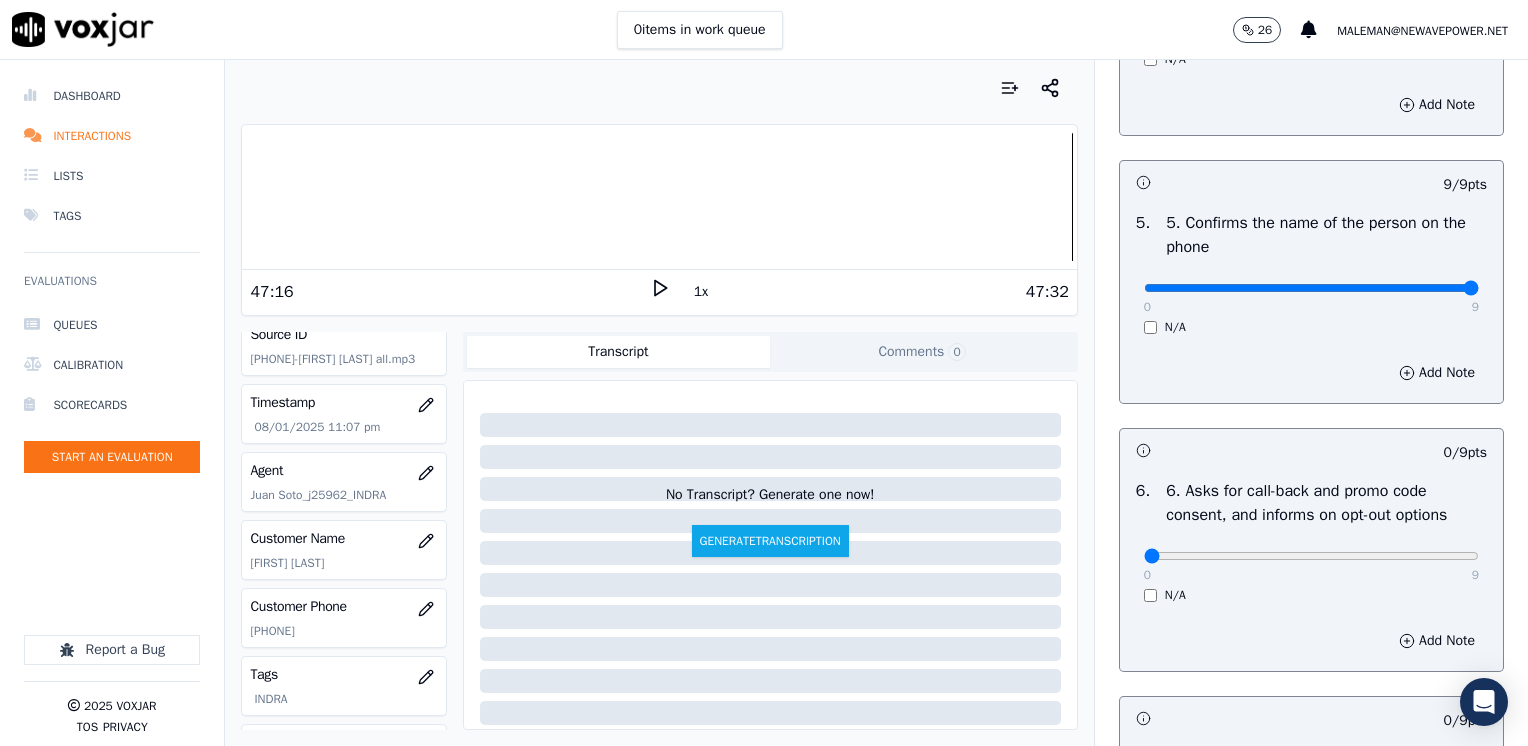 scroll, scrollTop: 1300, scrollLeft: 0, axis: vertical 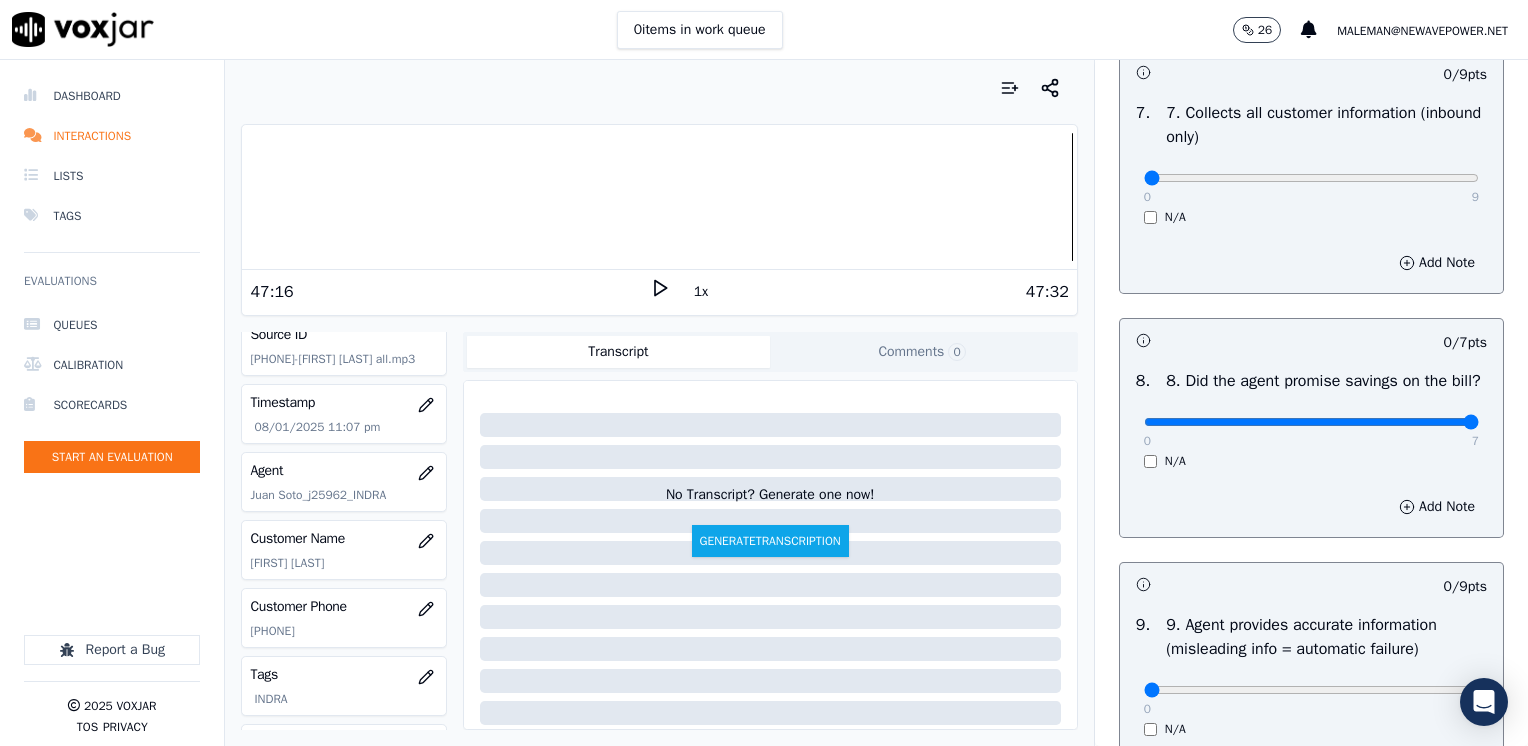 drag, startPoint x: 1136, startPoint y: 439, endPoint x: 1531, endPoint y: 498, distance: 399.38202 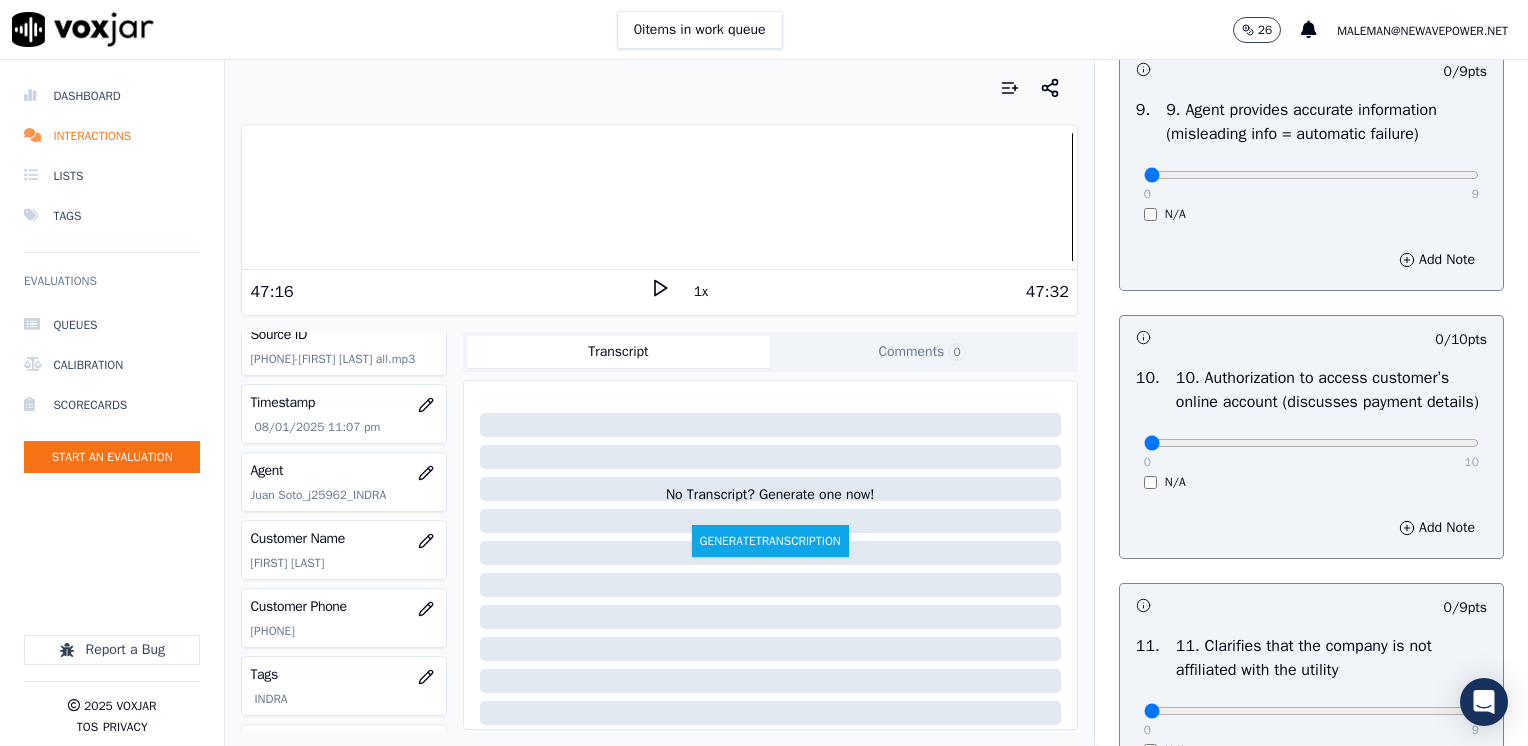 scroll, scrollTop: 2600, scrollLeft: 0, axis: vertical 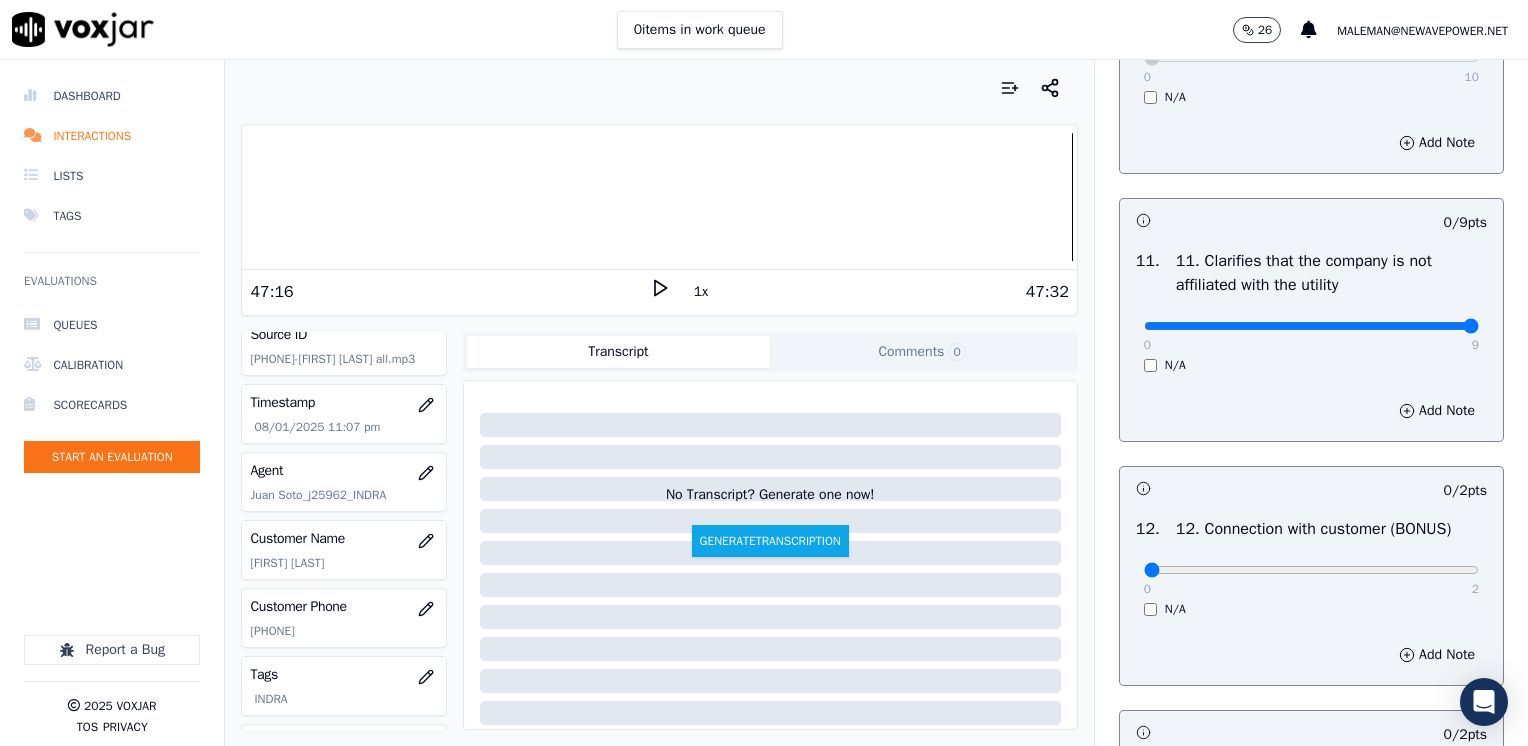 drag, startPoint x: 1134, startPoint y: 368, endPoint x: 1531, endPoint y: 459, distance: 407.29596 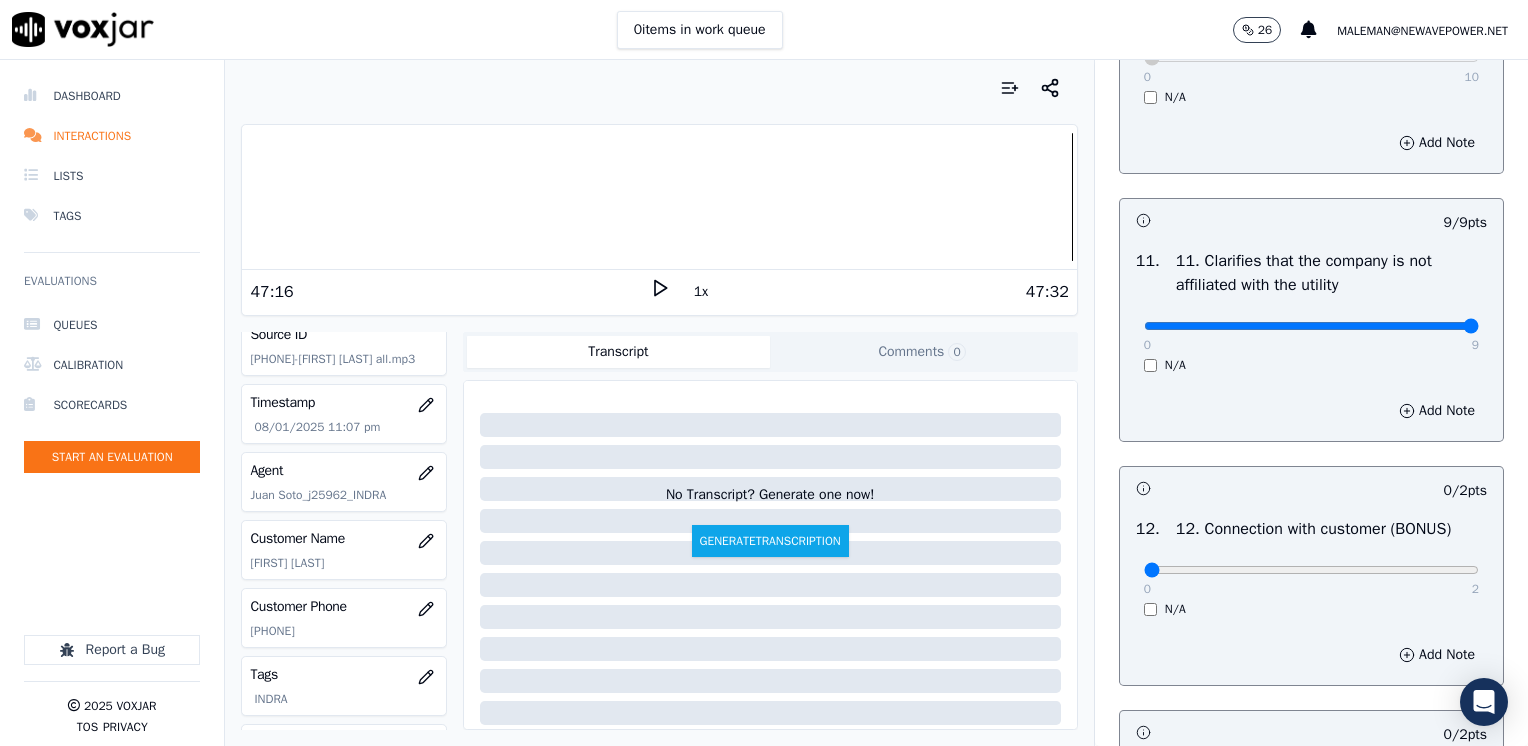 scroll, scrollTop: 3000, scrollLeft: 0, axis: vertical 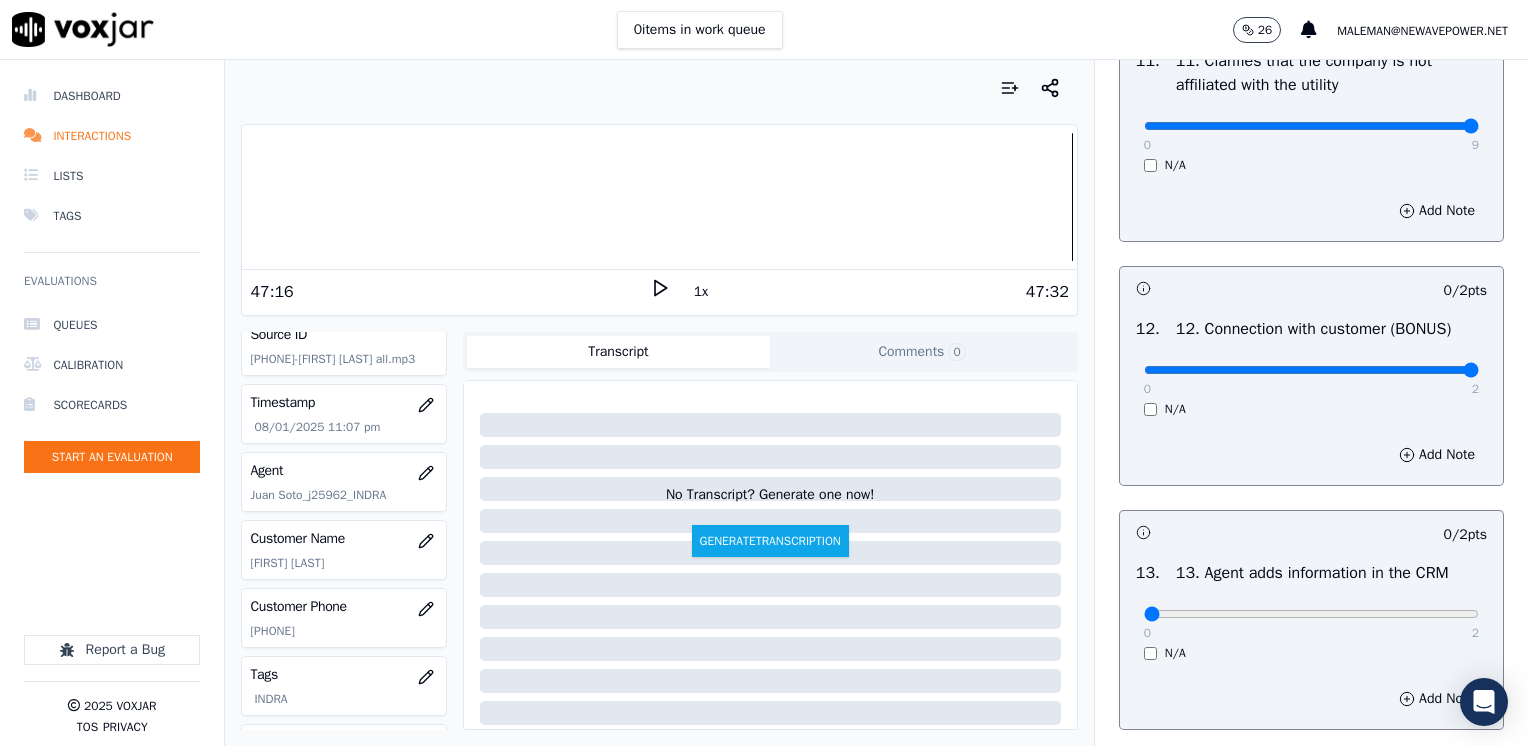 drag, startPoint x: 1136, startPoint y: 412, endPoint x: 1531, endPoint y: 473, distance: 399.68237 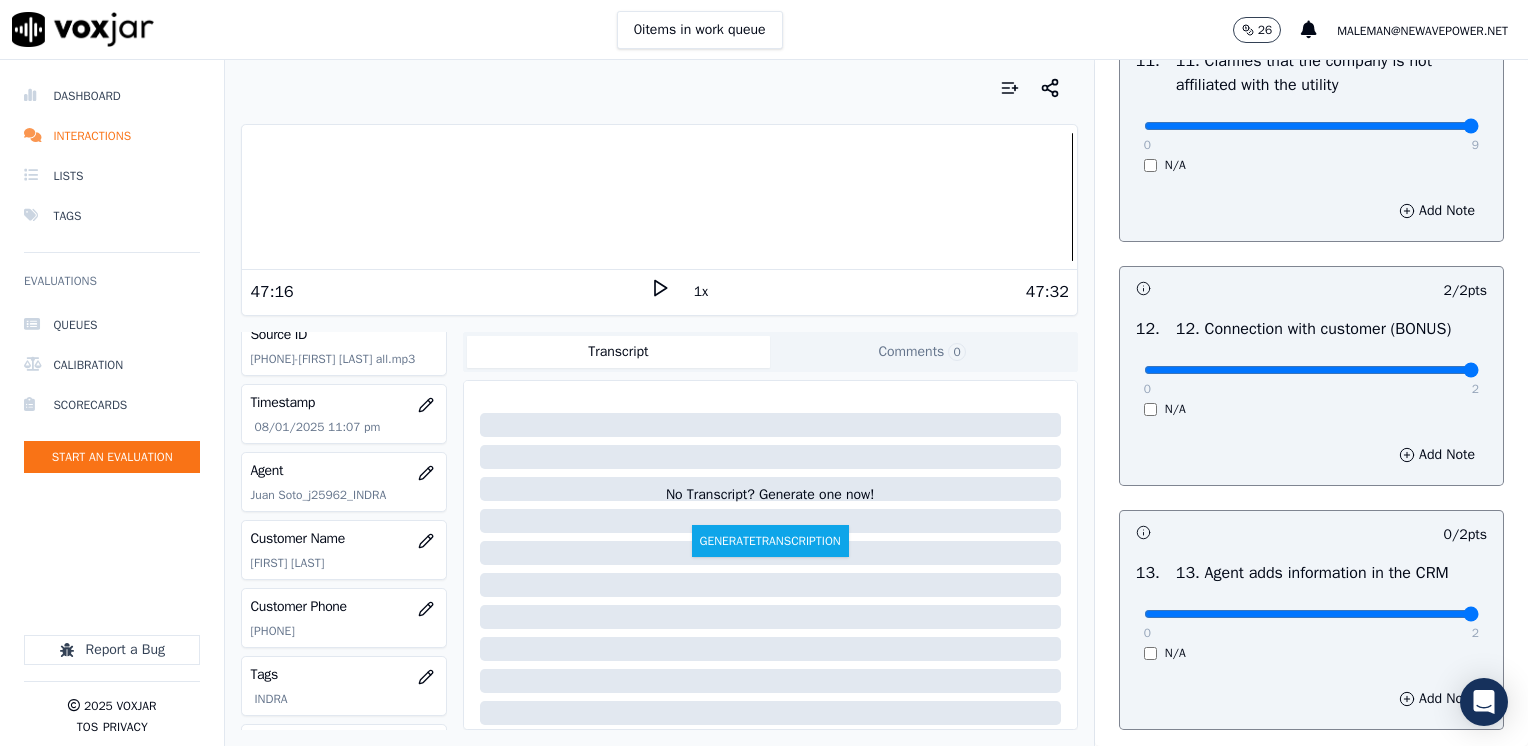 drag, startPoint x: 1132, startPoint y: 654, endPoint x: 1531, endPoint y: 670, distance: 399.32068 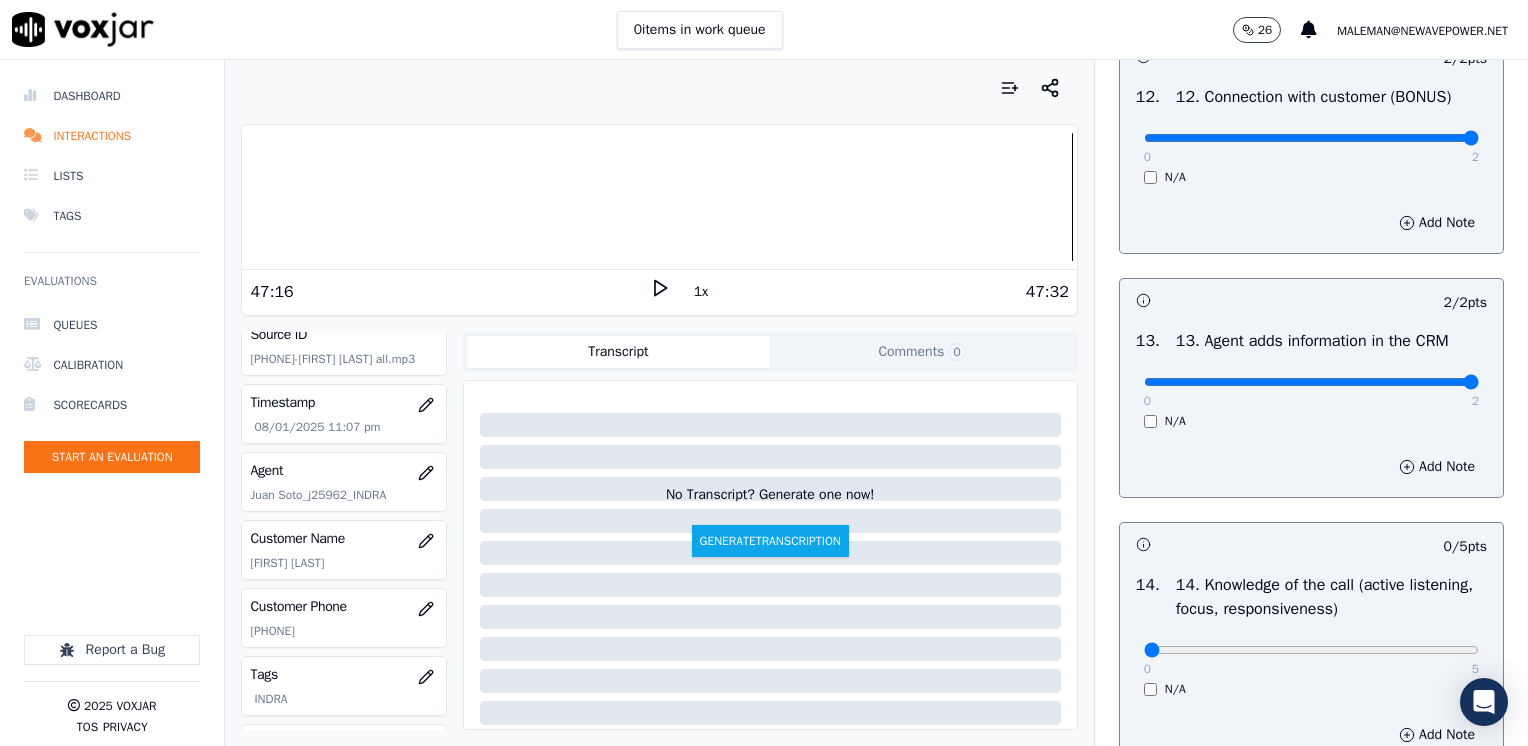 scroll, scrollTop: 3400, scrollLeft: 0, axis: vertical 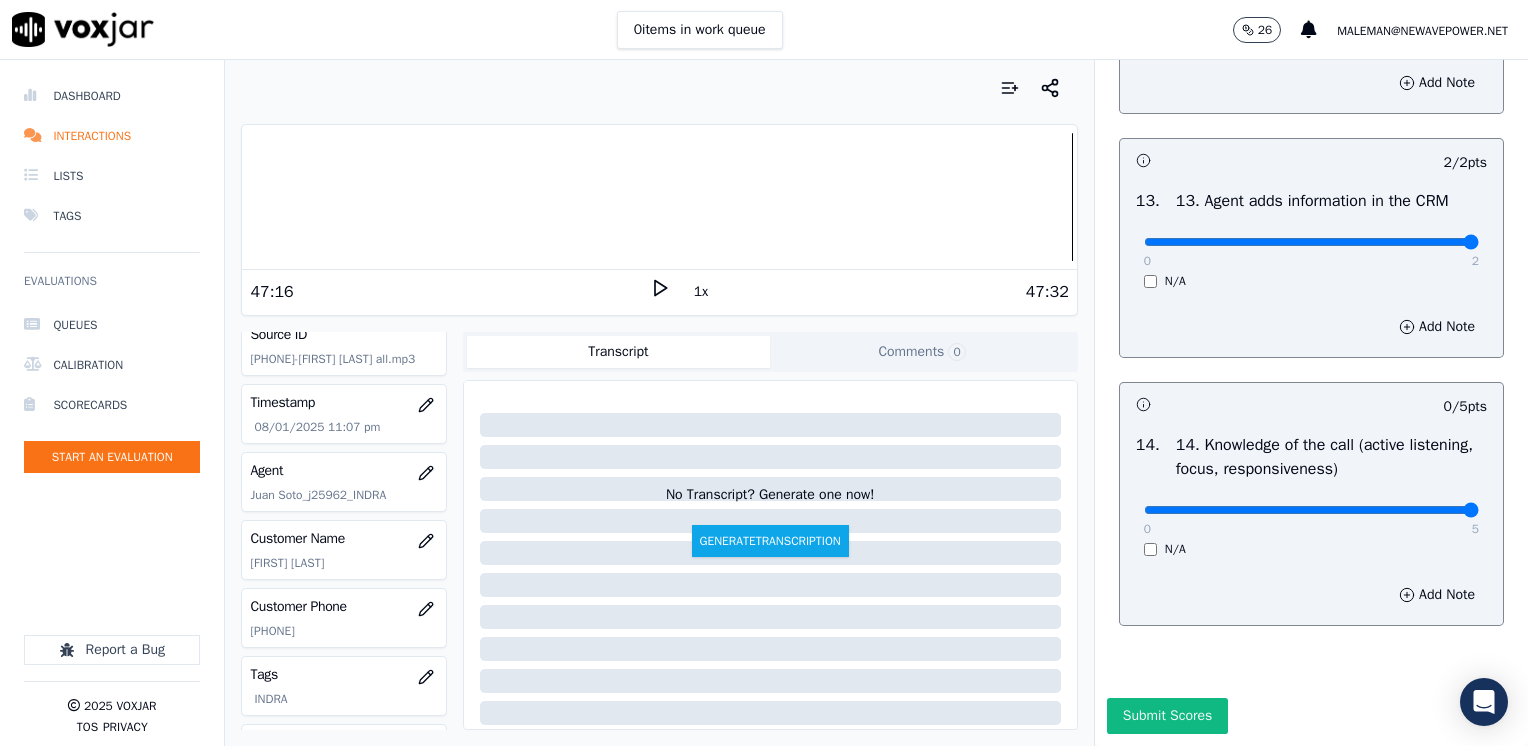 drag, startPoint x: 1136, startPoint y: 526, endPoint x: 1531, endPoint y: 647, distance: 413.11743 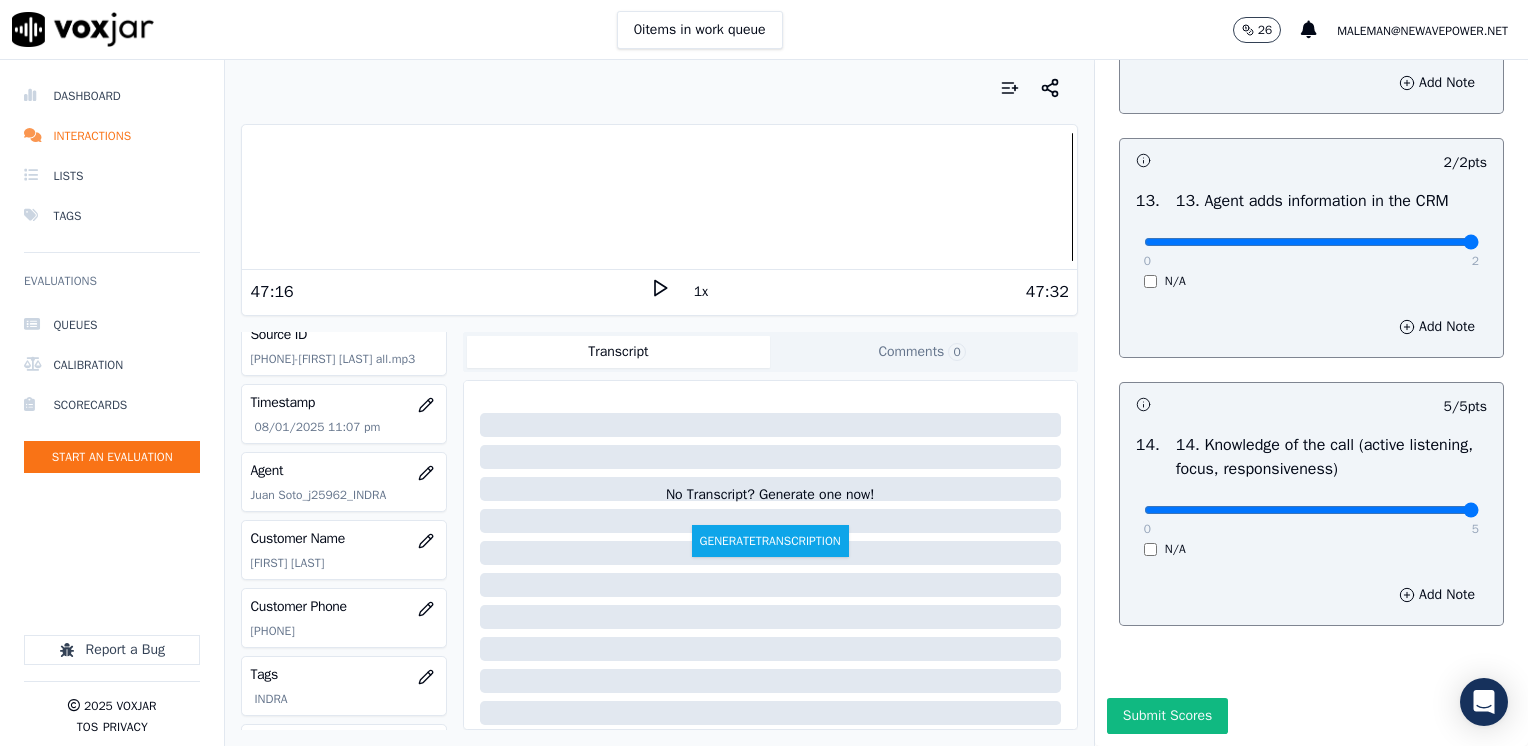 click on "Add Note" at bounding box center (1311, 595) 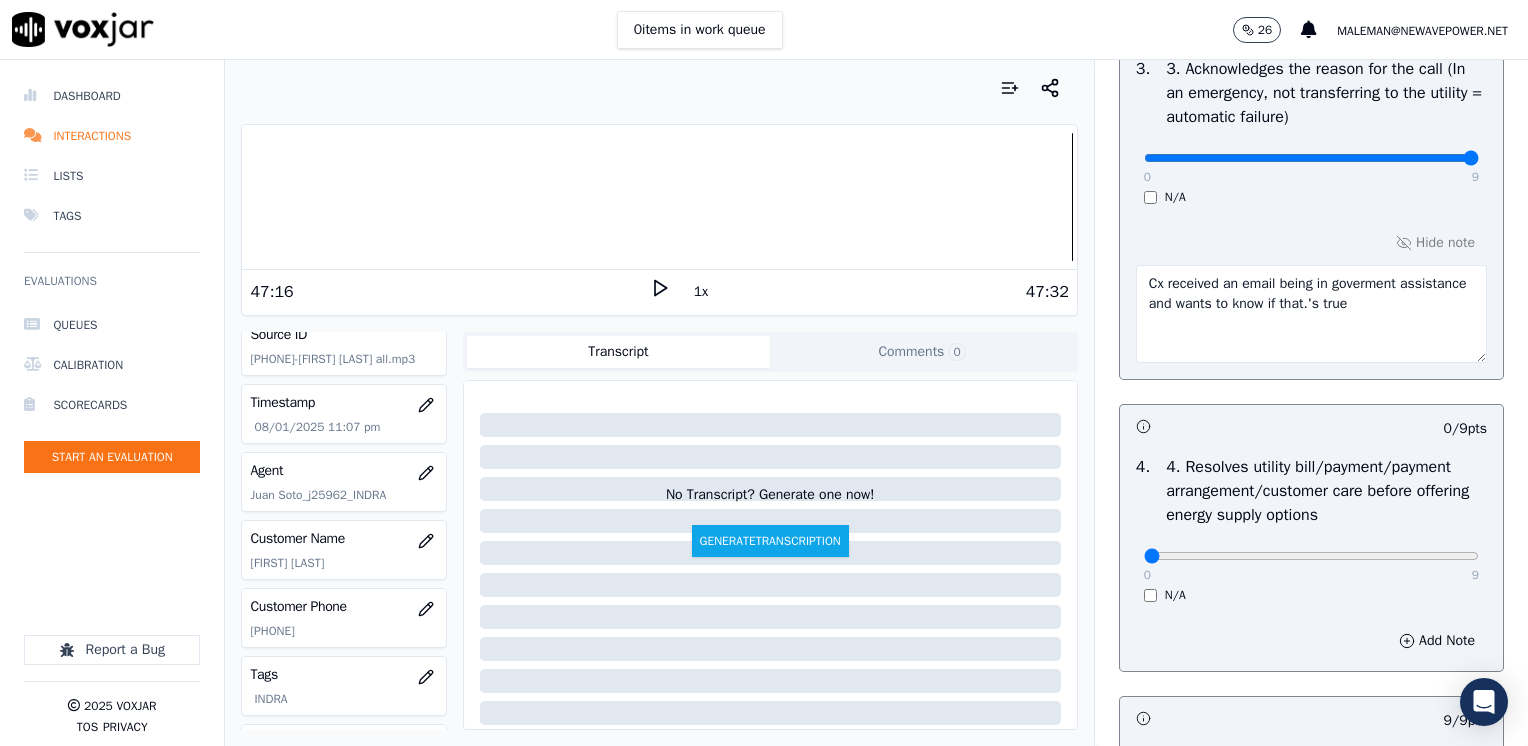 scroll, scrollTop: 700, scrollLeft: 0, axis: vertical 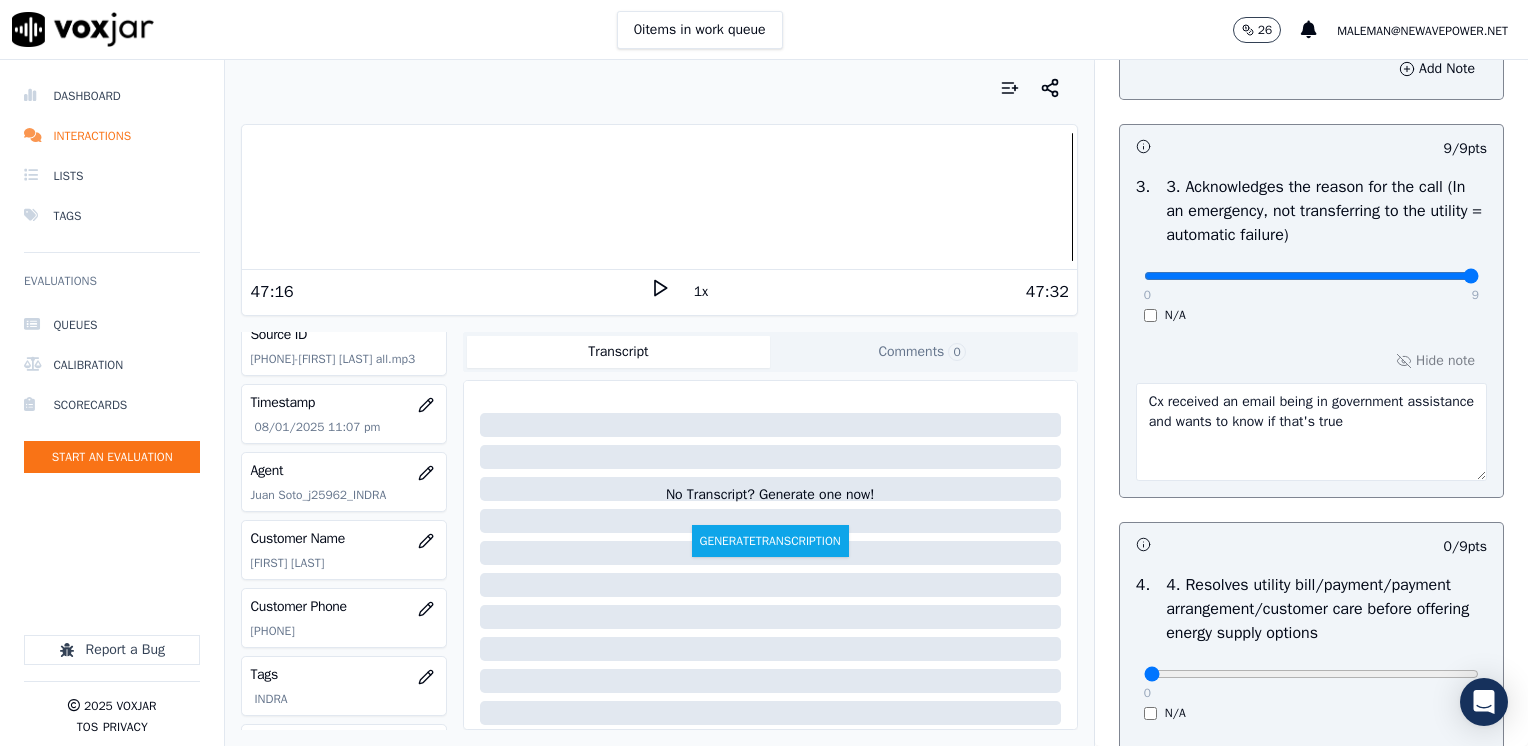 click on "Cx received an email being in government assistance and wants to know if that's true" at bounding box center (1311, 432) 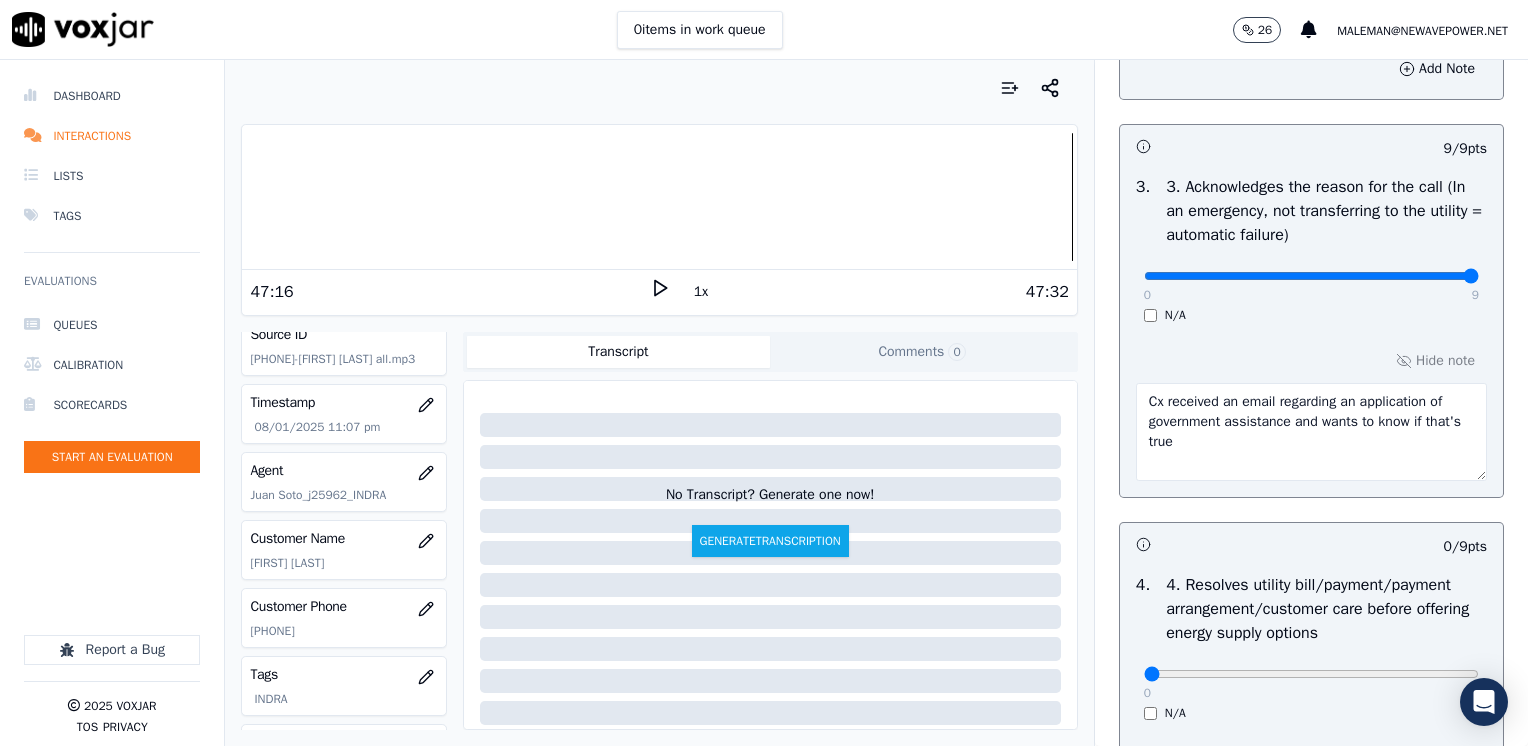 click on "Cx received an email regarding an application of government assistance and wants to know if that's true" at bounding box center [1311, 432] 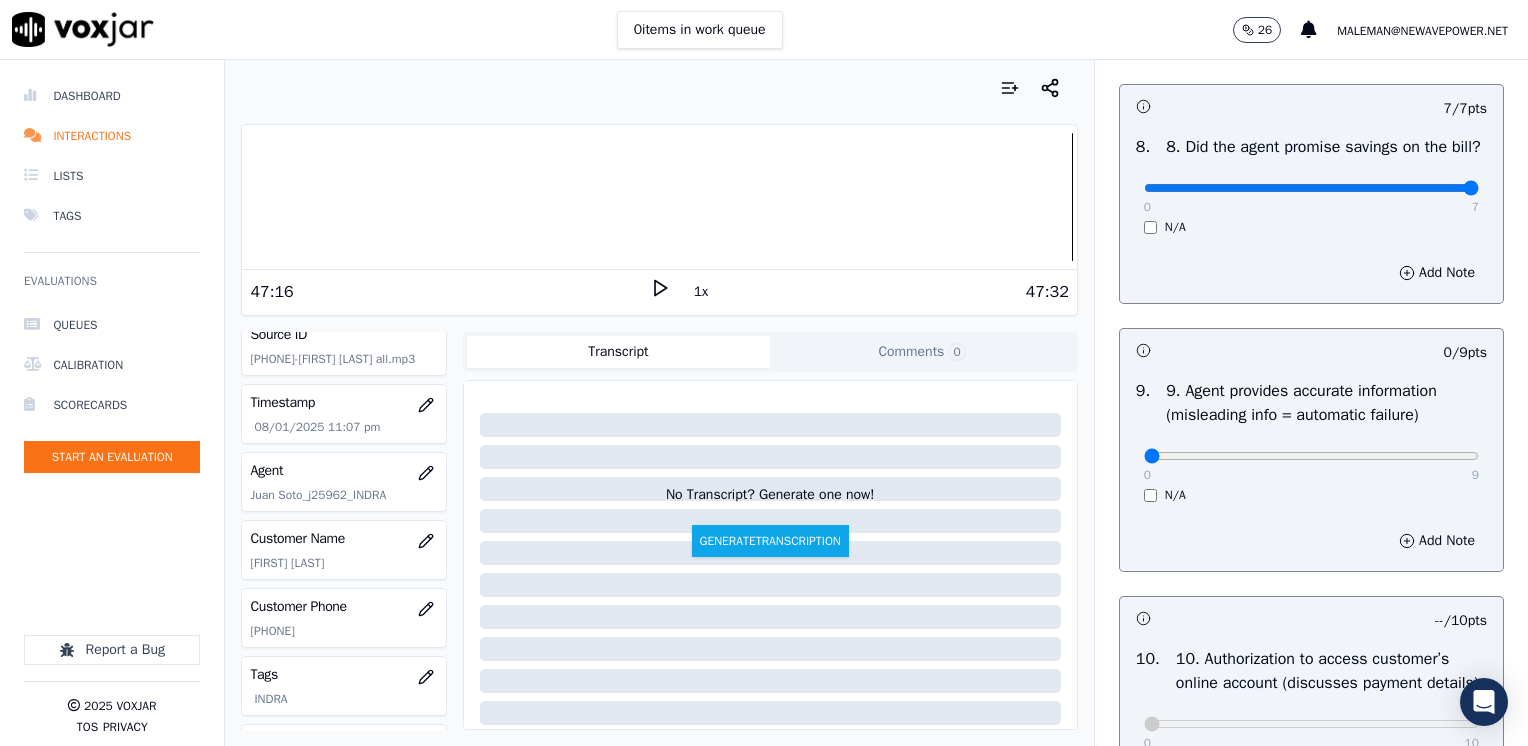 scroll, scrollTop: 2100, scrollLeft: 0, axis: vertical 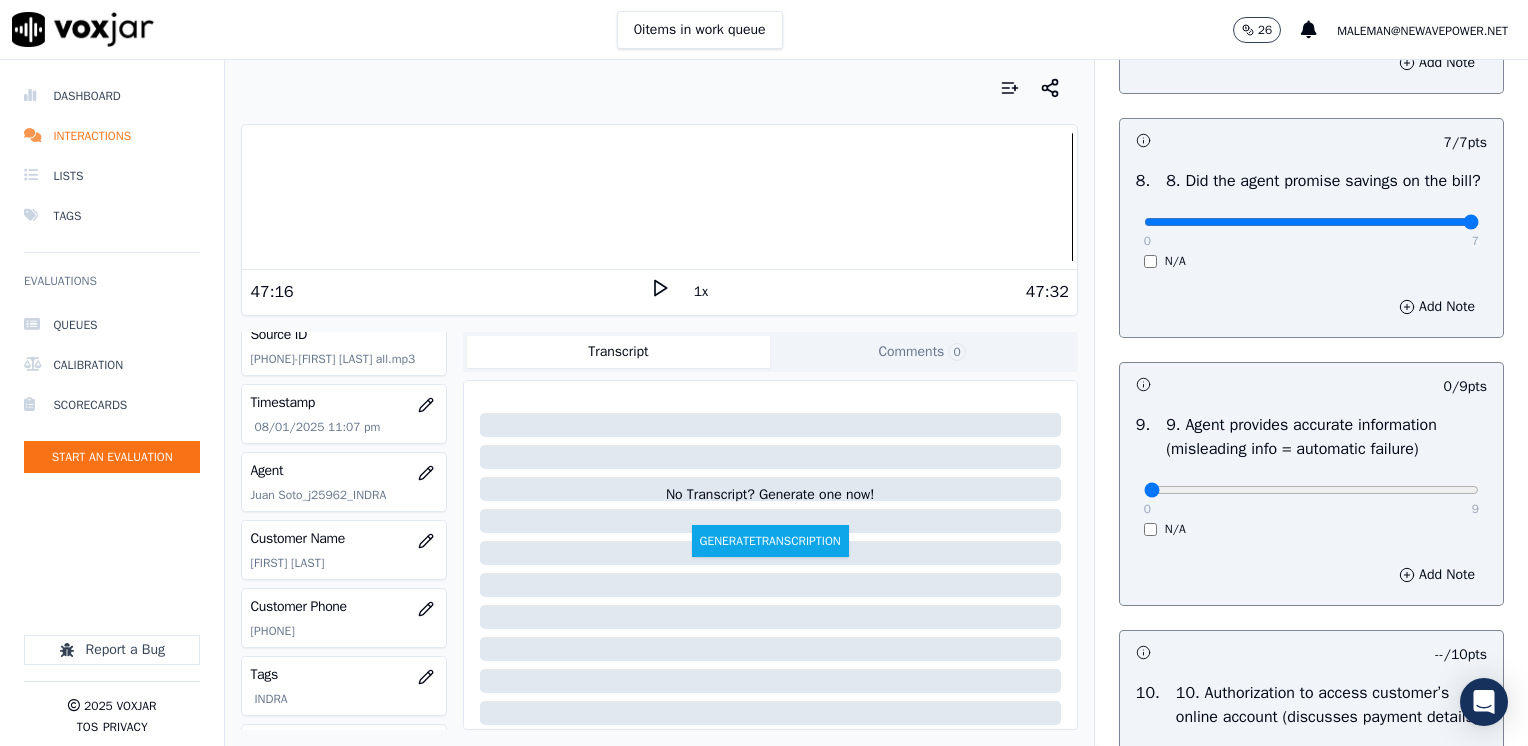 click on "Add Note" at bounding box center [1311, 575] 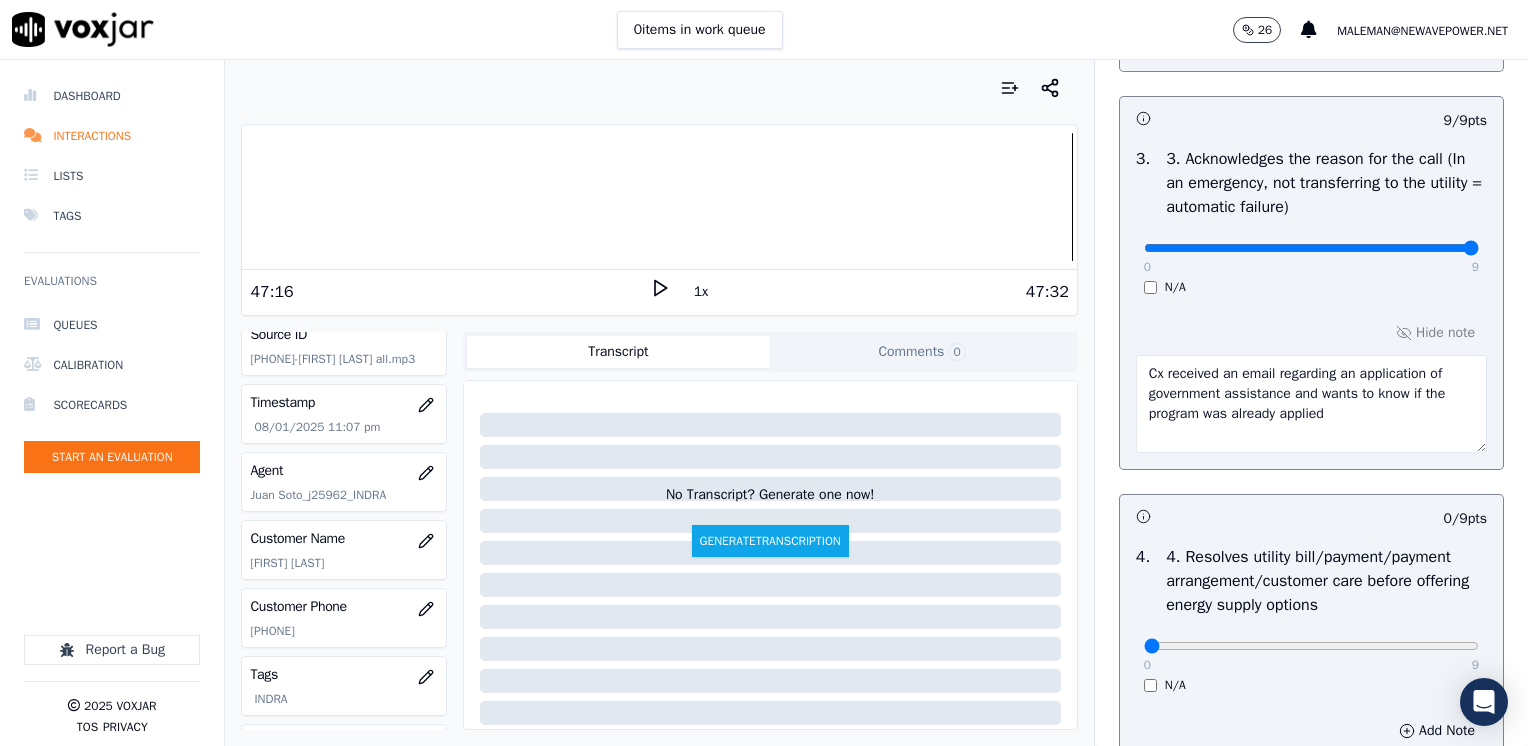 scroll, scrollTop: 600, scrollLeft: 0, axis: vertical 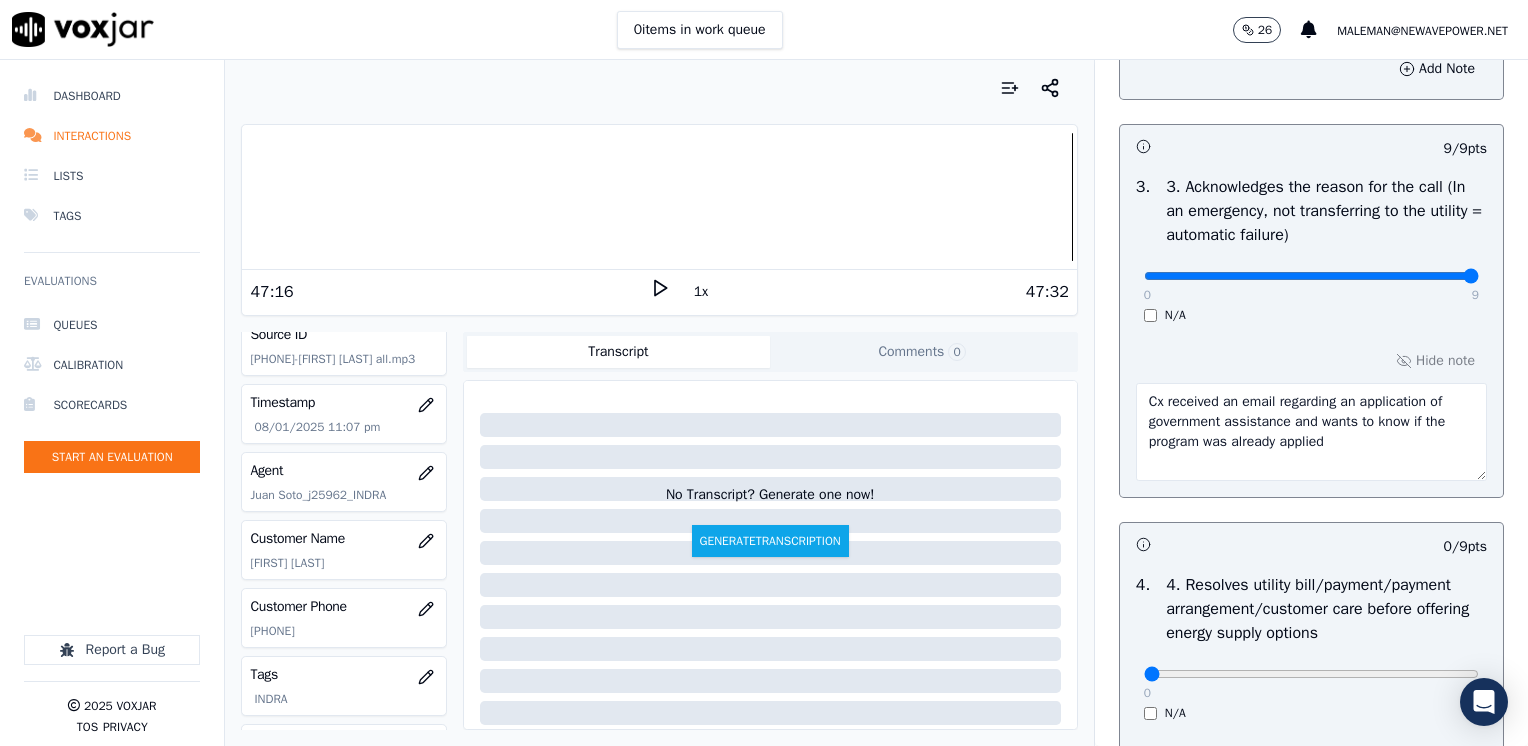 click on "Cx received an email regarding an application of government assistance and wants to know if the program was already applied" at bounding box center [1311, 432] 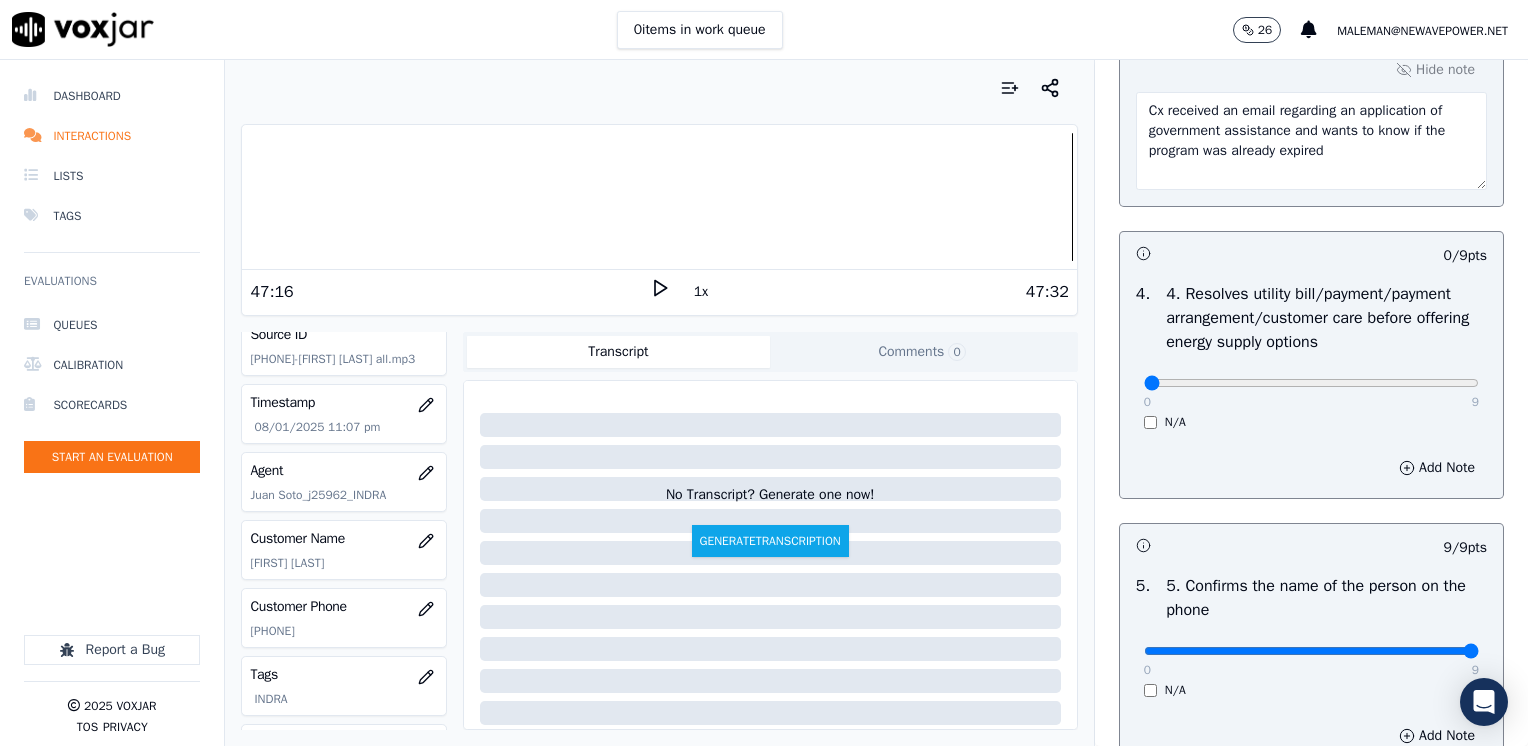 scroll, scrollTop: 900, scrollLeft: 0, axis: vertical 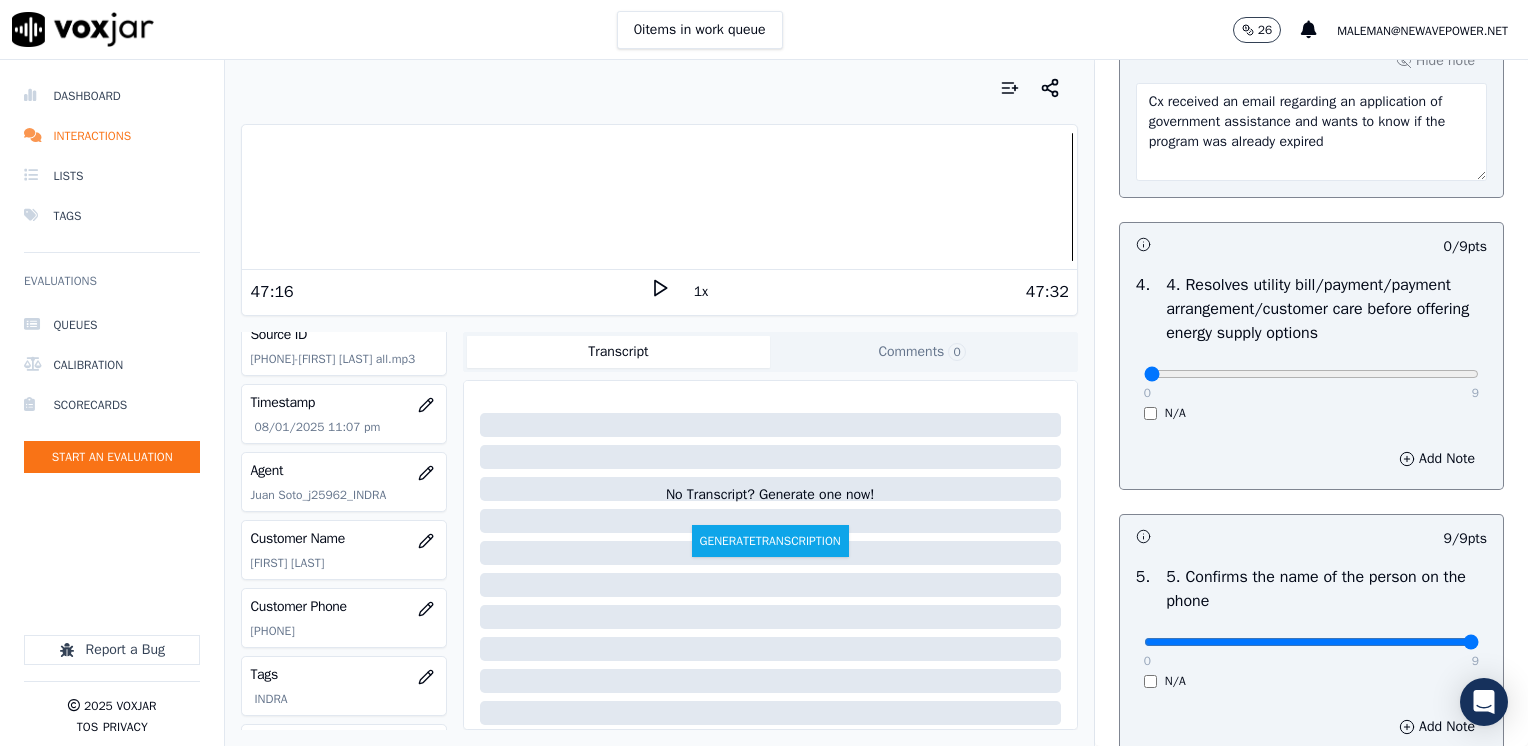 type on "Cx received an email regarding an application of government assistance and wants to know if the program was already expired" 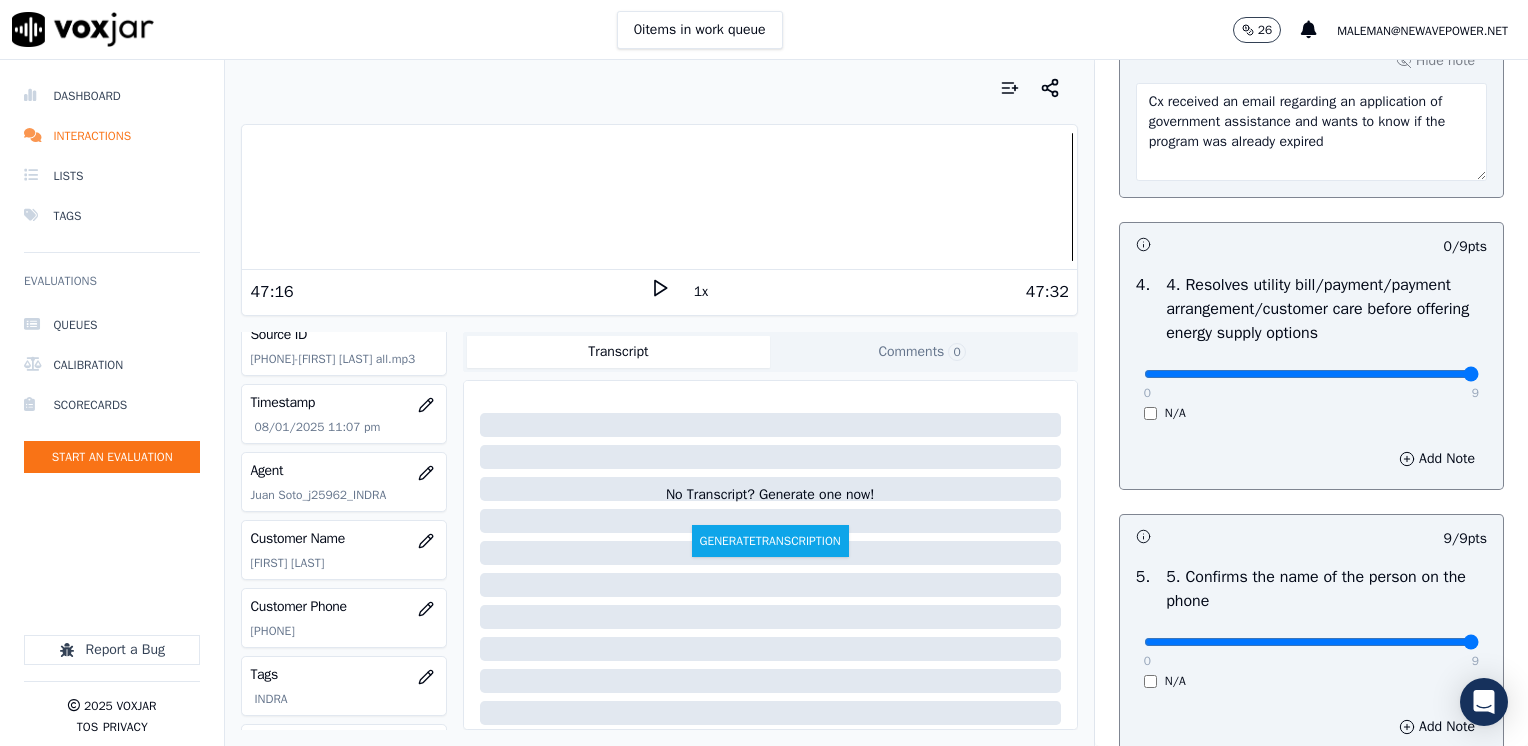 drag, startPoint x: 1132, startPoint y: 372, endPoint x: 1531, endPoint y: 430, distance: 403.1935 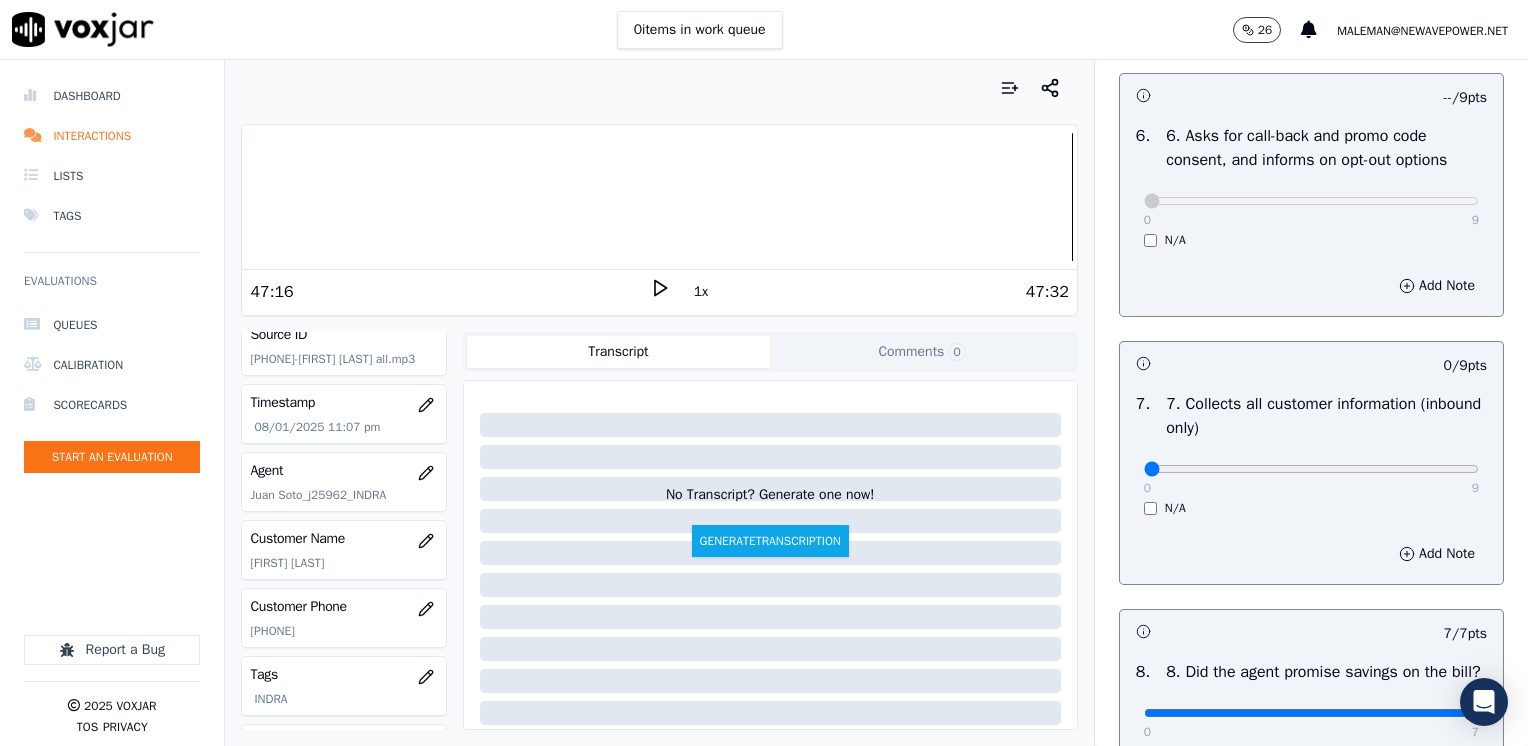 scroll, scrollTop: 1700, scrollLeft: 0, axis: vertical 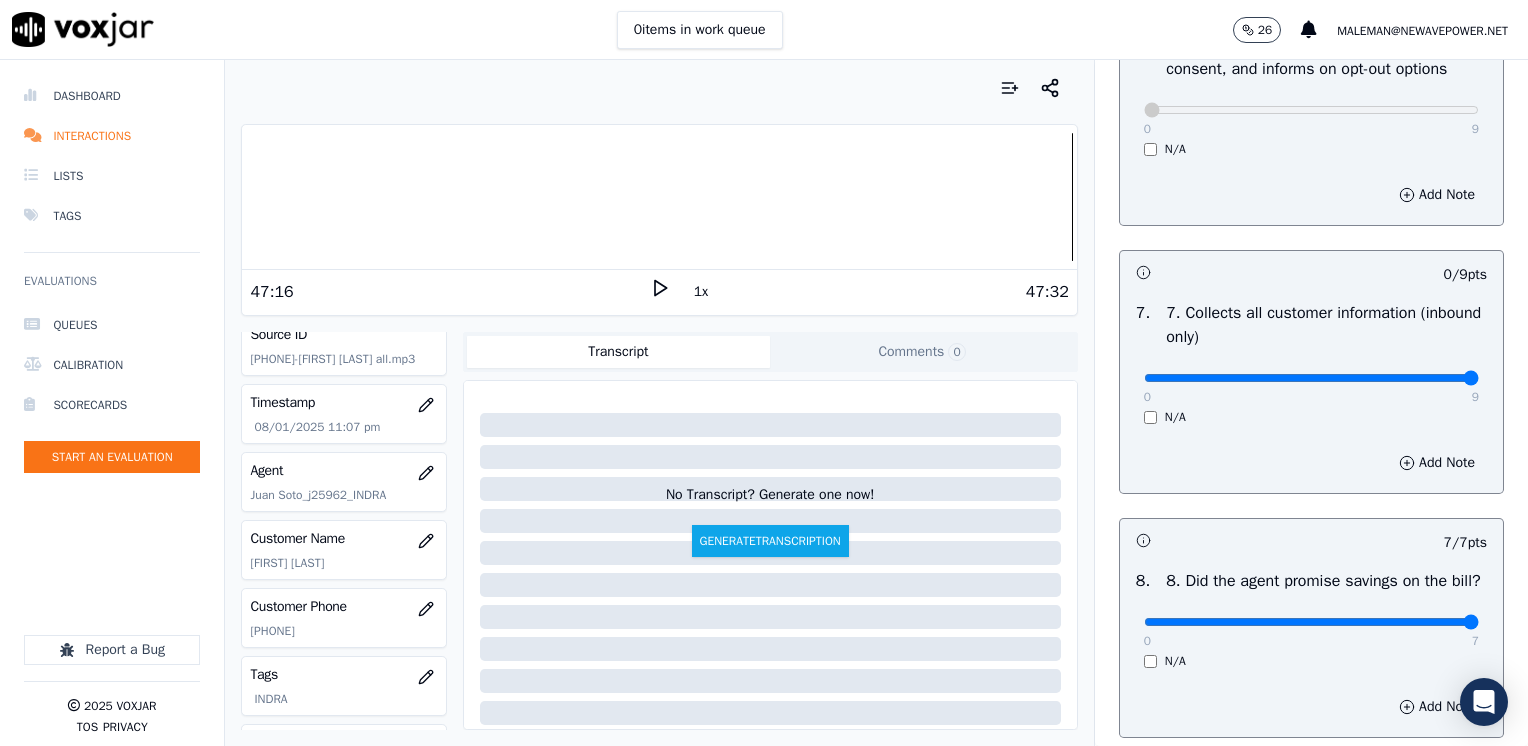 drag, startPoint x: 1134, startPoint y: 374, endPoint x: 1531, endPoint y: 379, distance: 397.0315 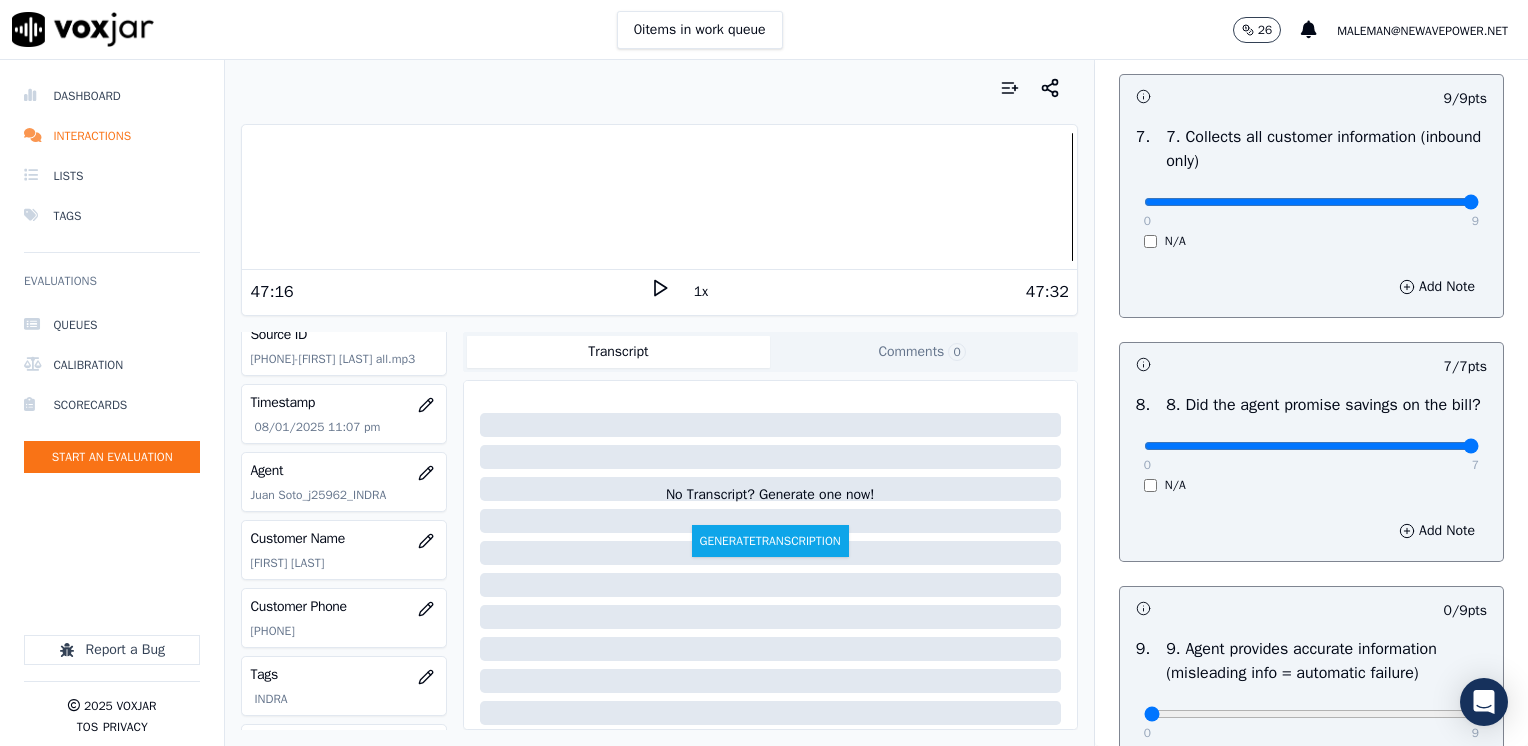 scroll, scrollTop: 2100, scrollLeft: 0, axis: vertical 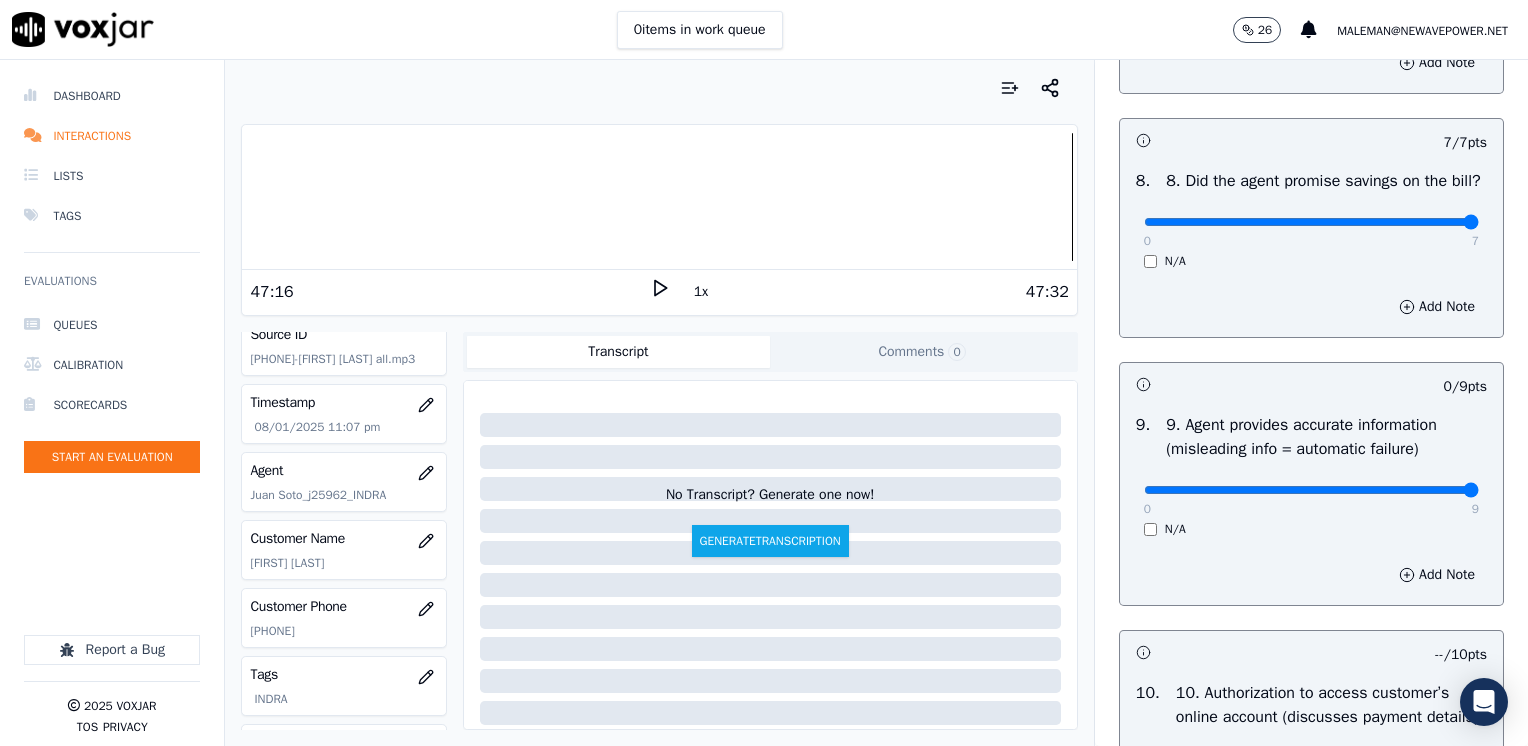 drag, startPoint x: 1135, startPoint y: 514, endPoint x: 1531, endPoint y: 522, distance: 396.0808 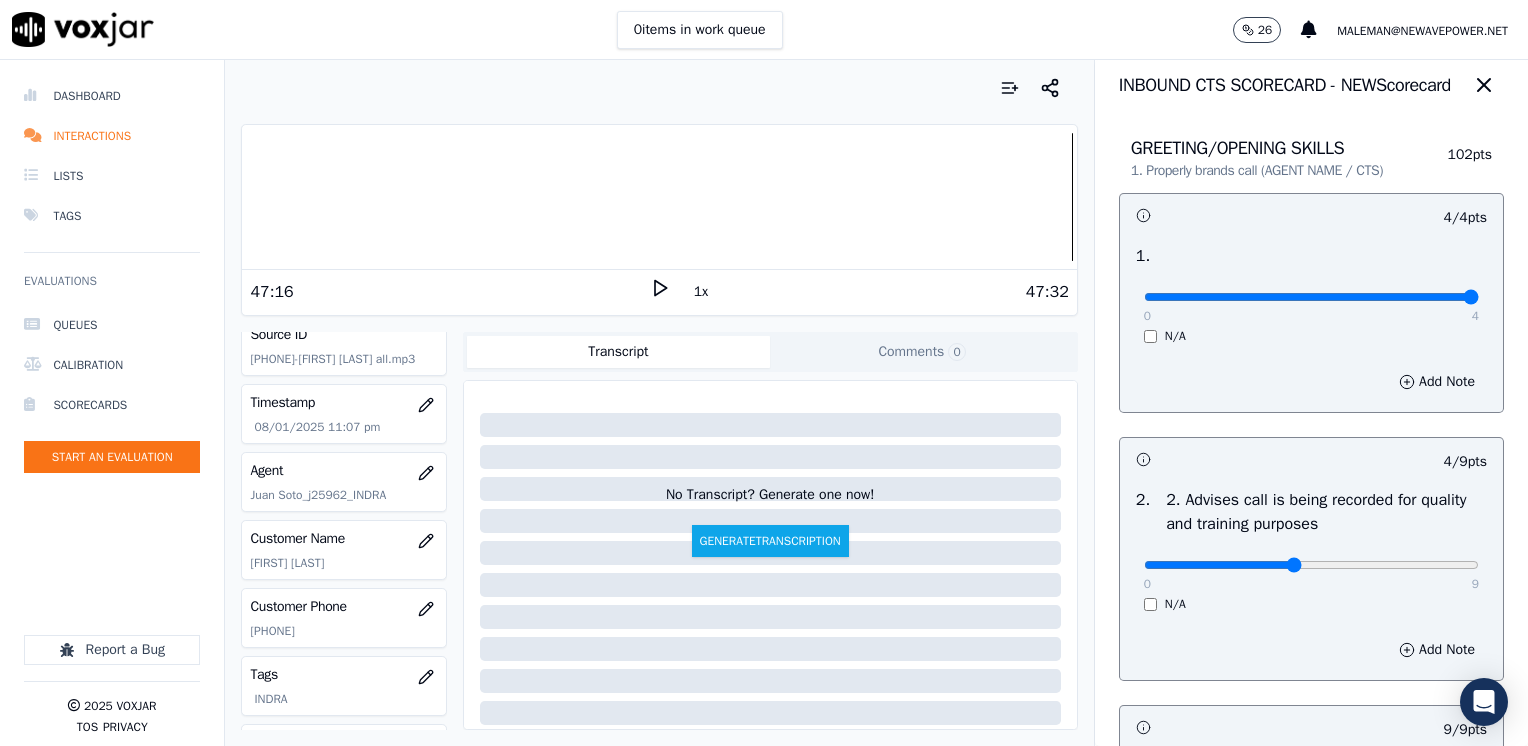 scroll, scrollTop: 0, scrollLeft: 0, axis: both 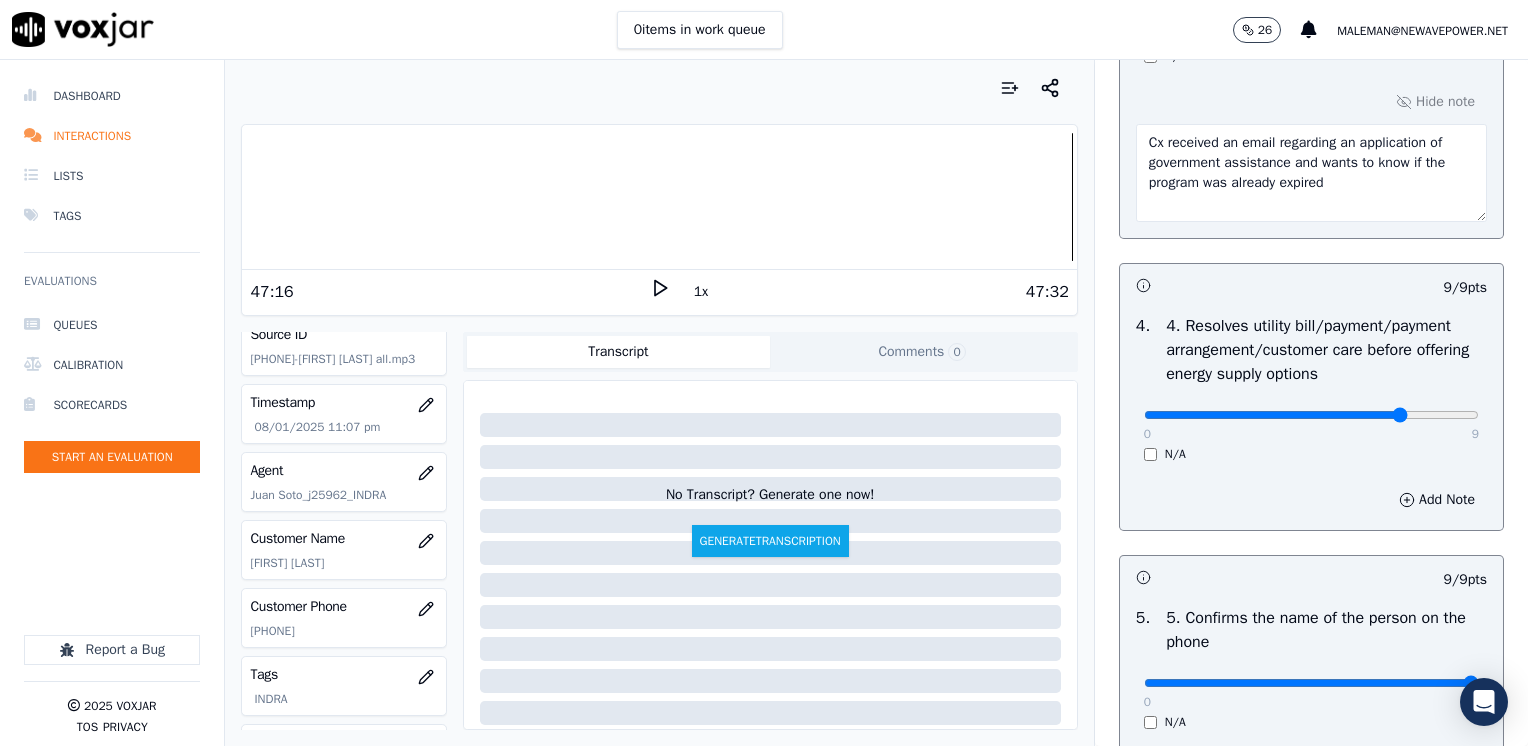 click at bounding box center (1311, -543) 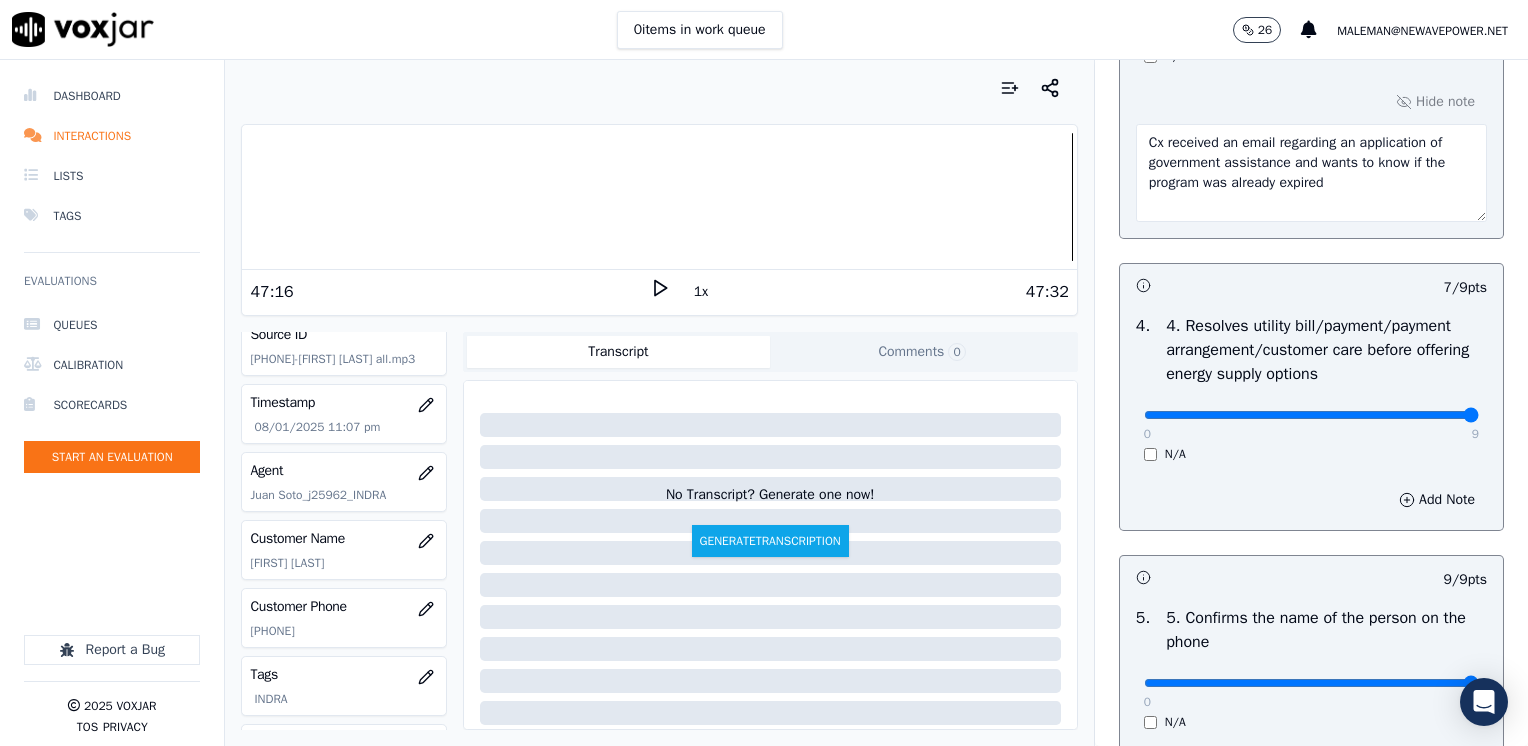 drag, startPoint x: 1360, startPoint y: 420, endPoint x: 1531, endPoint y: 451, distance: 173.78723 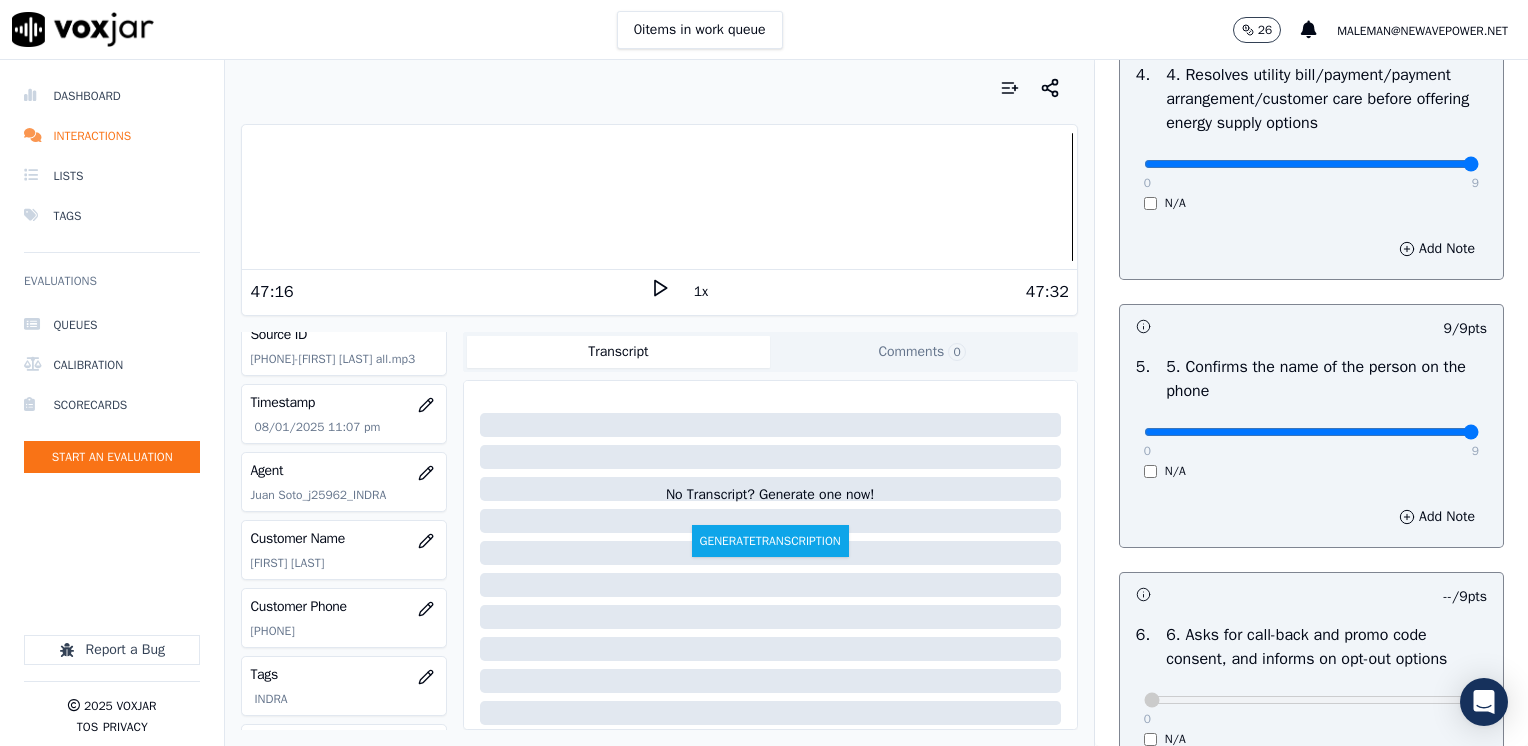 scroll, scrollTop: 1159, scrollLeft: 0, axis: vertical 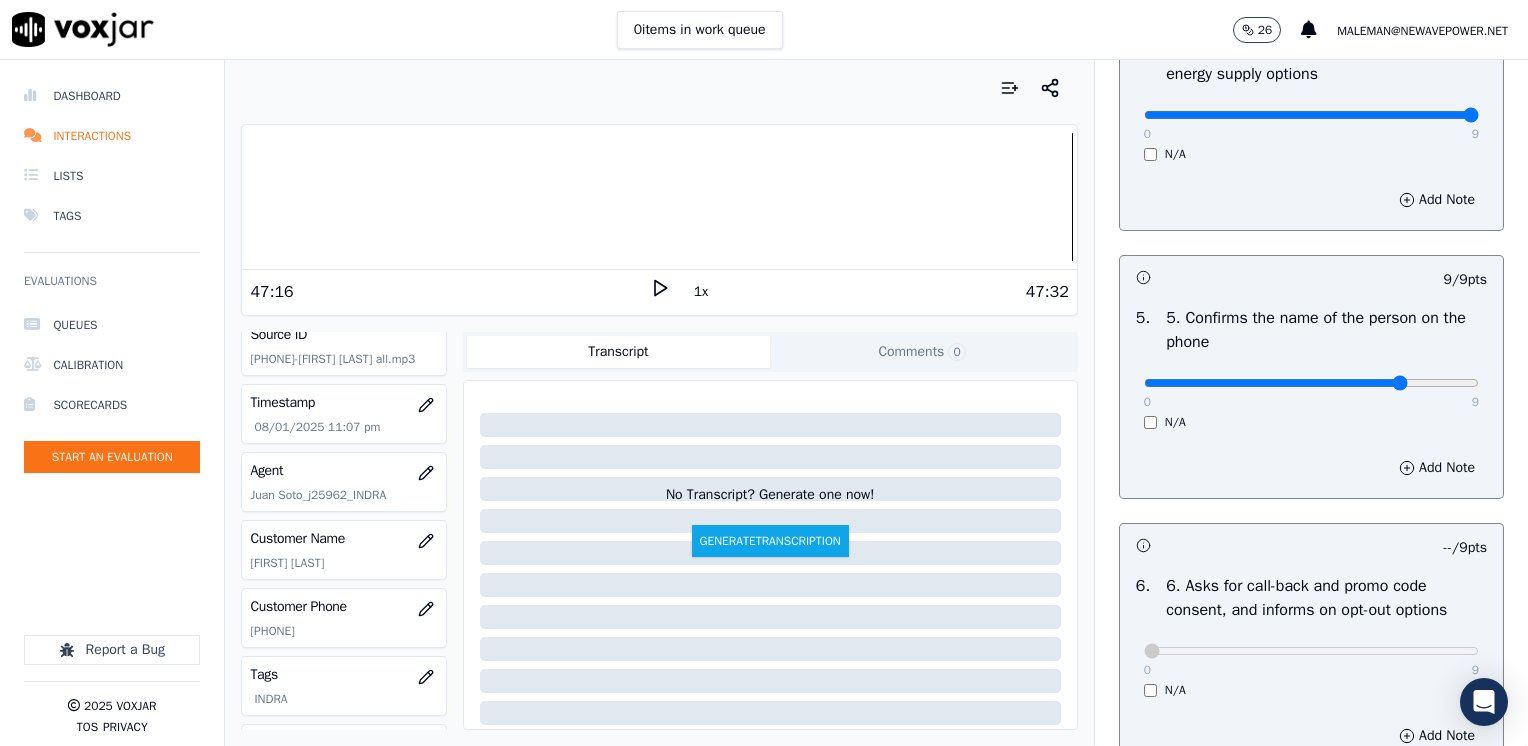 click at bounding box center (1311, -843) 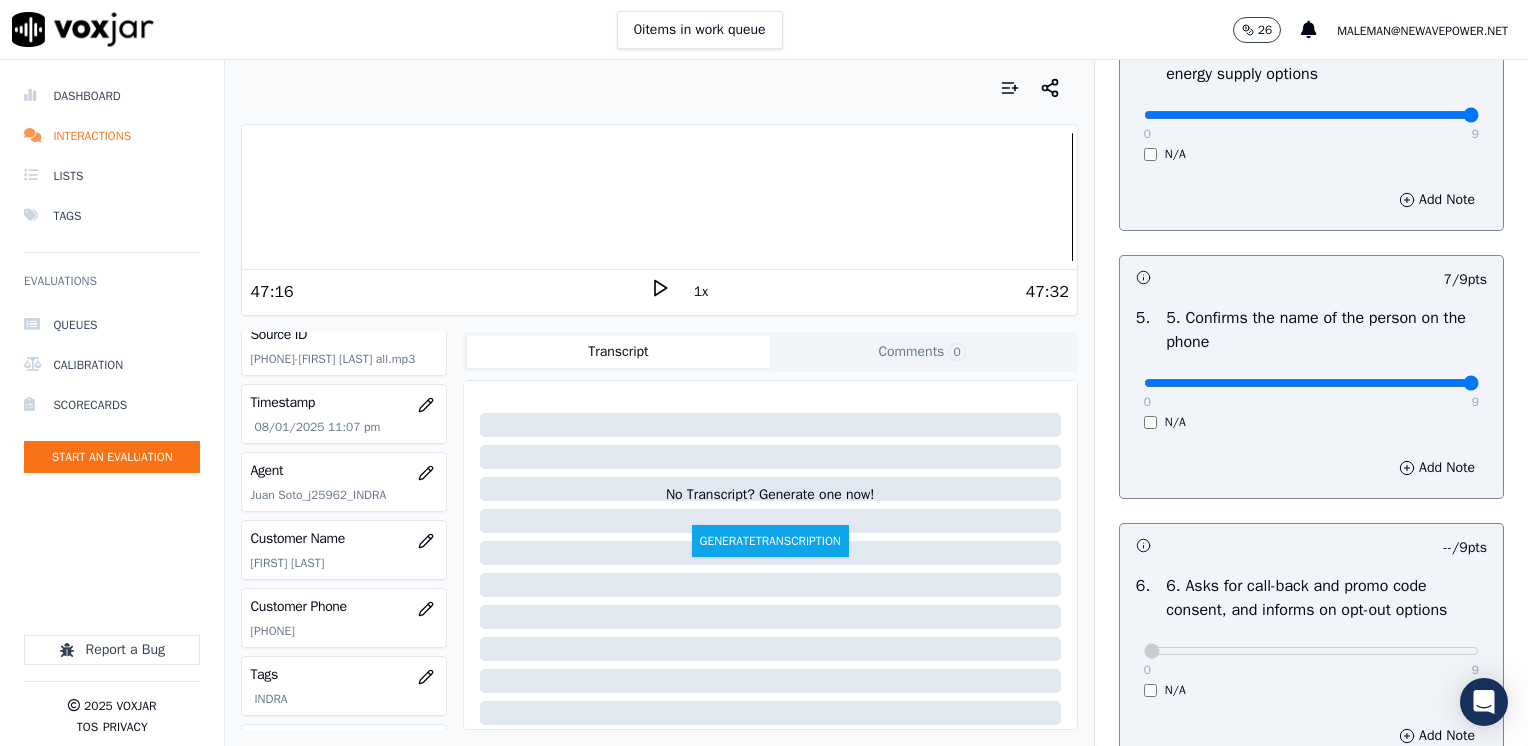 drag, startPoint x: 1357, startPoint y: 385, endPoint x: 1349, endPoint y: 505, distance: 120.26637 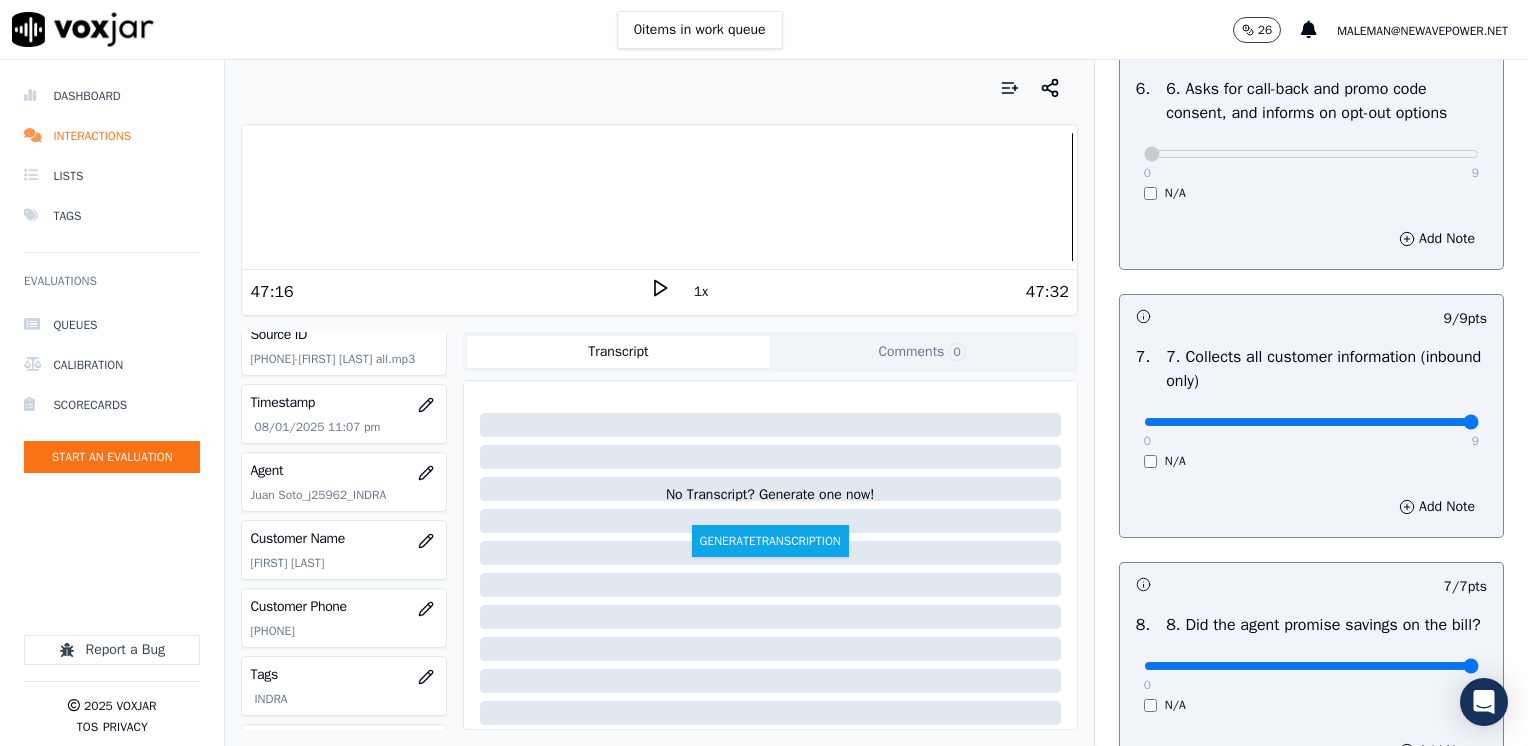 scroll, scrollTop: 1659, scrollLeft: 0, axis: vertical 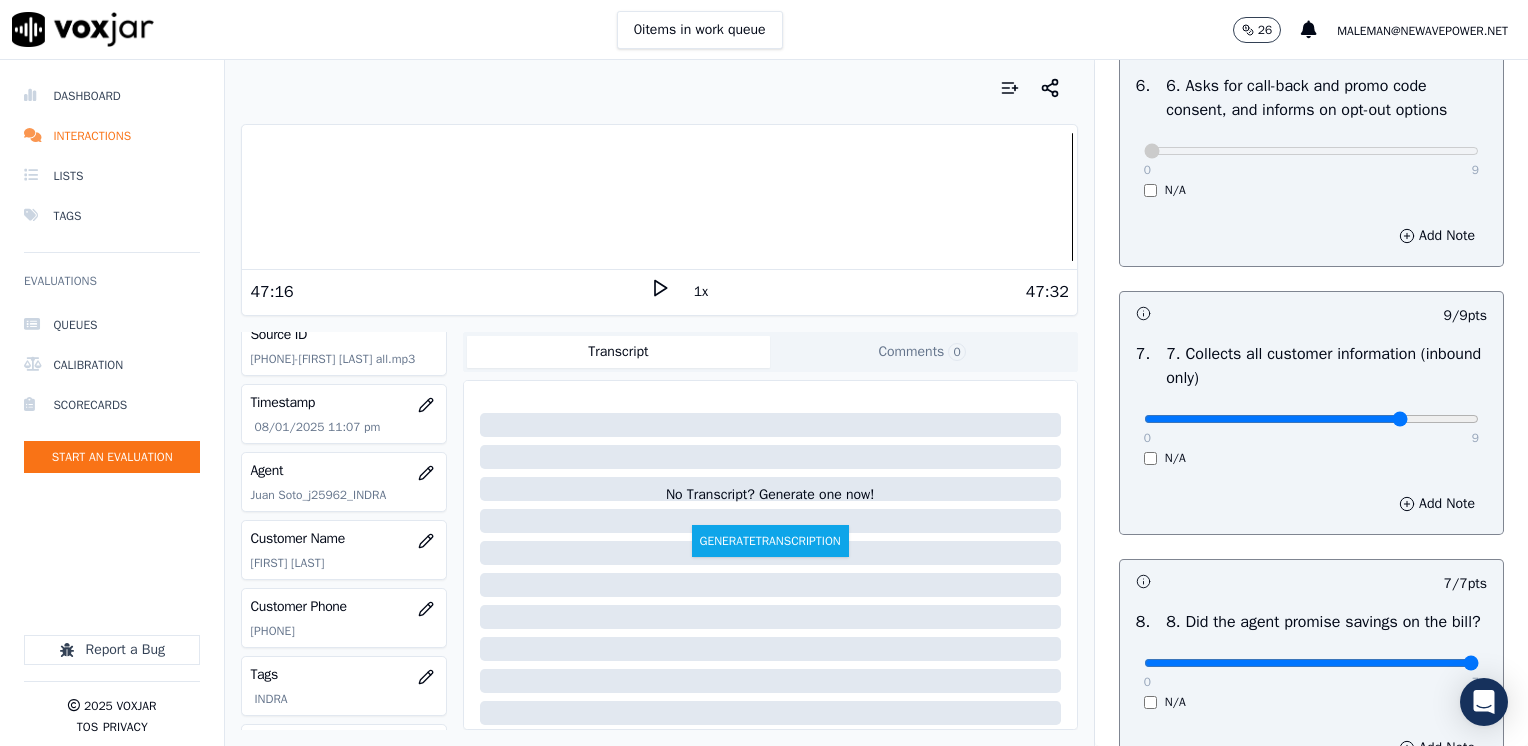 type on "7" 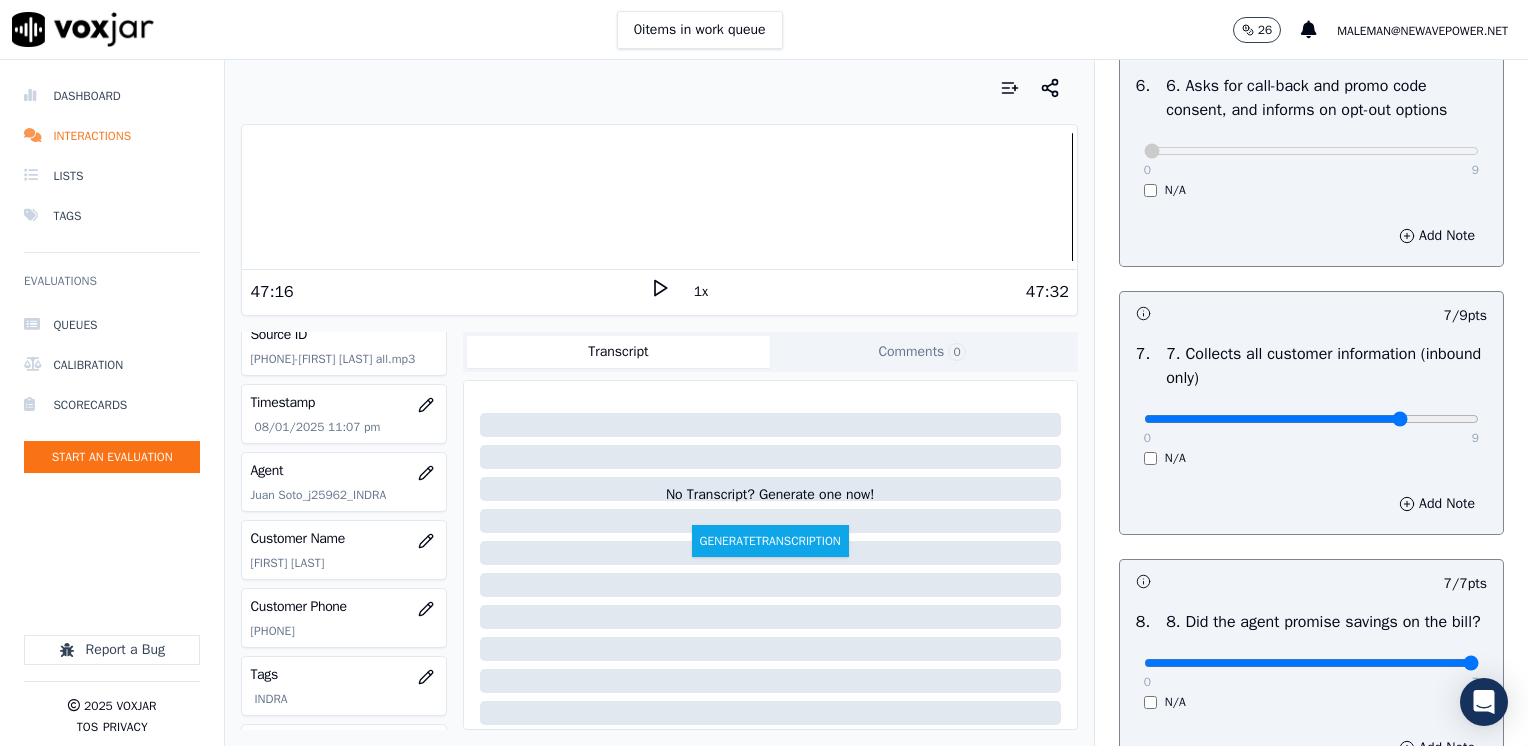 click on "Add Note" at bounding box center [1311, 504] 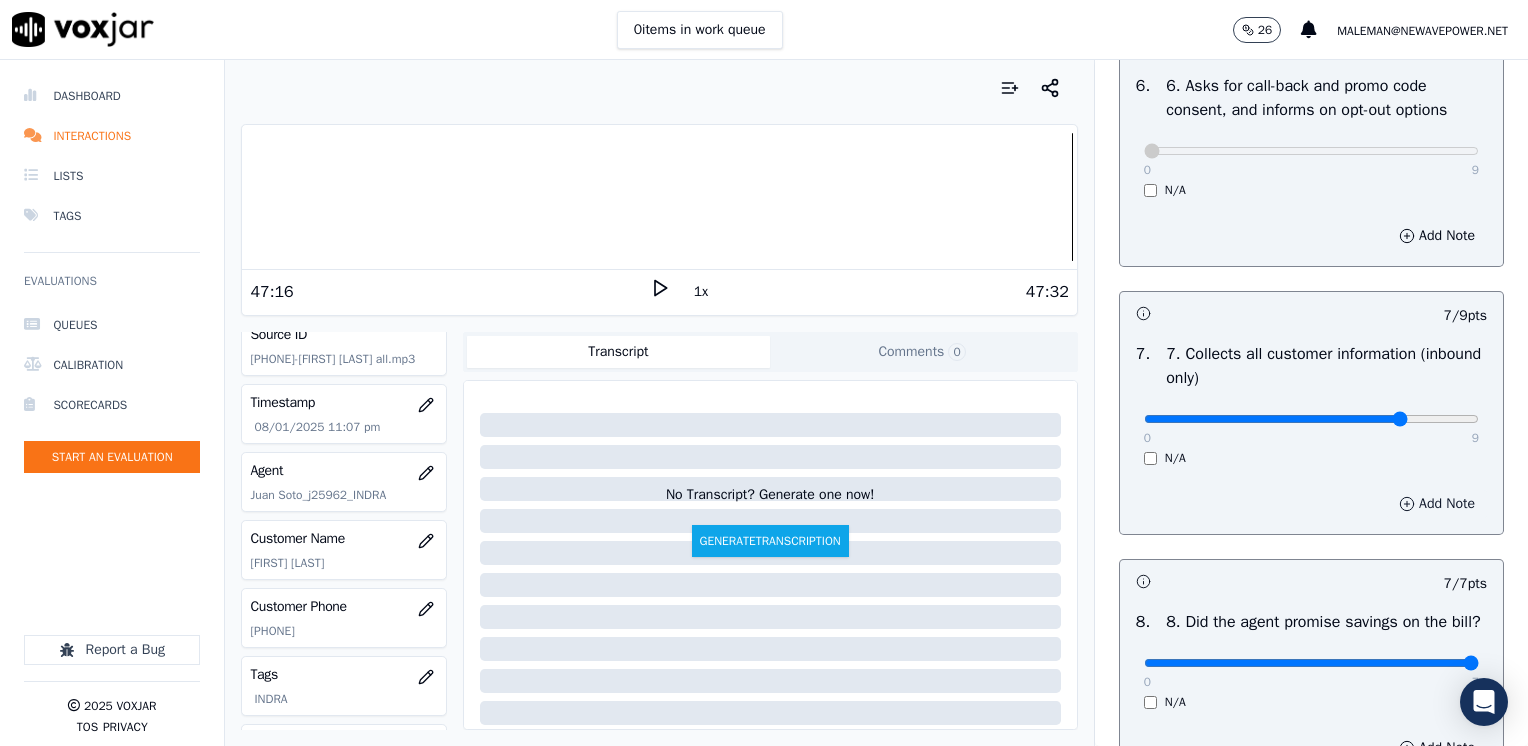 click on "Add Note" at bounding box center (1437, 504) 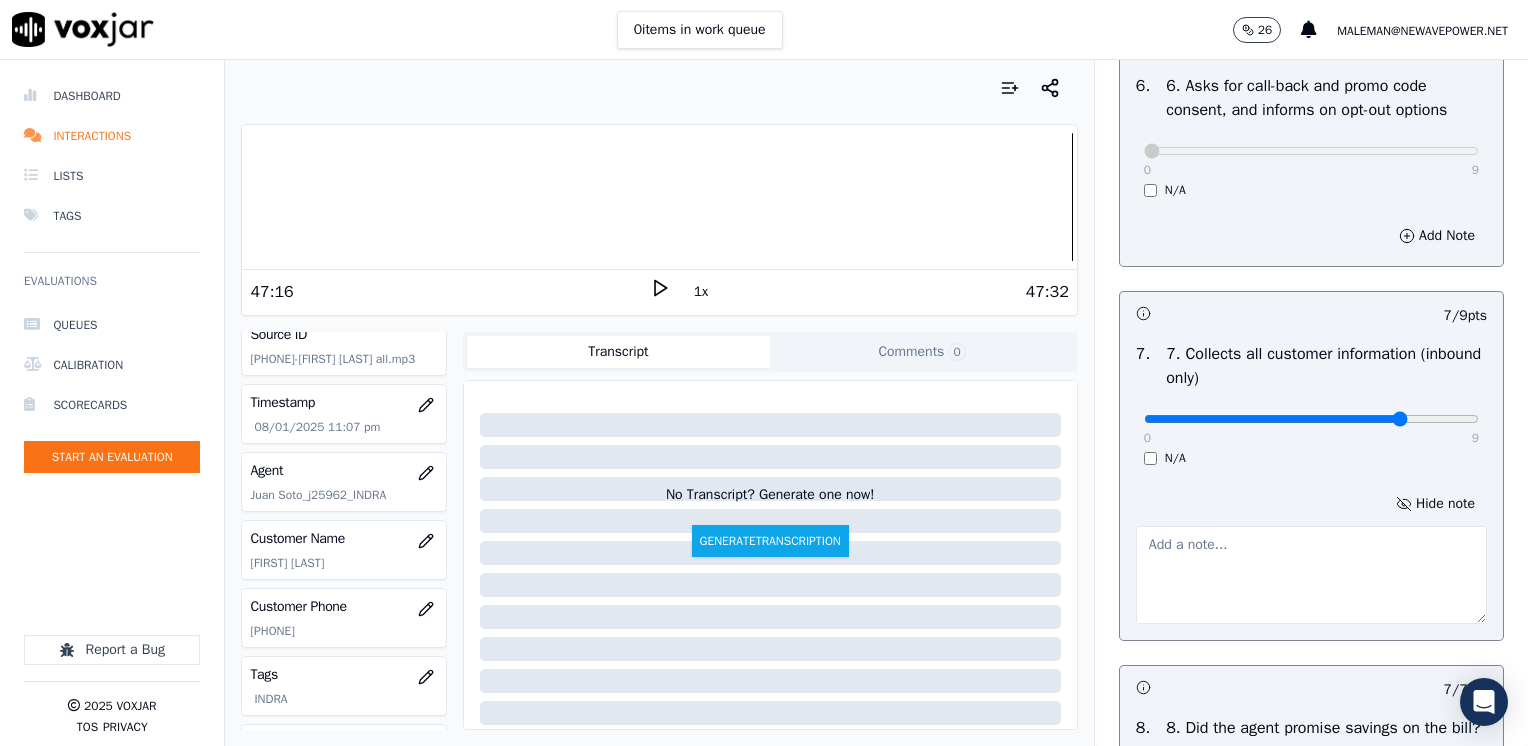 click at bounding box center (1311, 575) 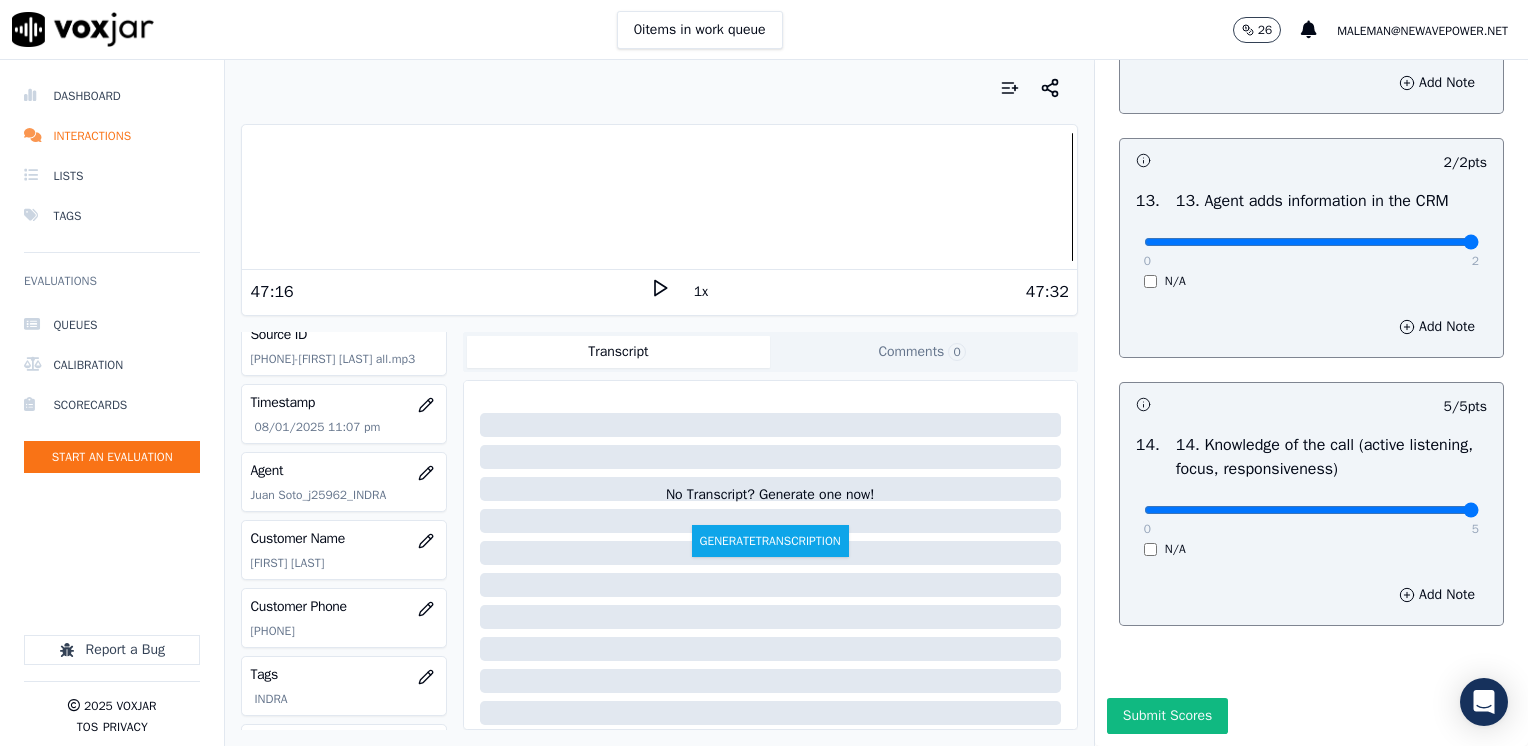 scroll, scrollTop: 3564, scrollLeft: 0, axis: vertical 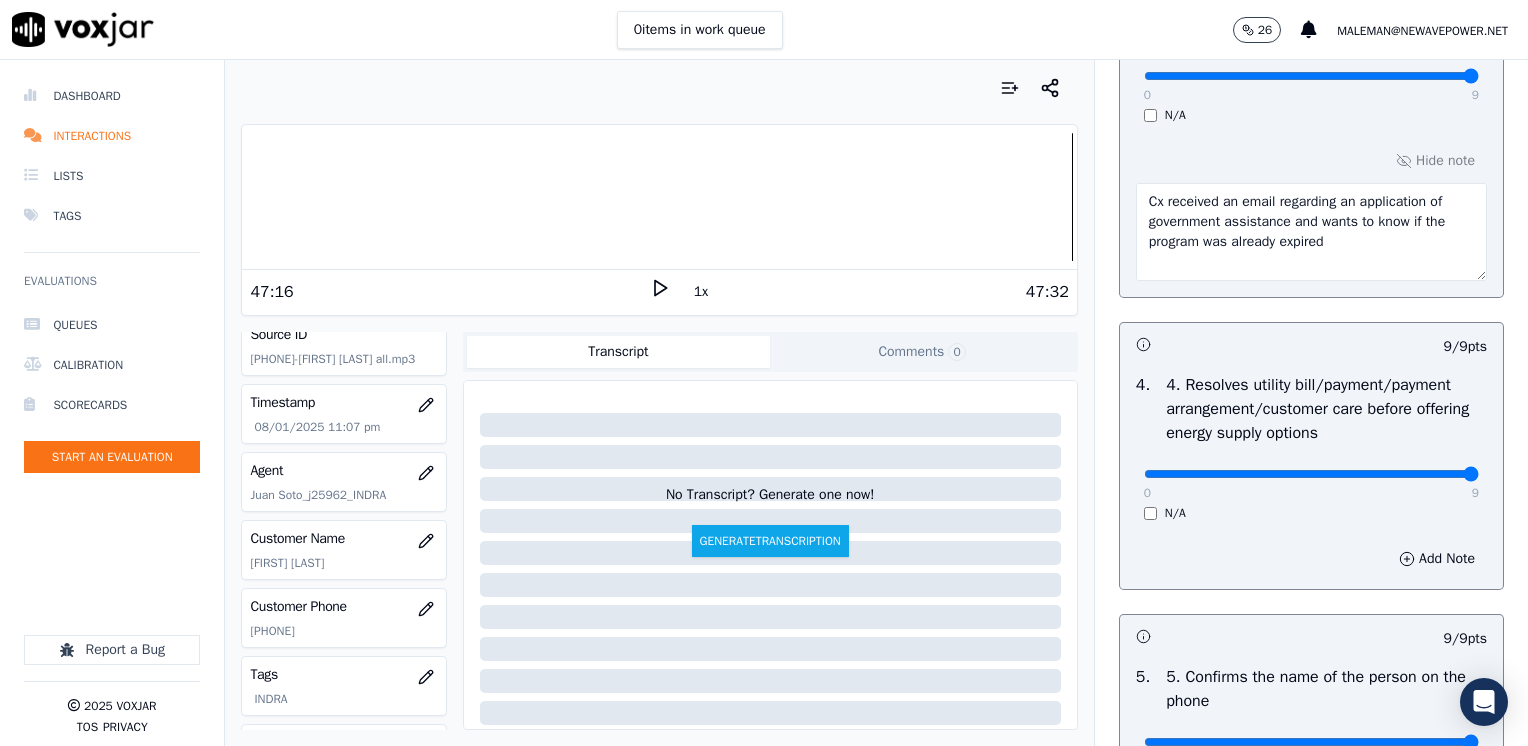 click on "Cx received an email regarding an application of government assistance and wants to know if the program was already expired" at bounding box center (1311, 232) 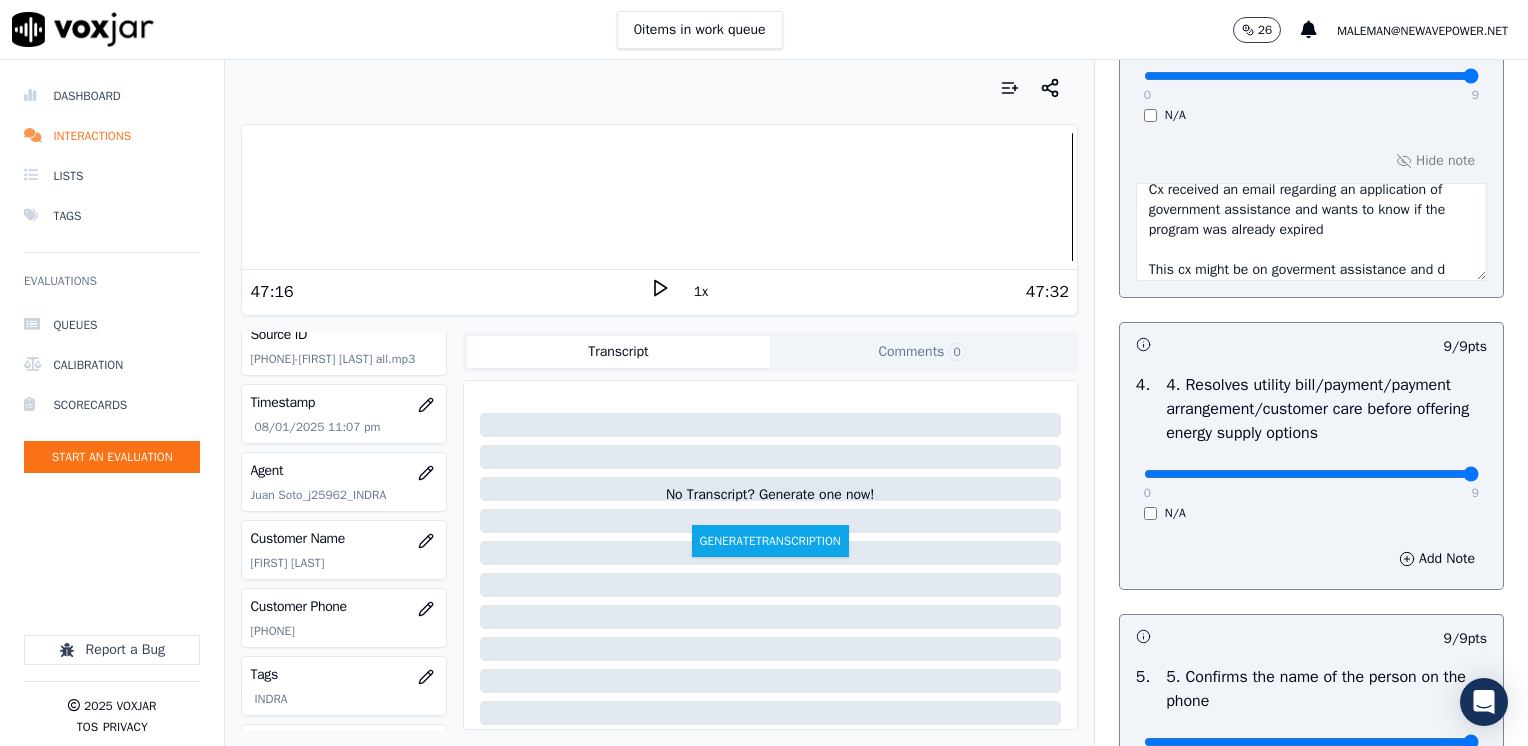 scroll, scrollTop: 32, scrollLeft: 0, axis: vertical 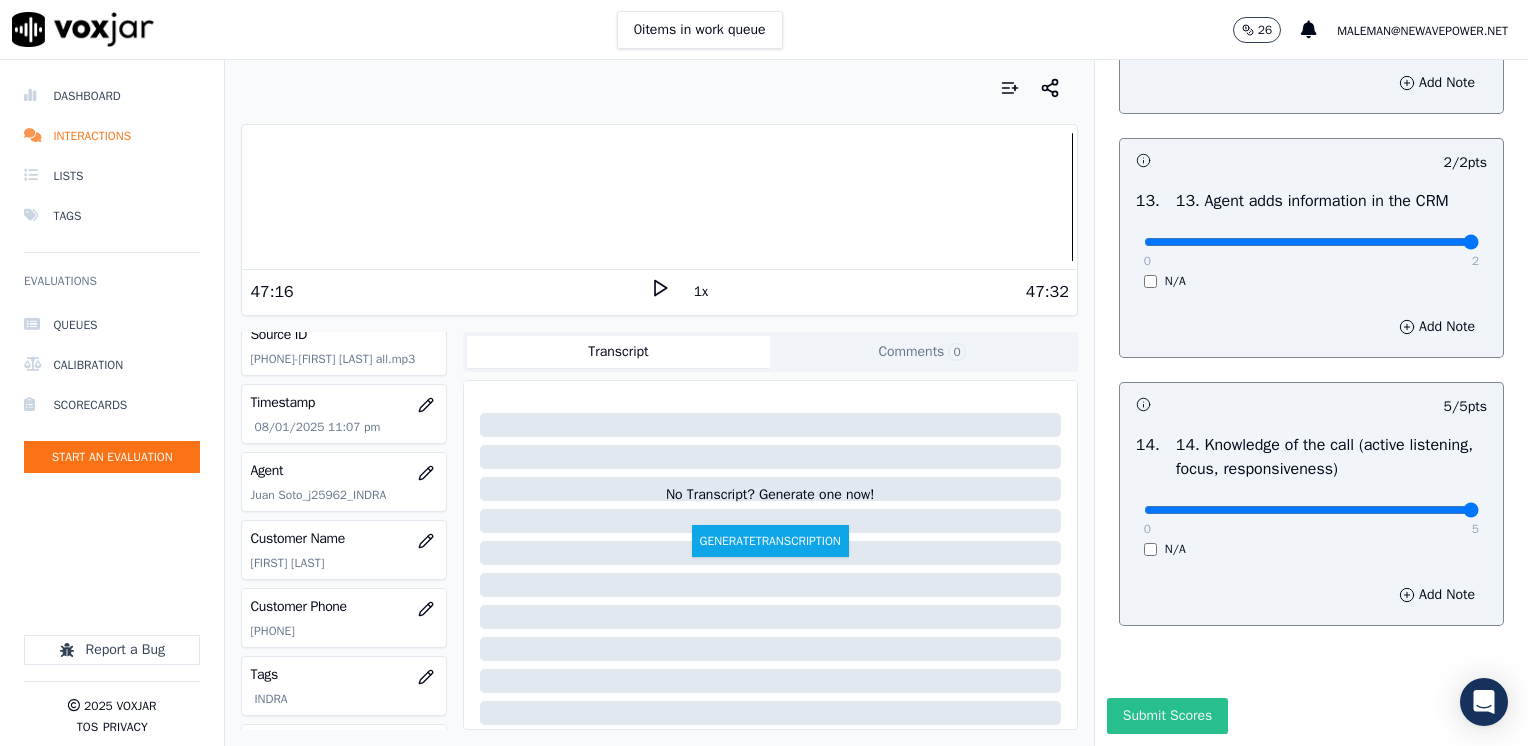 type on "Cx received an email regarding an application of government assistance and wants to know if the program was already expired
This cx might be on government assistance and does not apply for the price protection" 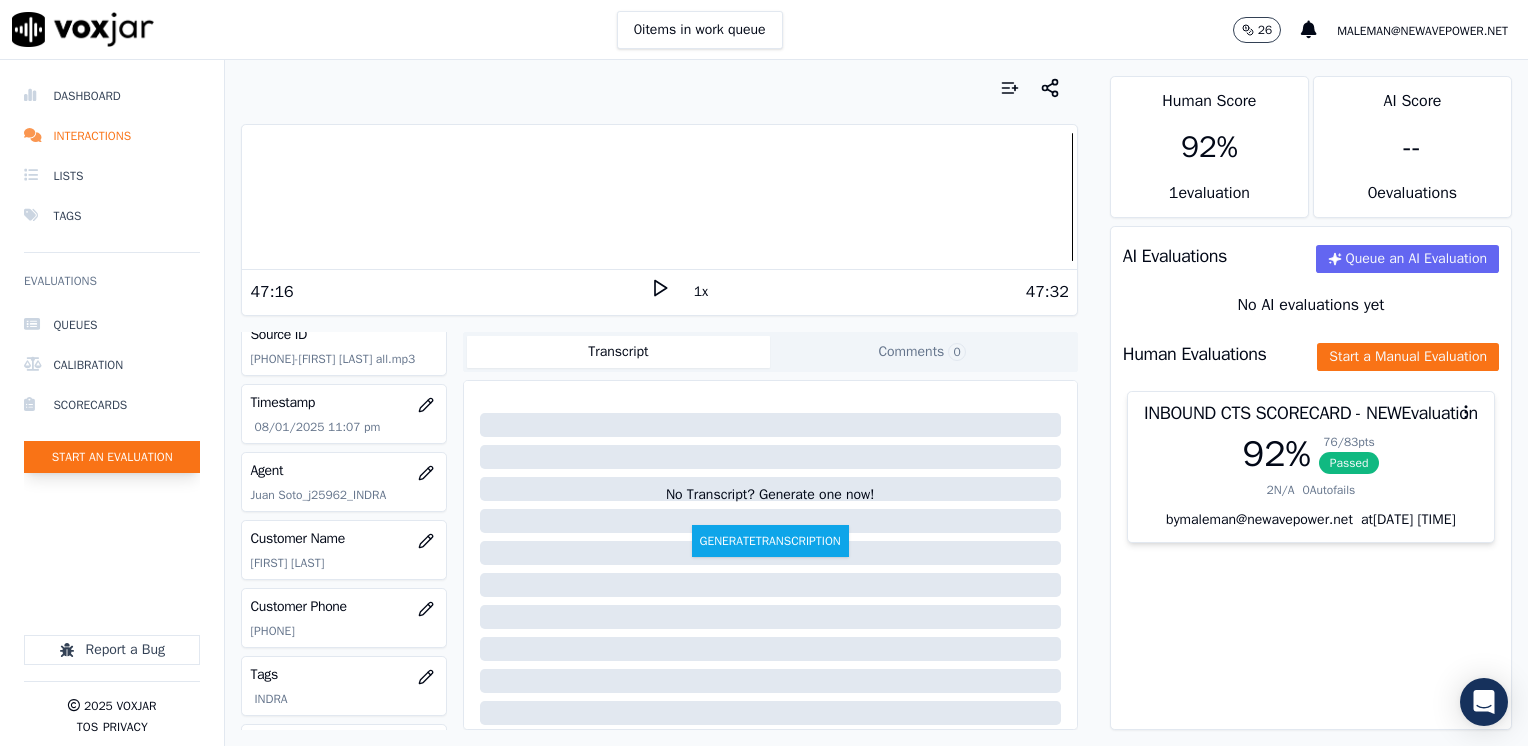 click on "Start an Evaluation" 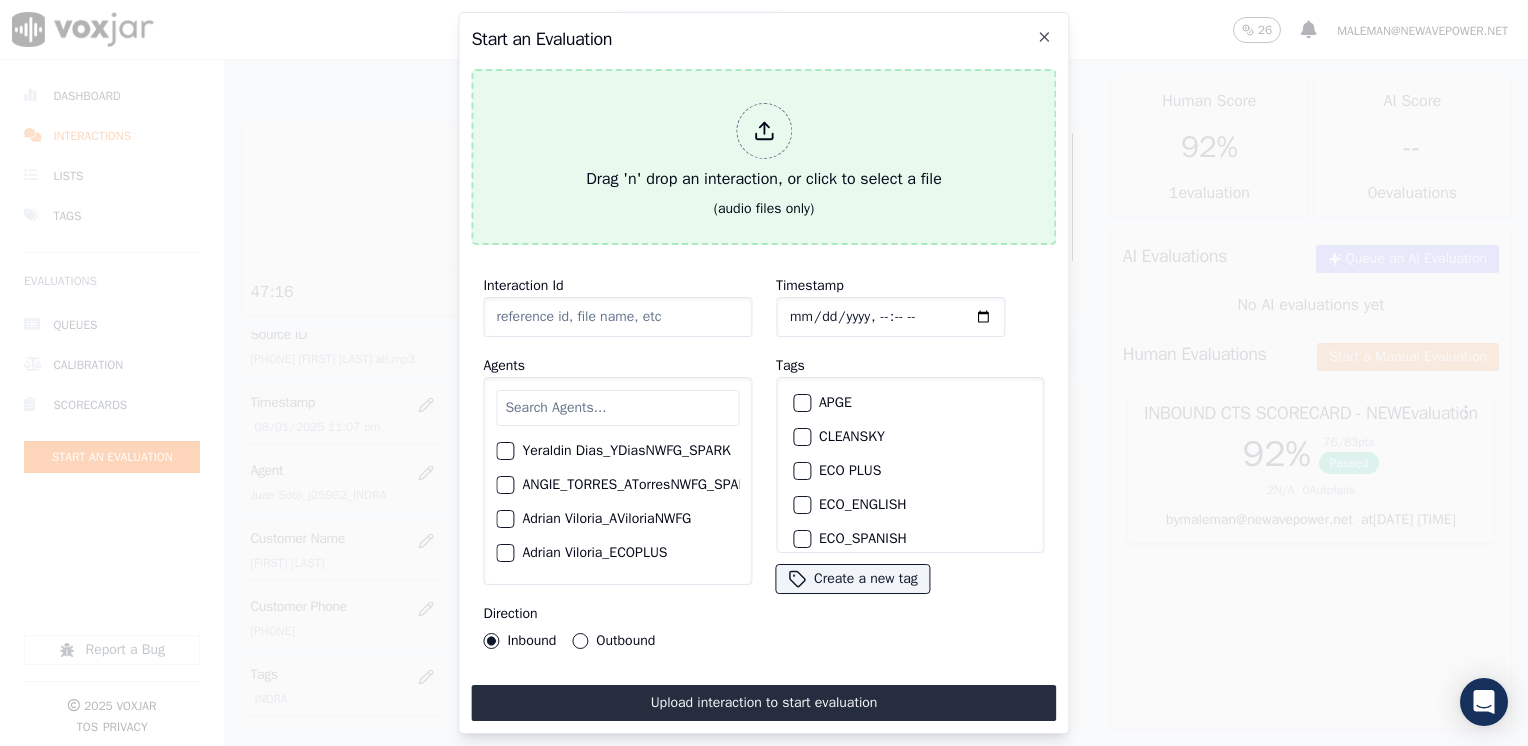 click at bounding box center (764, 131) 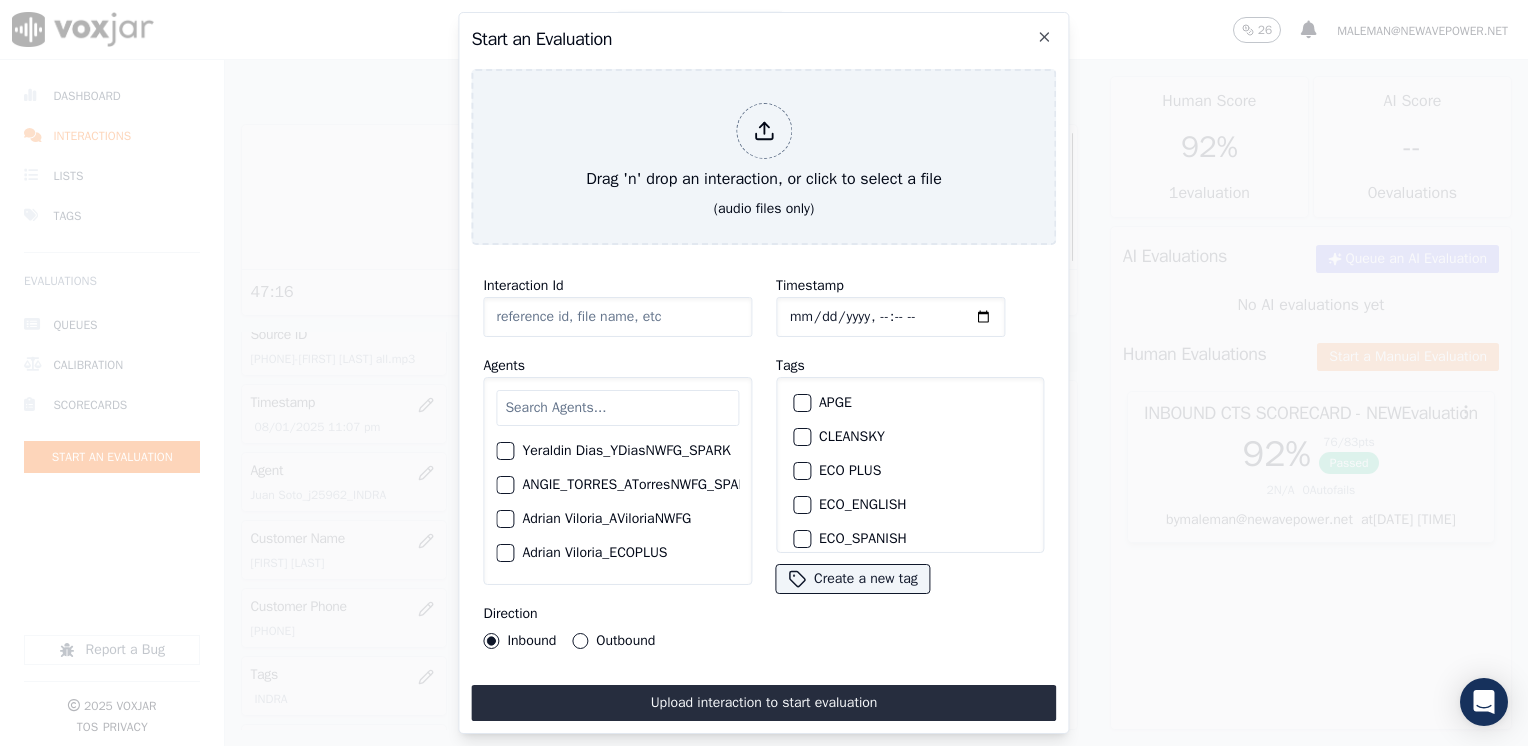 type on "20250801-155548_2674325139- ELKIN AVILA all.mp3" 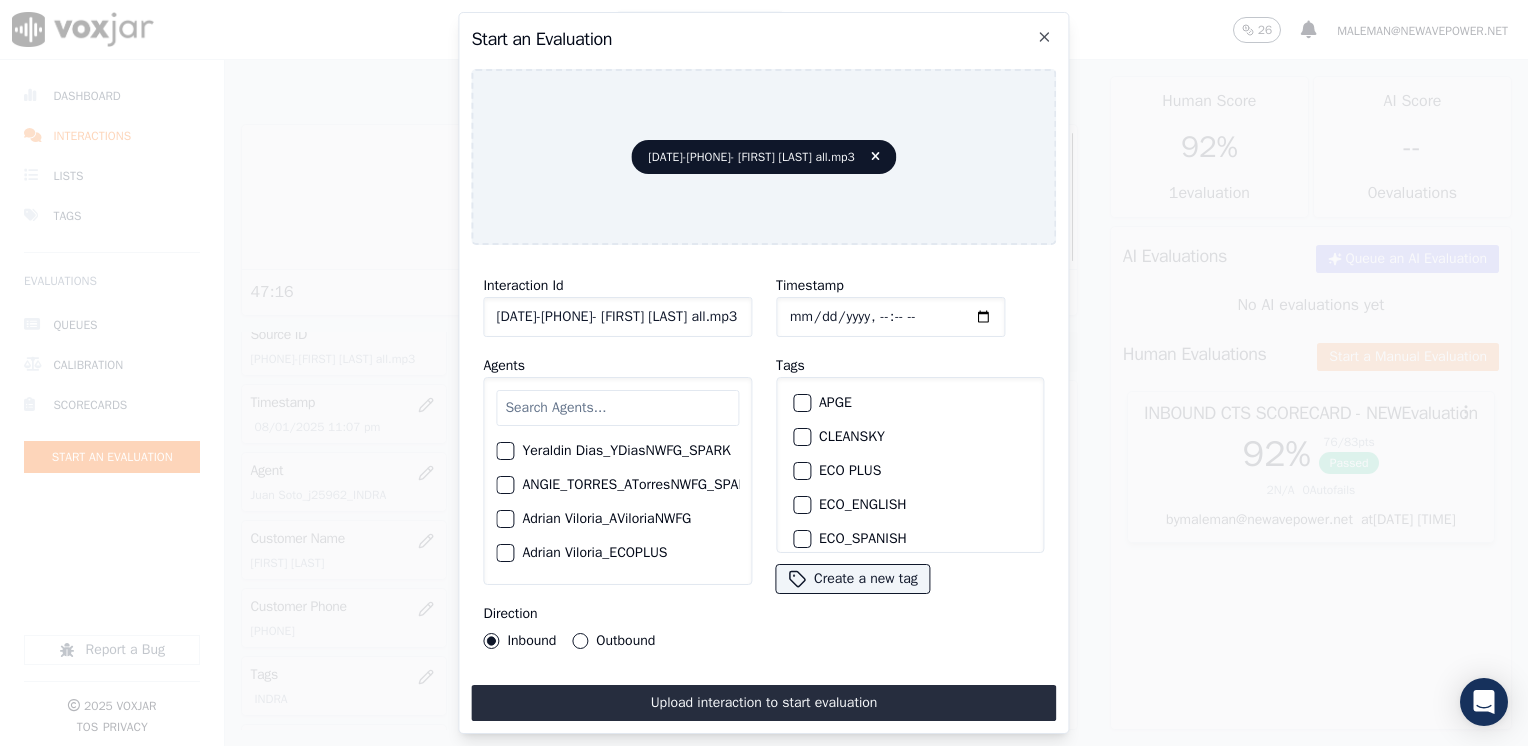 click on "Timestamp       Tags     APGE     CLEANSKY     ECO PLUS     ECO_ENGLISH     ECO_SPANISH     ELECTRA SPARK     INDRA     NEXT VOLT     NGE     NGE_ENGLISH     NGE_SPANISH     NO SALES INTERACTION     POLARIS     RUSHMORE     SPARK     SYMMETRY     WGL
Create a new tag" at bounding box center [910, 461] 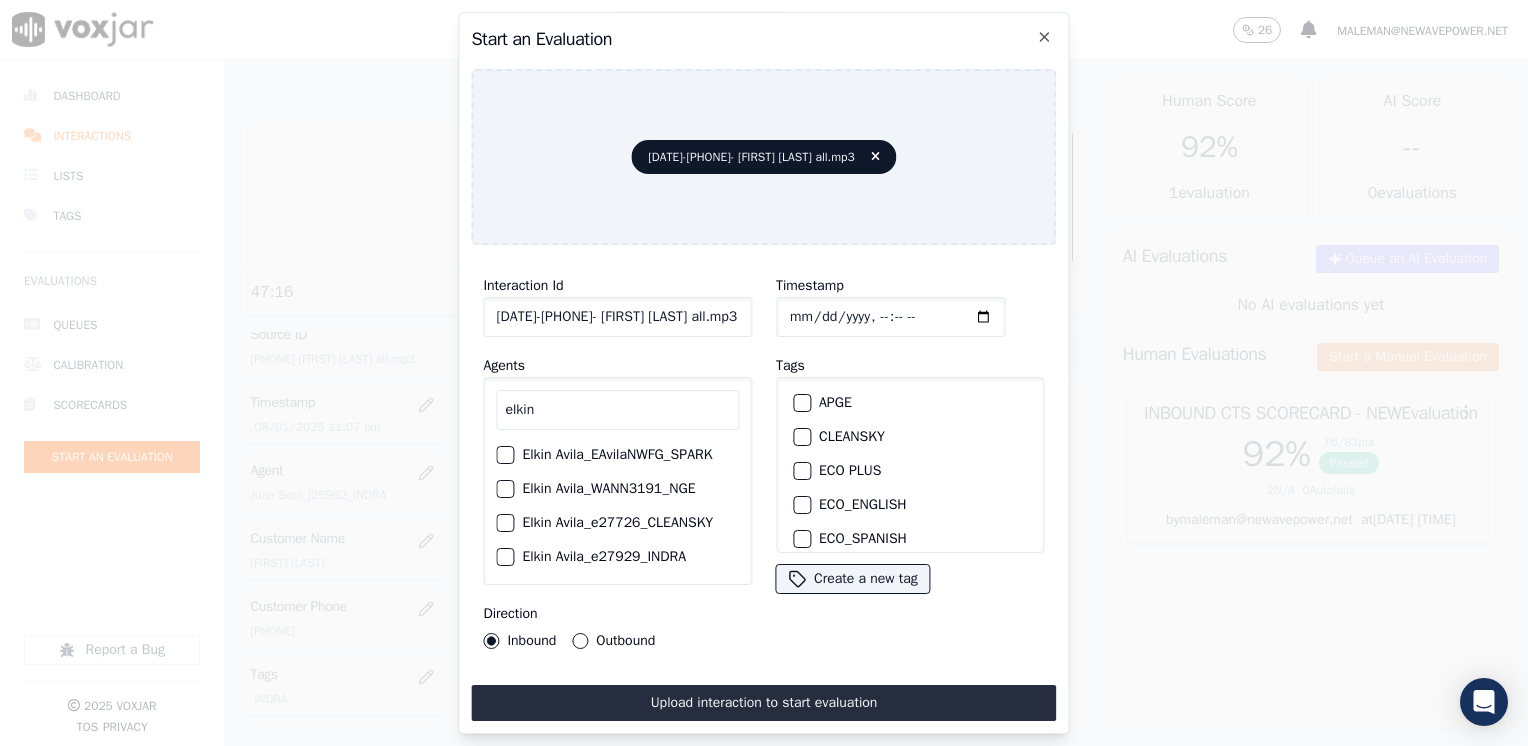 type on "elkin" 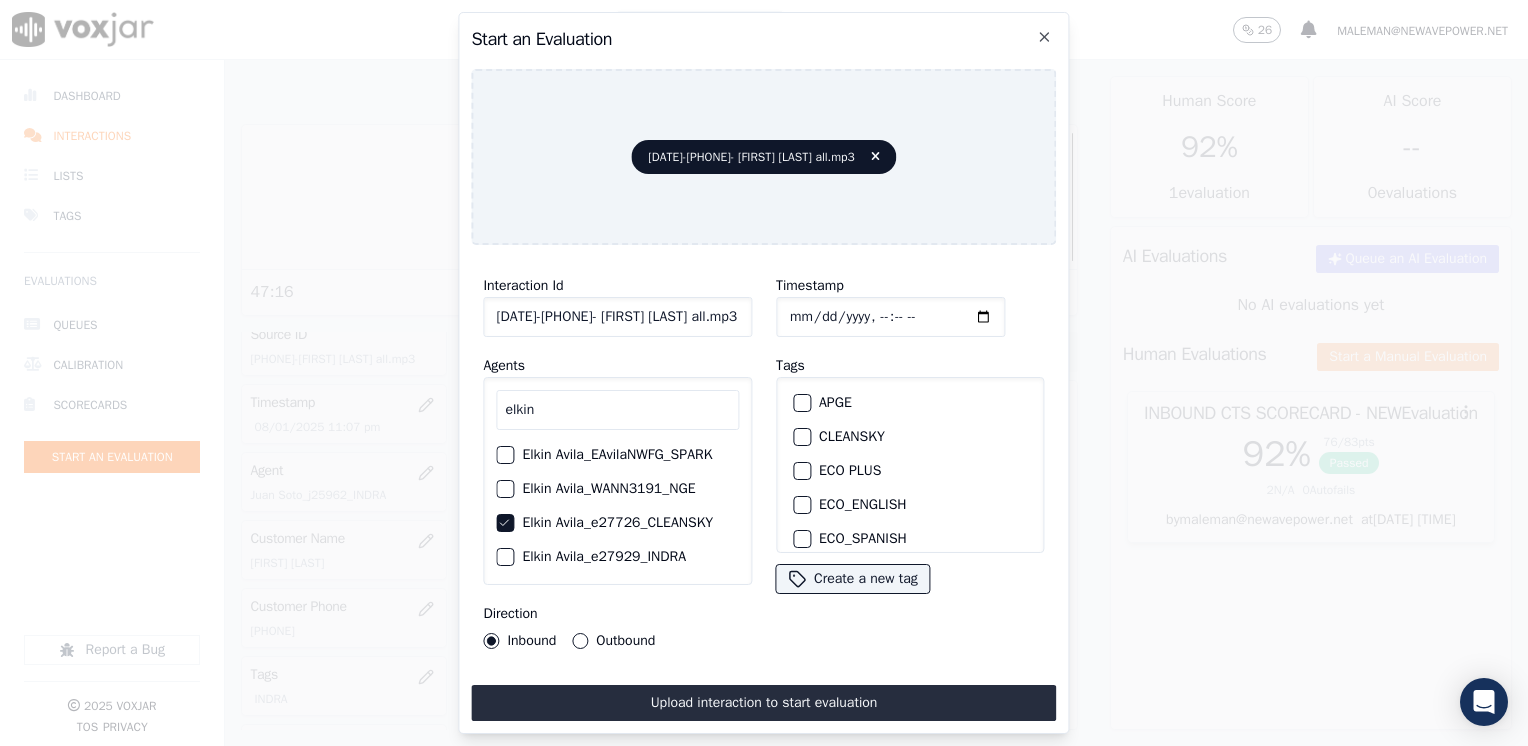 click 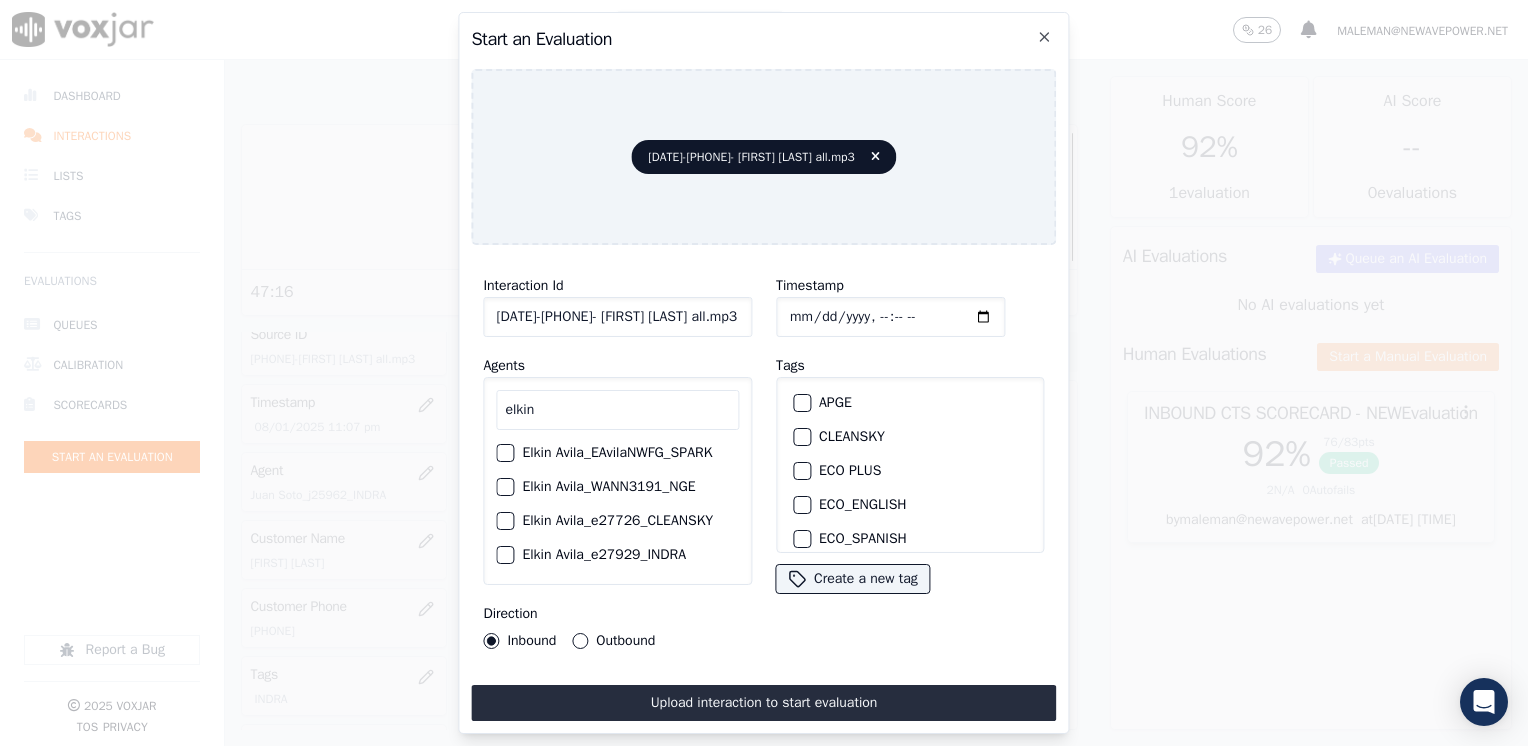 scroll, scrollTop: 8, scrollLeft: 0, axis: vertical 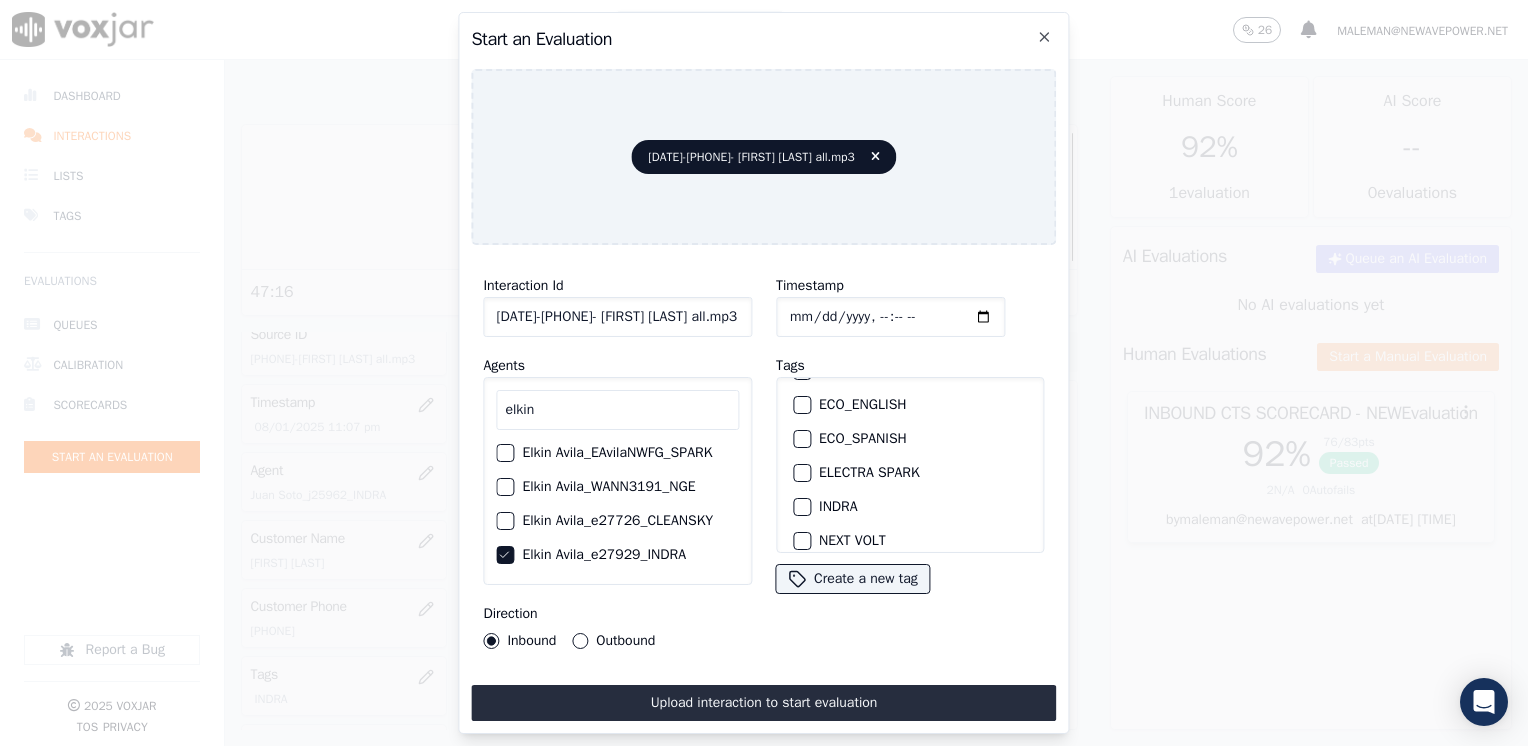 click at bounding box center [801, 507] 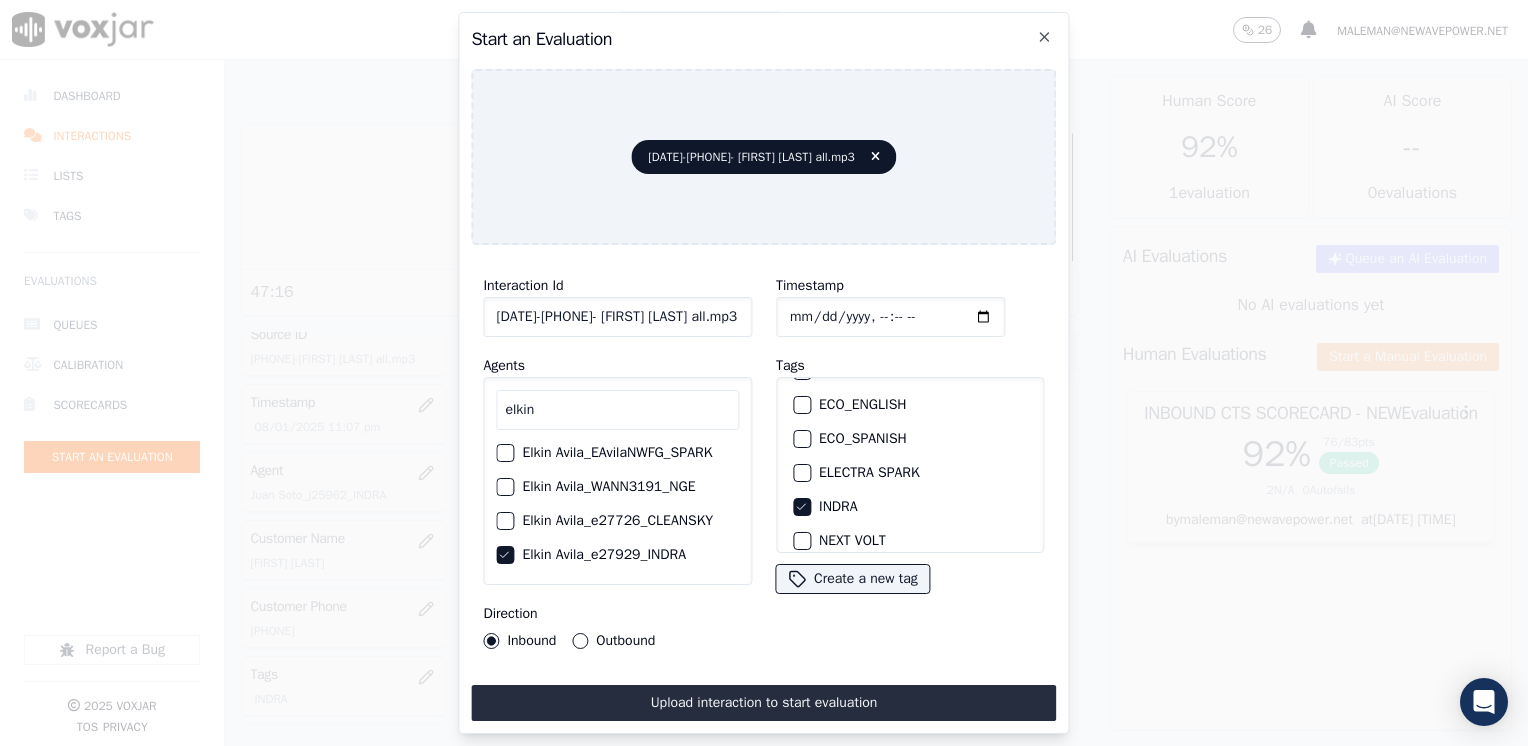 click on "Timestamp" 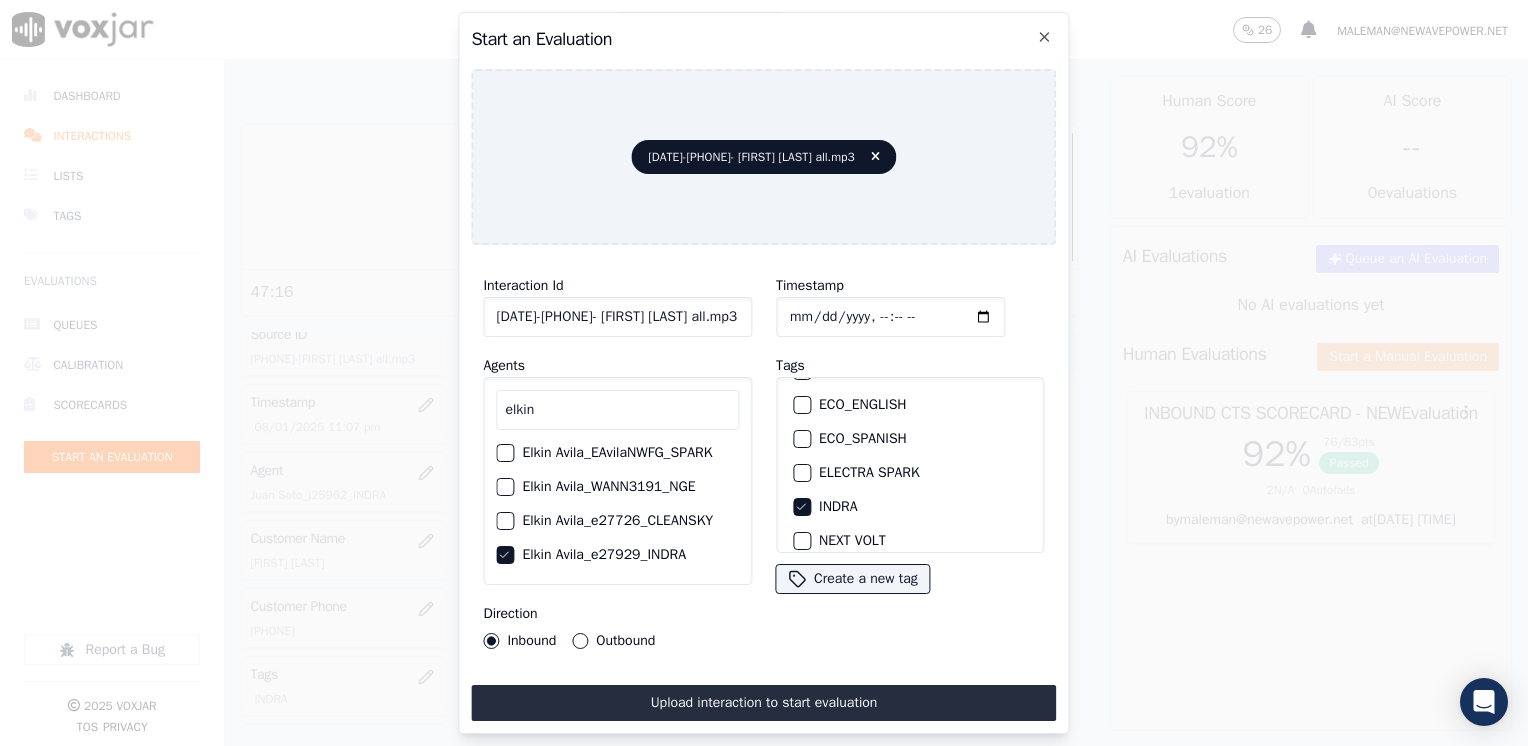 type on "2025-08-01T23:31" 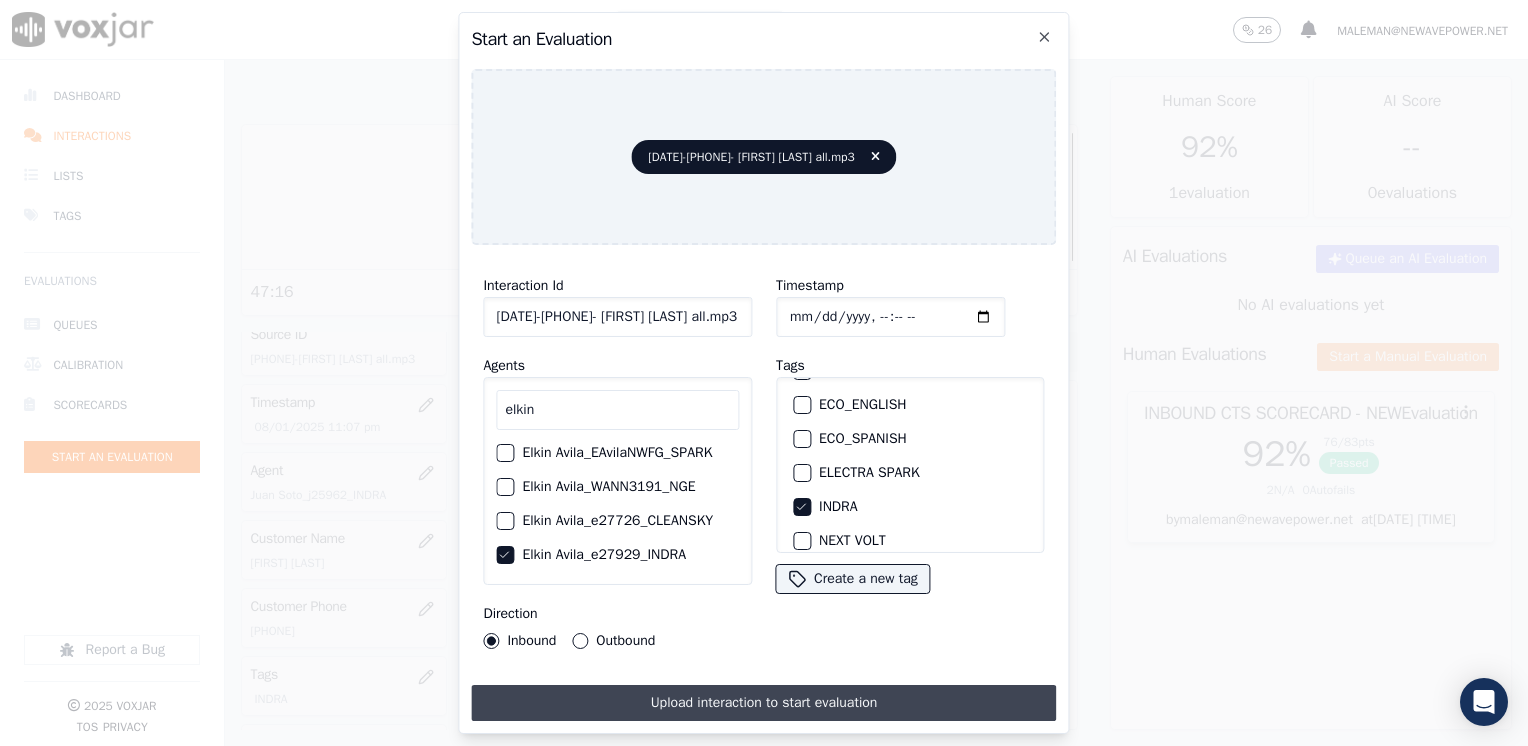 click on "Upload interaction to start evaluation" at bounding box center [763, 703] 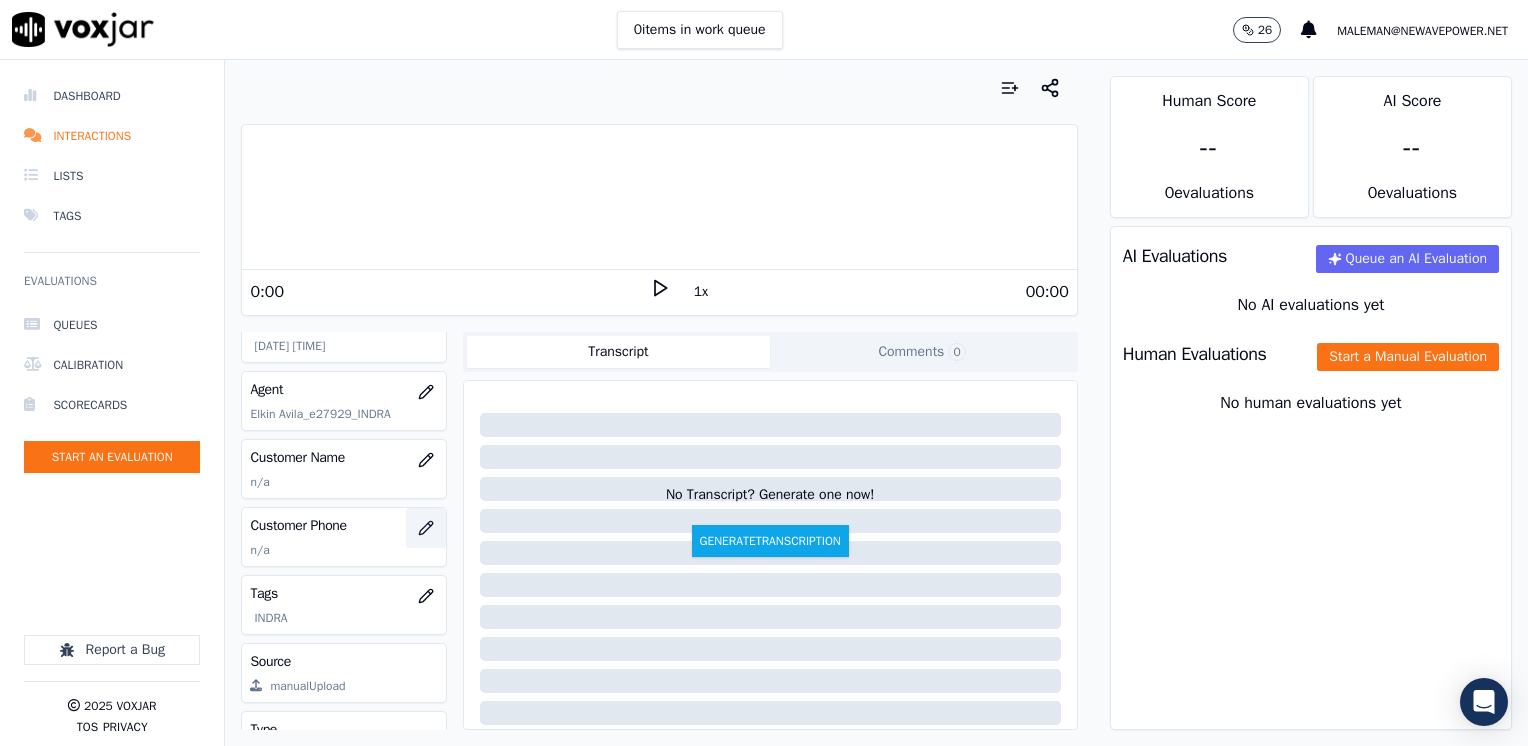 scroll, scrollTop: 200, scrollLeft: 0, axis: vertical 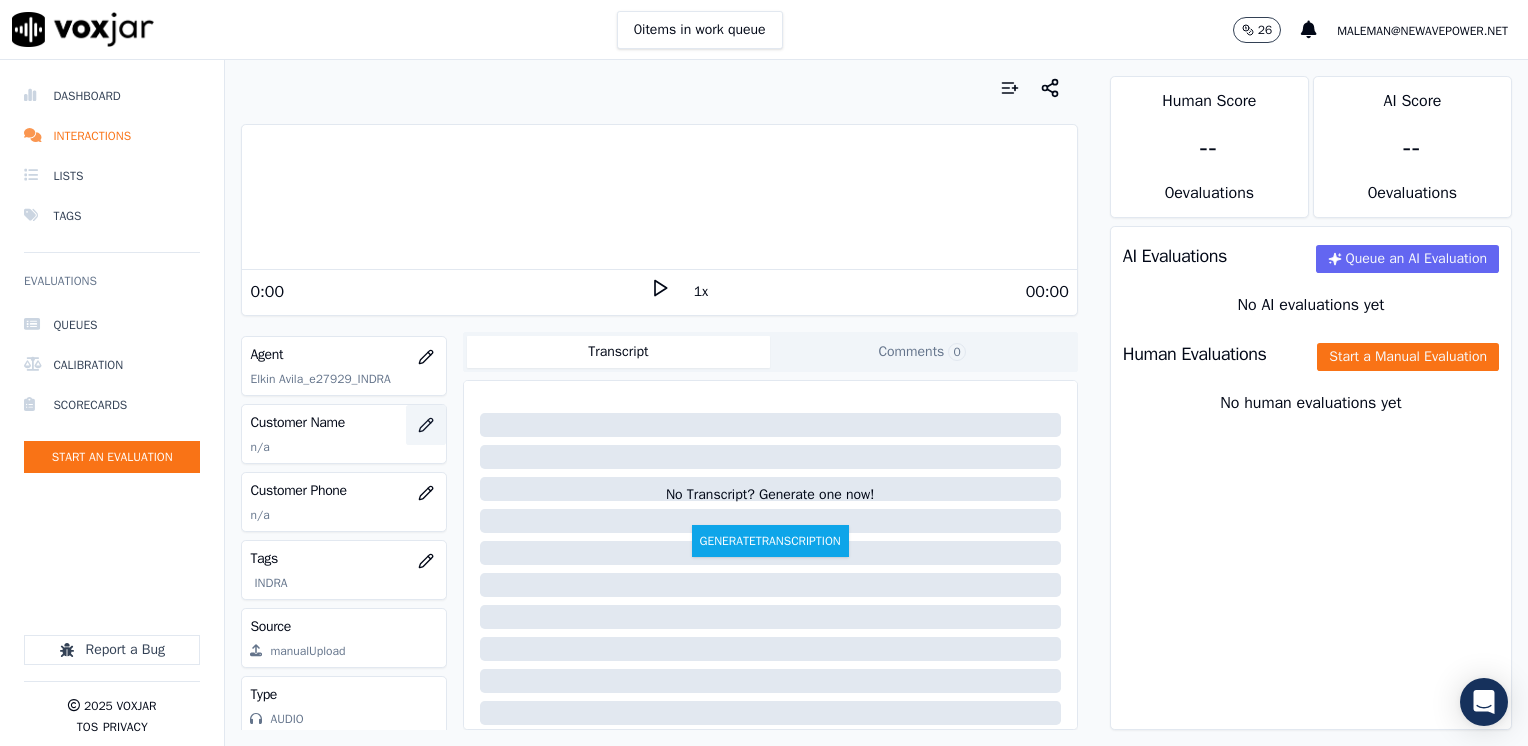 click 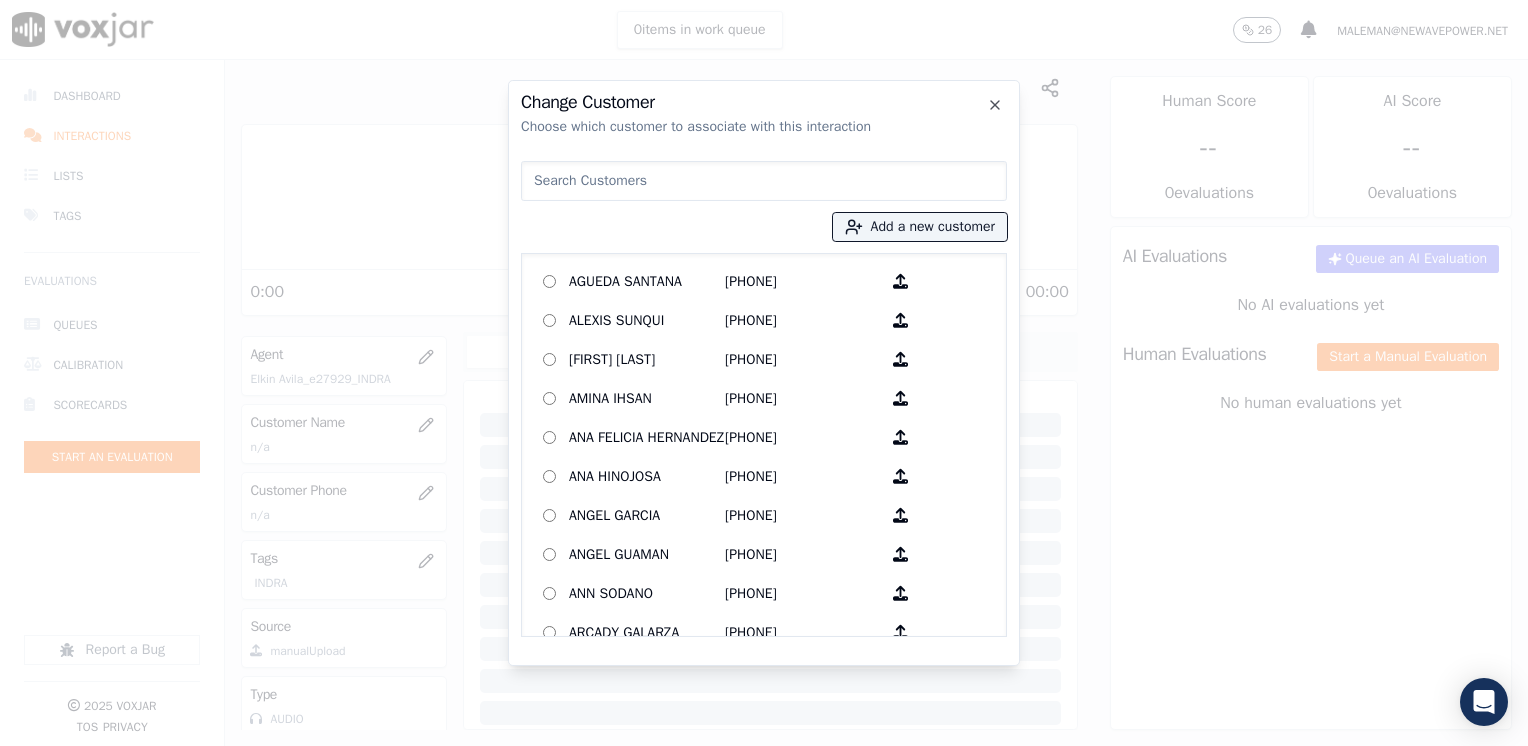 click at bounding box center [764, 181] 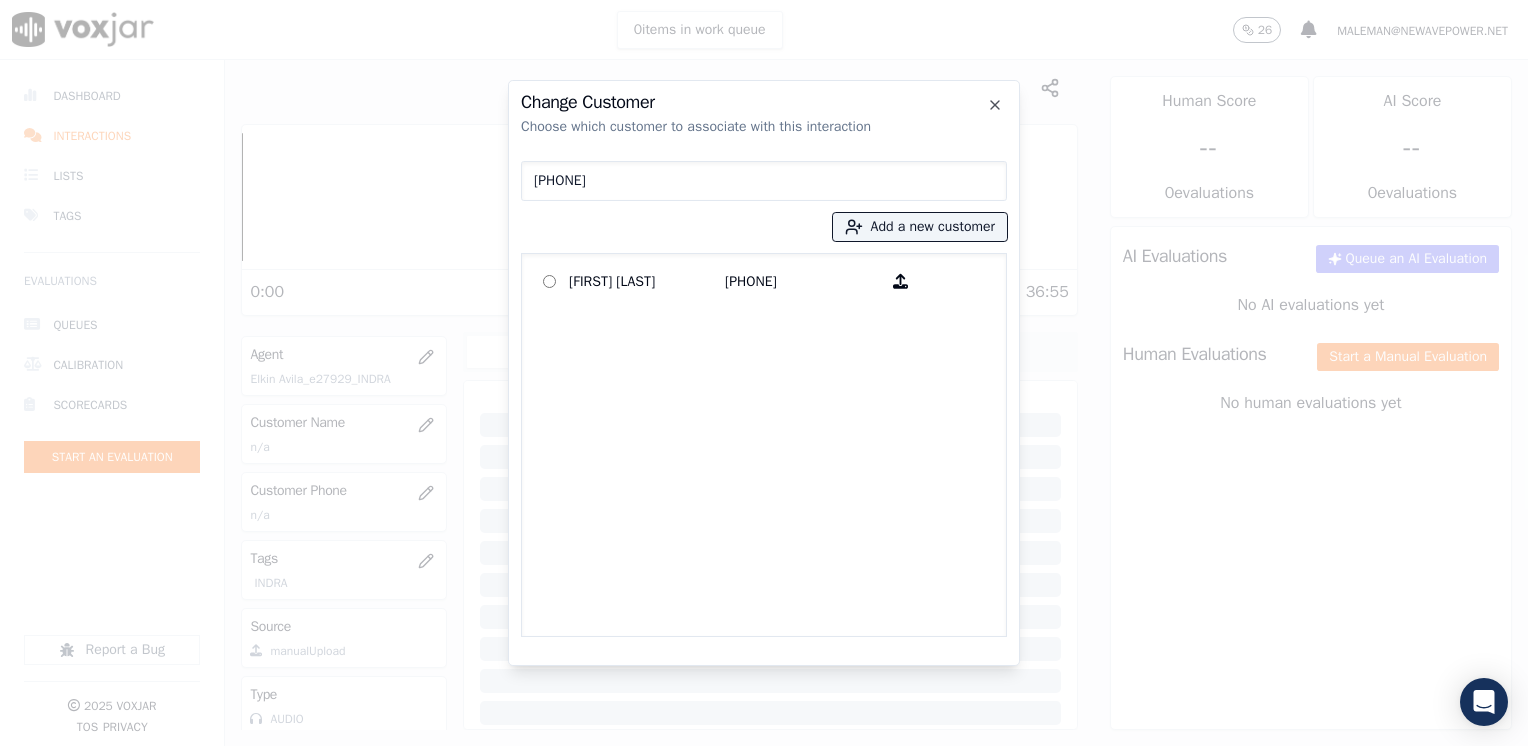 type on "2674325139" 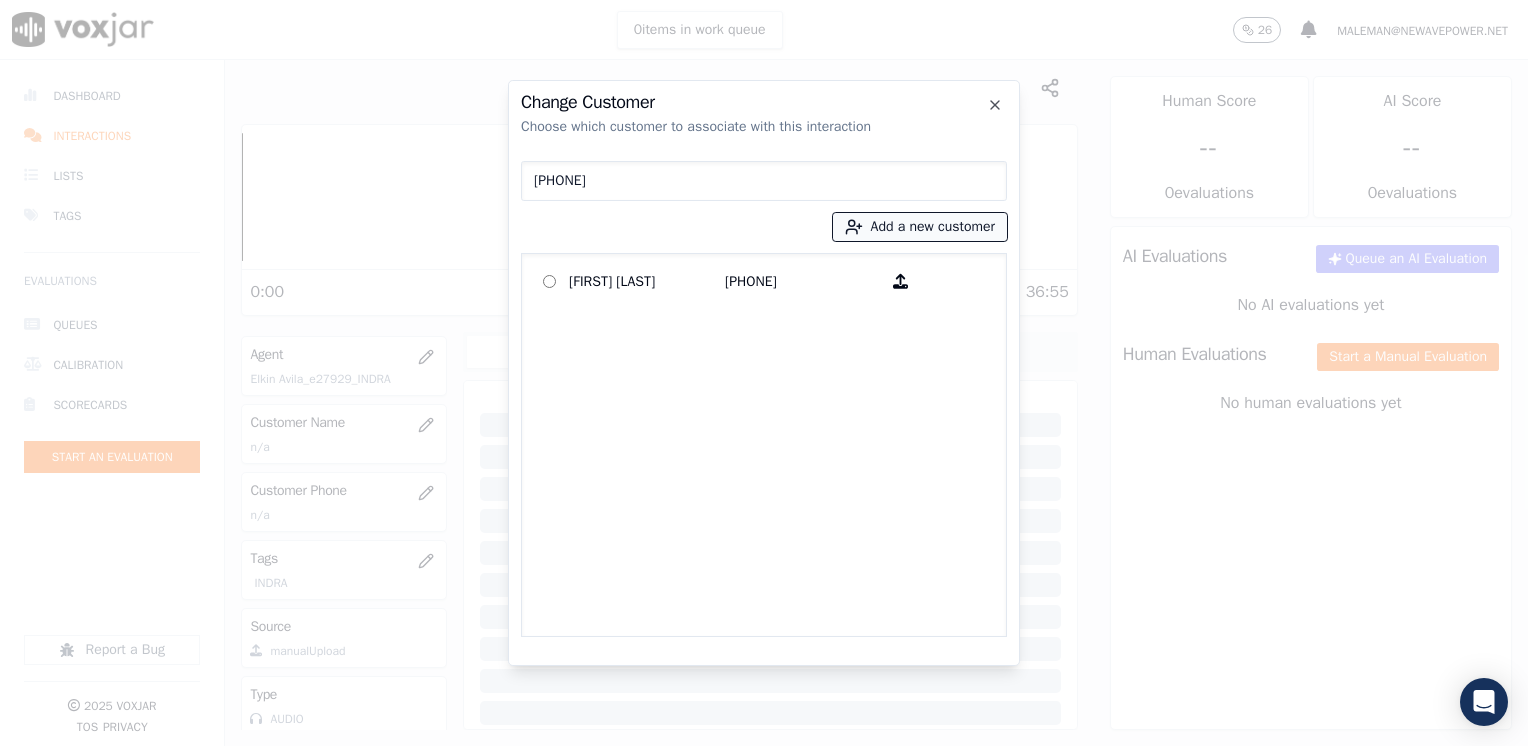 click on "Add a new customer" at bounding box center (920, 227) 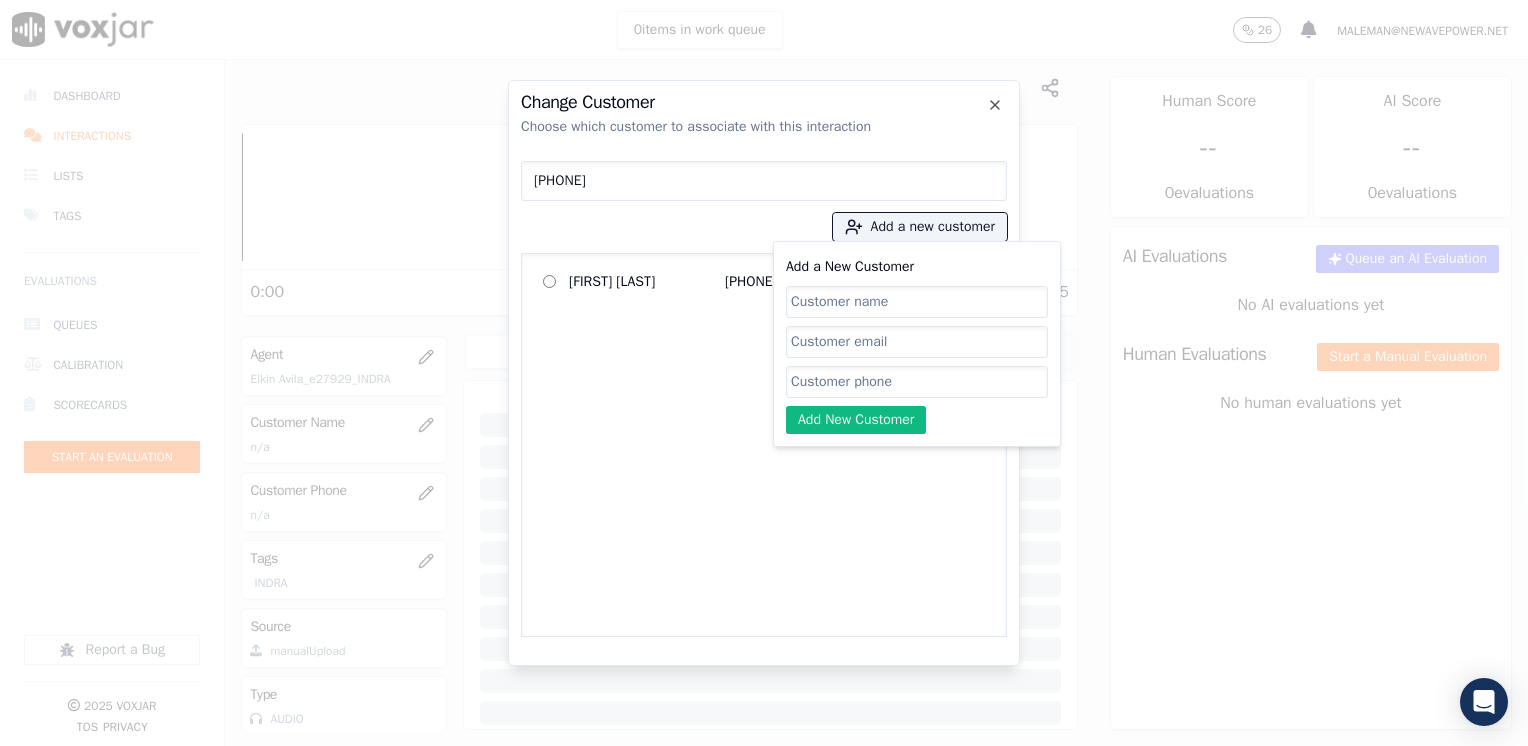 click on "Add a New Customer" 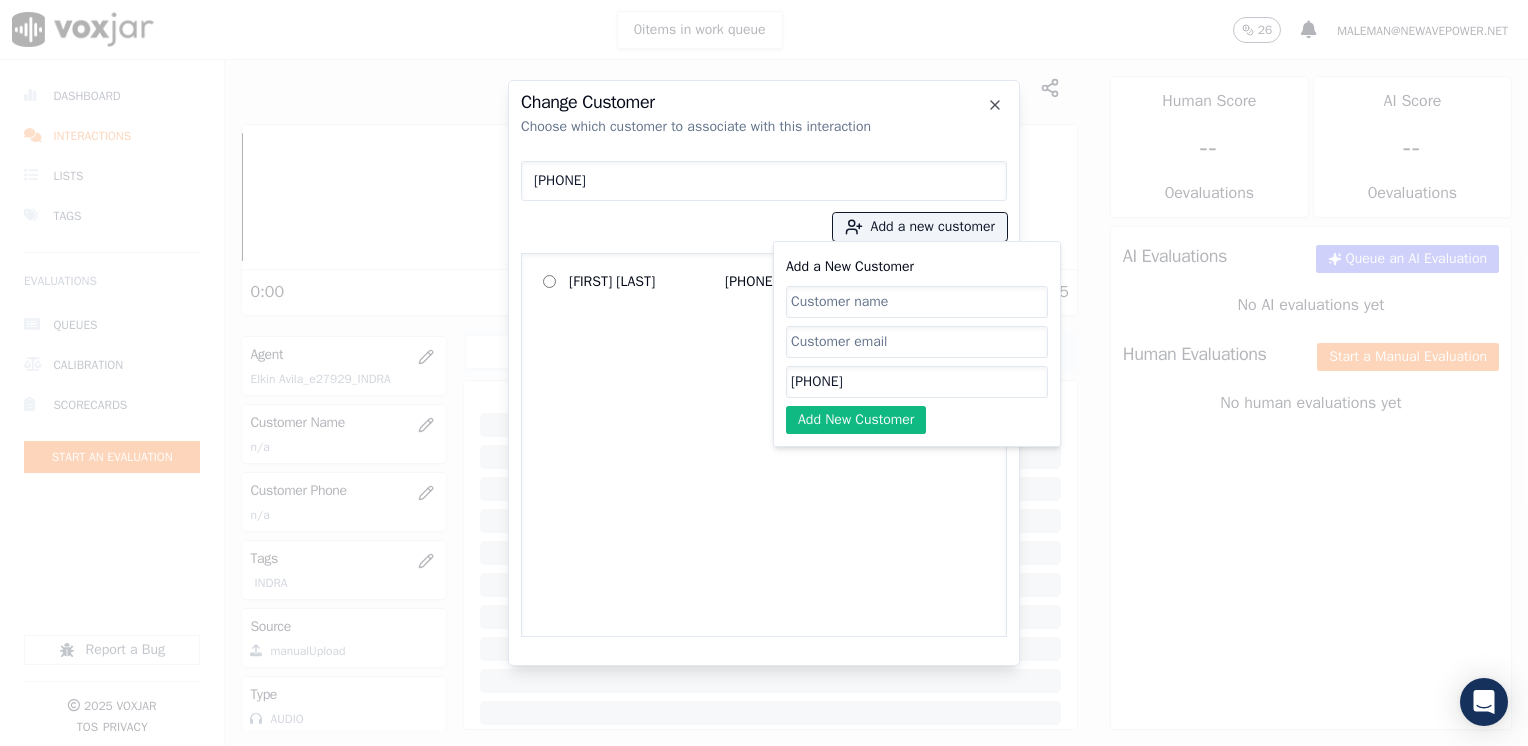 type on "2674325139" 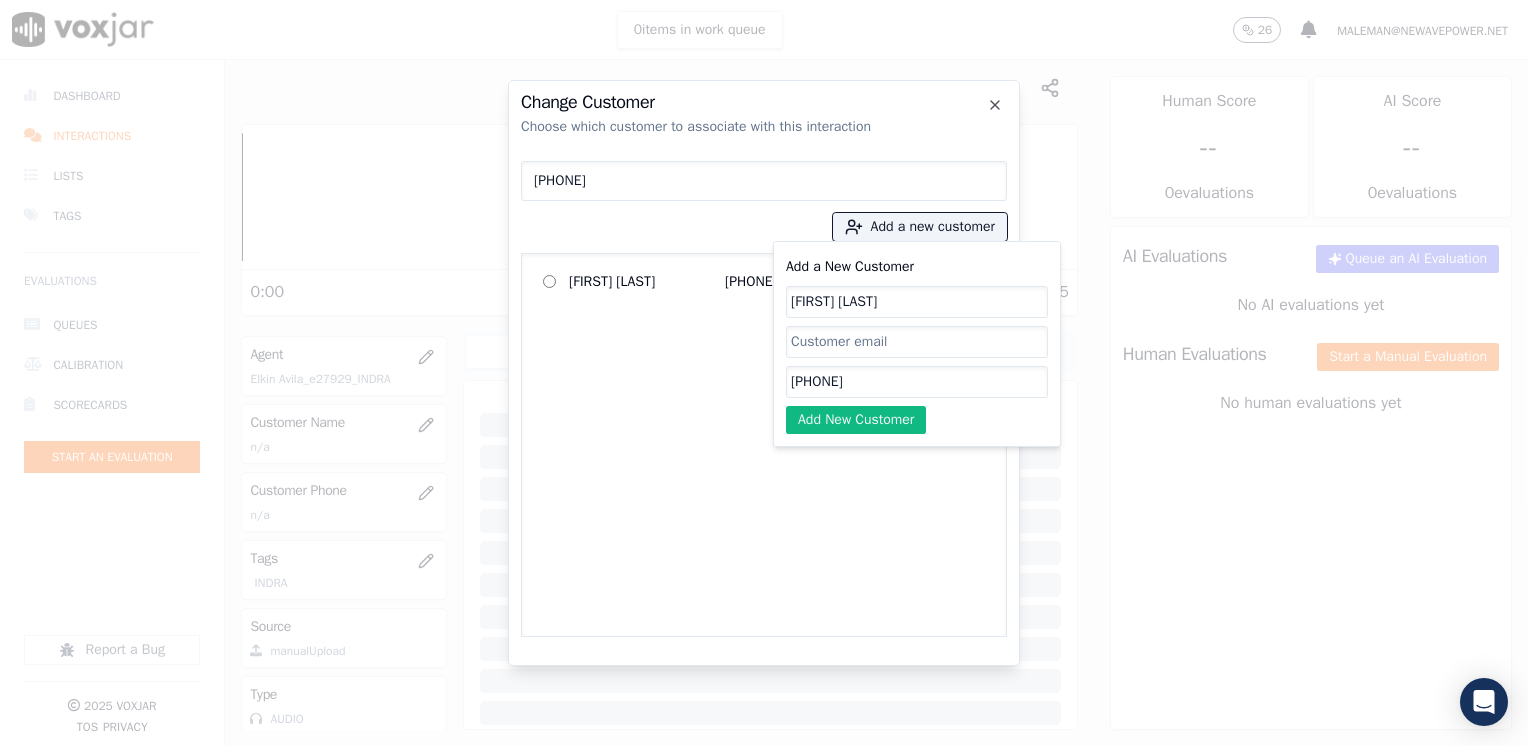 type on "Jose Leon" 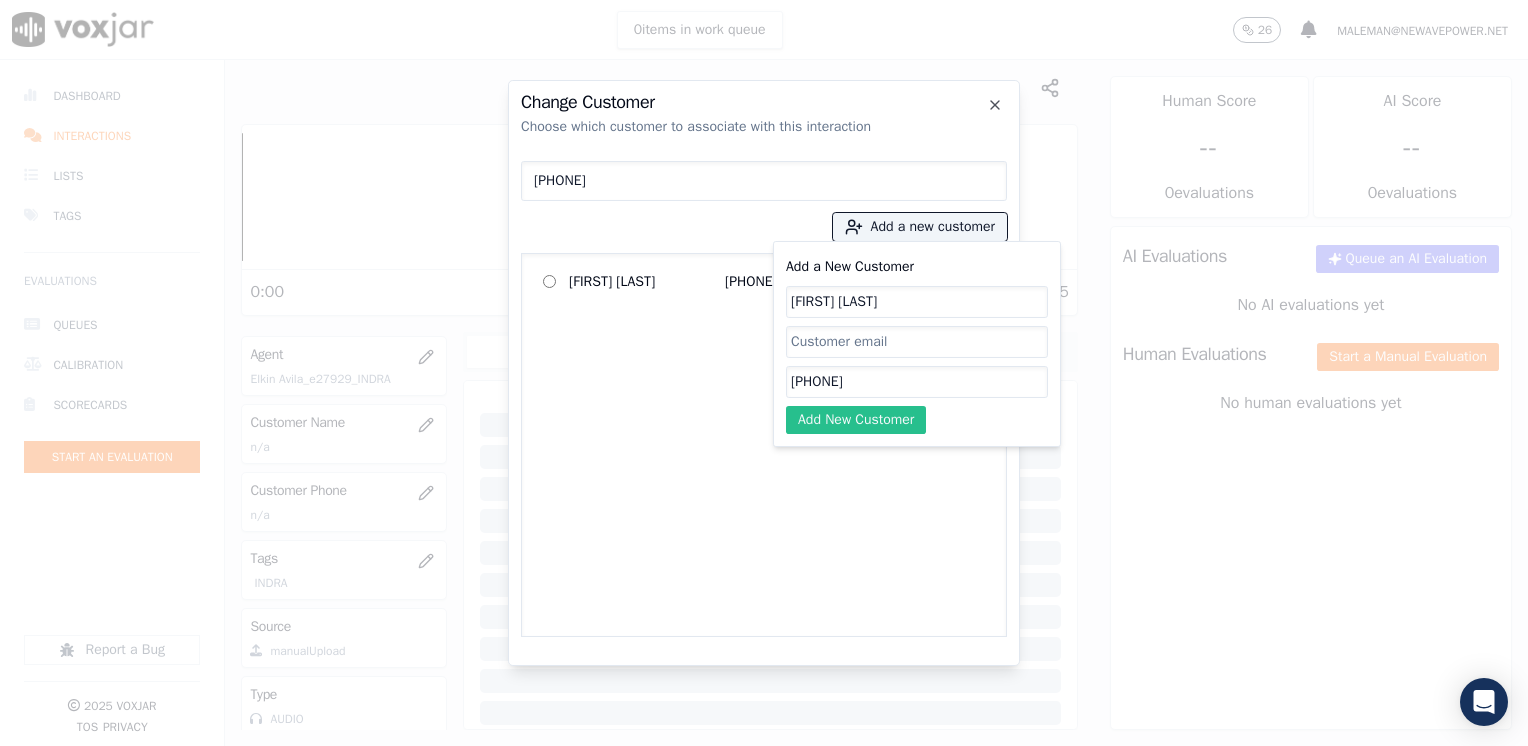 click on "Add New Customer" 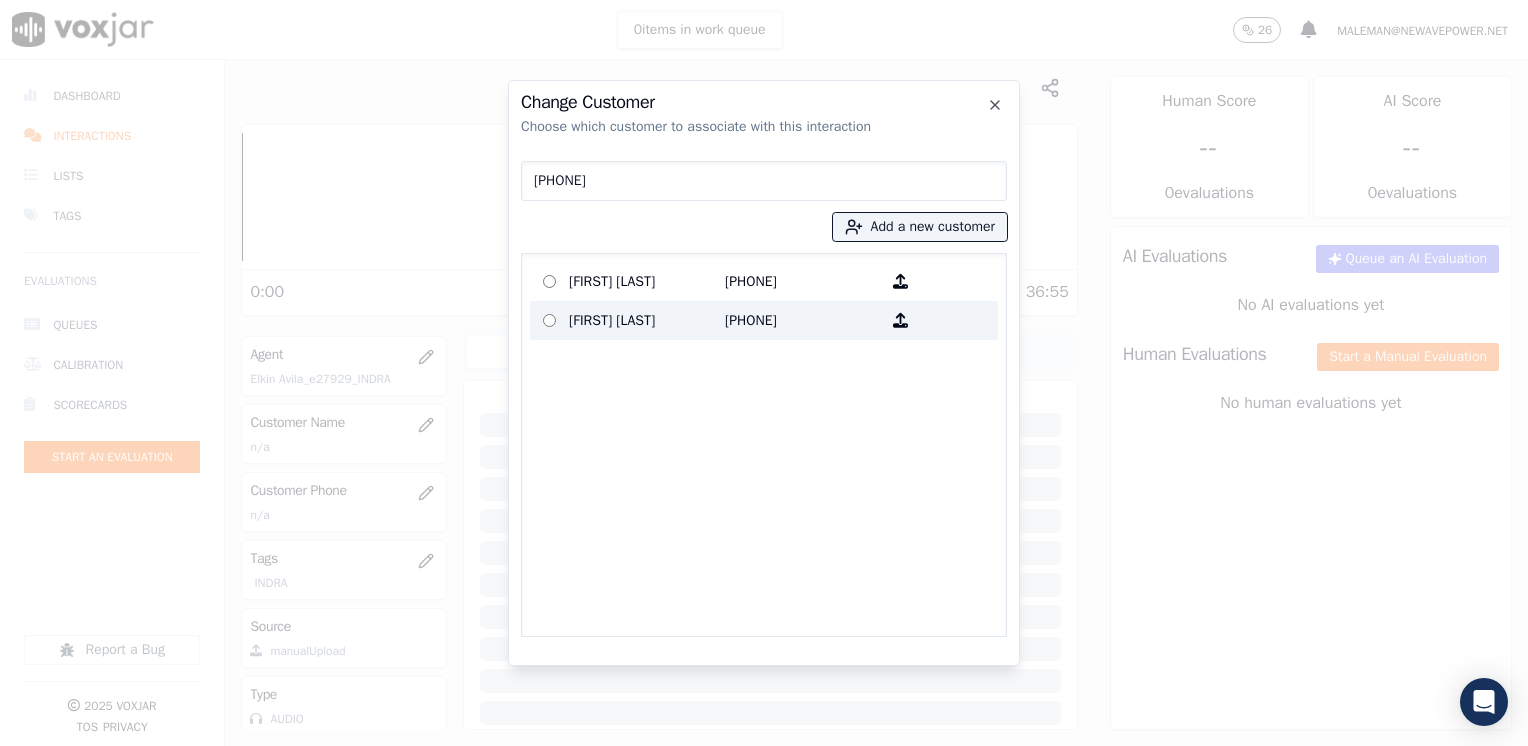 drag, startPoint x: 644, startPoint y: 277, endPoint x: 663, endPoint y: 294, distance: 25.495098 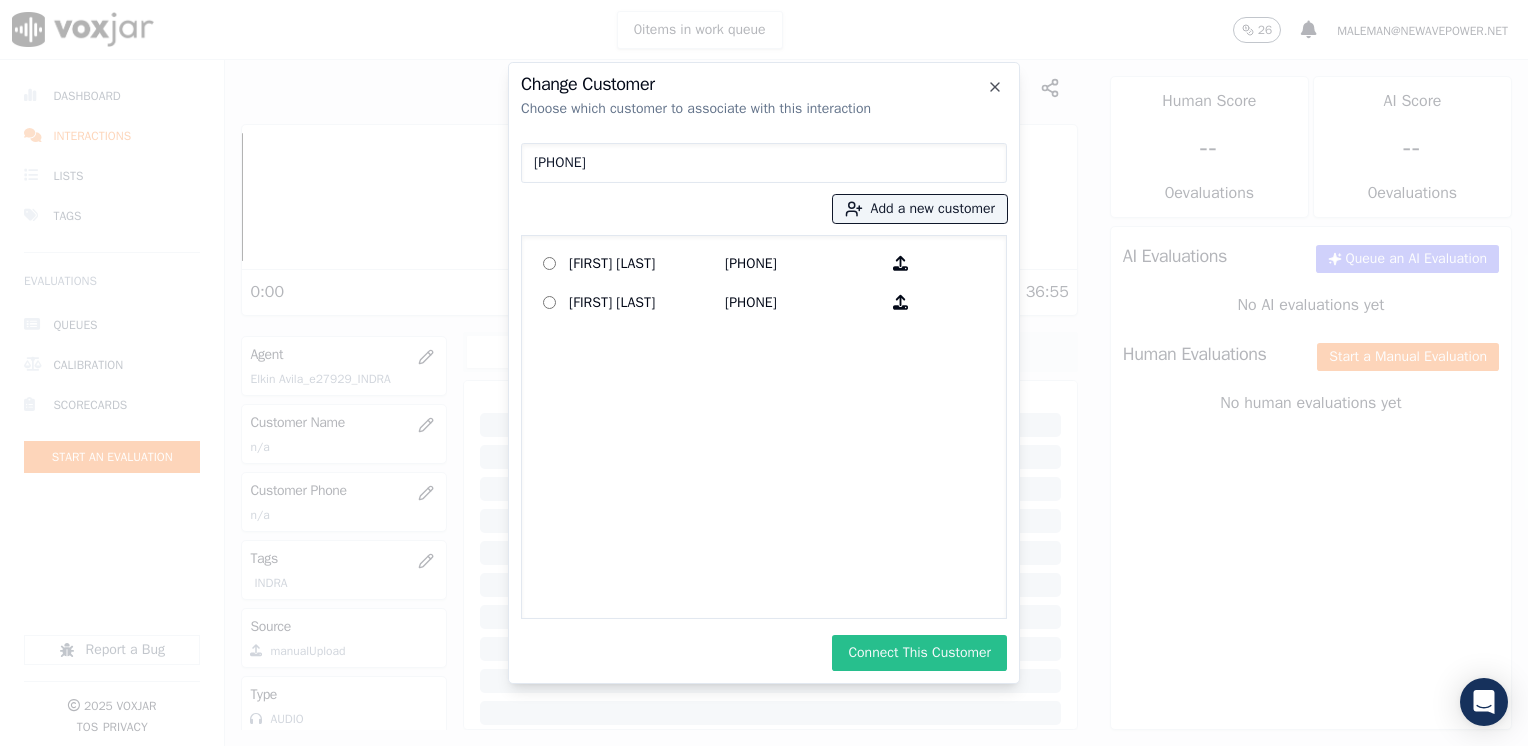 click on "Connect This Customer" at bounding box center [919, 653] 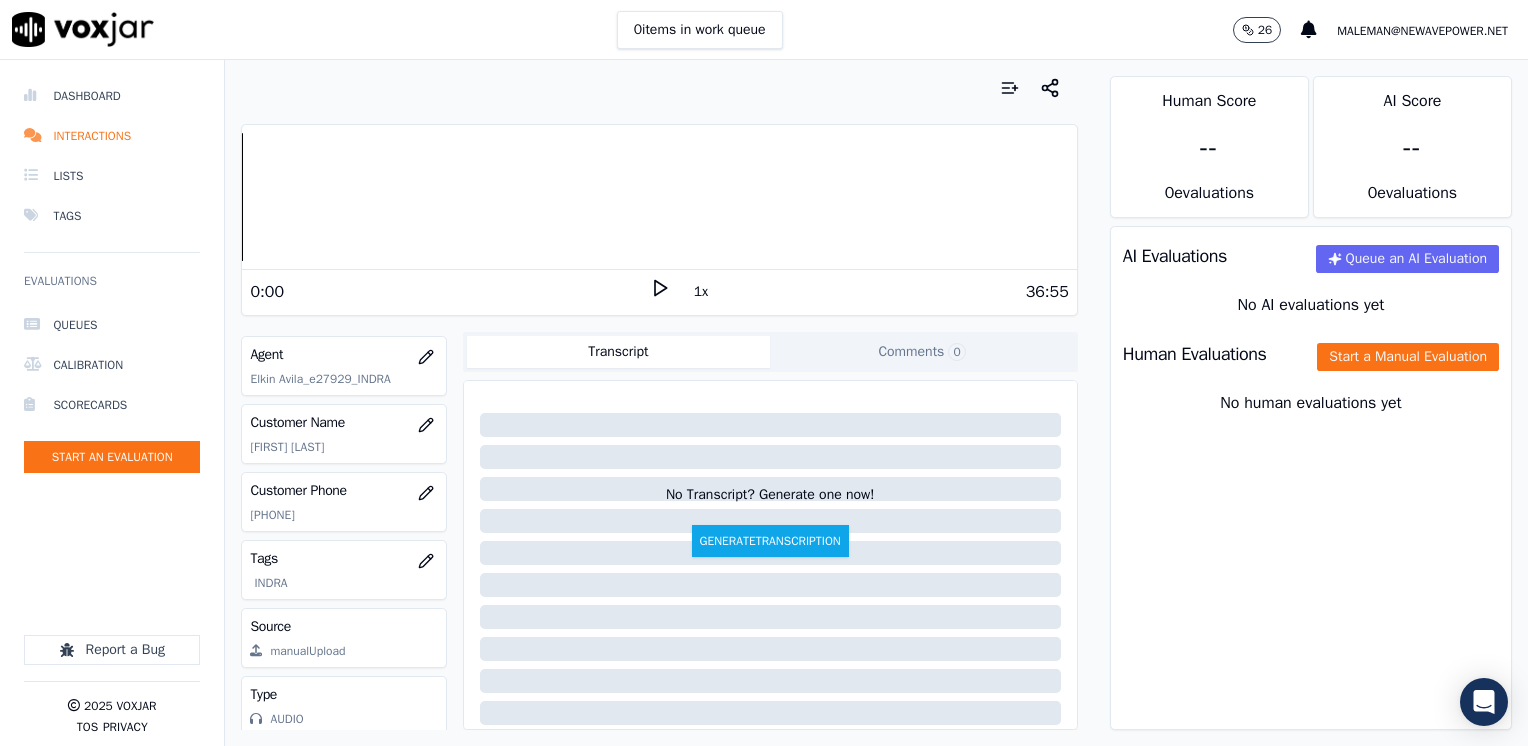 click on "Your browser does not support the audio element.   0:00     1x   36:55" at bounding box center (659, 220) 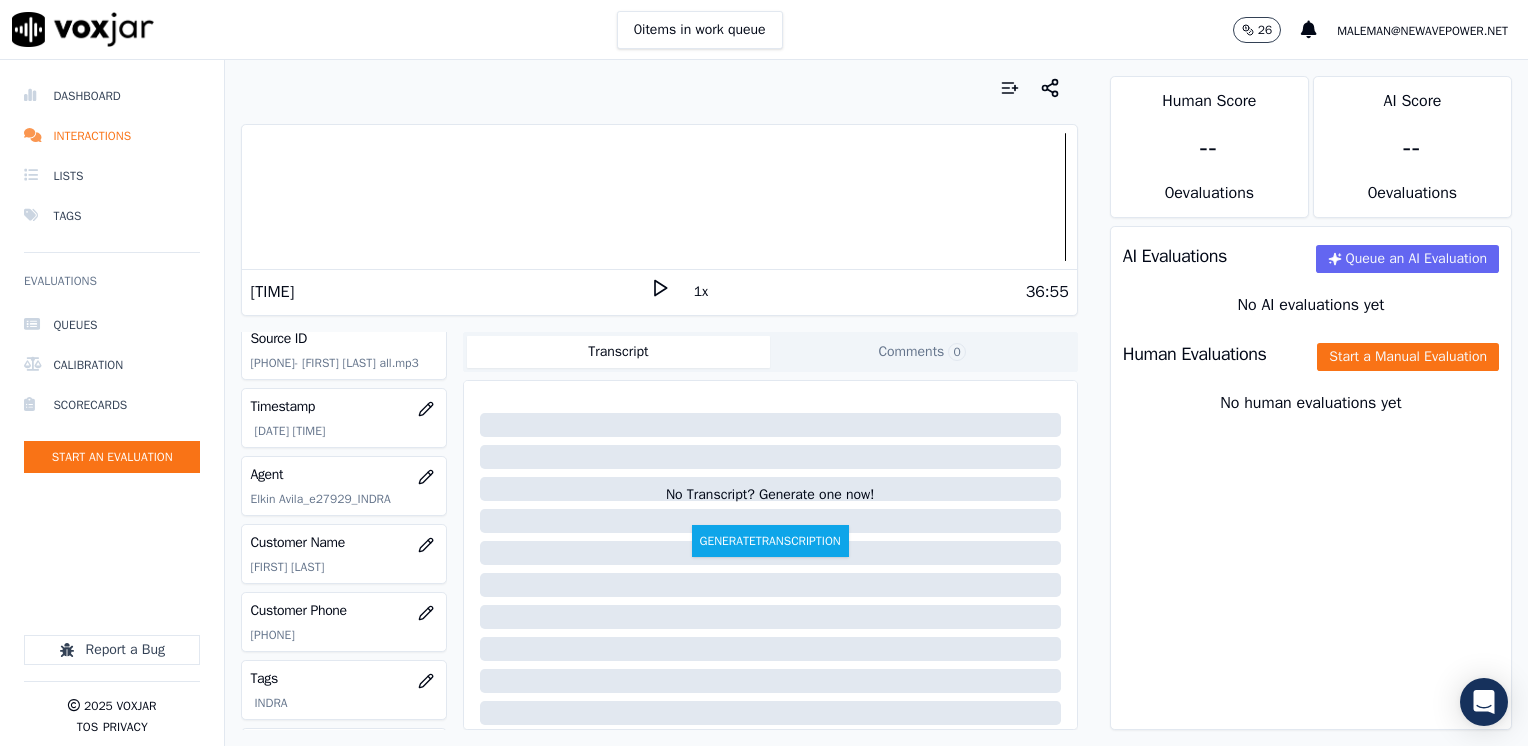scroll, scrollTop: 79, scrollLeft: 0, axis: vertical 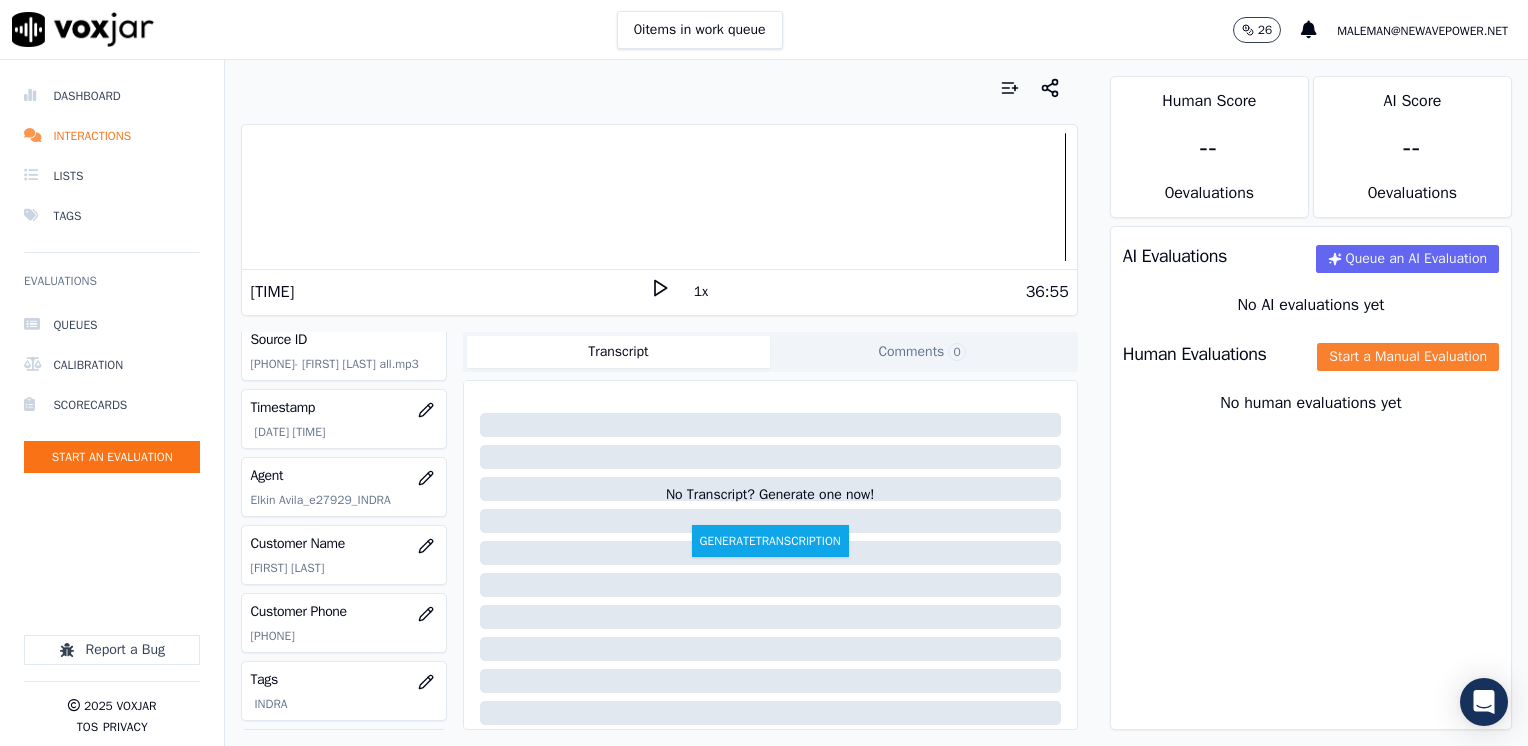 click on "Start a Manual Evaluation" 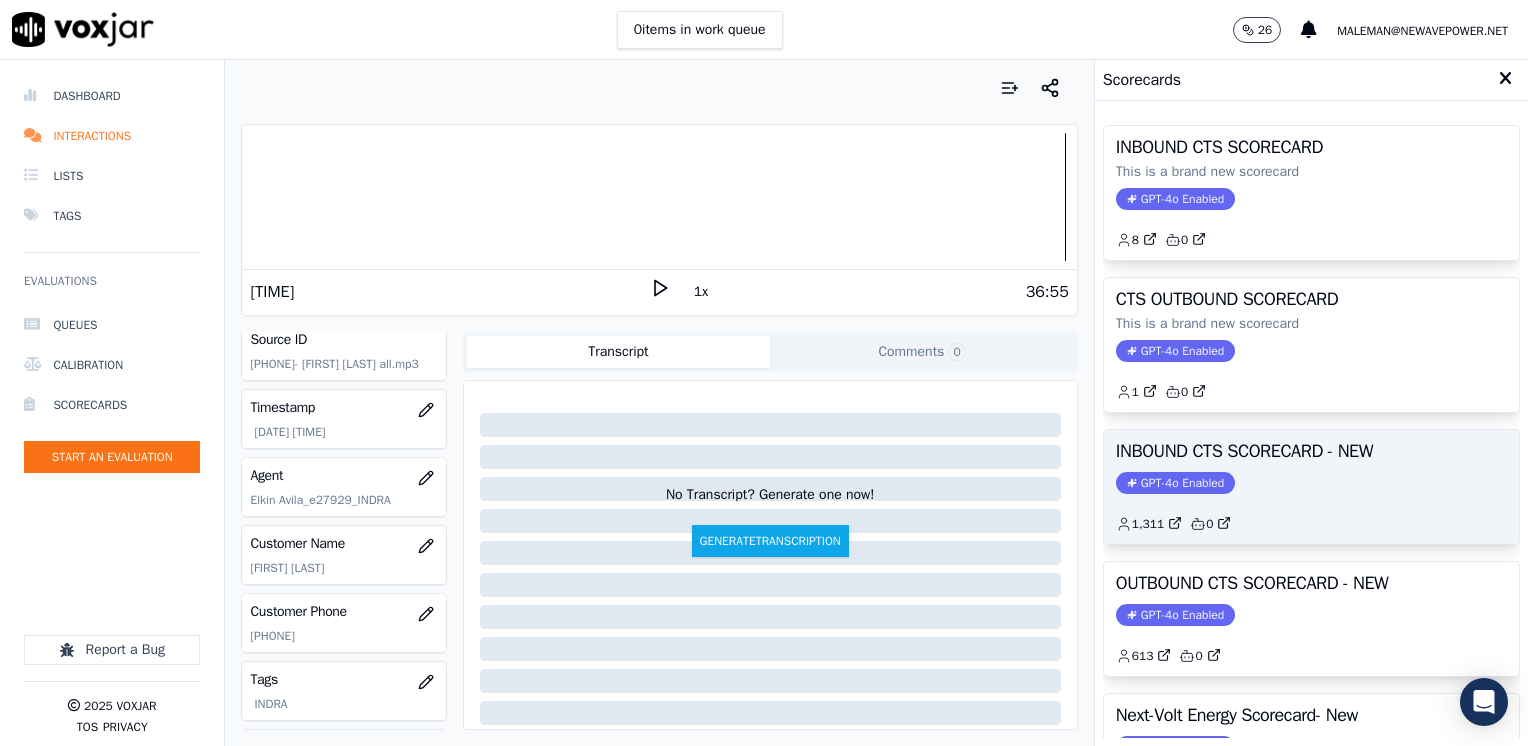 click on "INBOUND CTS SCORECARD - NEW        GPT-4o Enabled       1,311         0" at bounding box center (1311, 487) 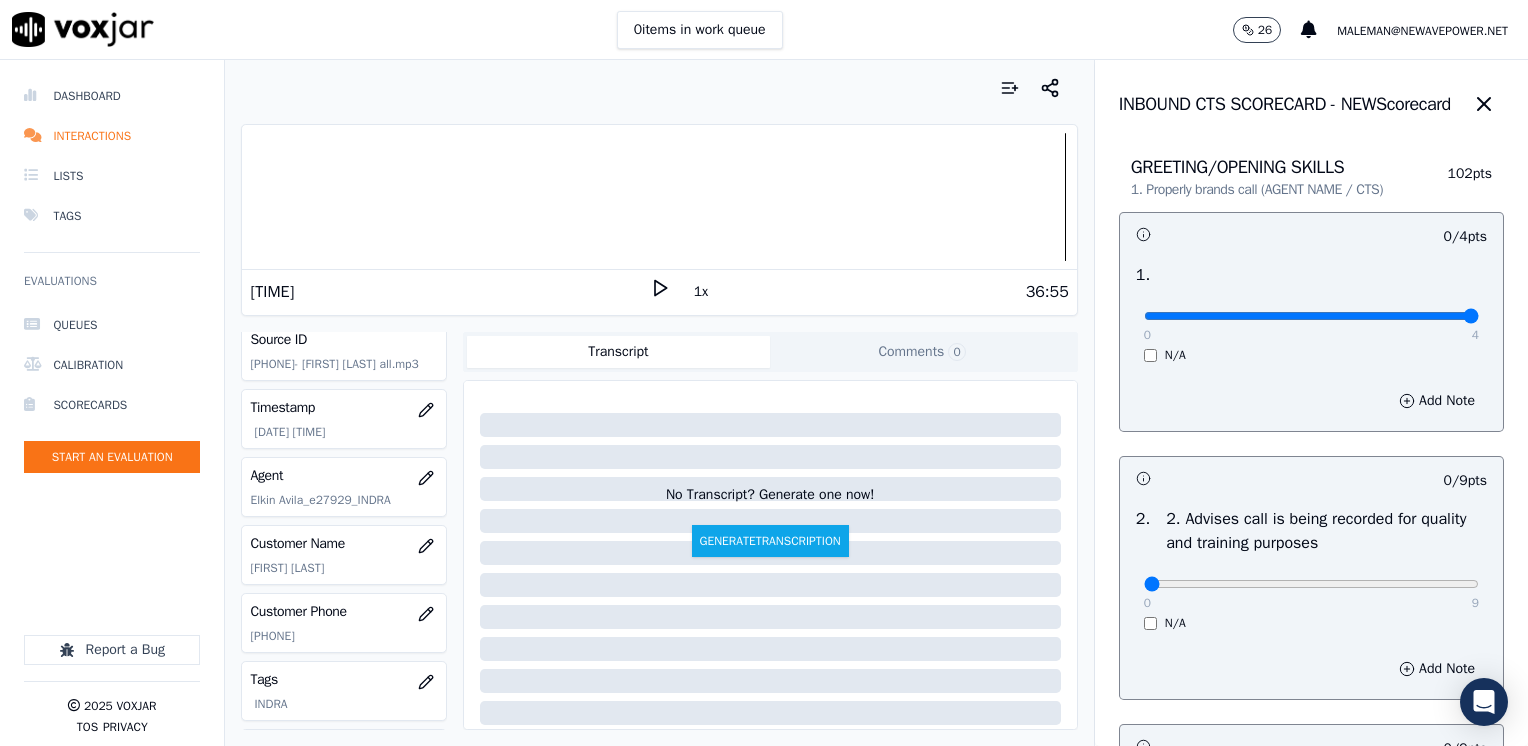 drag, startPoint x: 1137, startPoint y: 314, endPoint x: 1531, endPoint y: 317, distance: 394.0114 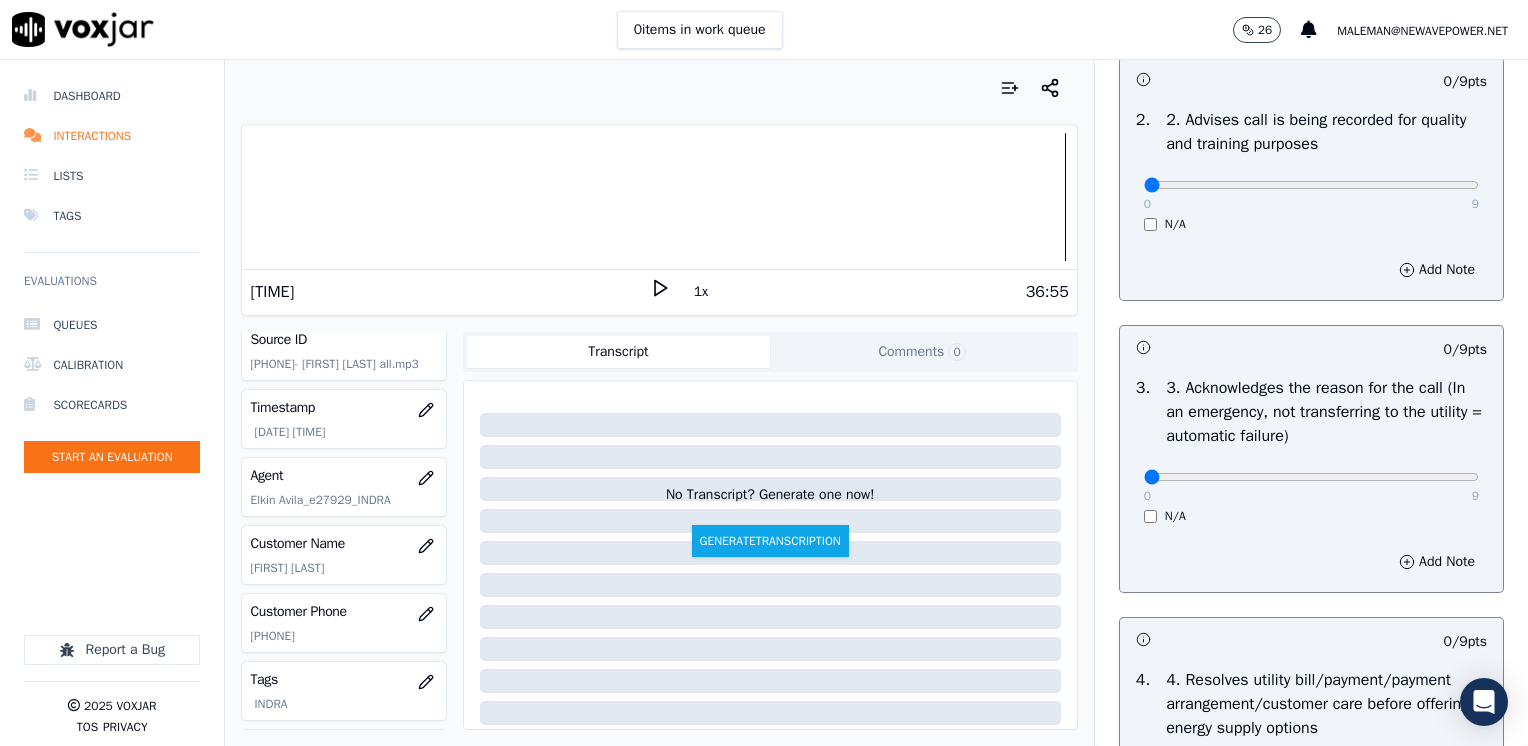 scroll, scrollTop: 400, scrollLeft: 0, axis: vertical 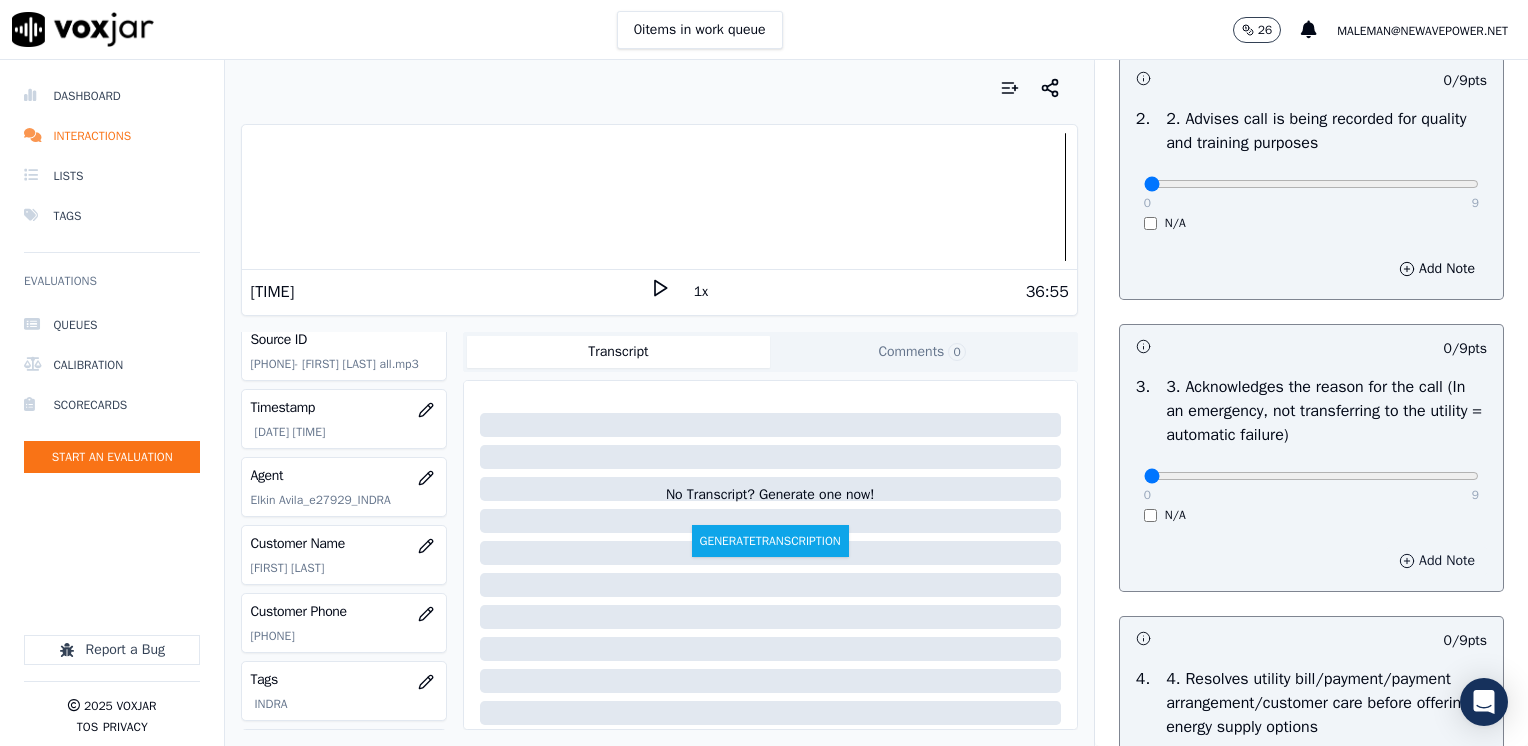 click on "Add Note" at bounding box center (1437, 561) 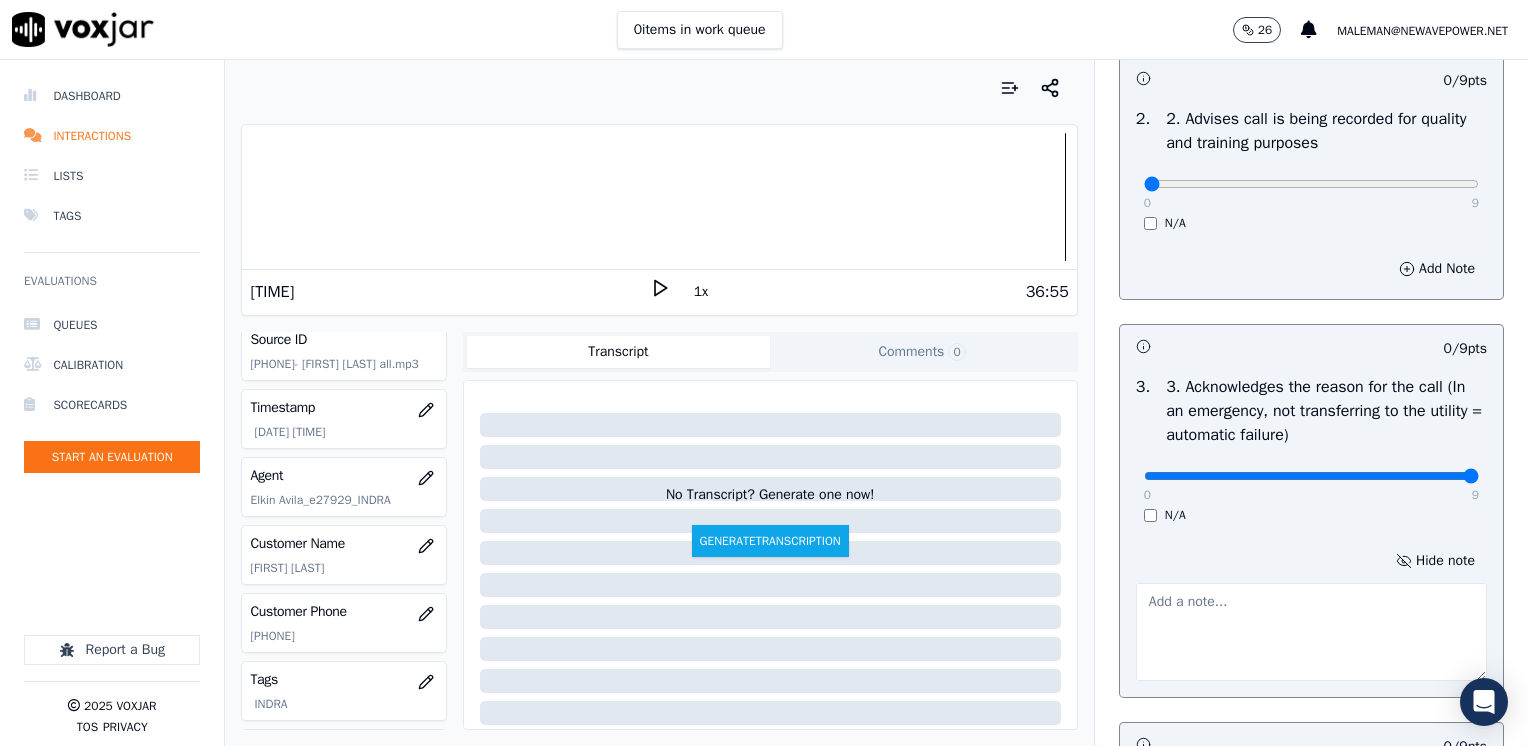 drag, startPoint x: 1127, startPoint y: 476, endPoint x: 1531, endPoint y: 478, distance: 404.00494 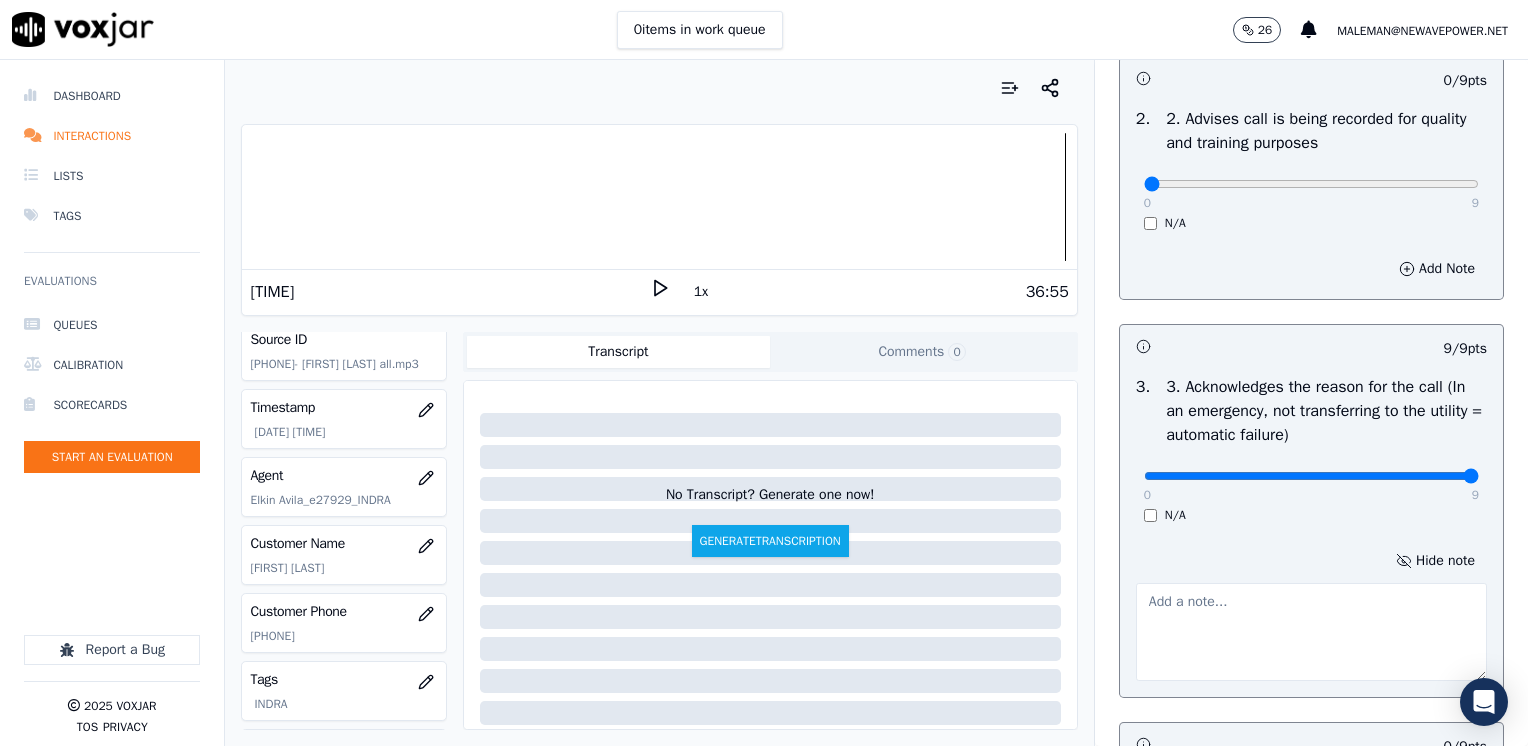 click at bounding box center [1311, 632] 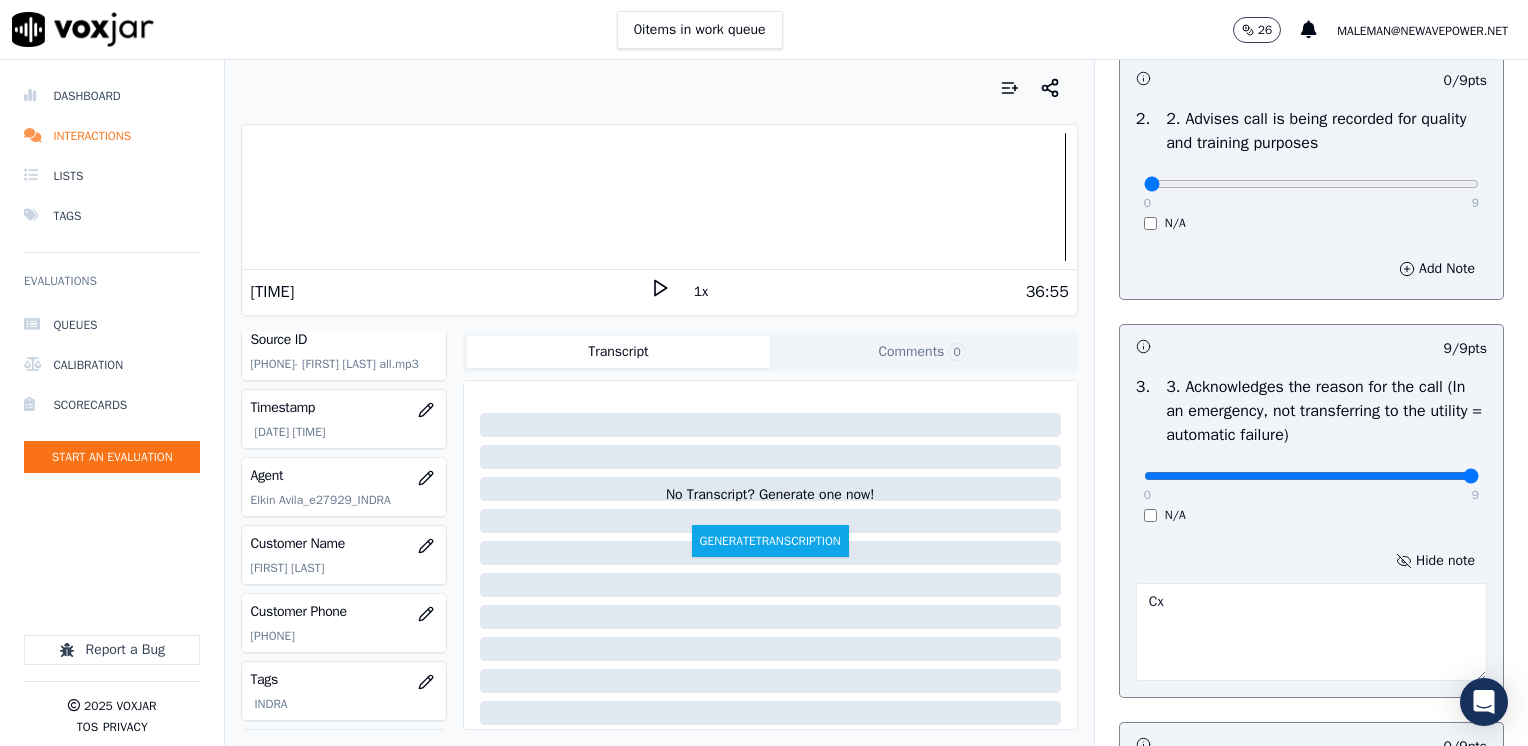 type on "C" 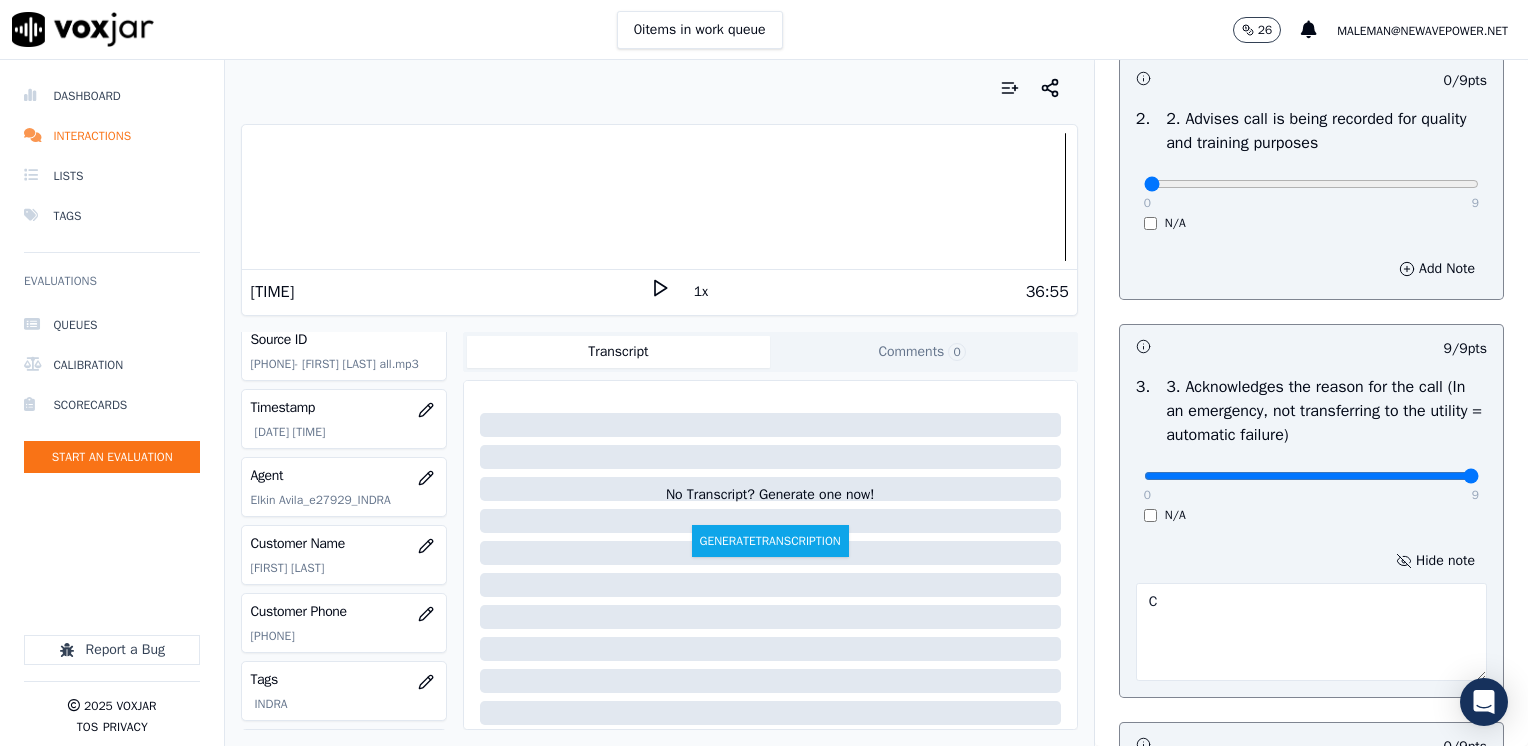 type 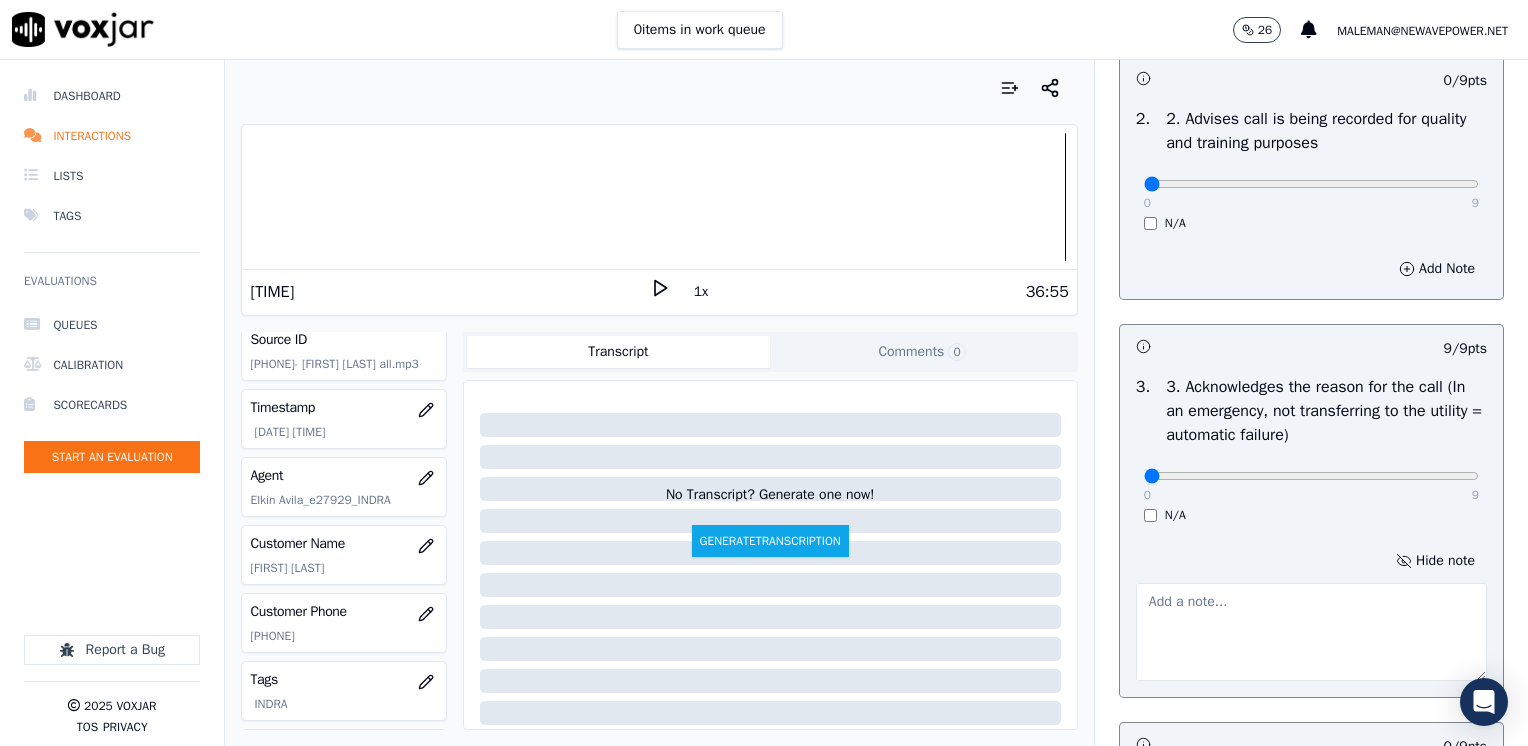 type on "0" 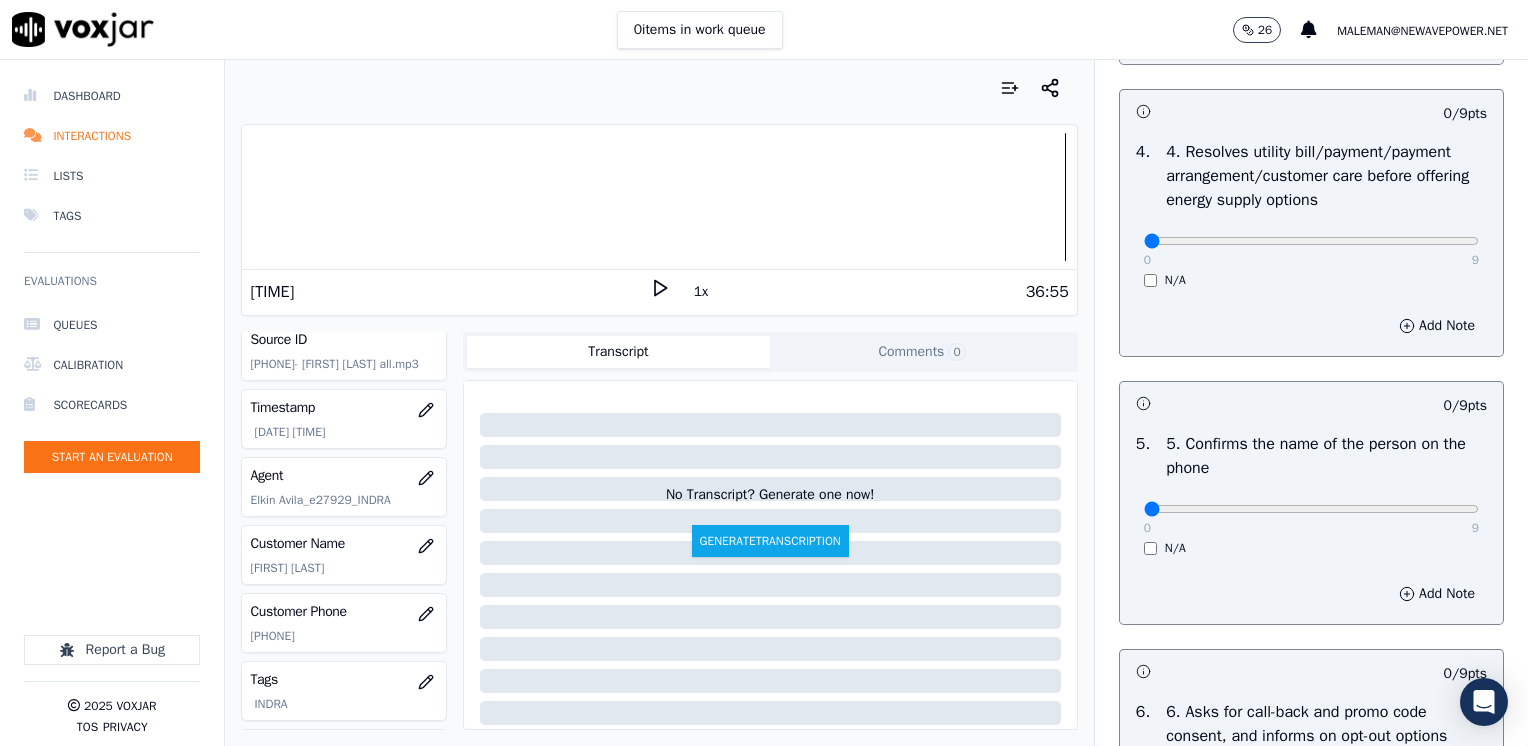 scroll, scrollTop: 1200, scrollLeft: 0, axis: vertical 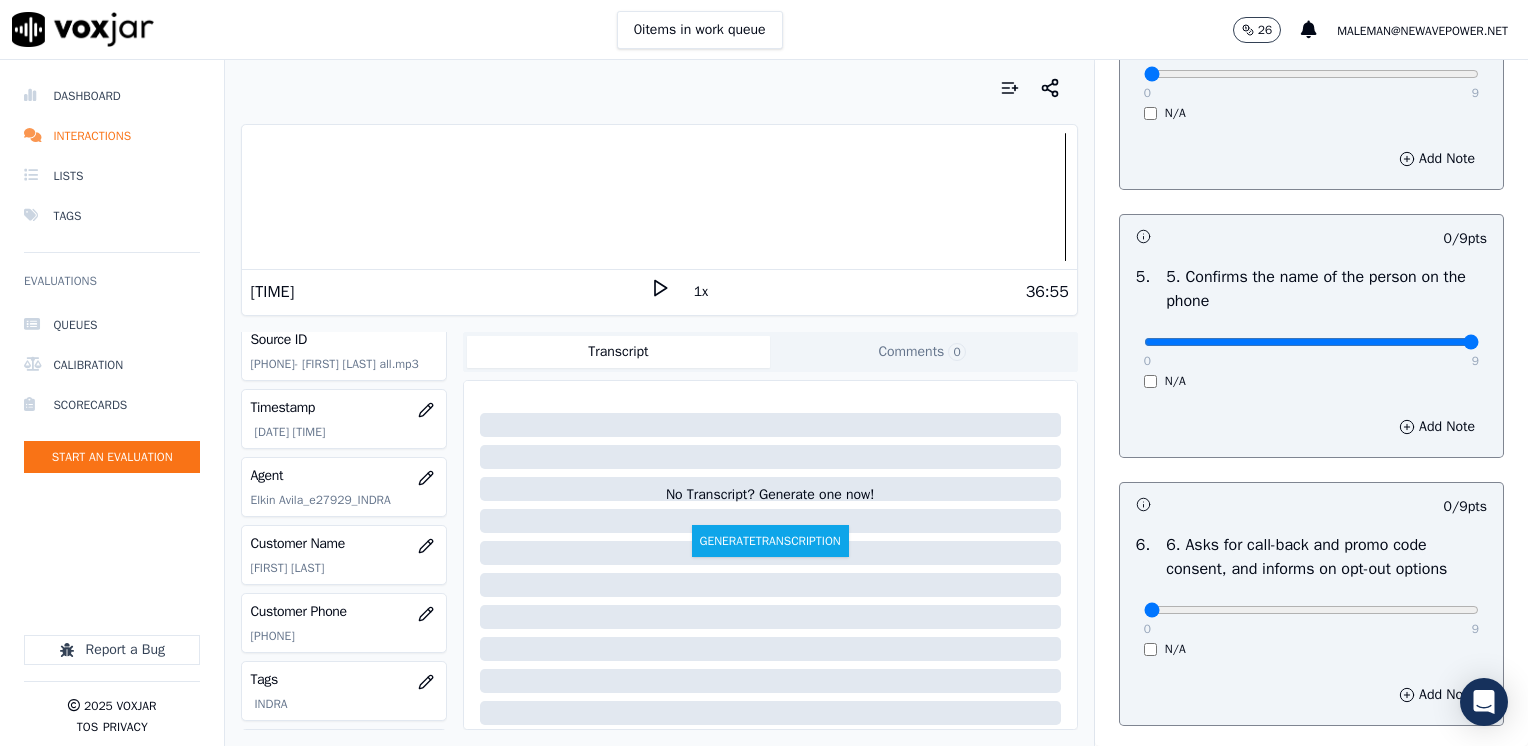 drag, startPoint x: 1132, startPoint y: 338, endPoint x: 1531, endPoint y: 340, distance: 399.005 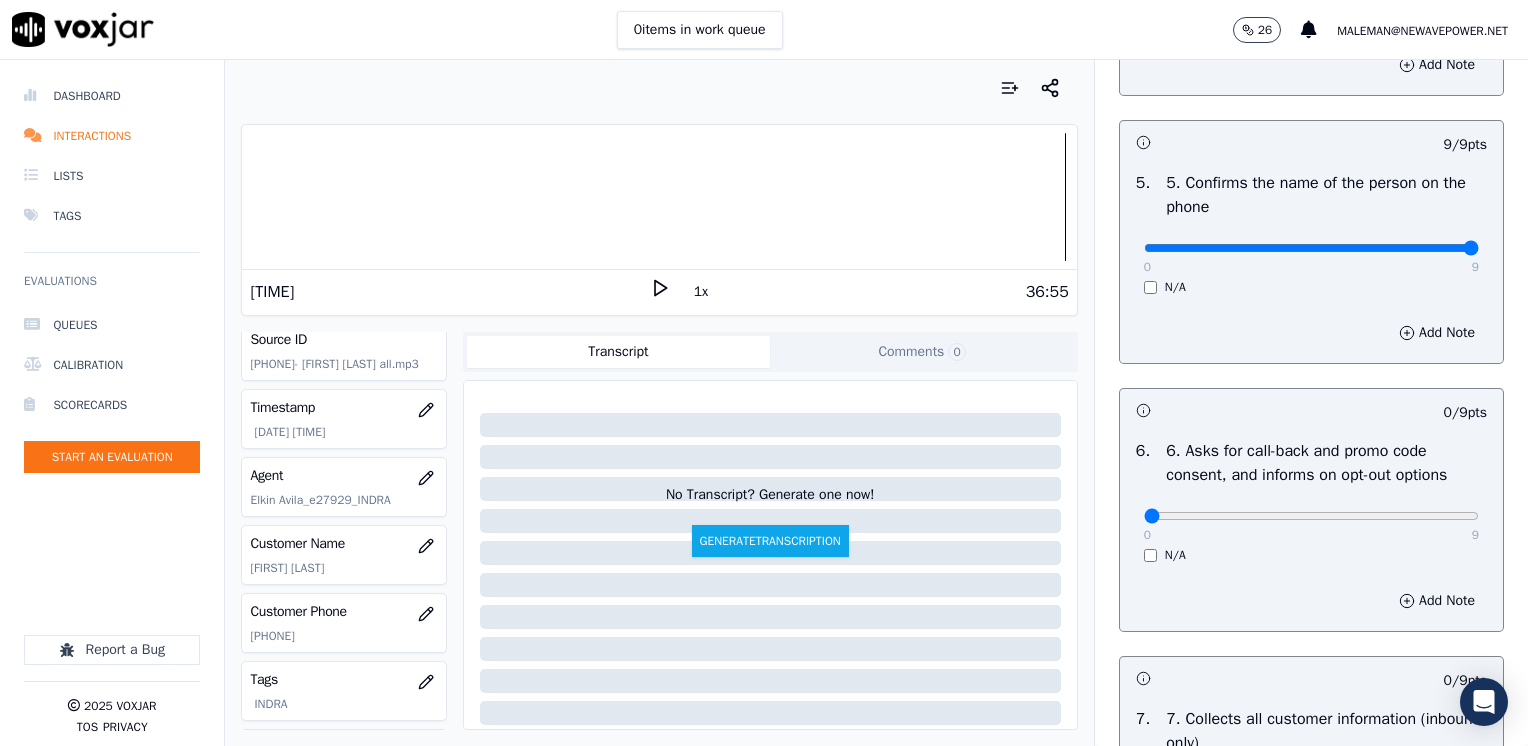 scroll, scrollTop: 1400, scrollLeft: 0, axis: vertical 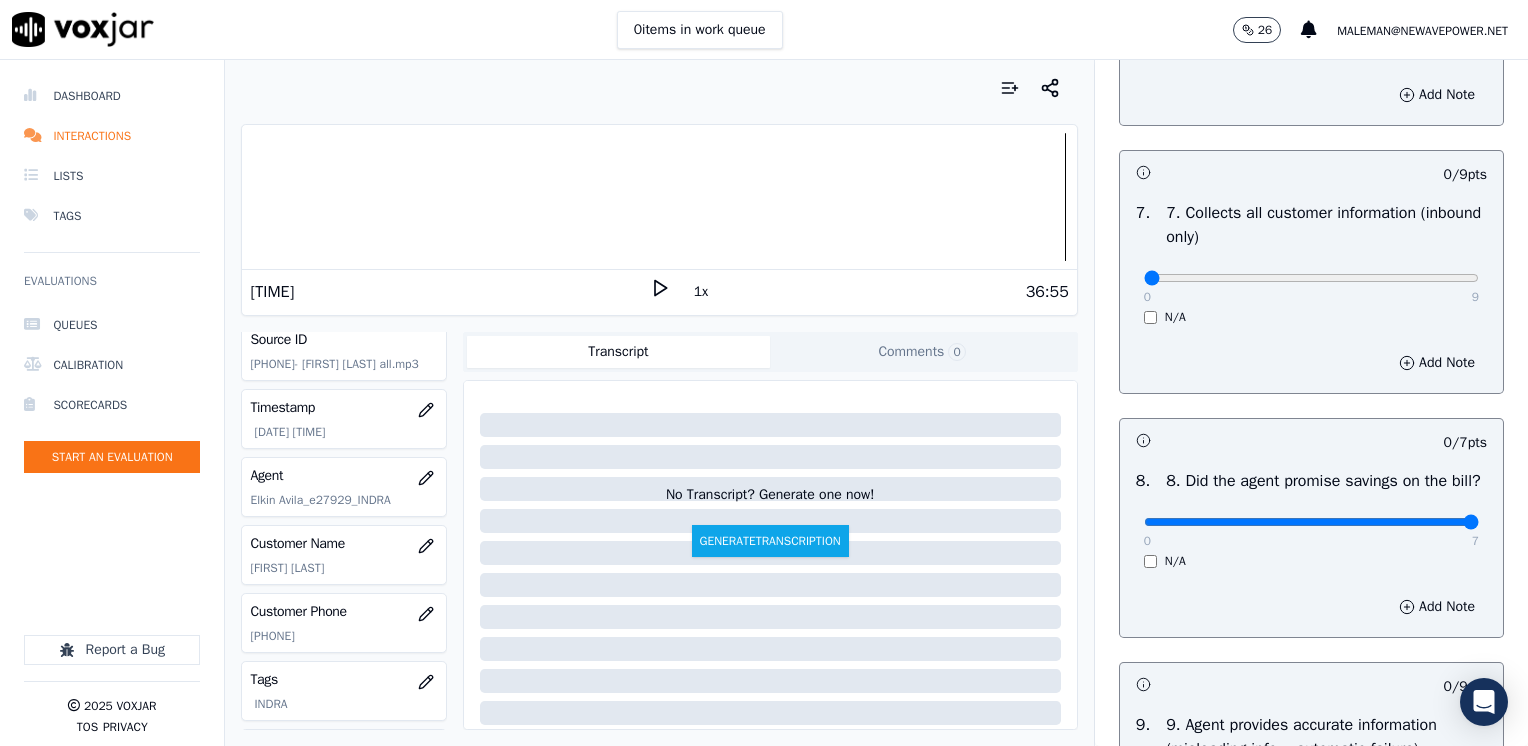 drag, startPoint x: 1127, startPoint y: 545, endPoint x: 1531, endPoint y: 544, distance: 404.00125 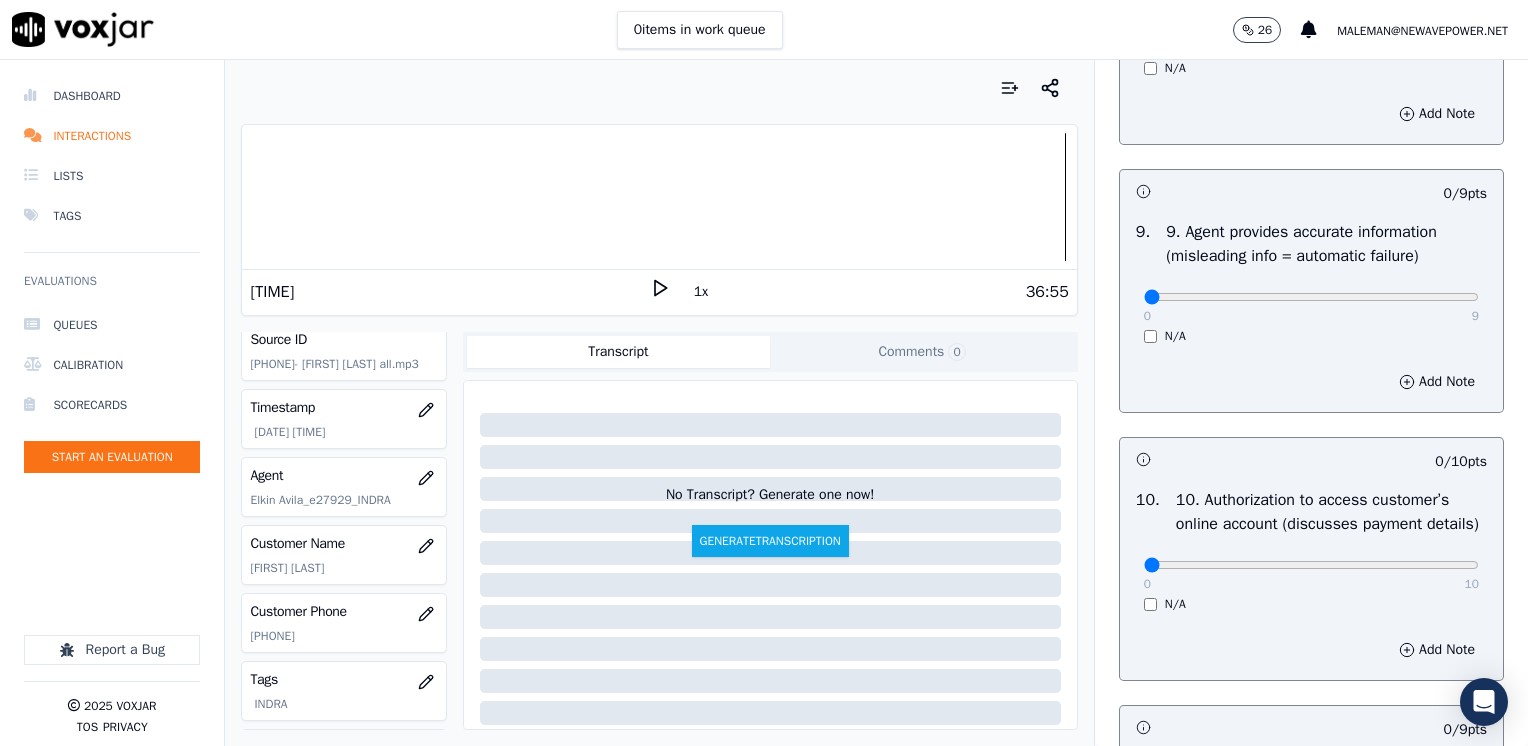 scroll, scrollTop: 2400, scrollLeft: 0, axis: vertical 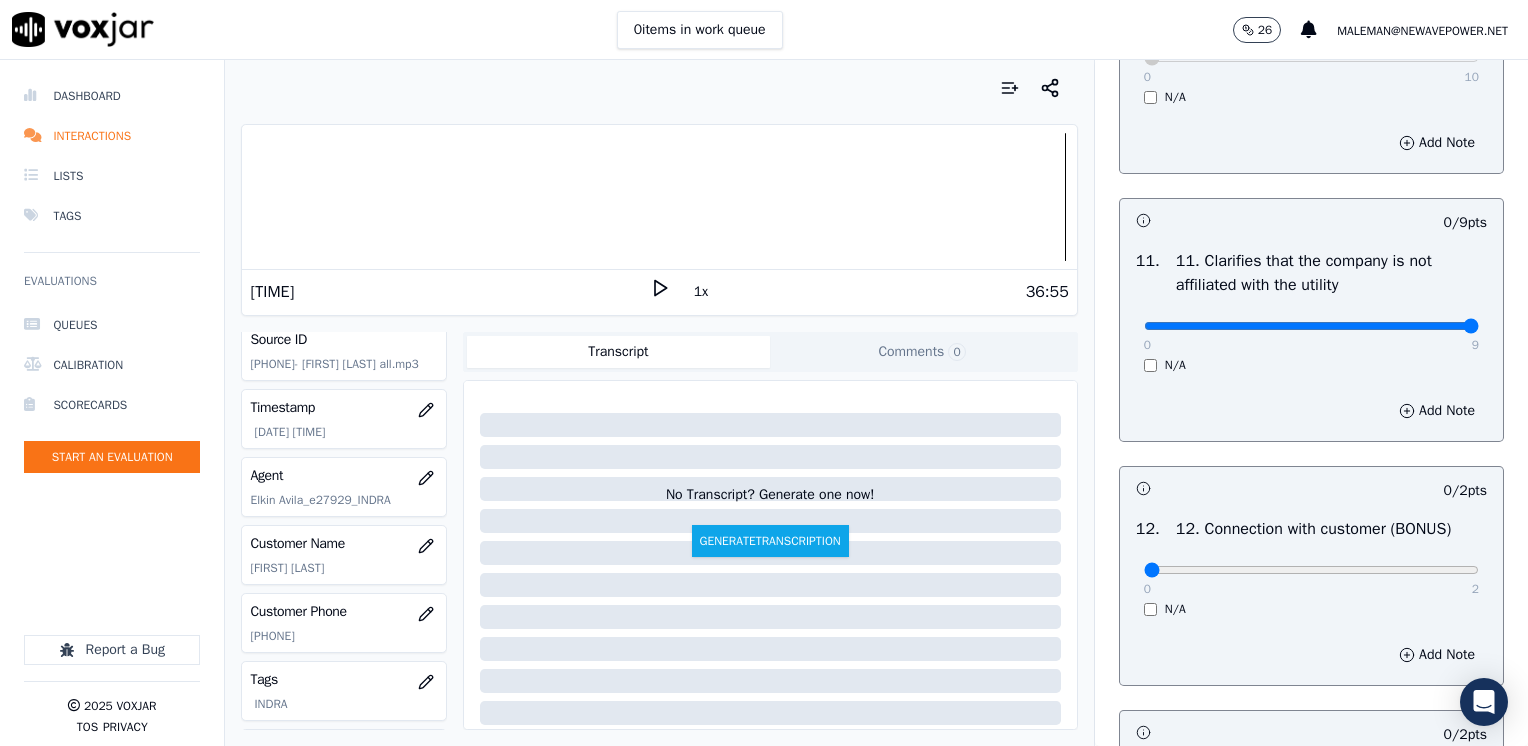 drag, startPoint x: 1133, startPoint y: 376, endPoint x: 1454, endPoint y: 470, distance: 334.4802 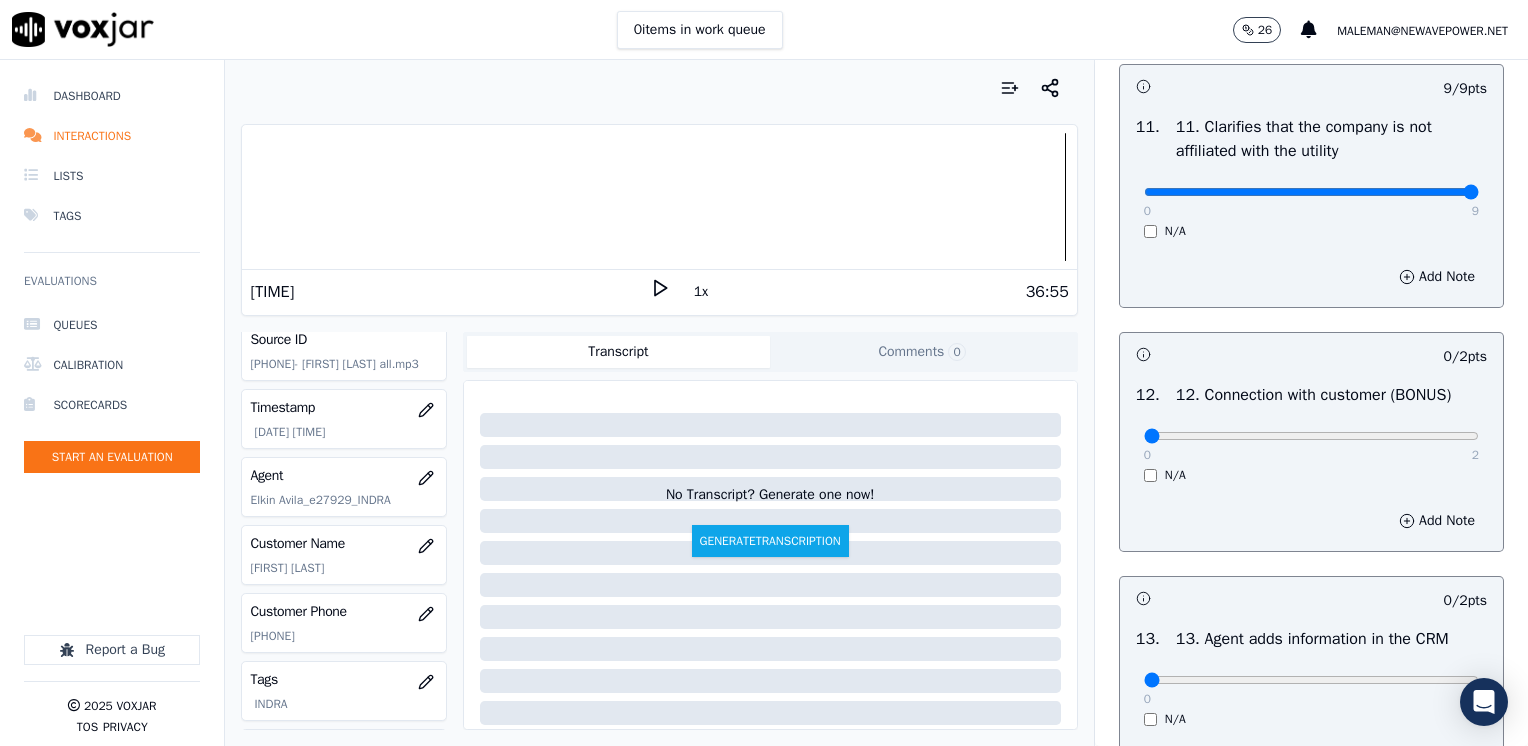 scroll, scrollTop: 3100, scrollLeft: 0, axis: vertical 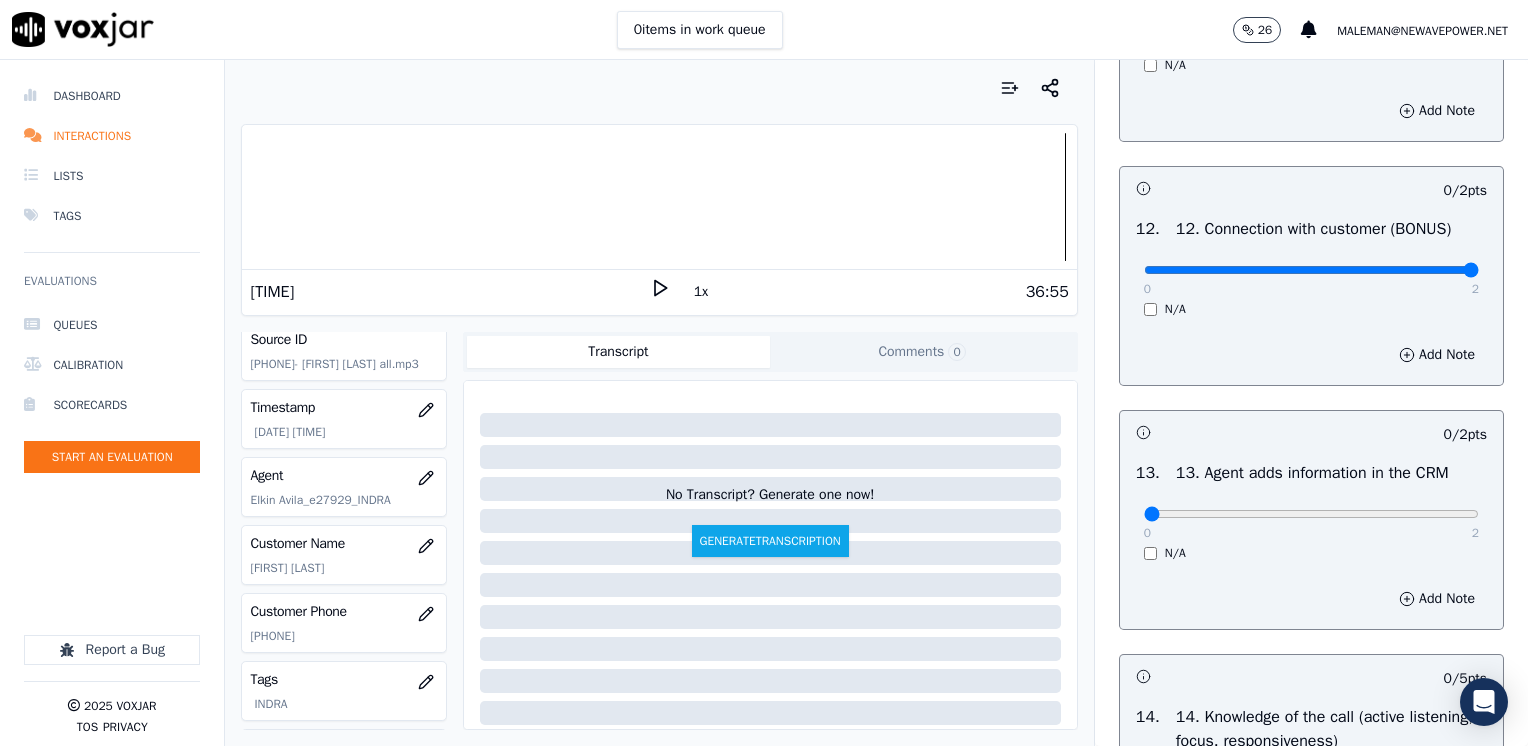 drag, startPoint x: 1127, startPoint y: 318, endPoint x: 1531, endPoint y: 311, distance: 404.06064 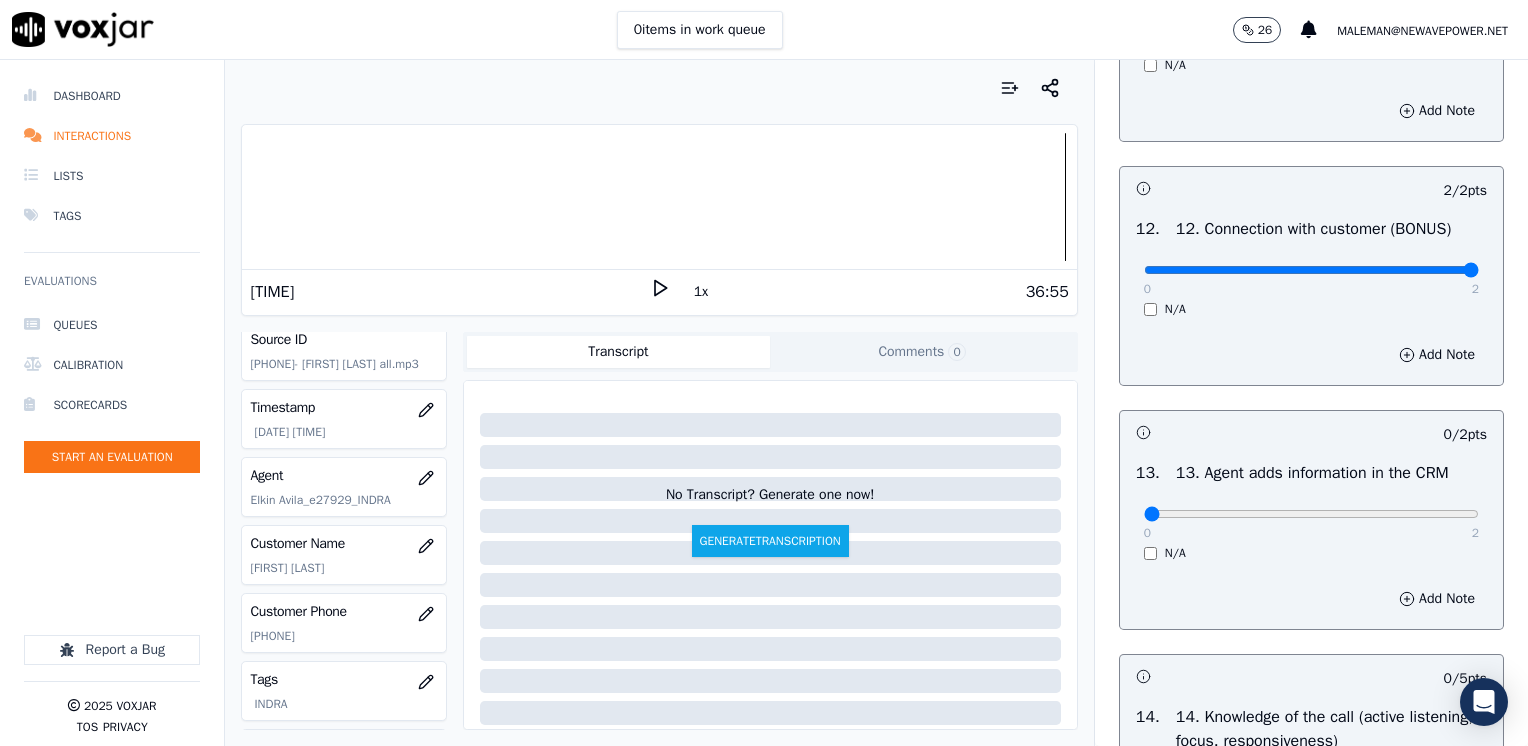 scroll, scrollTop: 3400, scrollLeft: 0, axis: vertical 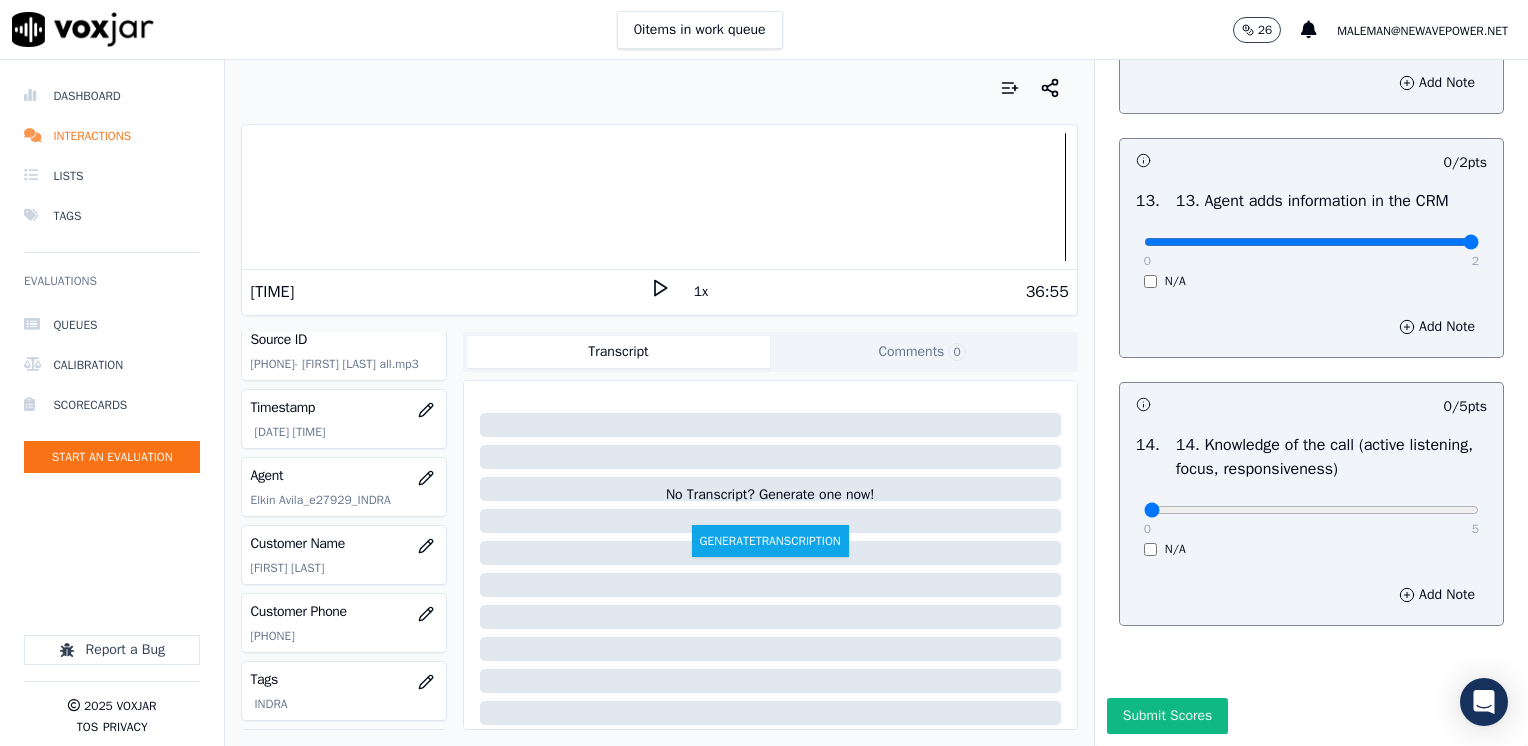 drag, startPoint x: 1131, startPoint y: 258, endPoint x: 1531, endPoint y: 351, distance: 410.66898 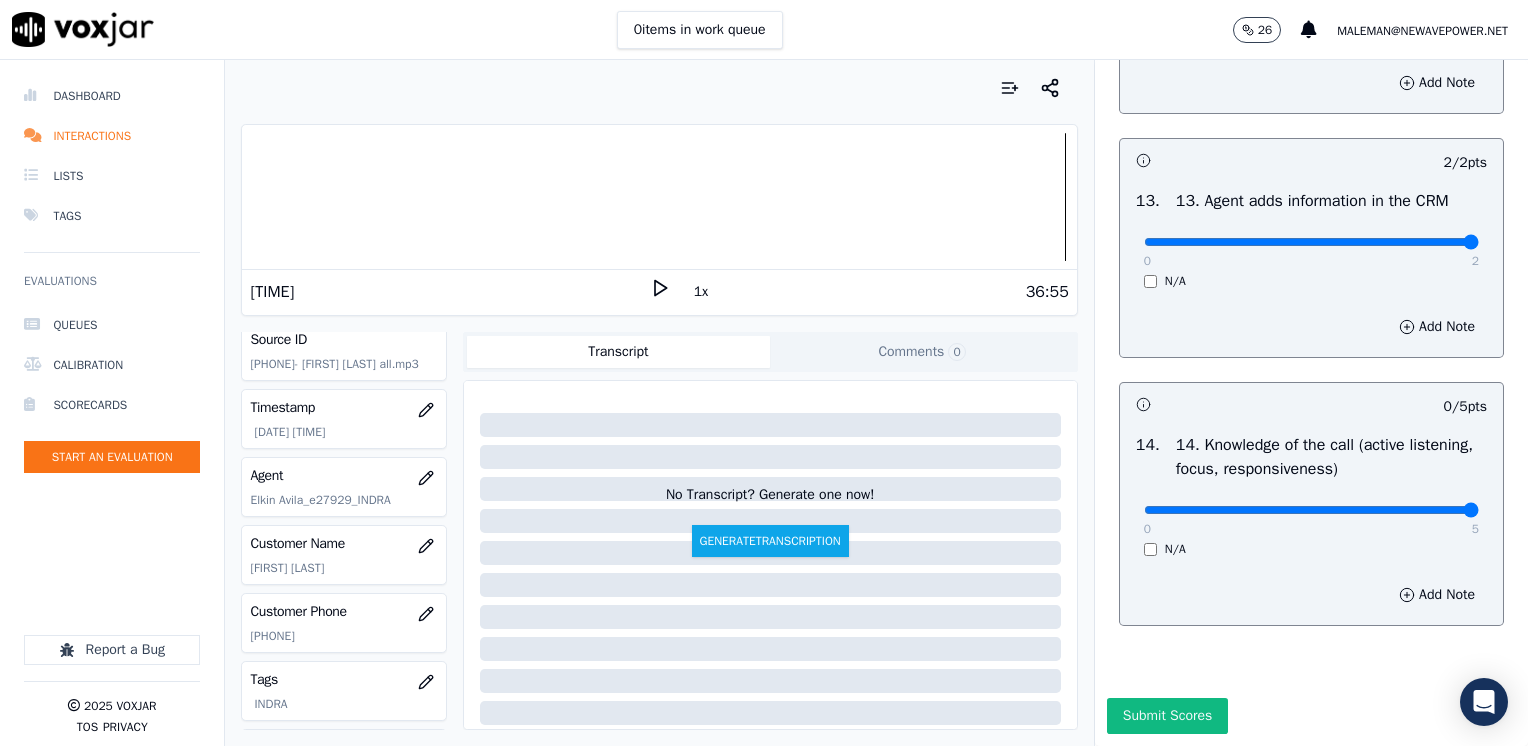 drag, startPoint x: 1183, startPoint y: 527, endPoint x: 1508, endPoint y: 545, distance: 325.49808 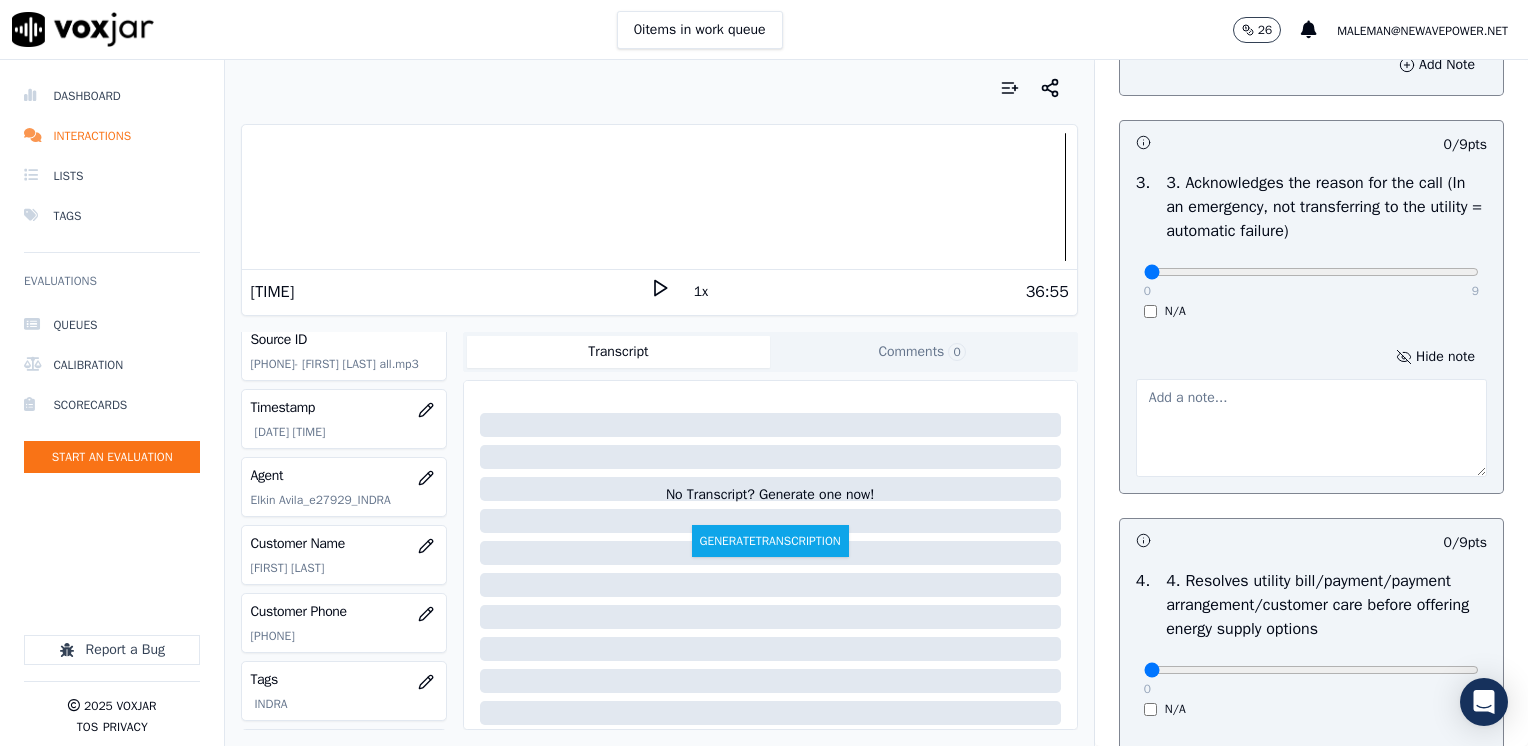 scroll, scrollTop: 500, scrollLeft: 0, axis: vertical 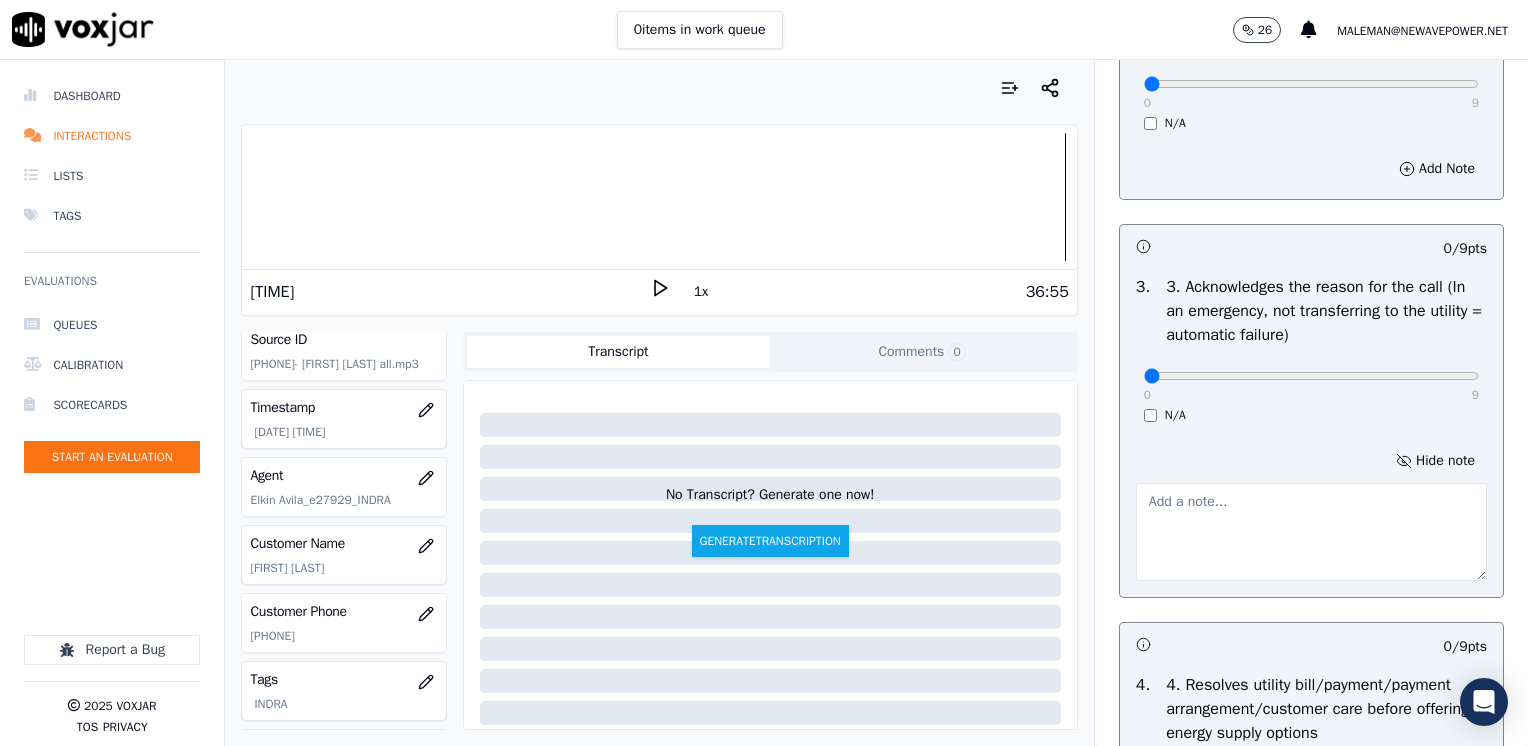 click at bounding box center [1311, 532] 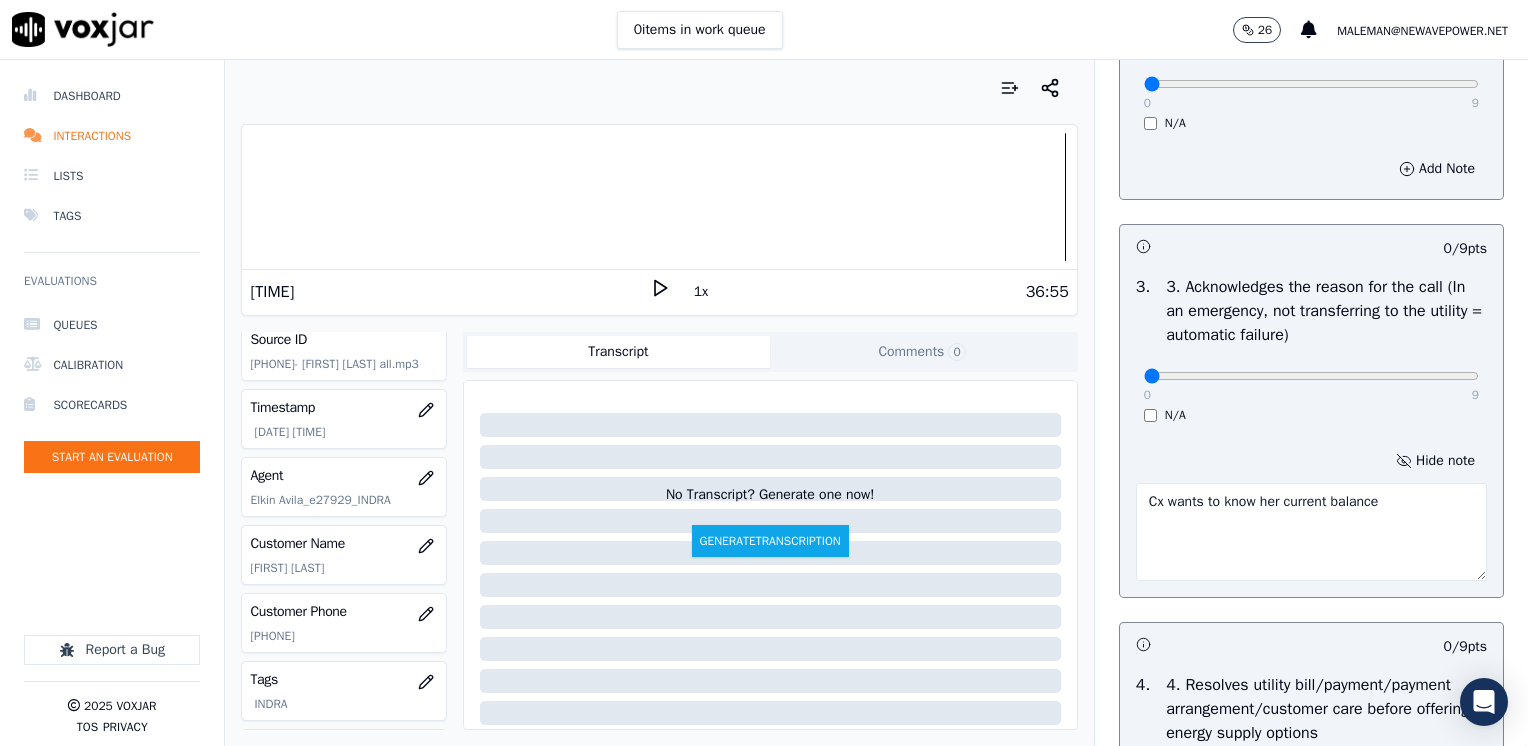 type on "Cx wants to know her current balance" 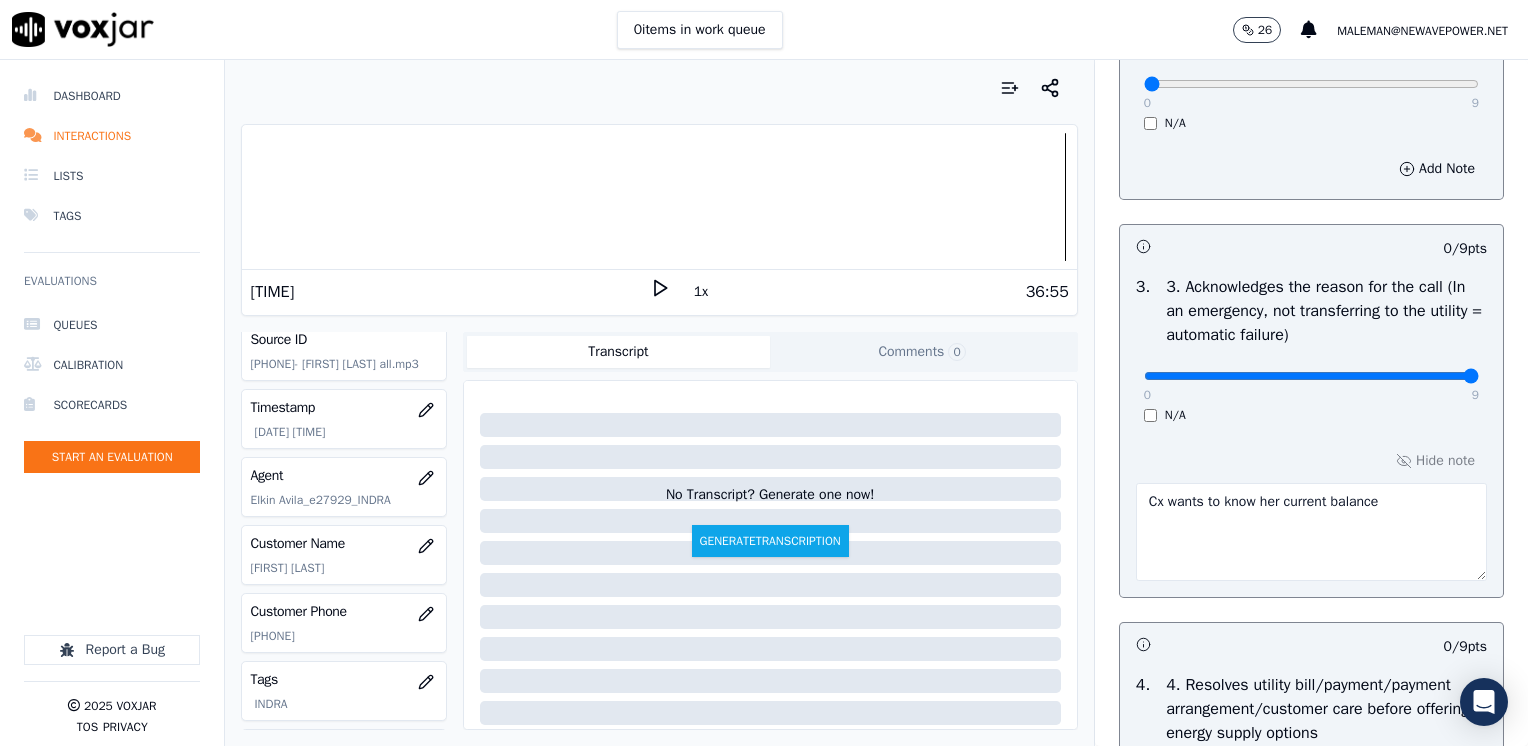 drag, startPoint x: 1196, startPoint y: 378, endPoint x: 1531, endPoint y: 431, distance: 339.16663 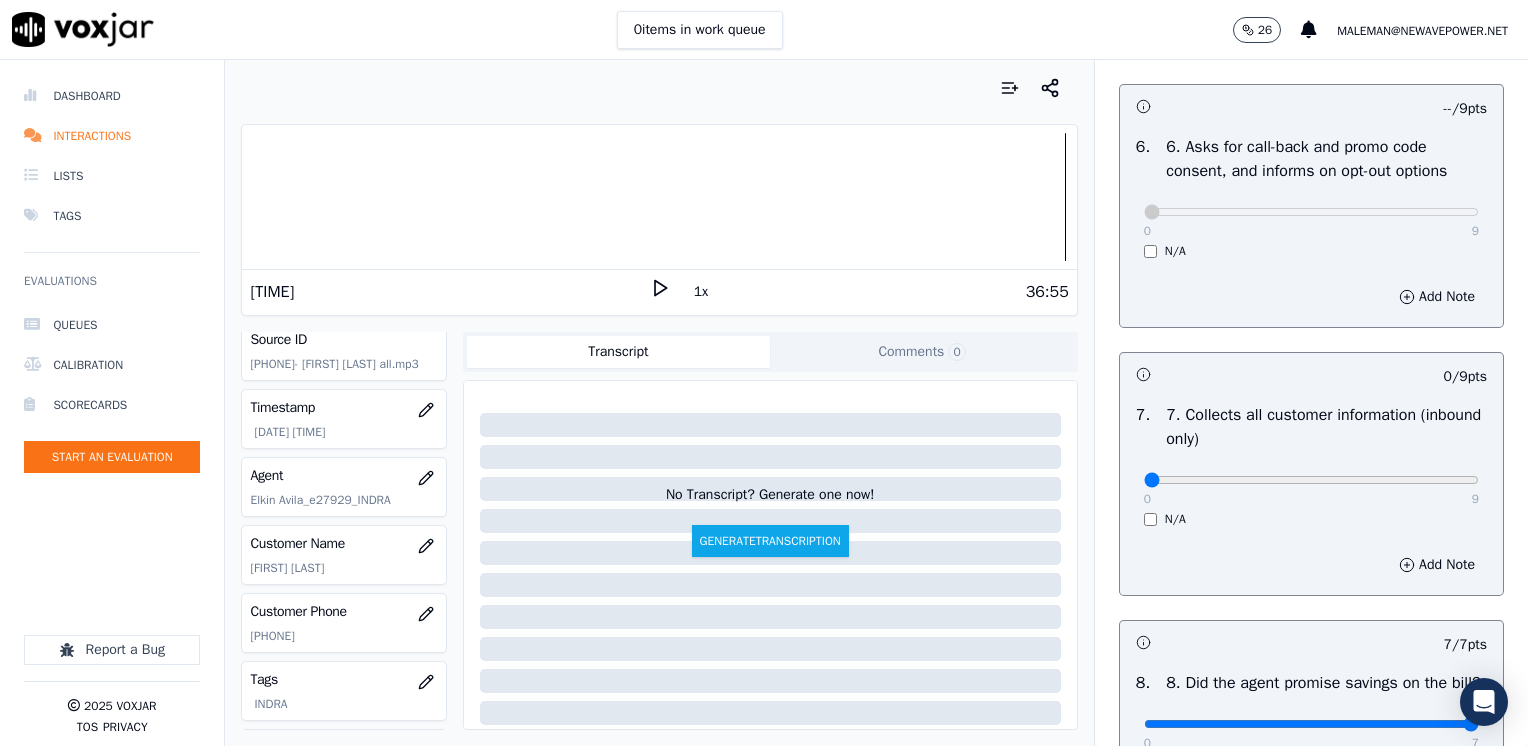 scroll, scrollTop: 1600, scrollLeft: 0, axis: vertical 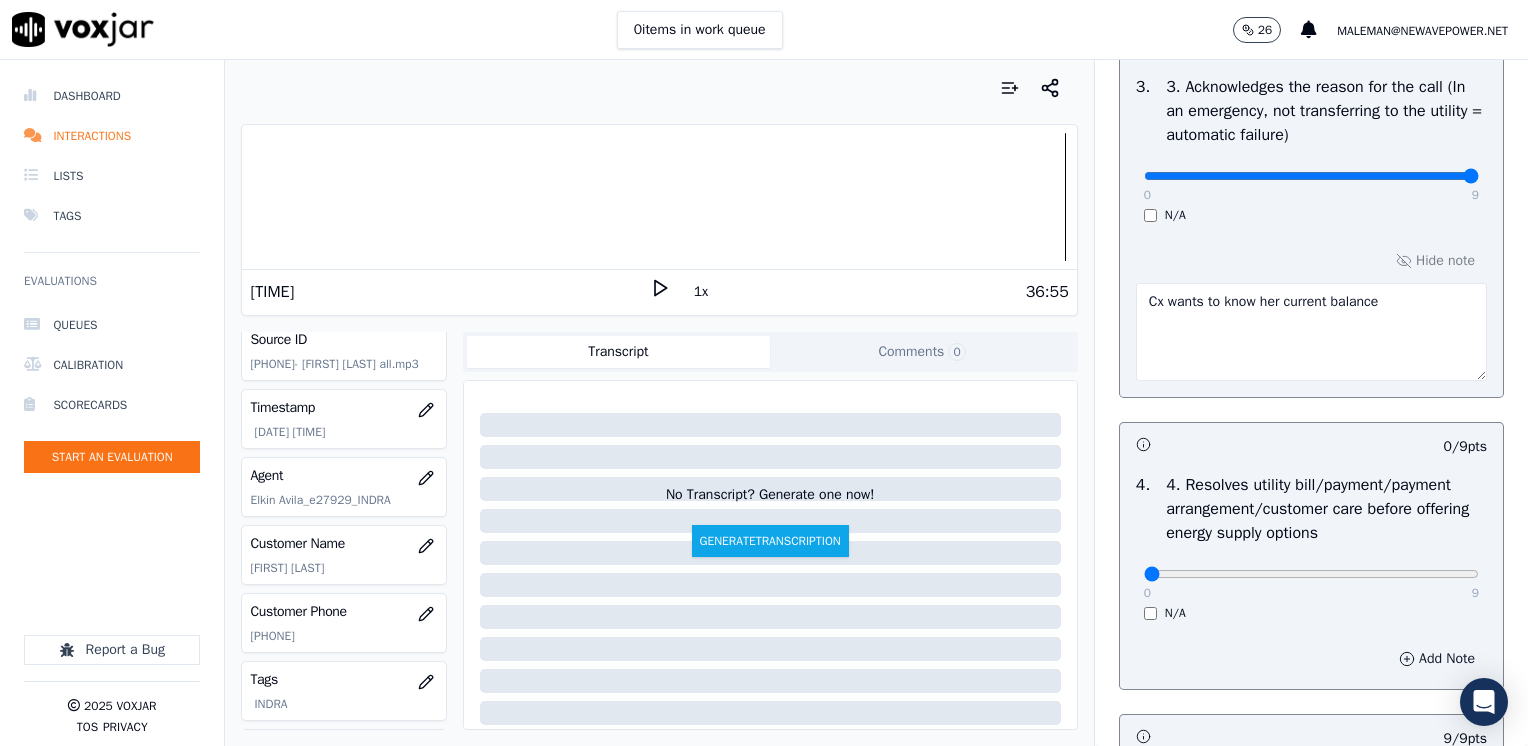 click on "Add Note" at bounding box center (1437, 659) 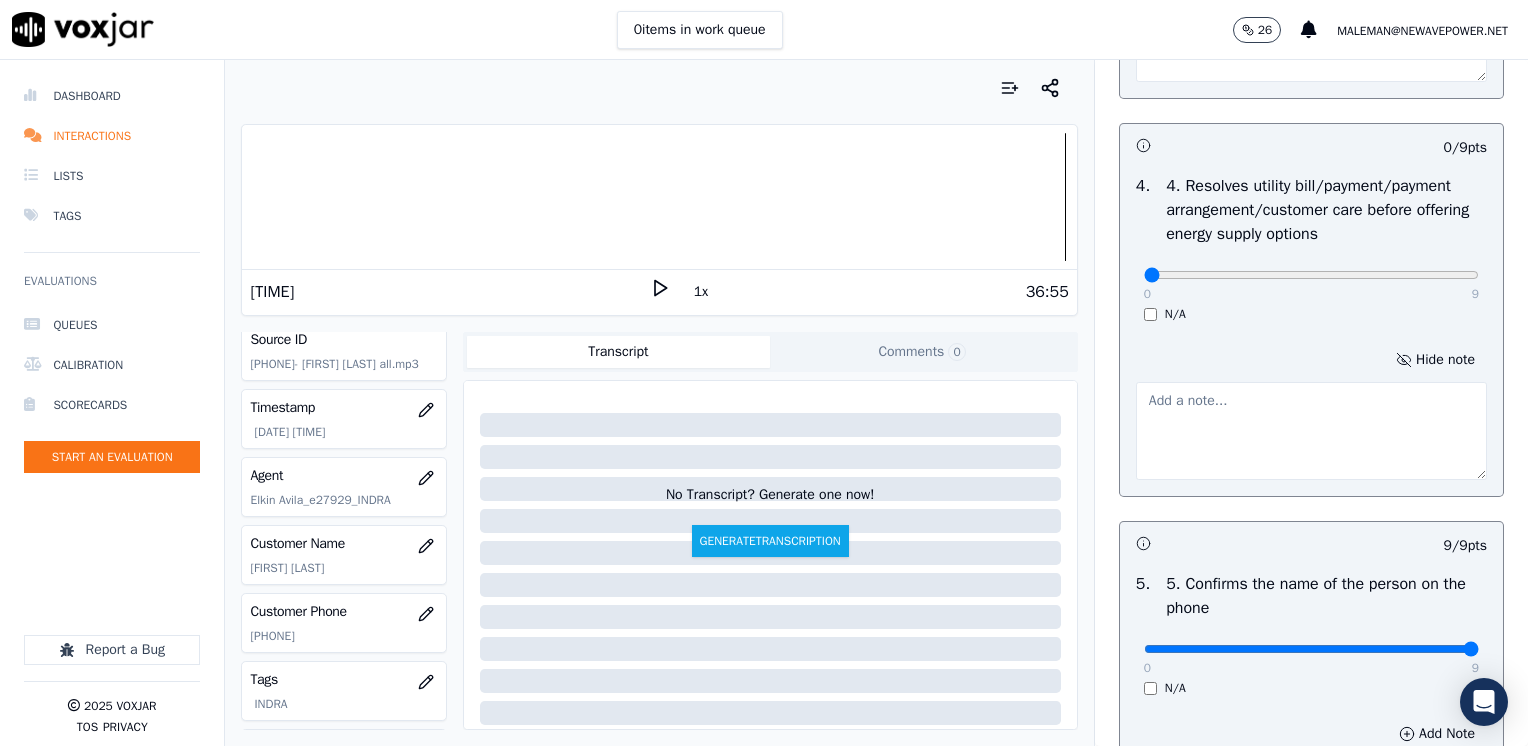 scroll, scrollTop: 1000, scrollLeft: 0, axis: vertical 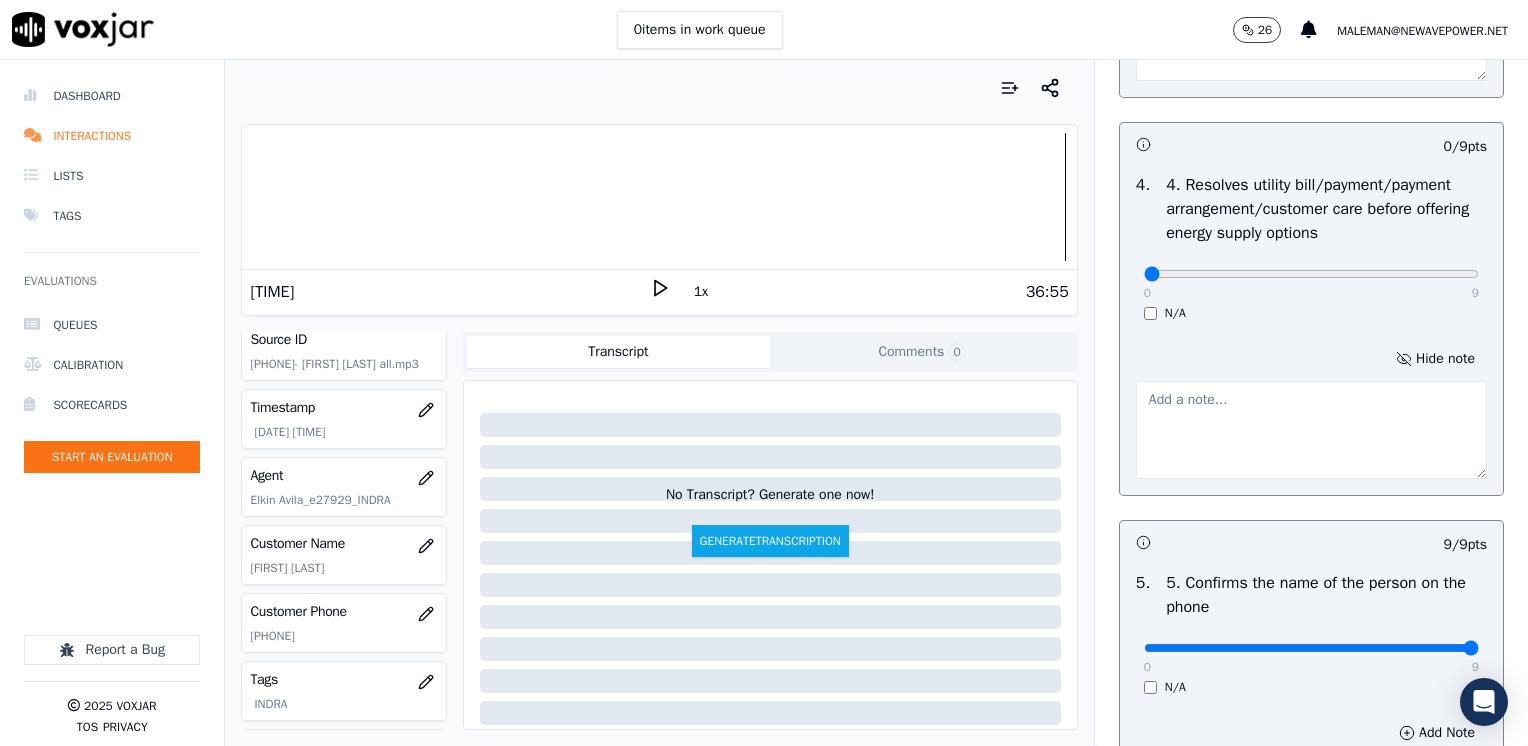 click at bounding box center (1311, 430) 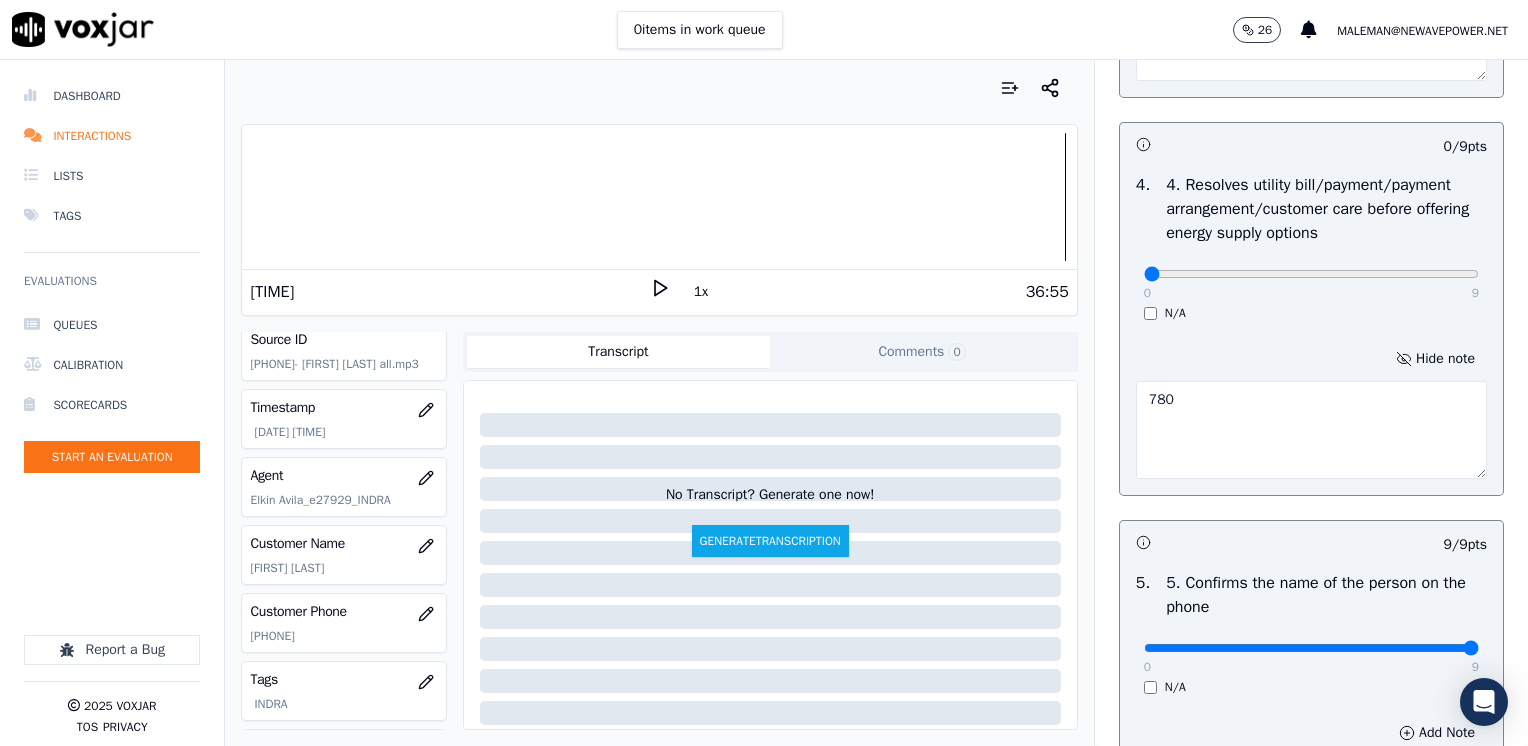 click on "780" at bounding box center [1311, 430] 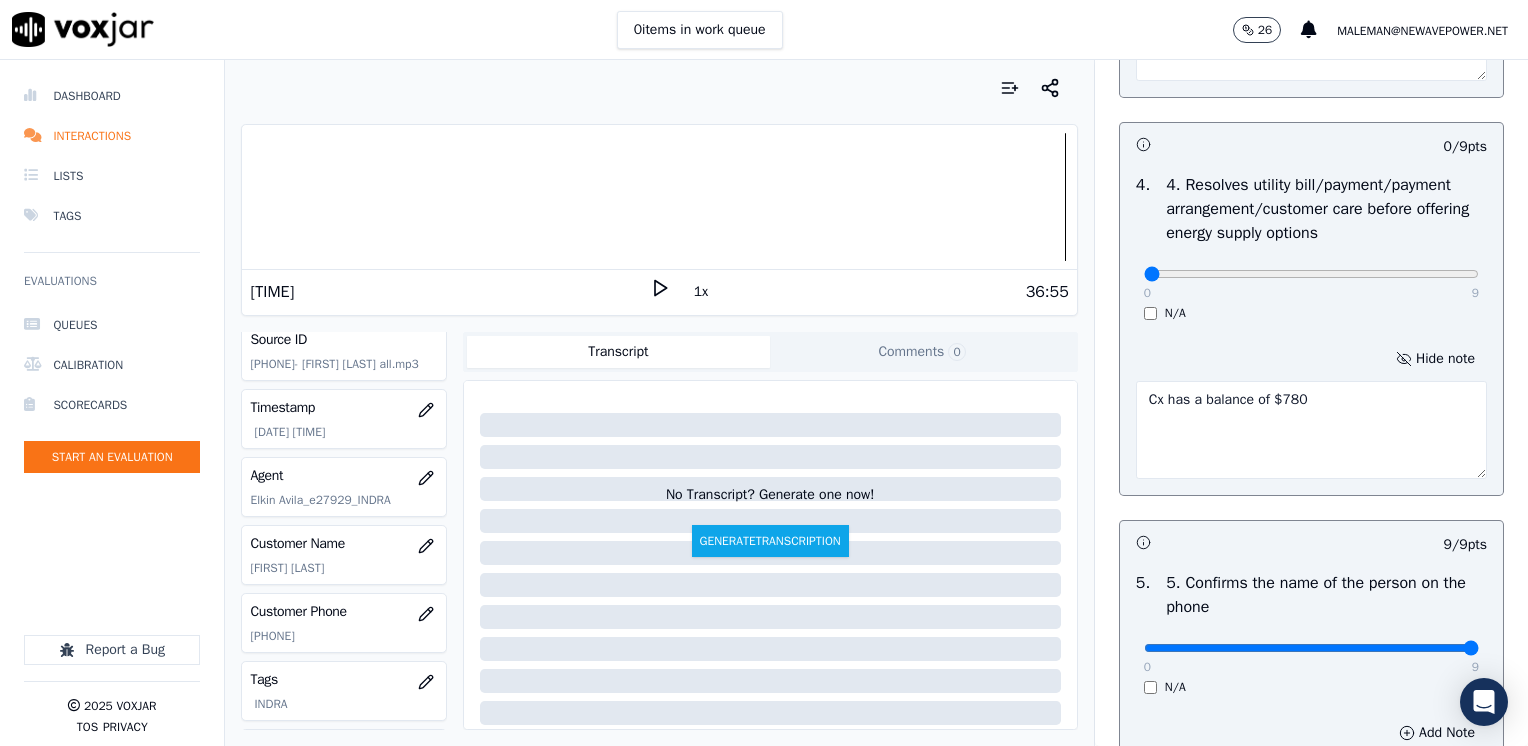 click on "Cx has a balance of $780" at bounding box center (1311, 430) 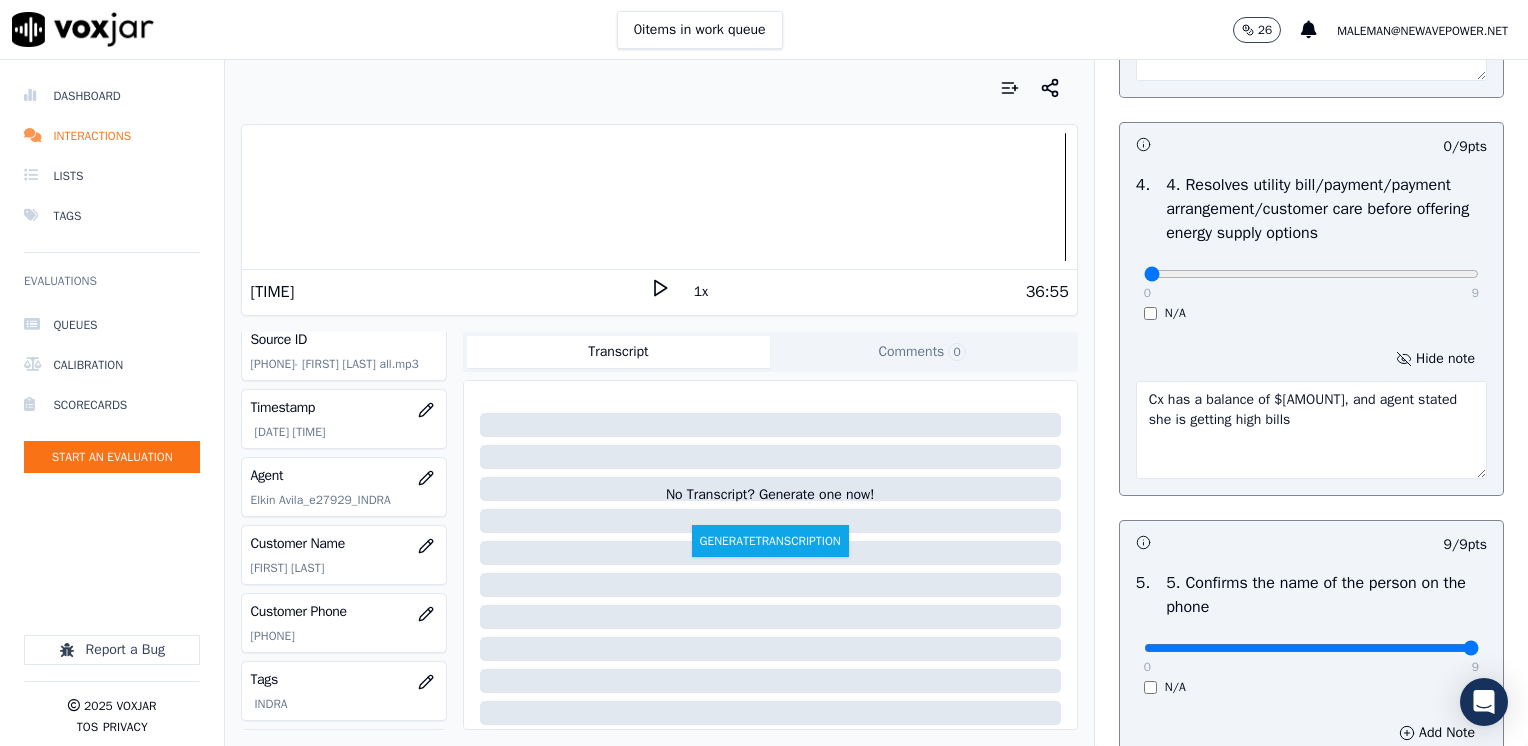 type on "Cx has a balance of $780, and agent stated she is getting high bills" 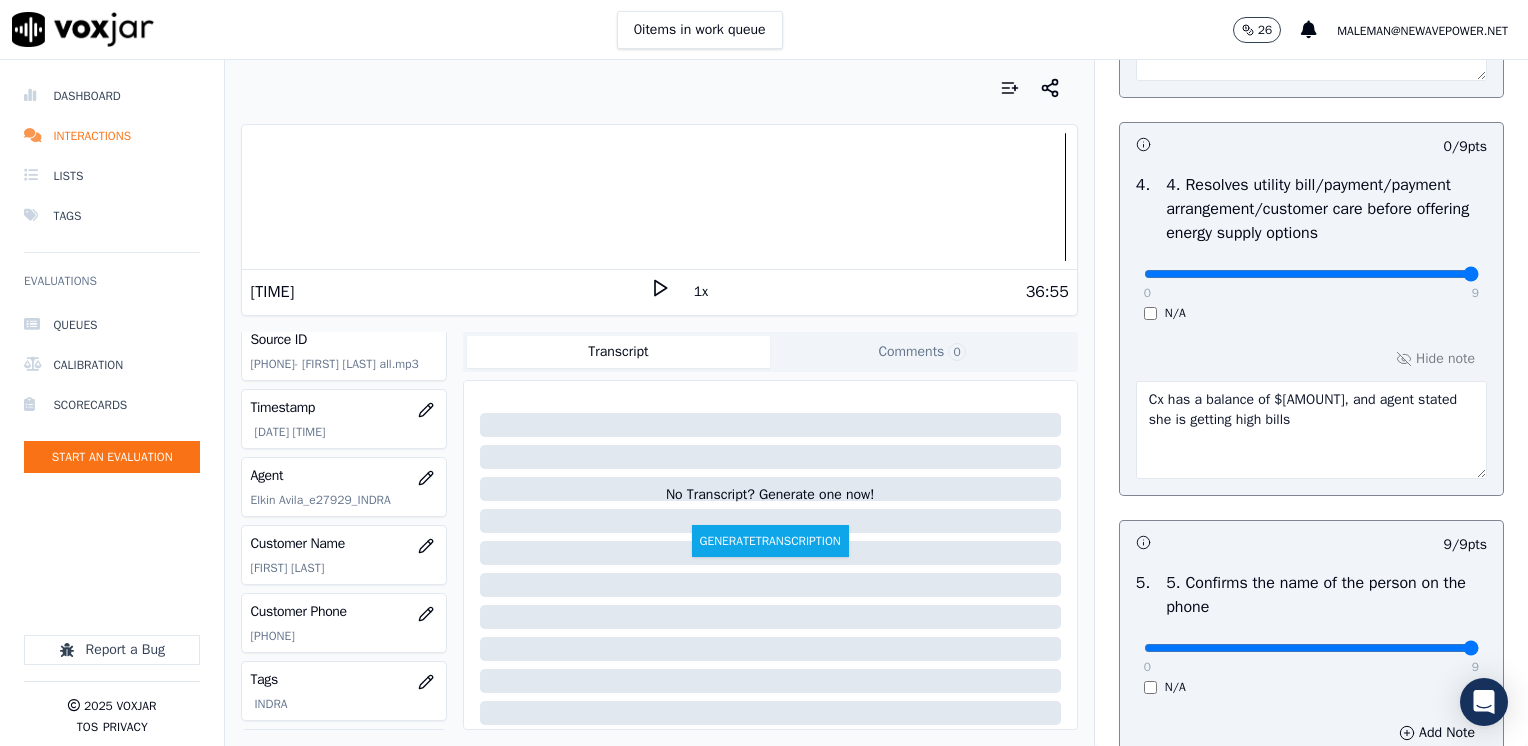 drag, startPoint x: 1136, startPoint y: 271, endPoint x: 1531, endPoint y: 354, distance: 403.62607 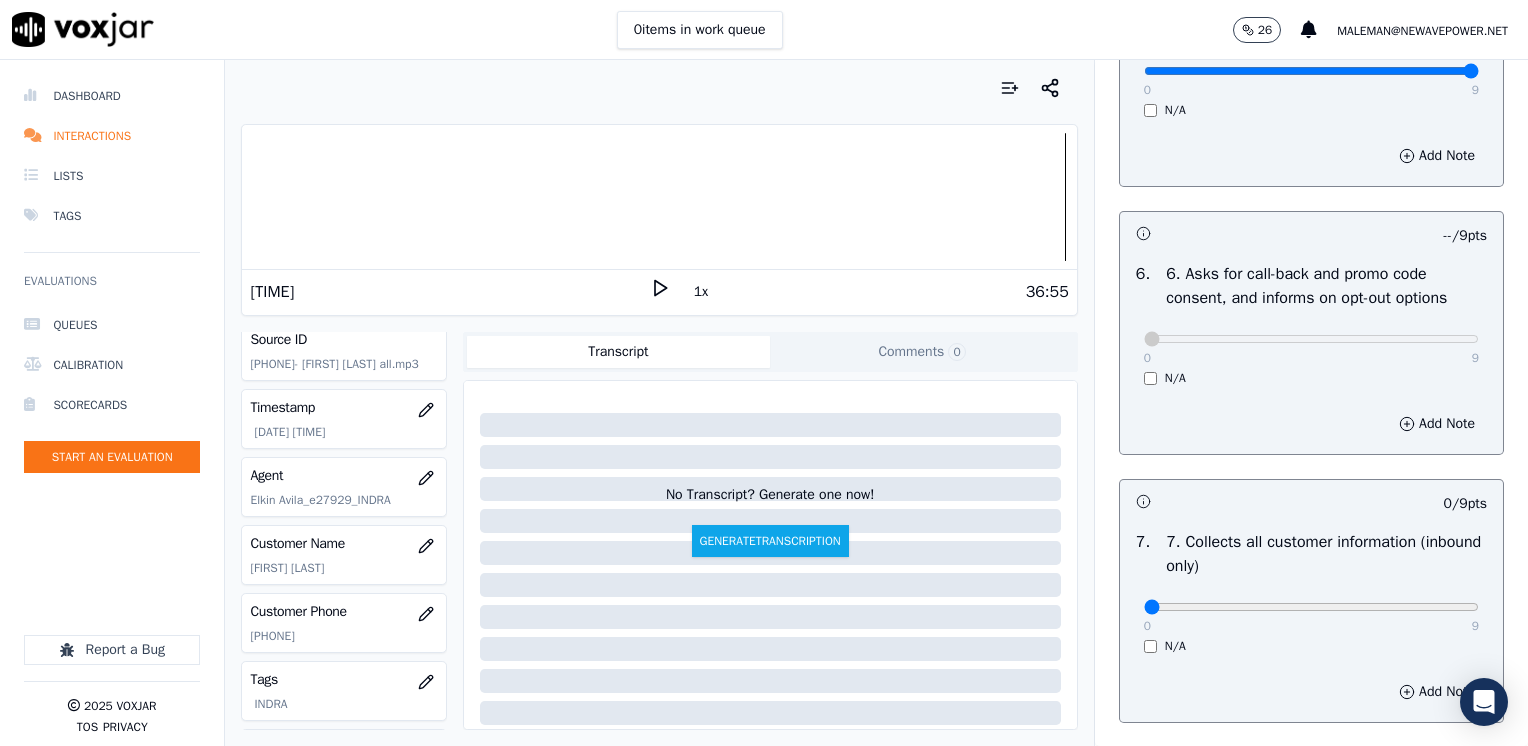 scroll, scrollTop: 1600, scrollLeft: 0, axis: vertical 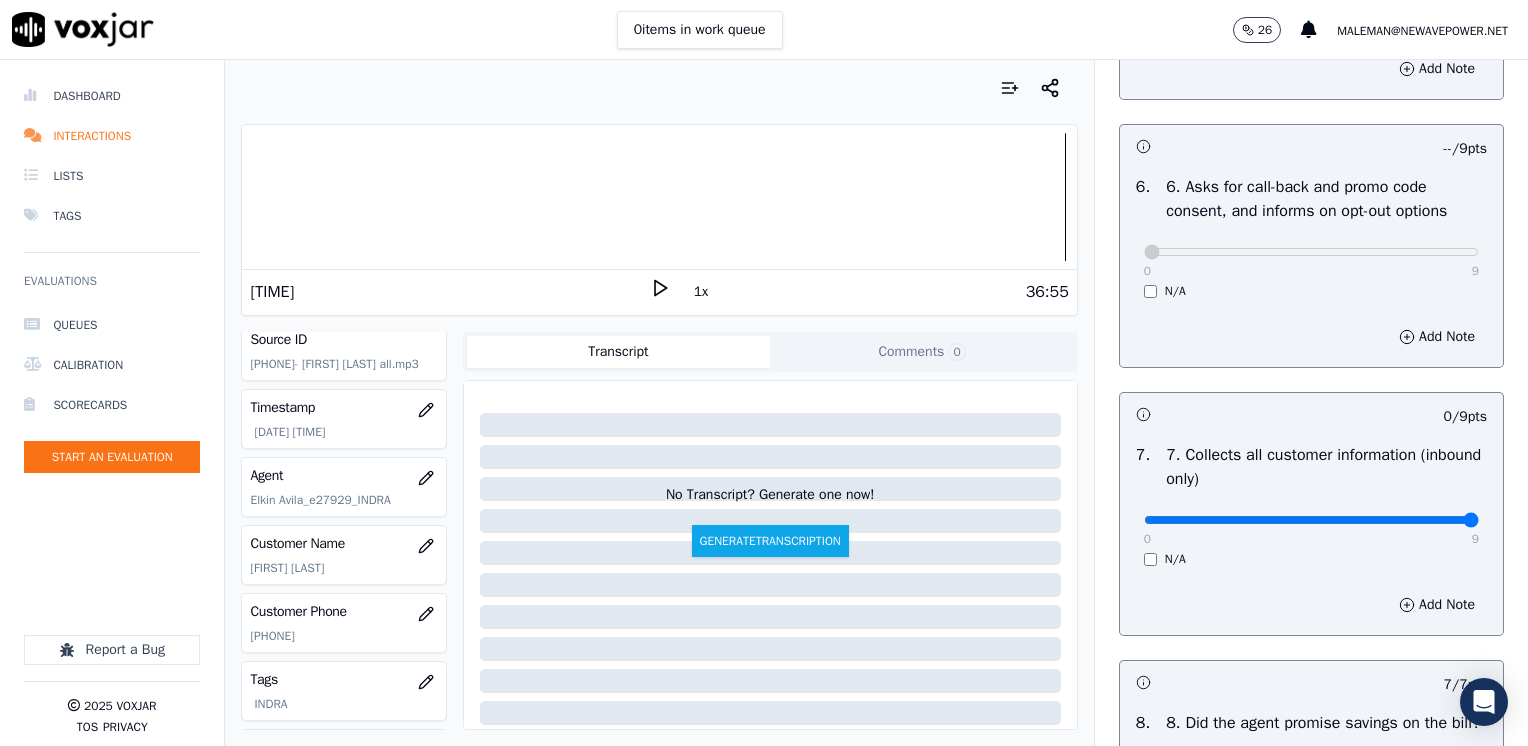 drag, startPoint x: 1133, startPoint y: 517, endPoint x: 1531, endPoint y: 517, distance: 398 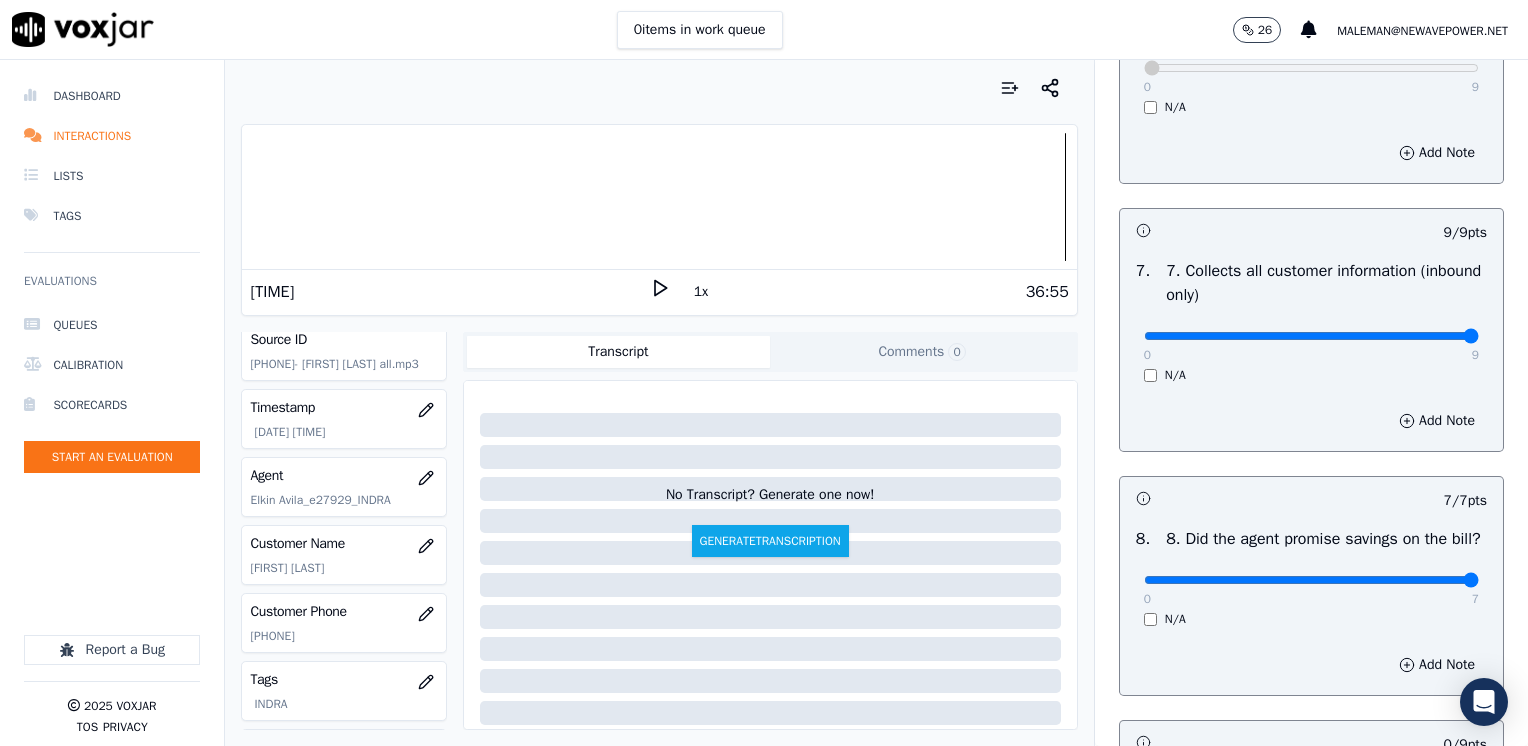scroll, scrollTop: 2164, scrollLeft: 0, axis: vertical 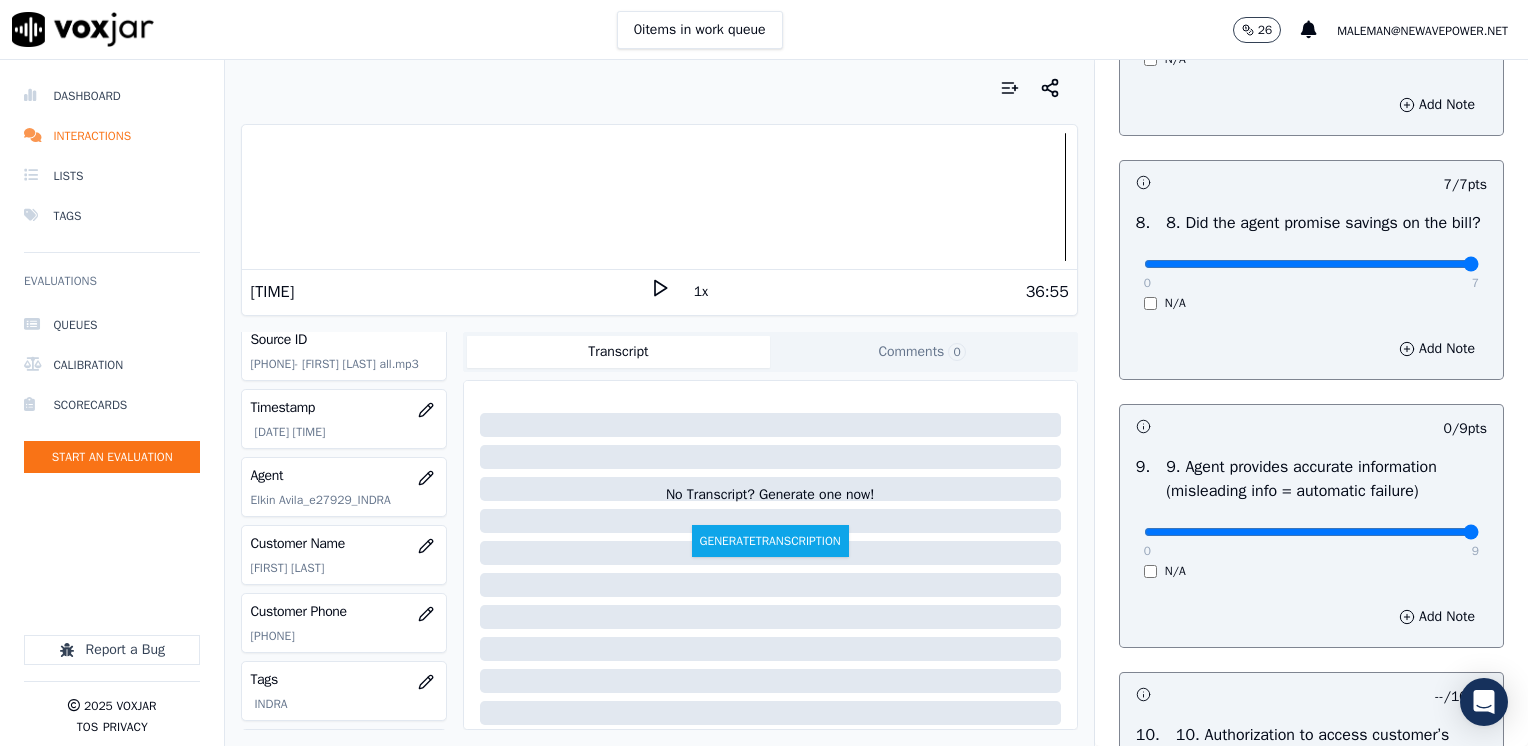 drag, startPoint x: 1382, startPoint y: 582, endPoint x: 1531, endPoint y: 603, distance: 150.4726 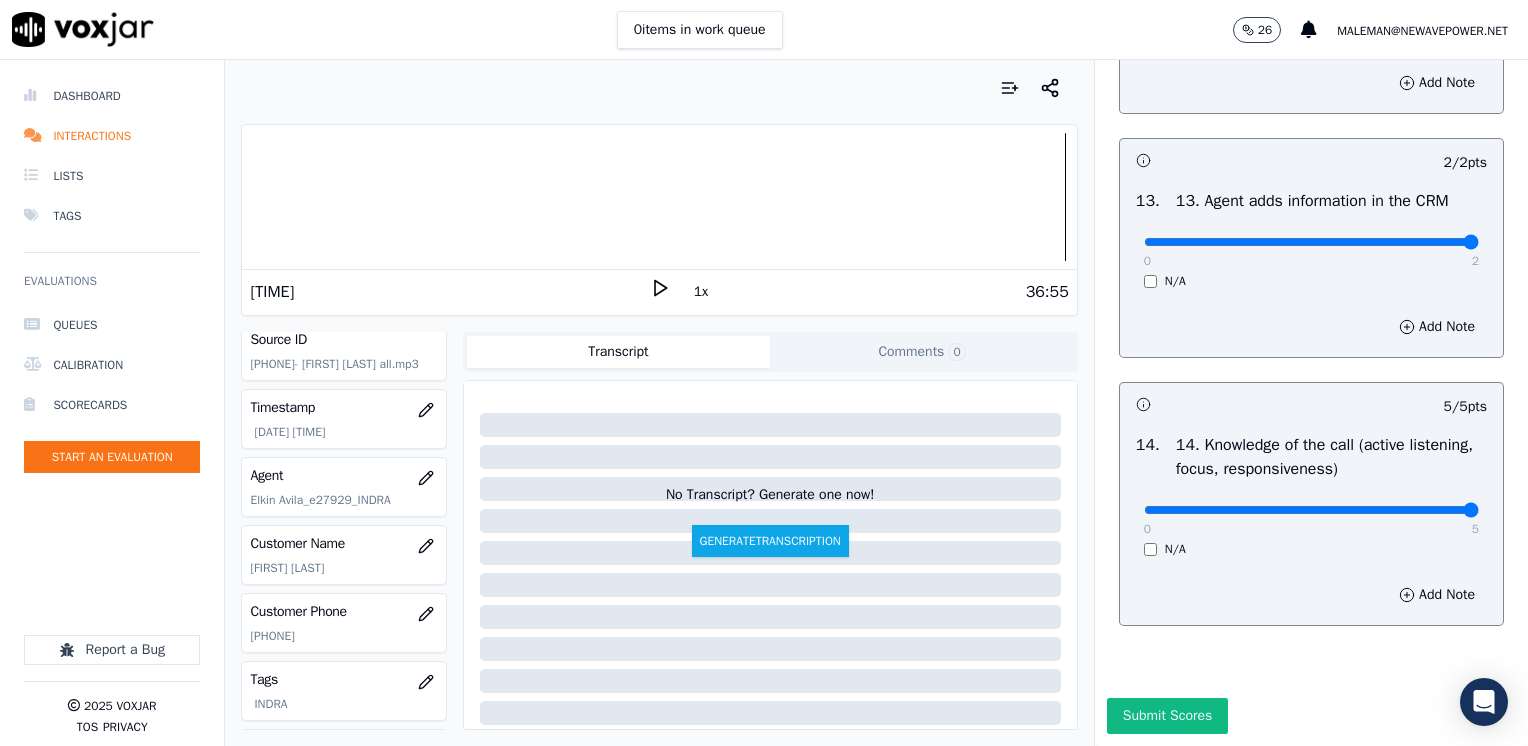 scroll, scrollTop: 3564, scrollLeft: 0, axis: vertical 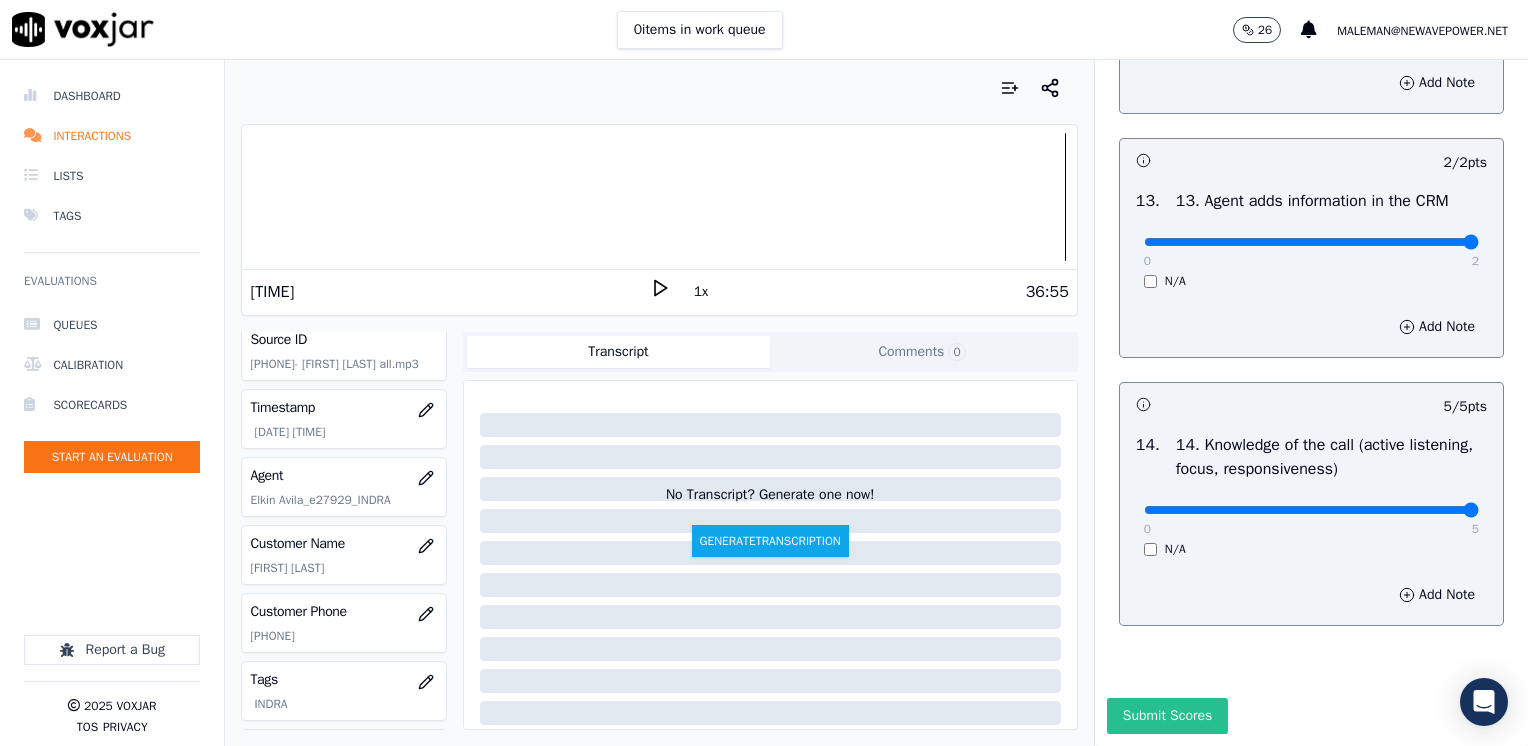click on "Submit Scores" at bounding box center (1167, 716) 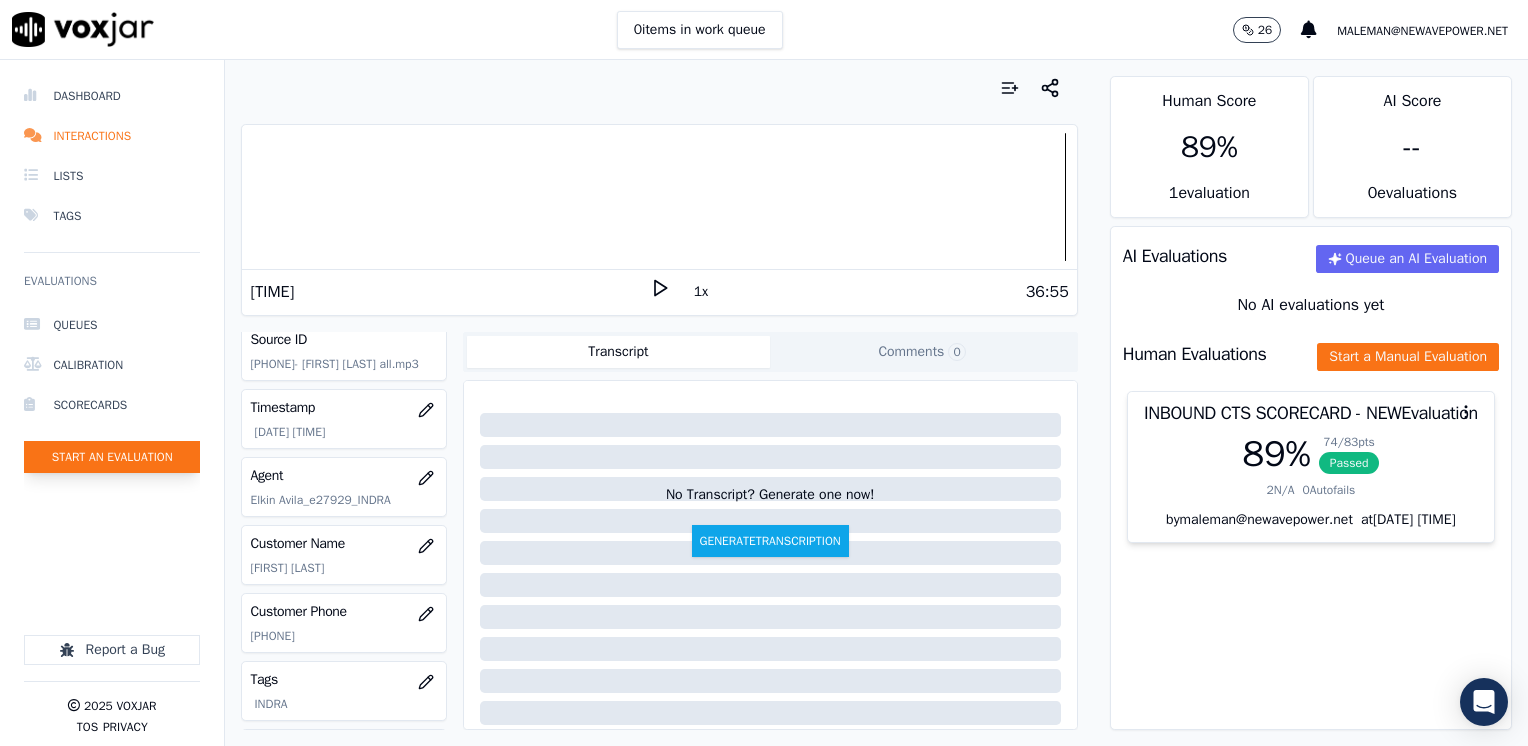 click on "Start an Evaluation" 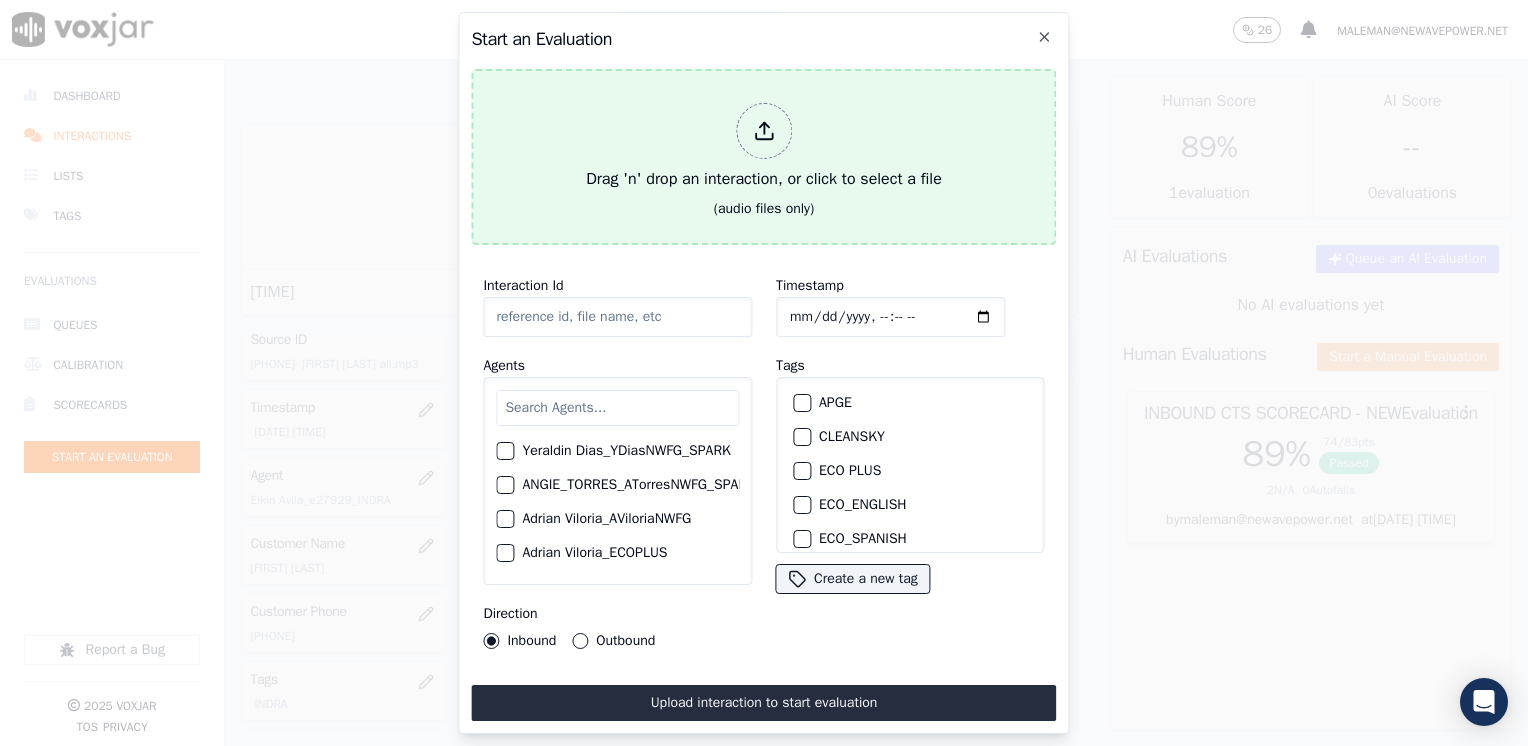 click on "Drag 'n' drop an interaction, or click to select a file" at bounding box center [764, 147] 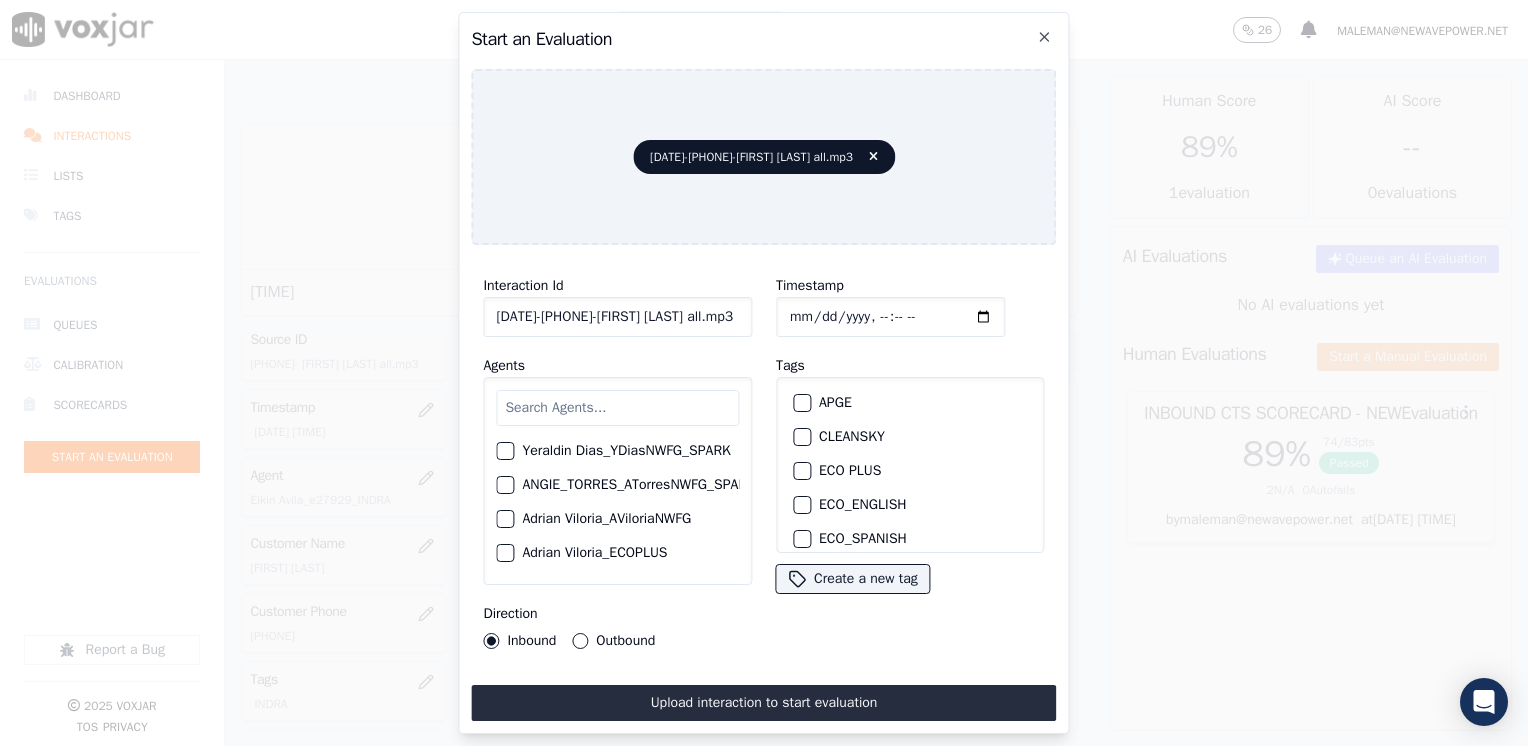 click at bounding box center [617, 408] 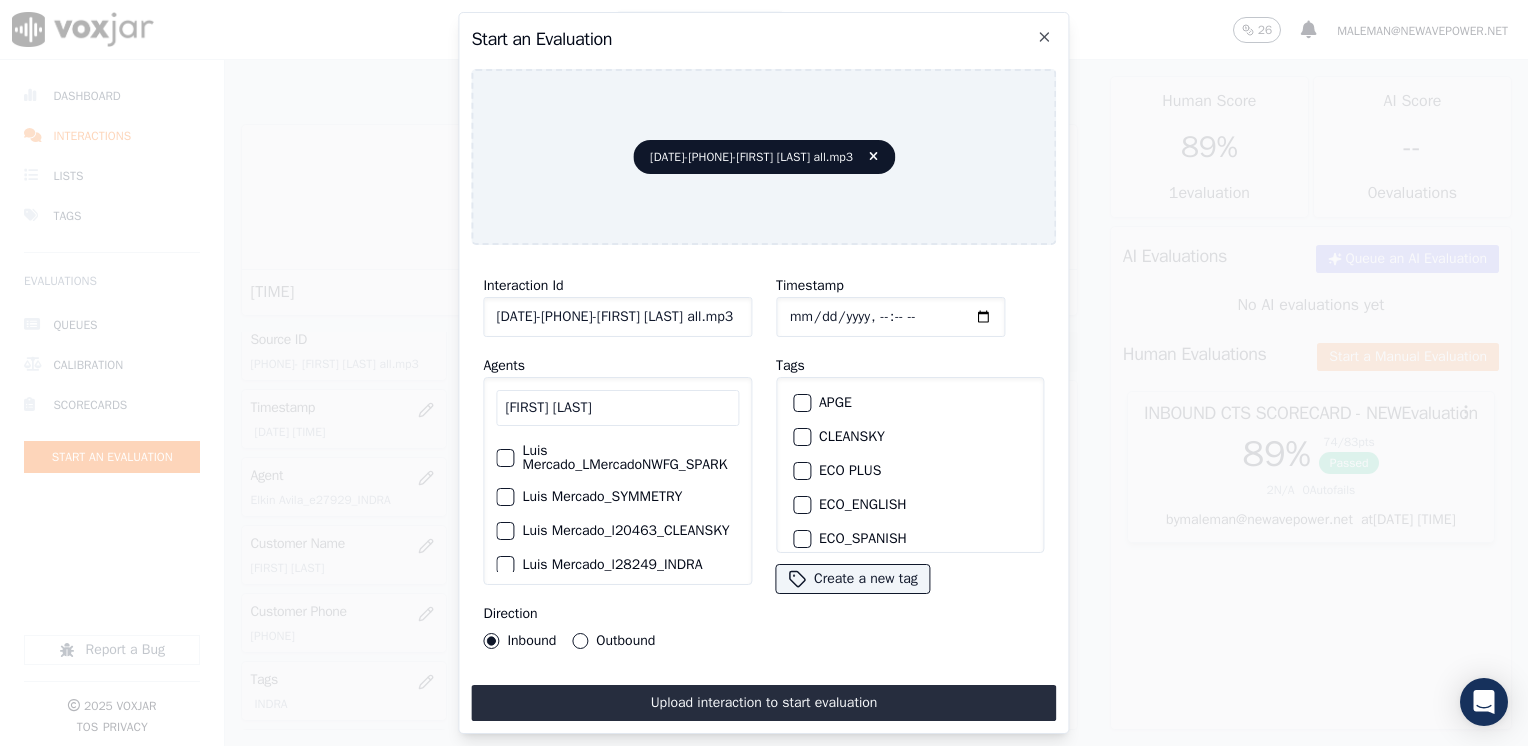 scroll, scrollTop: 132, scrollLeft: 0, axis: vertical 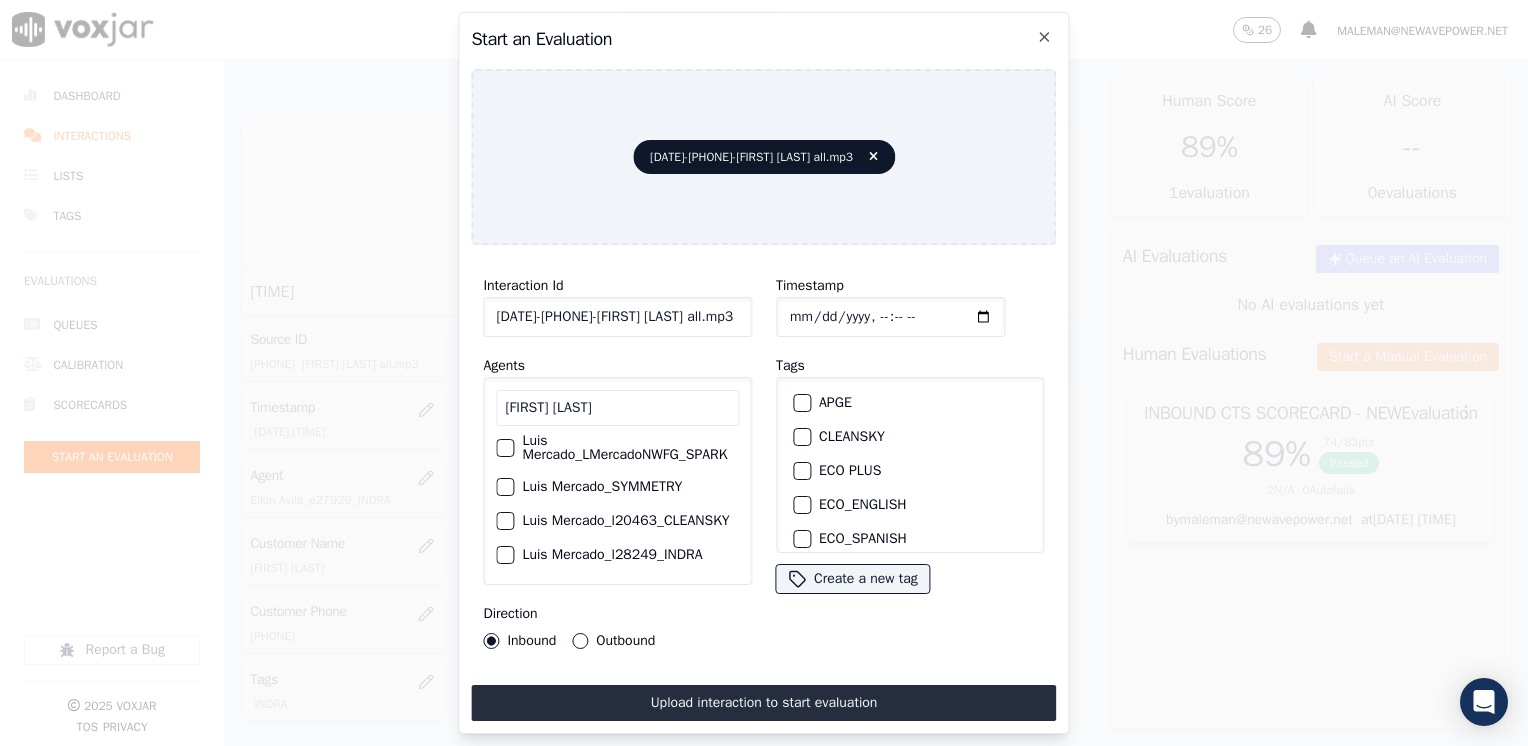 type on "luis mercado" 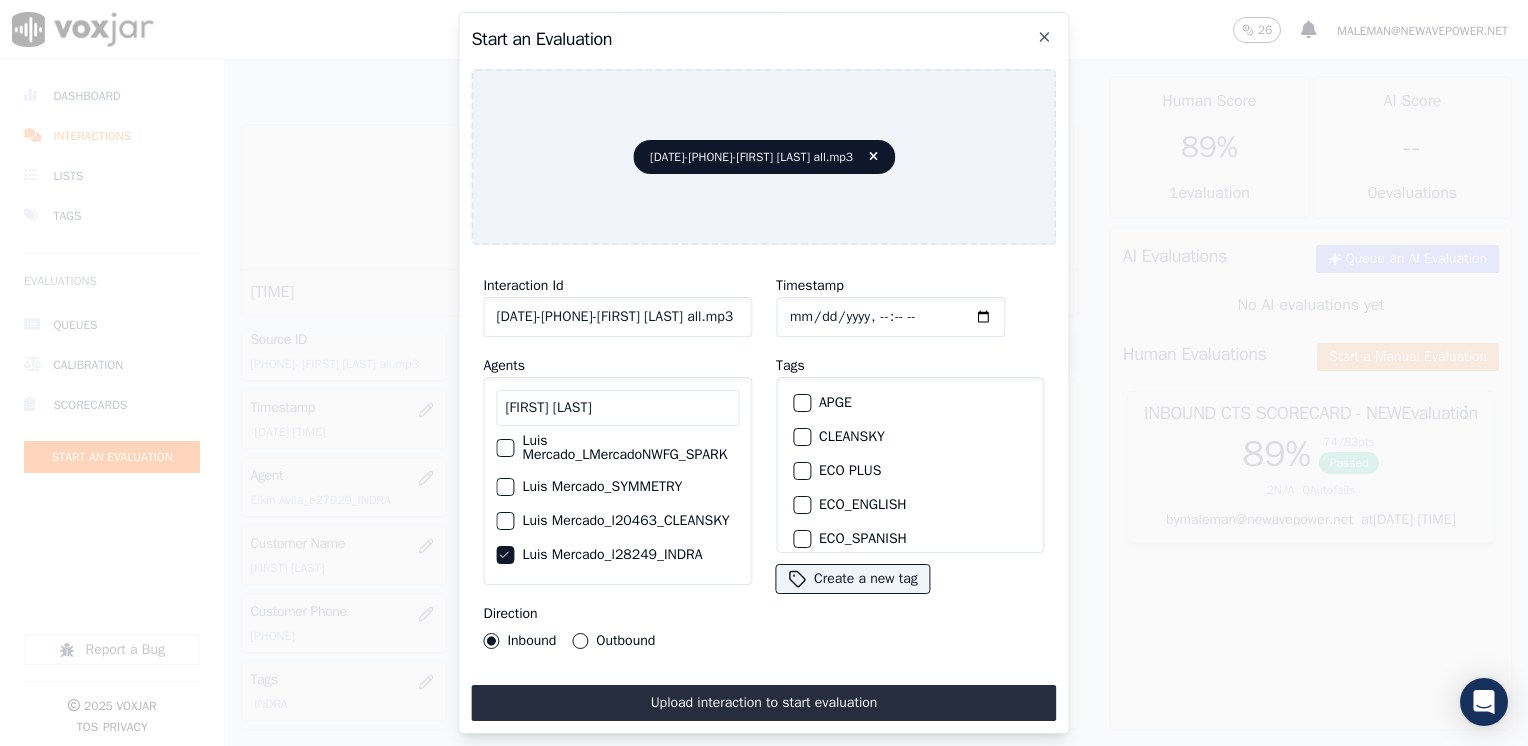 scroll, scrollTop: 100, scrollLeft: 0, axis: vertical 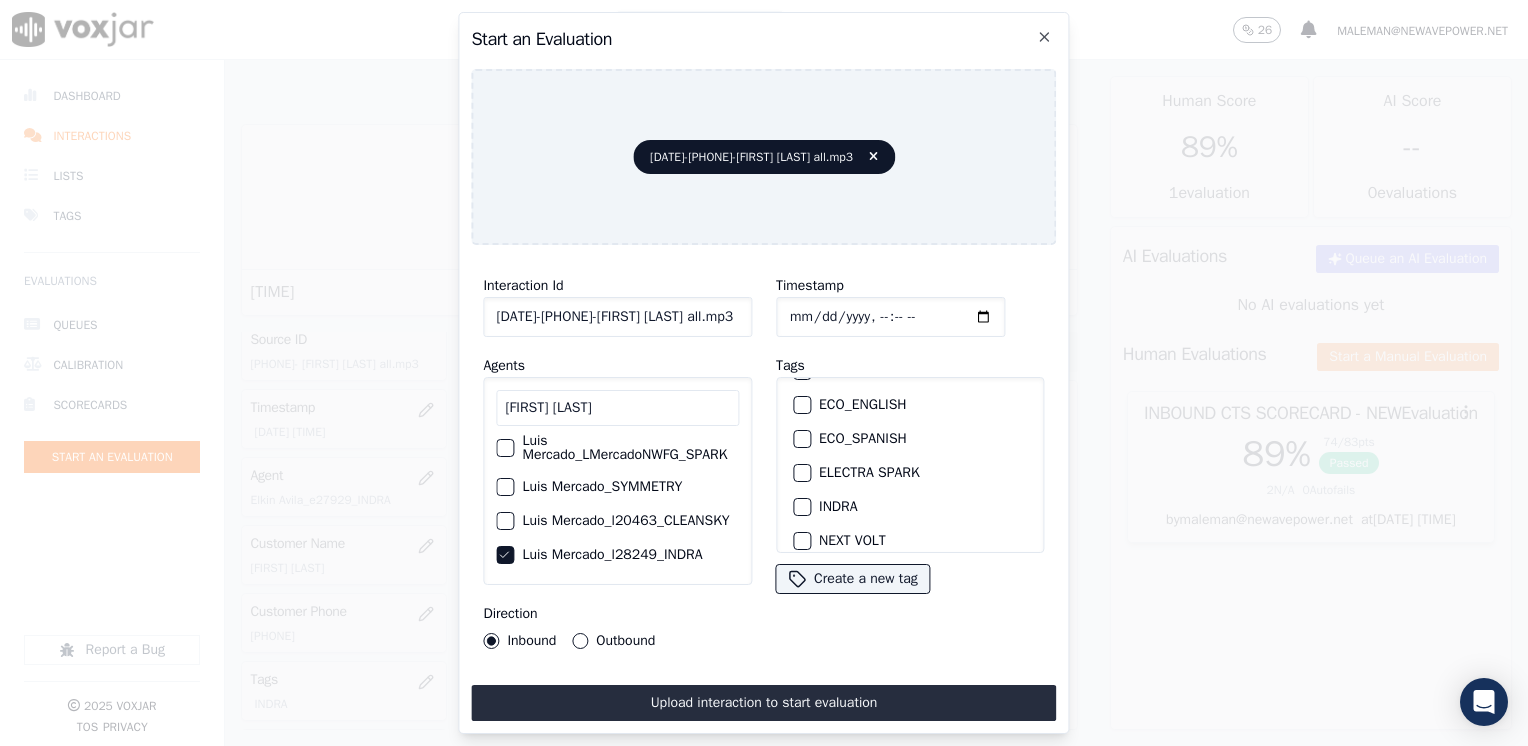 click on "INDRA" at bounding box center [802, 507] 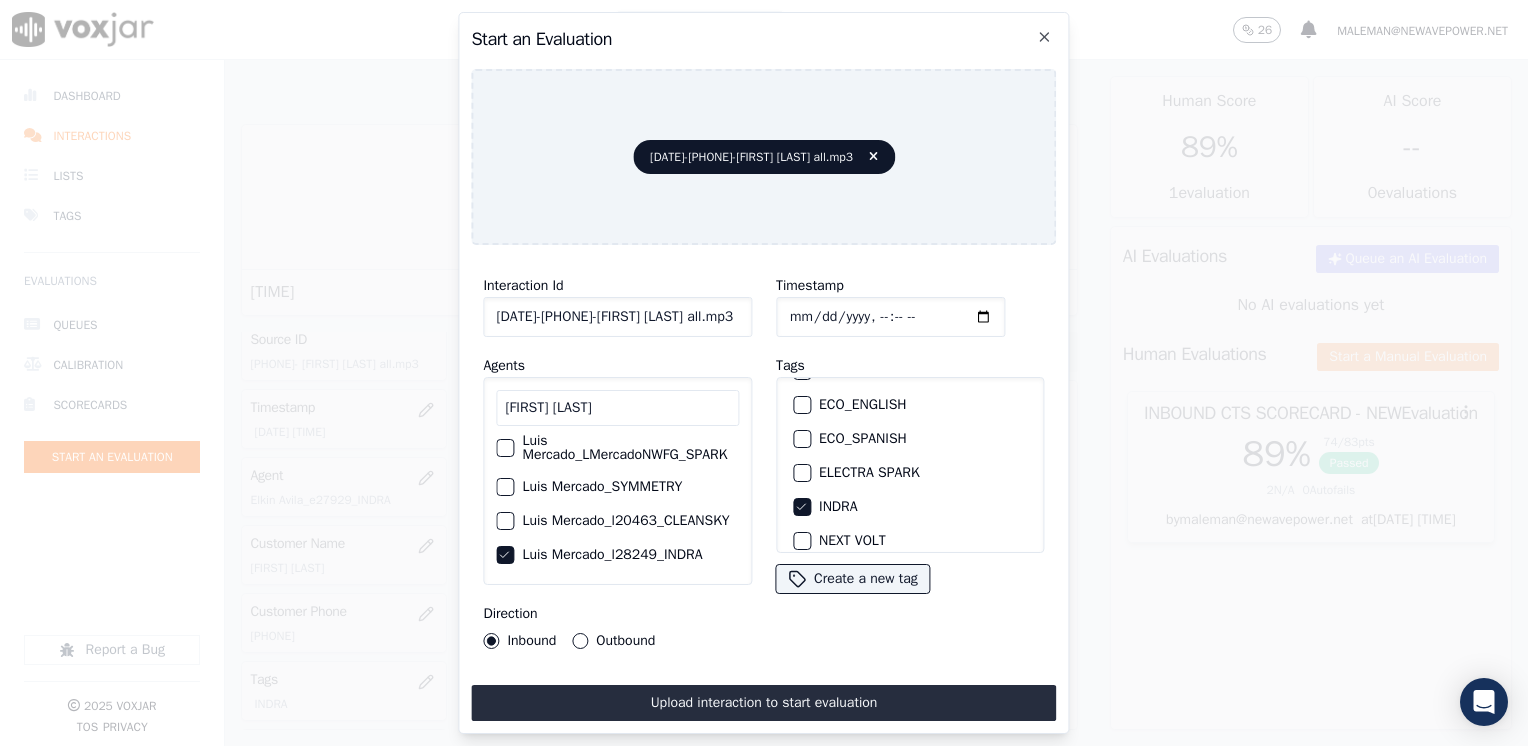 click on "Timestamp" 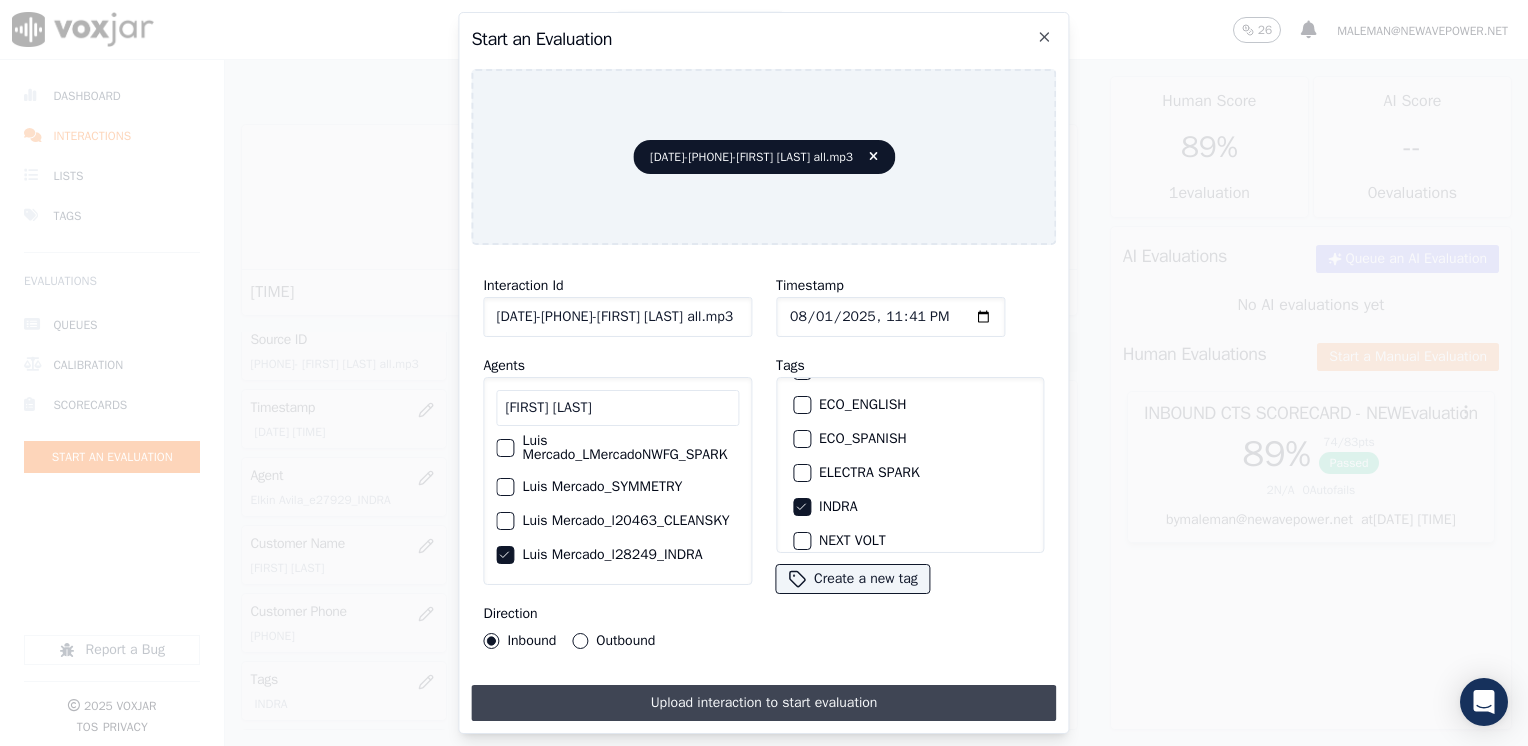 type on "2025-08-01T23:41" 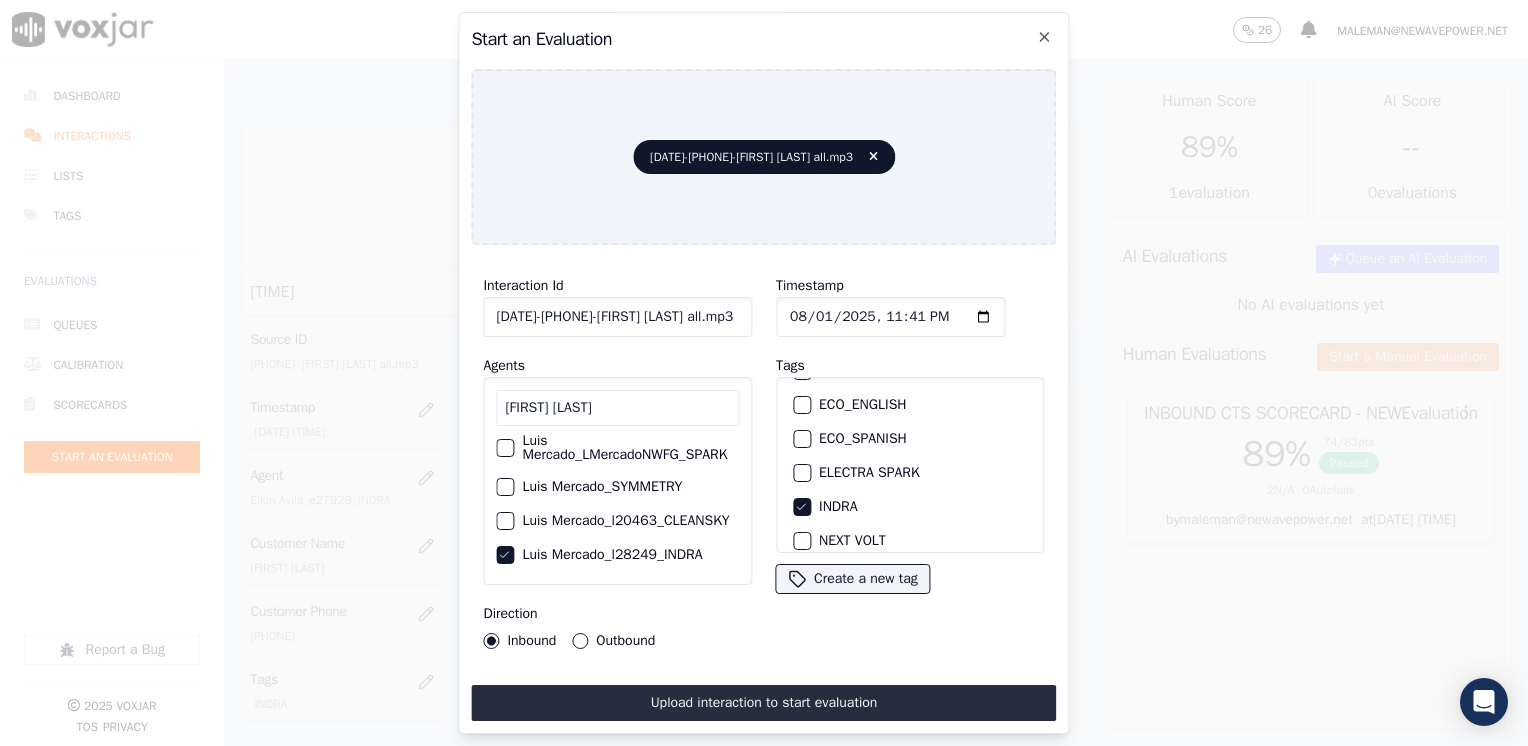 click on "Outbound" at bounding box center (580, 641) 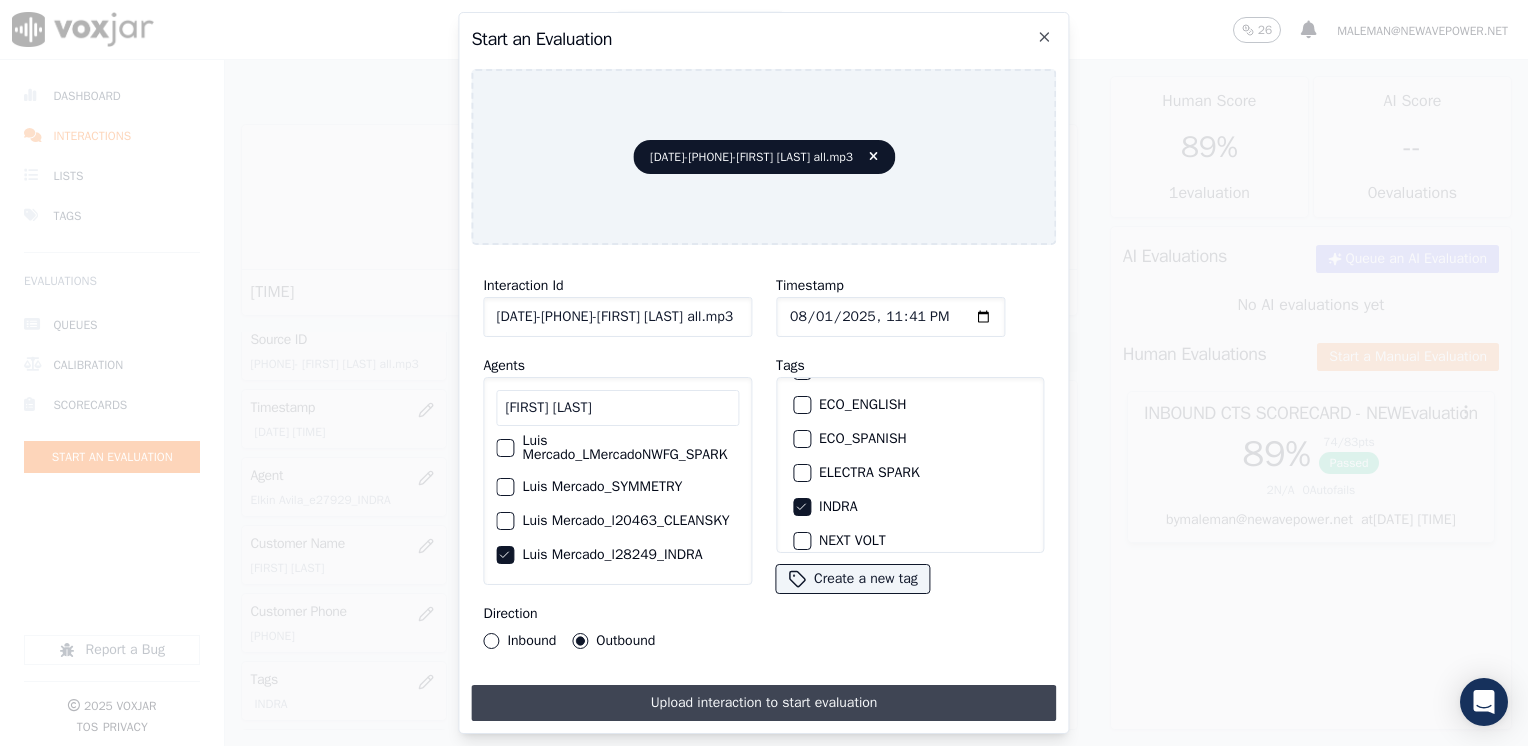 click on "Upload interaction to start evaluation" at bounding box center [763, 703] 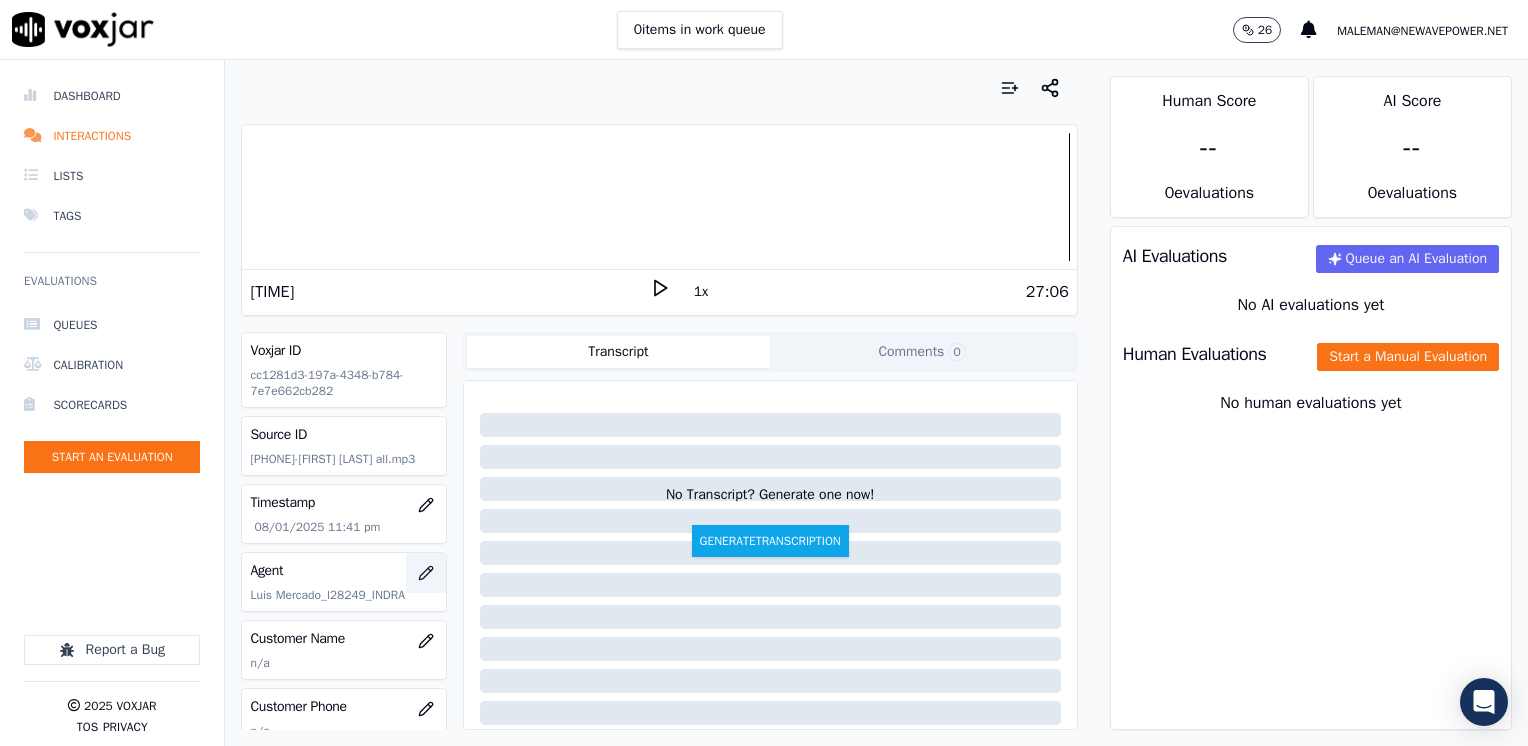 scroll, scrollTop: 100, scrollLeft: 0, axis: vertical 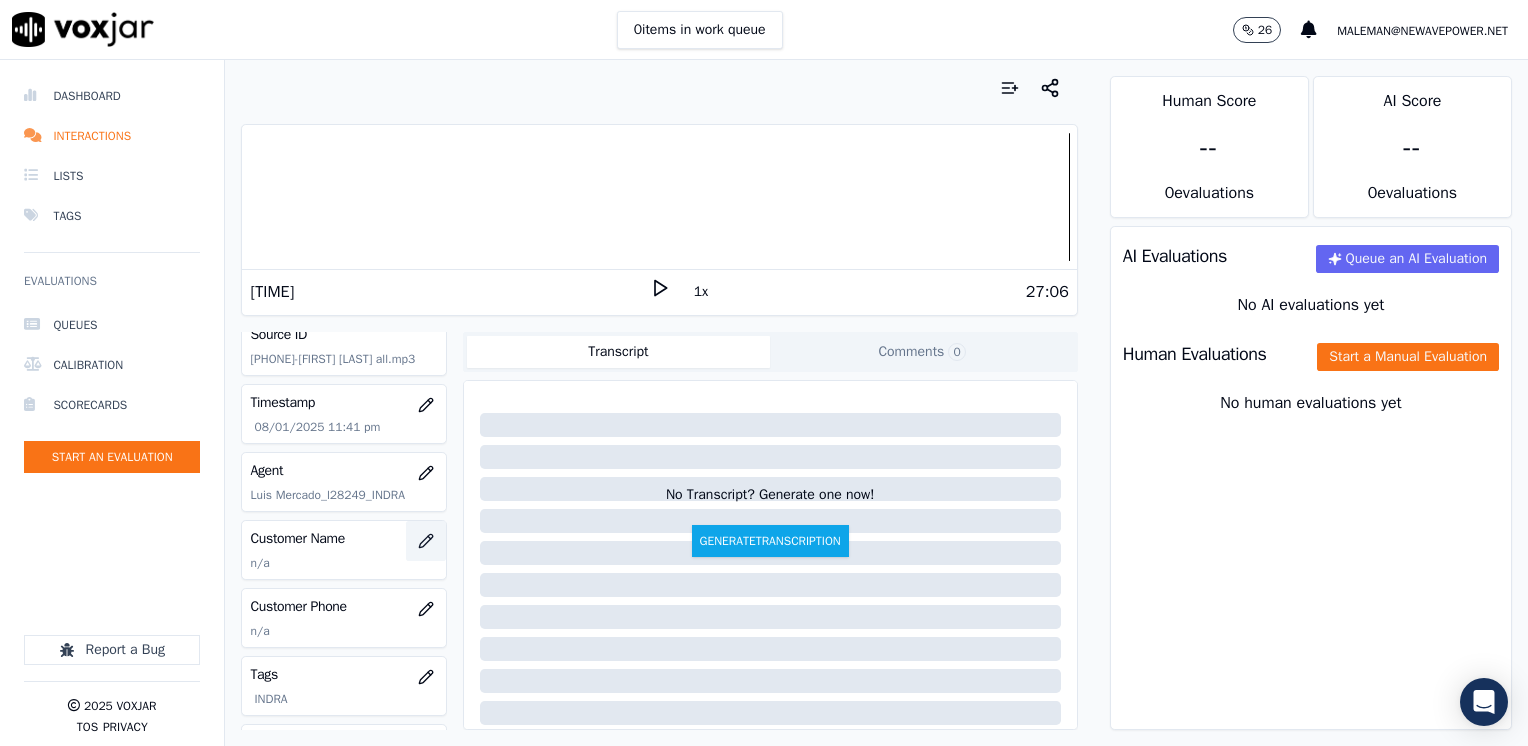 click 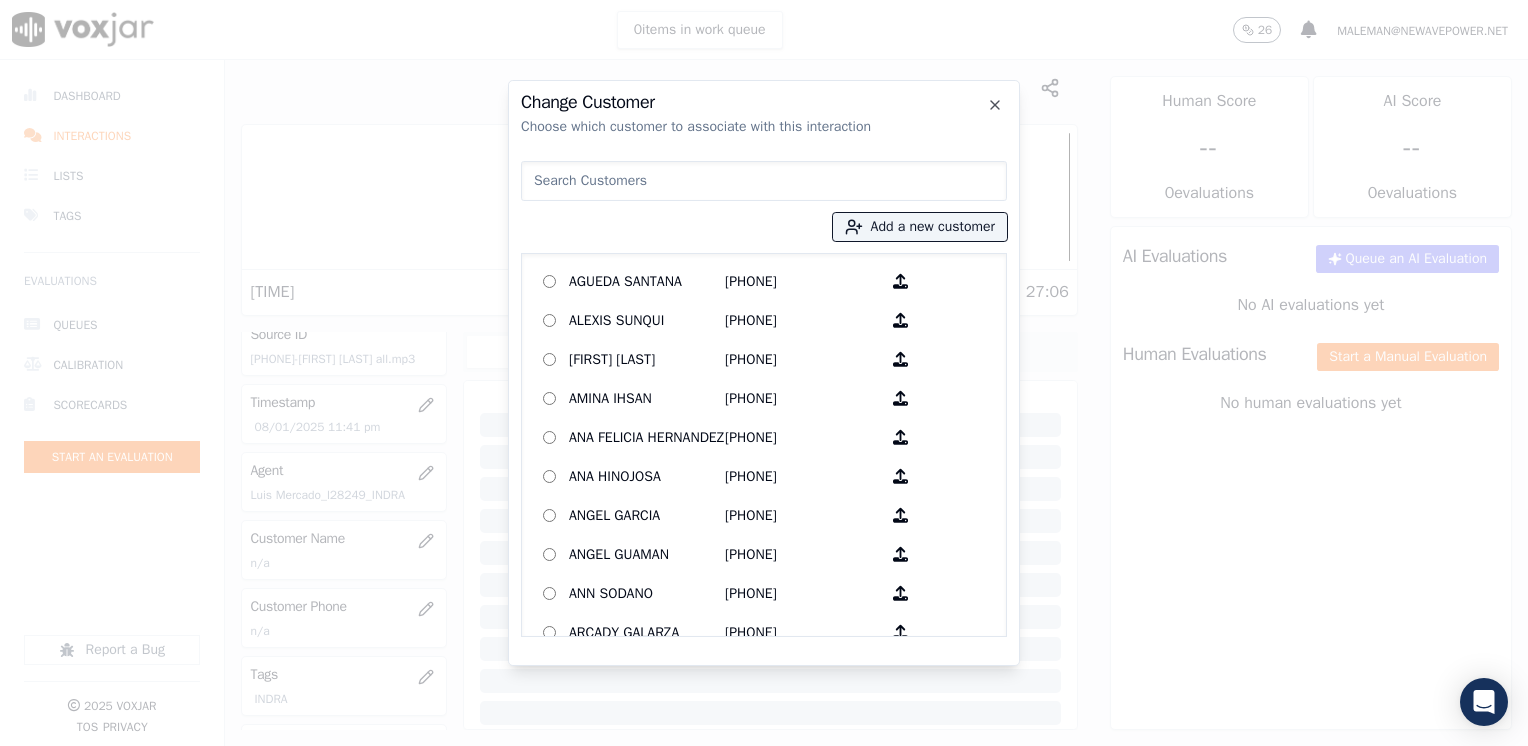 click at bounding box center (764, 181) 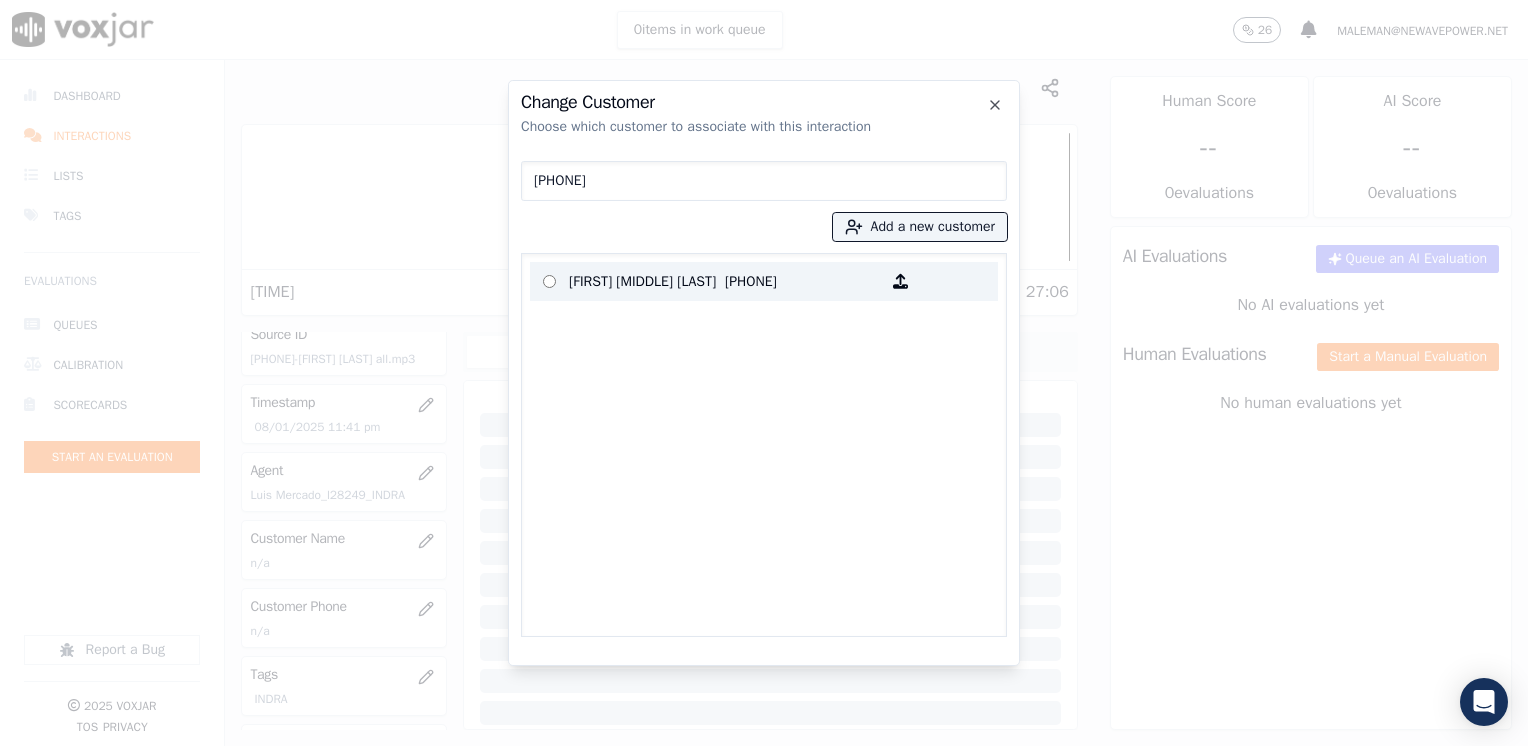 type on "7175086544" 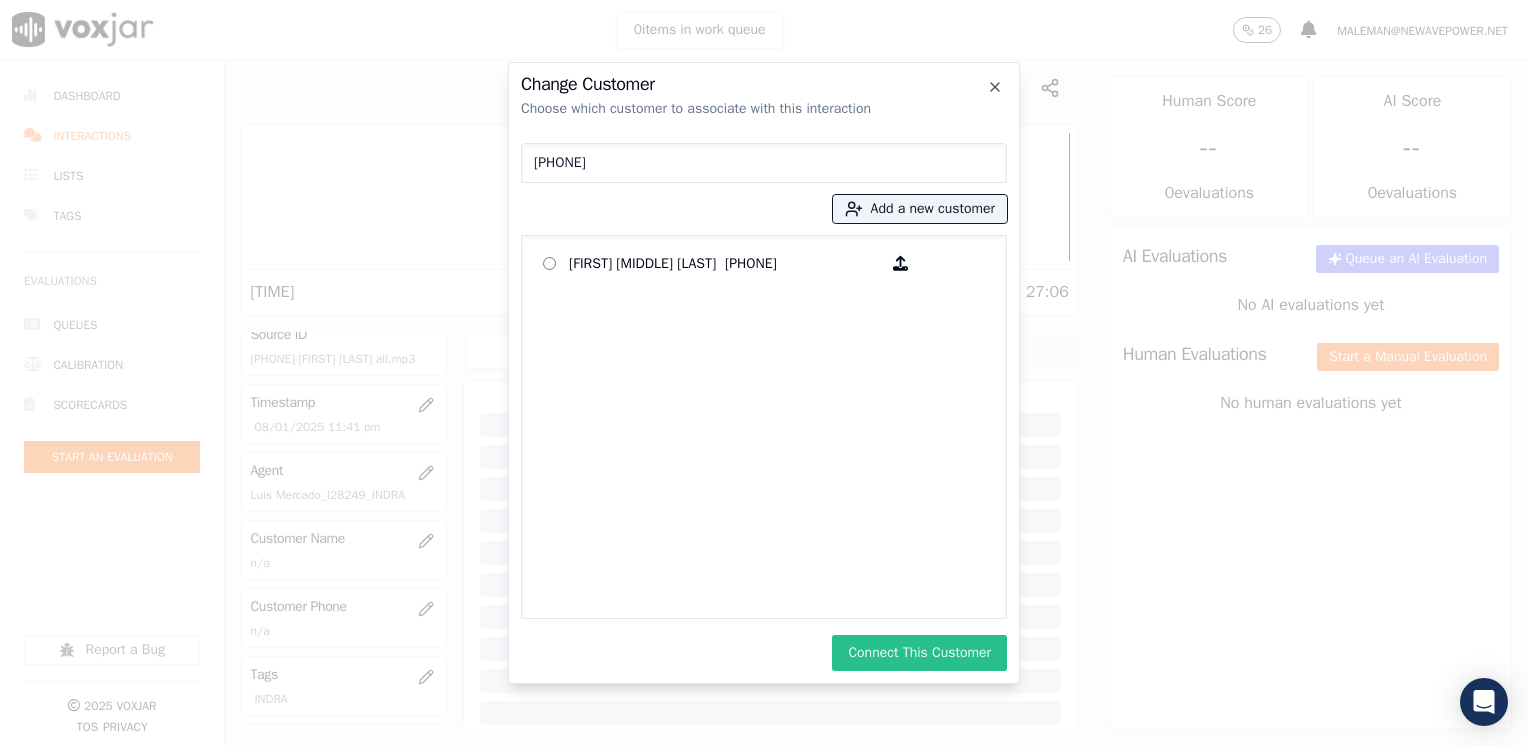 click on "Connect This Customer" at bounding box center (919, 653) 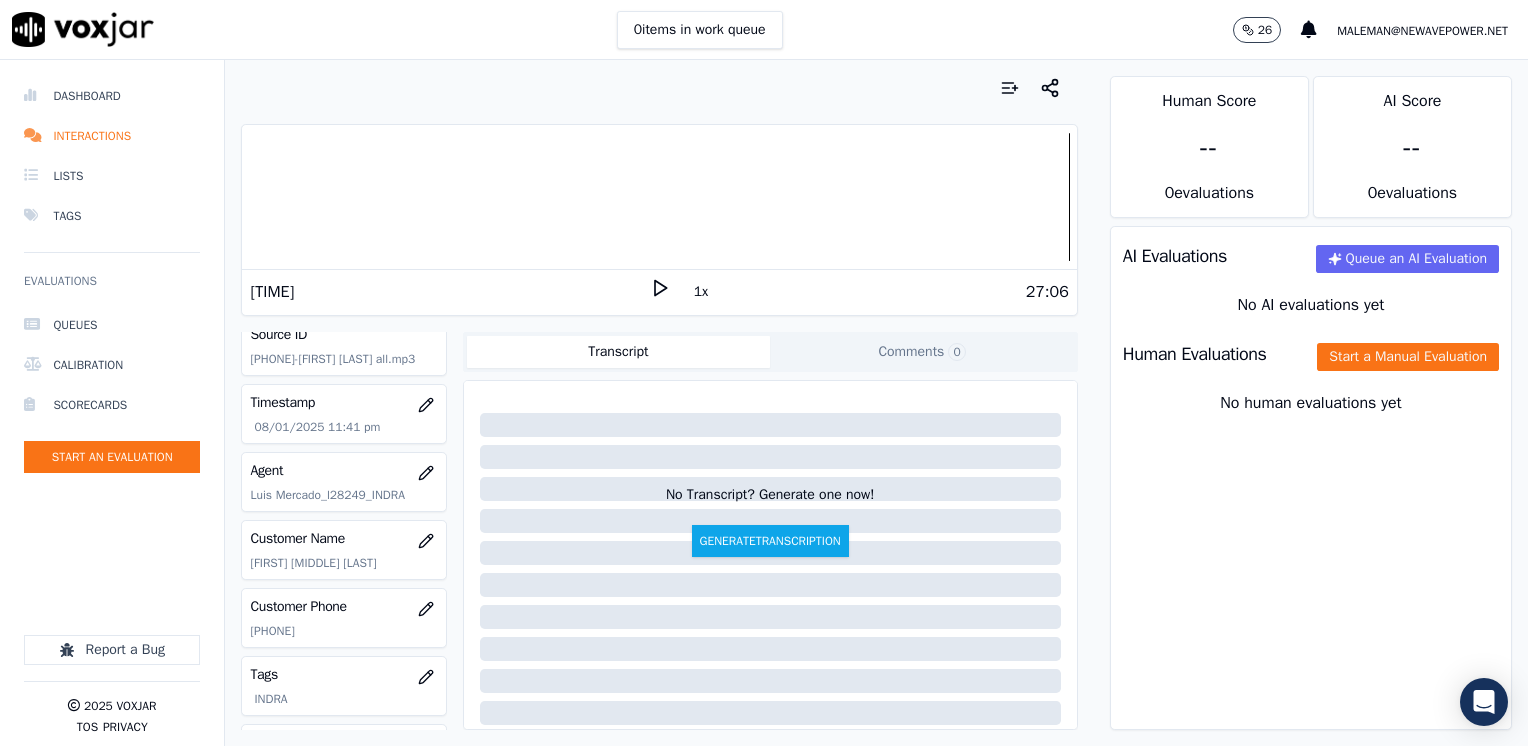 click on "Human Evaluations   Start a Manual Evaluation" at bounding box center (1311, 354) 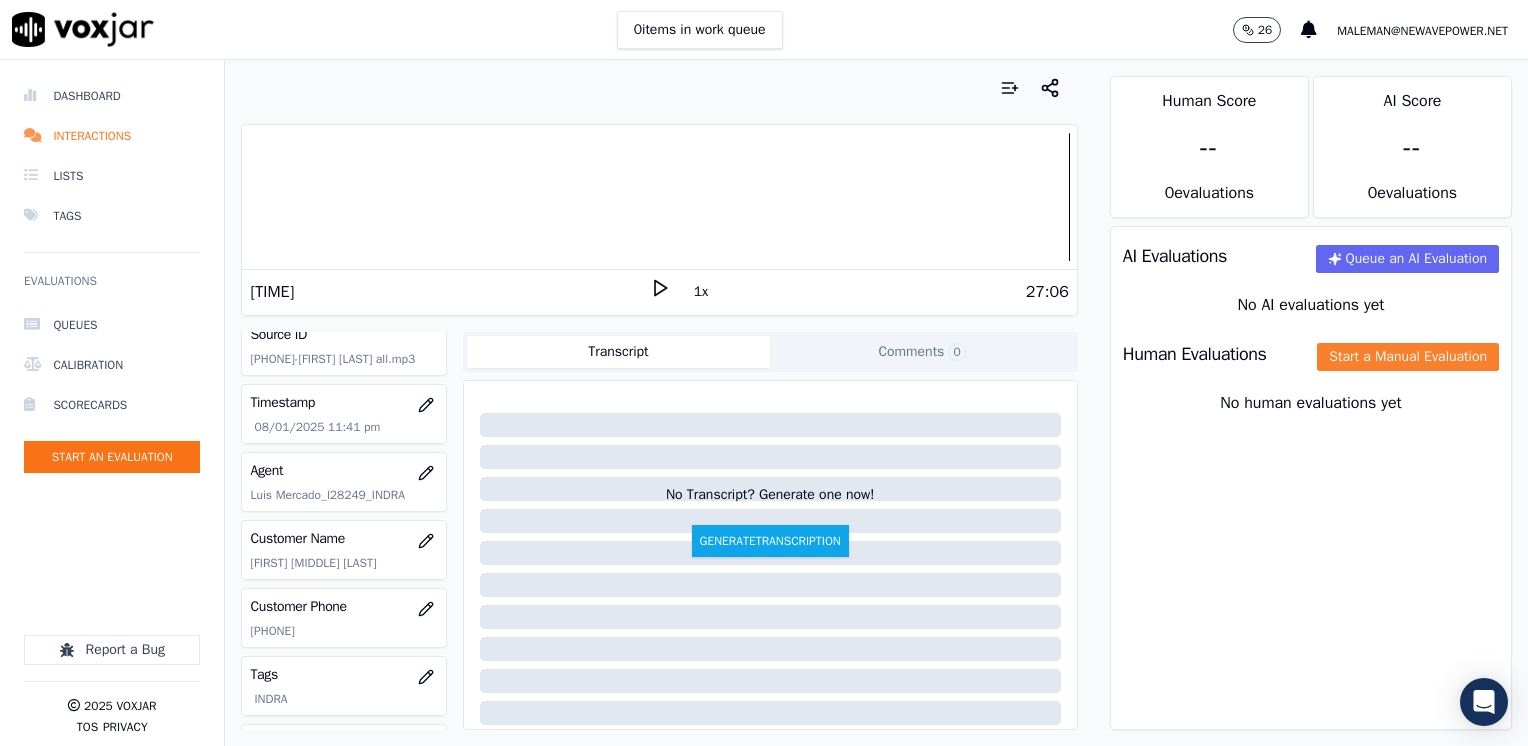 click on "Start a Manual Evaluation" 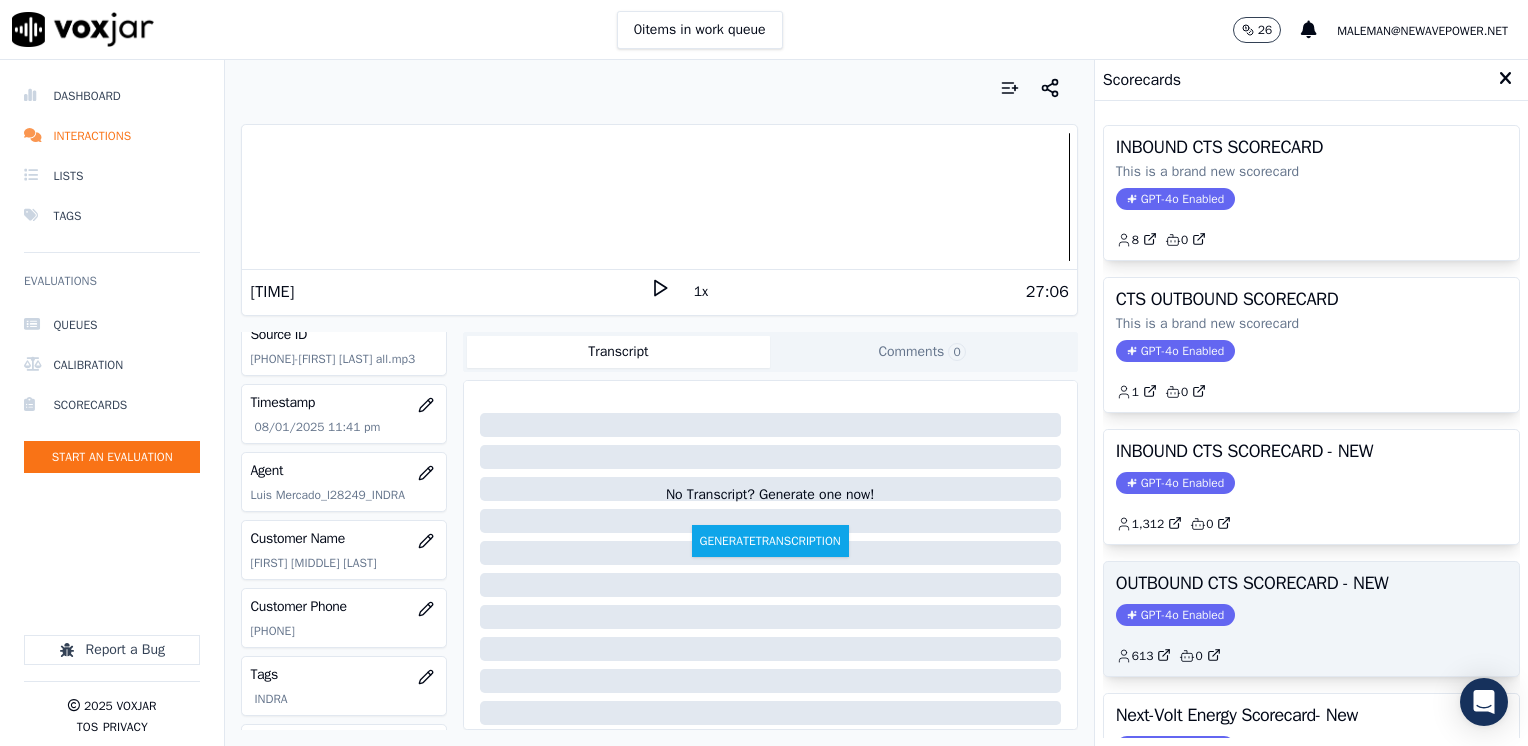 click on "OUTBOUND CTS SCORECARD - NEW" at bounding box center (1311, 583) 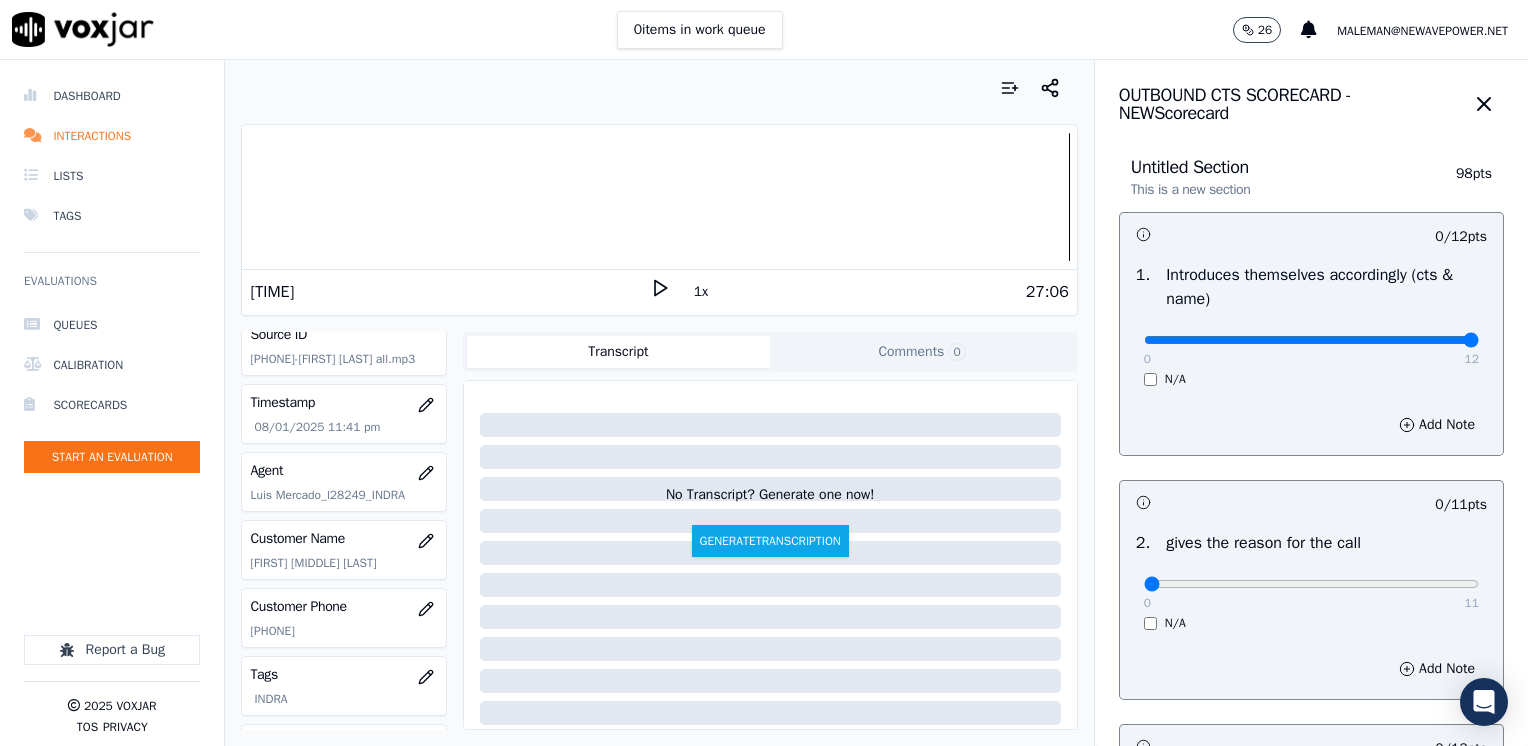drag, startPoint x: 1128, startPoint y: 338, endPoint x: 1531, endPoint y: 338, distance: 403 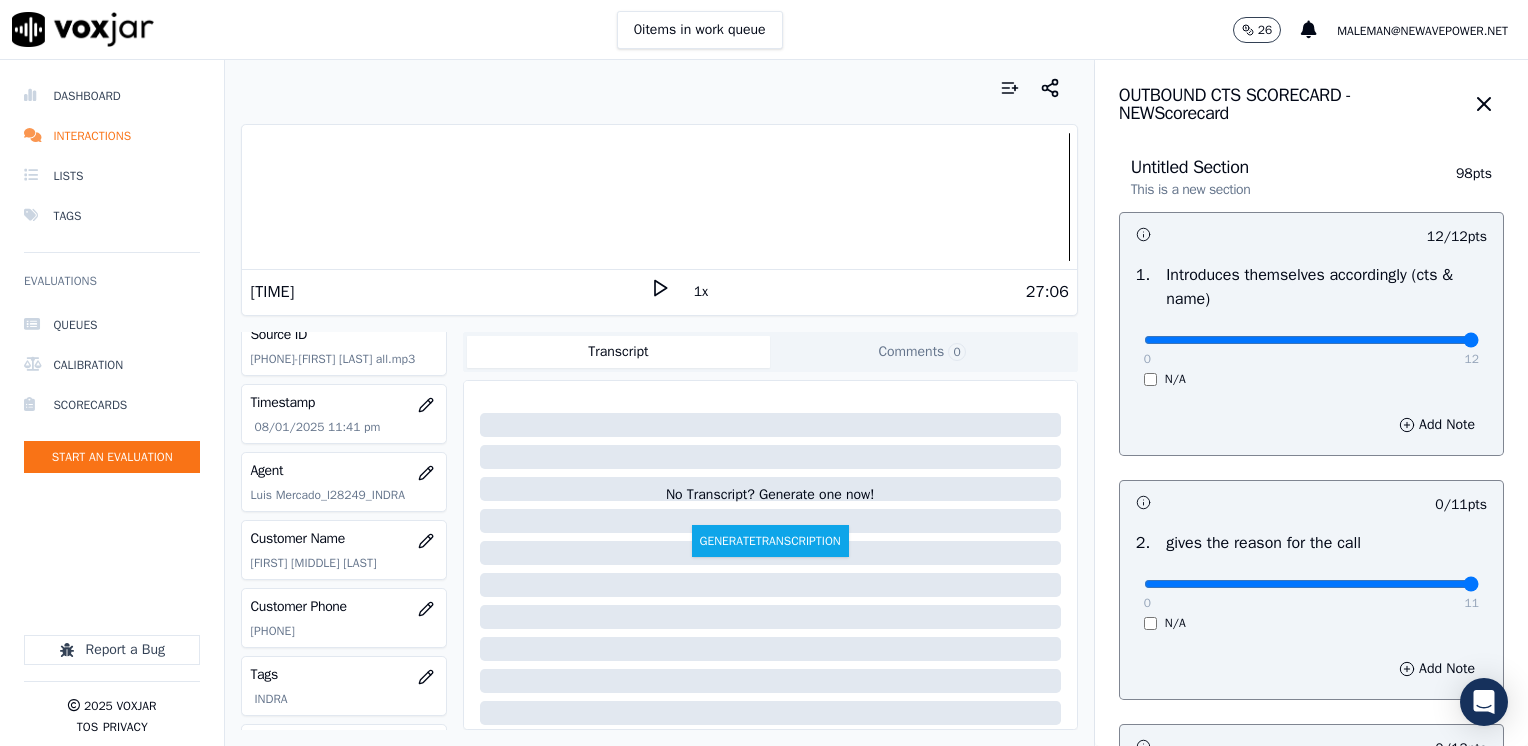 drag, startPoint x: 1136, startPoint y: 582, endPoint x: 1531, endPoint y: 553, distance: 396.06314 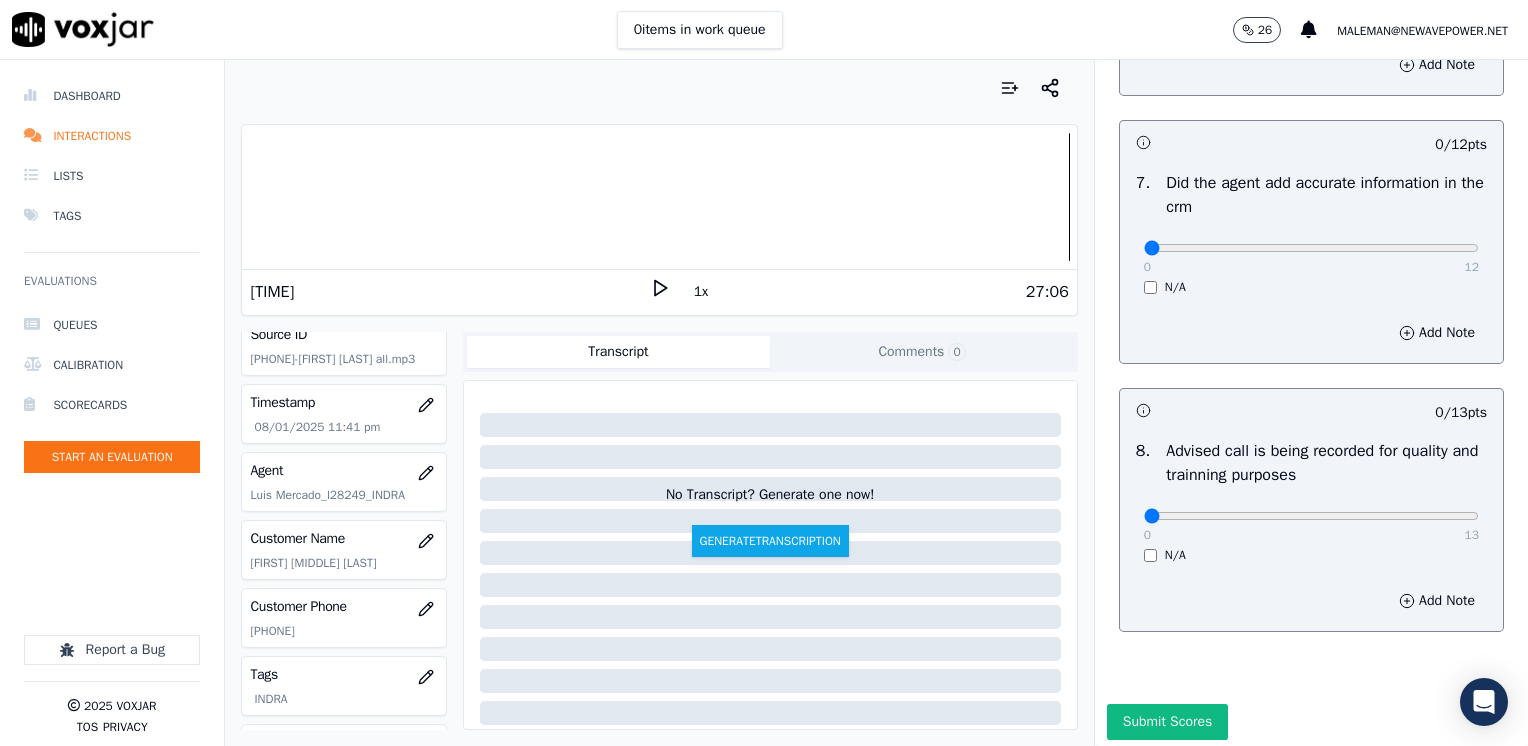 scroll, scrollTop: 1748, scrollLeft: 0, axis: vertical 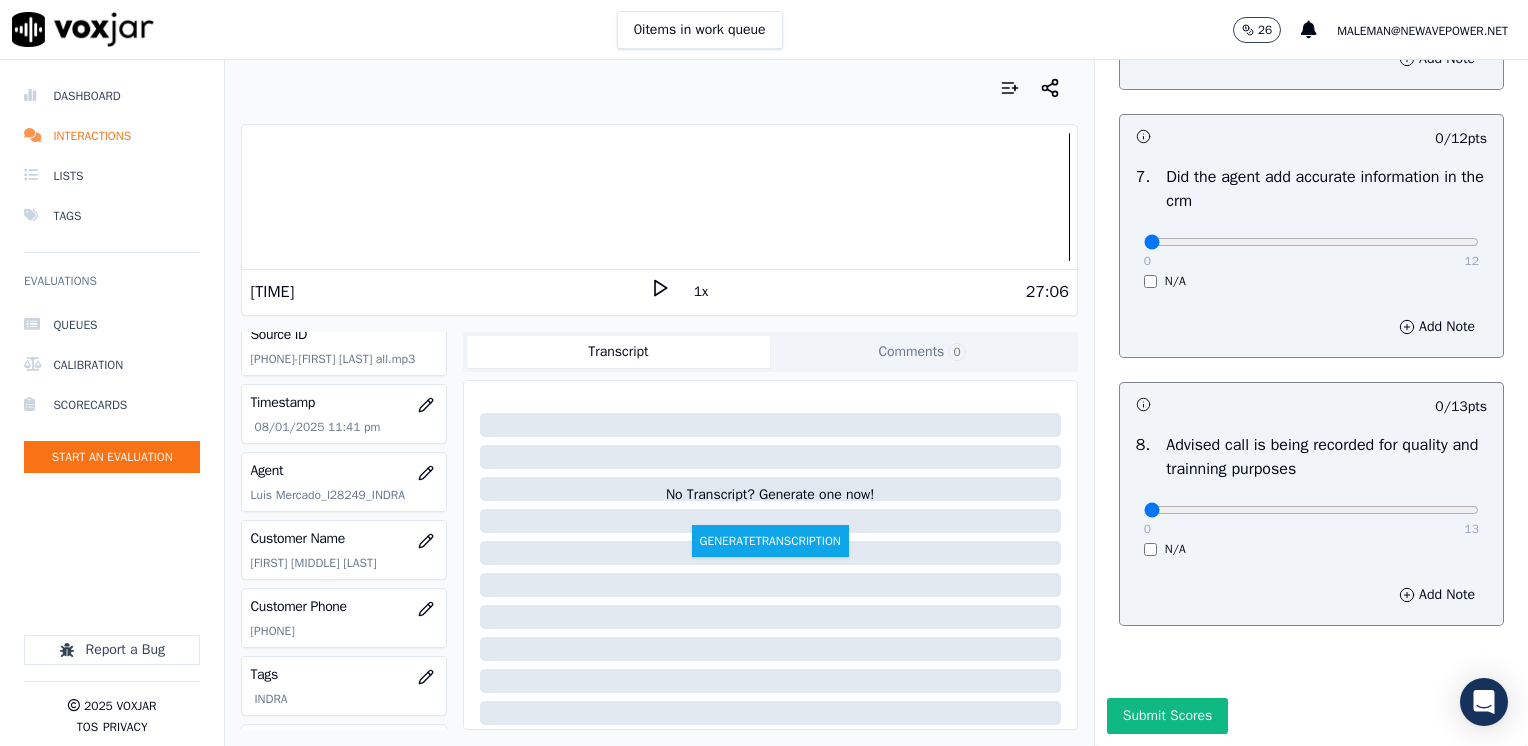 click on "0   13" at bounding box center (1311, 509) 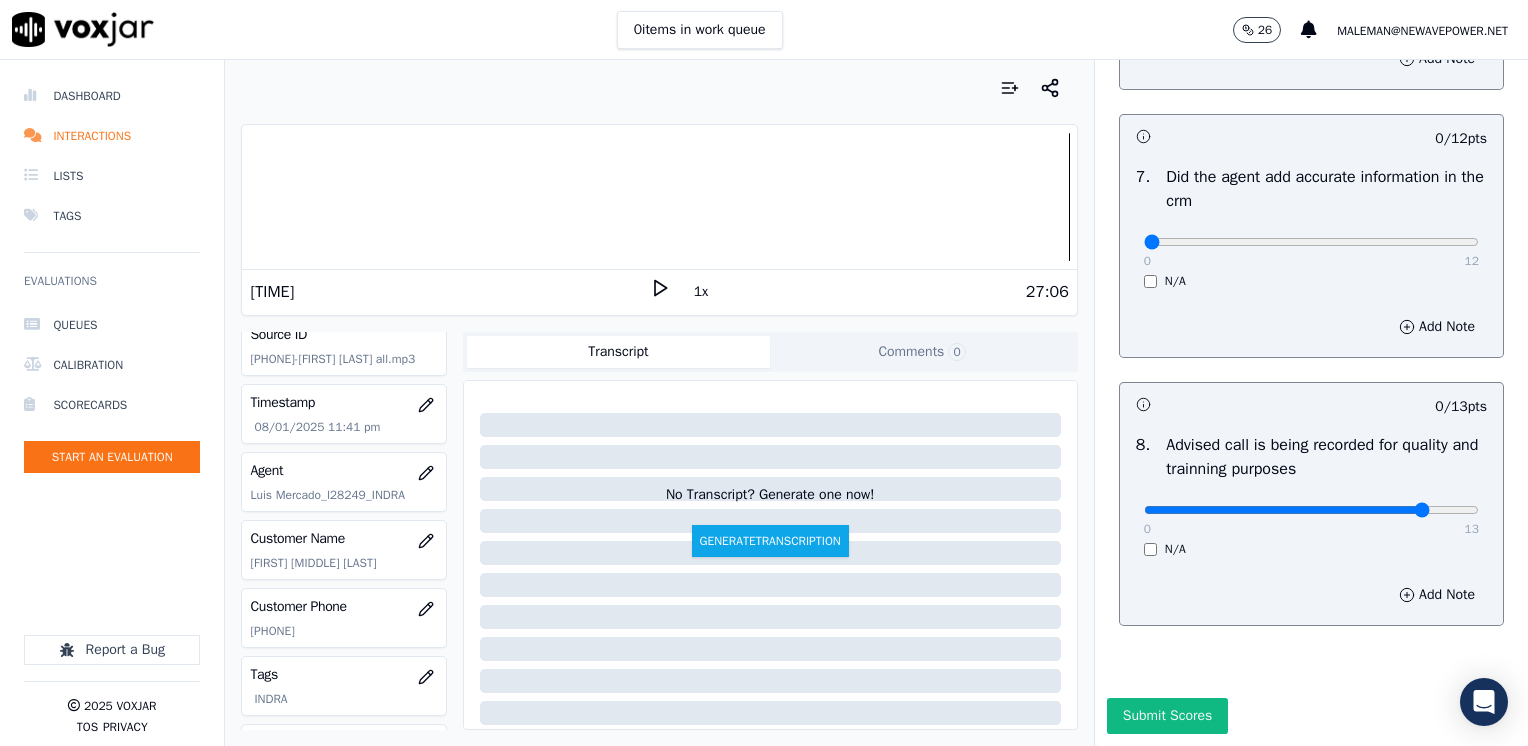 click at bounding box center [1311, -1366] 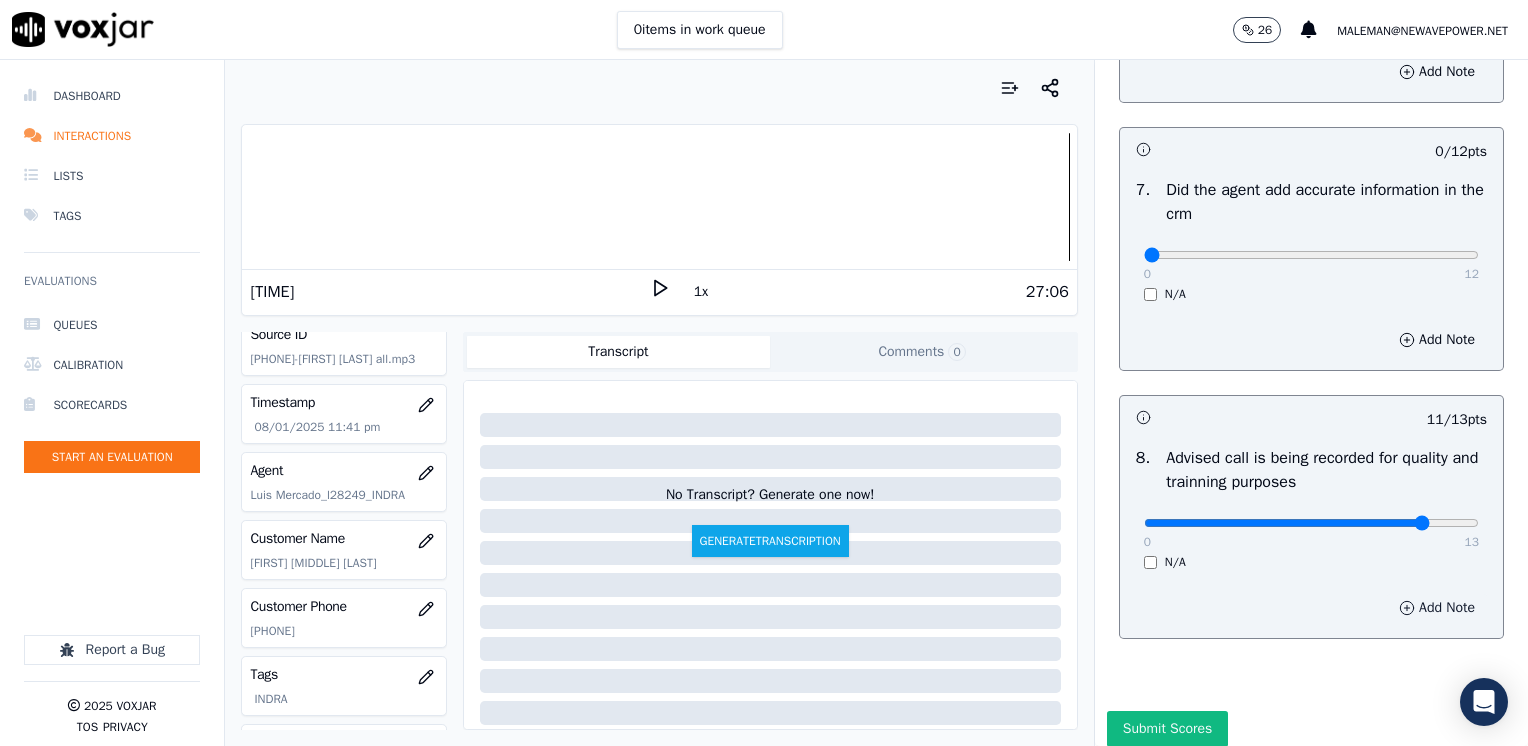 scroll, scrollTop: 1648, scrollLeft: 0, axis: vertical 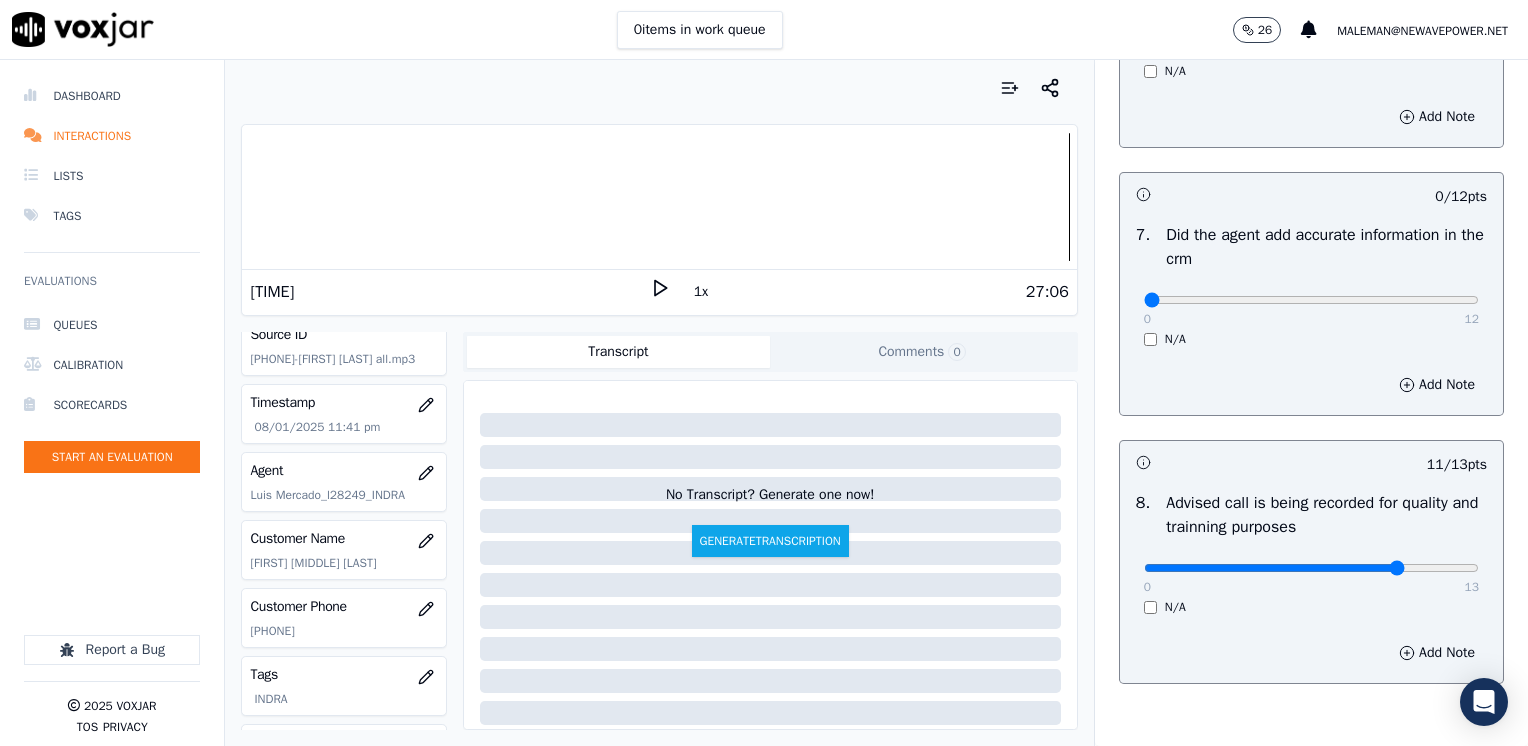 type on "10" 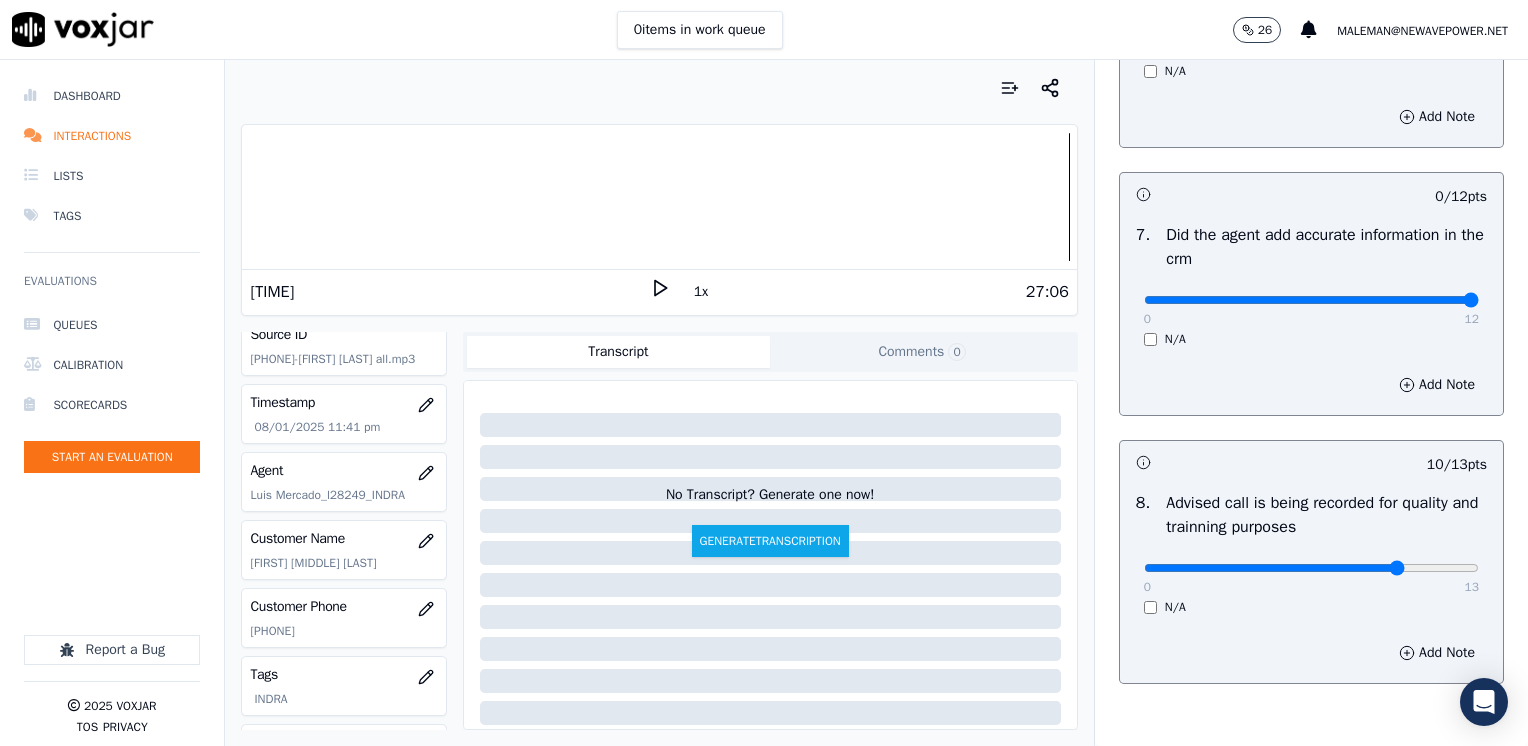 drag, startPoint x: 1134, startPoint y: 290, endPoint x: 1531, endPoint y: 289, distance: 397.00125 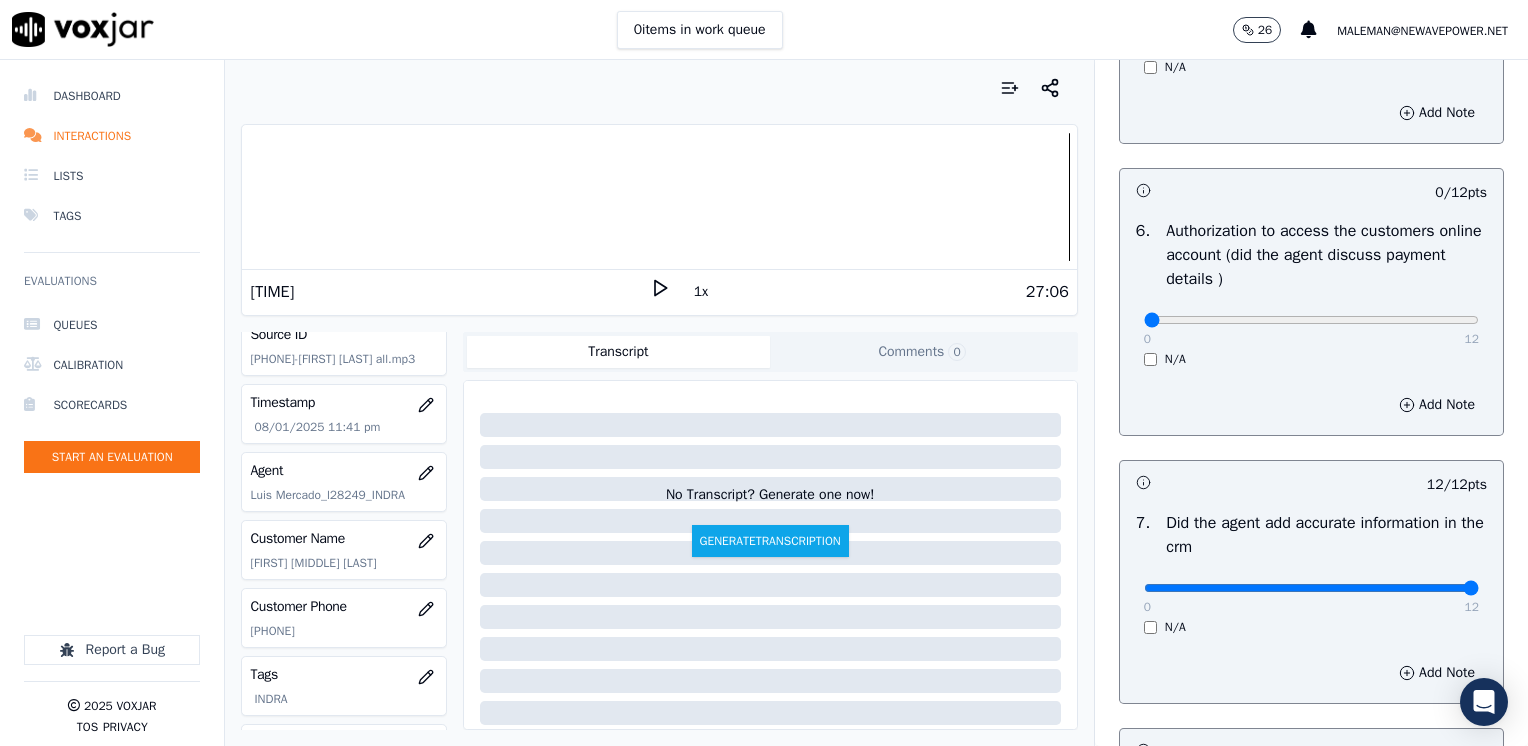 scroll, scrollTop: 1348, scrollLeft: 0, axis: vertical 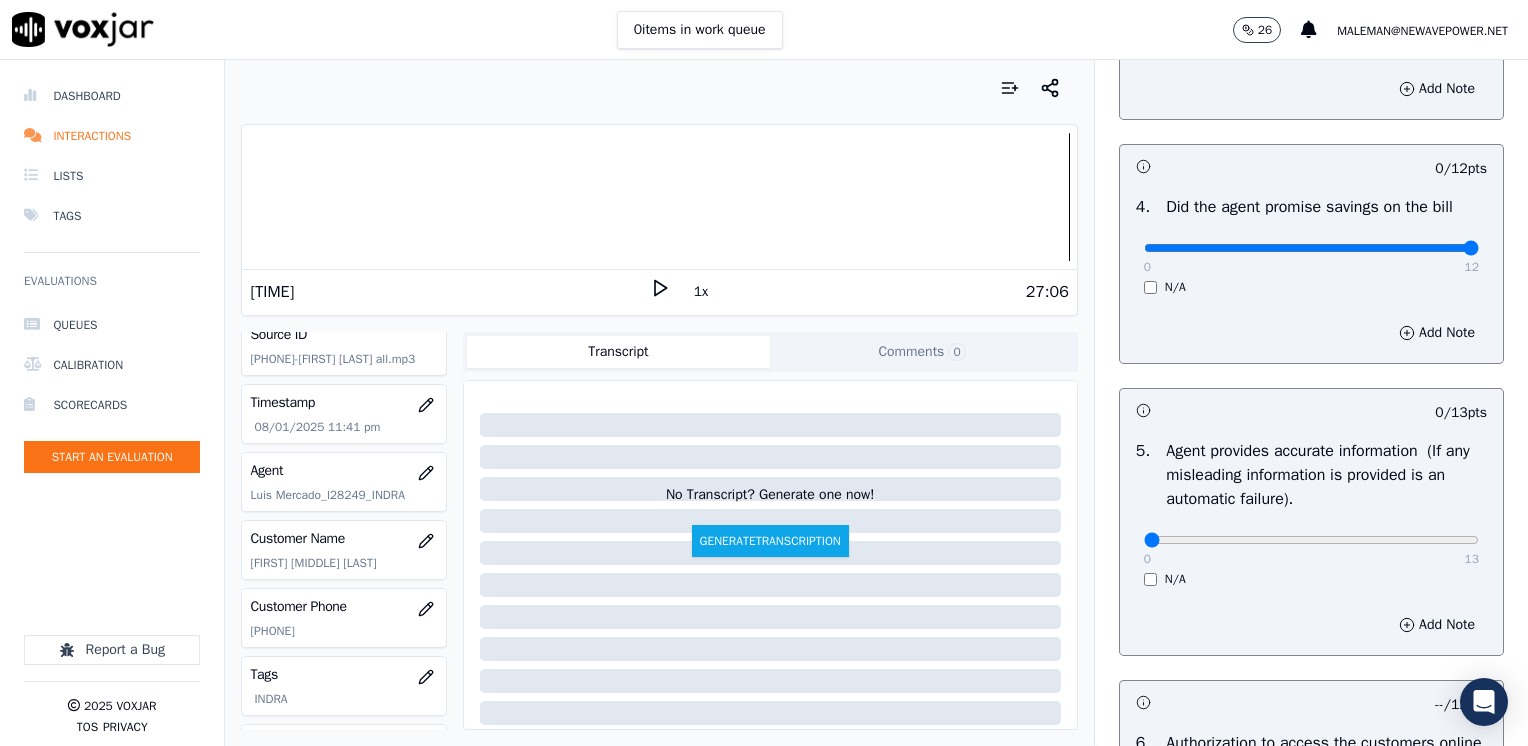 drag, startPoint x: 1133, startPoint y: 253, endPoint x: 1531, endPoint y: 220, distance: 399.36575 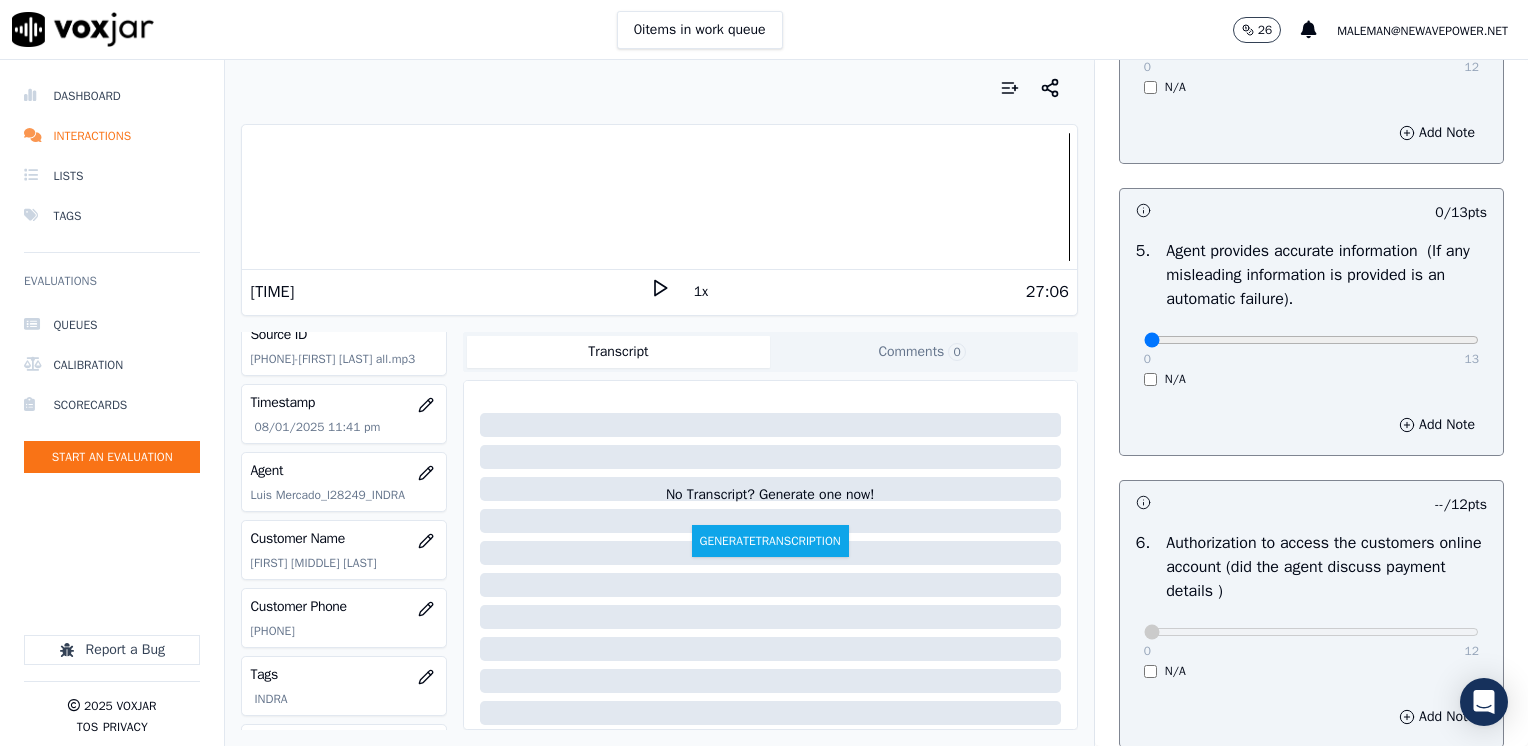 scroll, scrollTop: 848, scrollLeft: 0, axis: vertical 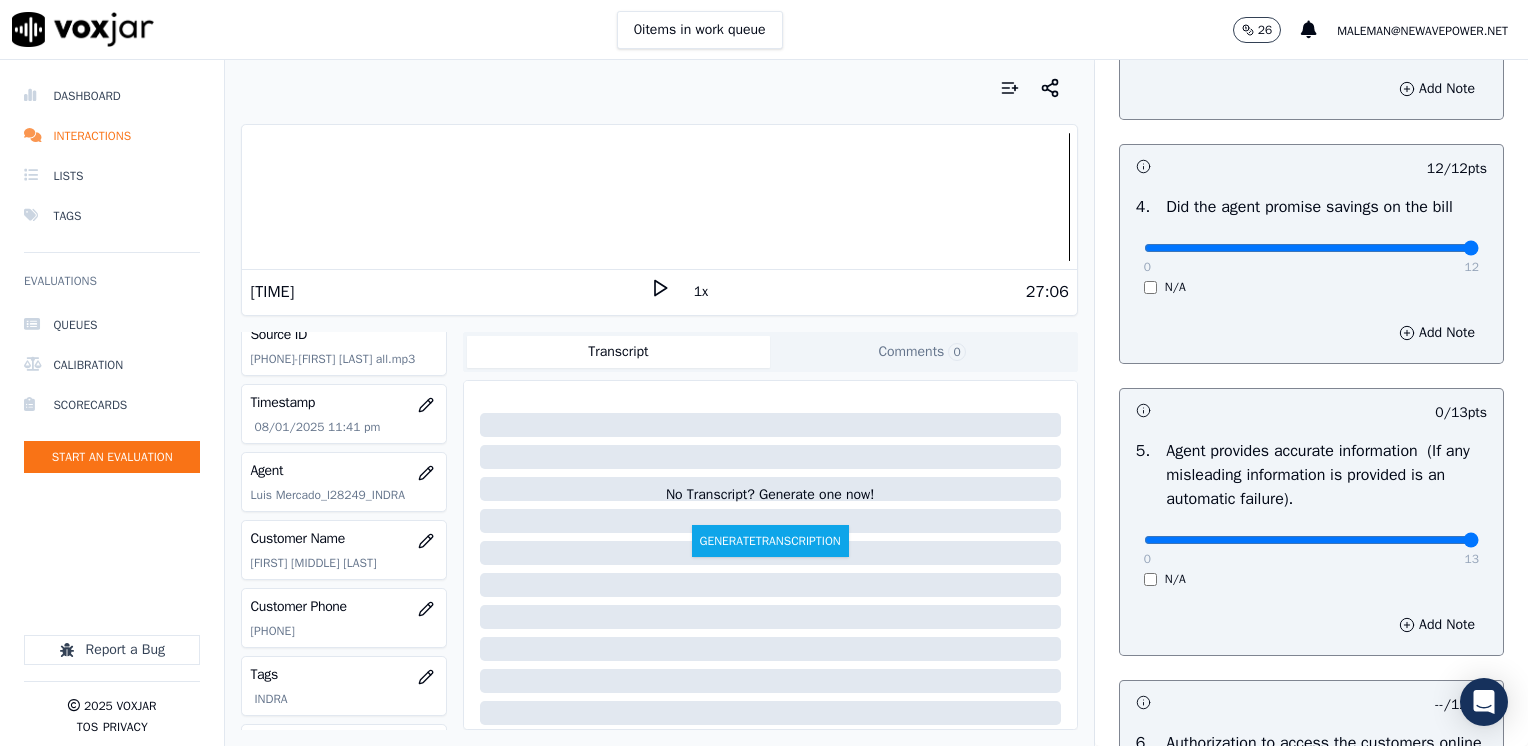 drag, startPoint x: 1132, startPoint y: 538, endPoint x: 1531, endPoint y: 490, distance: 401.87686 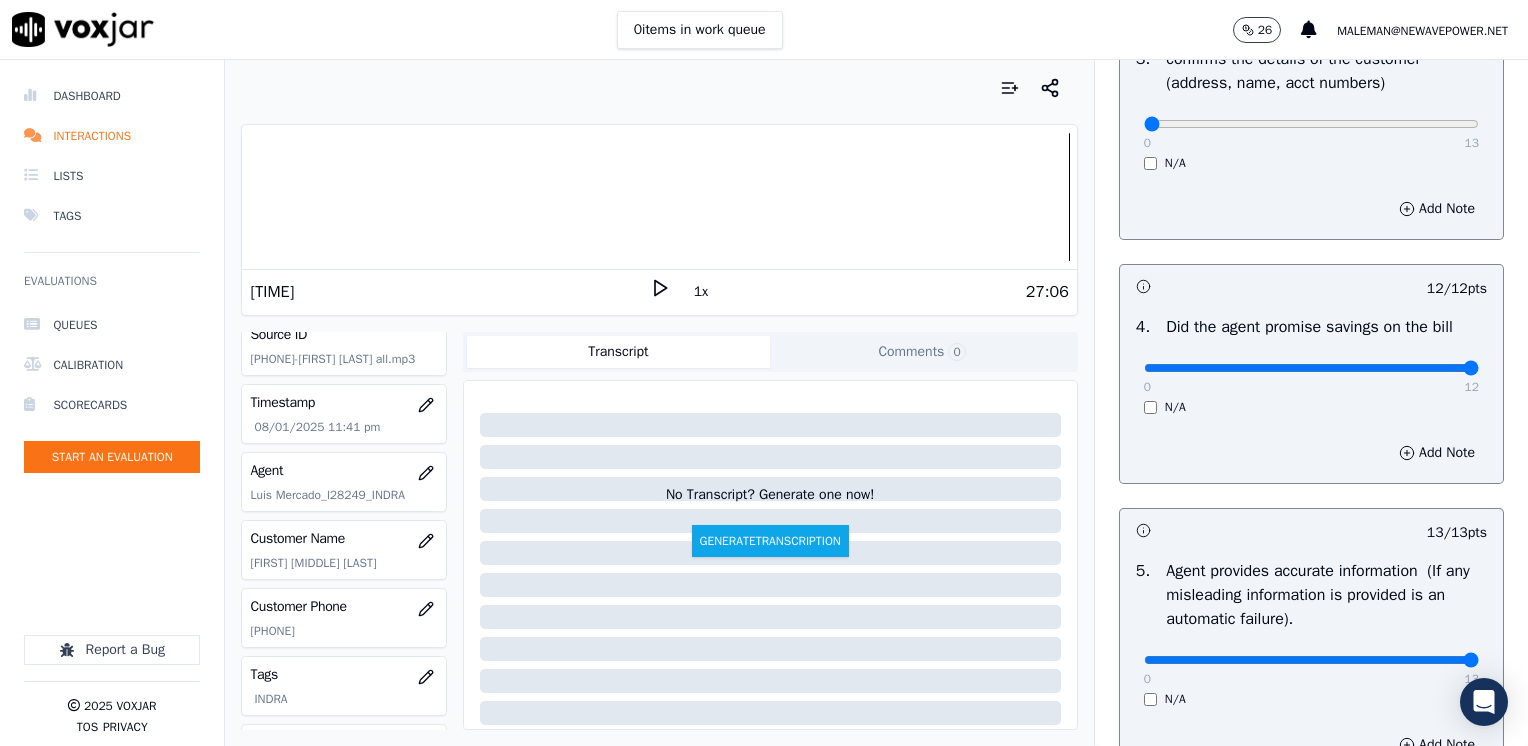 scroll, scrollTop: 448, scrollLeft: 0, axis: vertical 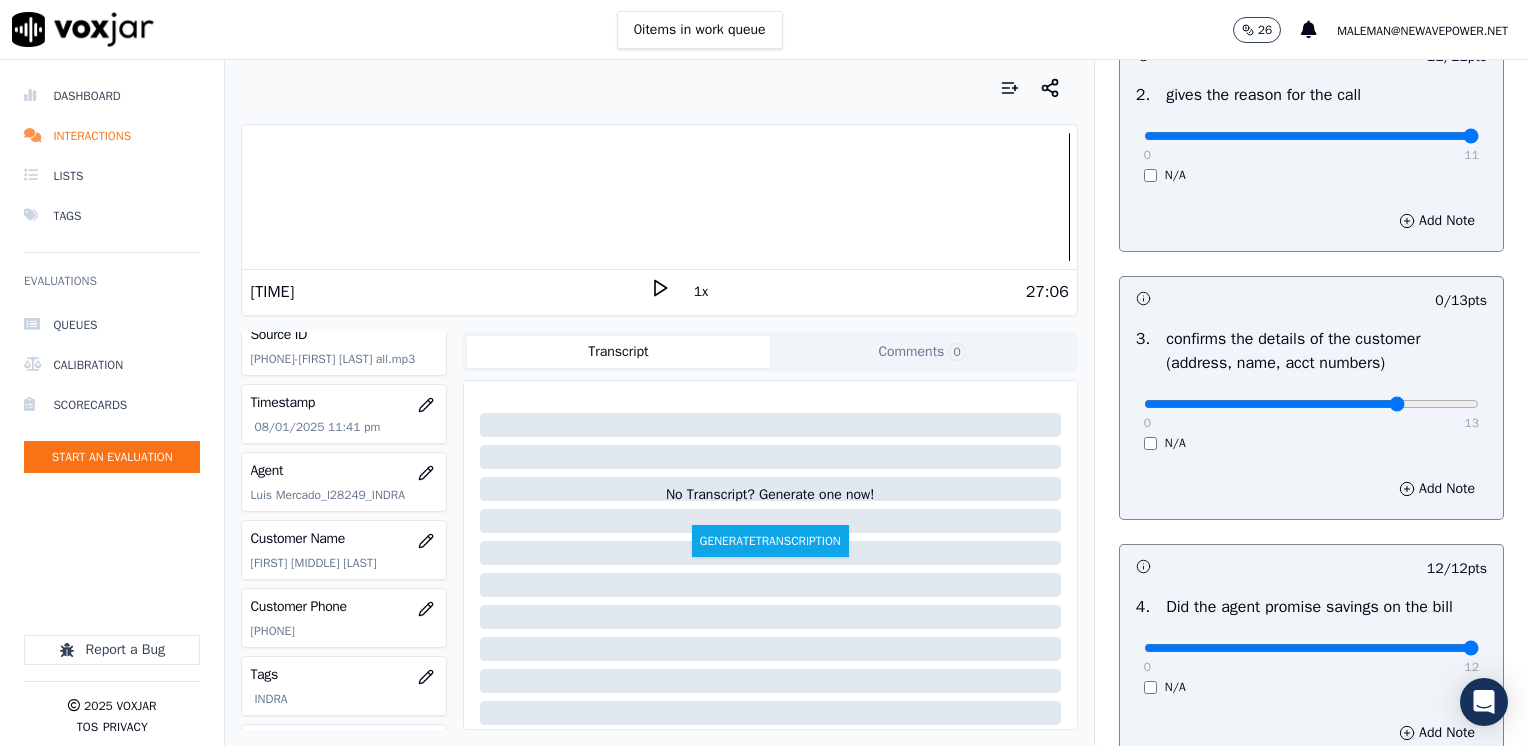 type on "10" 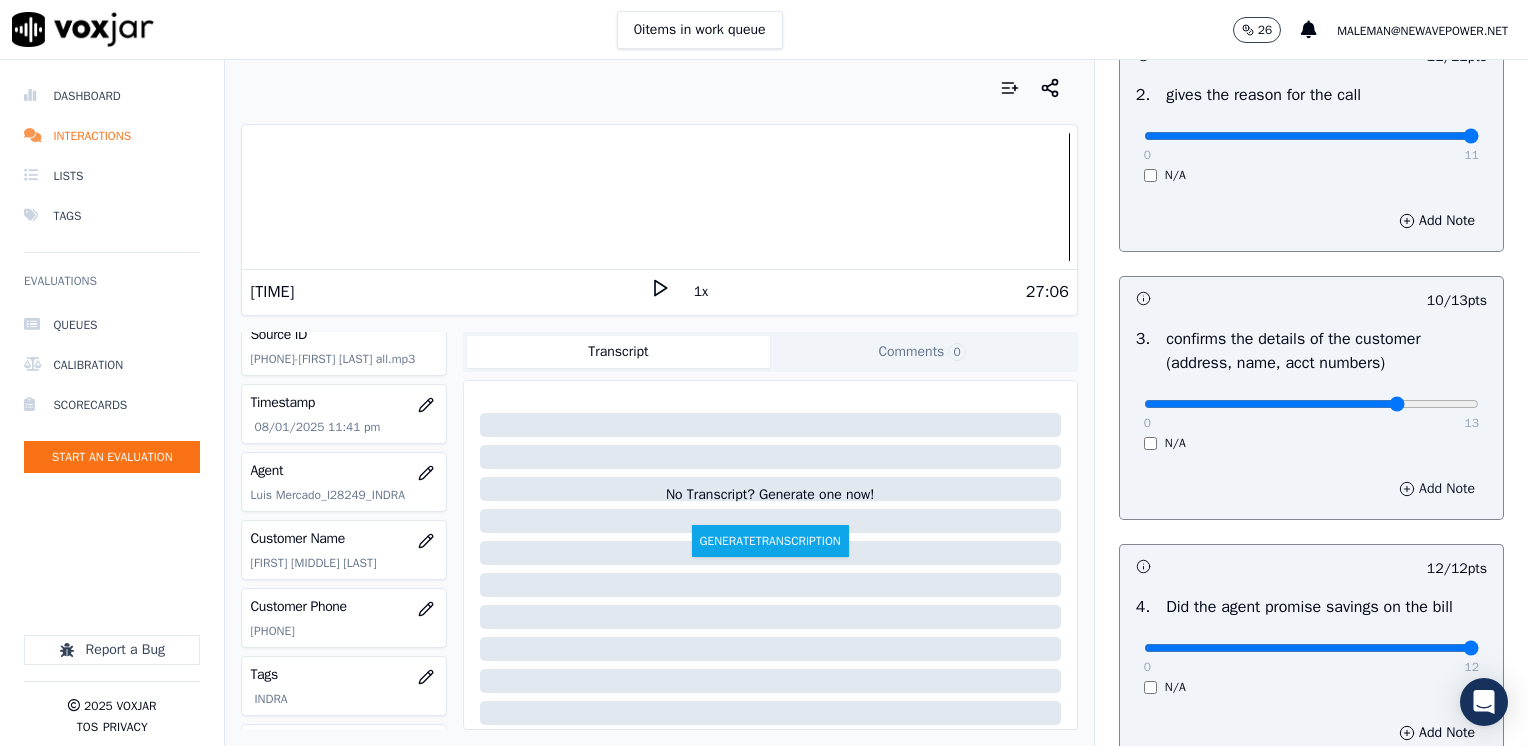 click on "Add Note" at bounding box center (1437, 489) 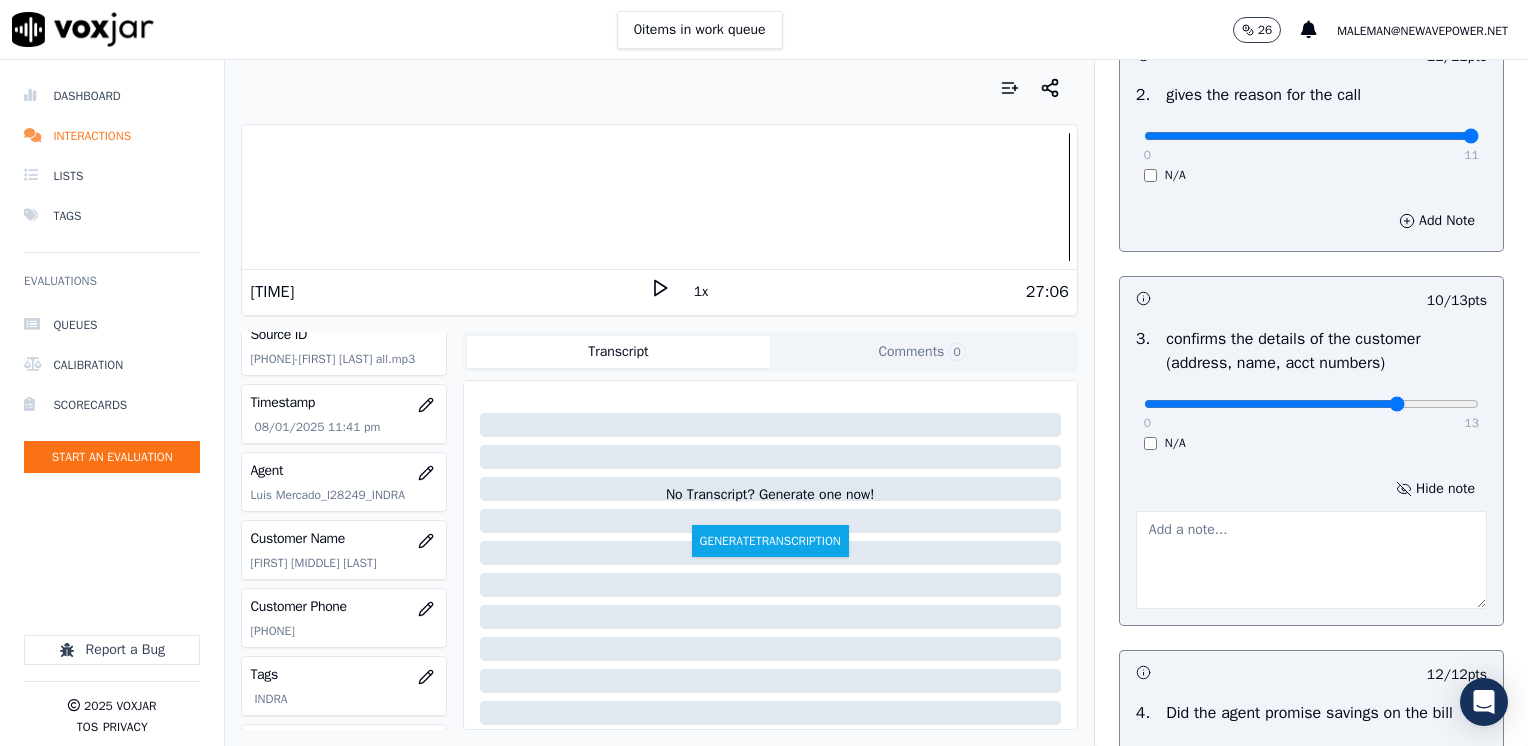 click at bounding box center (1311, 560) 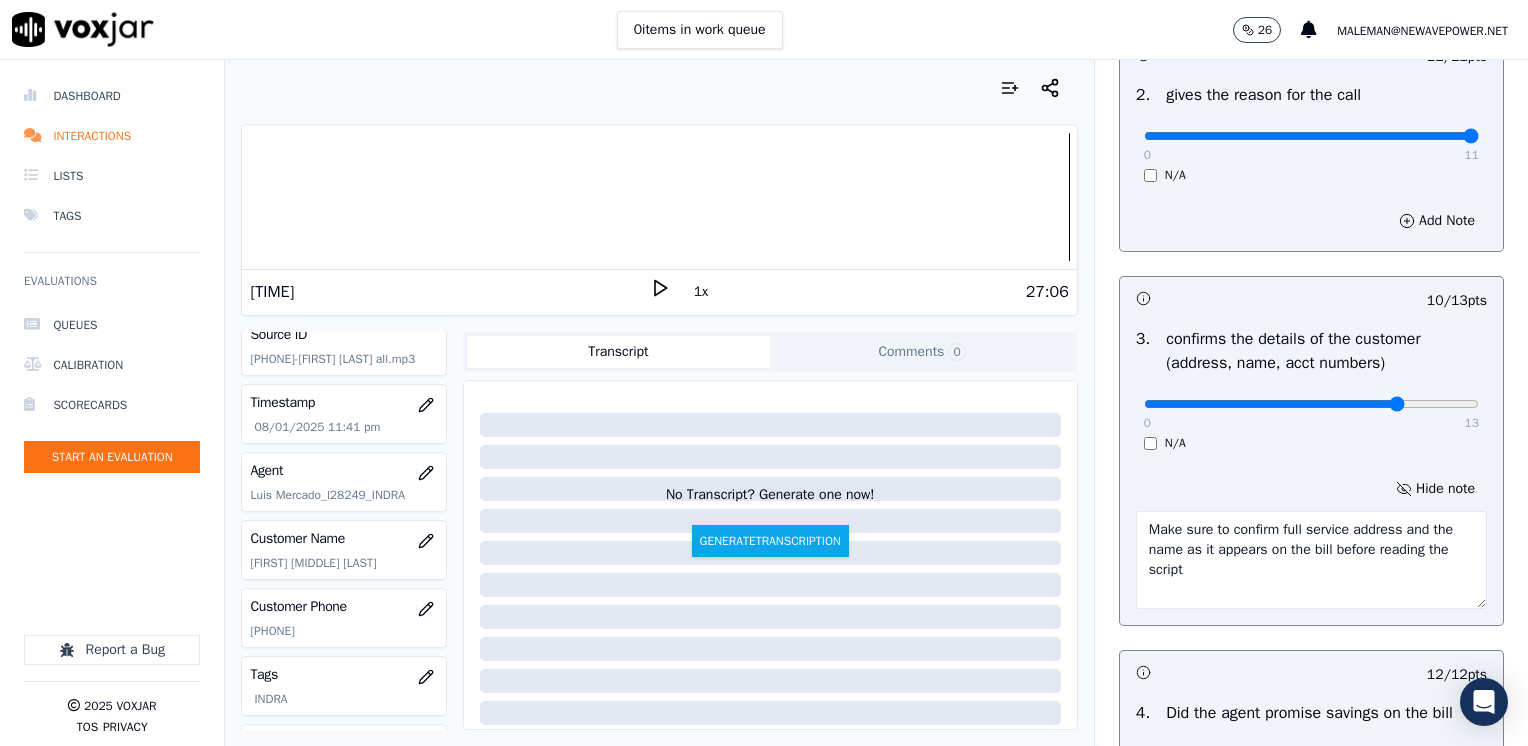 type on "Make sure to confirm full service address and the name as it appears on the bill before reading the script" 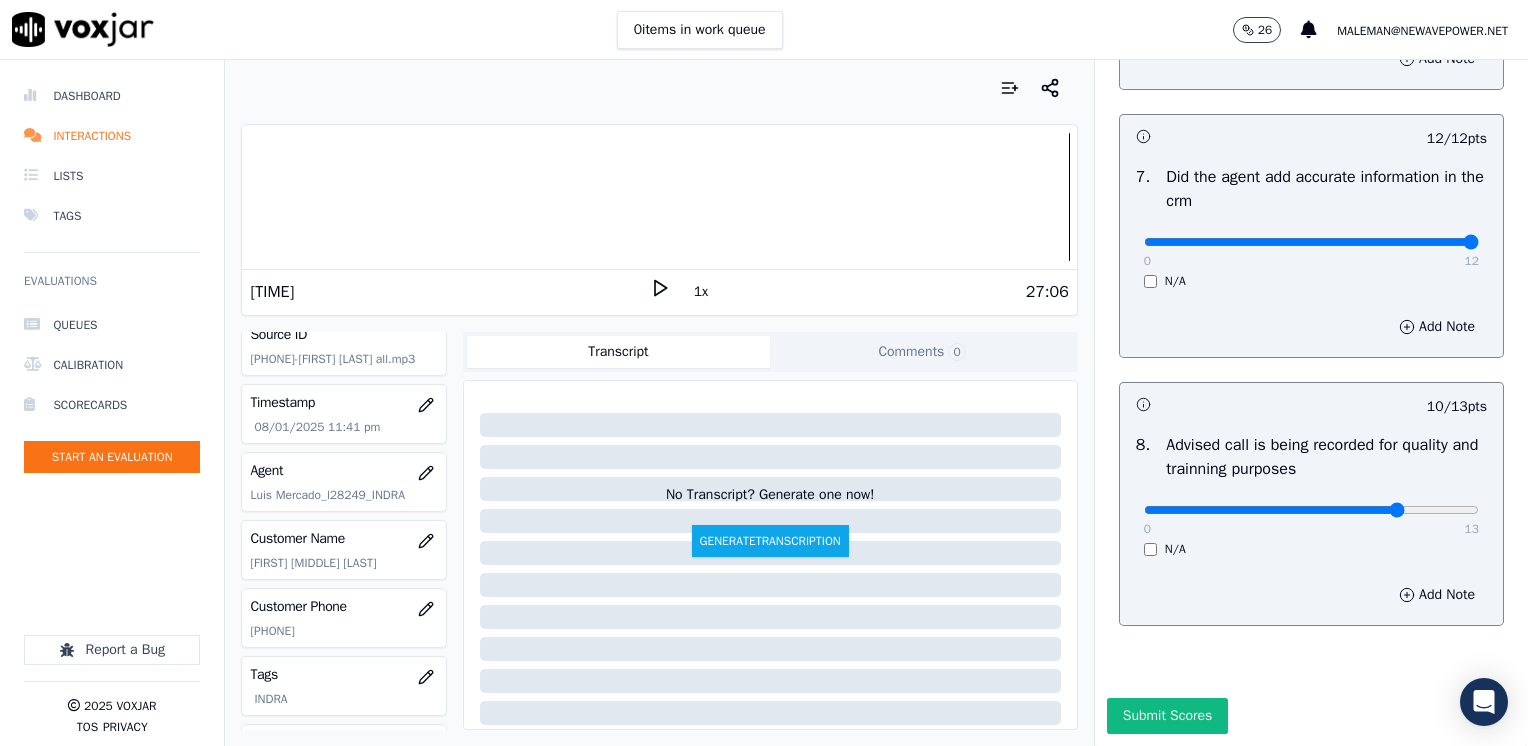 scroll, scrollTop: 1853, scrollLeft: 0, axis: vertical 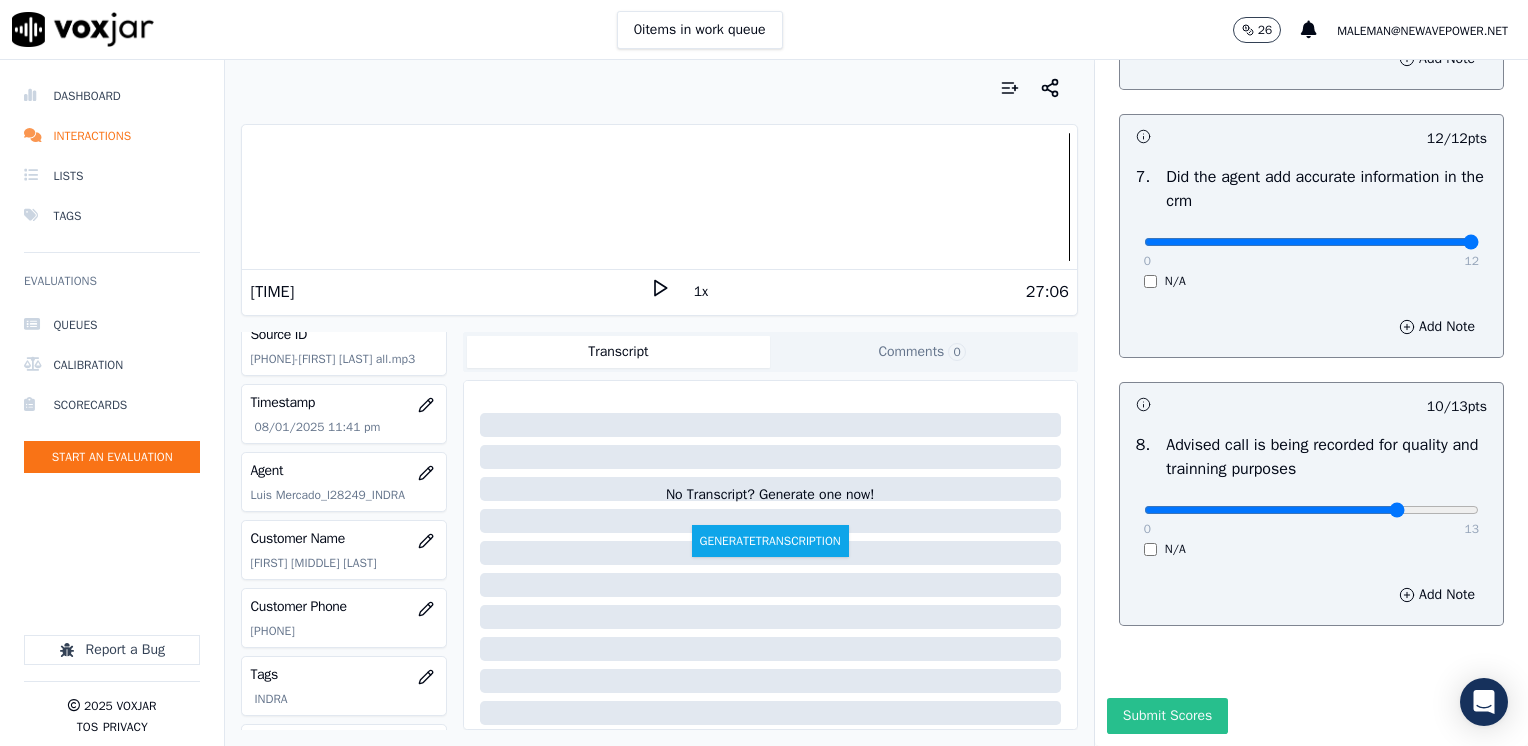 click on "Submit Scores" at bounding box center [1167, 716] 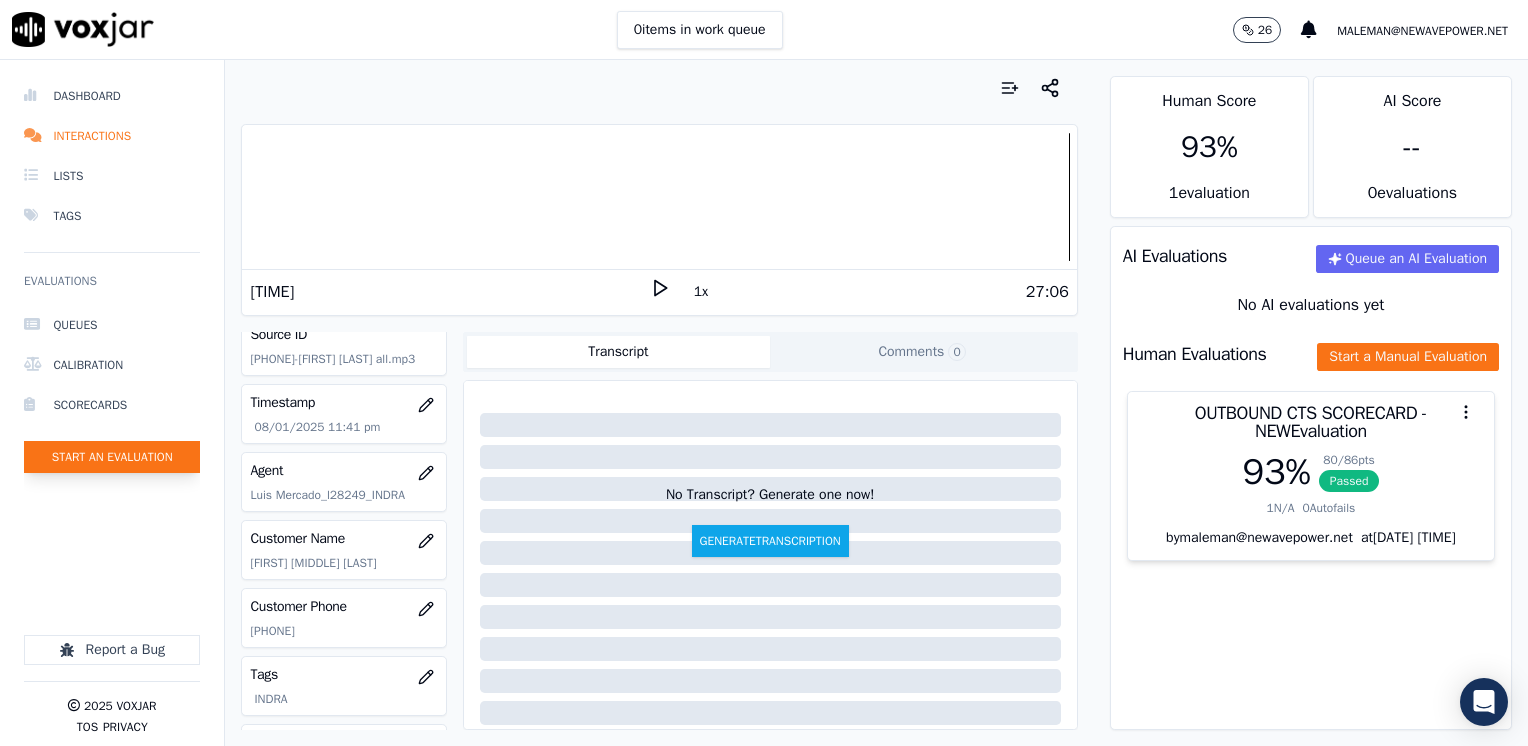 click on "Start an Evaluation" 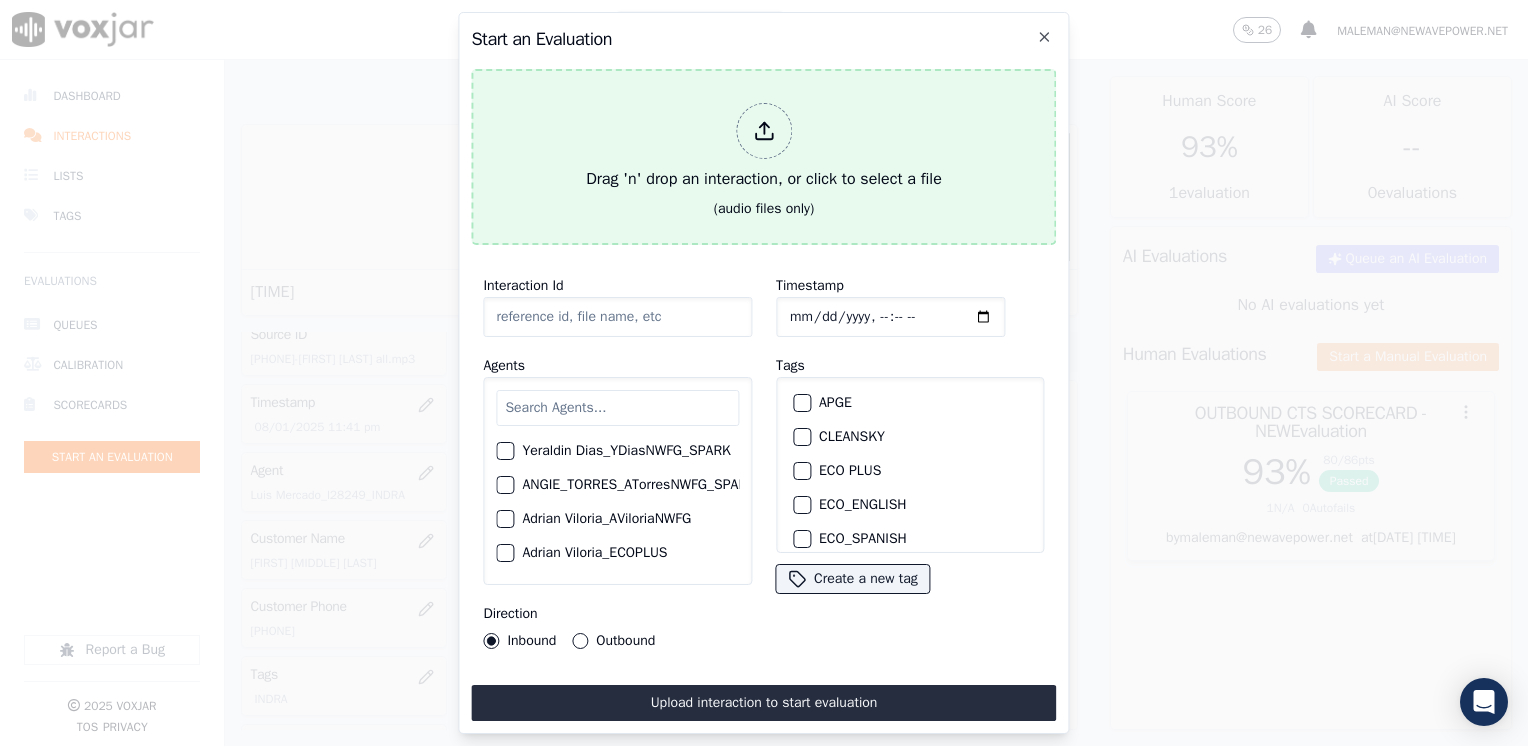 click at bounding box center [764, 131] 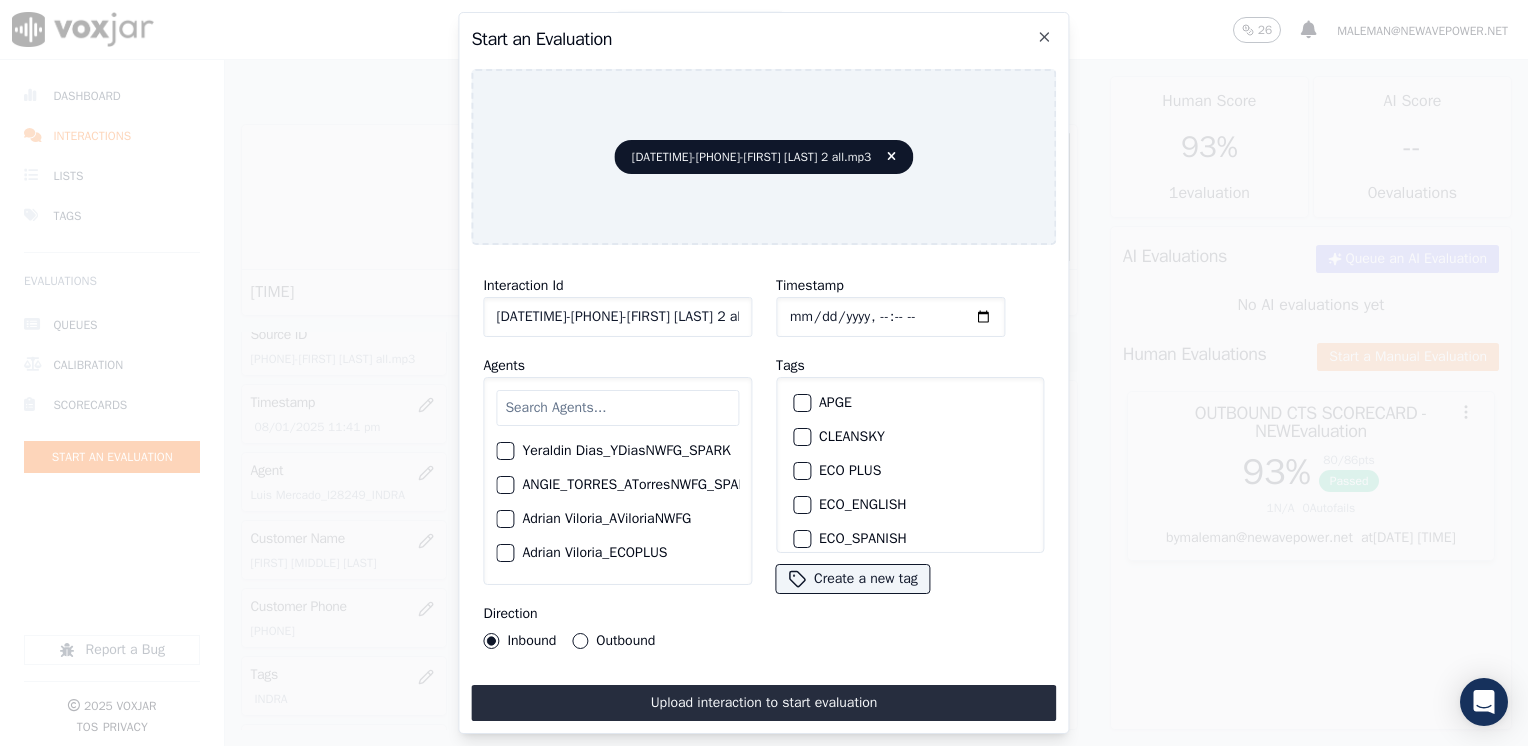 click at bounding box center [617, 408] 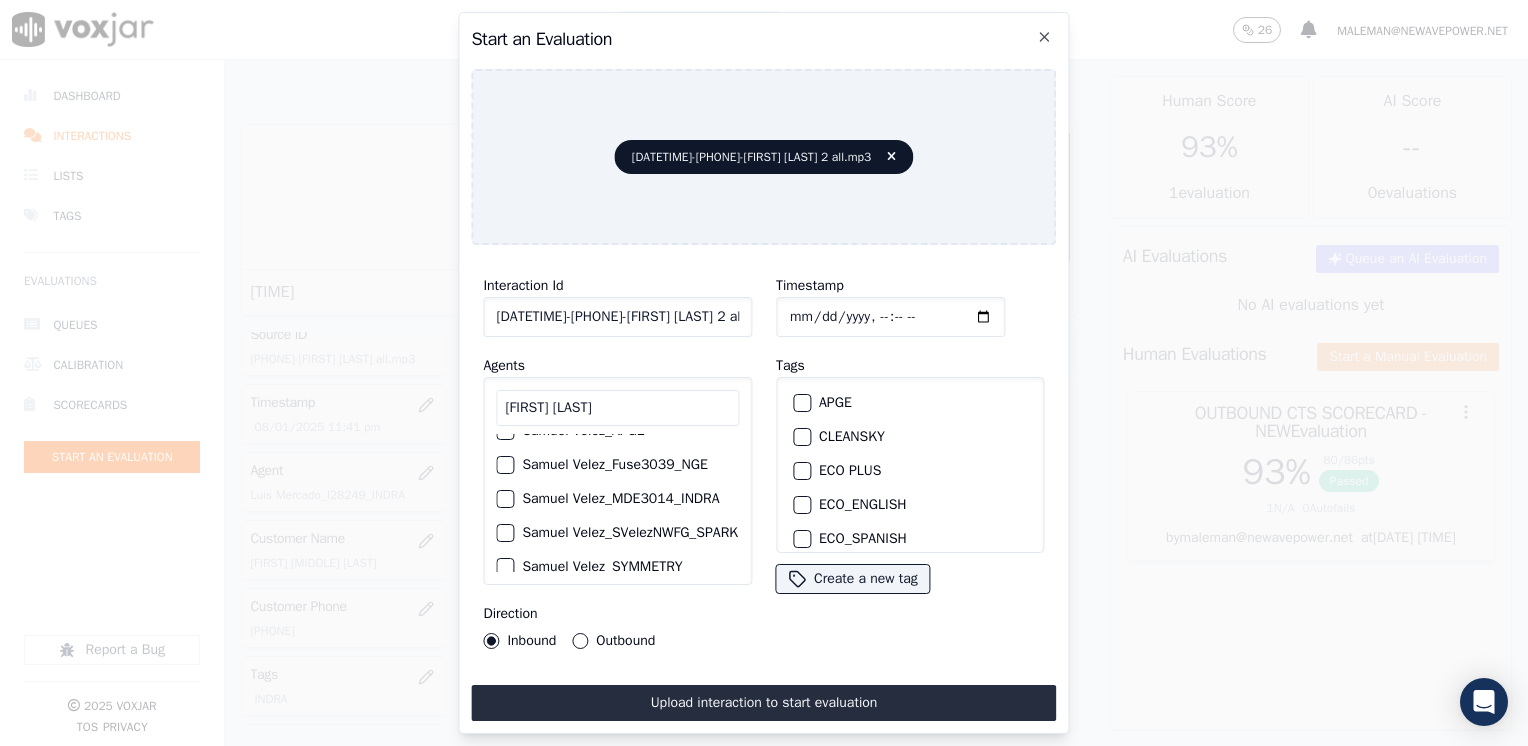 scroll, scrollTop: 0, scrollLeft: 0, axis: both 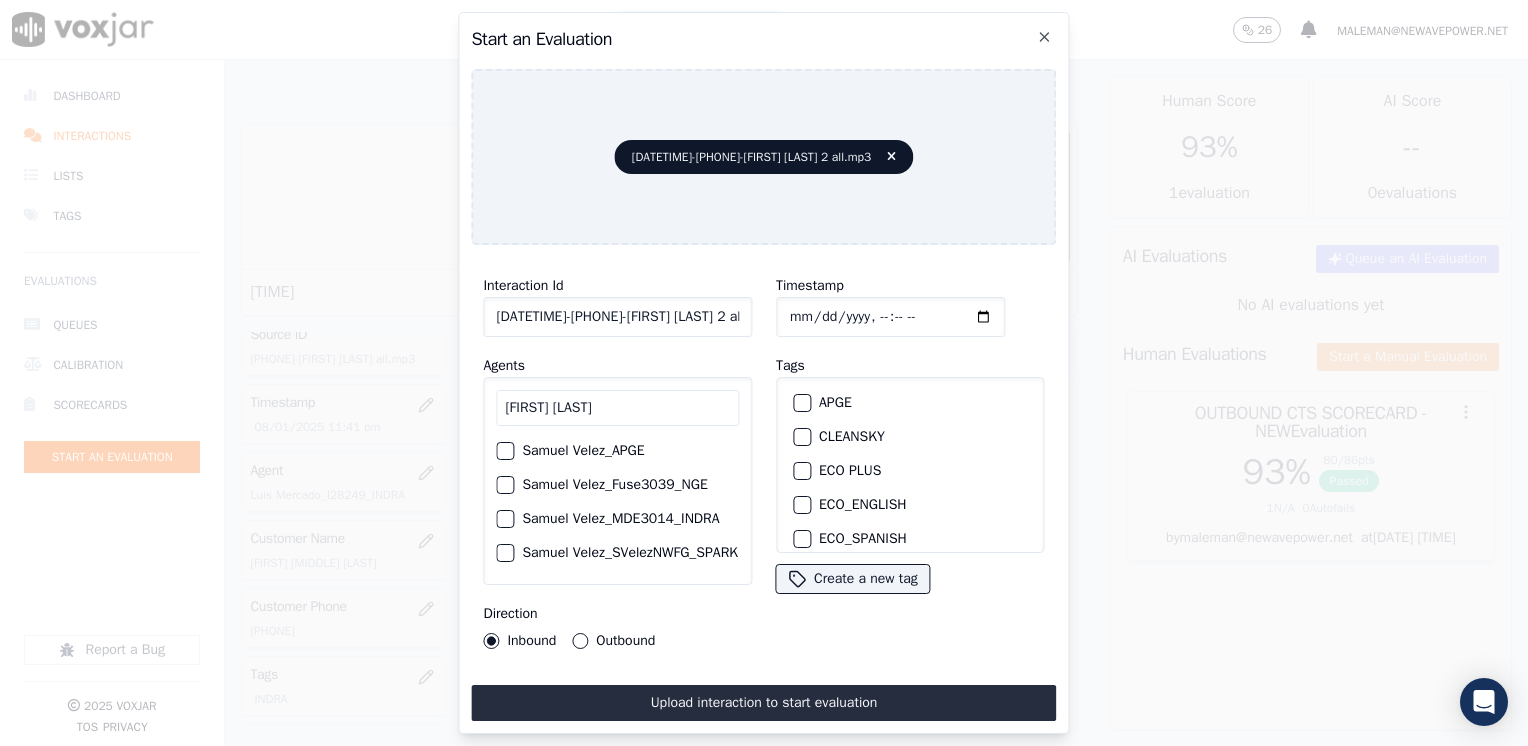 type on "samuel velez" 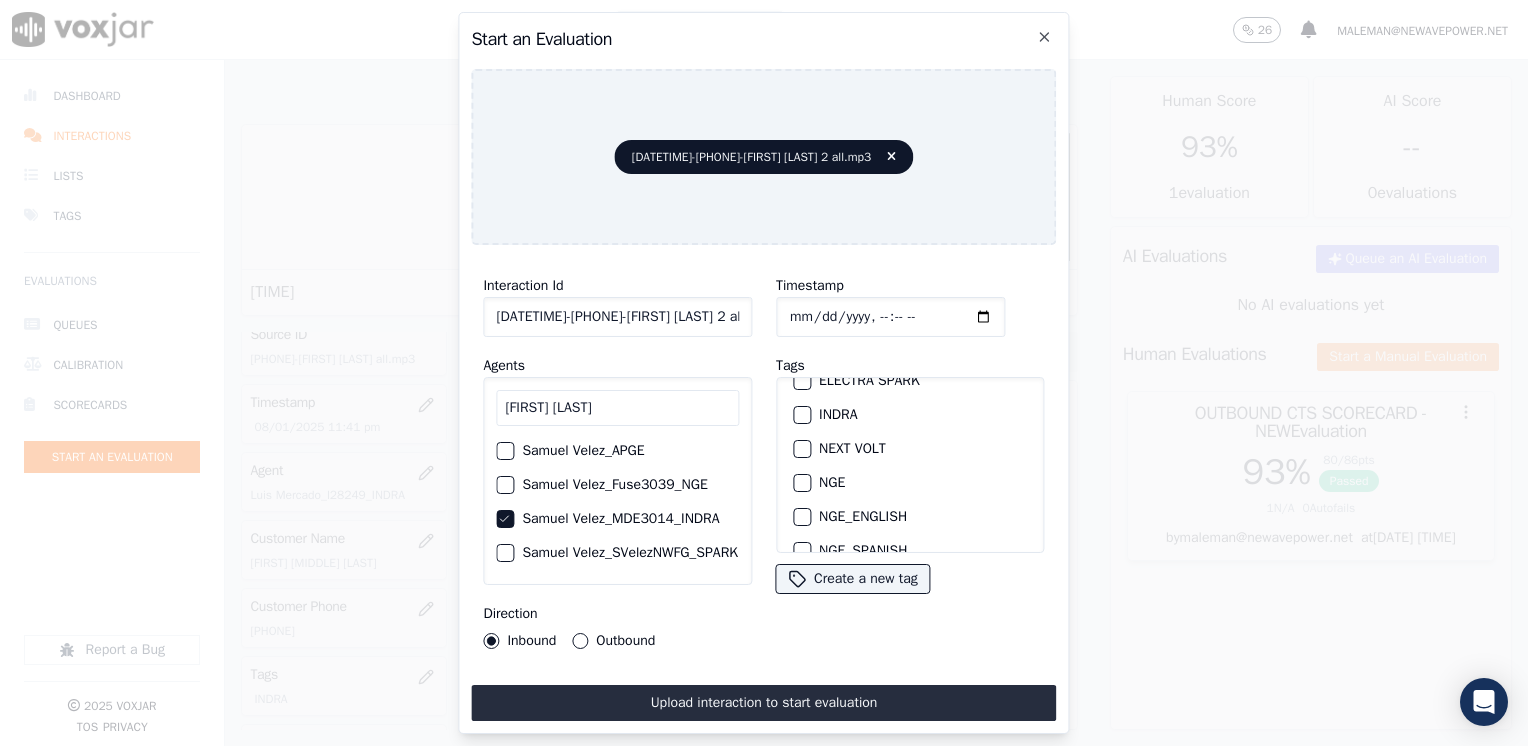 scroll, scrollTop: 200, scrollLeft: 0, axis: vertical 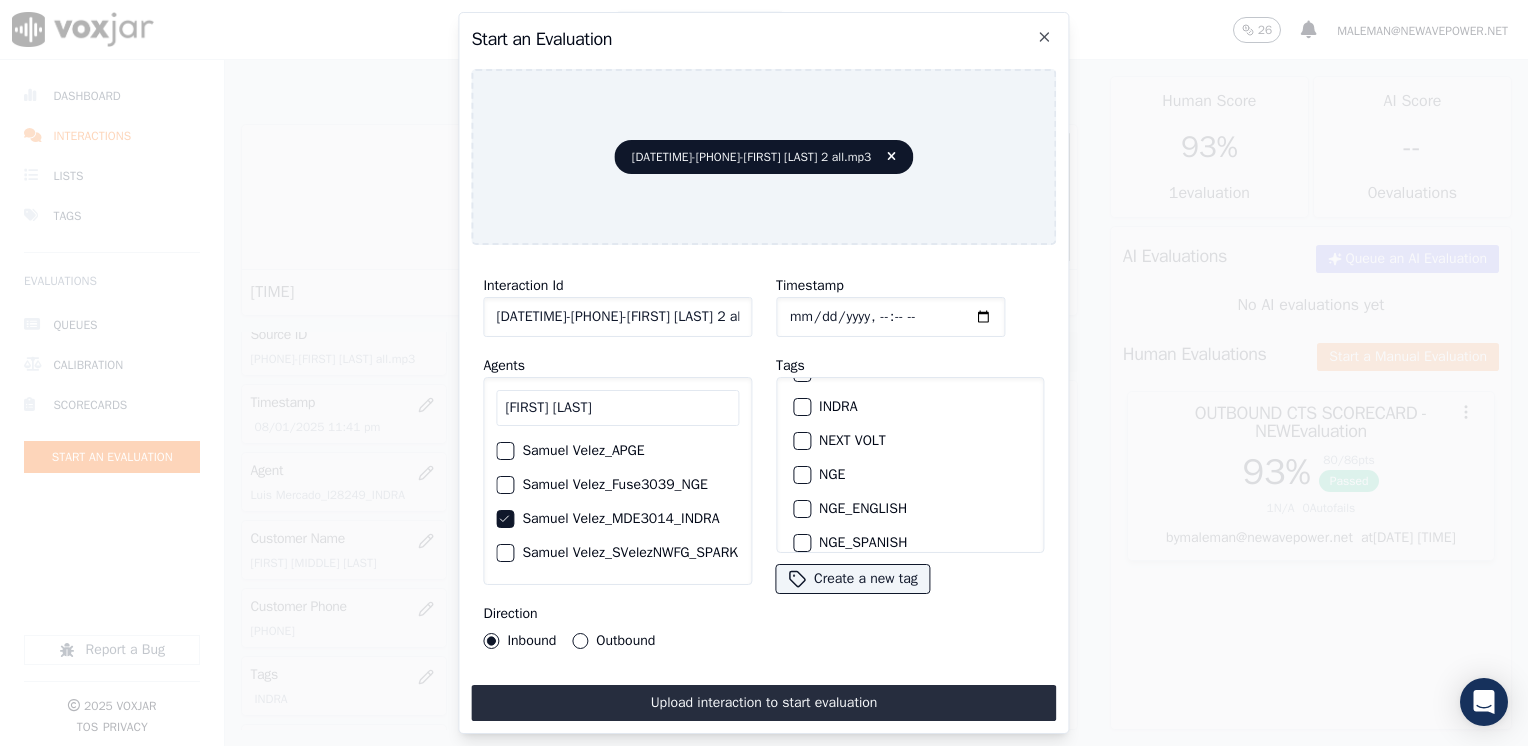 click at bounding box center [801, 407] 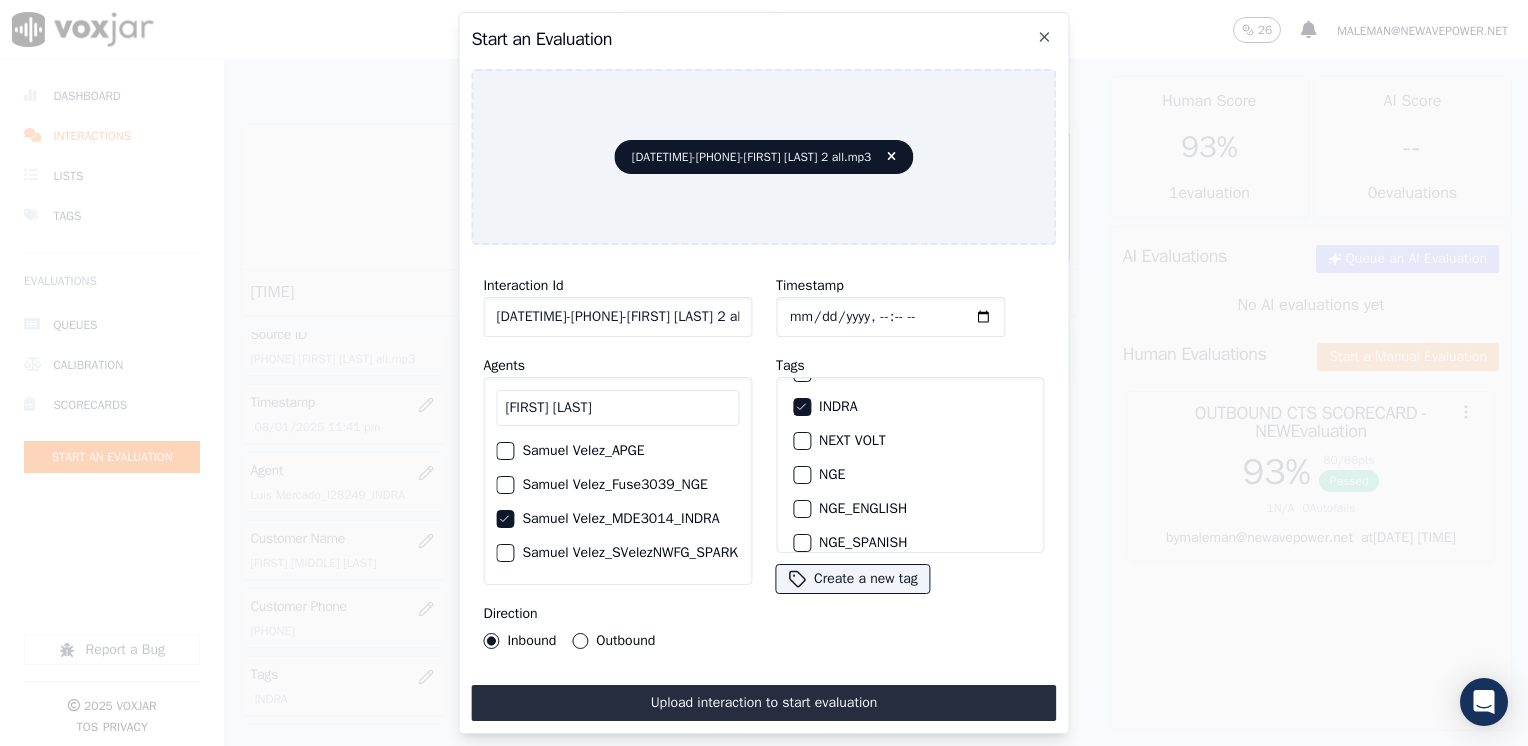click on "Timestamp" 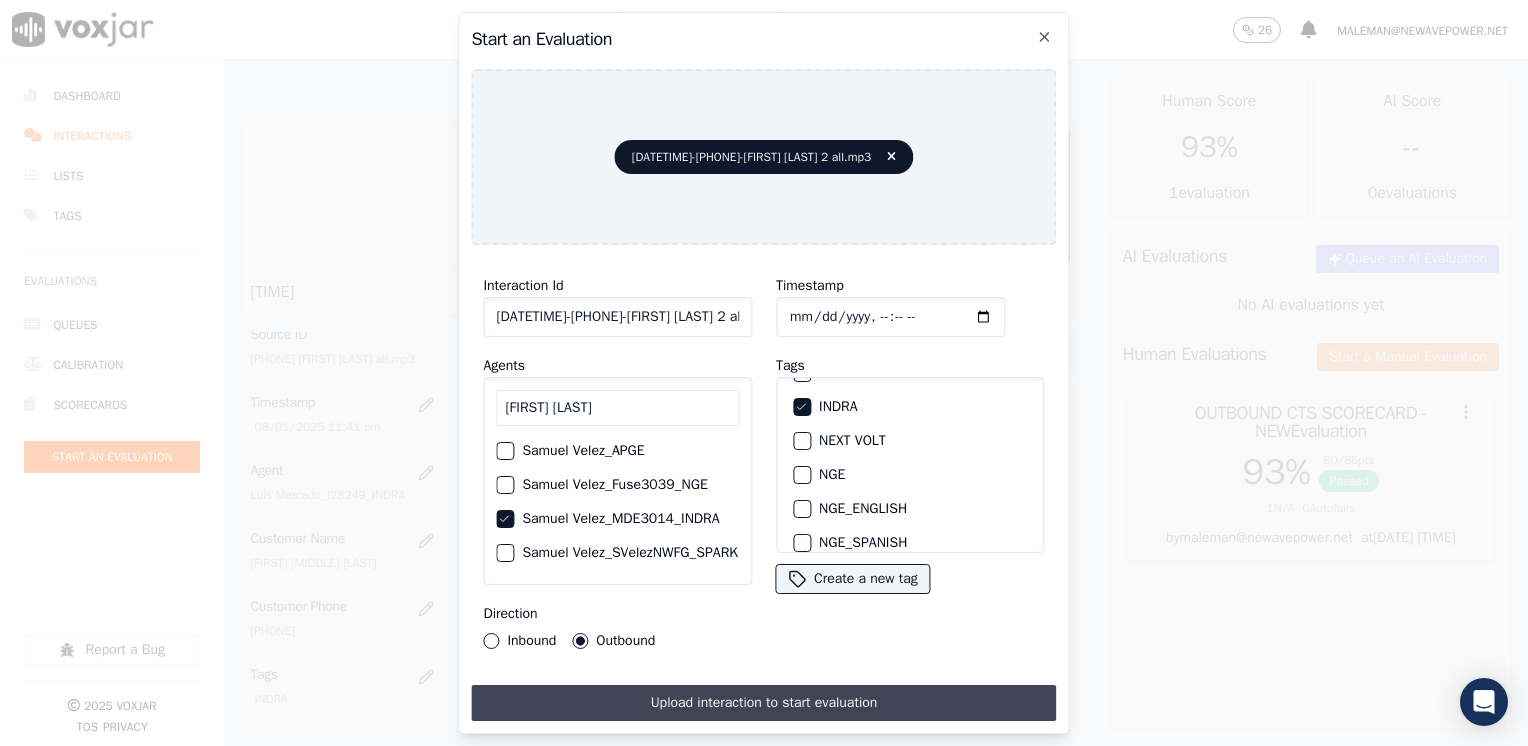 click on "Upload interaction to start evaluation" at bounding box center [763, 703] 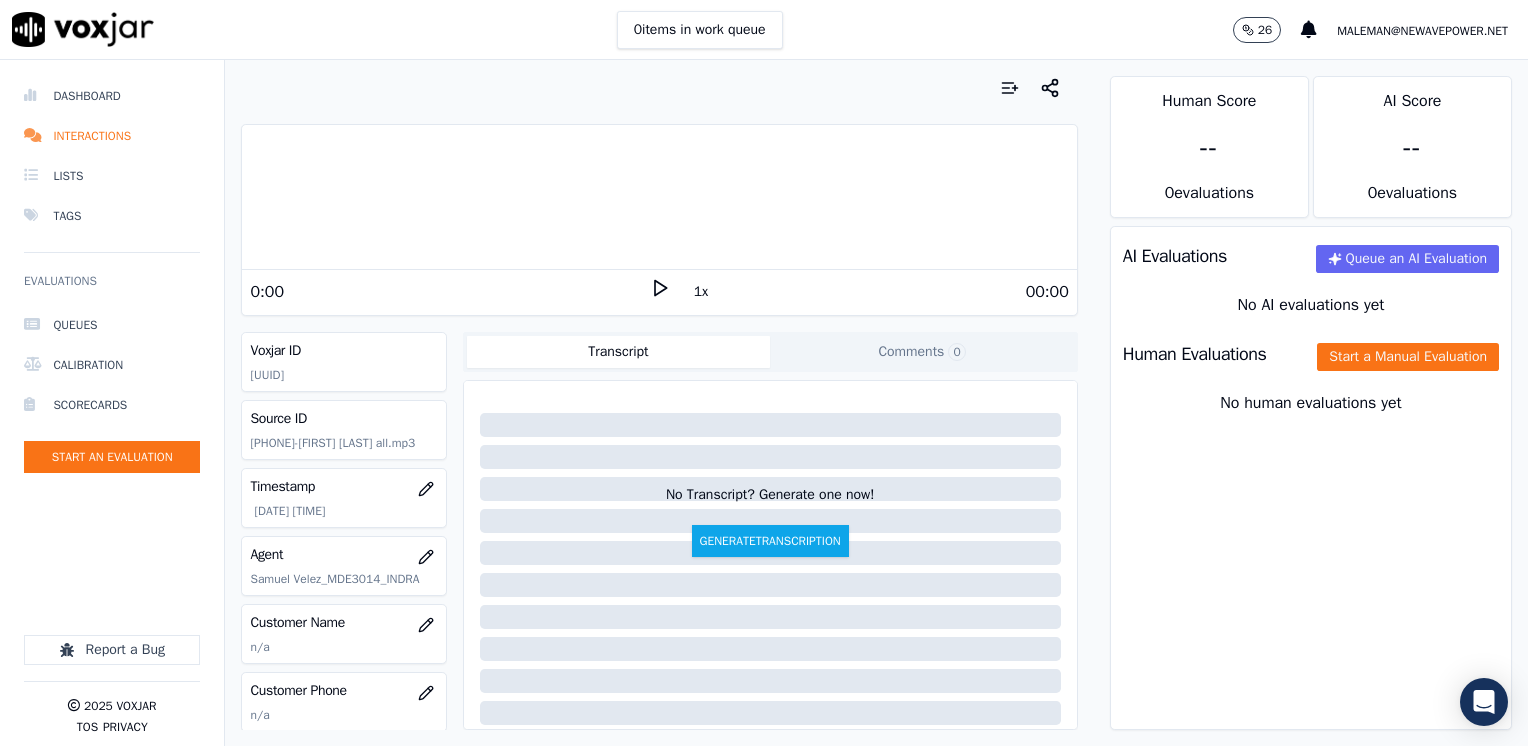 click 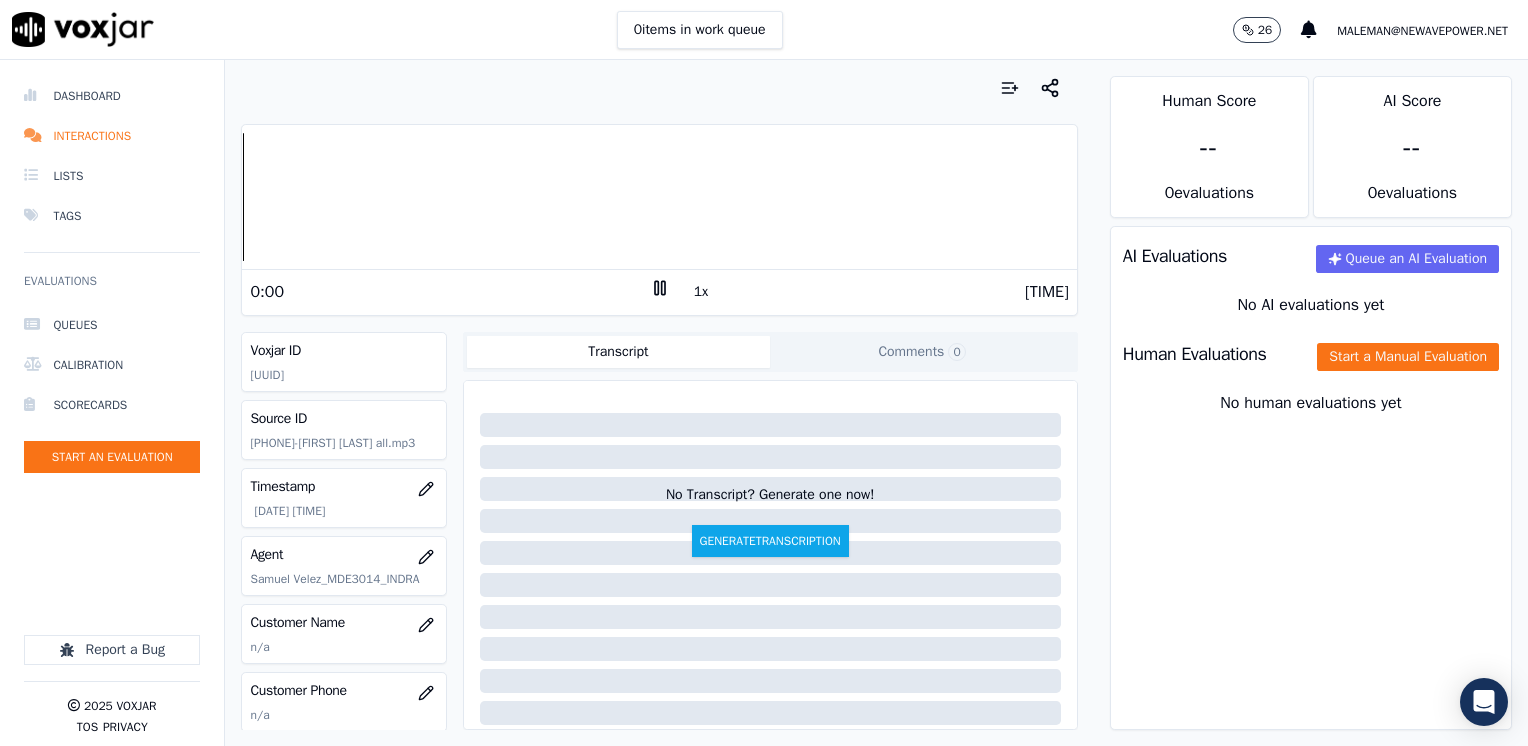 click 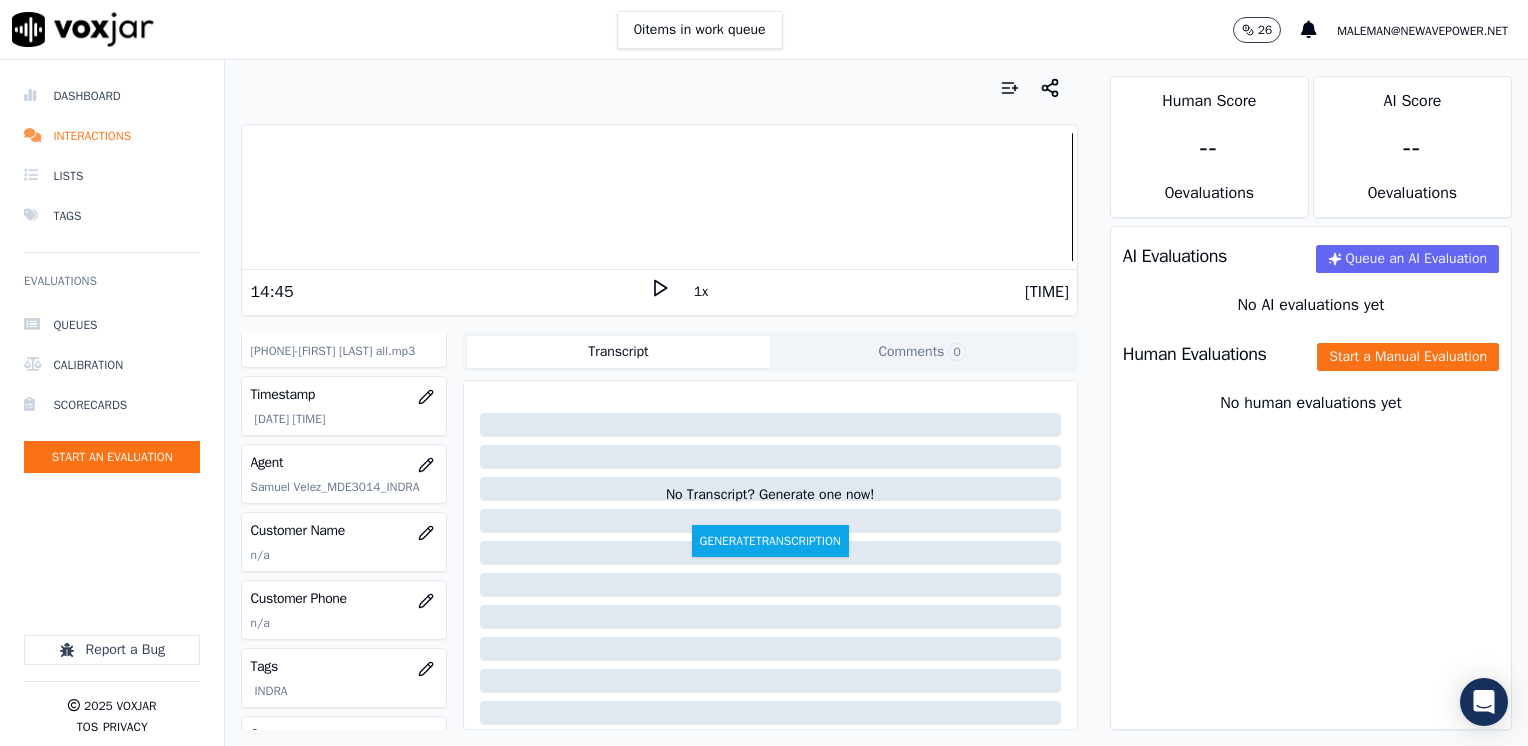 scroll, scrollTop: 200, scrollLeft: 0, axis: vertical 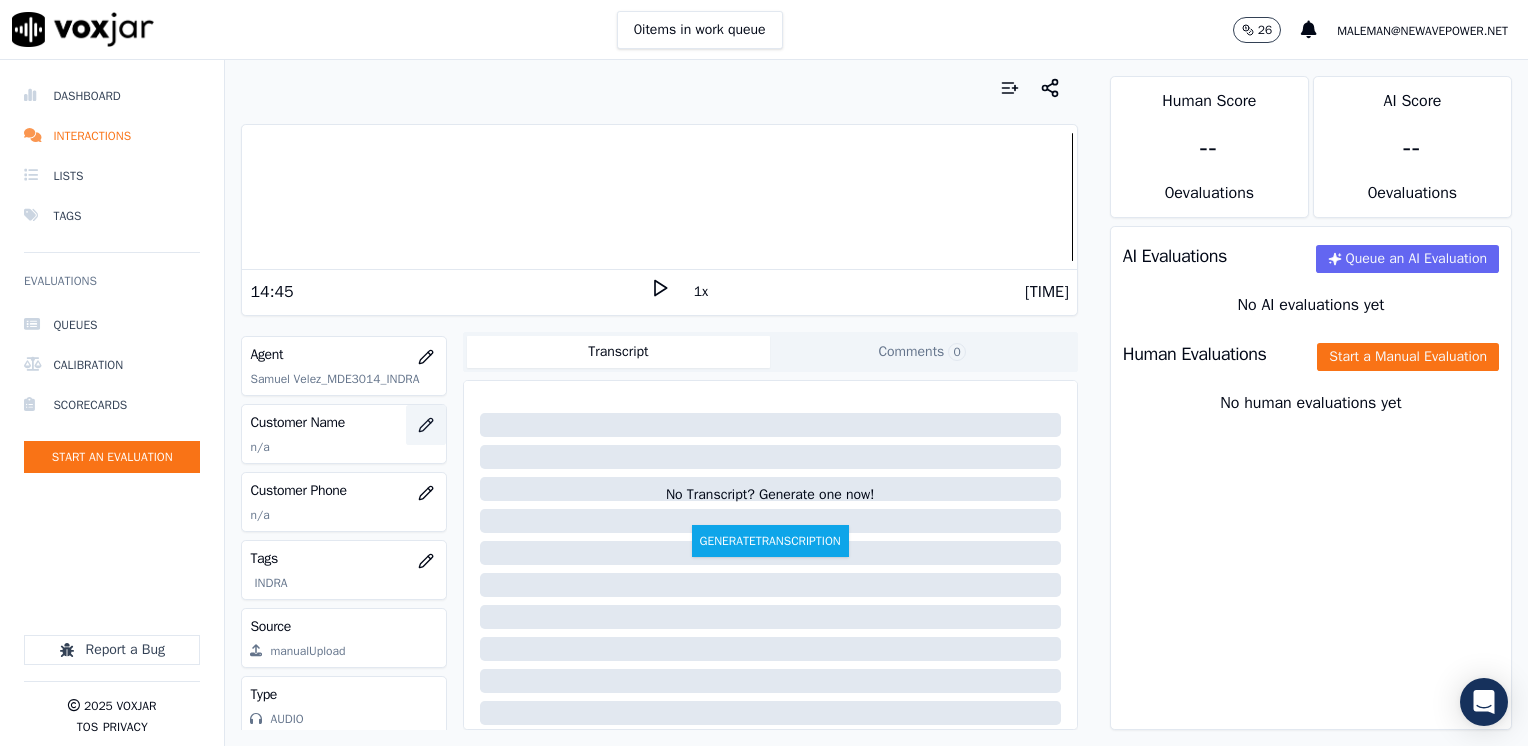 click 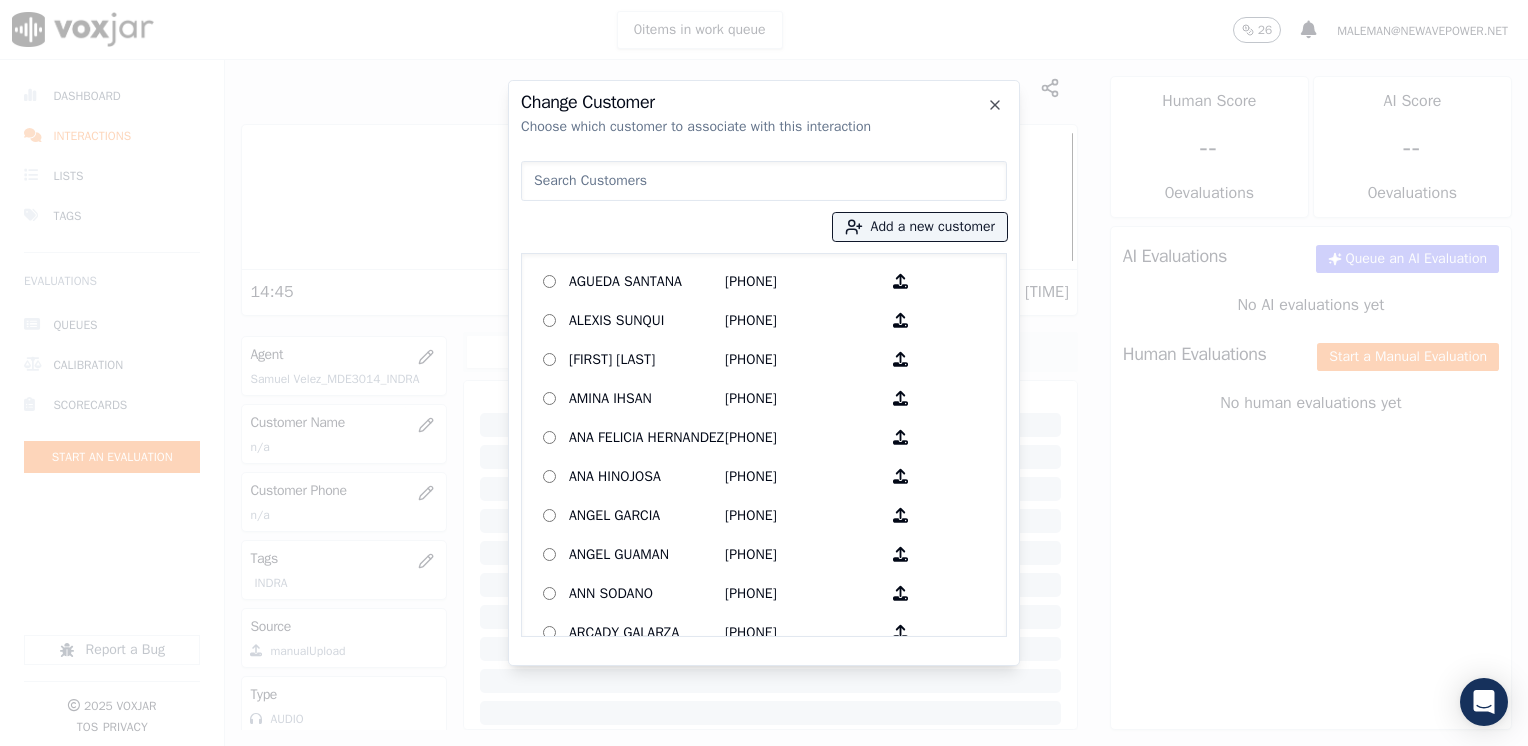 click at bounding box center [764, 181] 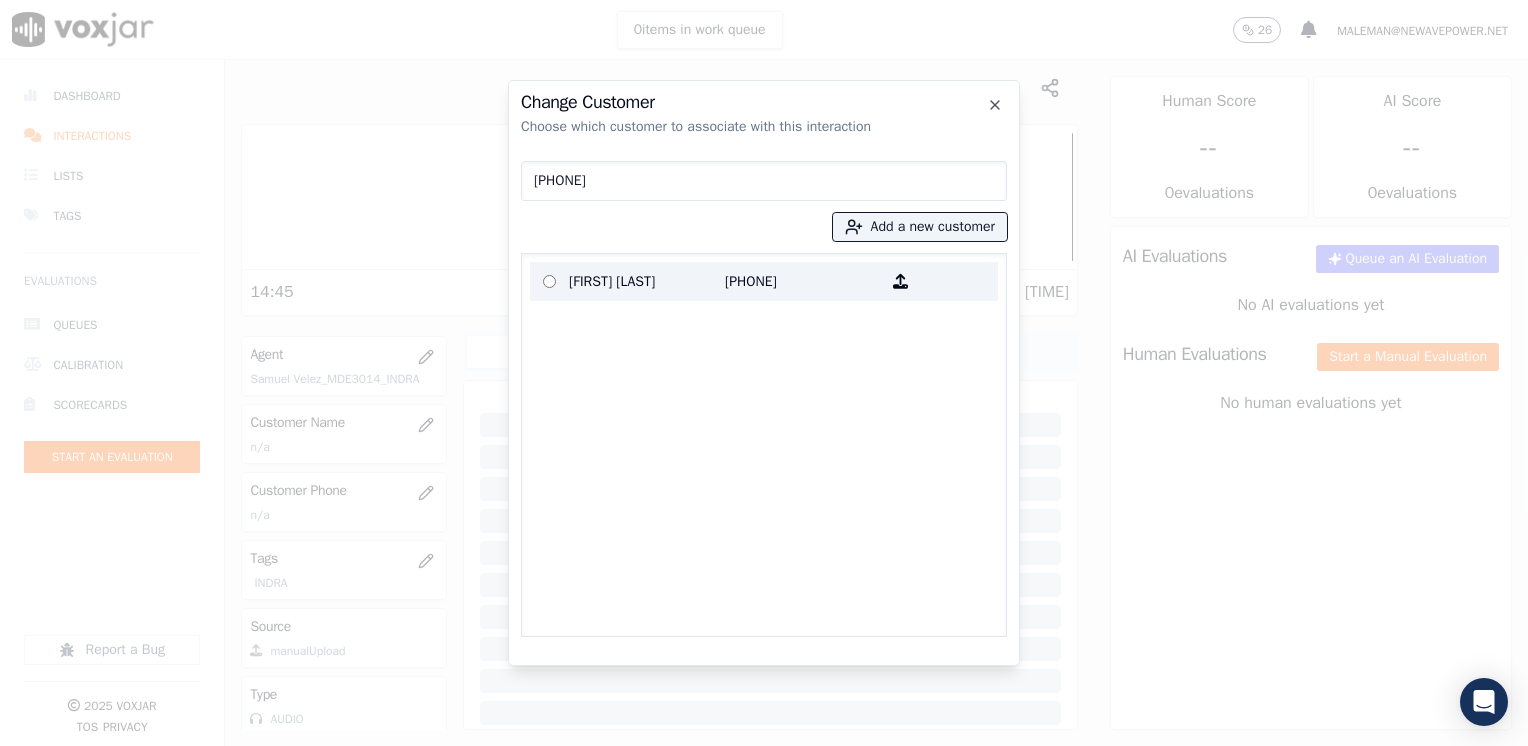 type on "7038675318" 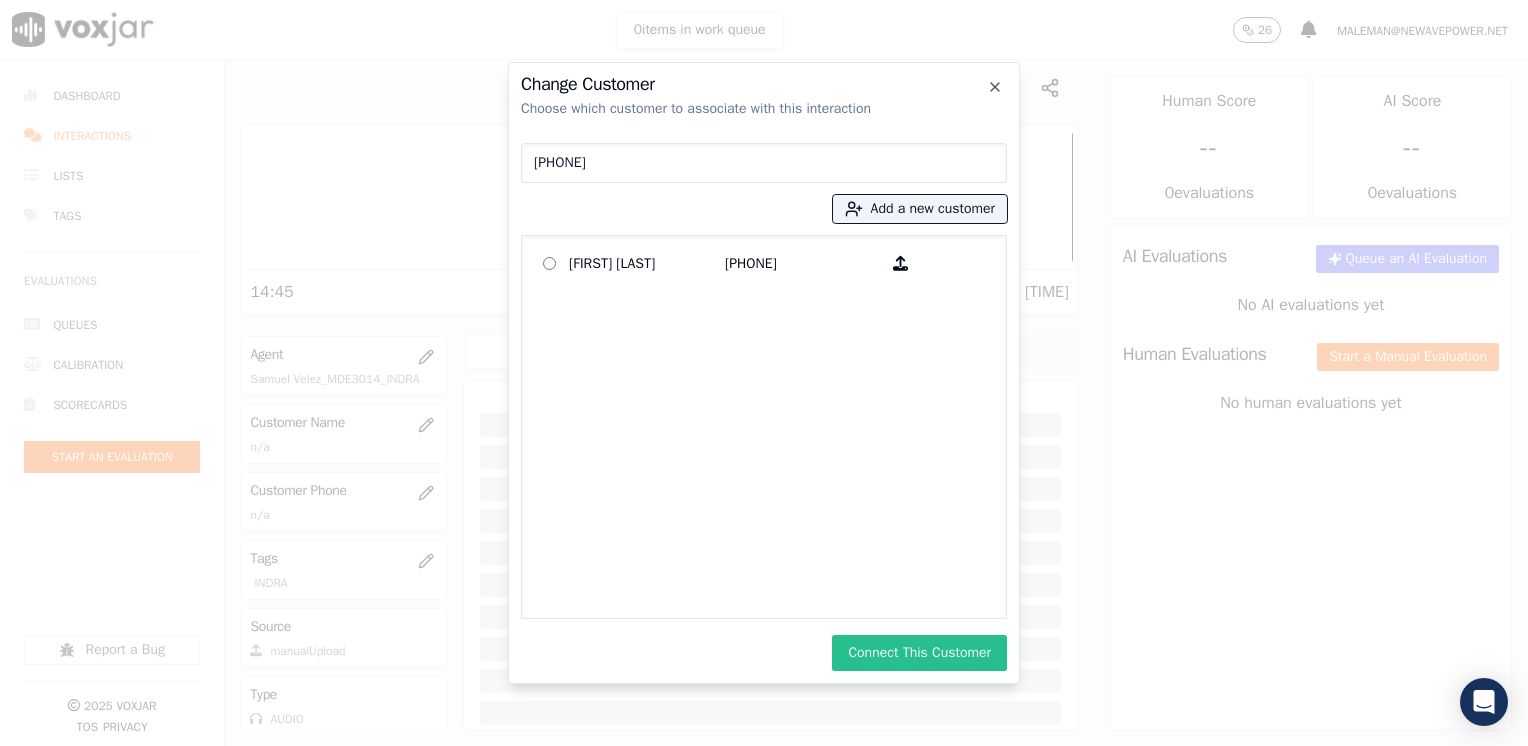 click on "Connect This Customer" at bounding box center [919, 653] 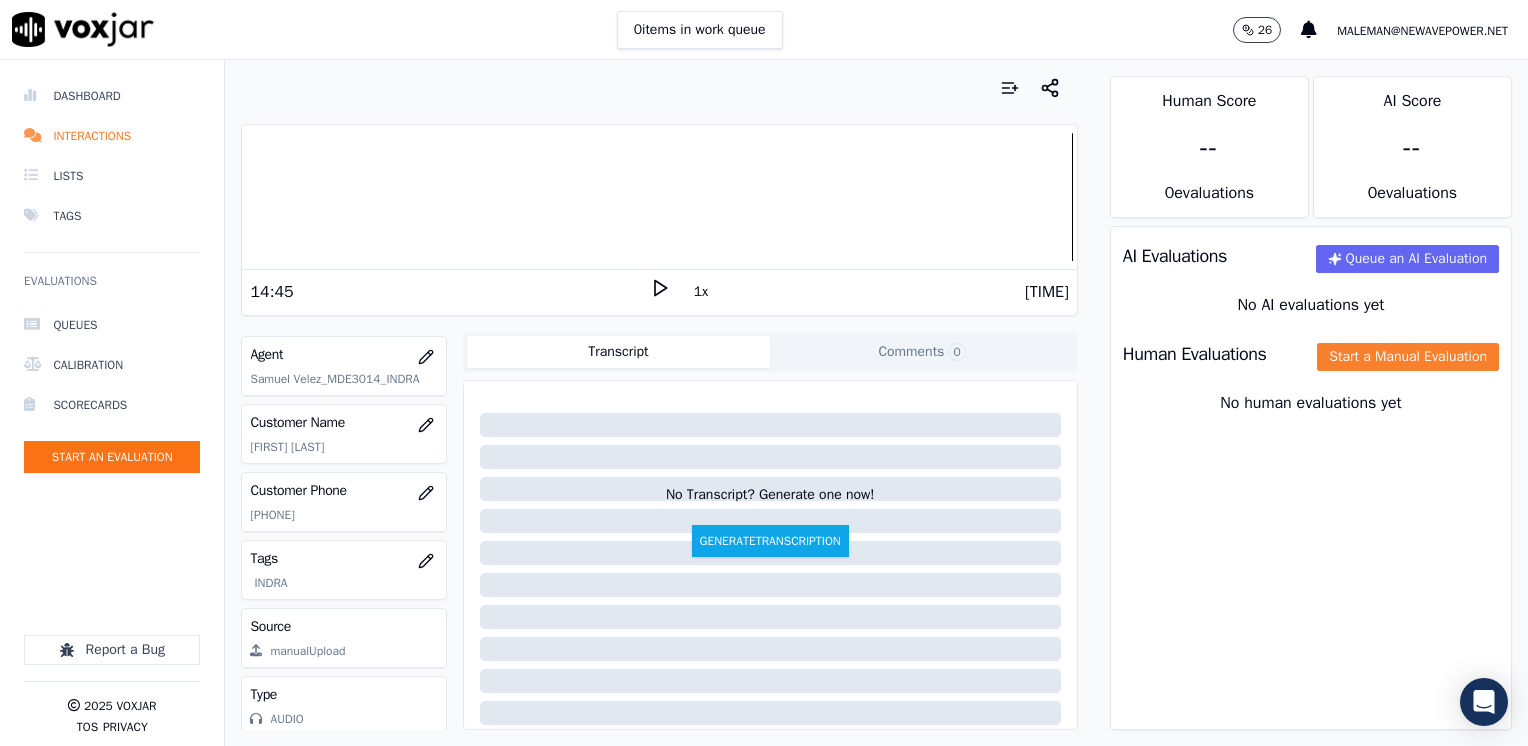 click on "Start a Manual Evaluation" 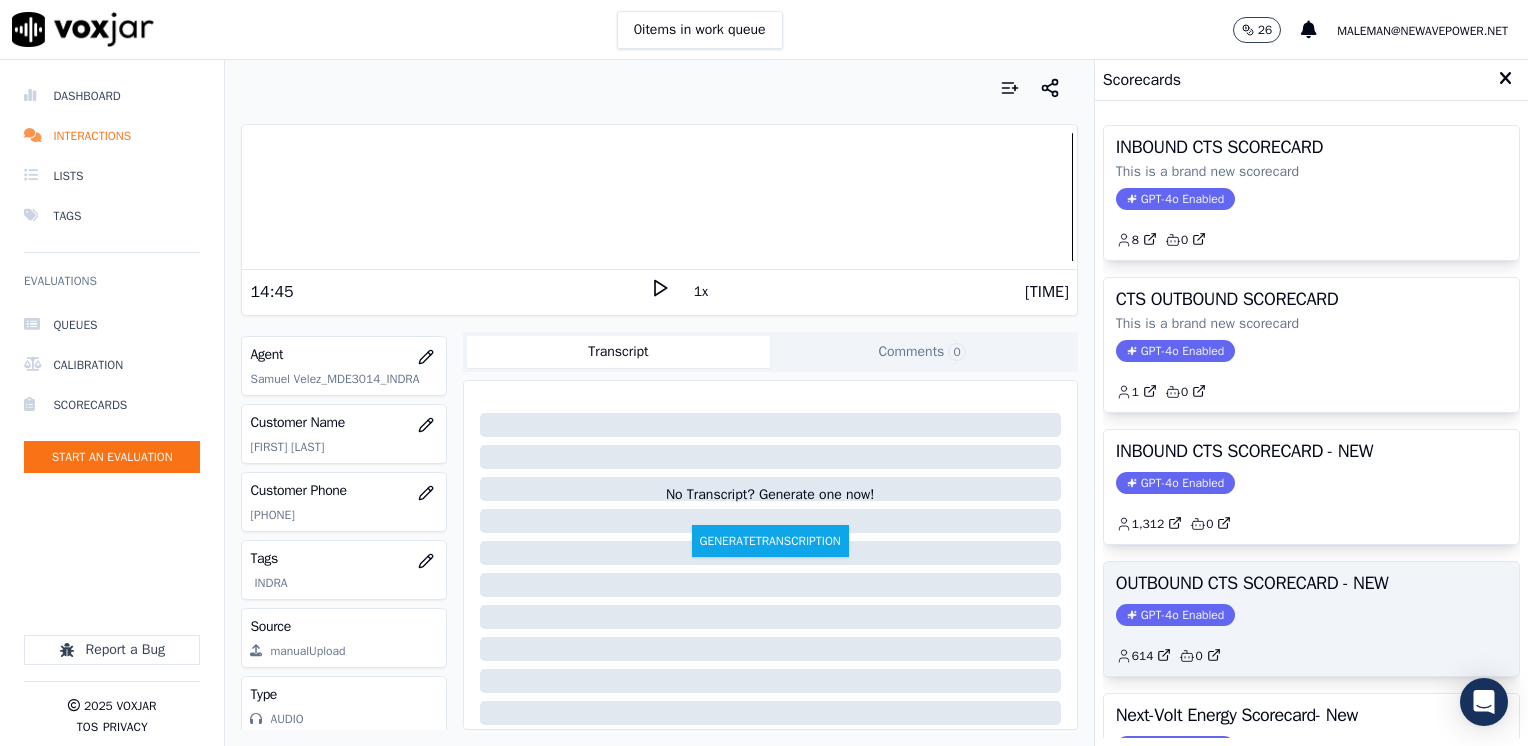 click on "GPT-4o Enabled" at bounding box center (1175, 615) 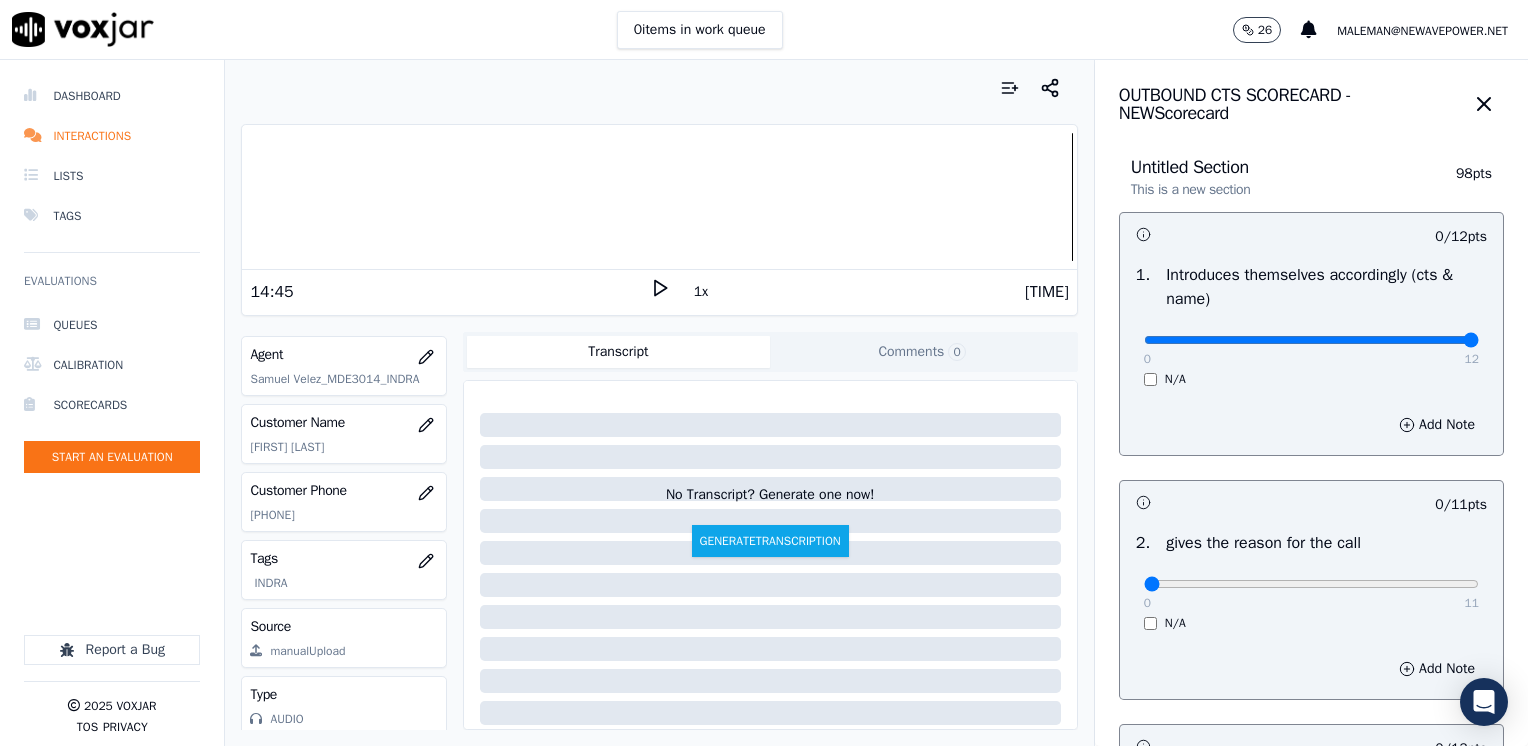 drag, startPoint x: 1135, startPoint y: 341, endPoint x: 1531, endPoint y: 321, distance: 396.50473 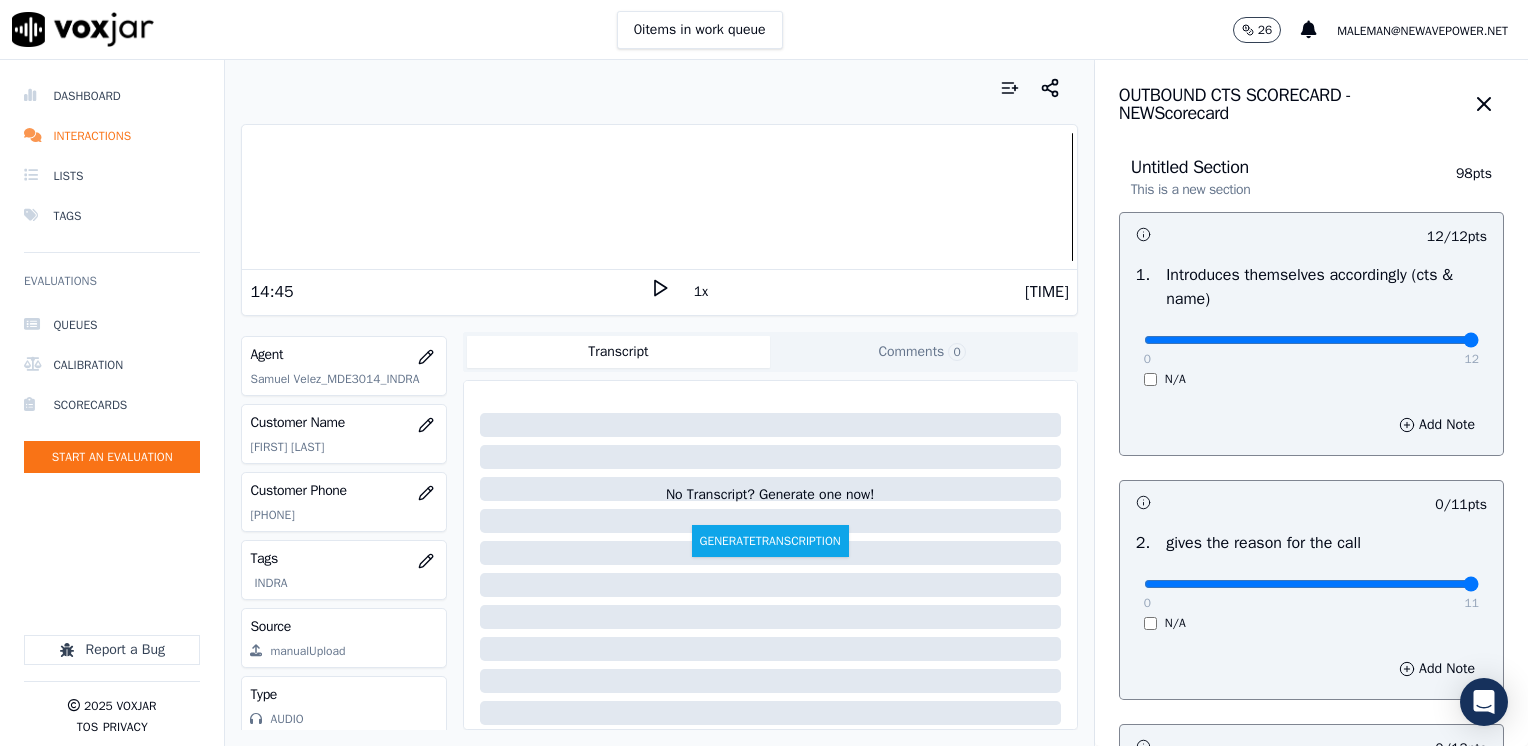 drag, startPoint x: 1132, startPoint y: 586, endPoint x: 1531, endPoint y: 590, distance: 399.02005 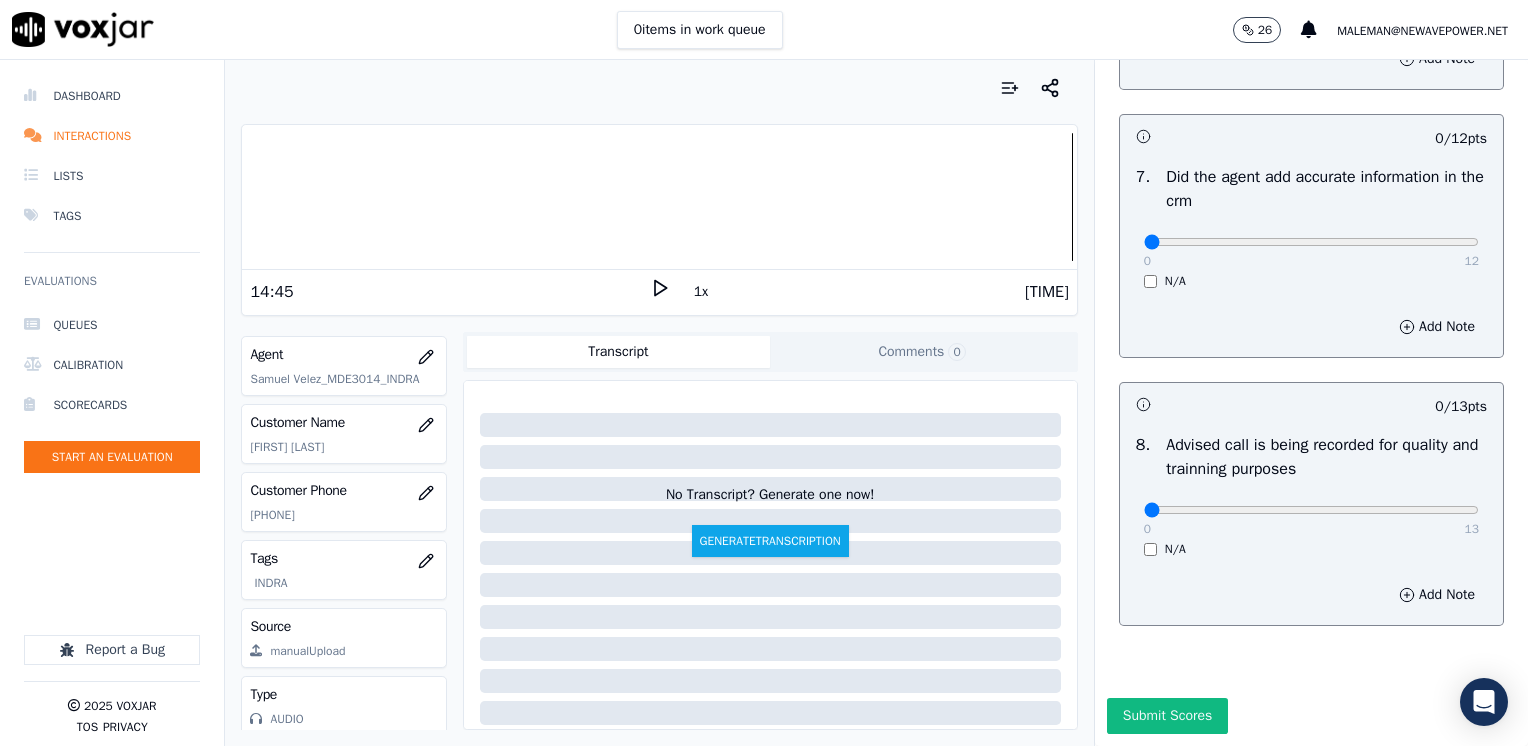 scroll, scrollTop: 1748, scrollLeft: 0, axis: vertical 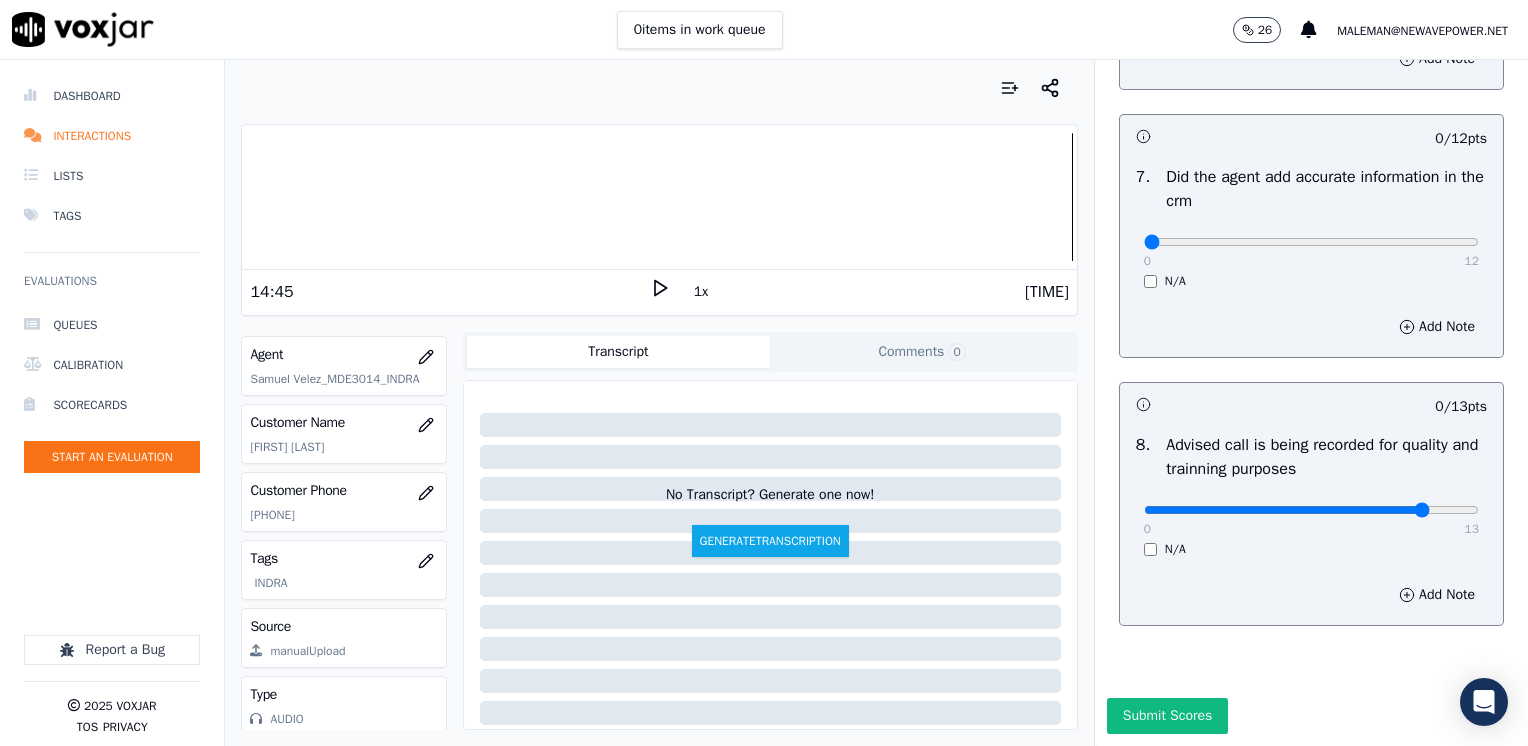 click at bounding box center (1311, -1366) 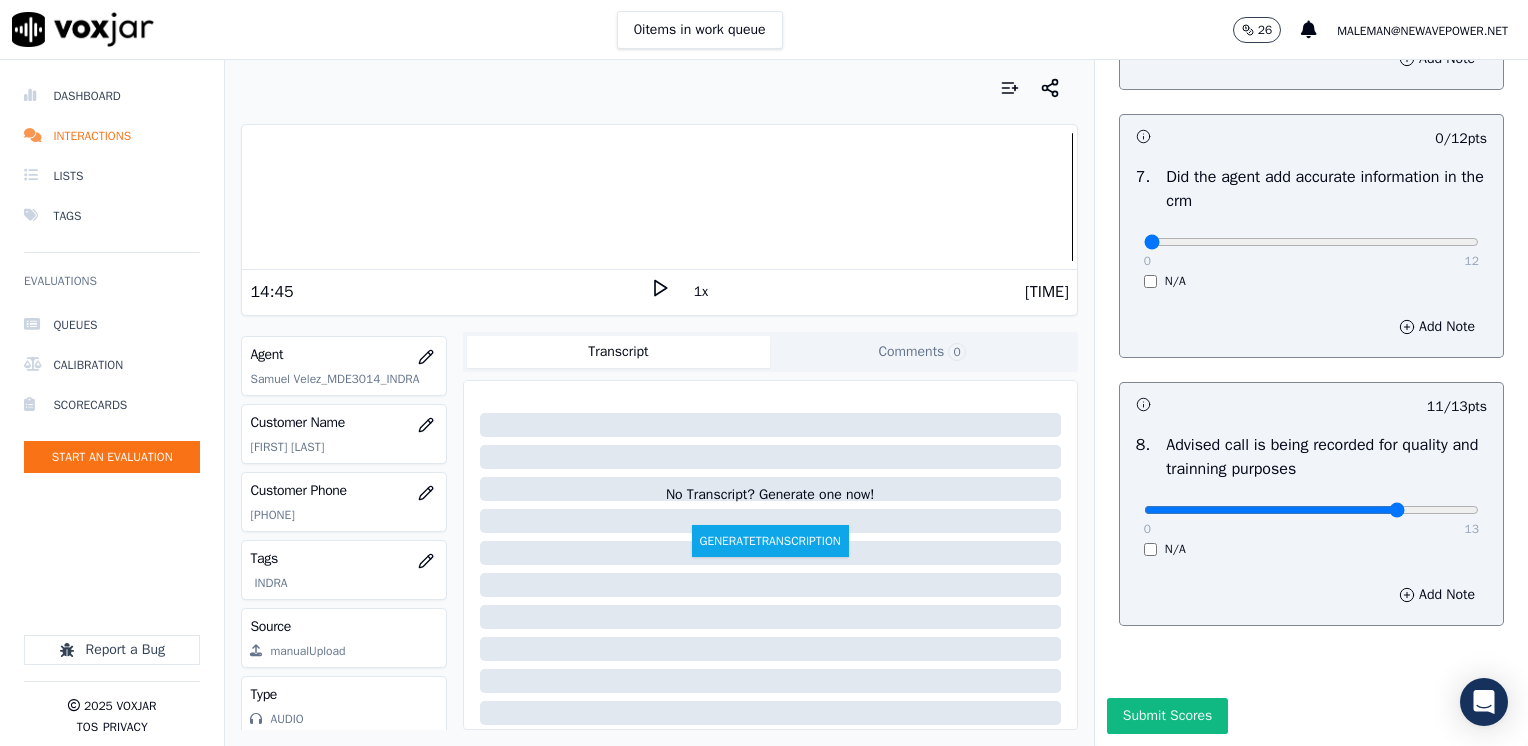 type on "10" 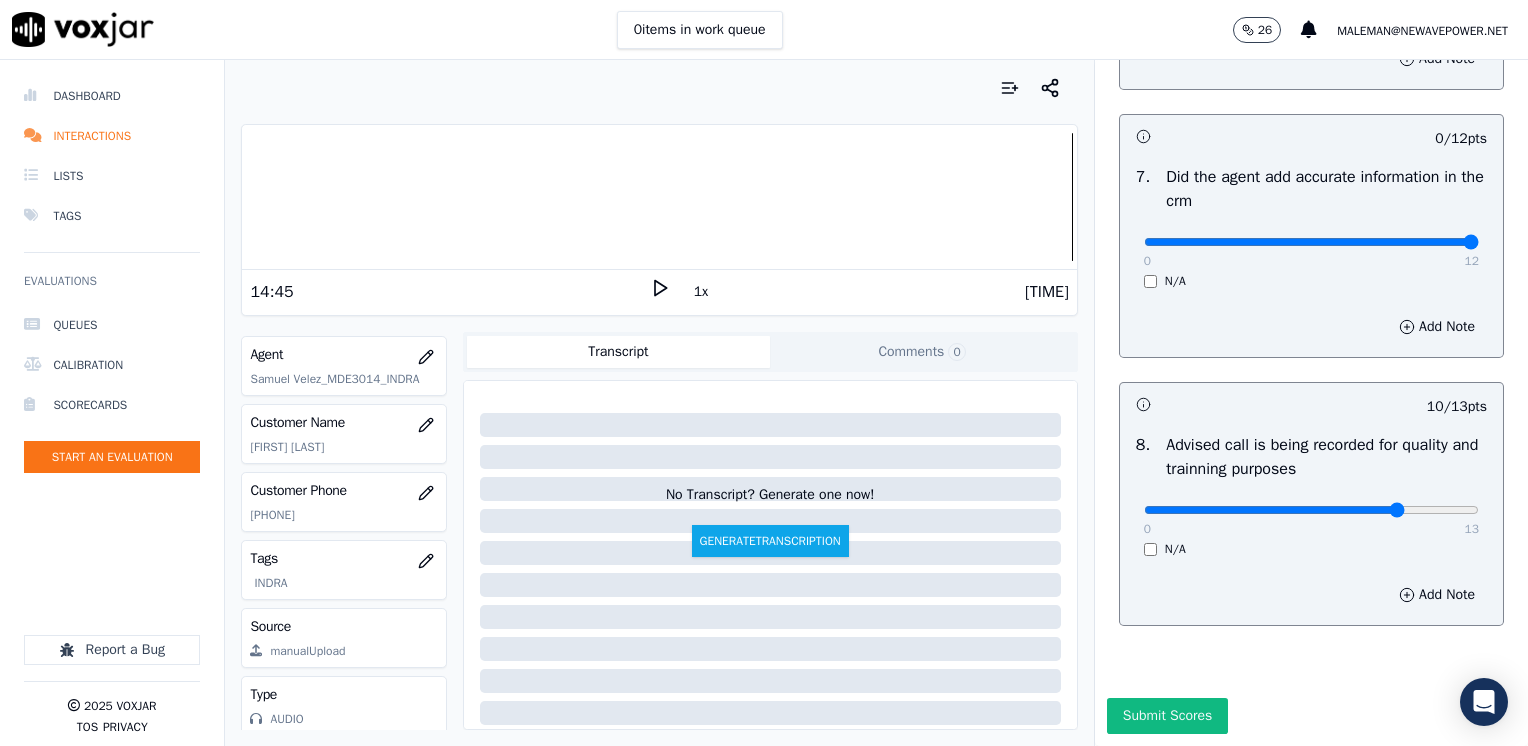 drag, startPoint x: 1132, startPoint y: 200, endPoint x: 1531, endPoint y: 182, distance: 399.40582 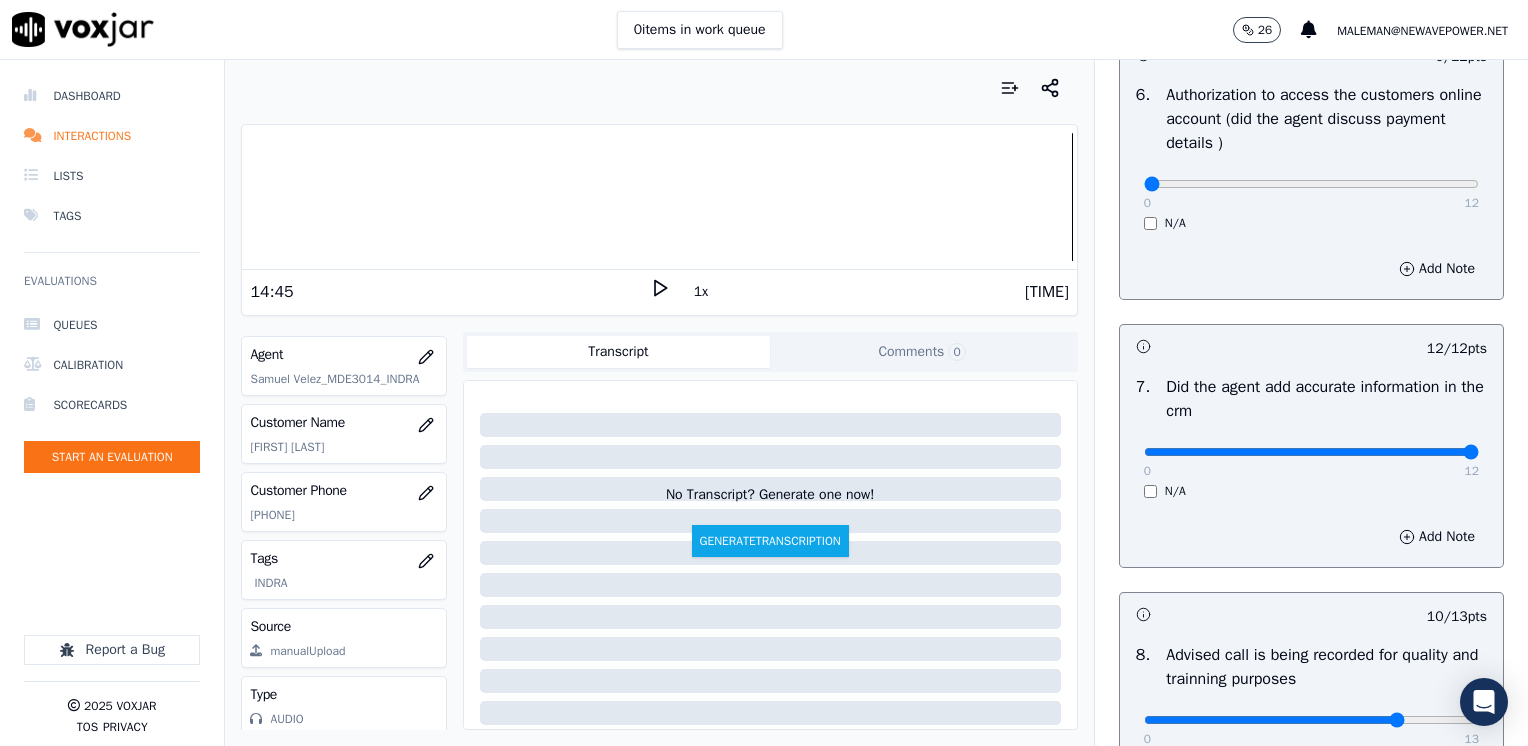 scroll, scrollTop: 1248, scrollLeft: 0, axis: vertical 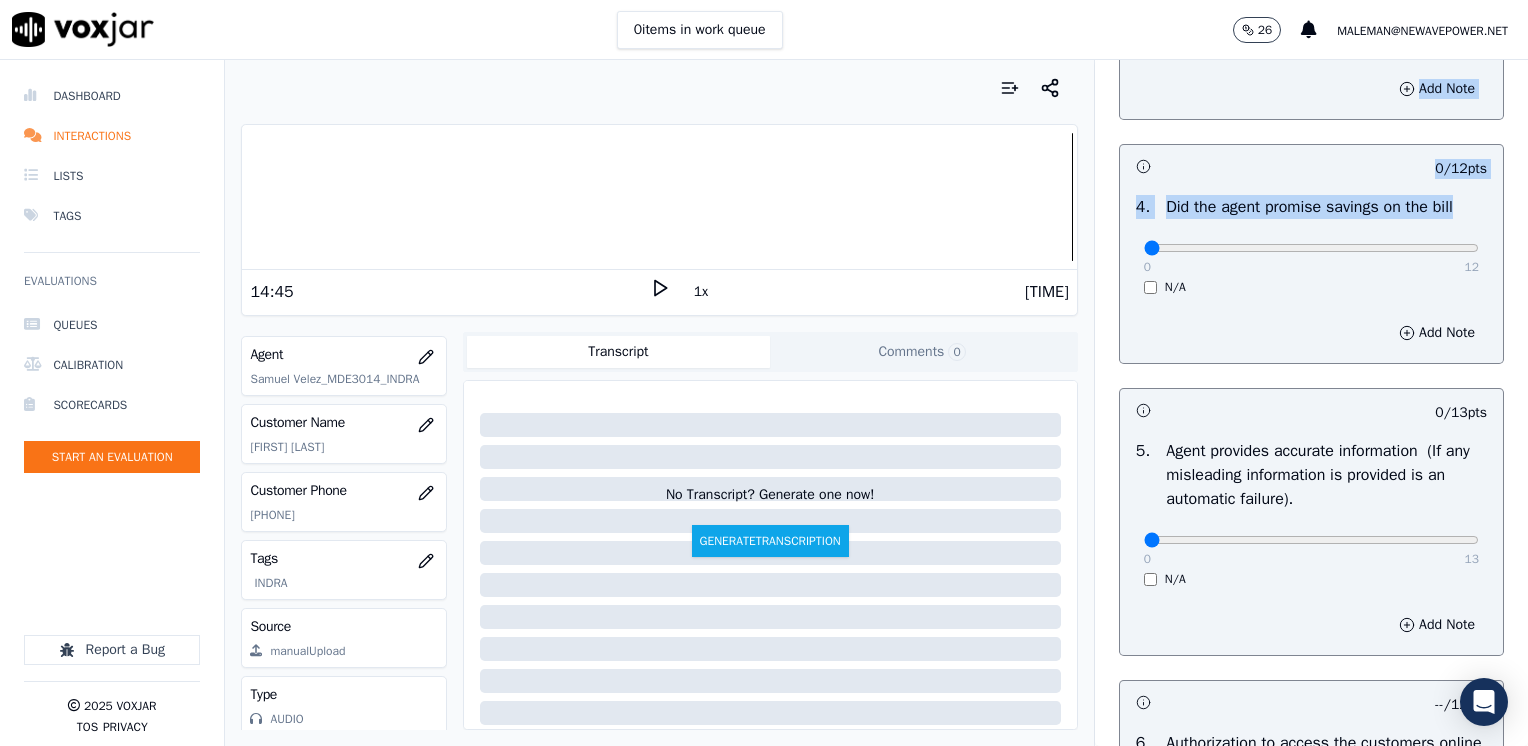 drag, startPoint x: 1120, startPoint y: 246, endPoint x: 1531, endPoint y: 247, distance: 411.00122 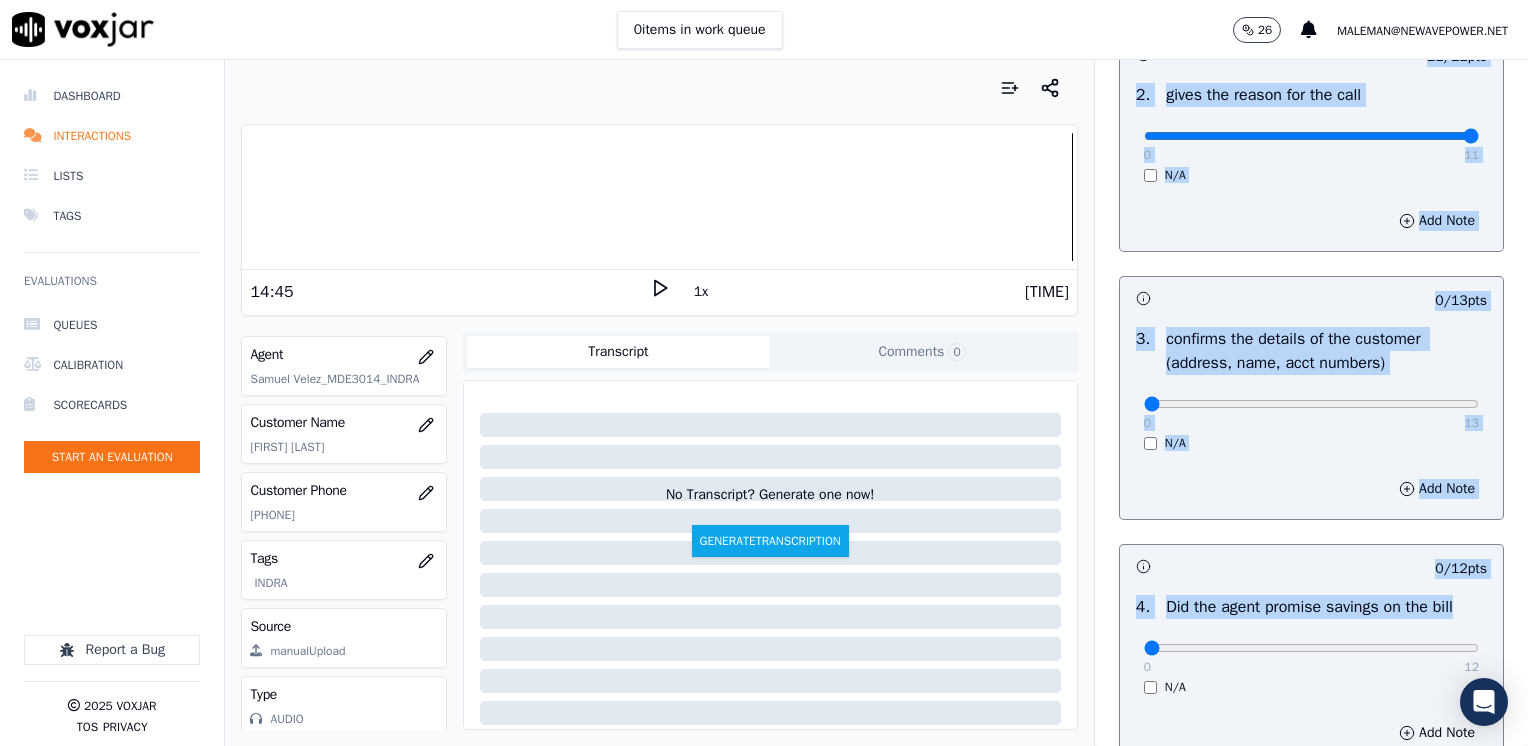 scroll, scrollTop: 648, scrollLeft: 0, axis: vertical 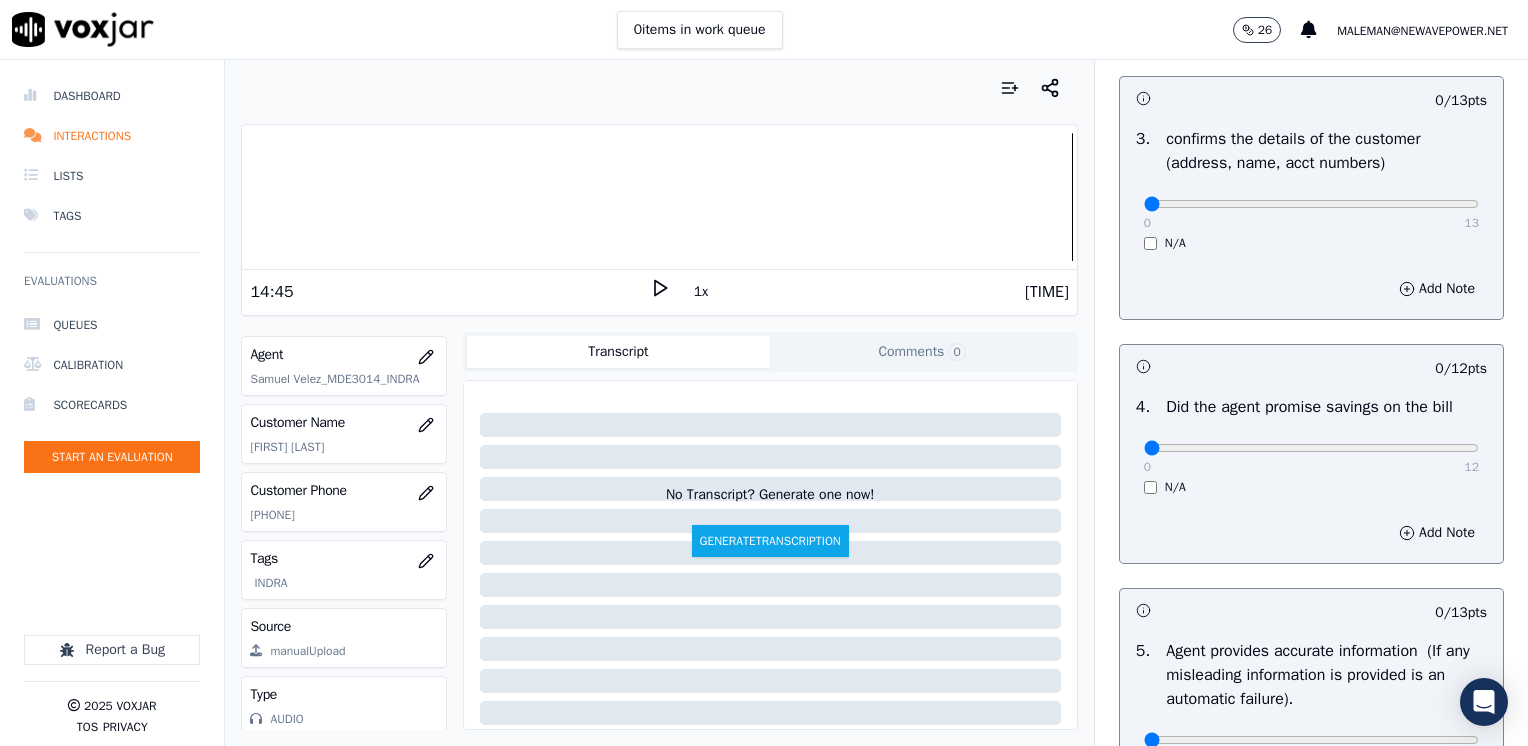 click on "Add Note" at bounding box center (1311, 533) 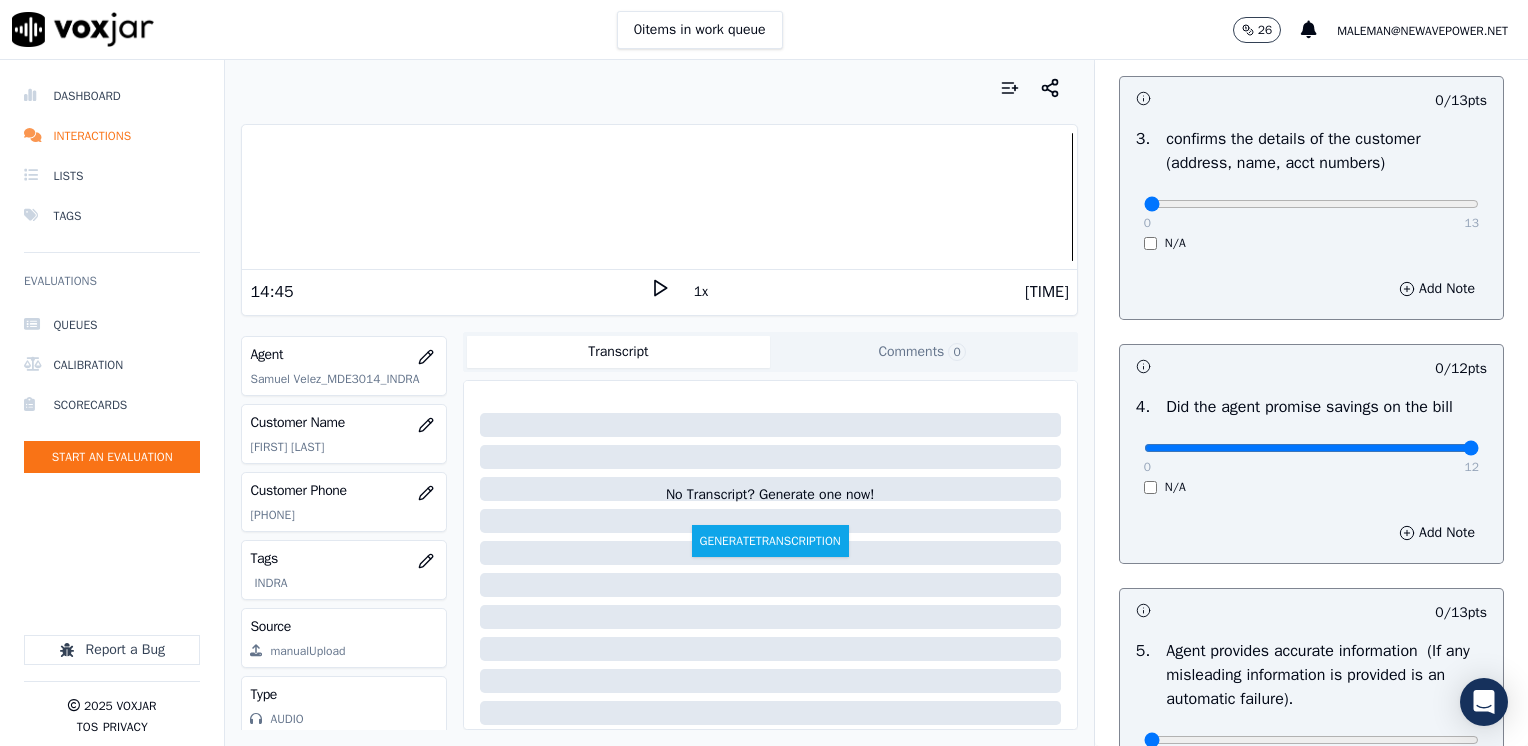 drag, startPoint x: 1134, startPoint y: 450, endPoint x: 1527, endPoint y: 388, distance: 397.86053 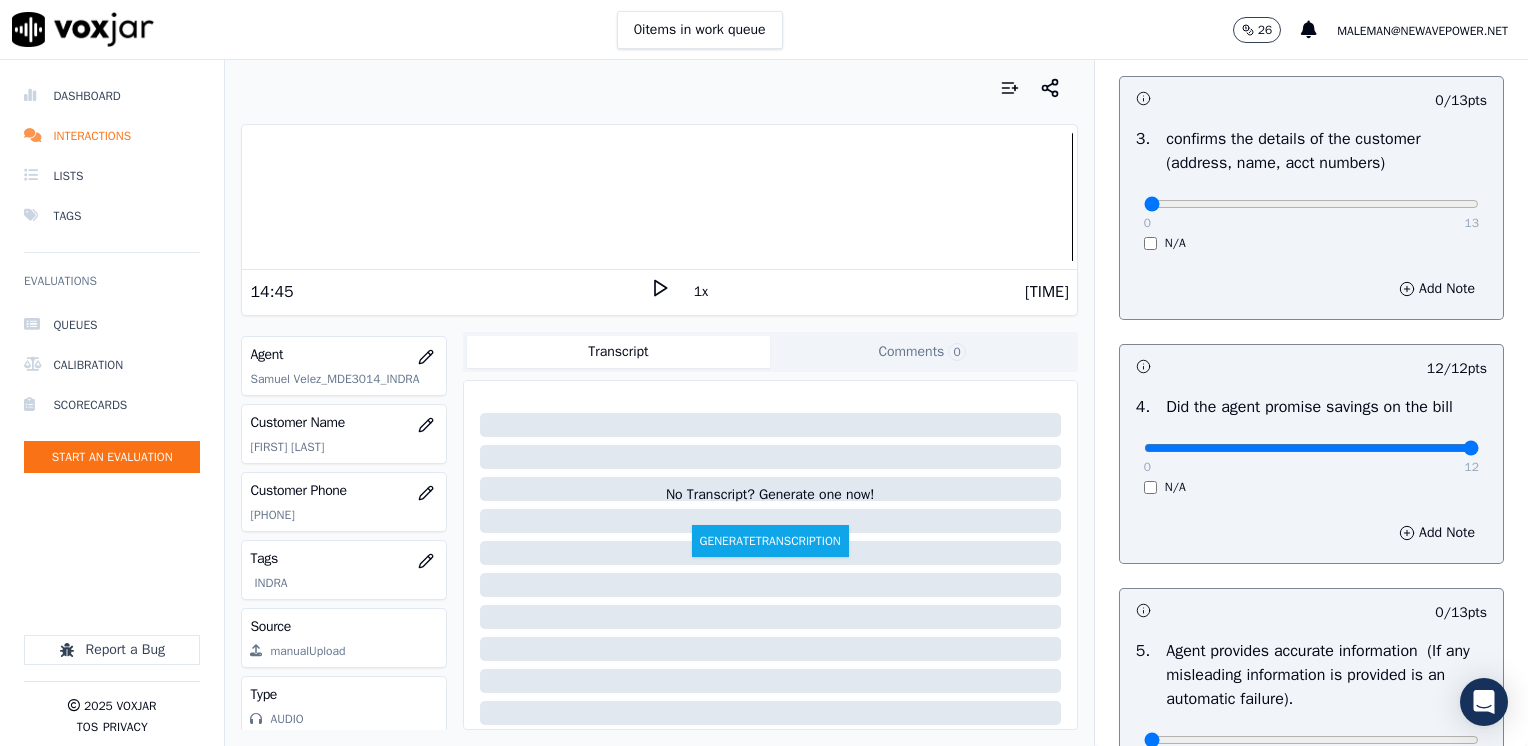 scroll, scrollTop: 248, scrollLeft: 0, axis: vertical 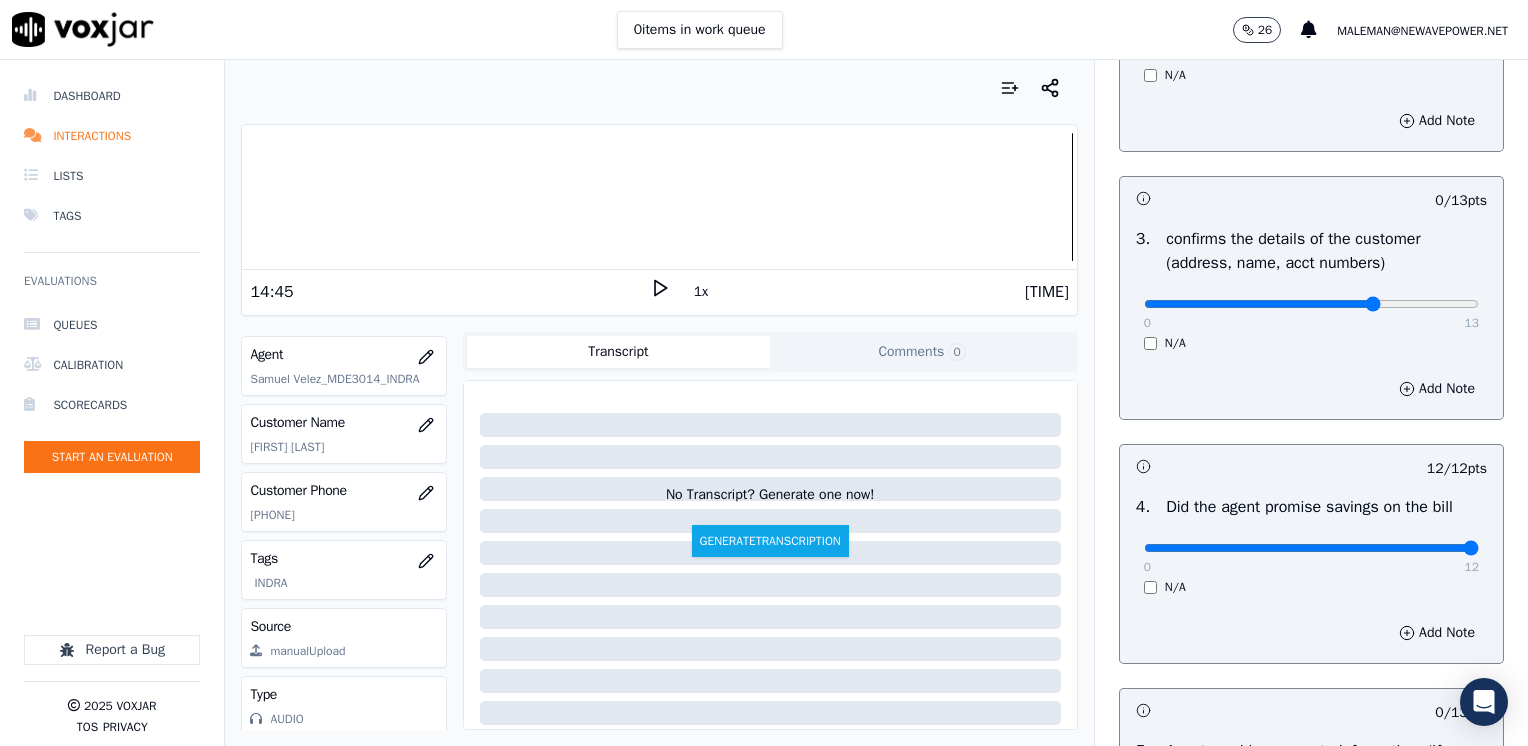 click at bounding box center [1311, -208] 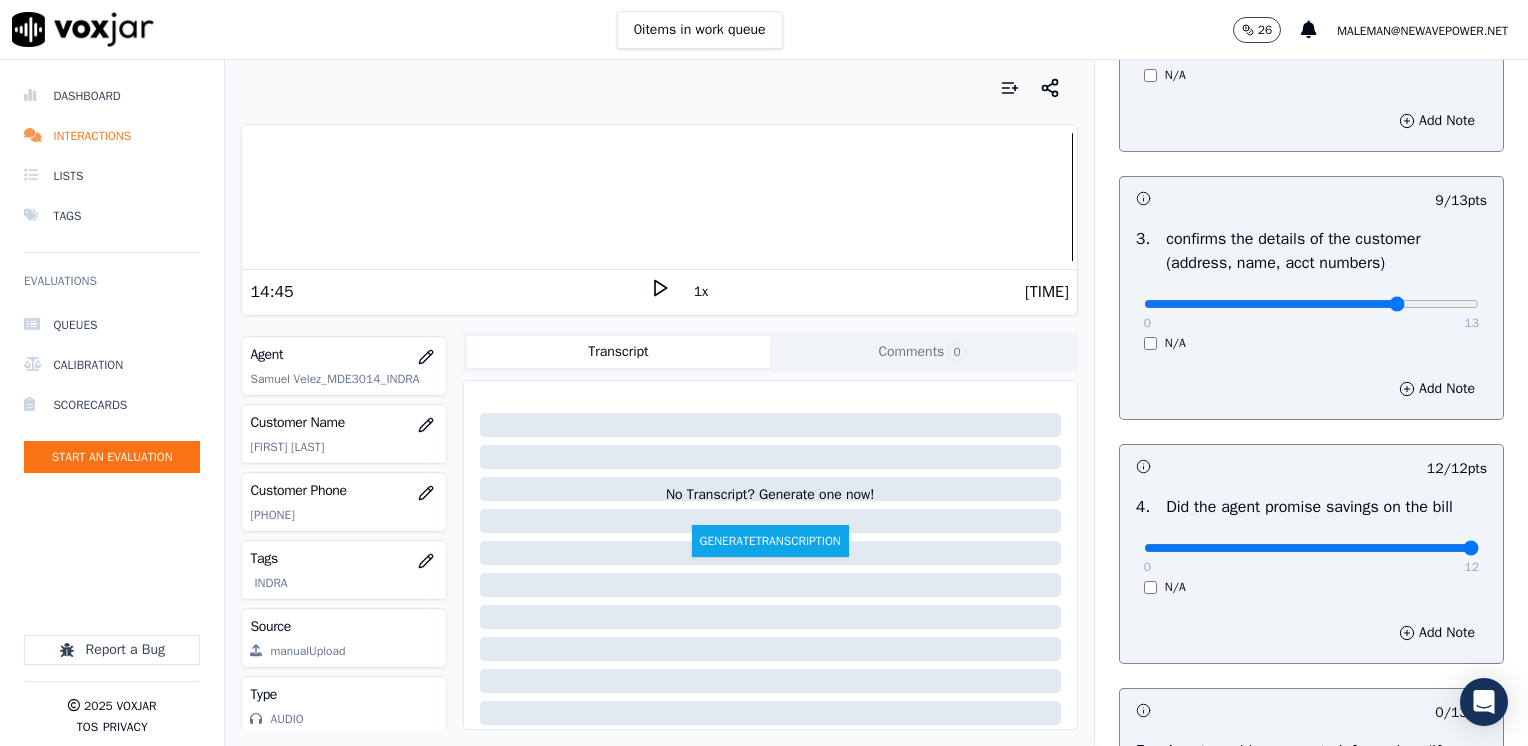 type on "10" 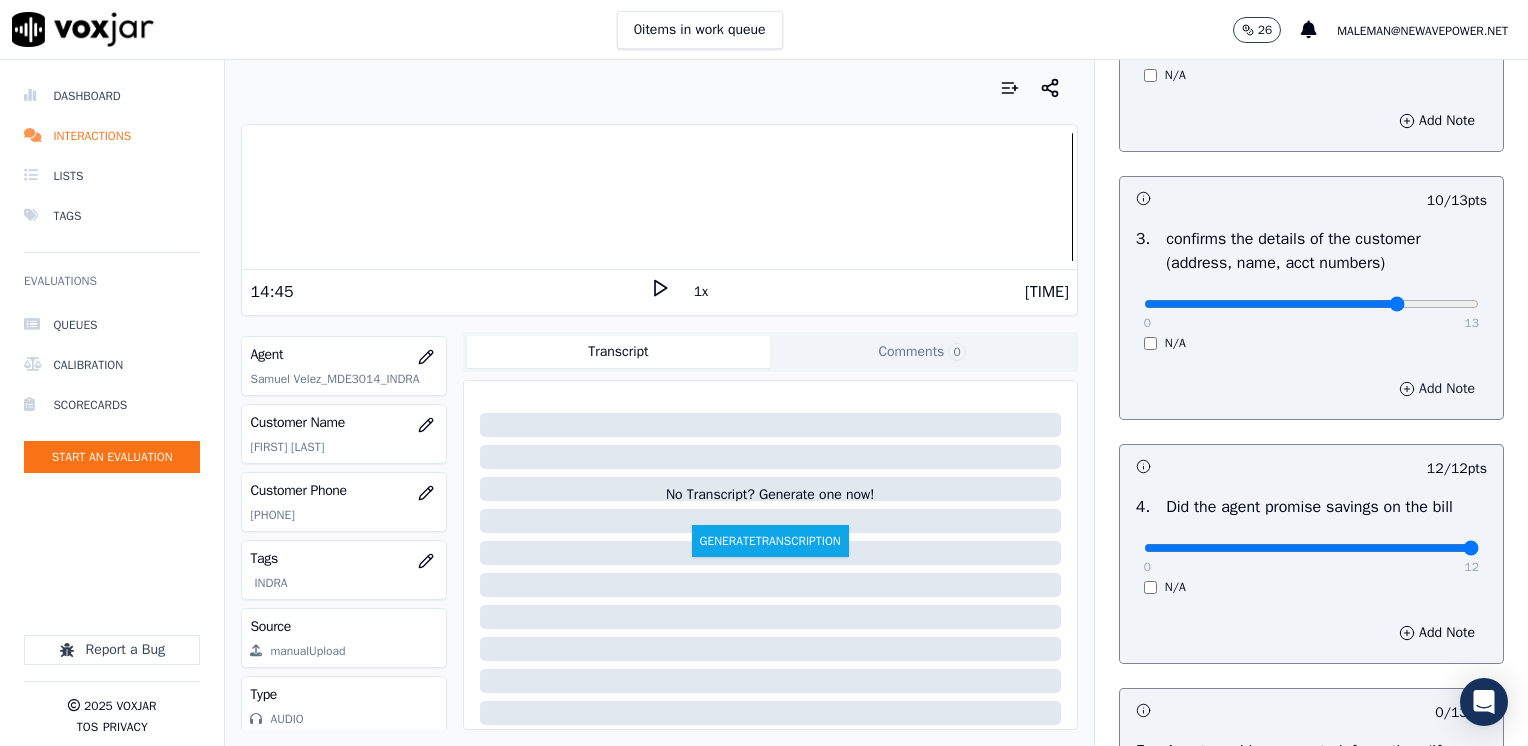 click on "Add Note" at bounding box center (1437, 389) 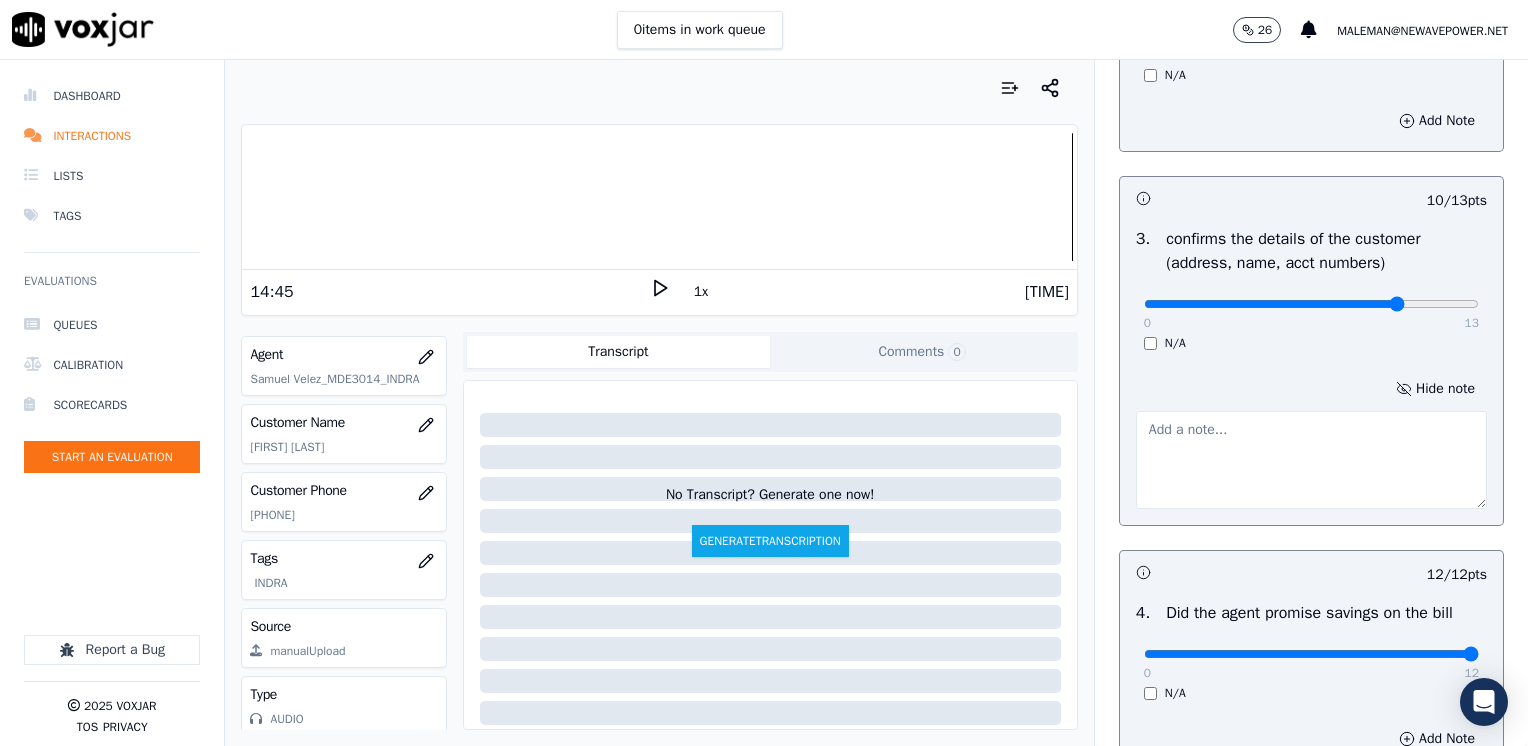 click at bounding box center [1311, 460] 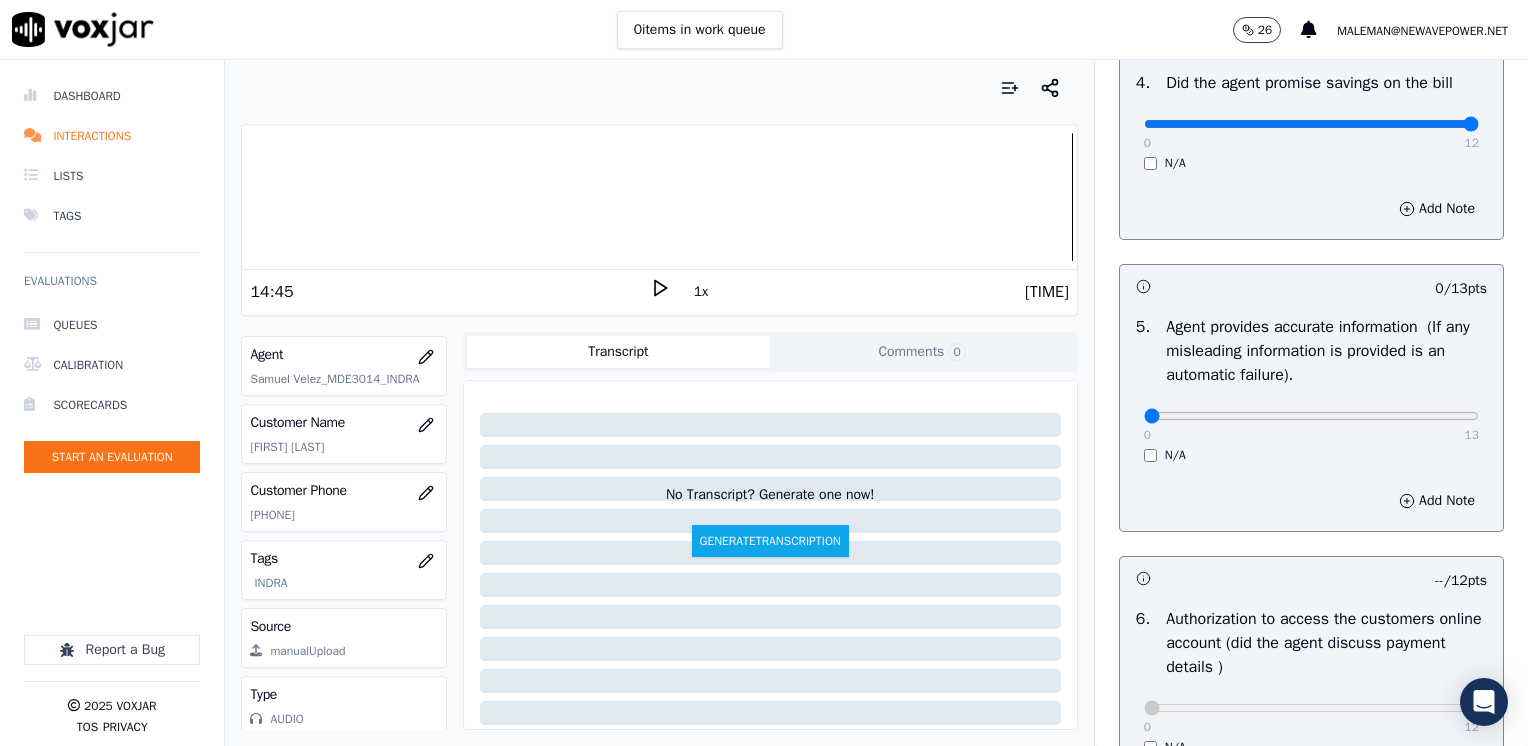 scroll, scrollTop: 1248, scrollLeft: 0, axis: vertical 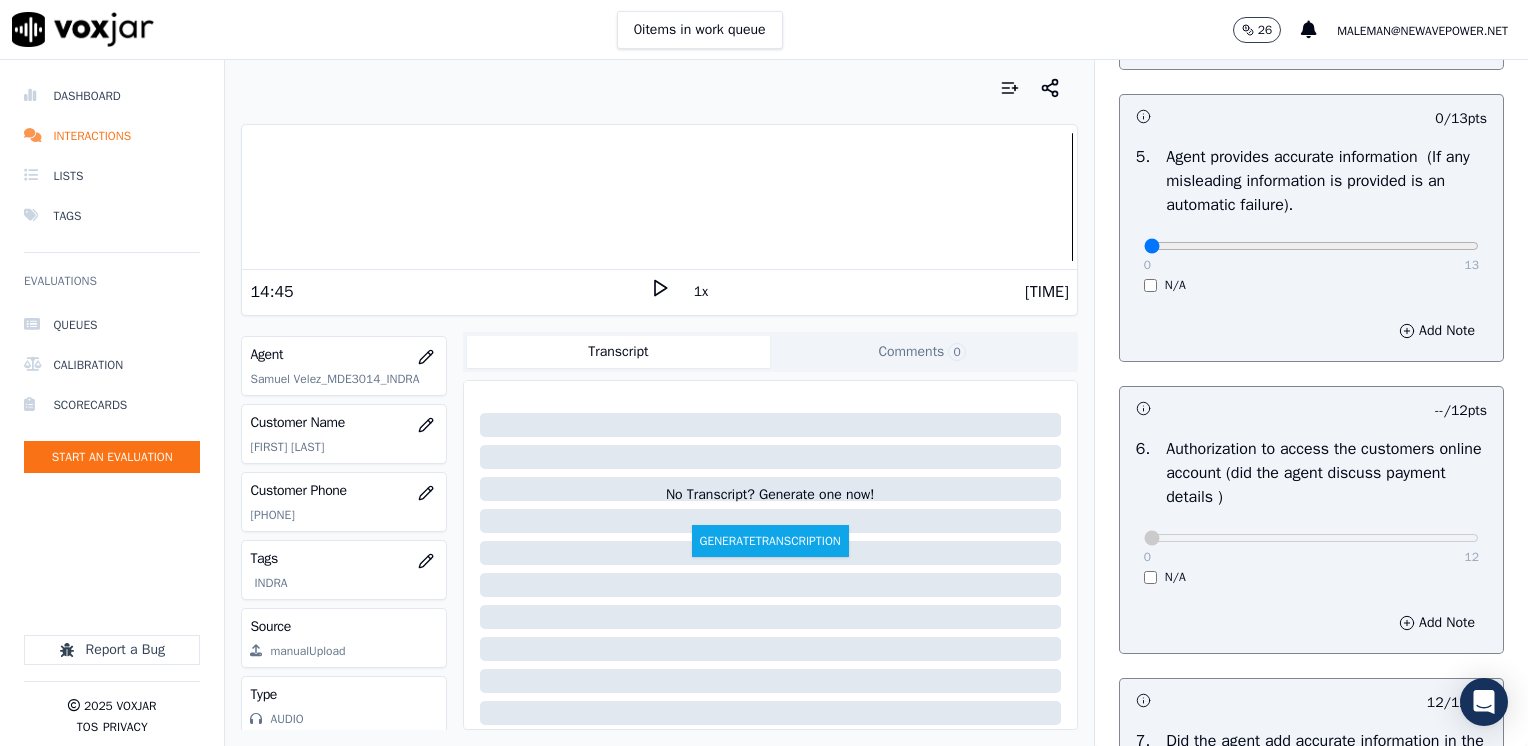type on "Make sure to confirm full service address and the name as it appears before reading the script" 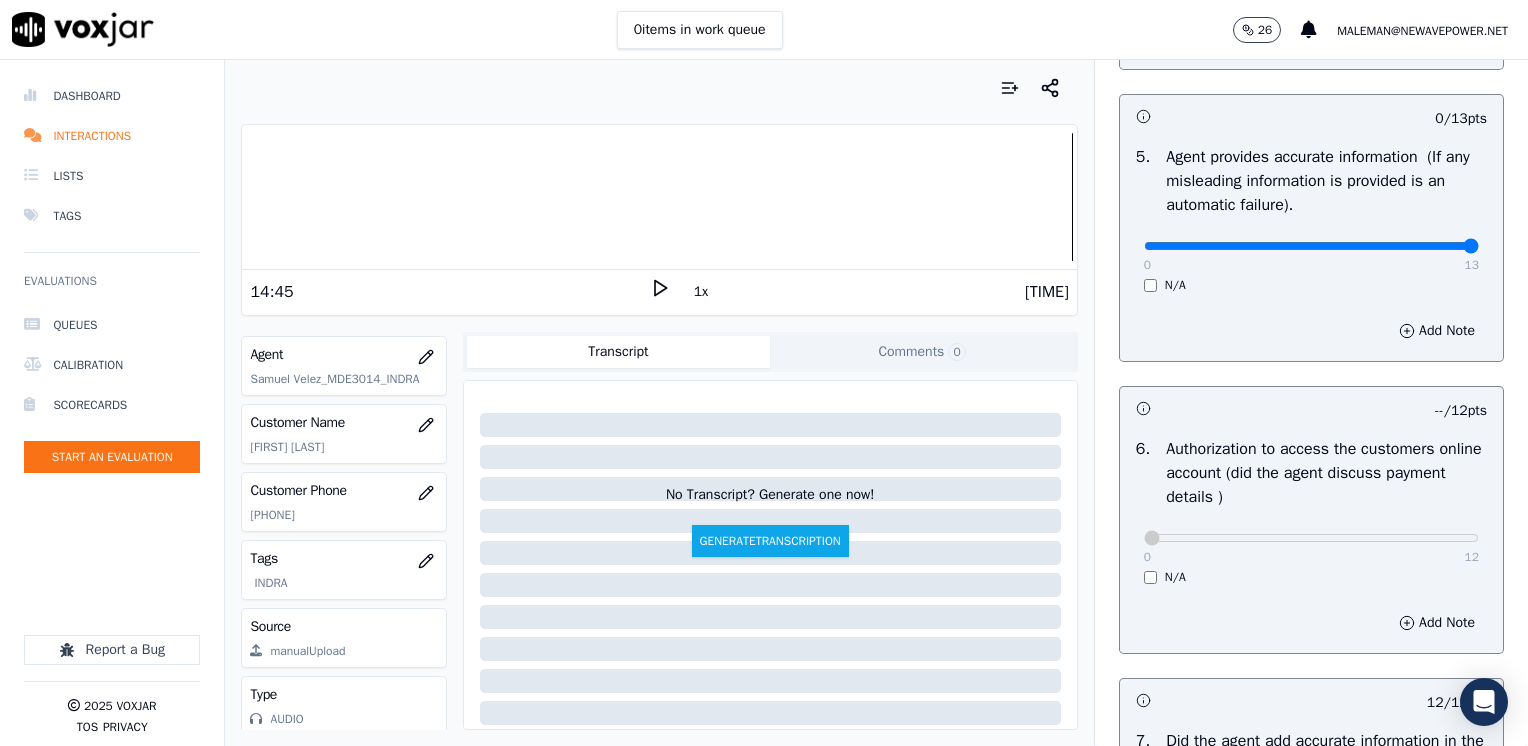 drag, startPoint x: 1129, startPoint y: 237, endPoint x: 1527, endPoint y: 342, distance: 411.61755 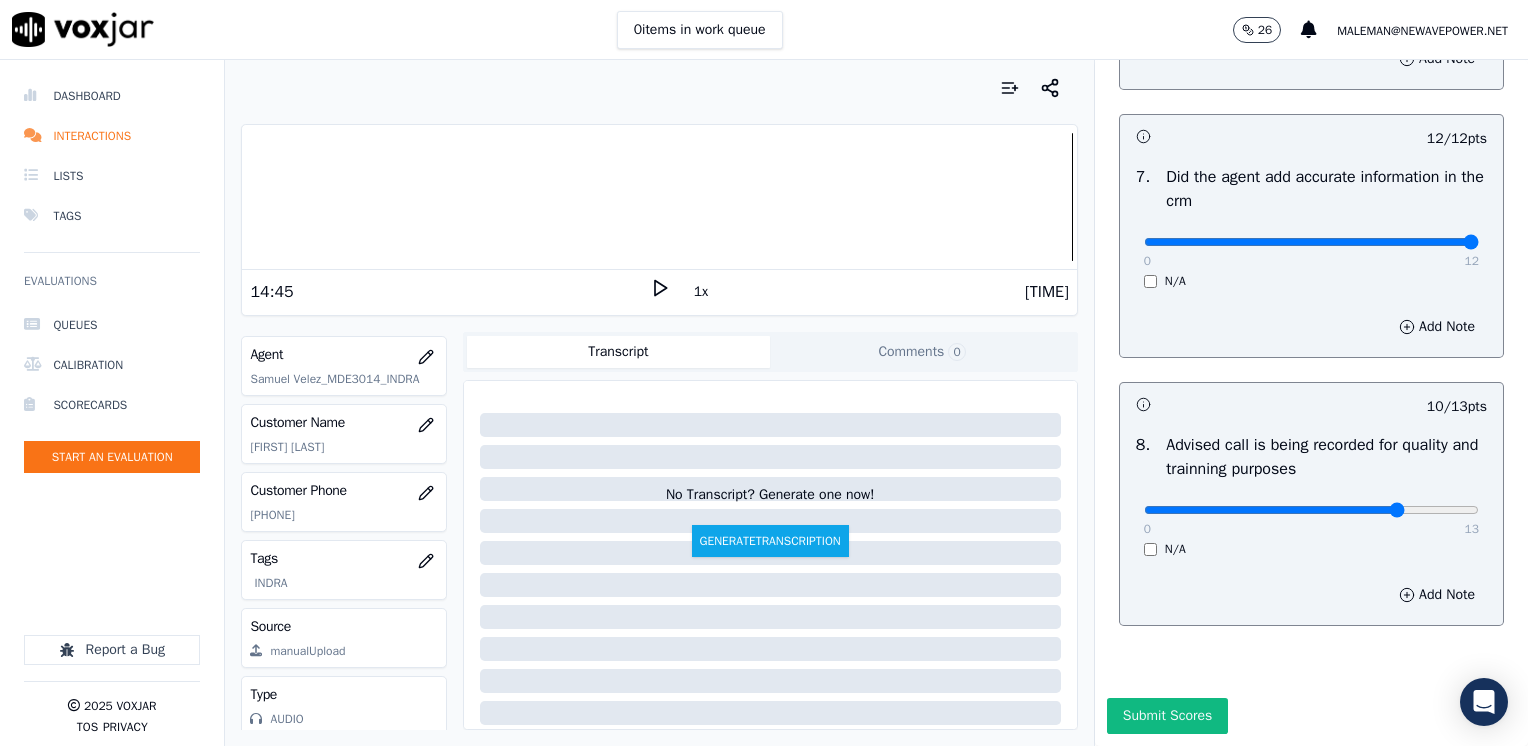 scroll, scrollTop: 1853, scrollLeft: 0, axis: vertical 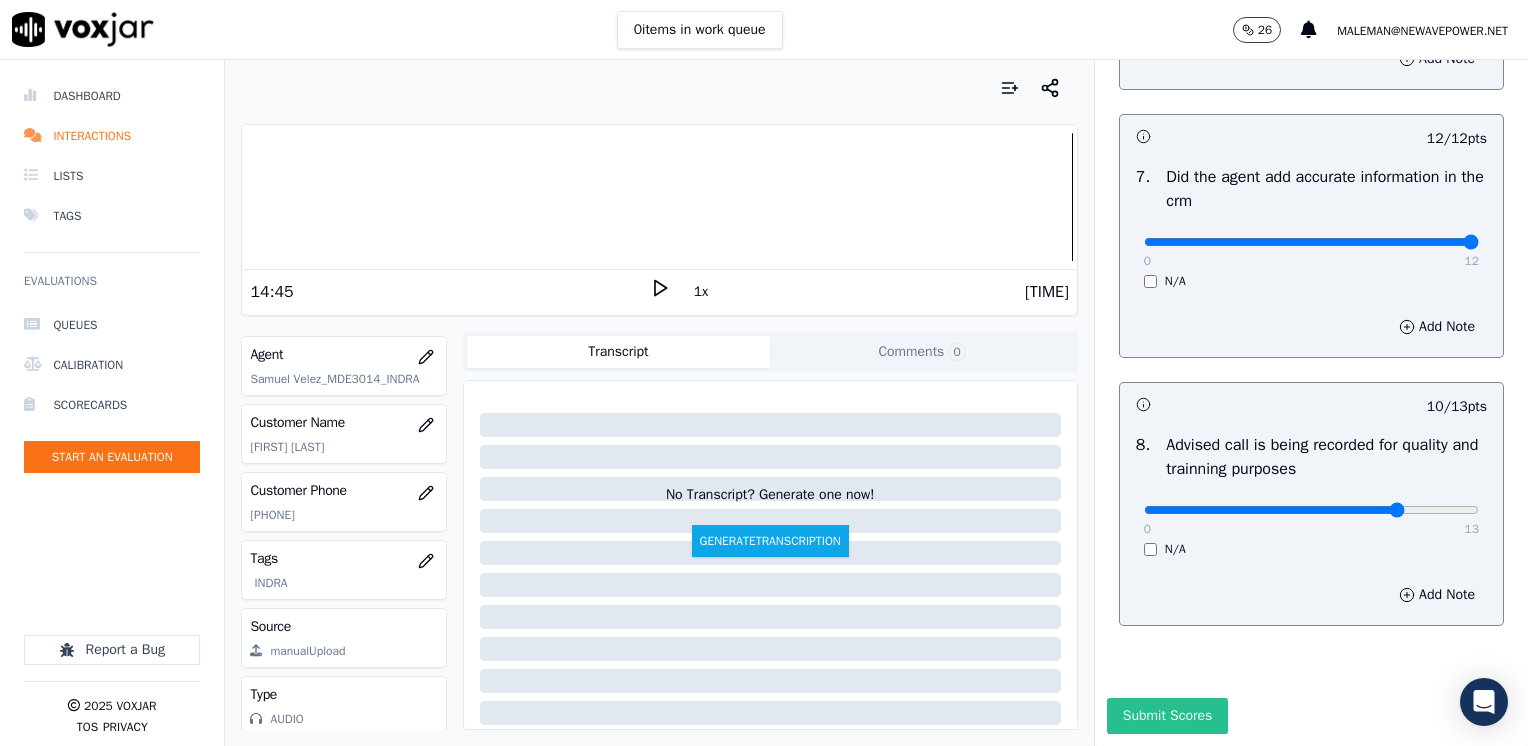 click on "Submit Scores" at bounding box center (1167, 716) 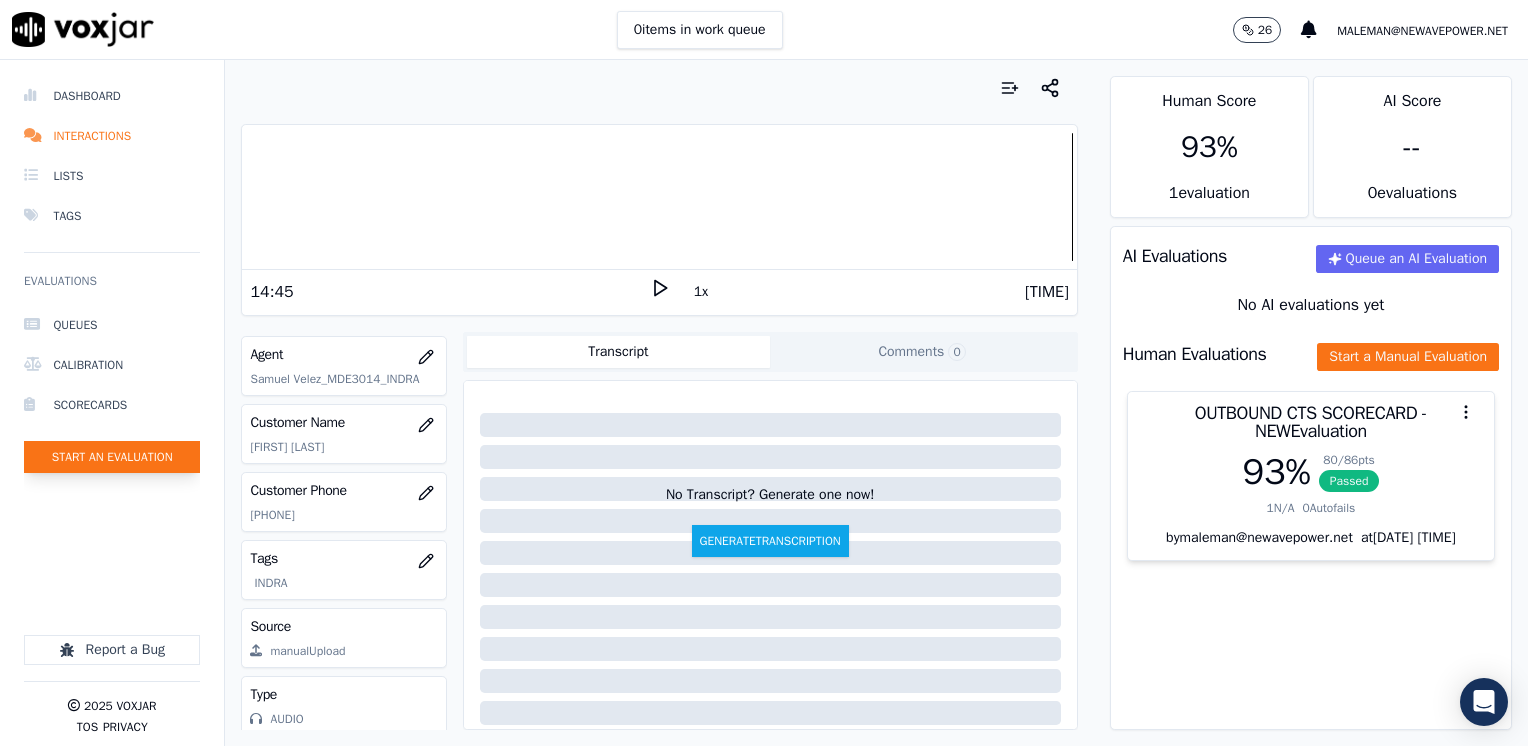 click on "Start an Evaluation" 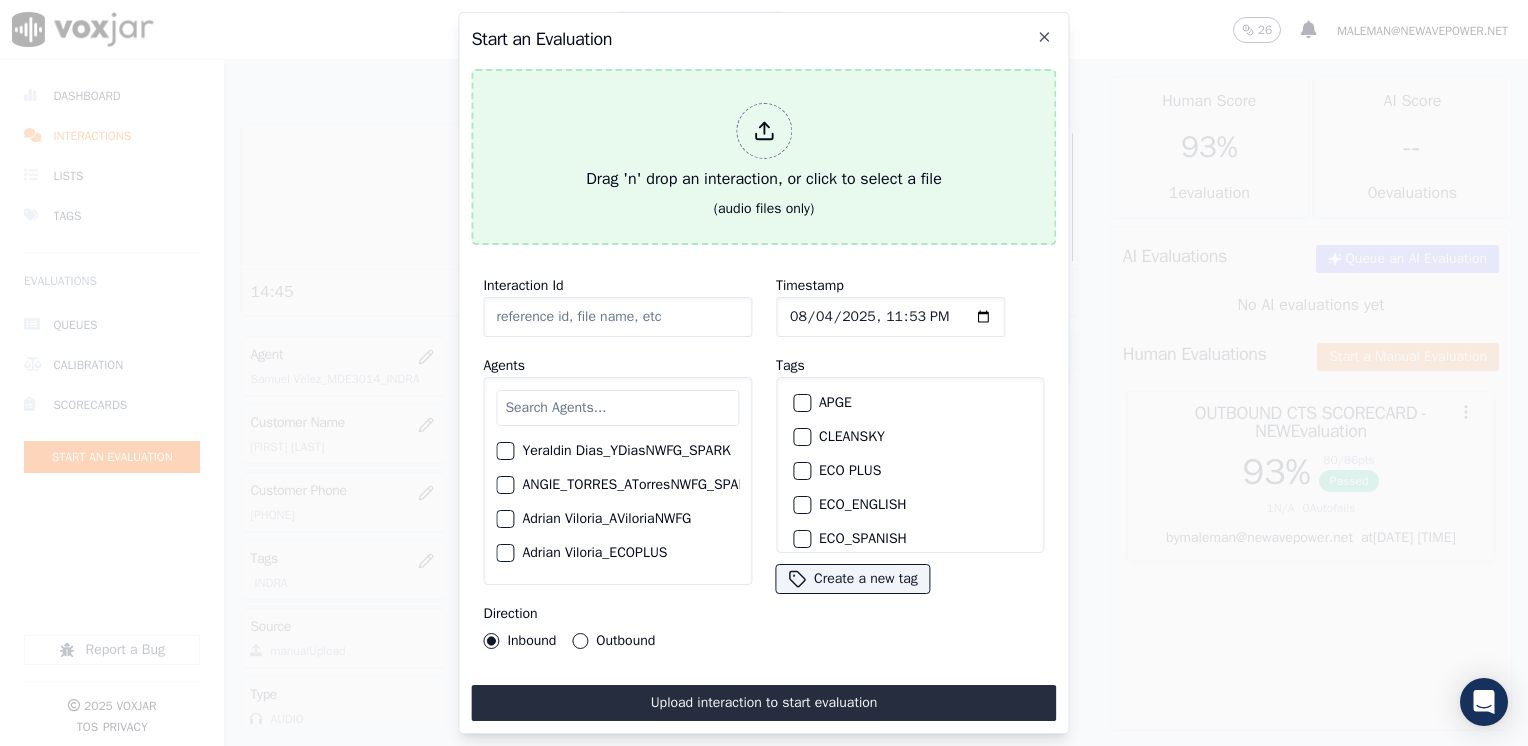 click 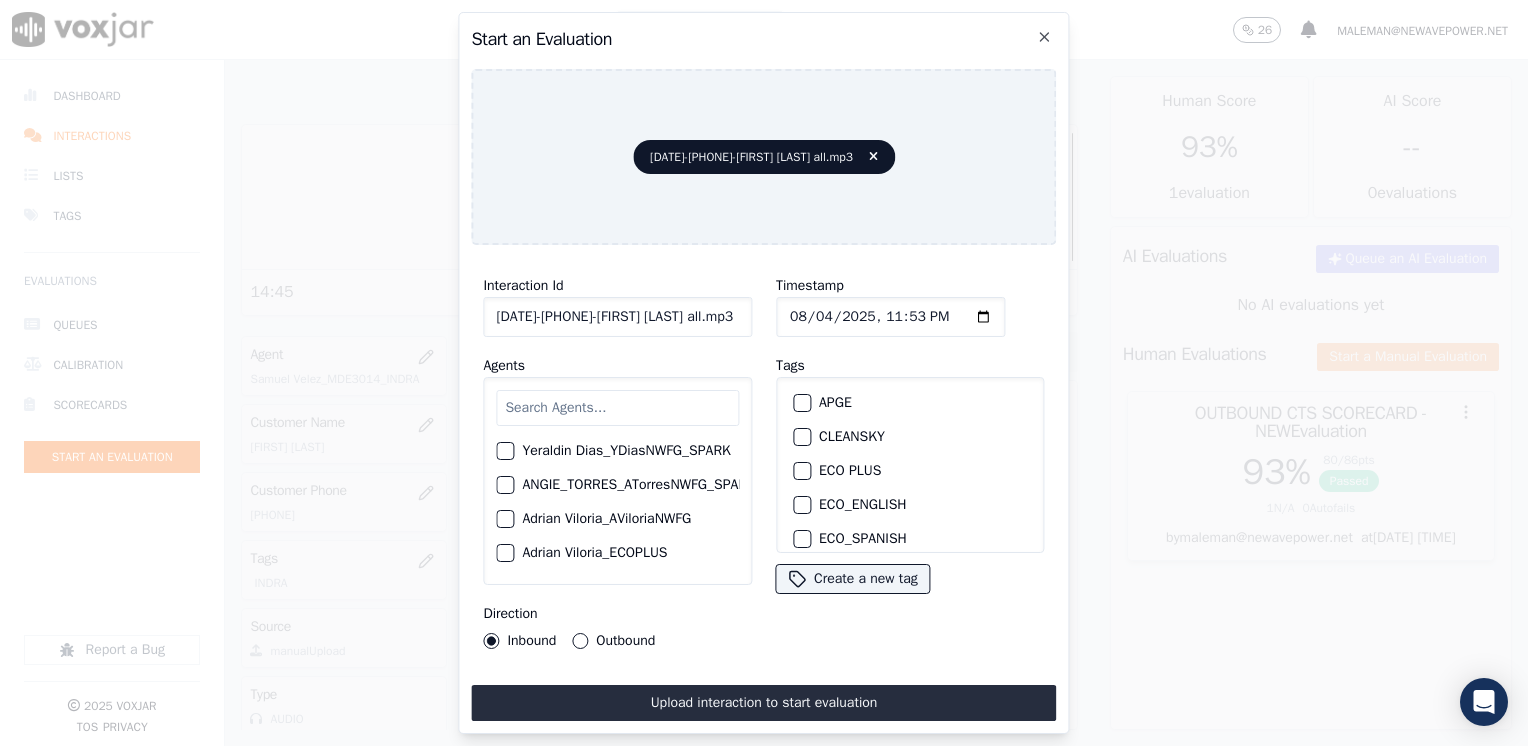 click at bounding box center [617, 408] 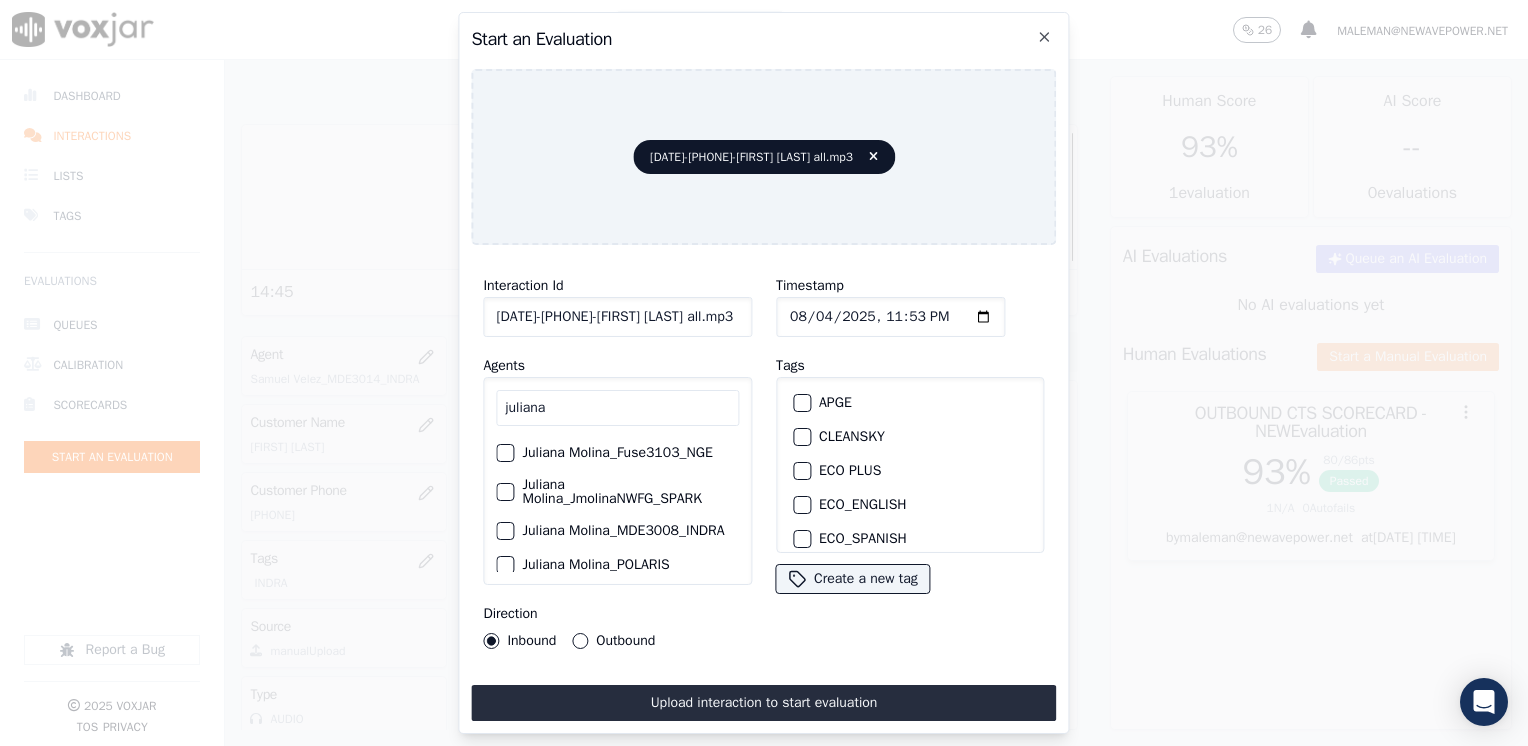 scroll, scrollTop: 200, scrollLeft: 0, axis: vertical 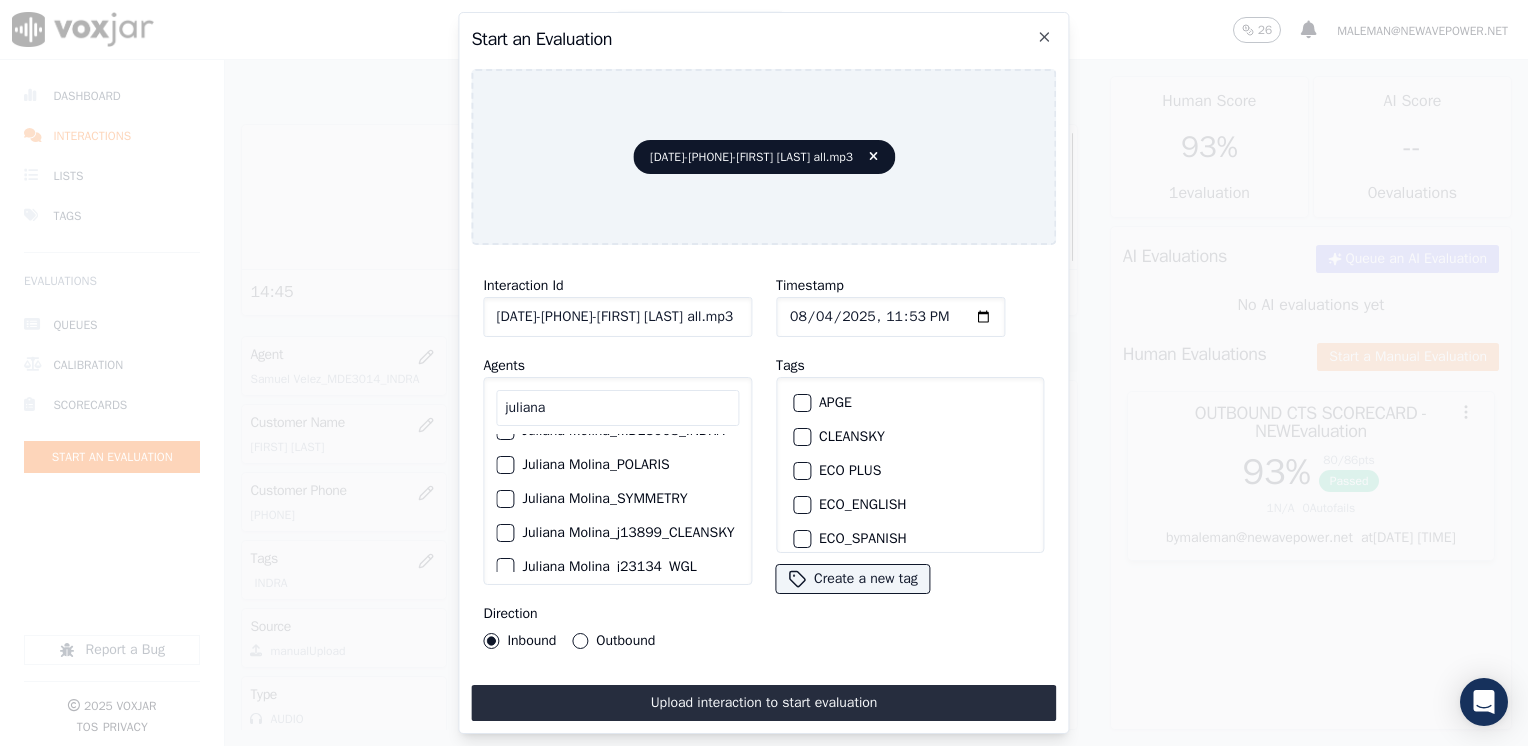 type on "juliana" 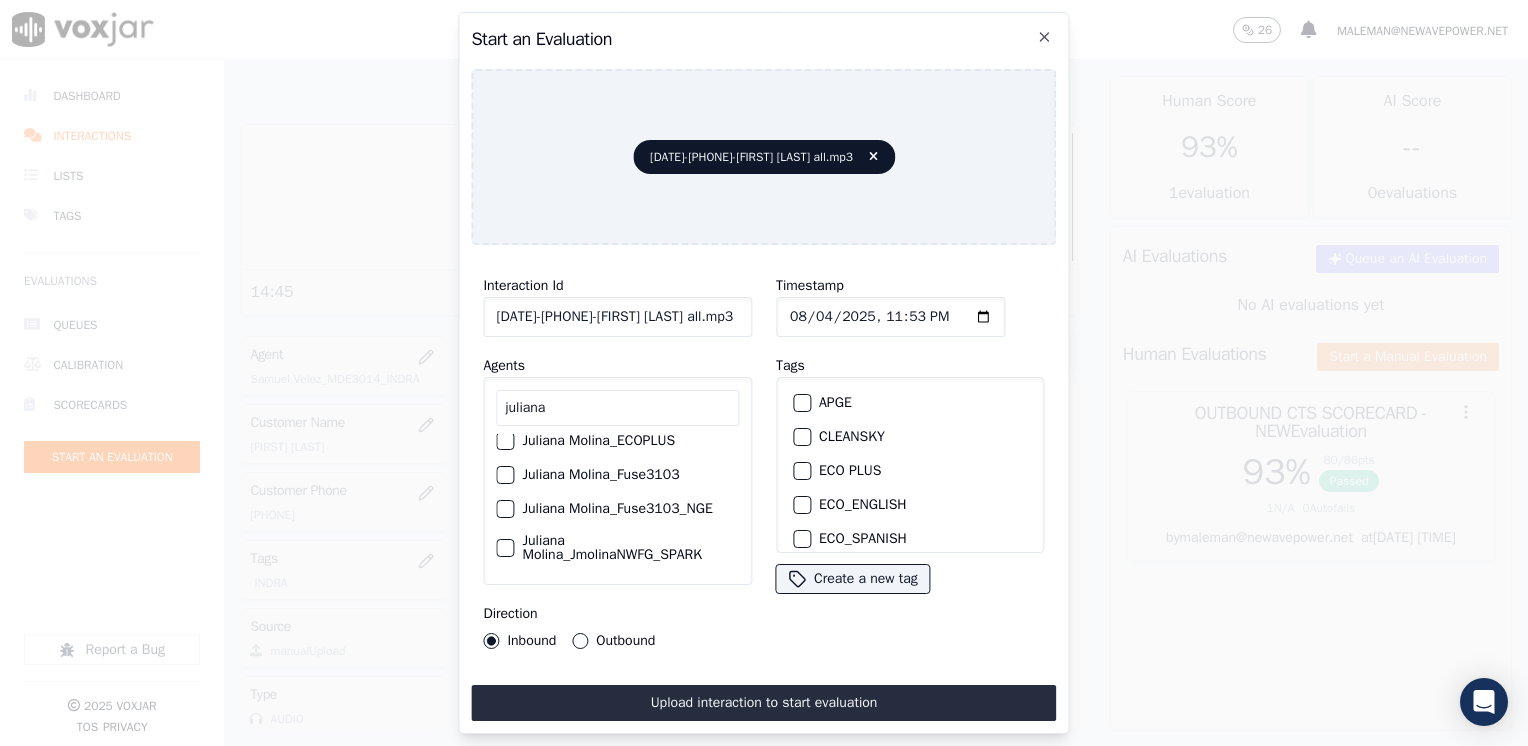 scroll, scrollTop: 0, scrollLeft: 0, axis: both 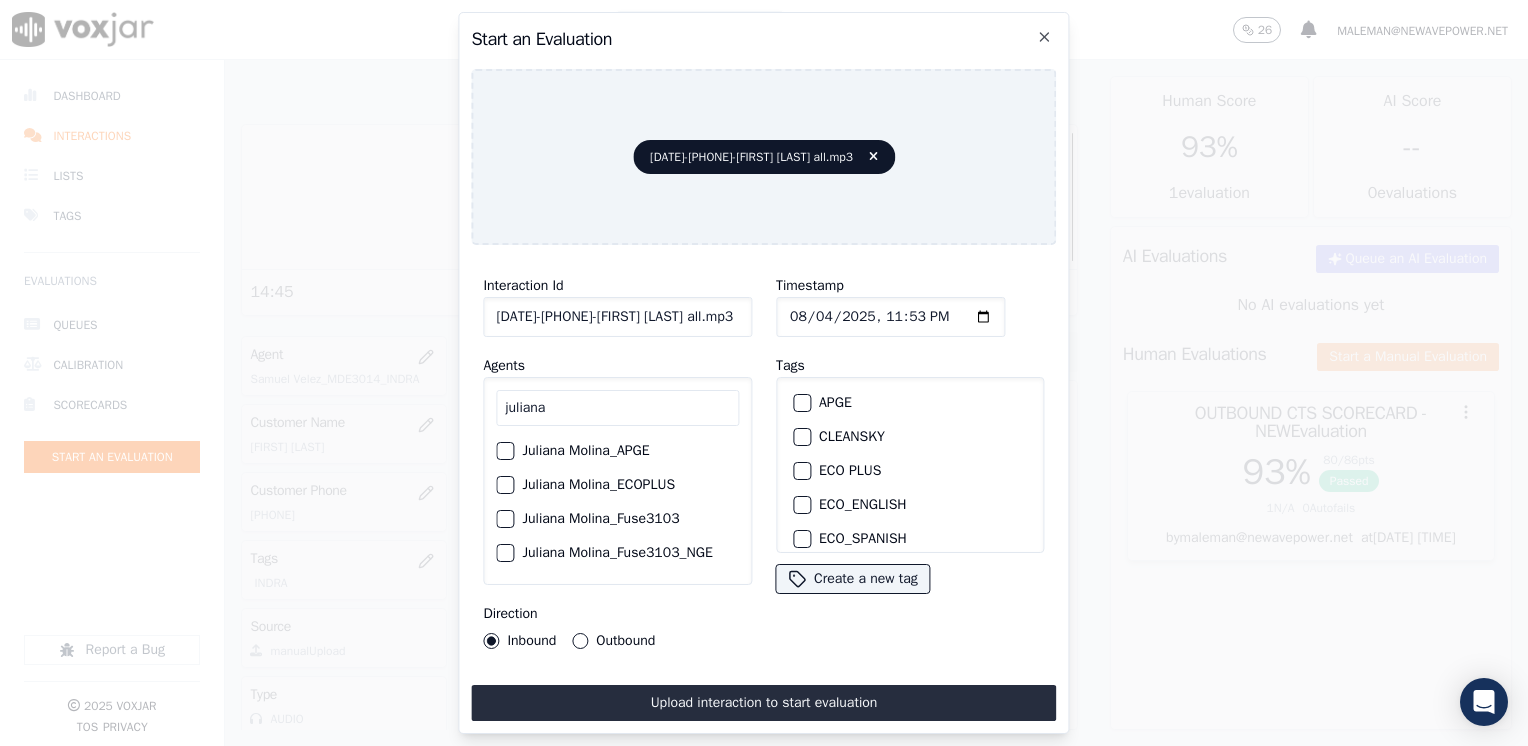 click at bounding box center (504, 519) 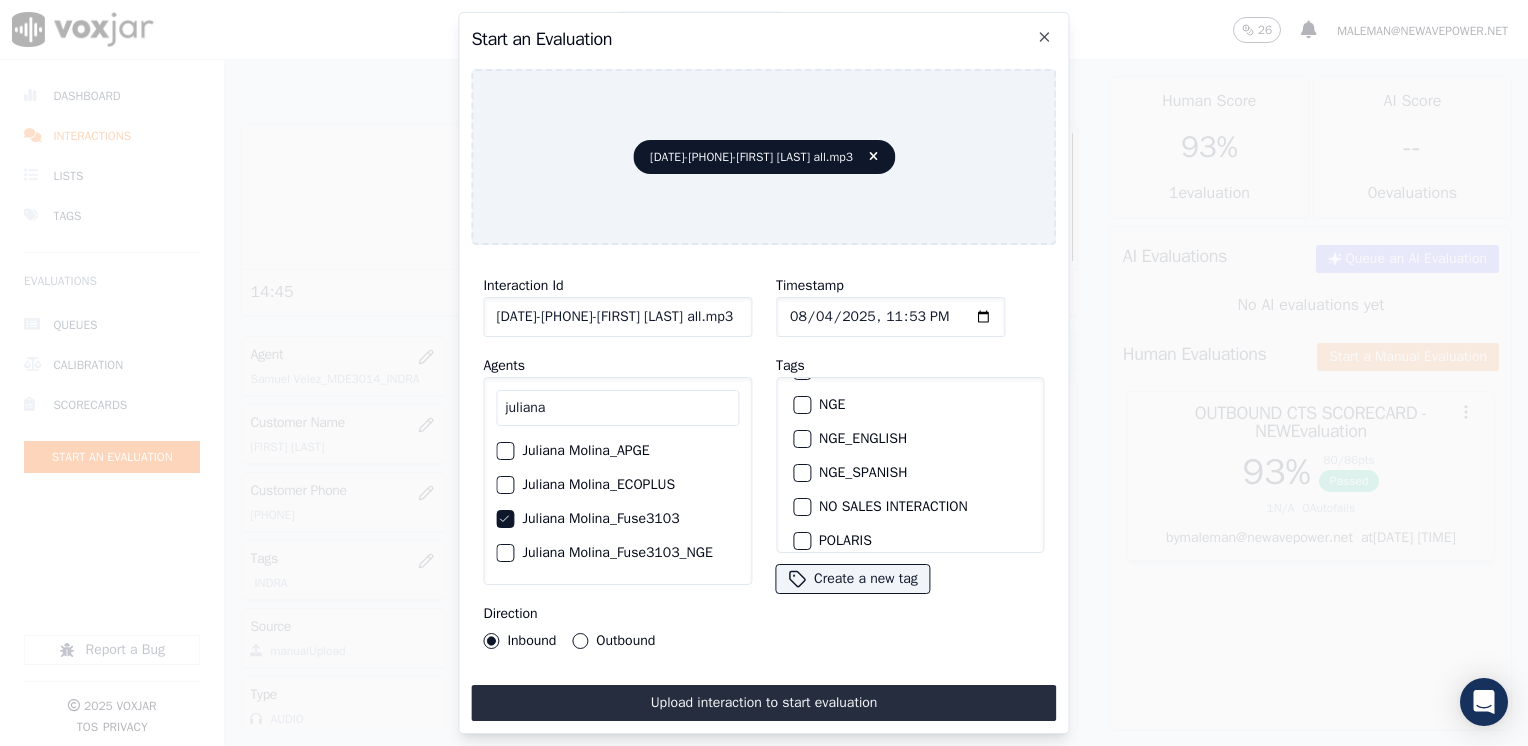 scroll, scrollTop: 228, scrollLeft: 0, axis: vertical 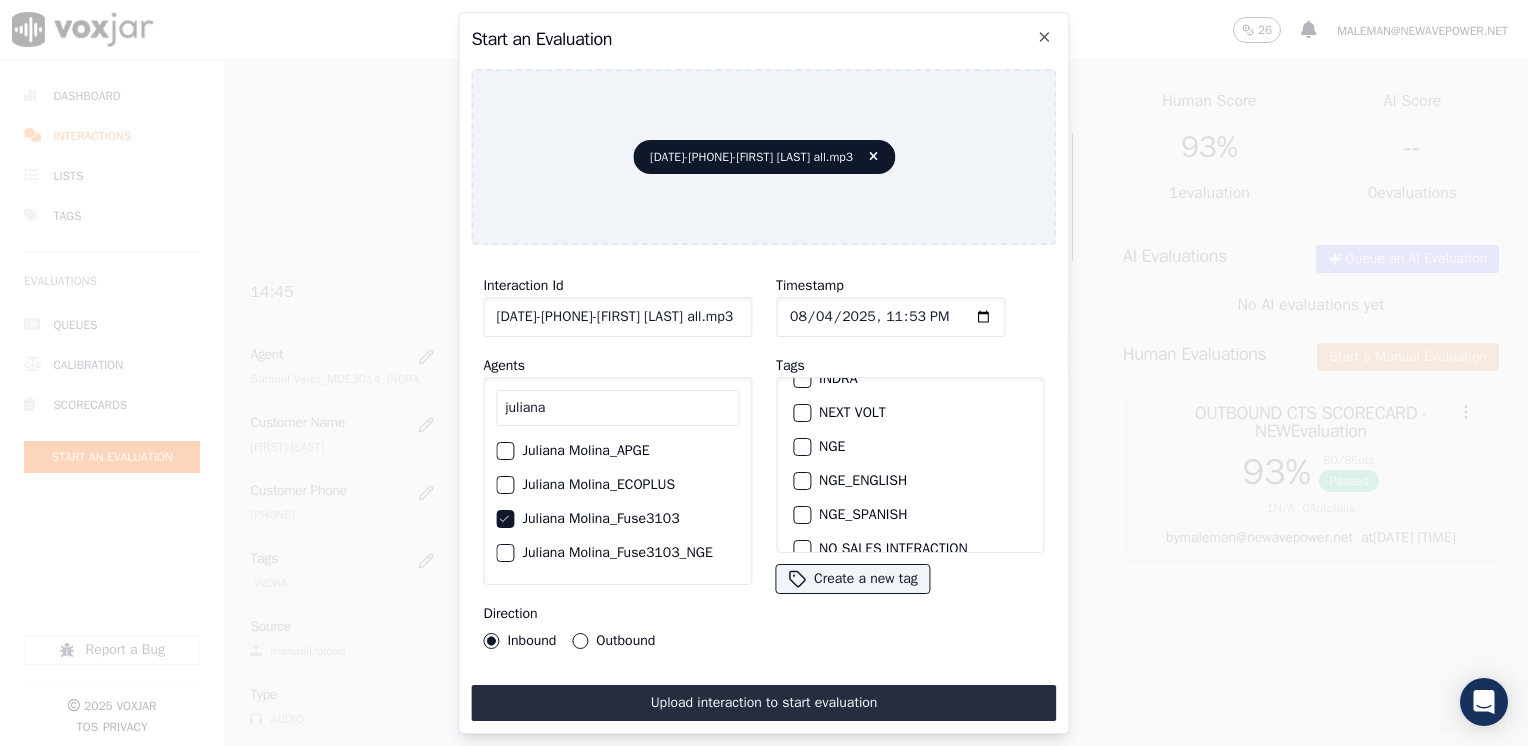 click at bounding box center [801, 413] 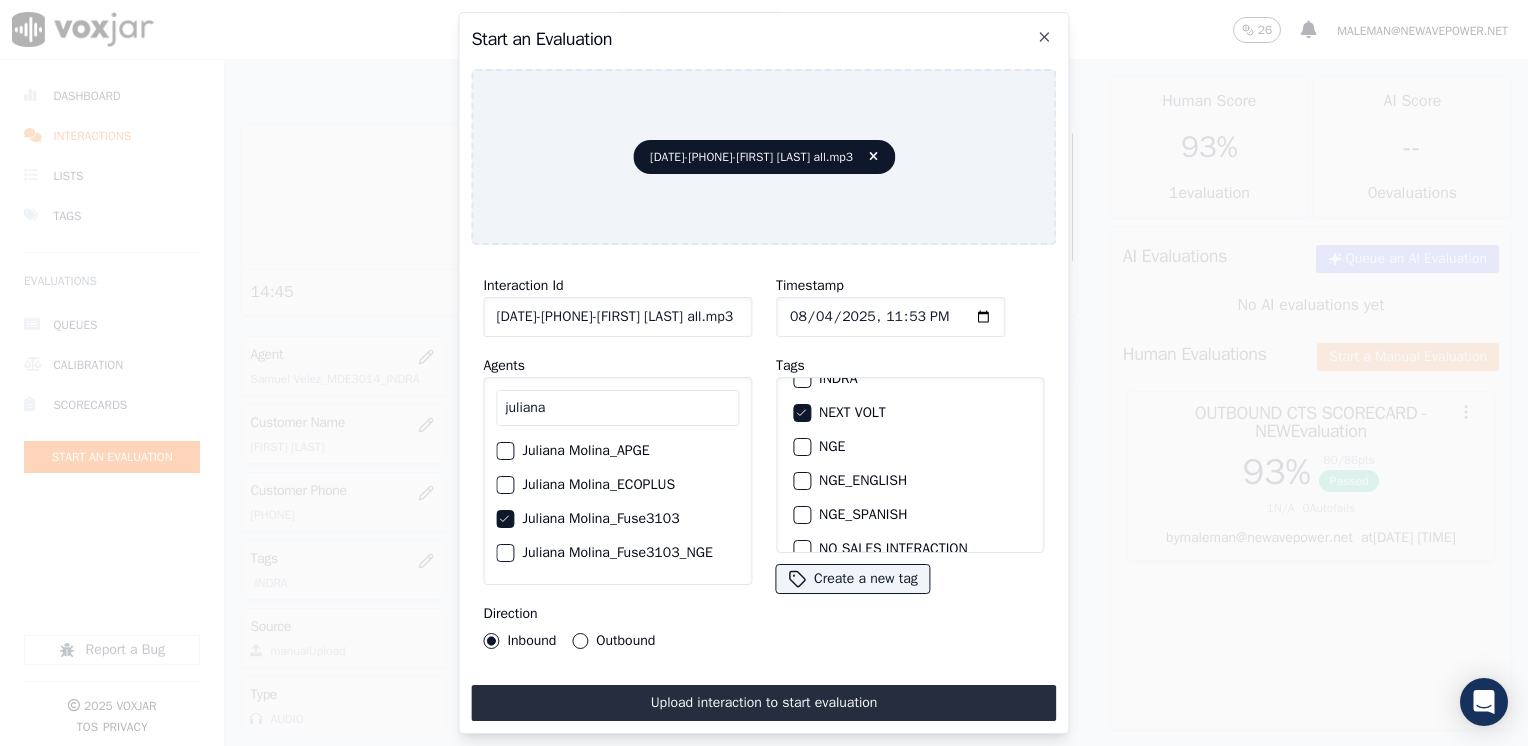 click on "Timestamp" 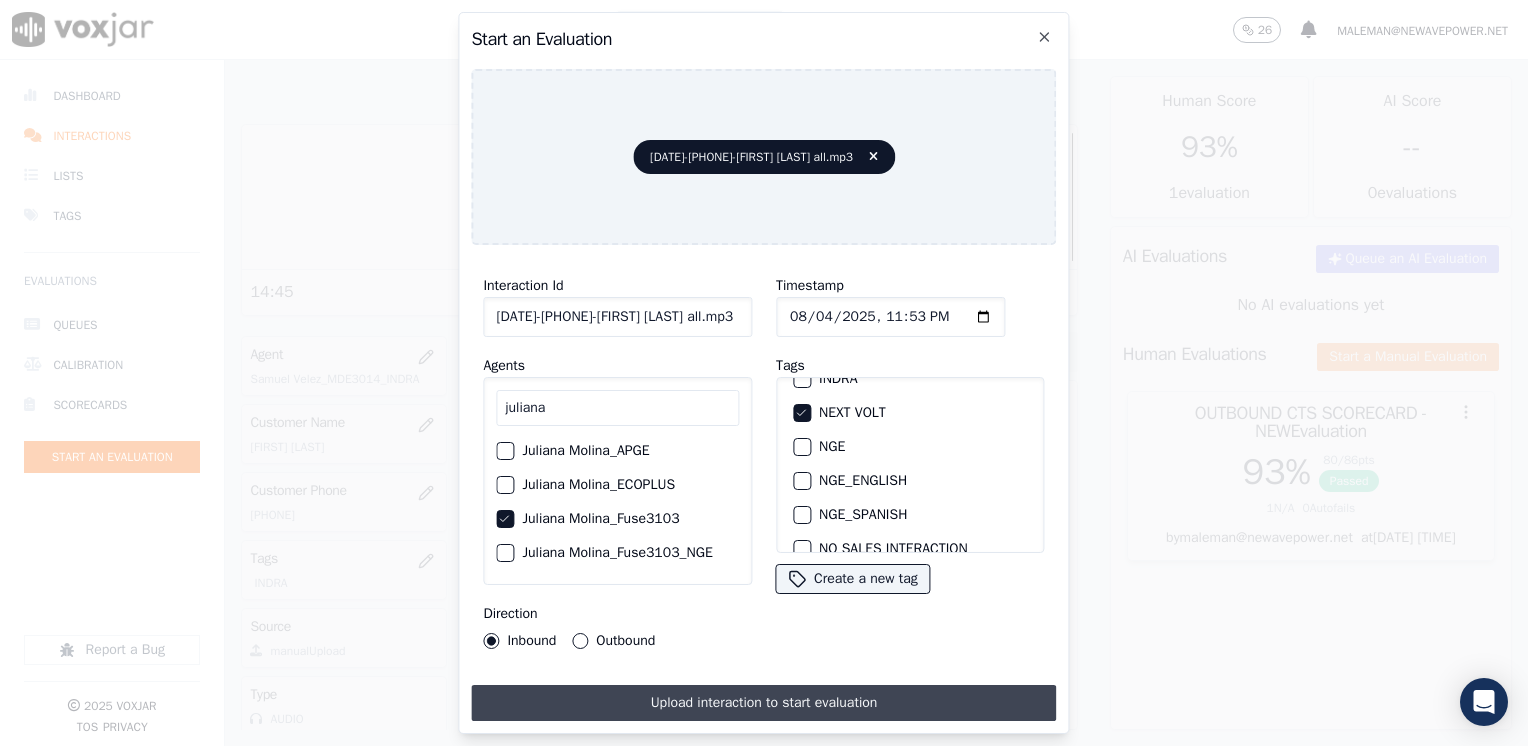 type on "2025-08-01T23:53" 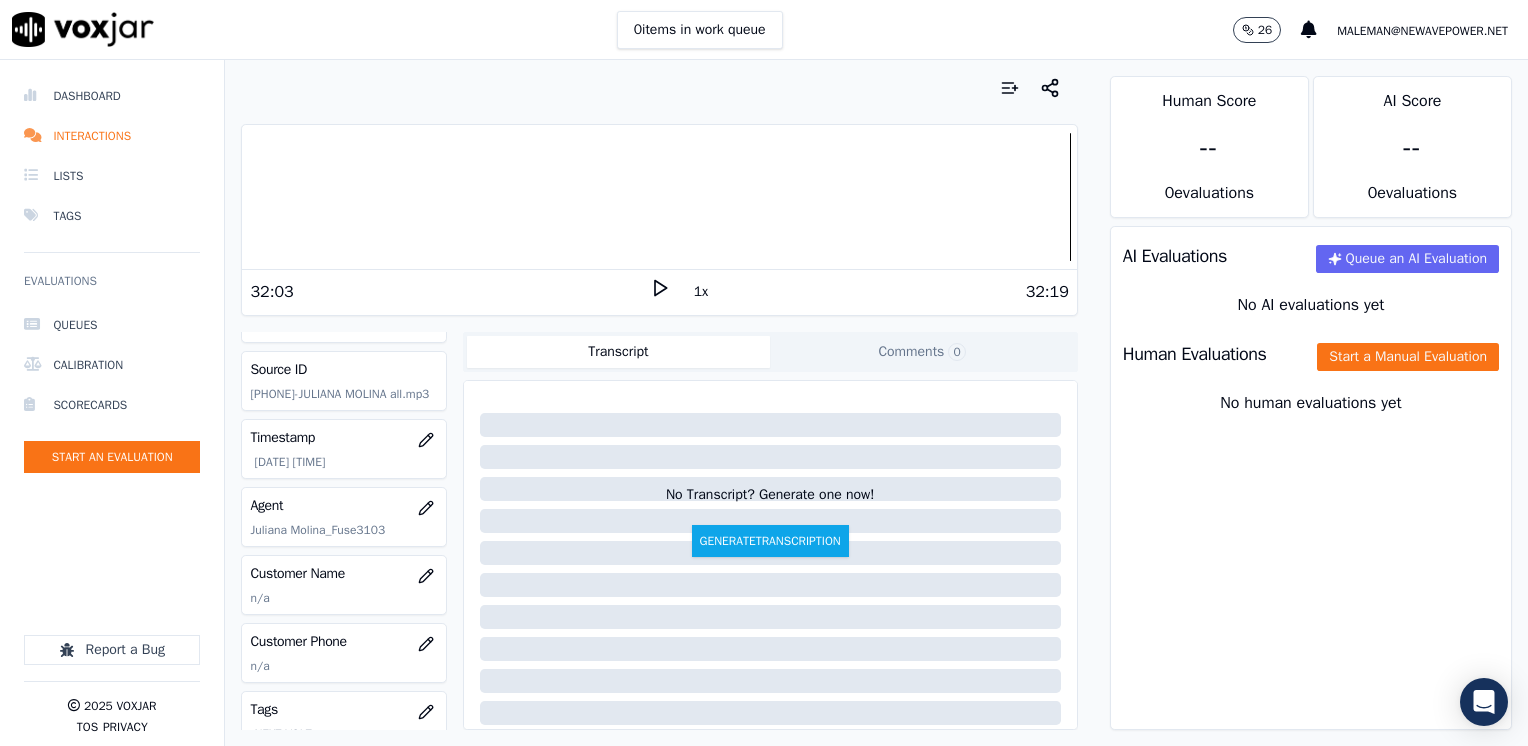 scroll, scrollTop: 100, scrollLeft: 0, axis: vertical 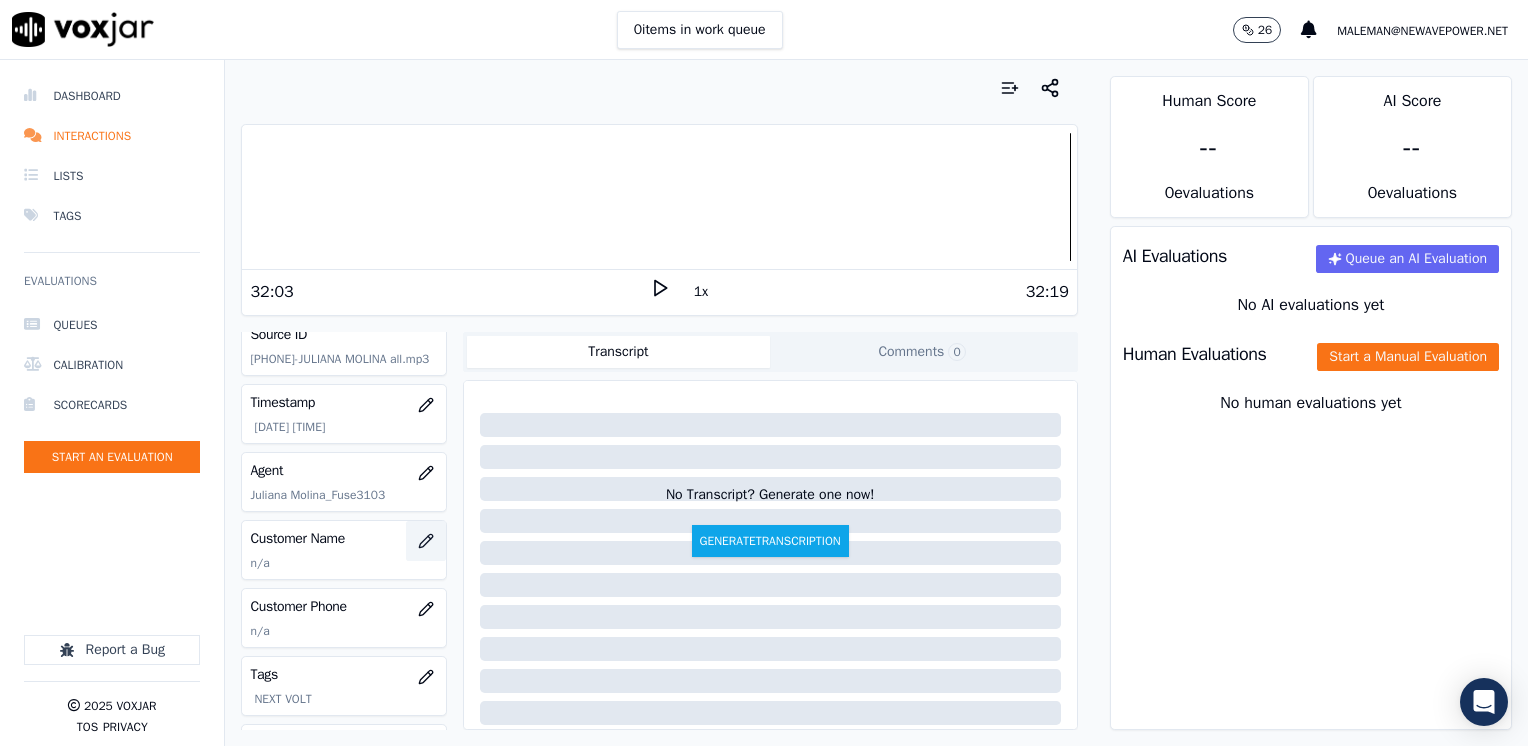 click 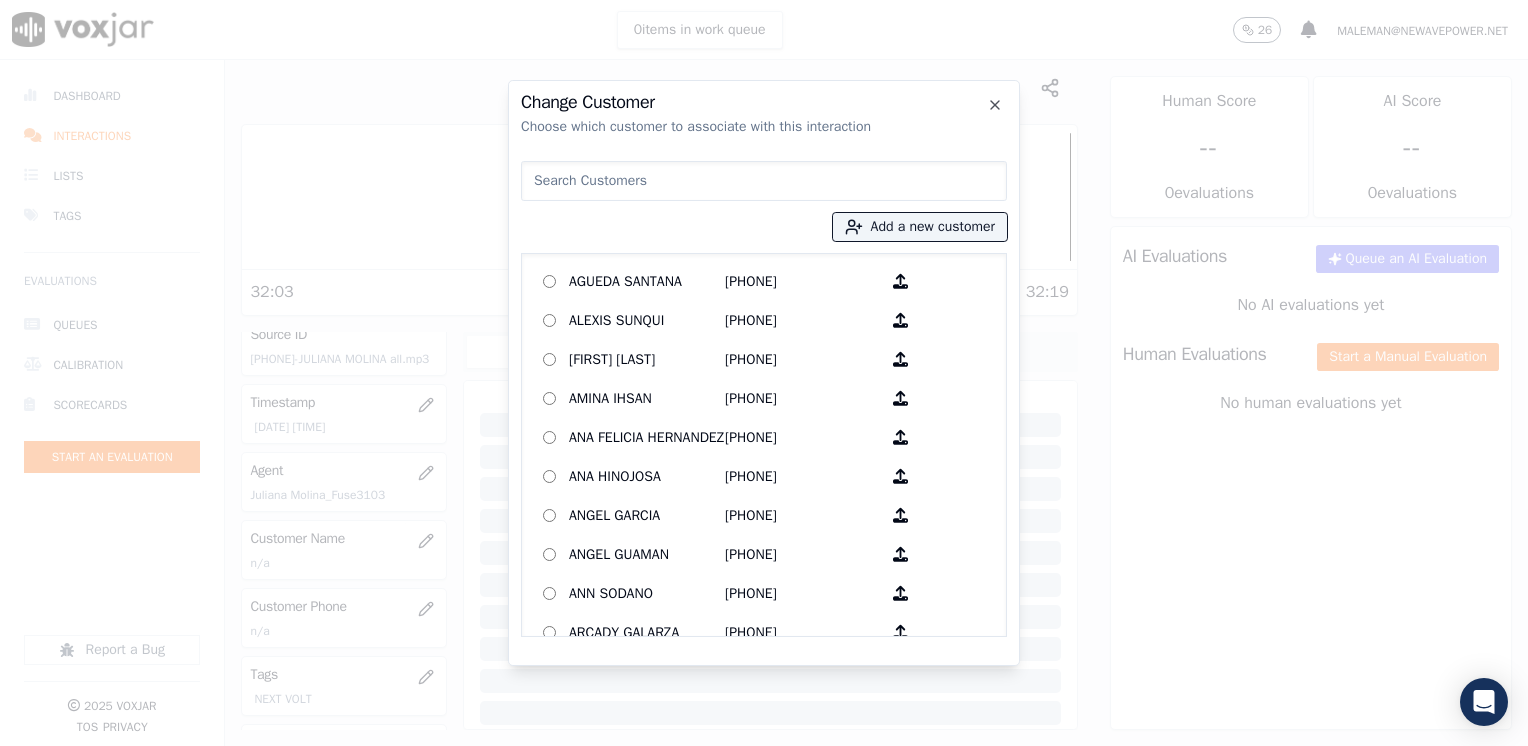 click at bounding box center (764, 181) 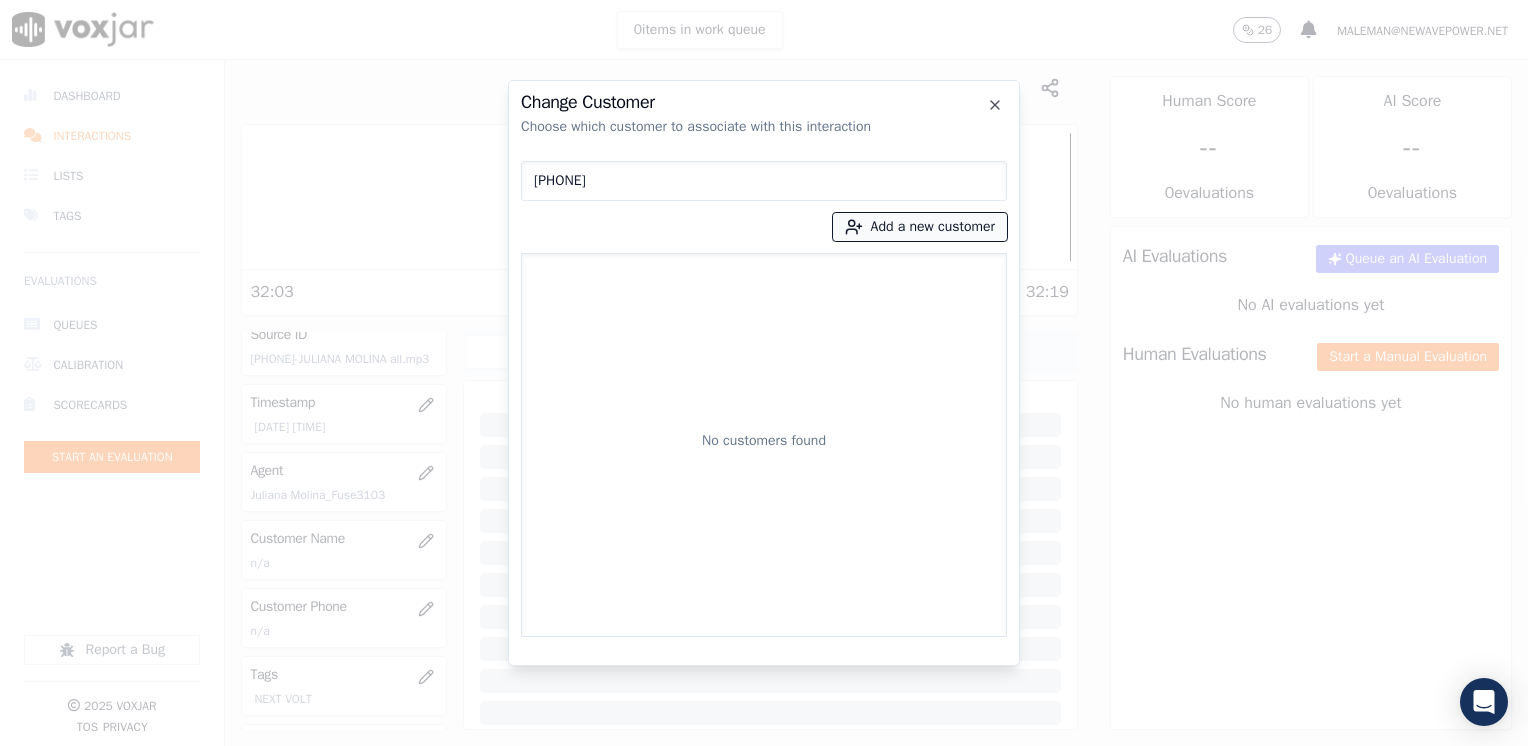 type on "7405173811" 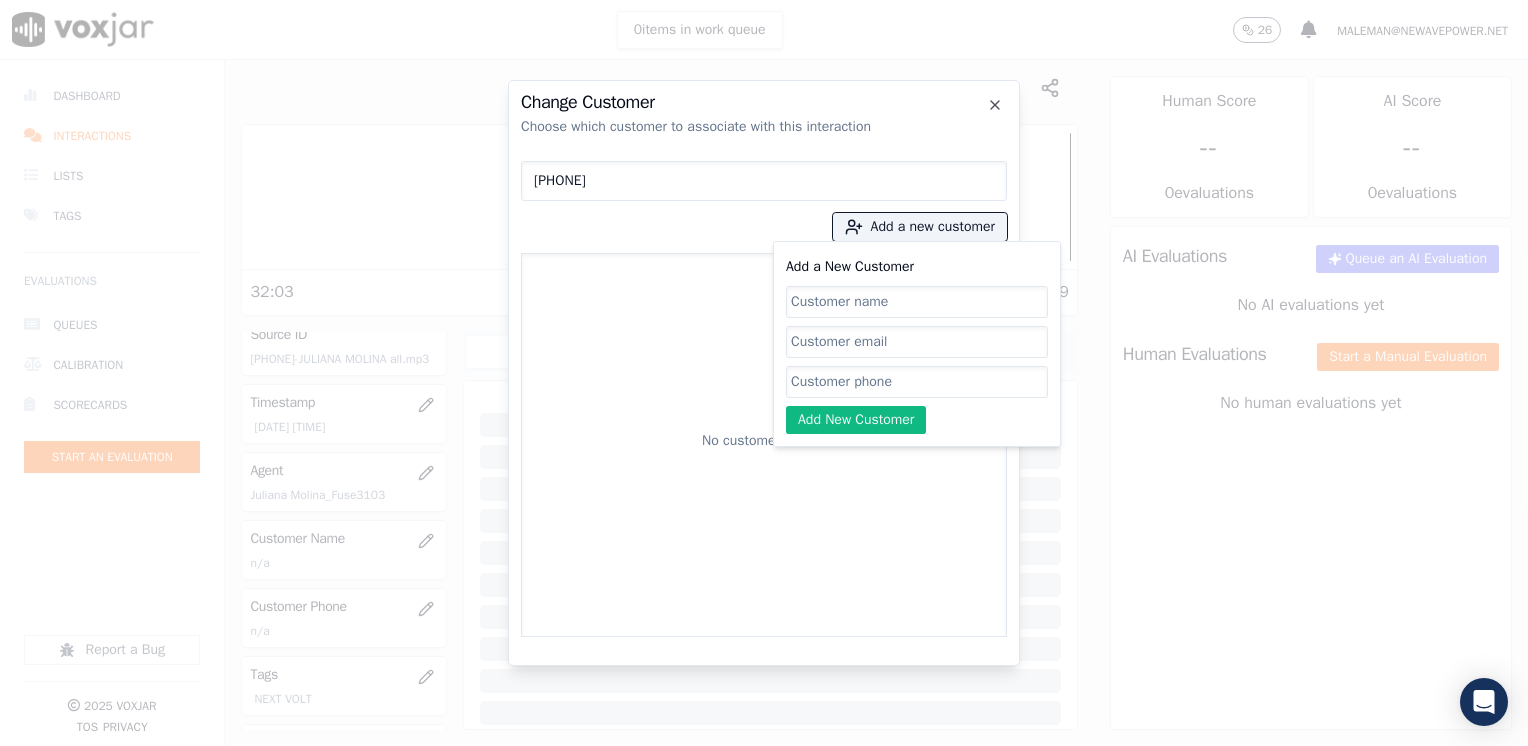 click on "Add a New Customer" 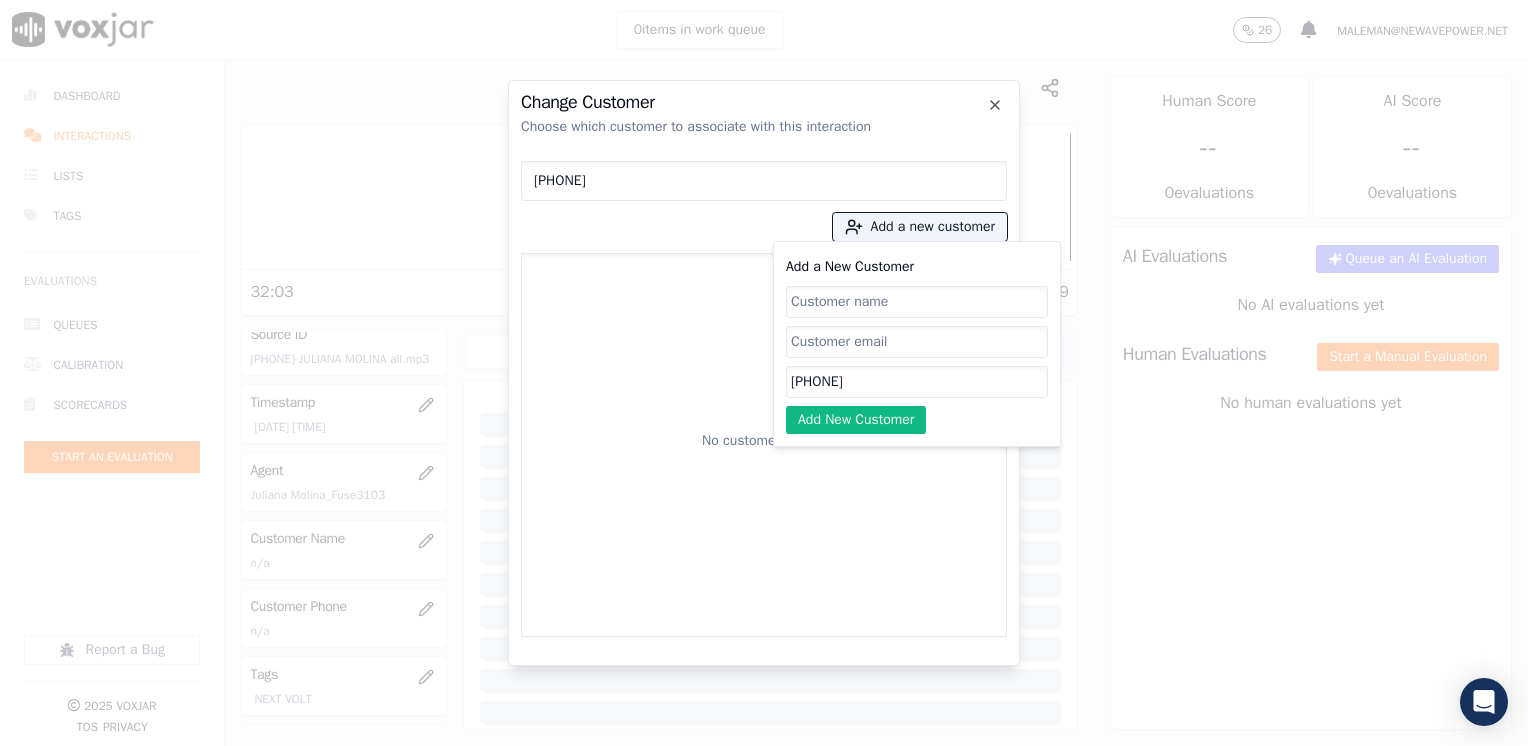 type on "7405173811" 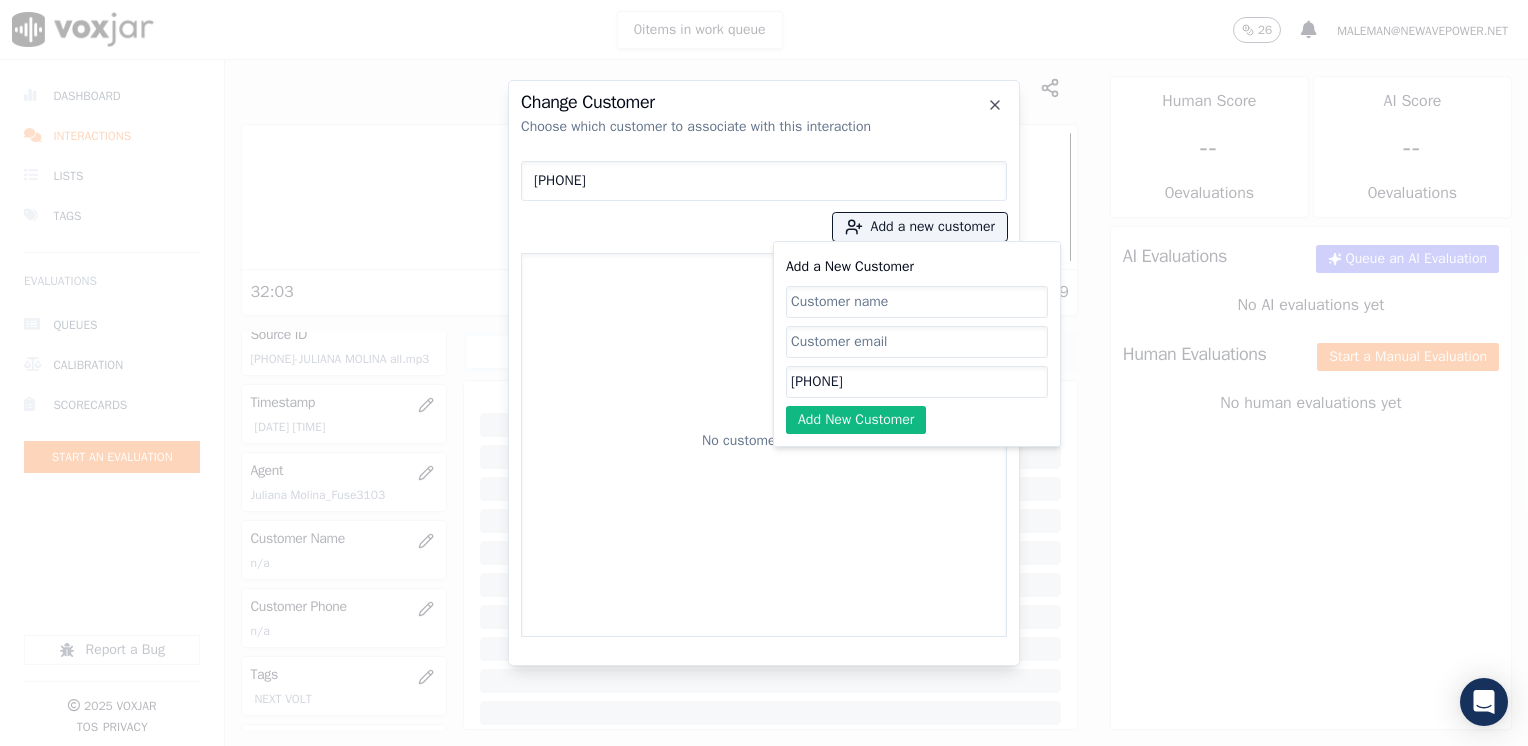 drag, startPoint x: 855, startPoint y: 298, endPoint x: 880, endPoint y: 301, distance: 25.179358 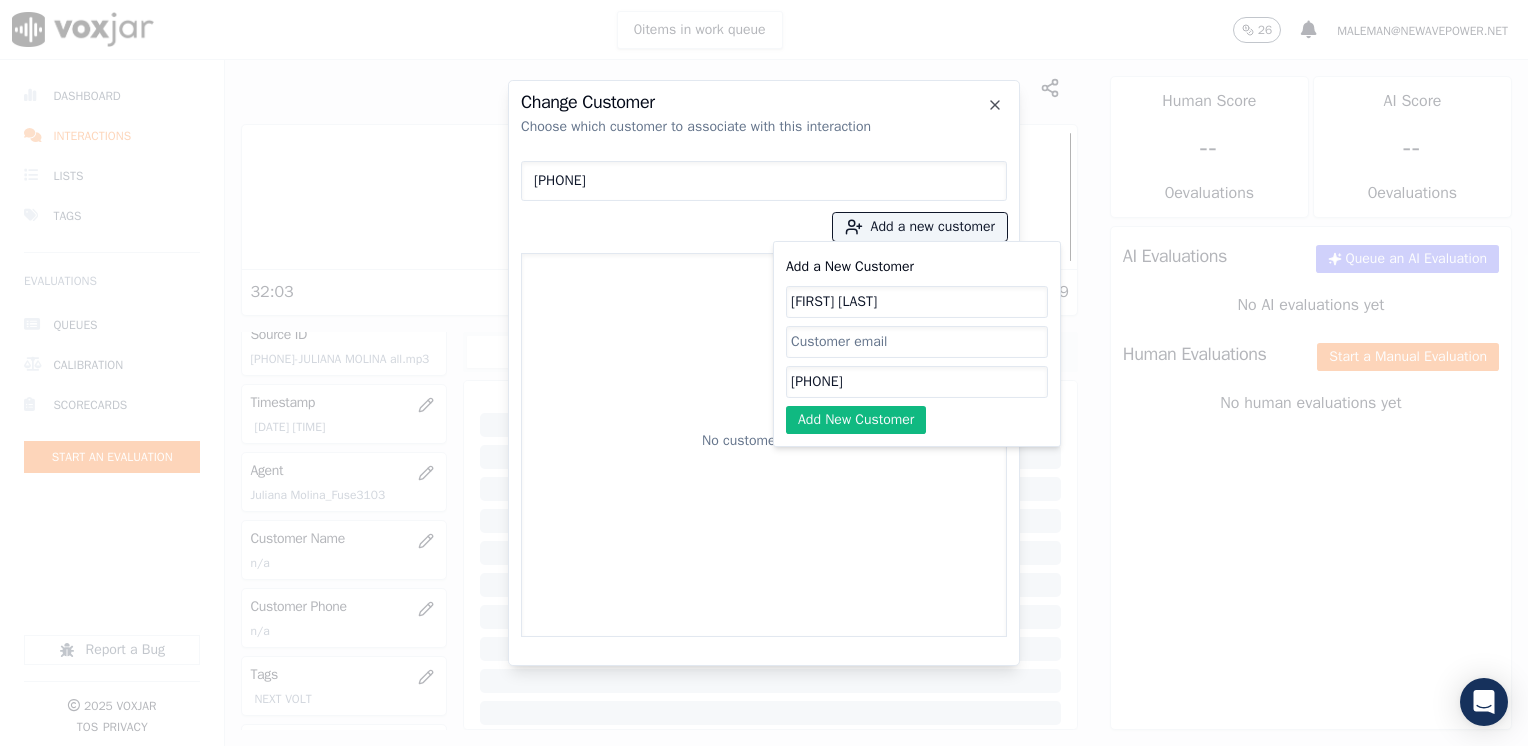 type on "Shawn Moore" 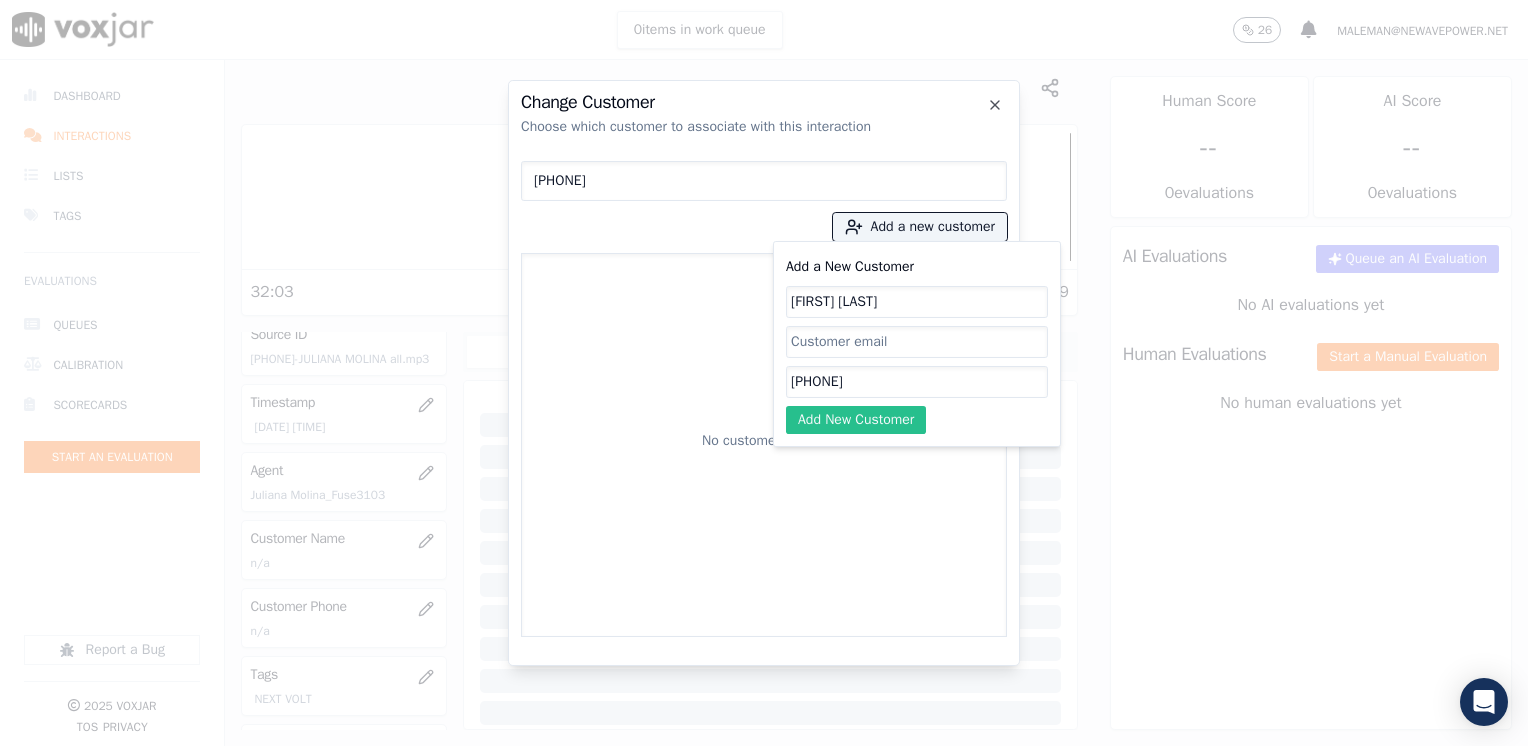 click on "Add New Customer" 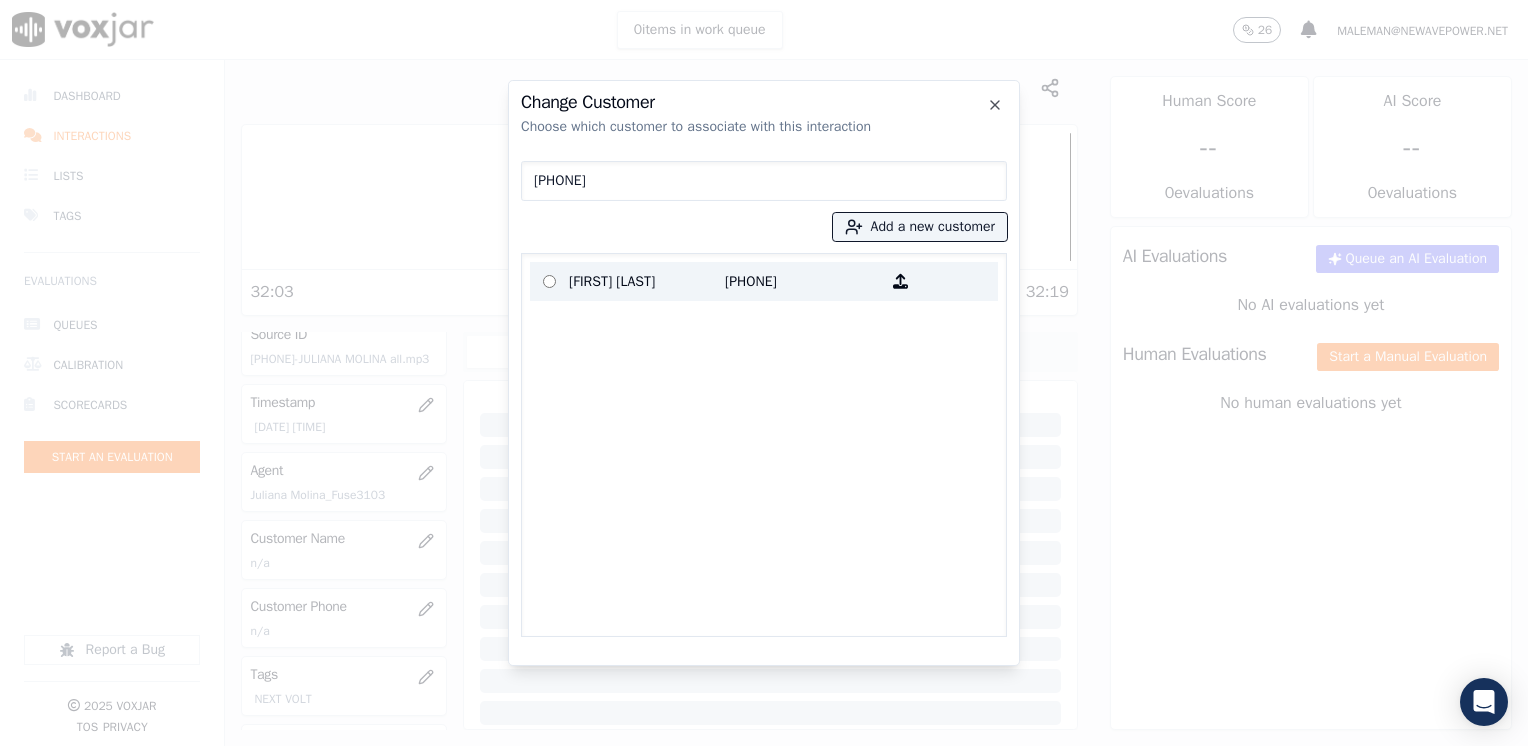 click on "7405173811" at bounding box center [803, 281] 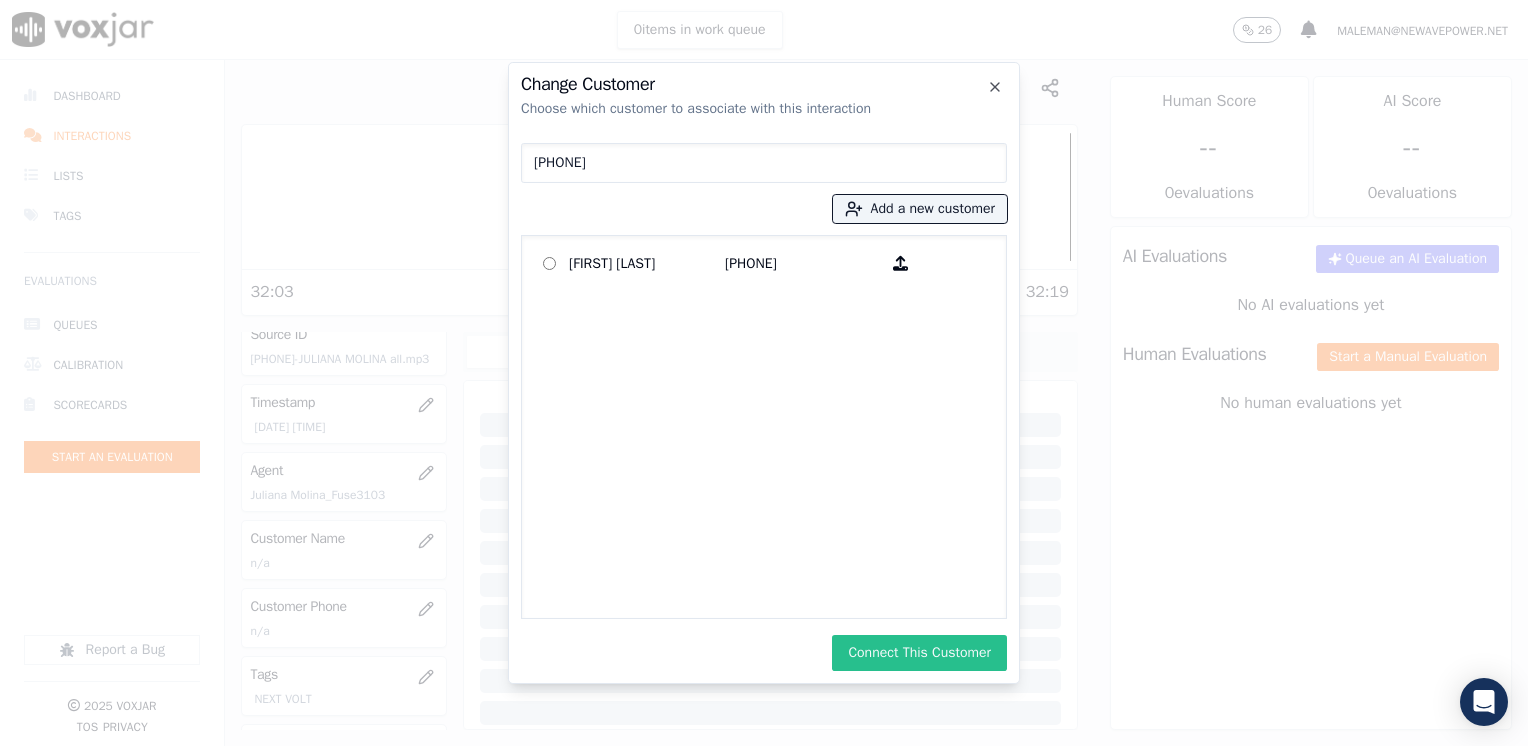 click on "Connect This Customer" at bounding box center (919, 653) 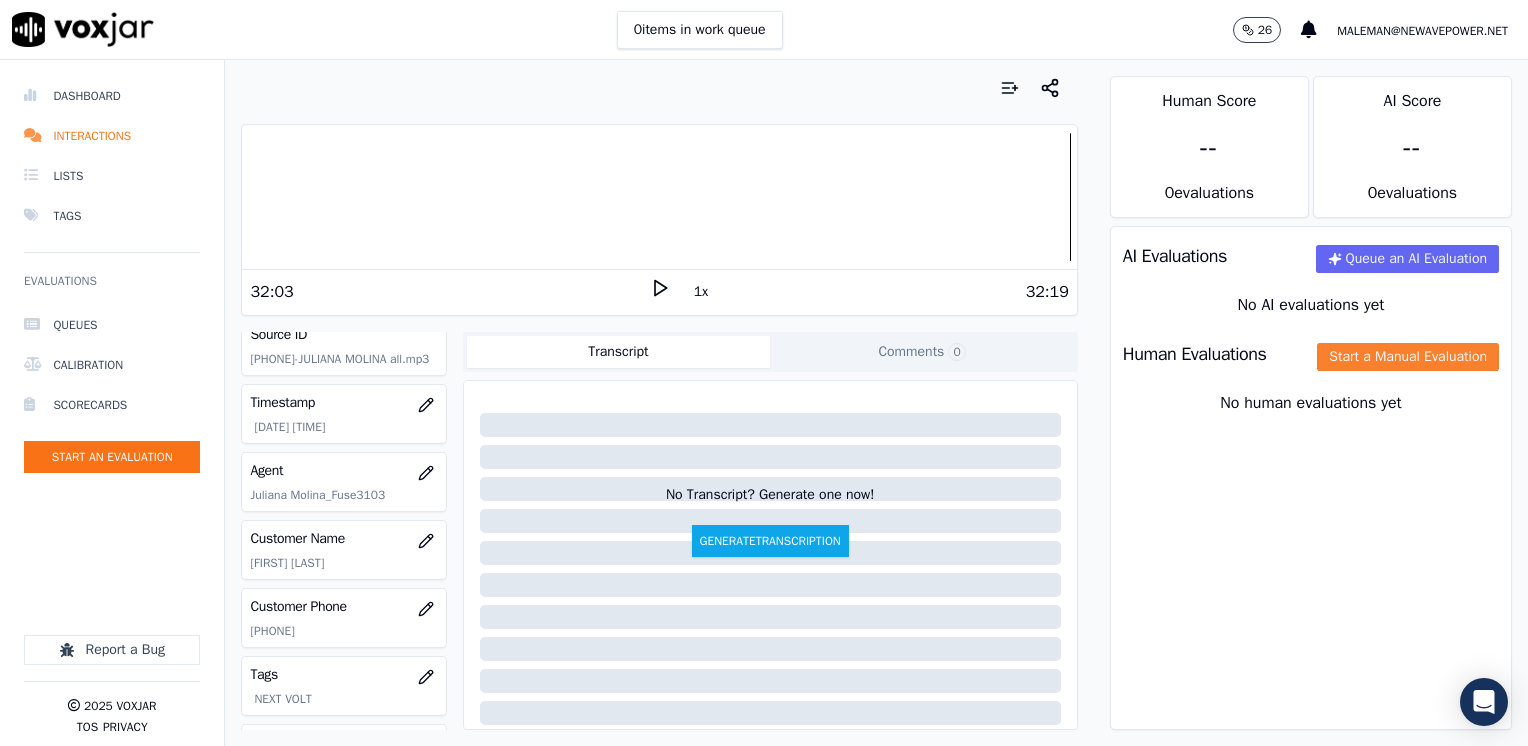 click on "Start a Manual Evaluation" 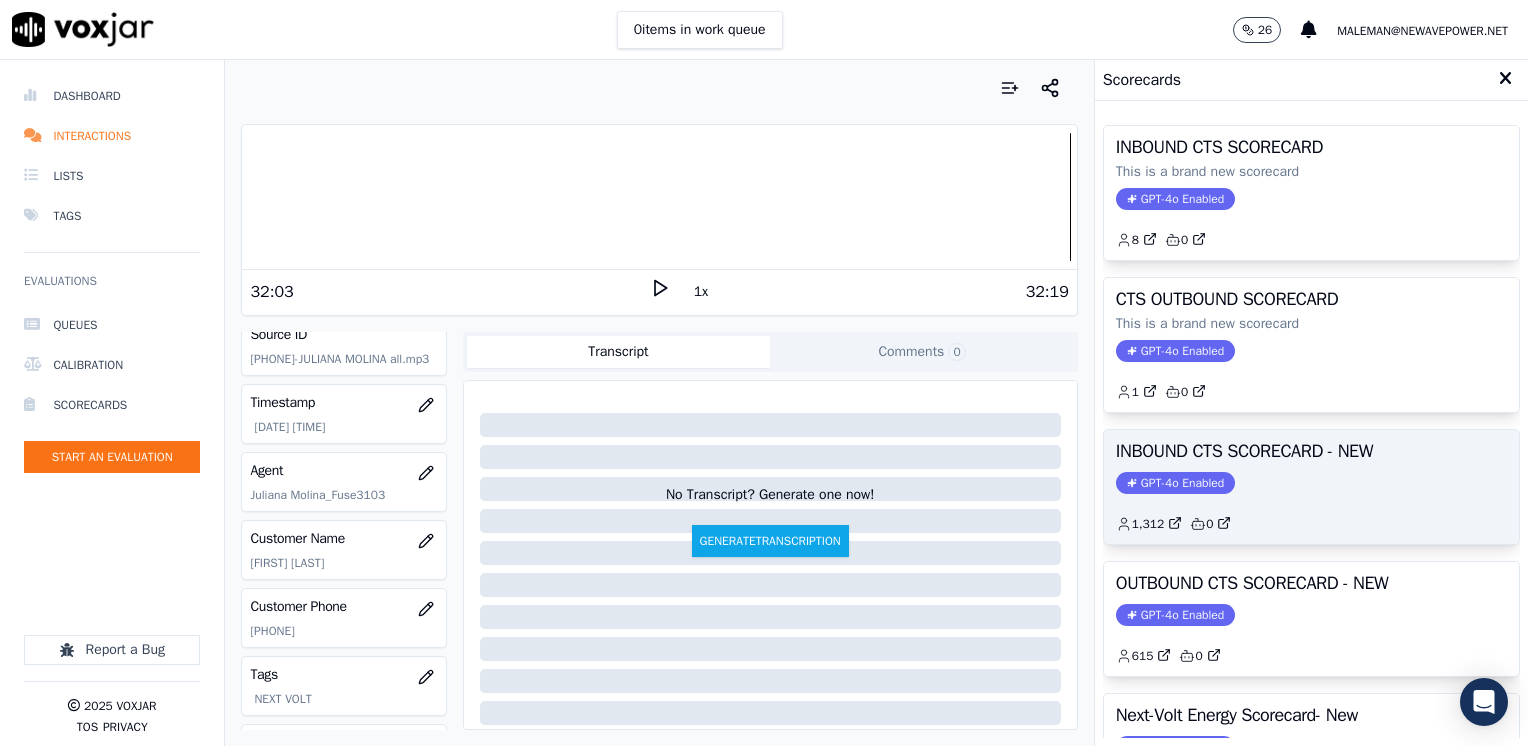 click on "GPT-4o Enabled" at bounding box center [1175, 483] 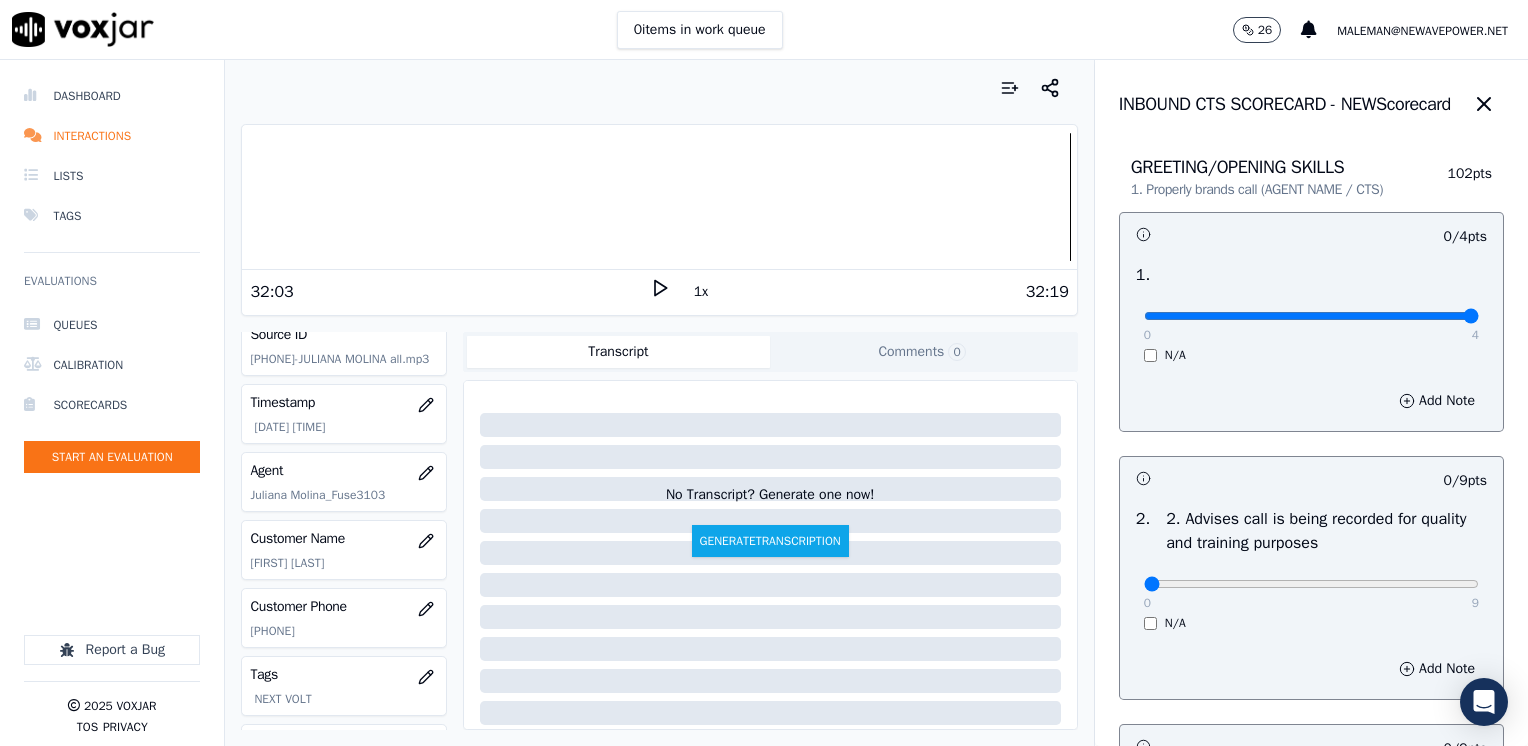 drag, startPoint x: 1131, startPoint y: 314, endPoint x: 1531, endPoint y: 270, distance: 402.41272 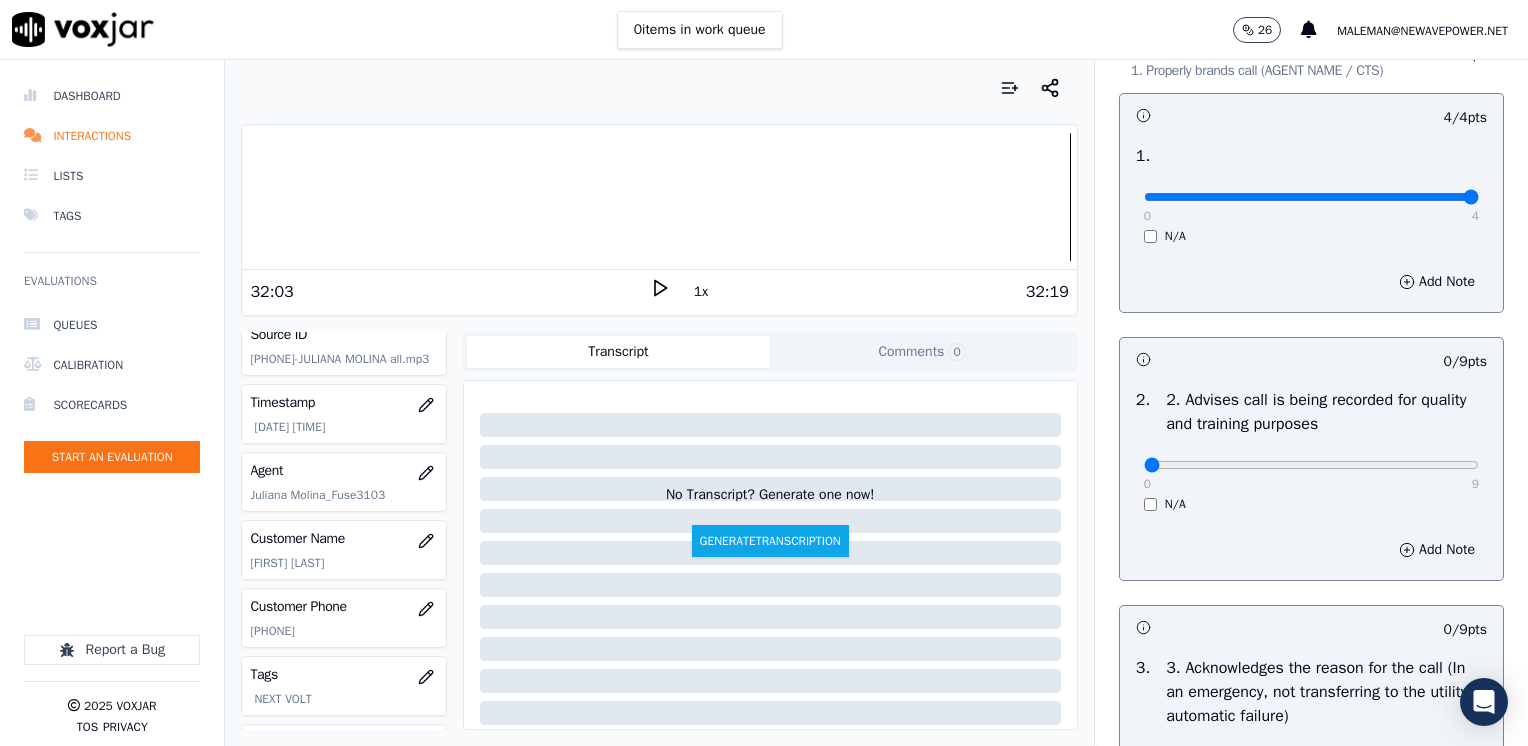 scroll, scrollTop: 300, scrollLeft: 0, axis: vertical 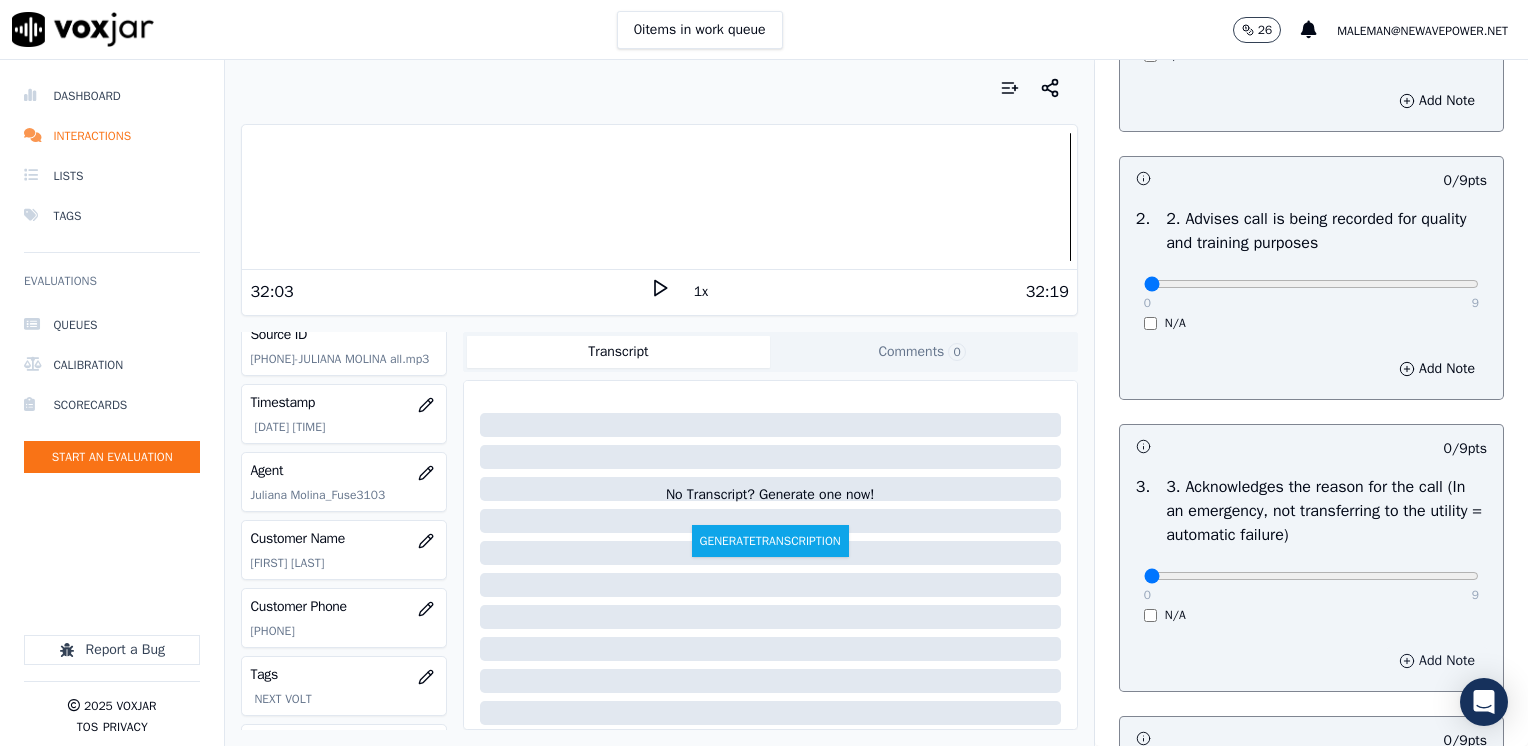 click on "Add Note" at bounding box center [1437, 661] 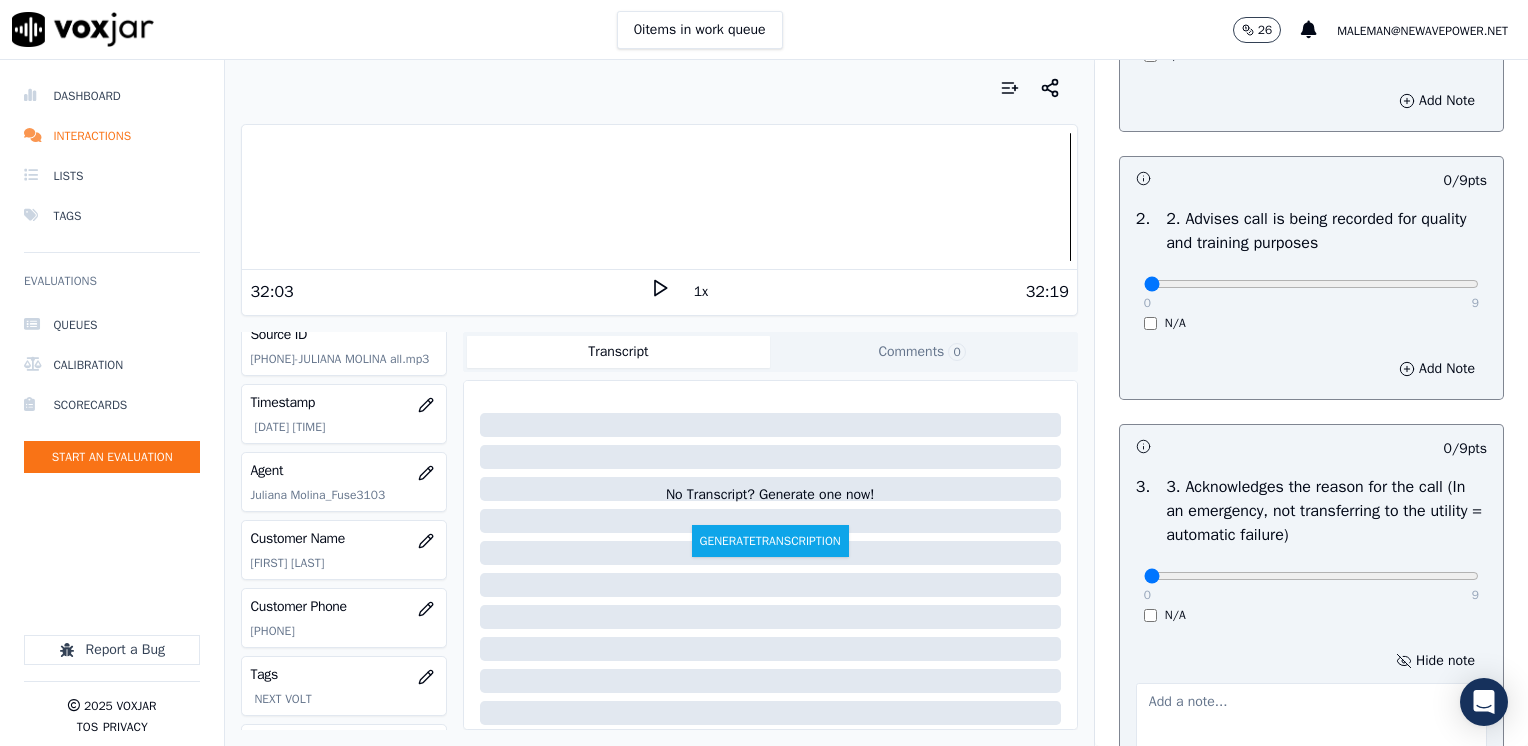 click 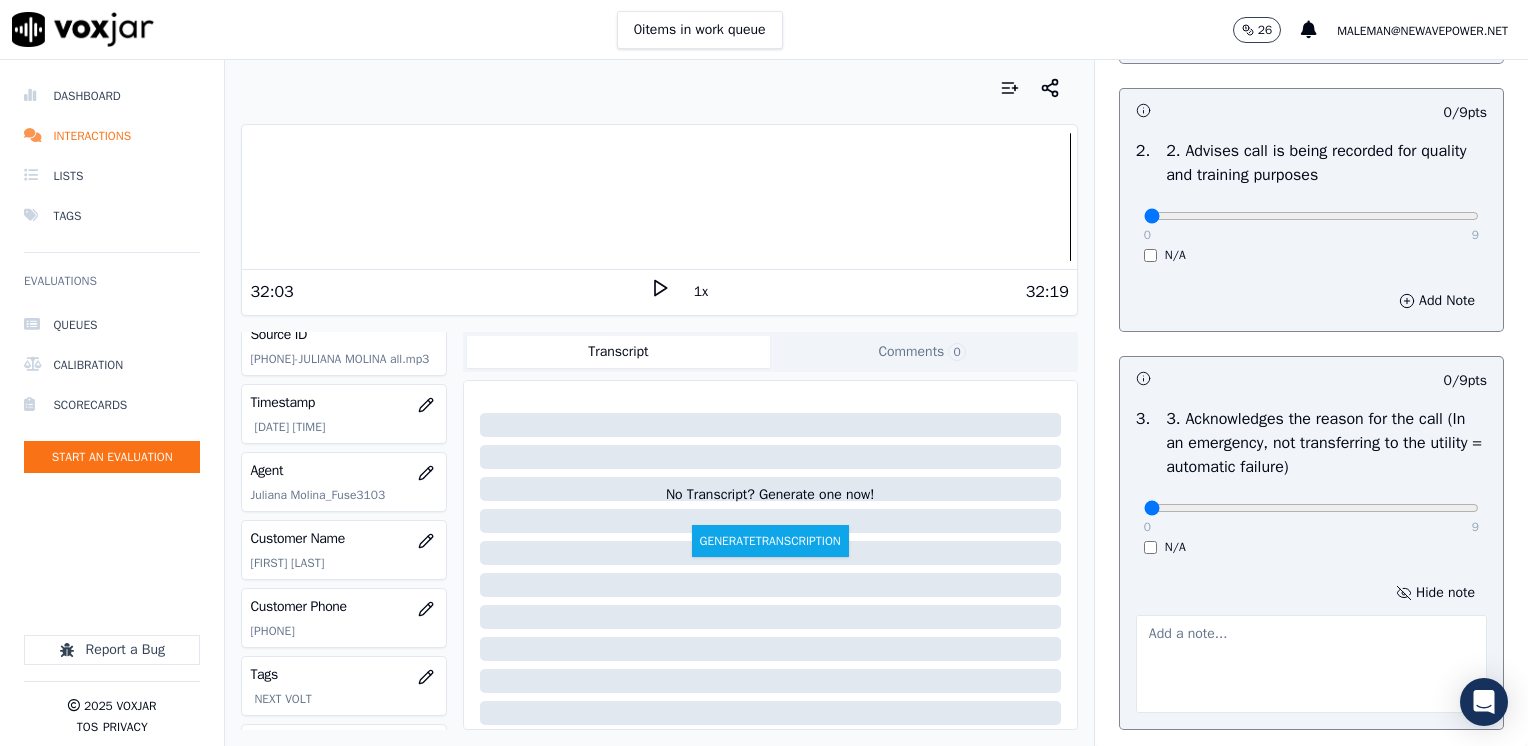 scroll, scrollTop: 500, scrollLeft: 0, axis: vertical 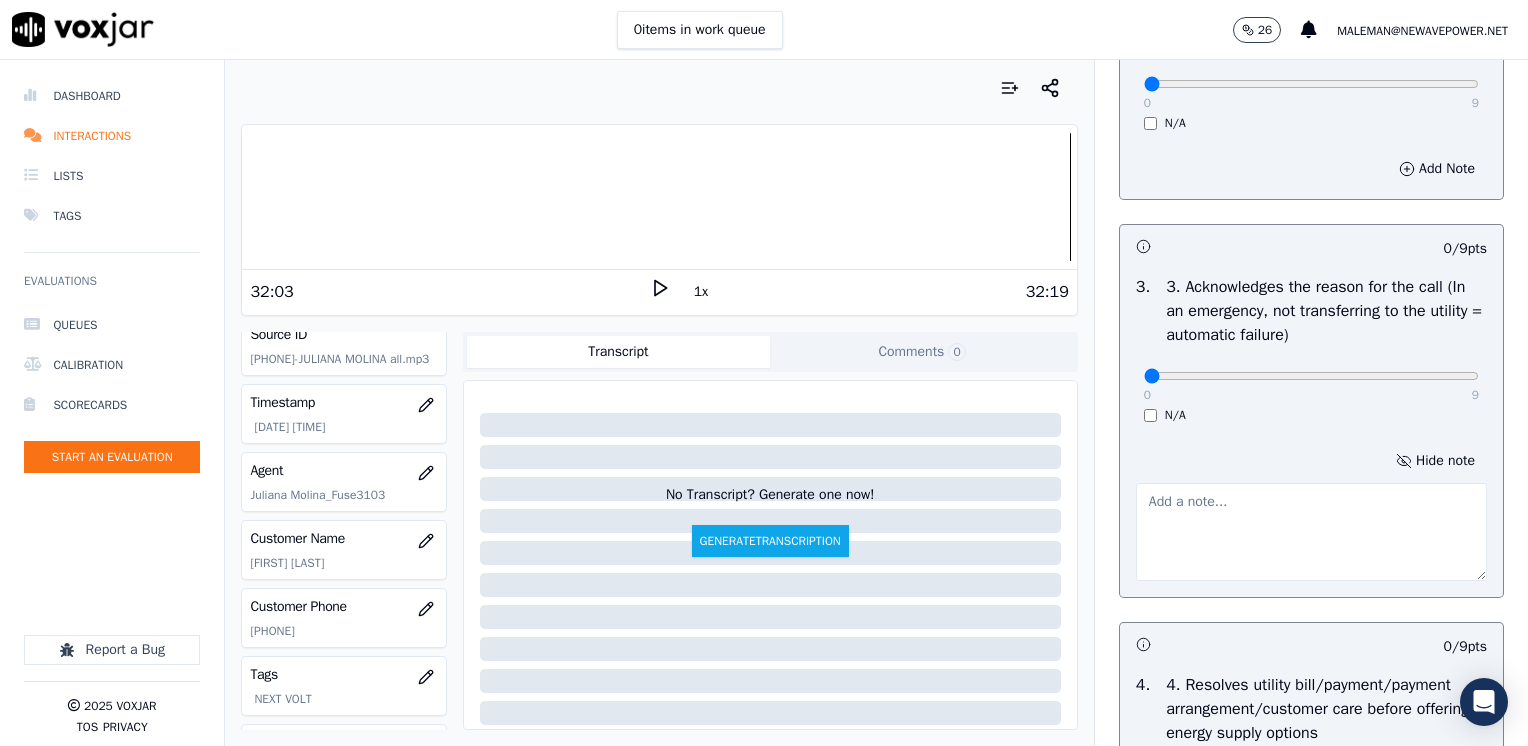 click at bounding box center [1311, 532] 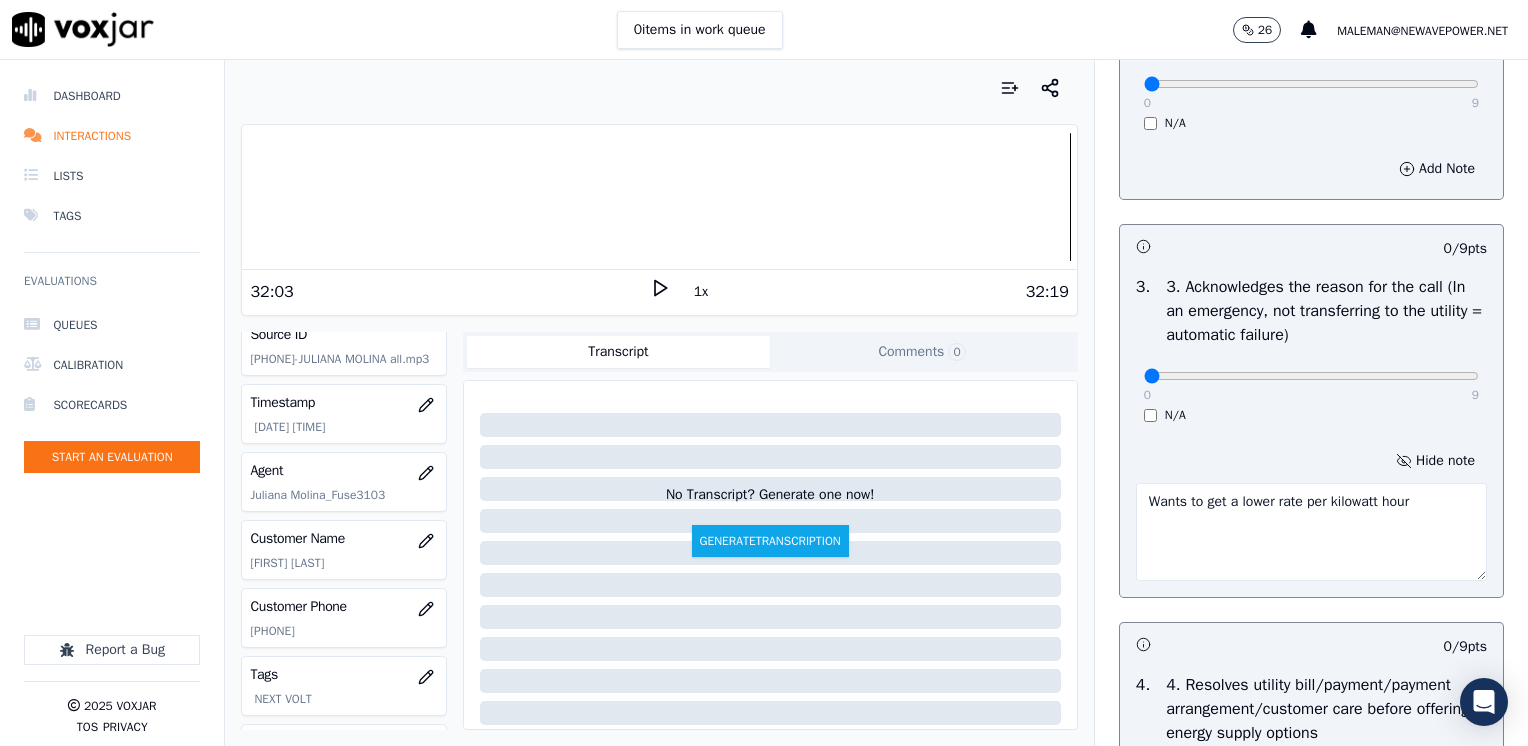 type on "Wants to get a lower rate per kilowatt hour" 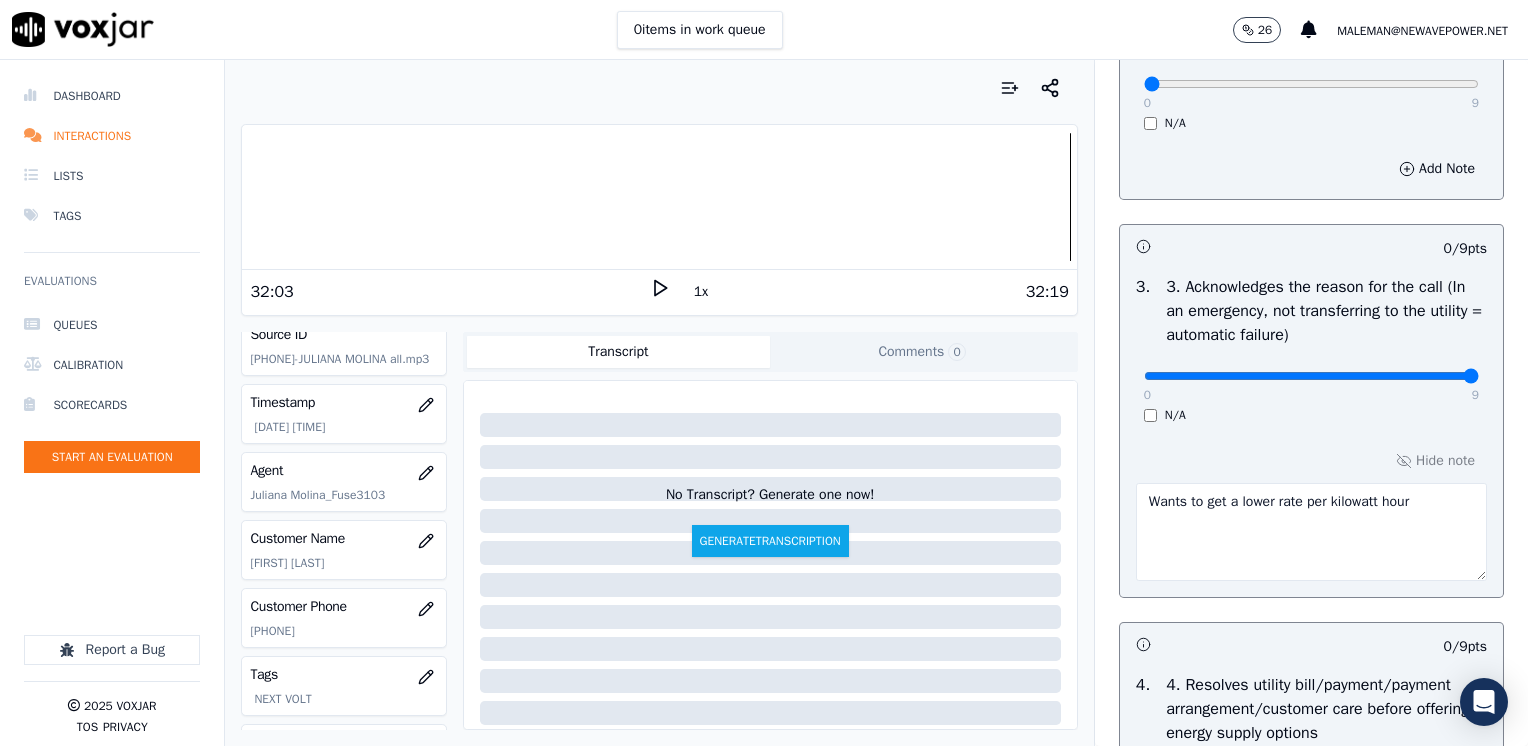 drag, startPoint x: 1132, startPoint y: 374, endPoint x: 1531, endPoint y: 378, distance: 399.02005 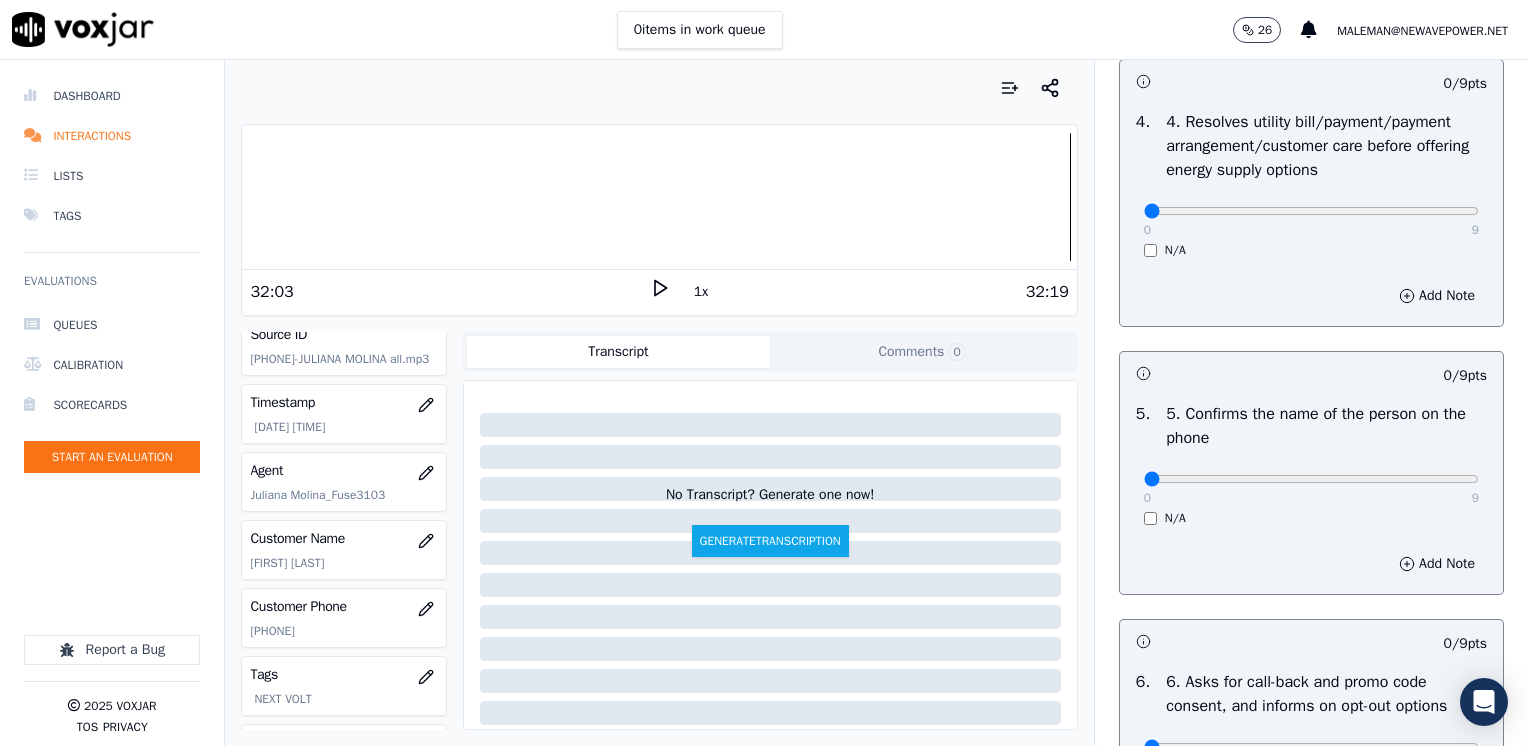 scroll, scrollTop: 1100, scrollLeft: 0, axis: vertical 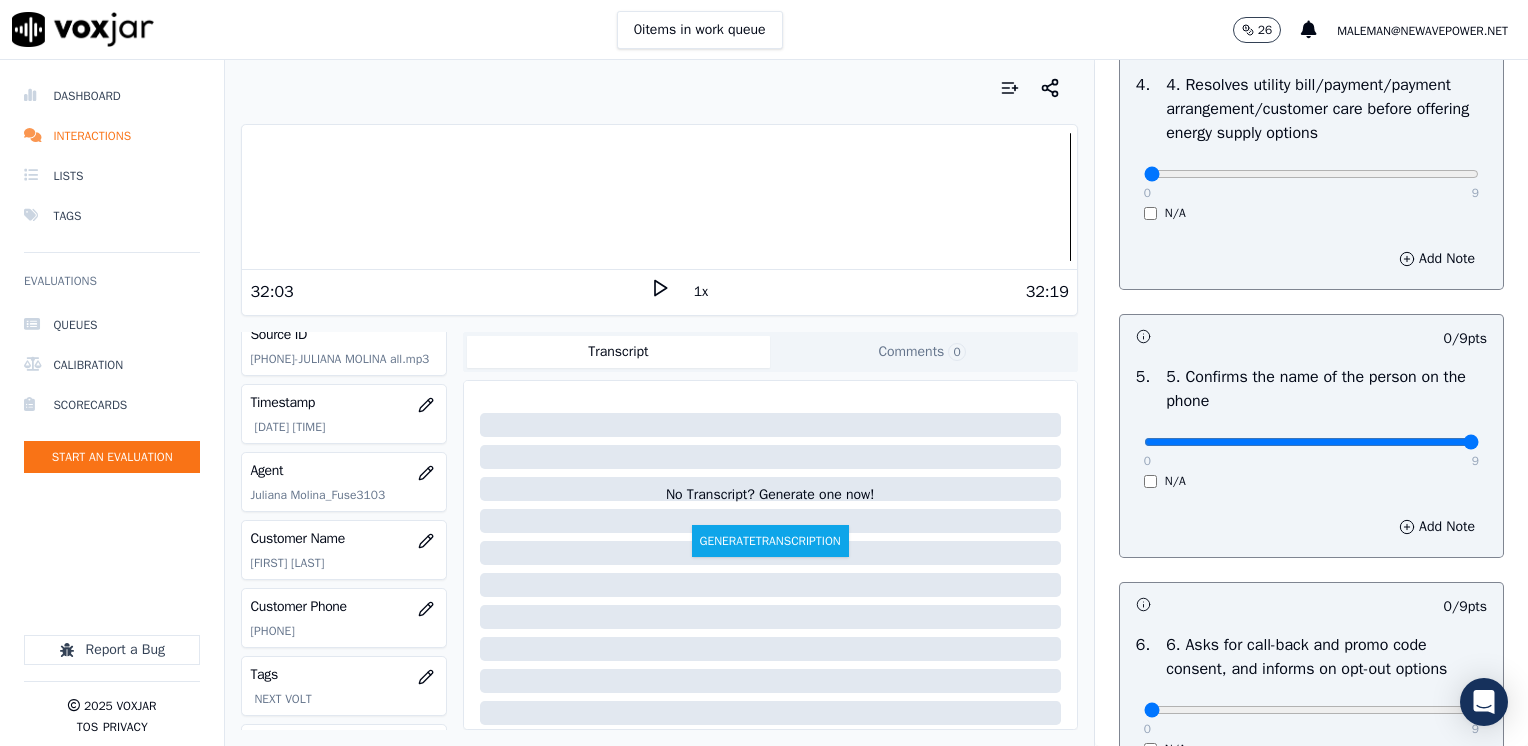 drag, startPoint x: 1147, startPoint y: 446, endPoint x: 1527, endPoint y: 430, distance: 380.3367 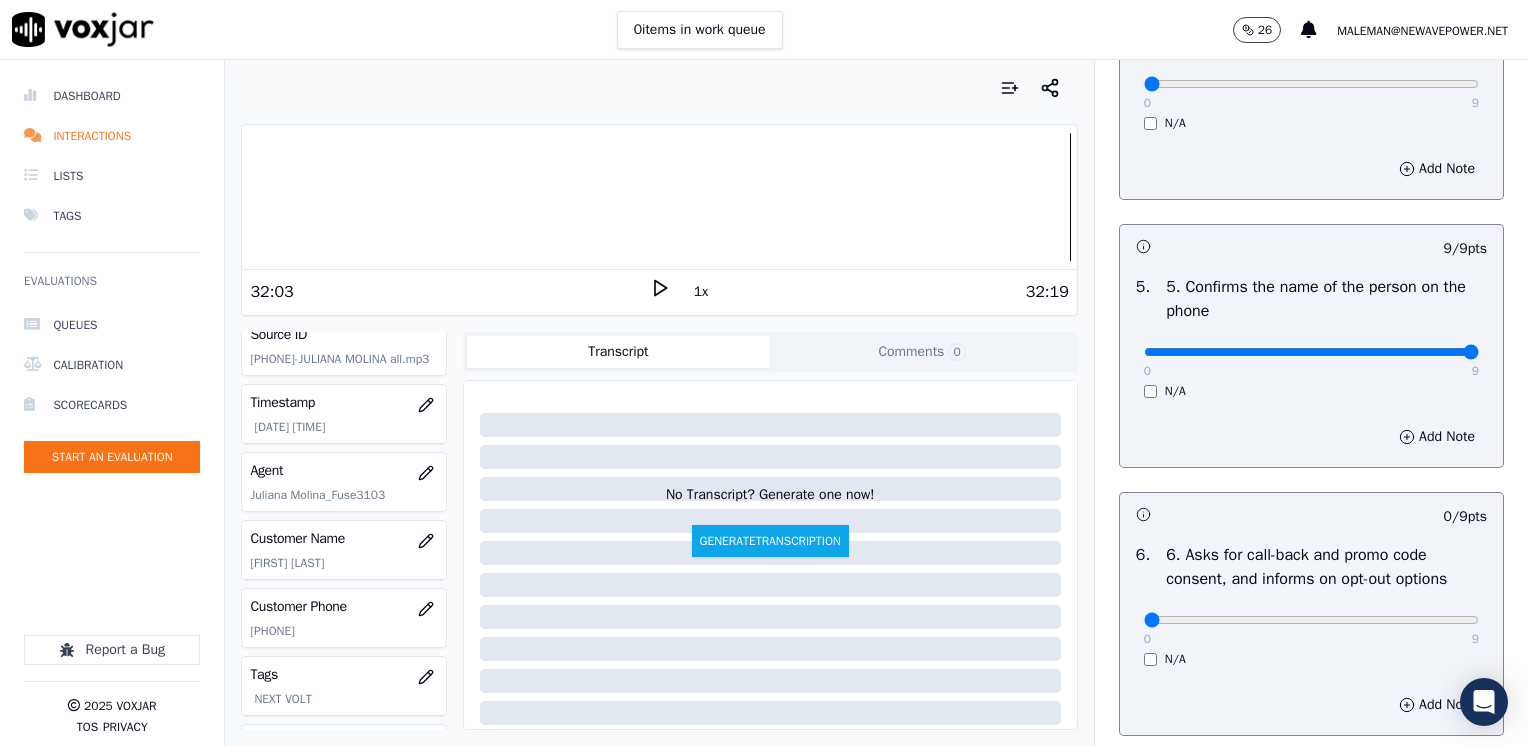 scroll, scrollTop: 1300, scrollLeft: 0, axis: vertical 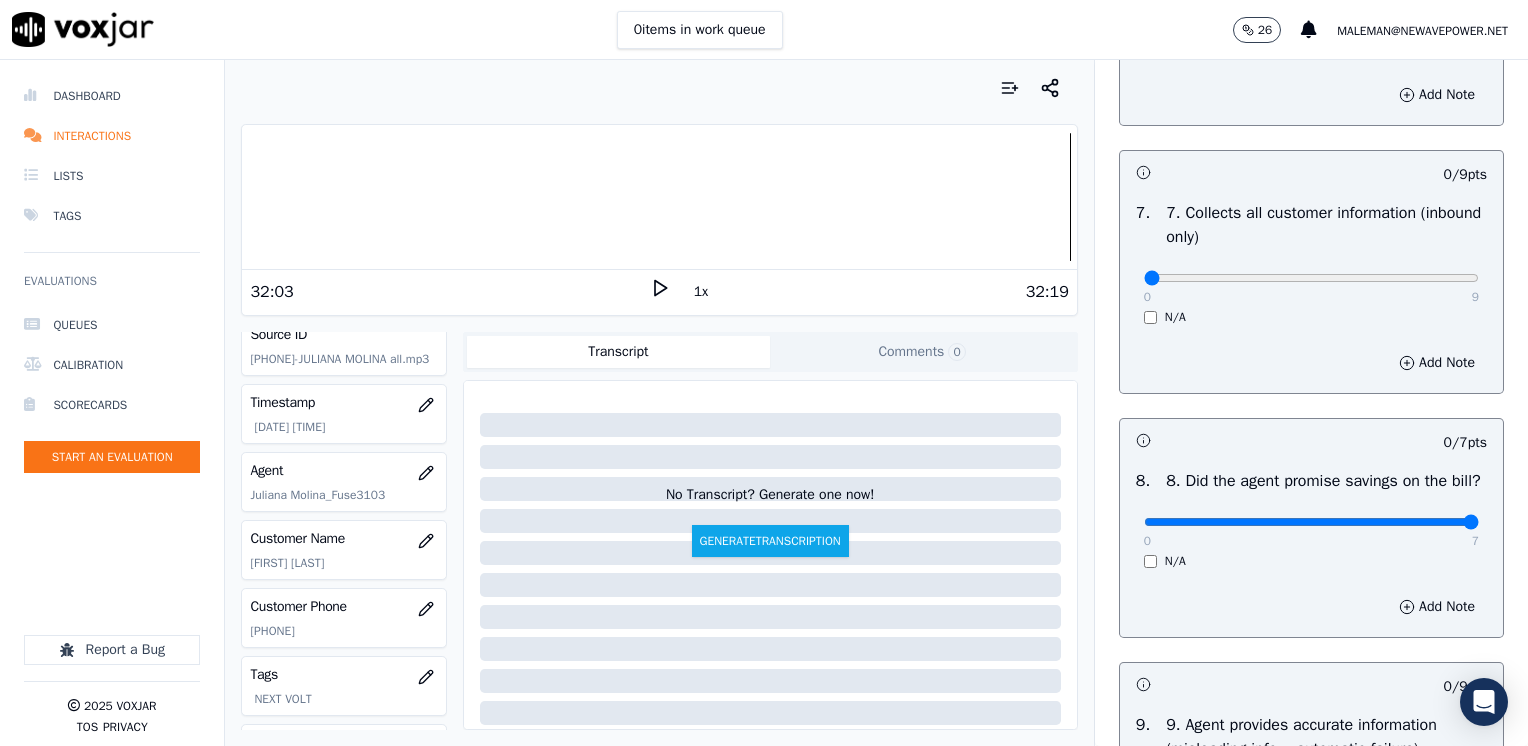 drag, startPoint x: 1134, startPoint y: 546, endPoint x: 1531, endPoint y: 553, distance: 397.0617 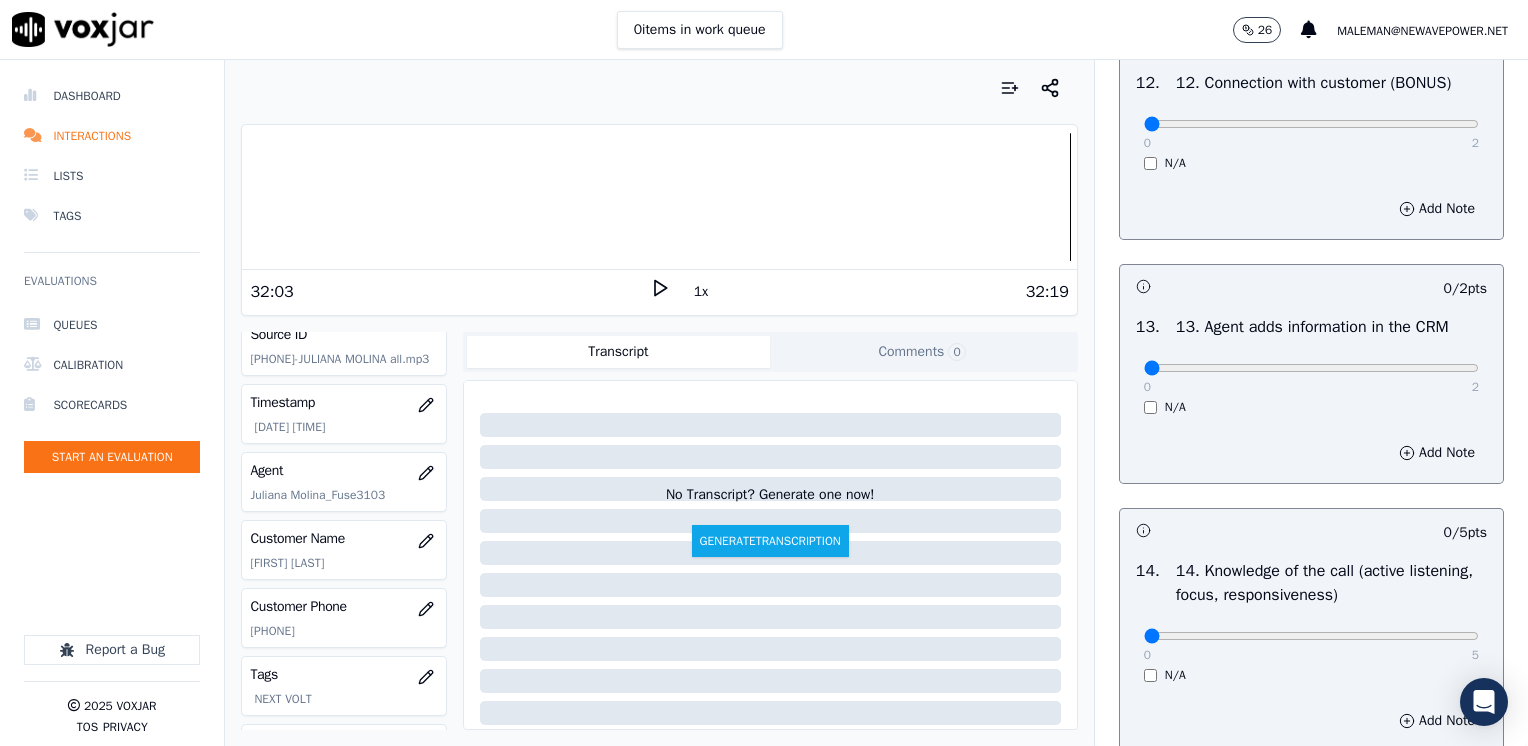 scroll, scrollTop: 3459, scrollLeft: 0, axis: vertical 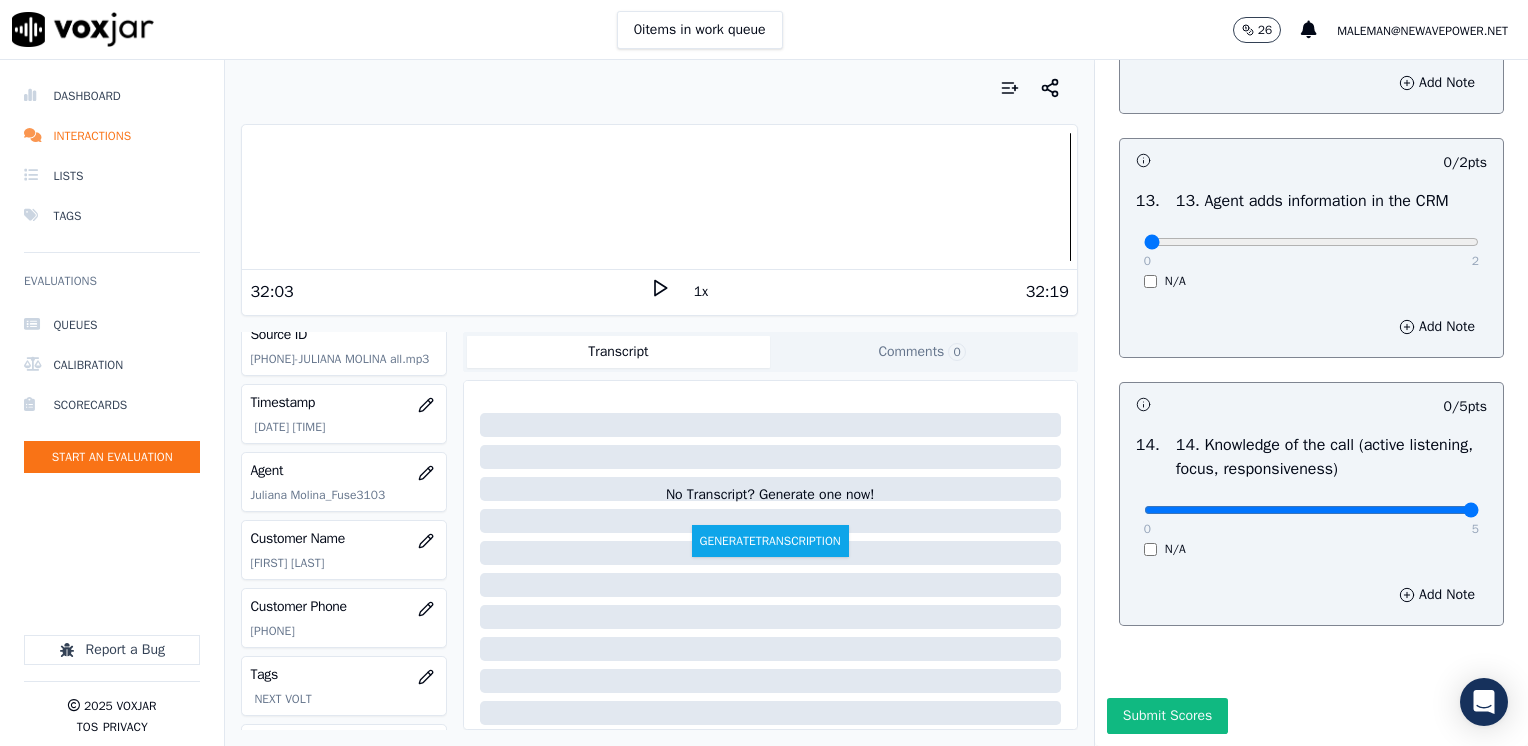 drag, startPoint x: 1133, startPoint y: 468, endPoint x: 1531, endPoint y: 478, distance: 398.1256 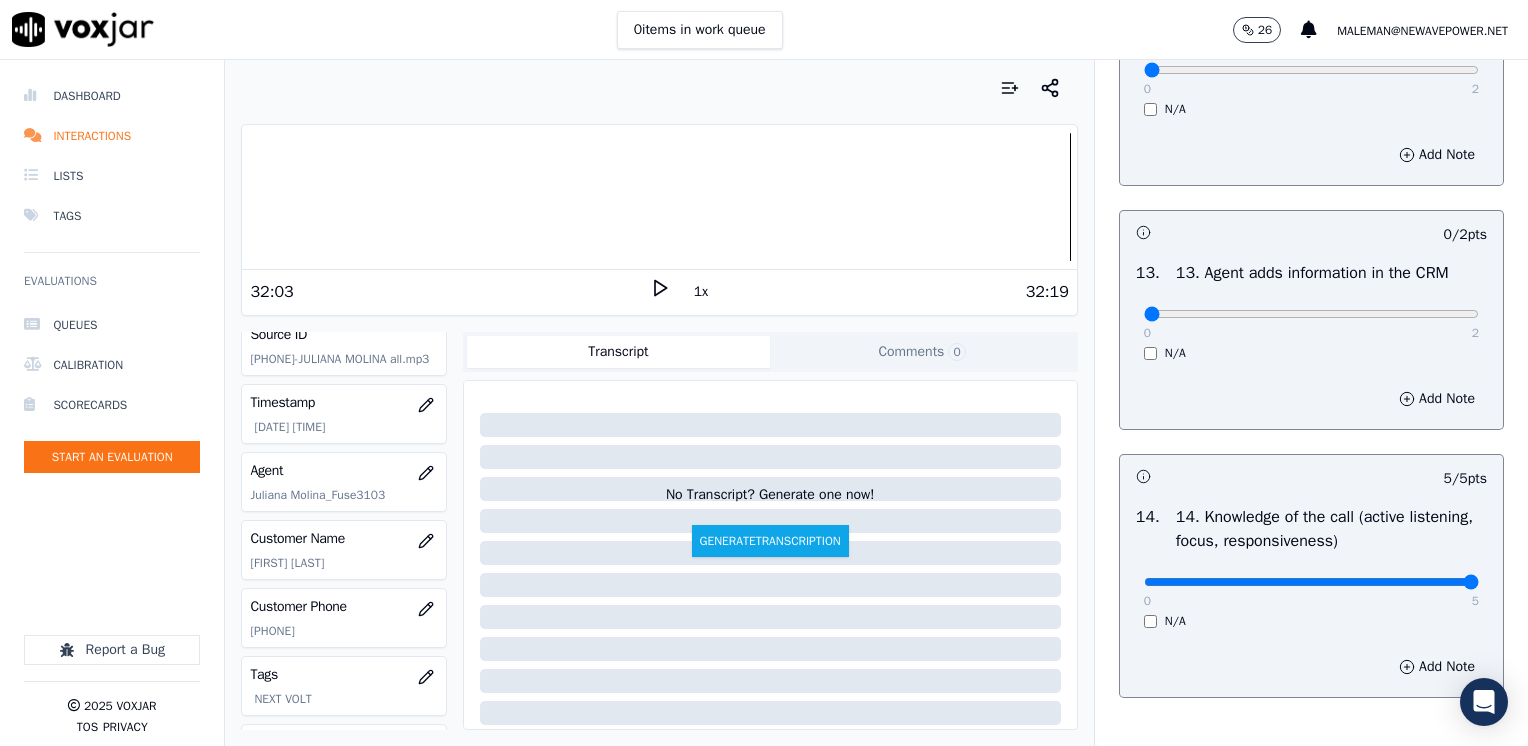 scroll, scrollTop: 3159, scrollLeft: 0, axis: vertical 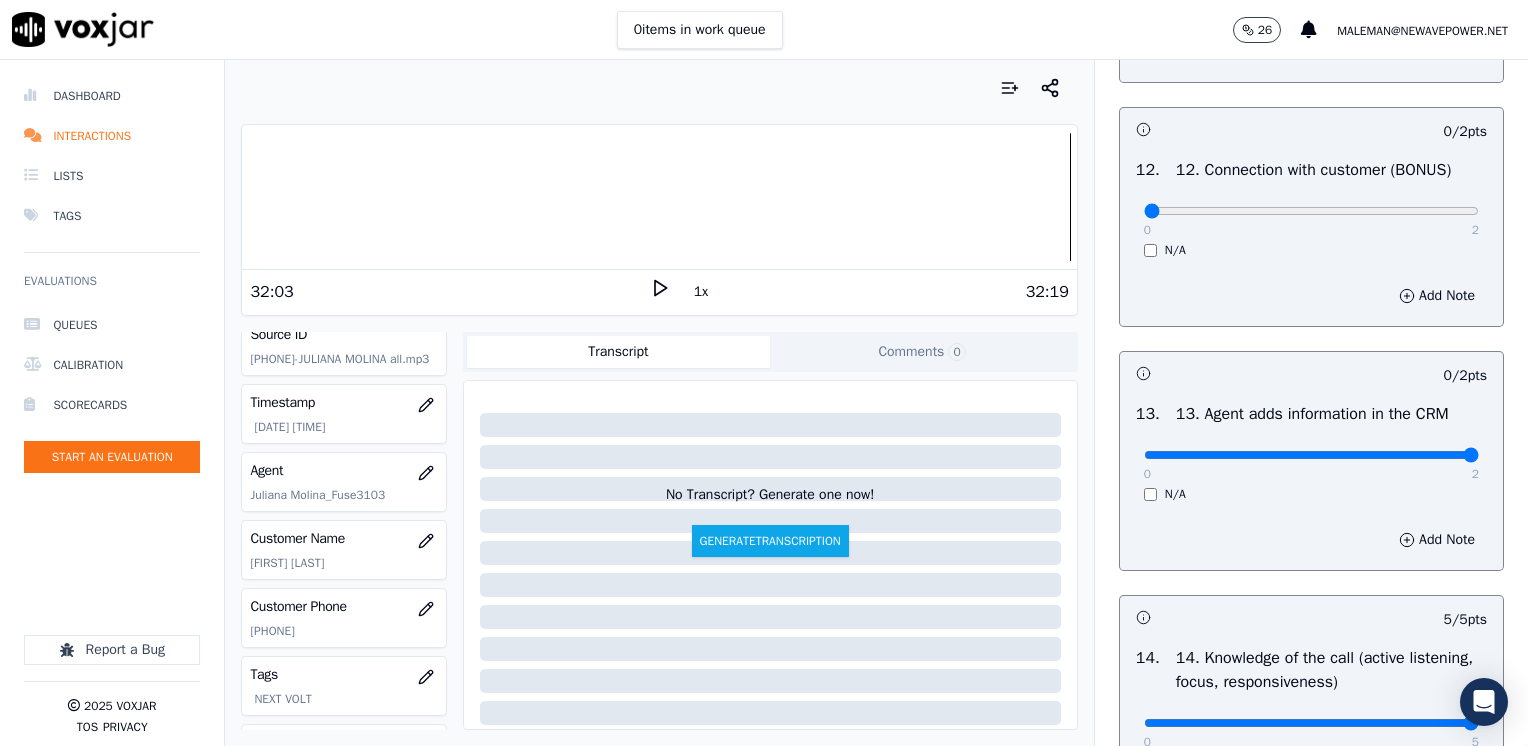 drag, startPoint x: 1128, startPoint y: 500, endPoint x: 1519, endPoint y: 516, distance: 391.32724 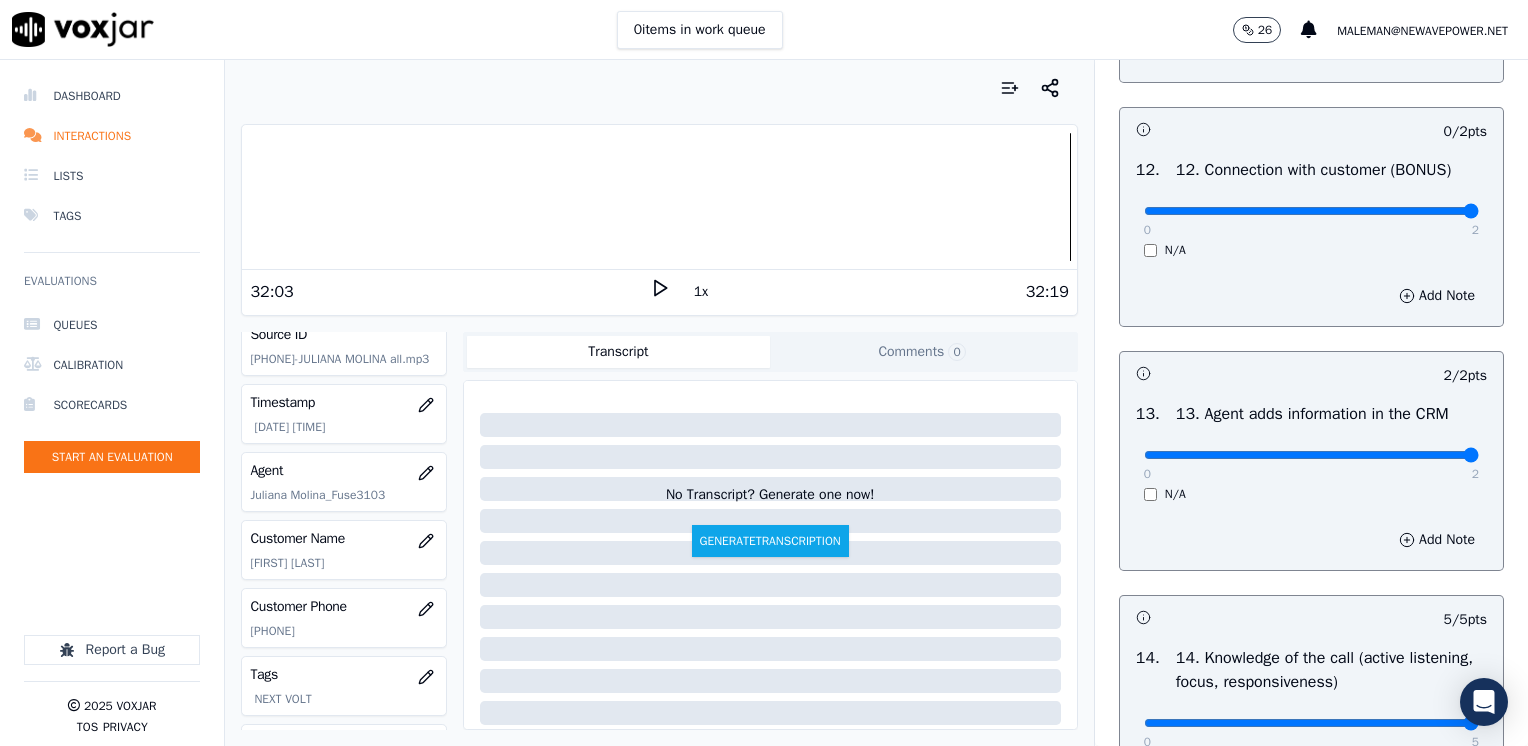 drag, startPoint x: 1127, startPoint y: 258, endPoint x: 1527, endPoint y: 342, distance: 408.72485 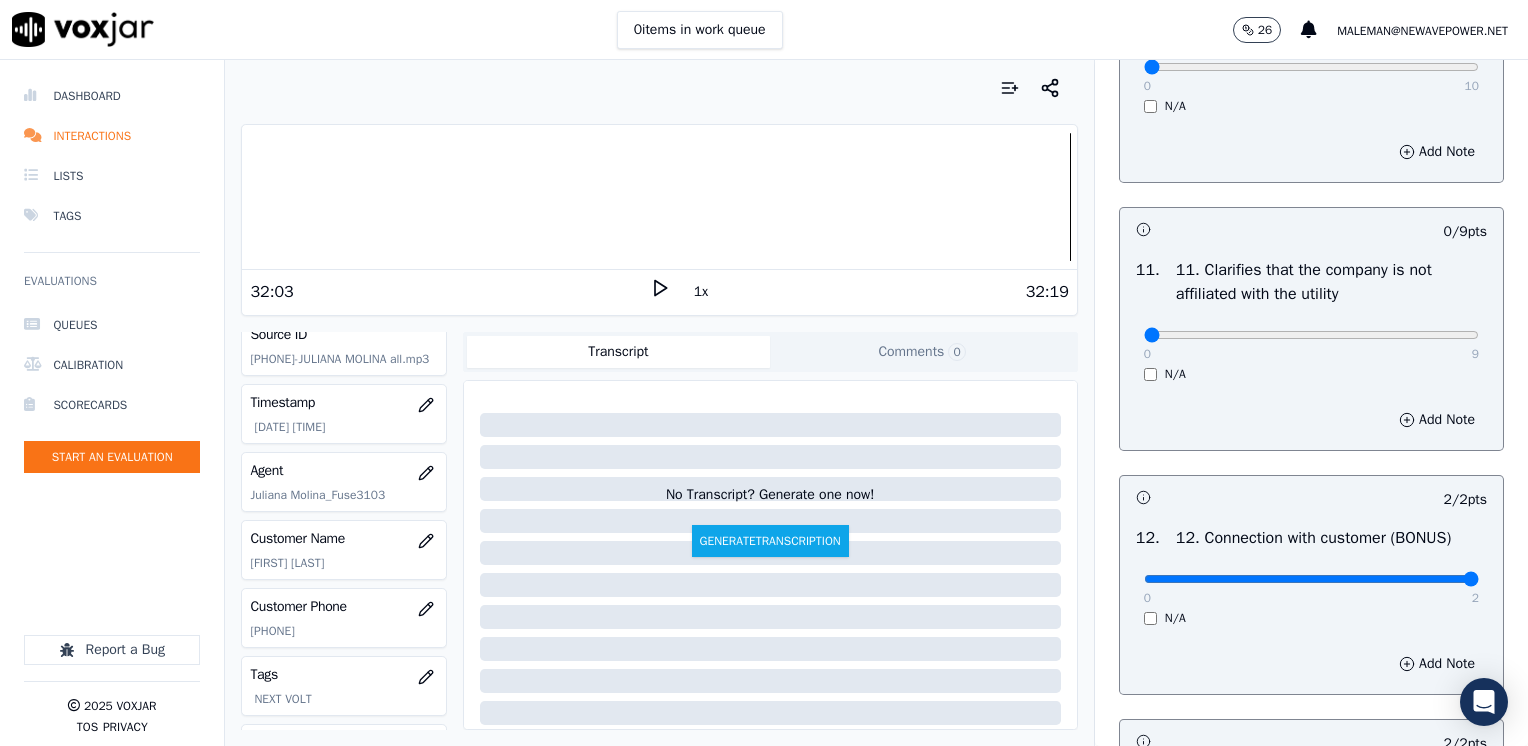 scroll, scrollTop: 2759, scrollLeft: 0, axis: vertical 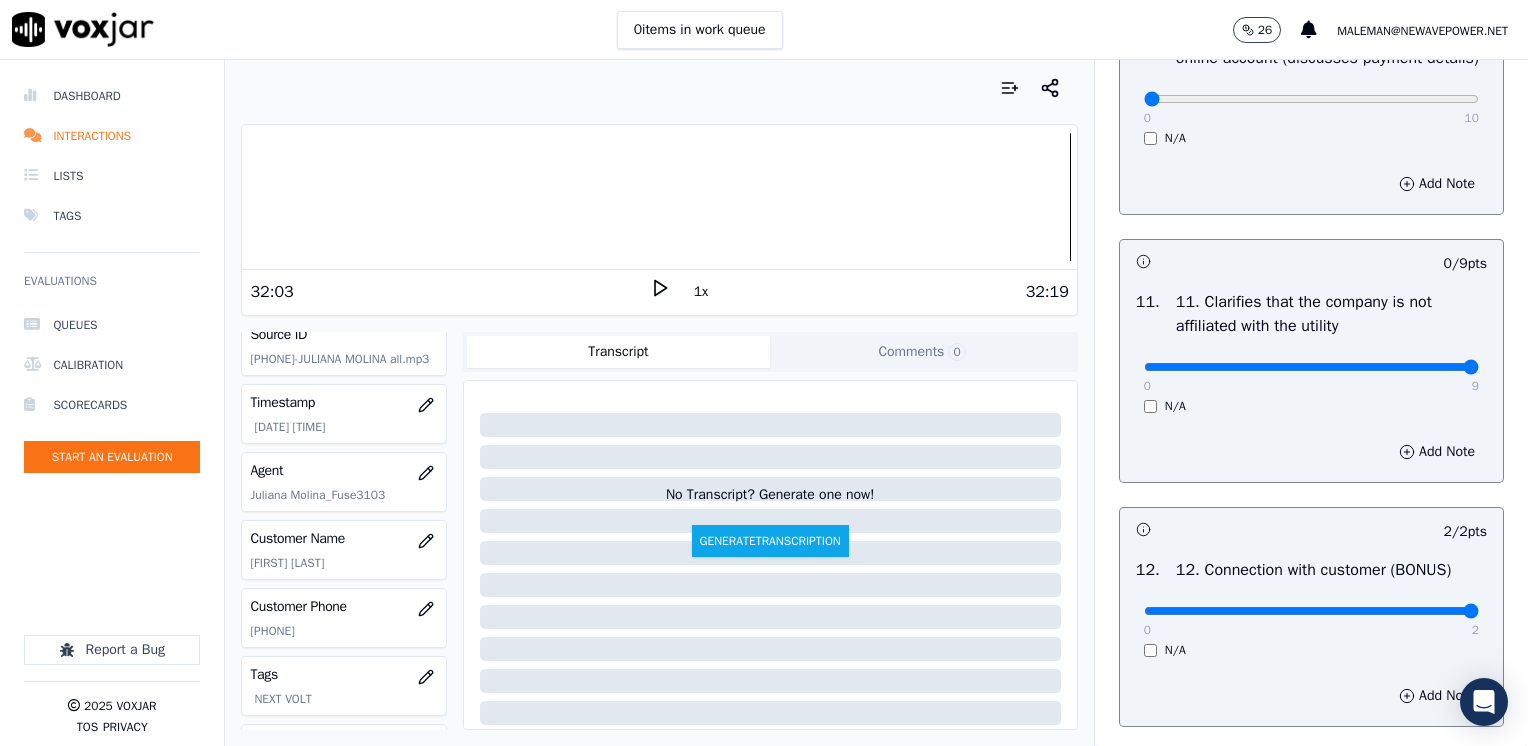 drag, startPoint x: 1127, startPoint y: 410, endPoint x: 1531, endPoint y: 502, distance: 414.34286 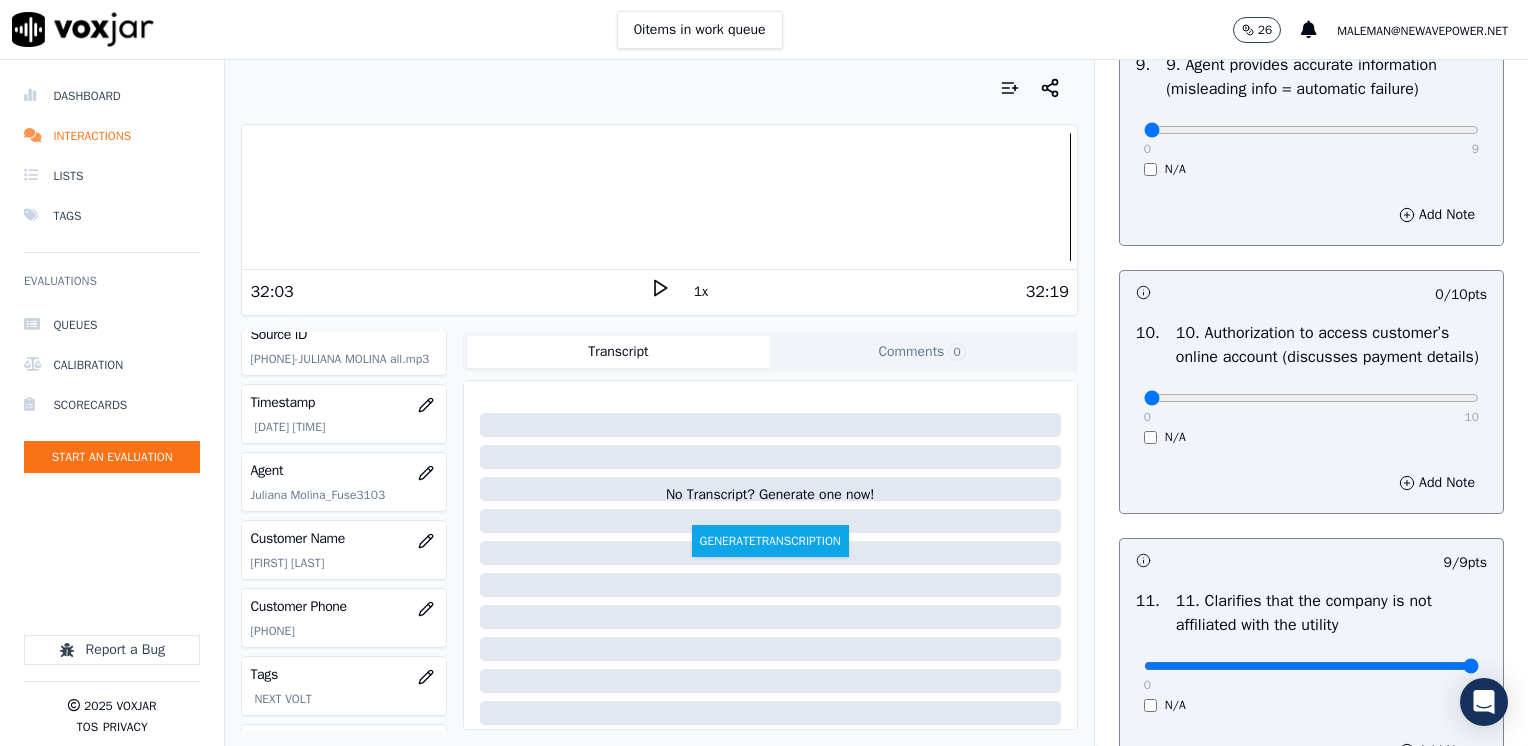scroll, scrollTop: 2459, scrollLeft: 0, axis: vertical 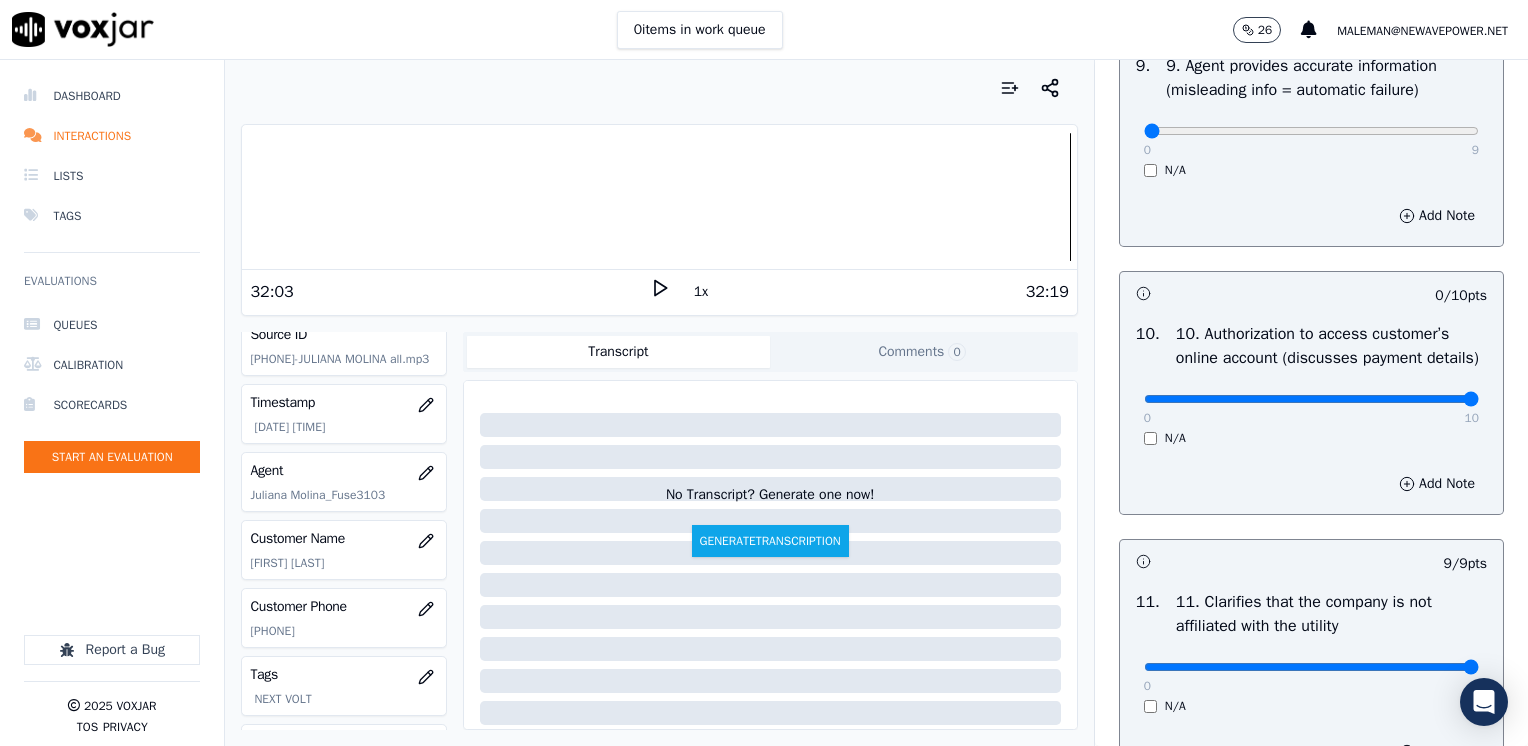 drag, startPoint x: 1134, startPoint y: 446, endPoint x: 1527, endPoint y: 446, distance: 393 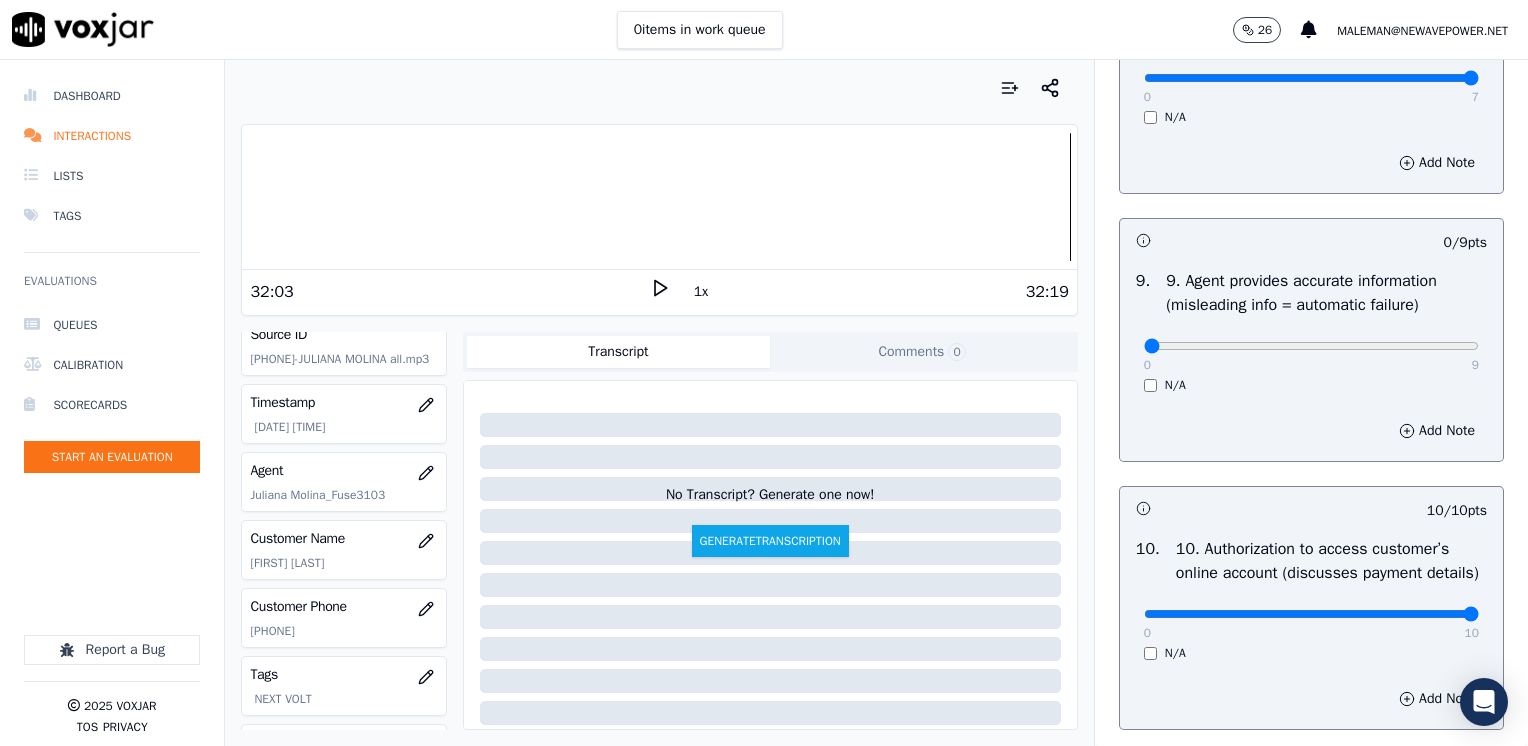 scroll, scrollTop: 2159, scrollLeft: 0, axis: vertical 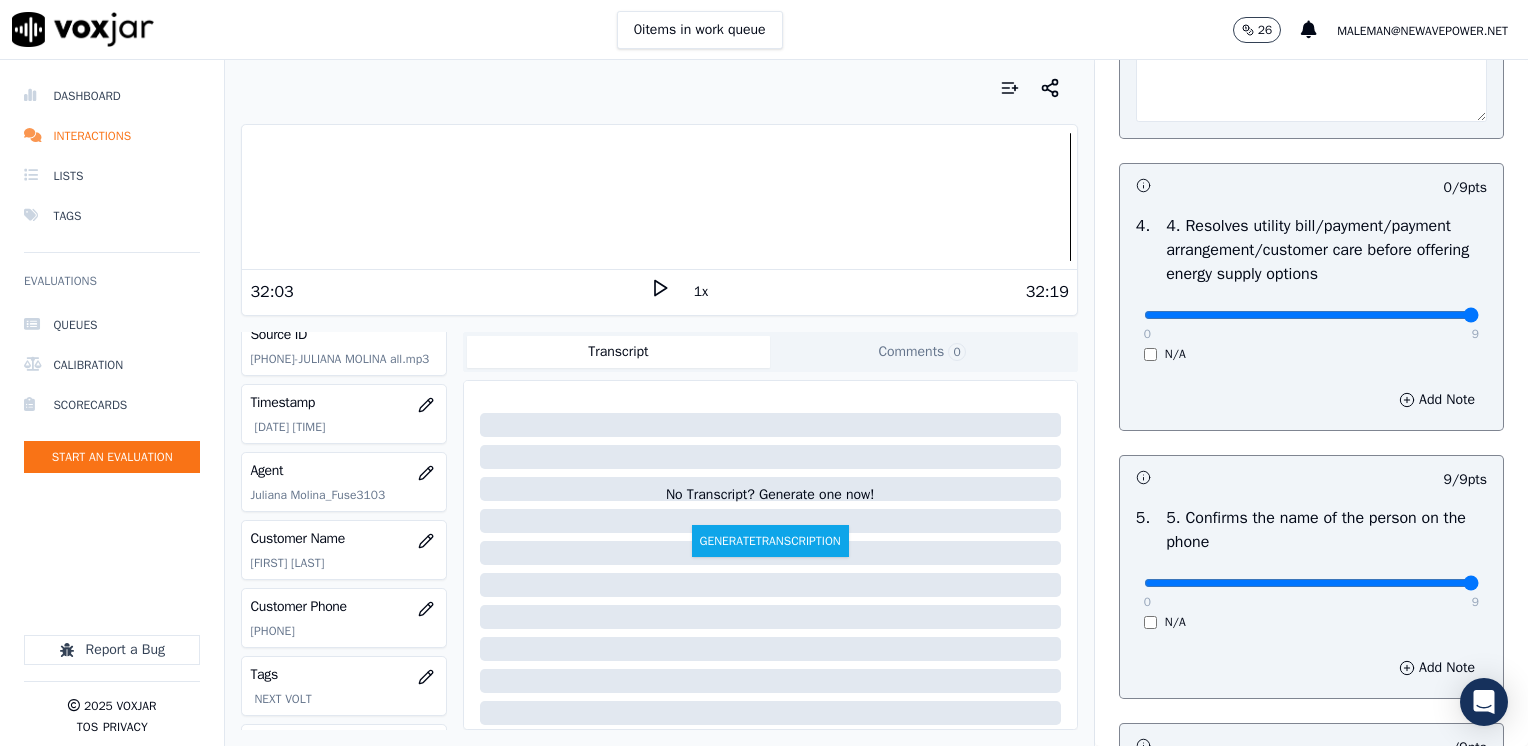 drag, startPoint x: 1136, startPoint y: 314, endPoint x: 1531, endPoint y: 322, distance: 395.081 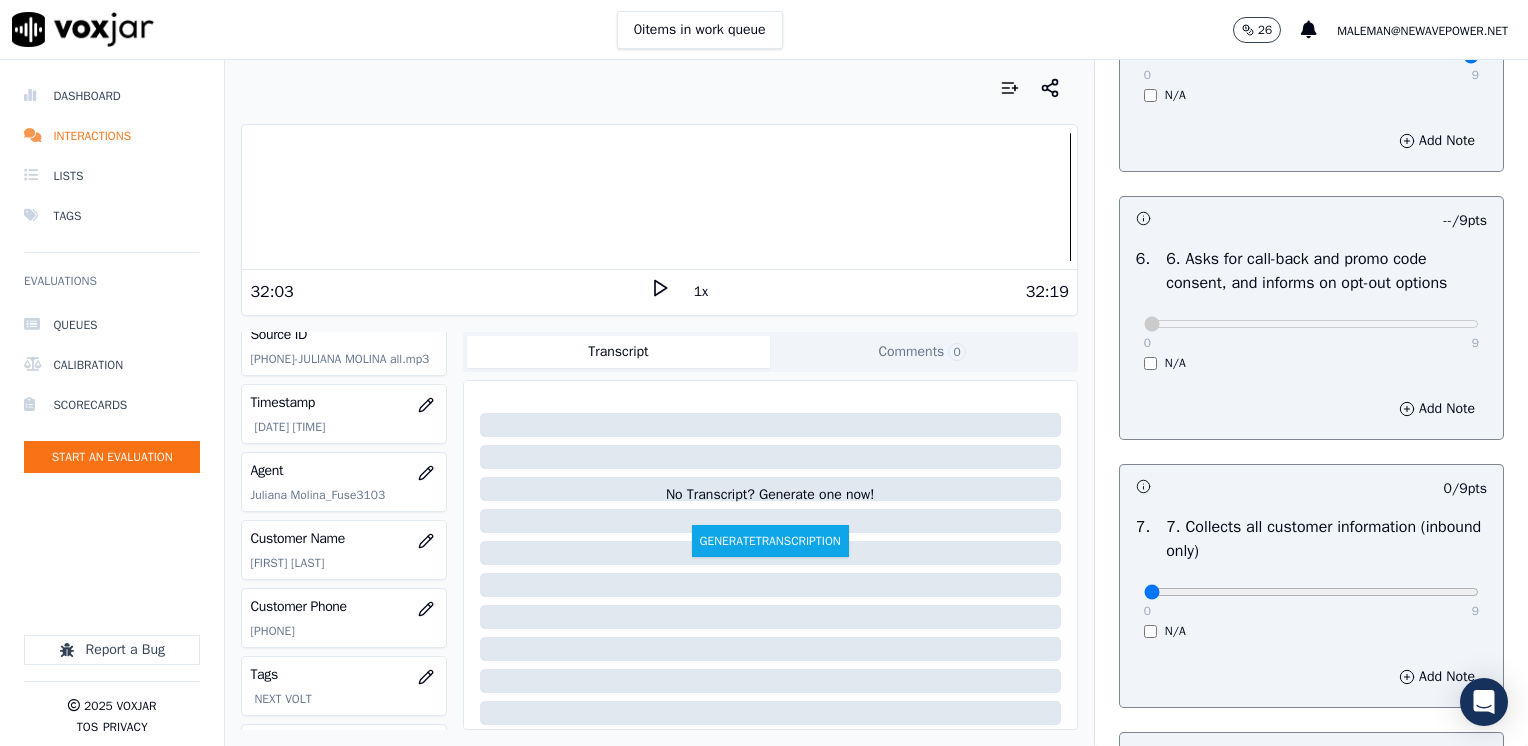 scroll, scrollTop: 1759, scrollLeft: 0, axis: vertical 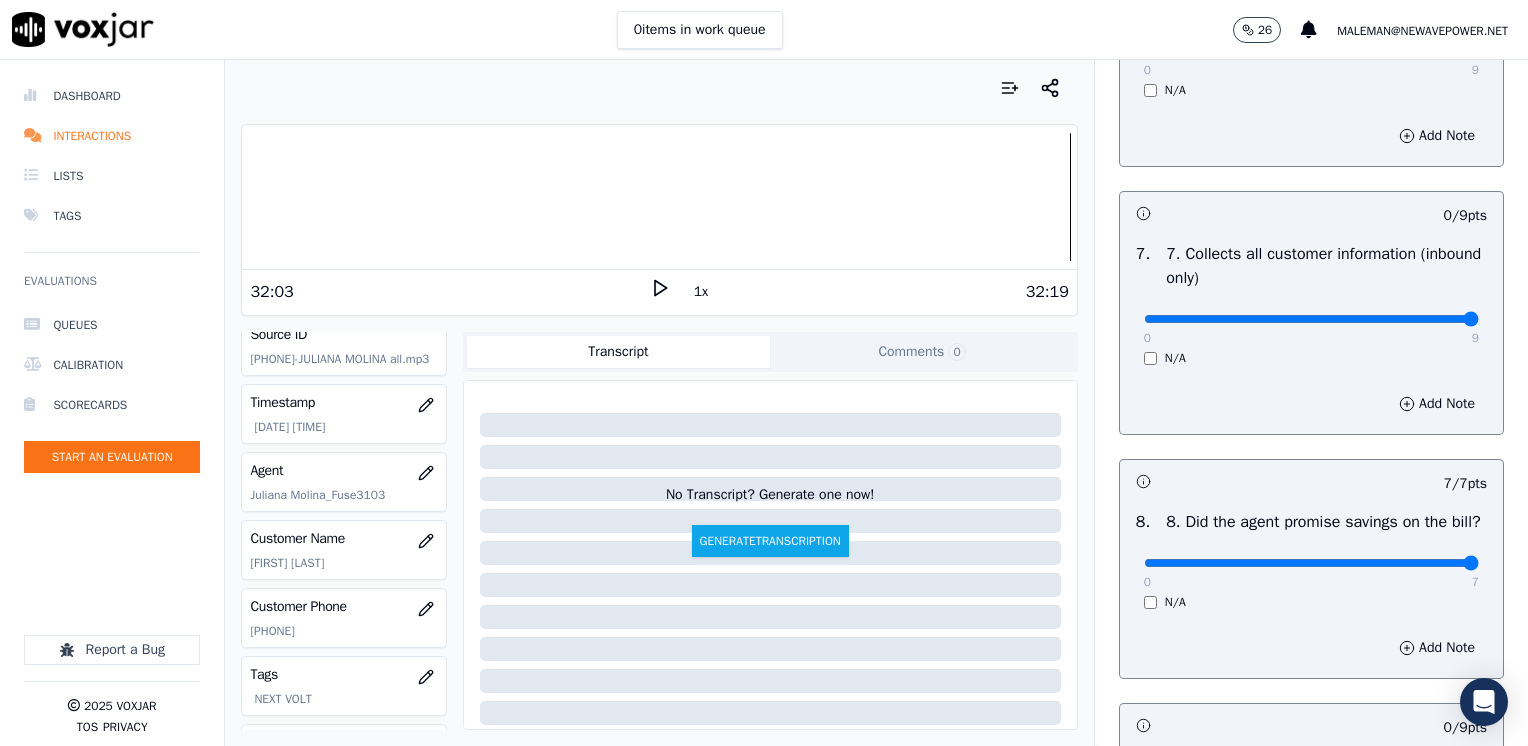 drag, startPoint x: 1138, startPoint y: 318, endPoint x: 1531, endPoint y: 339, distance: 393.56067 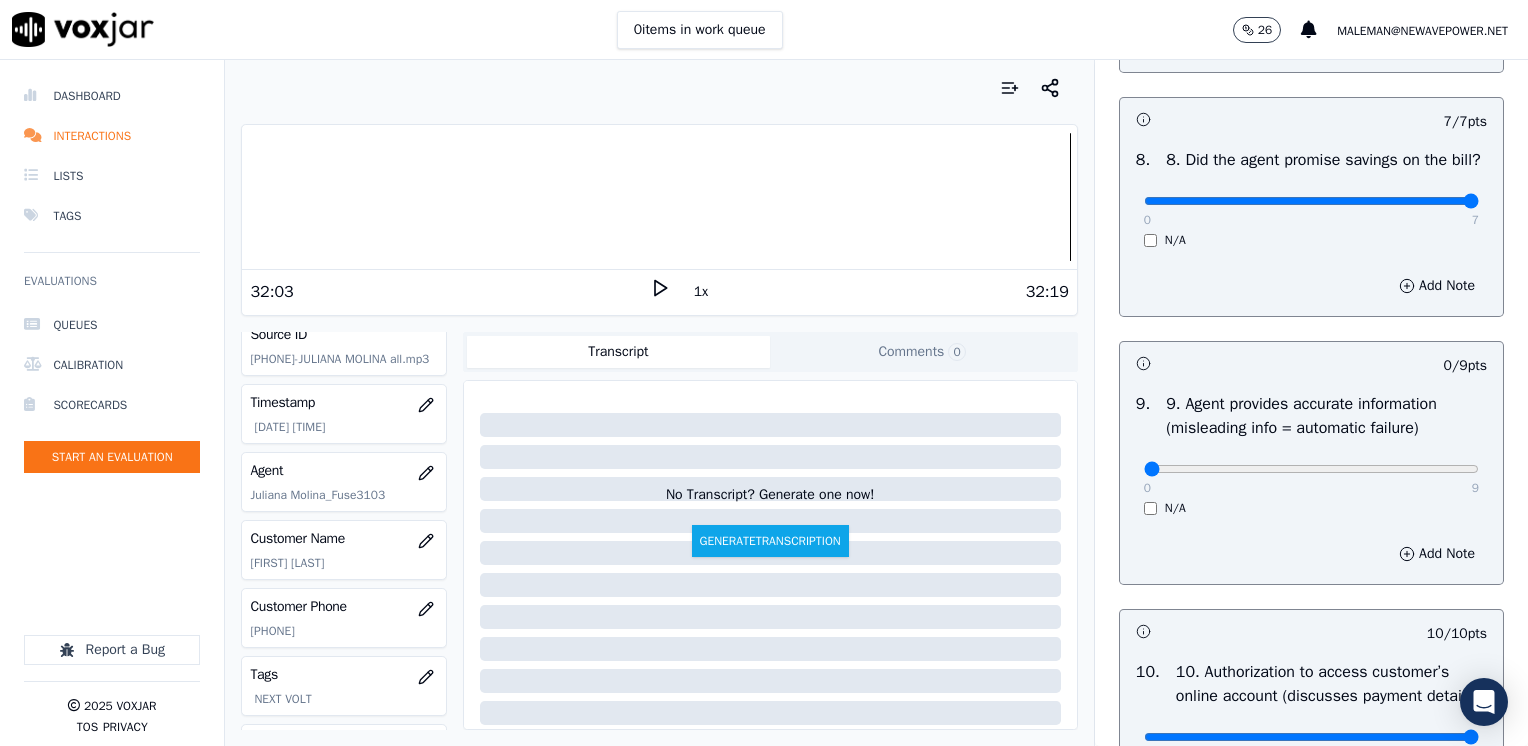 scroll, scrollTop: 2159, scrollLeft: 0, axis: vertical 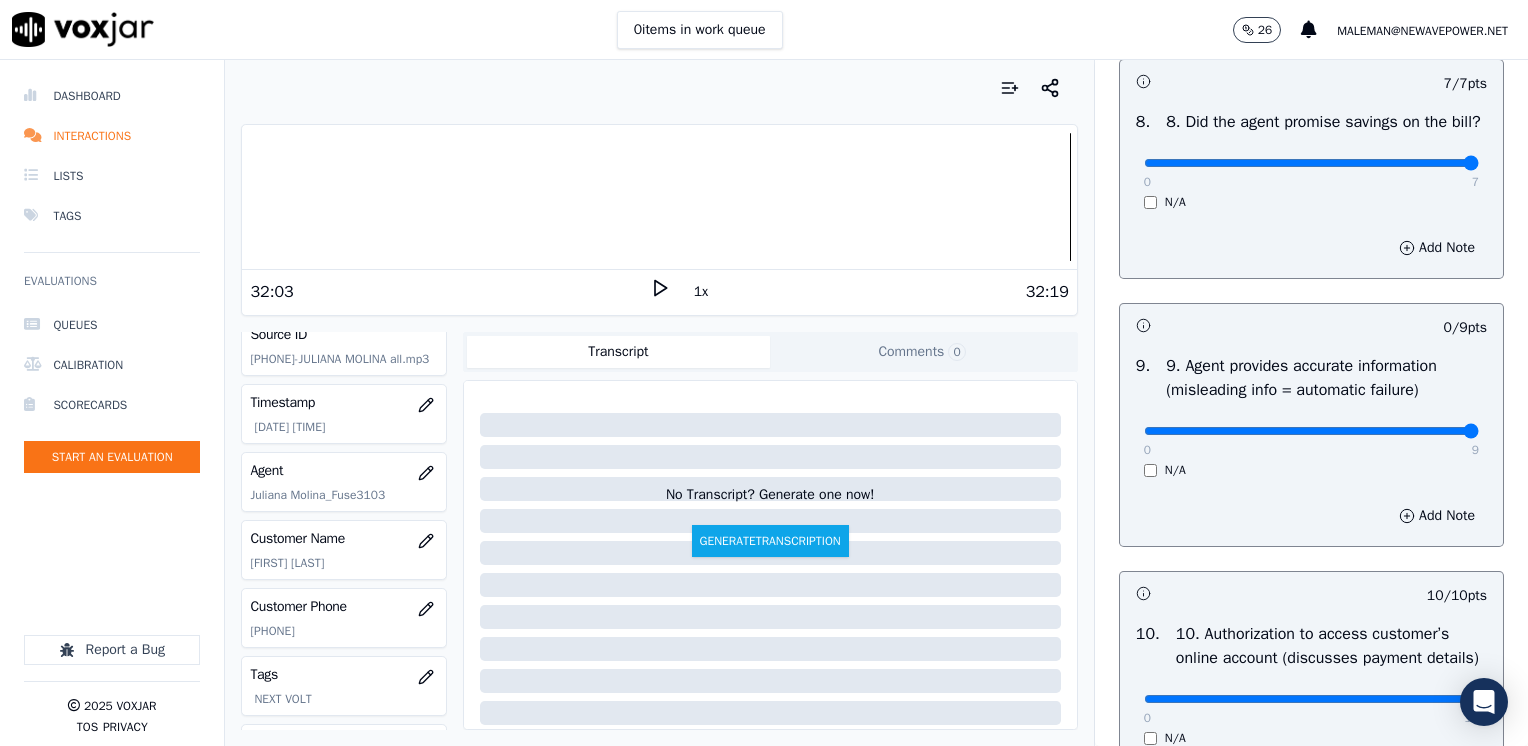 drag, startPoint x: 1124, startPoint y: 447, endPoint x: 1531, endPoint y: 447, distance: 407 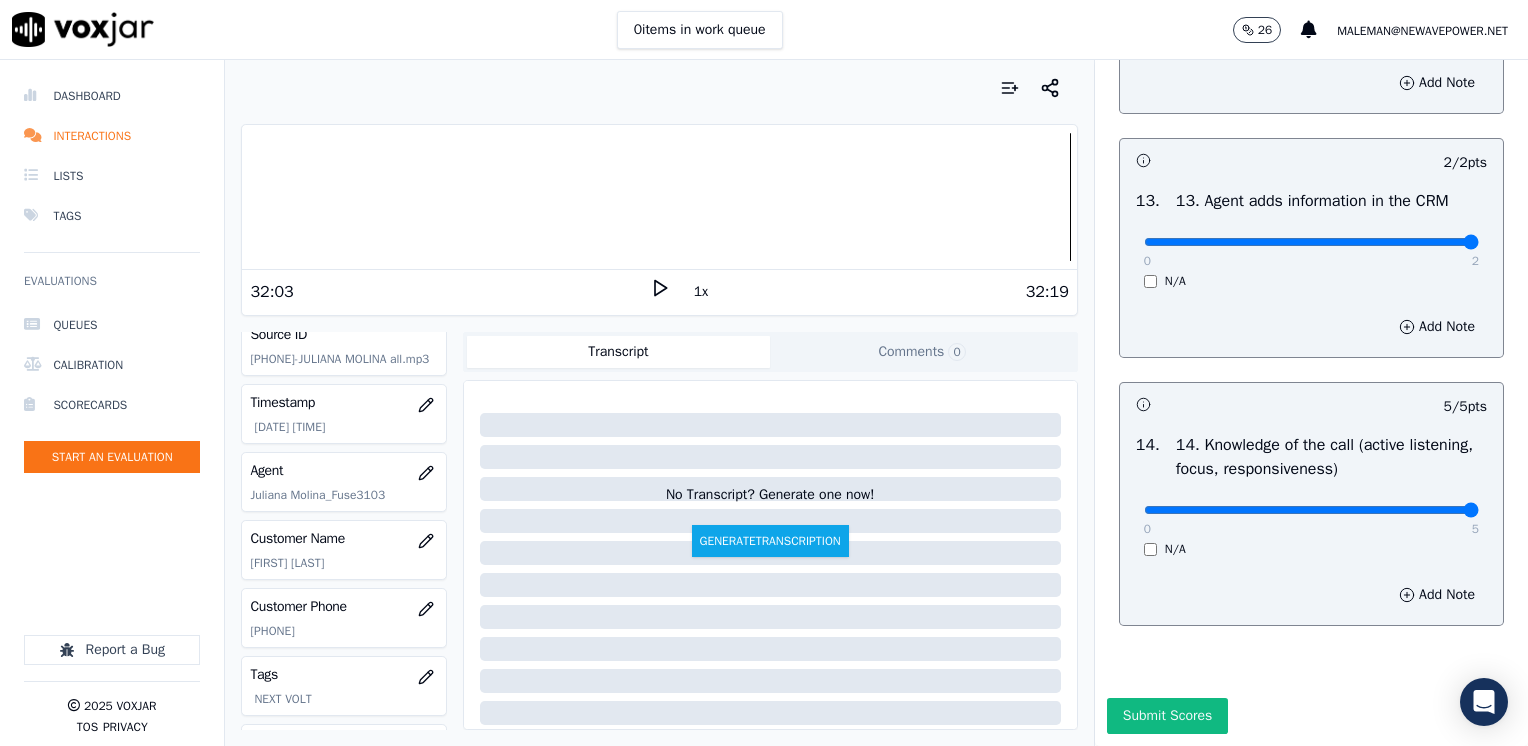 scroll, scrollTop: 3459, scrollLeft: 0, axis: vertical 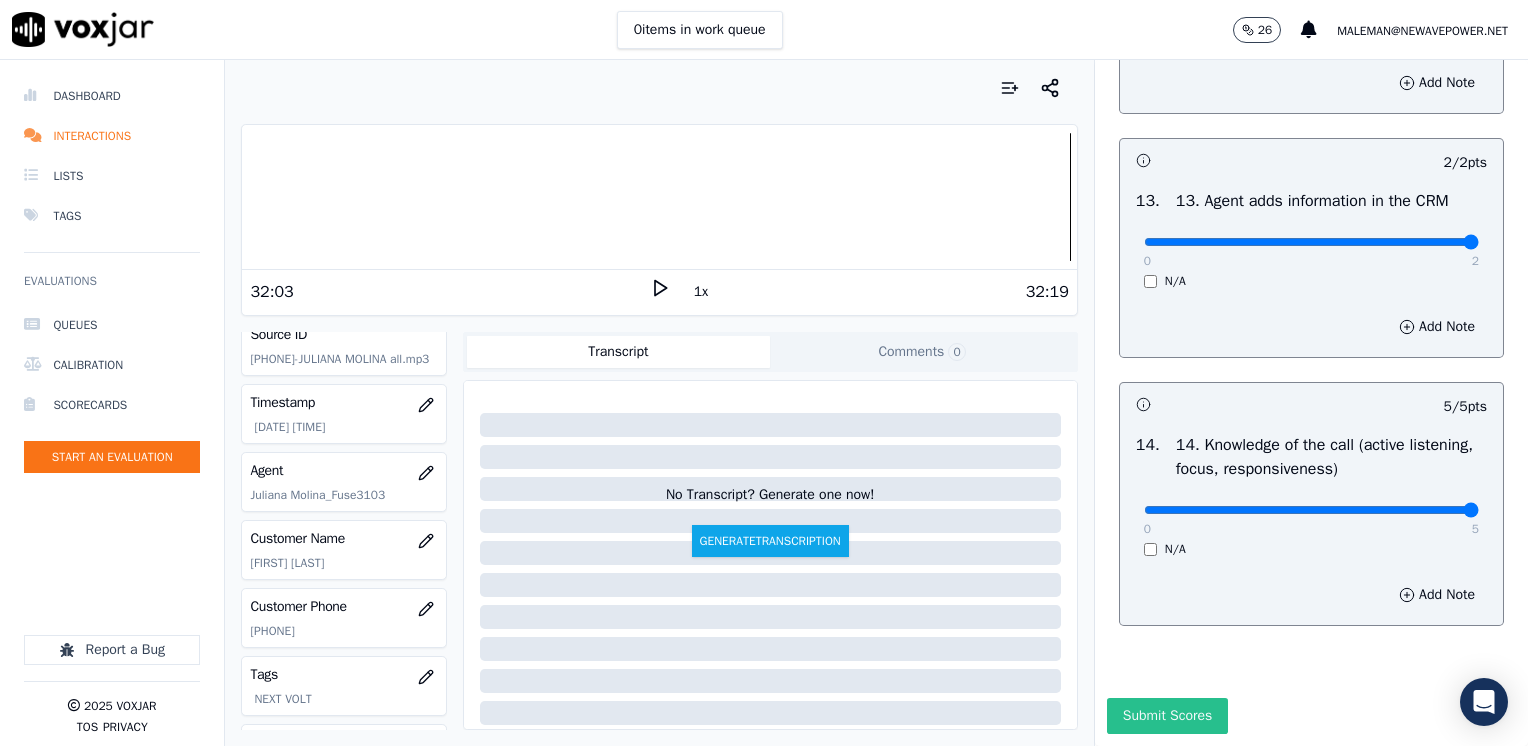 click on "Submit Scores" at bounding box center (1167, 716) 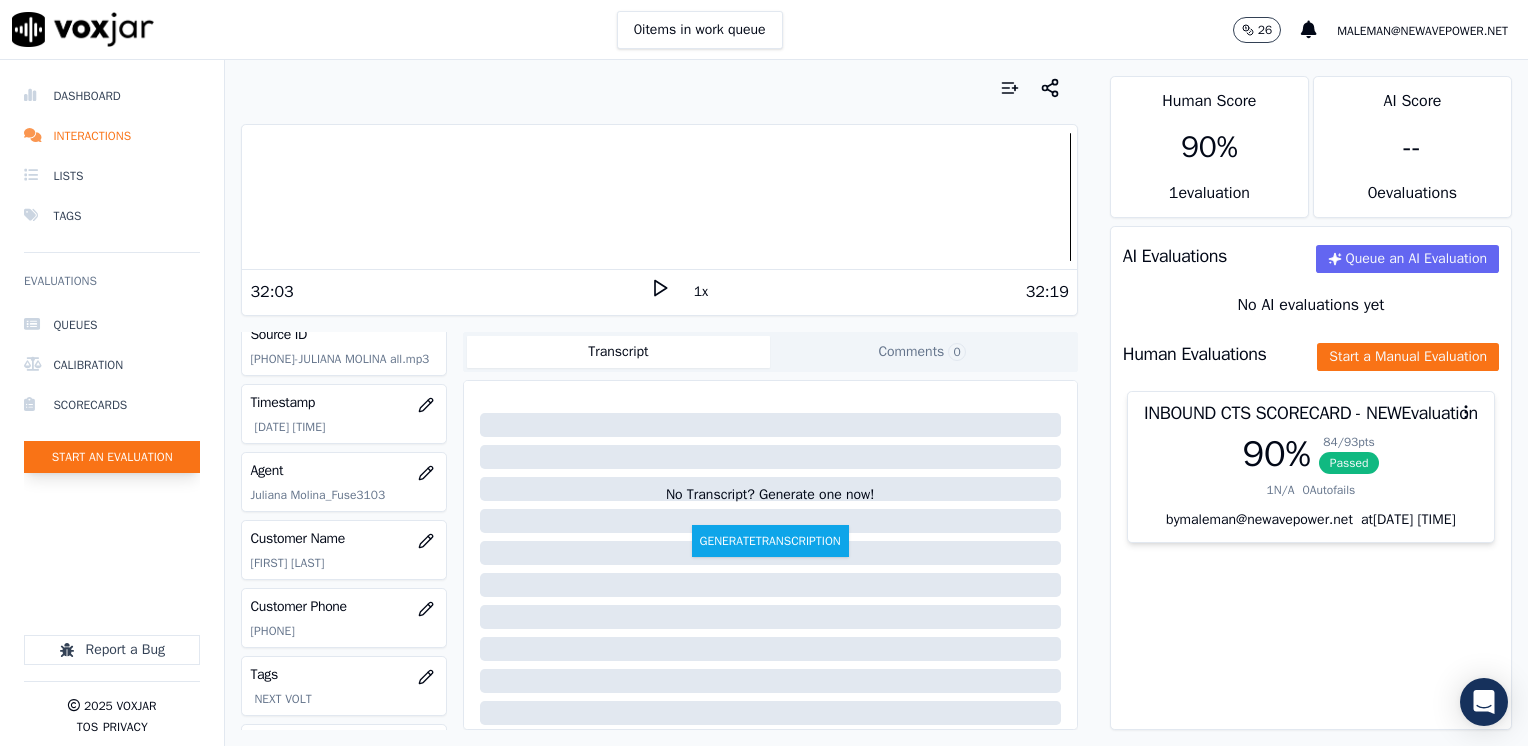 click on "Start an Evaluation" 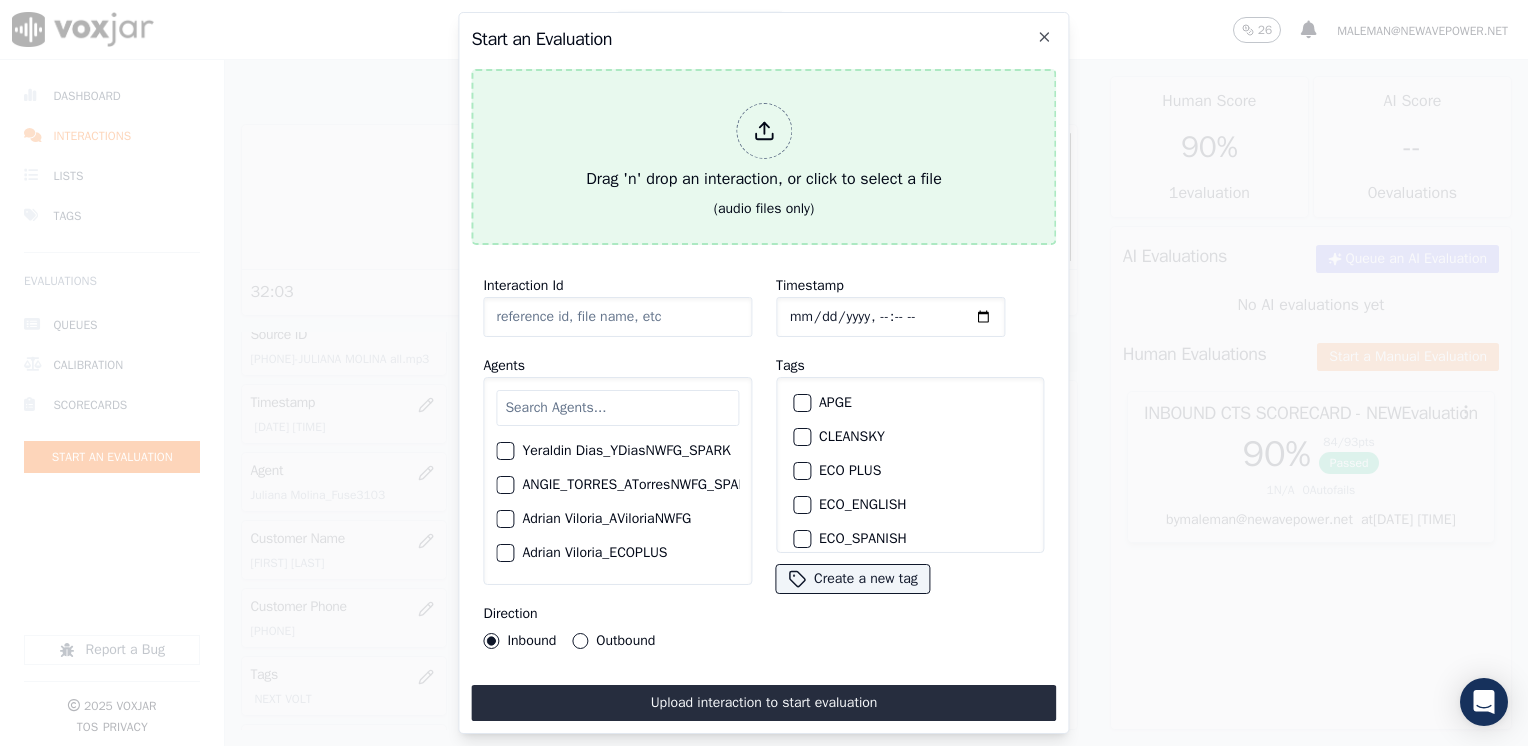 click at bounding box center (764, 131) 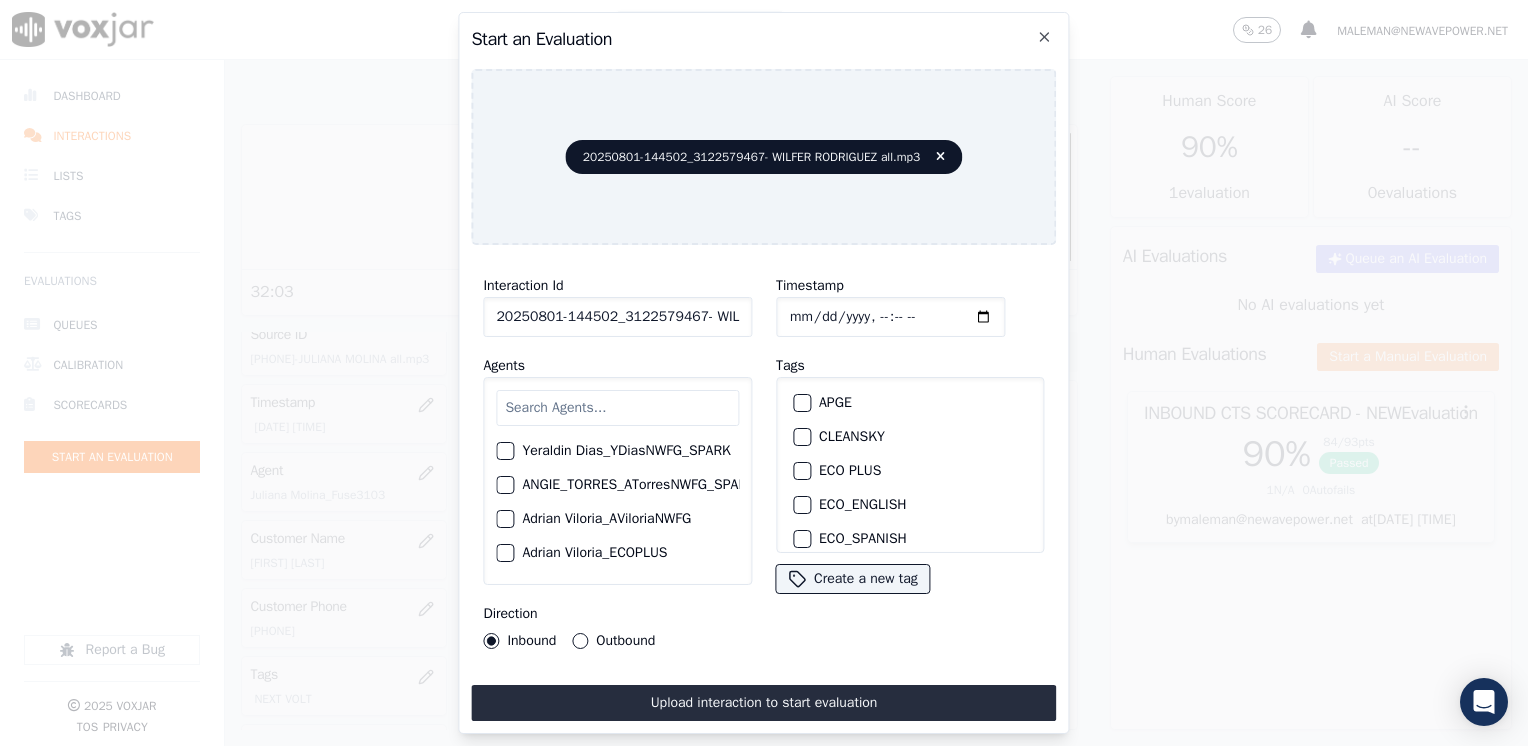 click on "Yeraldin Dias_YDiasNWFG_SPARK     ANGIE_TORRES_ATorresNWFG_SPARK     Adrian Viloria_AViloriaNWFG     Adrian Viloria_ECOPLUS     Adrian Viloria_a25003_CLEANSKY     Adrian Viloria_a25016_WGL     Adrian Viloria_a25046_INDRA     Adrian Viloria_fuse1164_NGE     Alan Marruaga_a26181_WGL     Alejandra Chavarro_SYMMETRY     Alejandra Chavarro_a26184_WGL     Alejandro Vizcaino_a13916_CLEANSKY     Alejandro Vizcaino­_NW2906_CLEANSKY     Andres Higuita_AHiguitaNWFG_SPARK     Andres Higuita_Fuse3185_NGE     Andres Higuita_No Sales      Andres Higuita_a27435_CLEANSKY     Andres Higuita_a27490_INDRA     Andres Prias_APriasNWFG     Andres Prias_SYMMETRY     Andres Prias_a27400_CLEANSKY     Andres Prias_a27447_INDRA     Andres Prias_fuse1184_NGE     Angie Torres_ATorresNWFG     Angie Torres_SYMMETRY     Angie Torres_WANN1185_NGE     Angie Torres_a27399_CLEANSKY     Angie Torres_a27445_INDRA     BRYAN_LHEINEKER_WANN1211_NGE     Brandon Camacho_BAQ2083_INDRA     Brandon Camacho_BCamachoNWFG     Brandon Camacho_ECOPLUS" 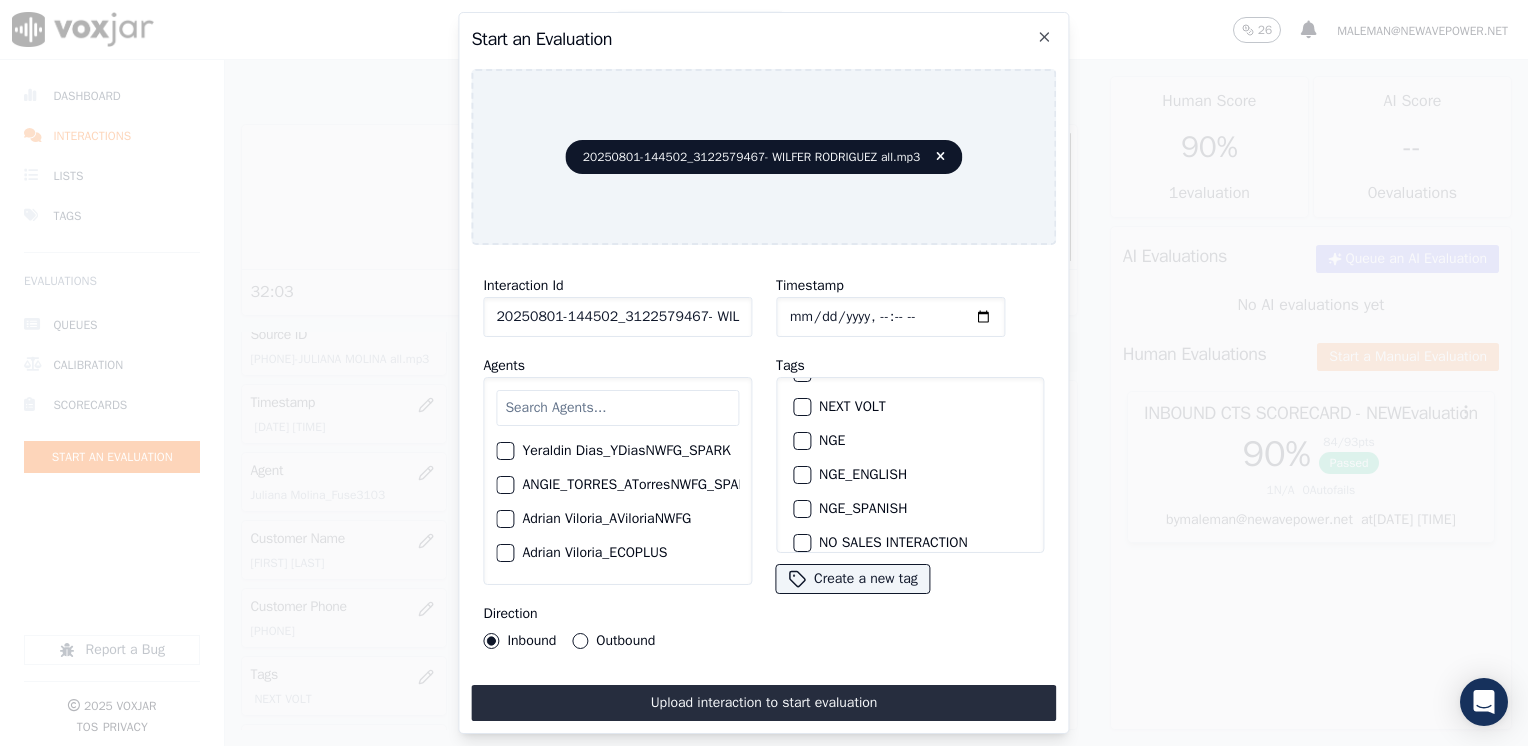 scroll, scrollTop: 200, scrollLeft: 0, axis: vertical 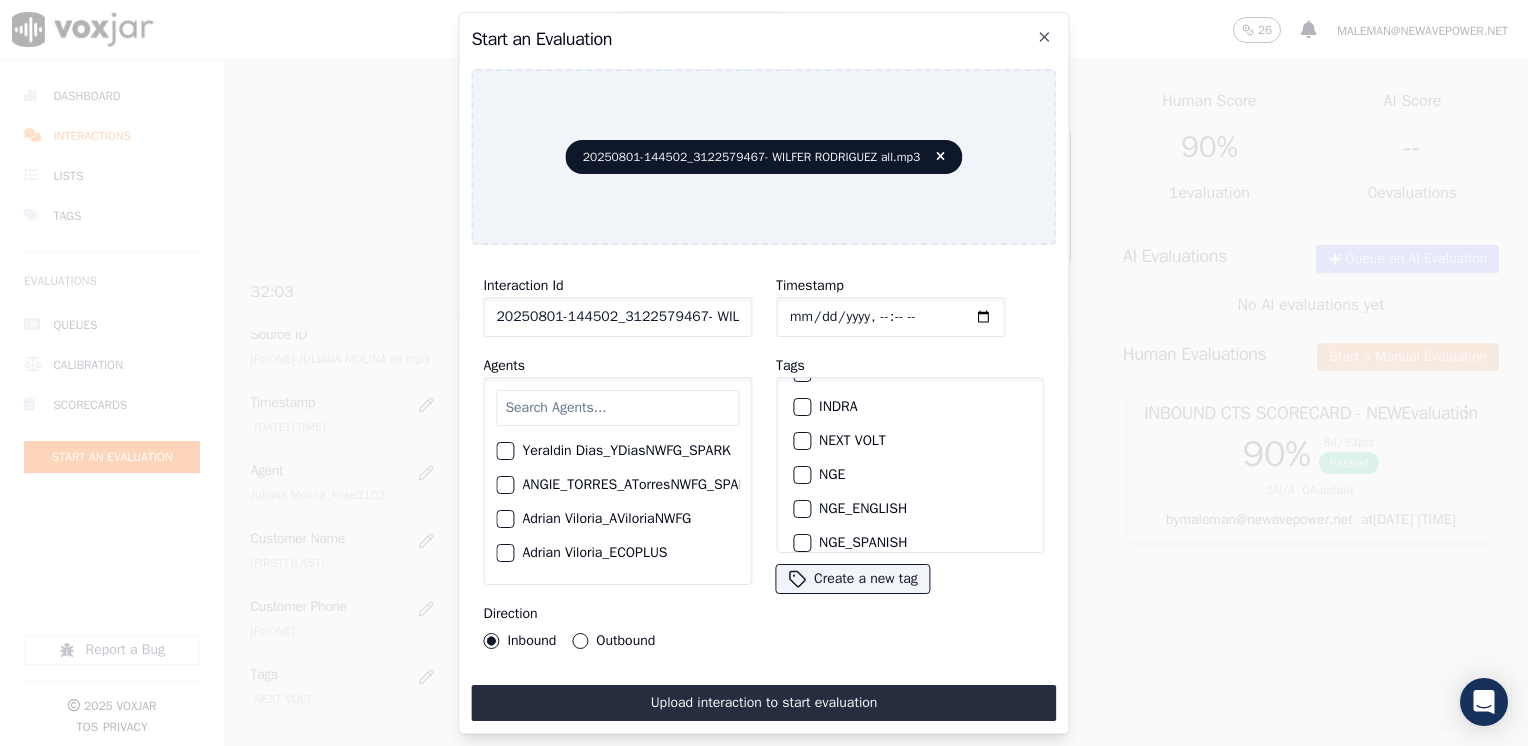 click at bounding box center (801, 441) 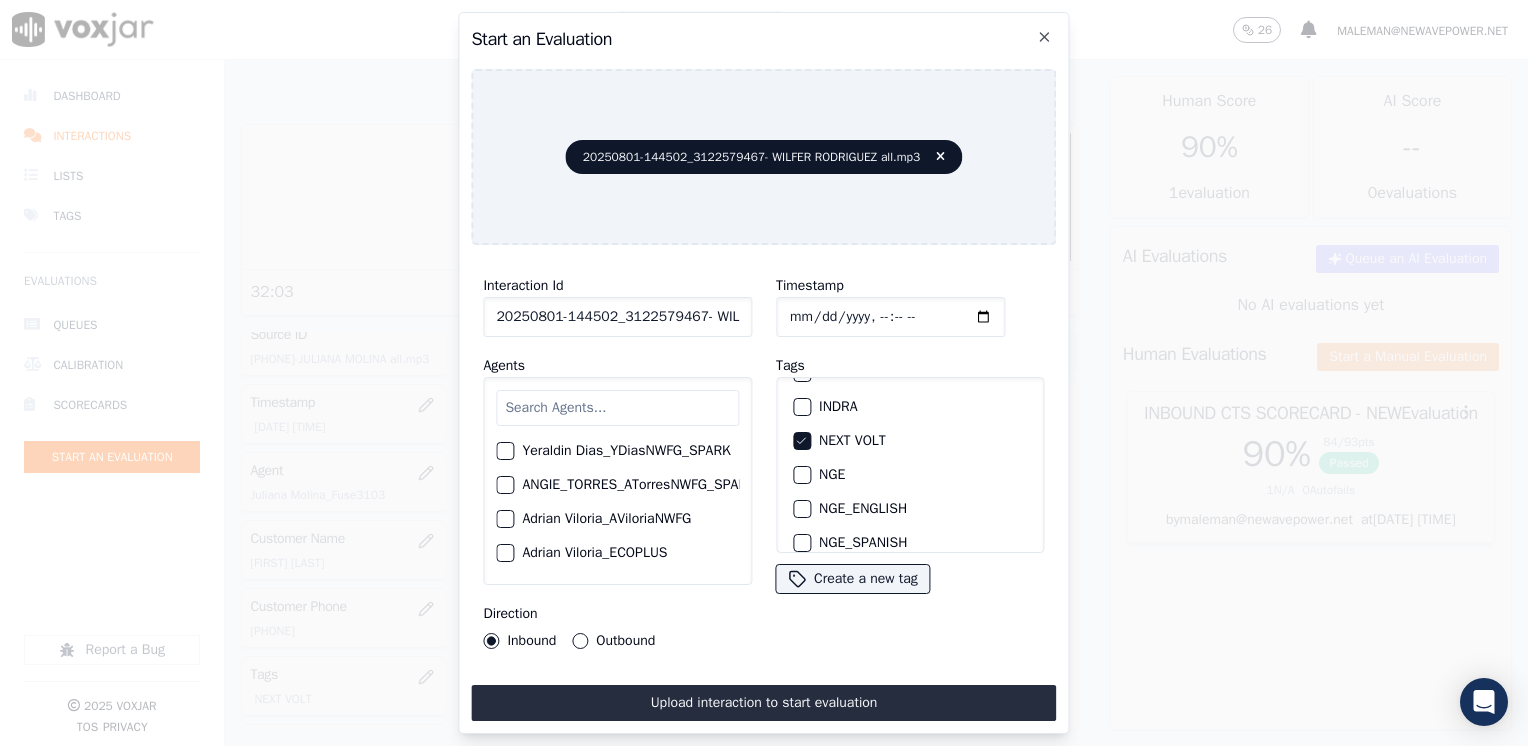 click on "Timestamp" 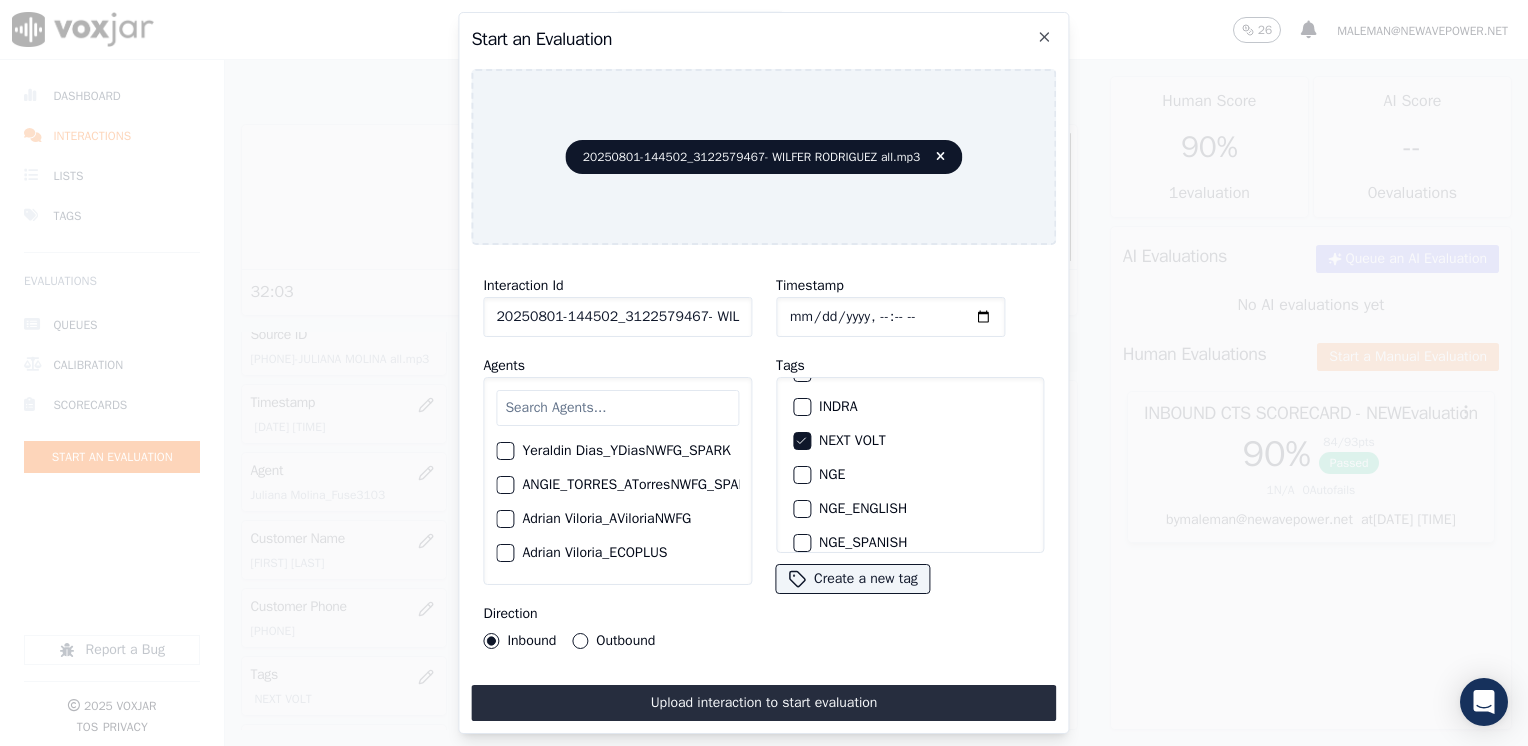 type on "2025-08-01T00:02" 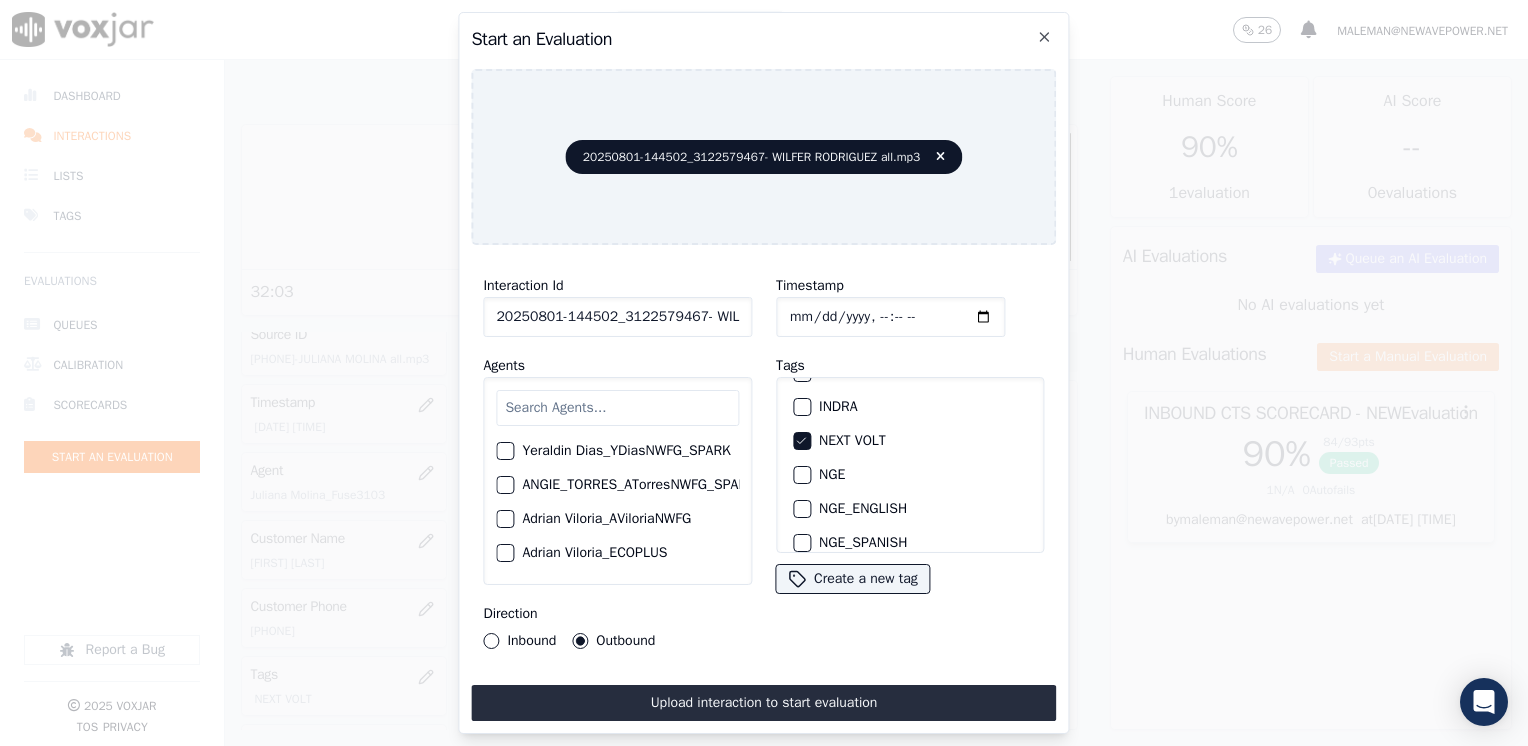 click on "Inbound" at bounding box center (491, 641) 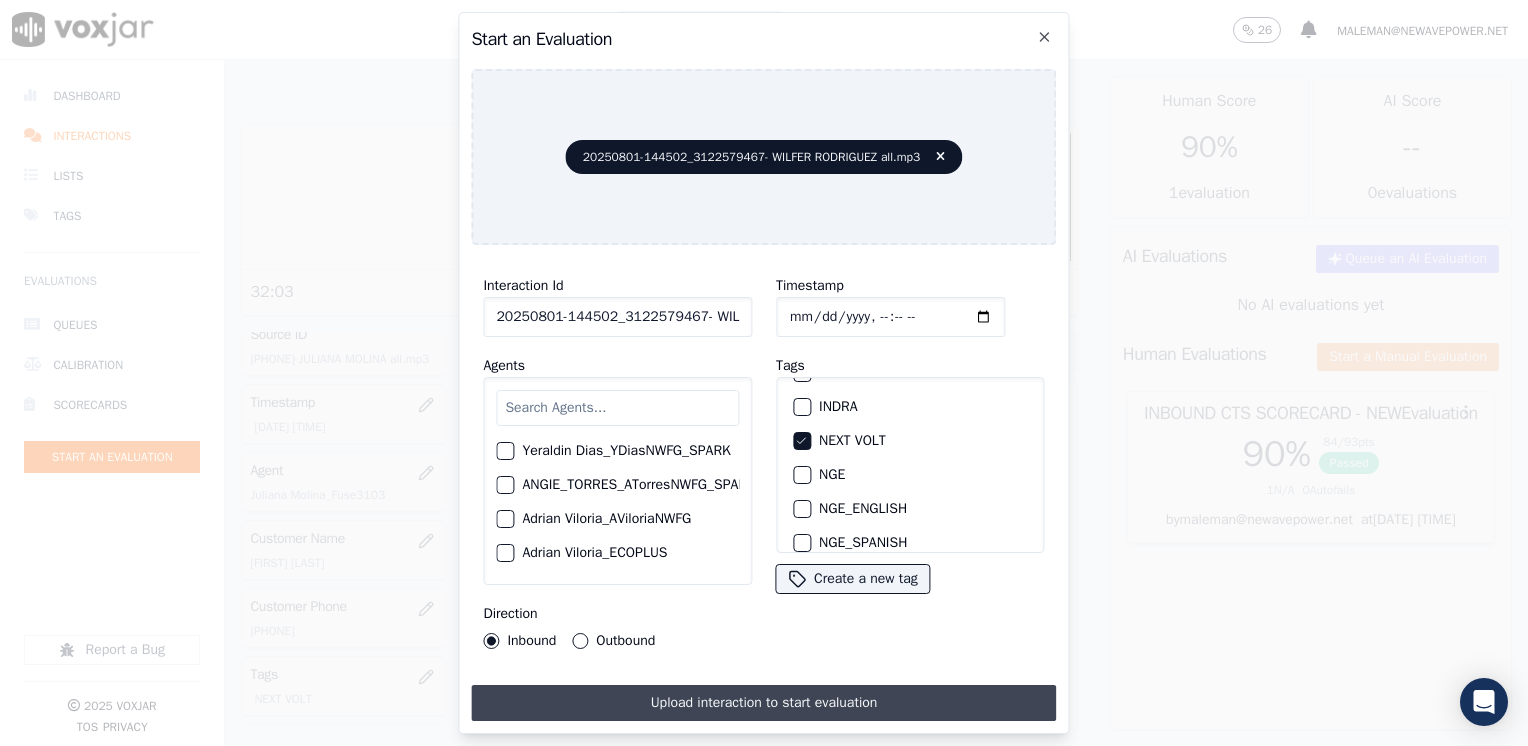 click on "Upload interaction to start evaluation" at bounding box center [763, 703] 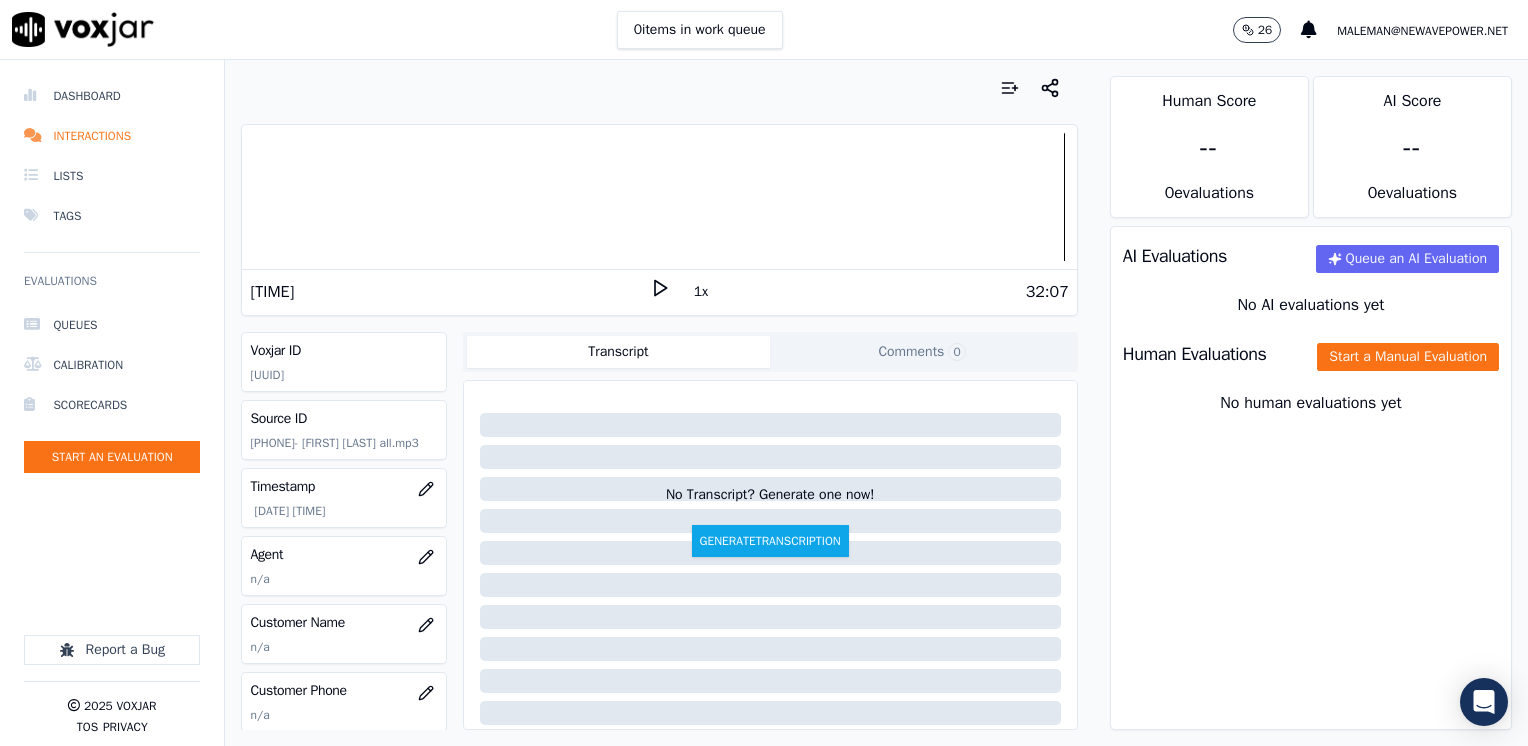 scroll, scrollTop: 100, scrollLeft: 0, axis: vertical 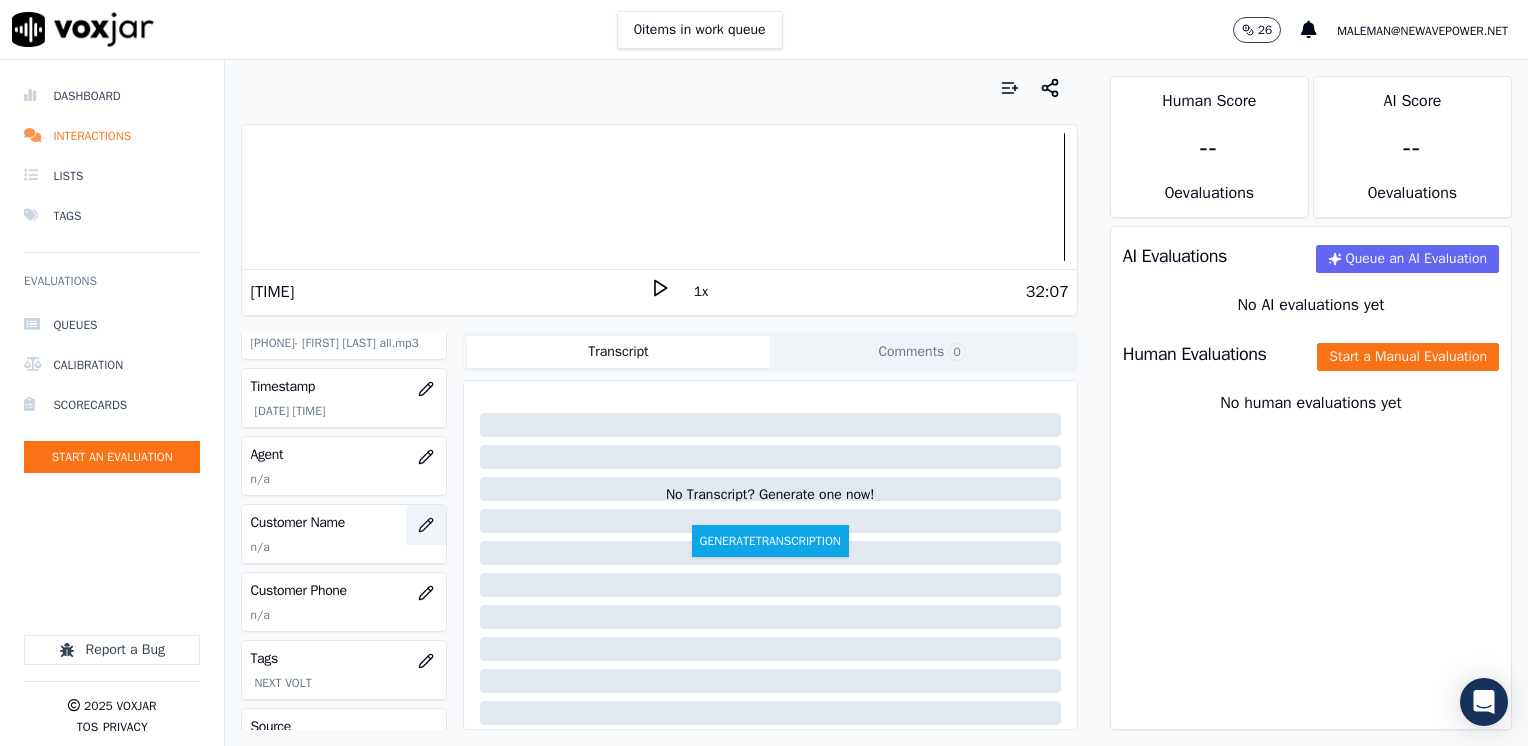 click 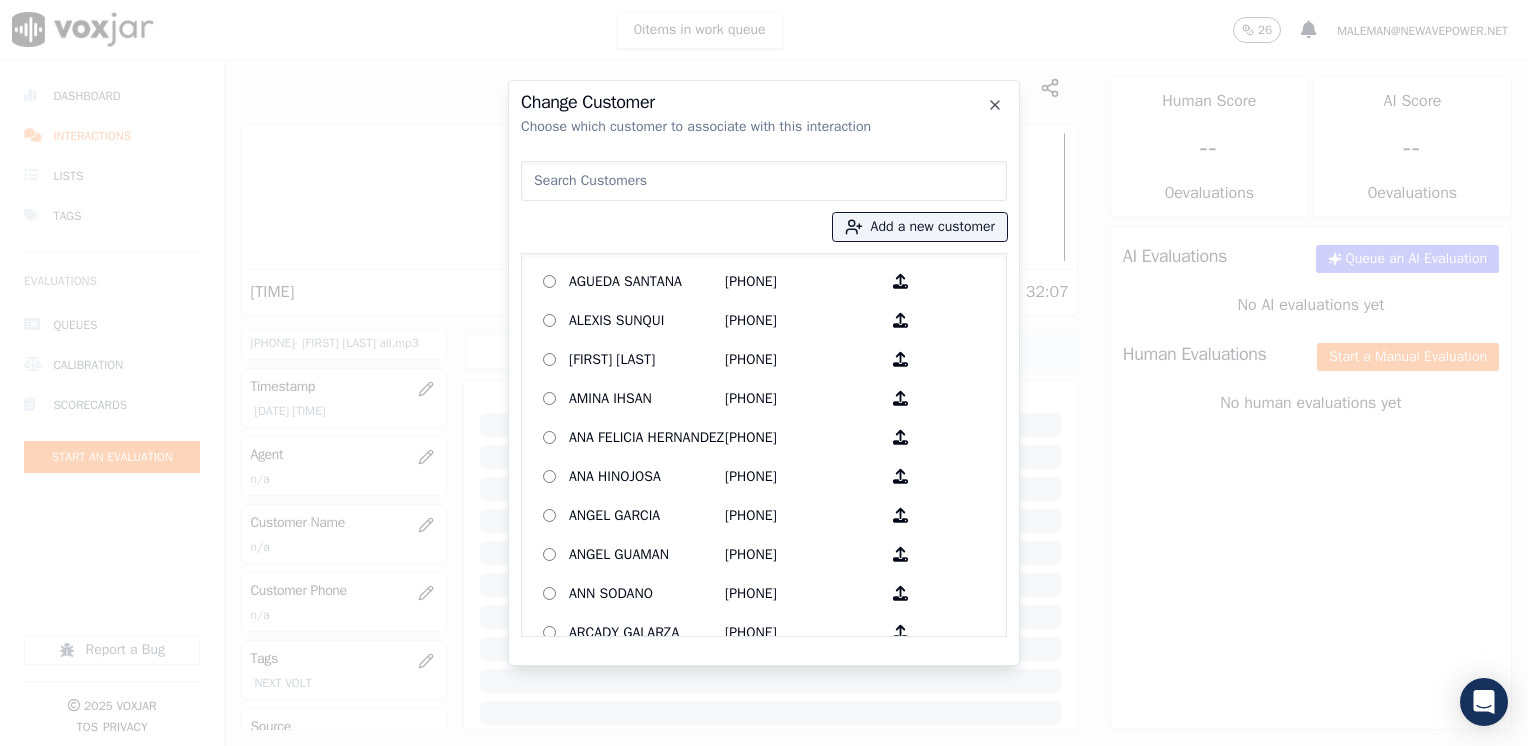 click at bounding box center [764, 181] 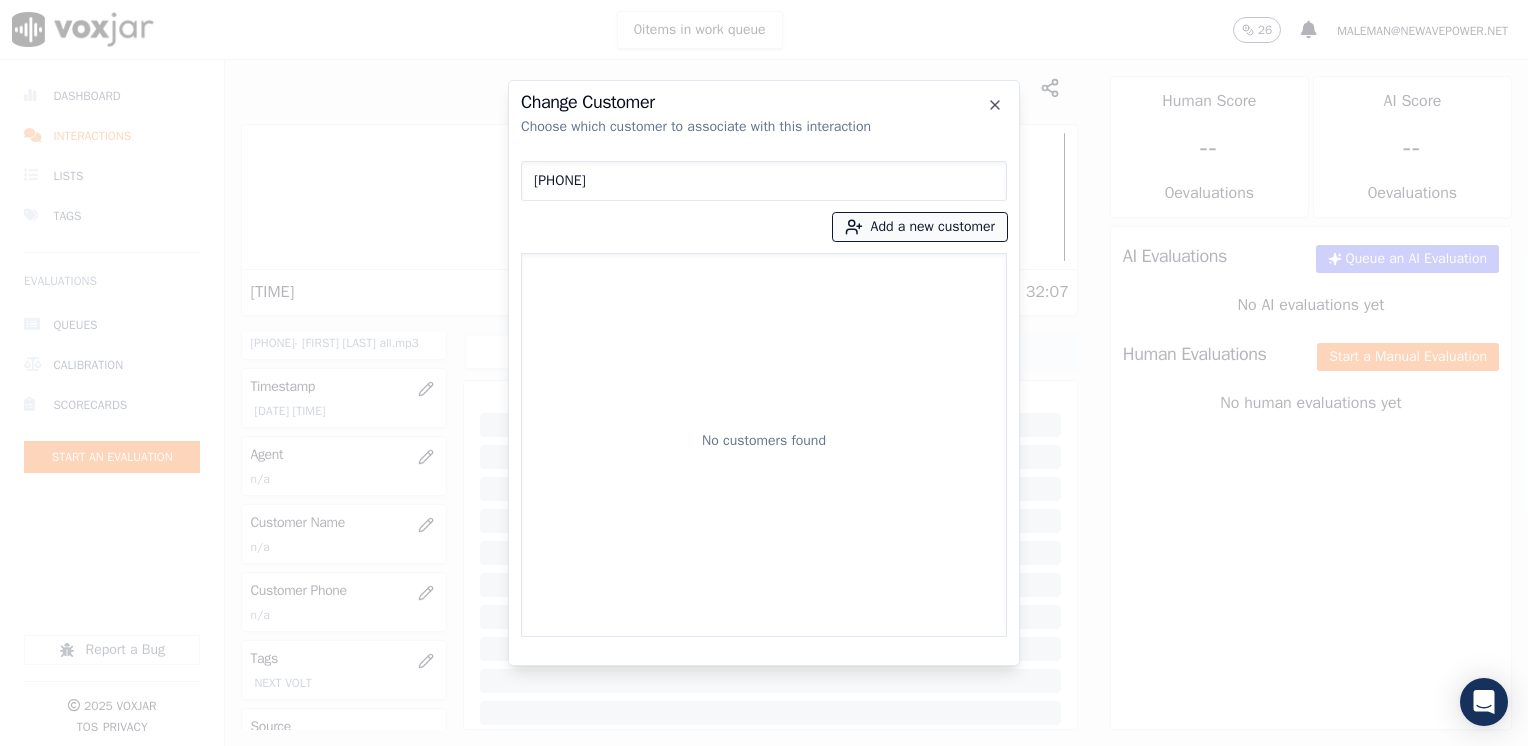 type on "3122579467" 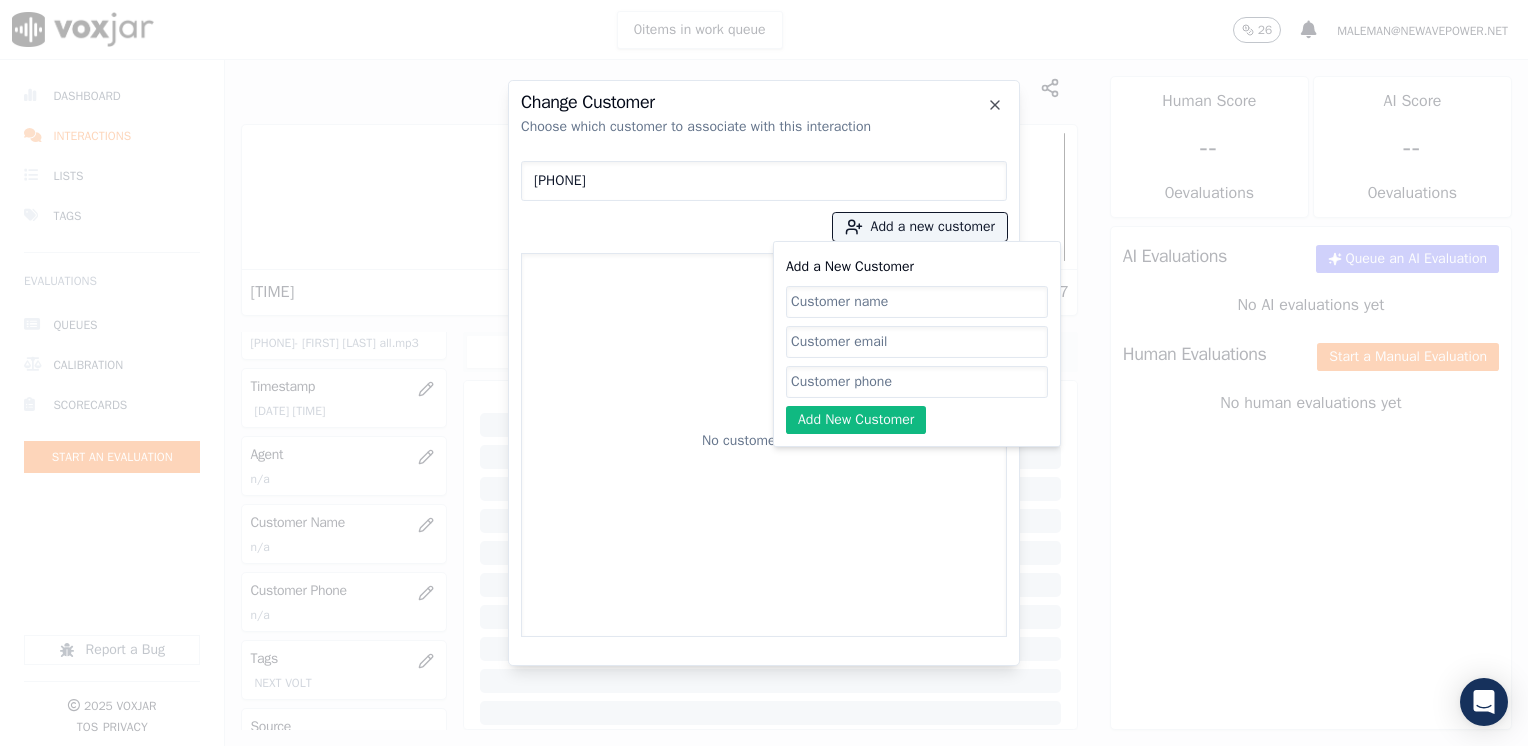 click on "Add a New Customer" 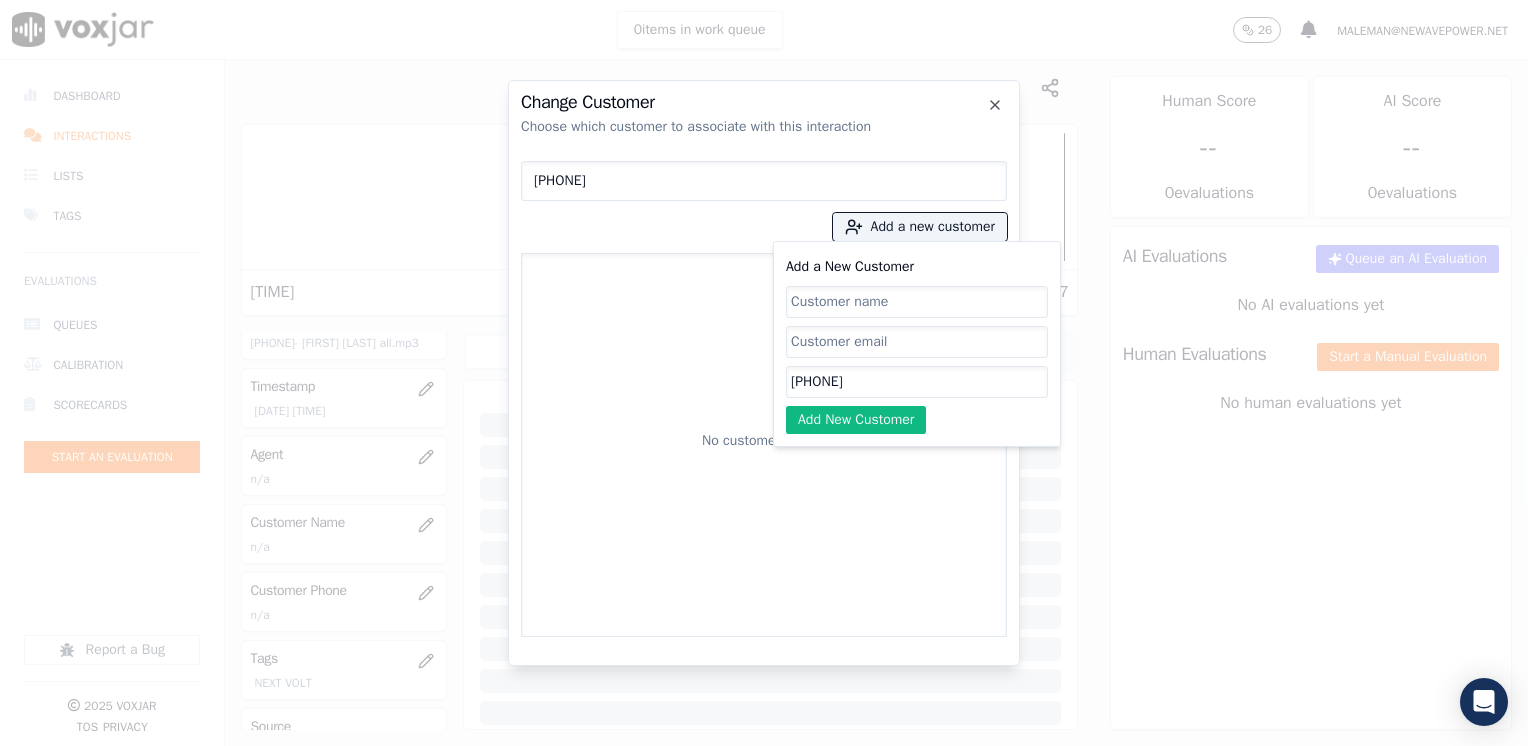 type on "3122579467" 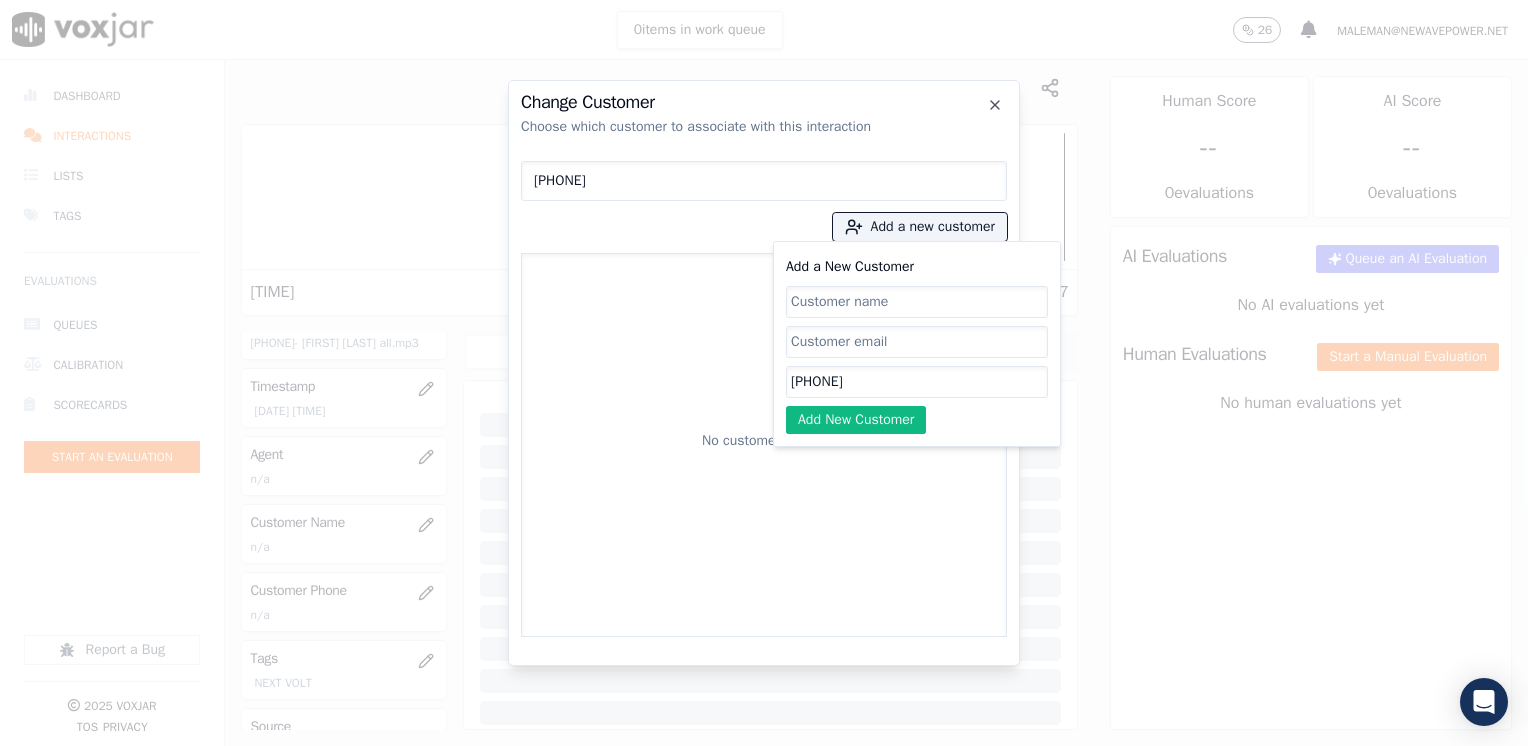 click on "Add a New Customer" 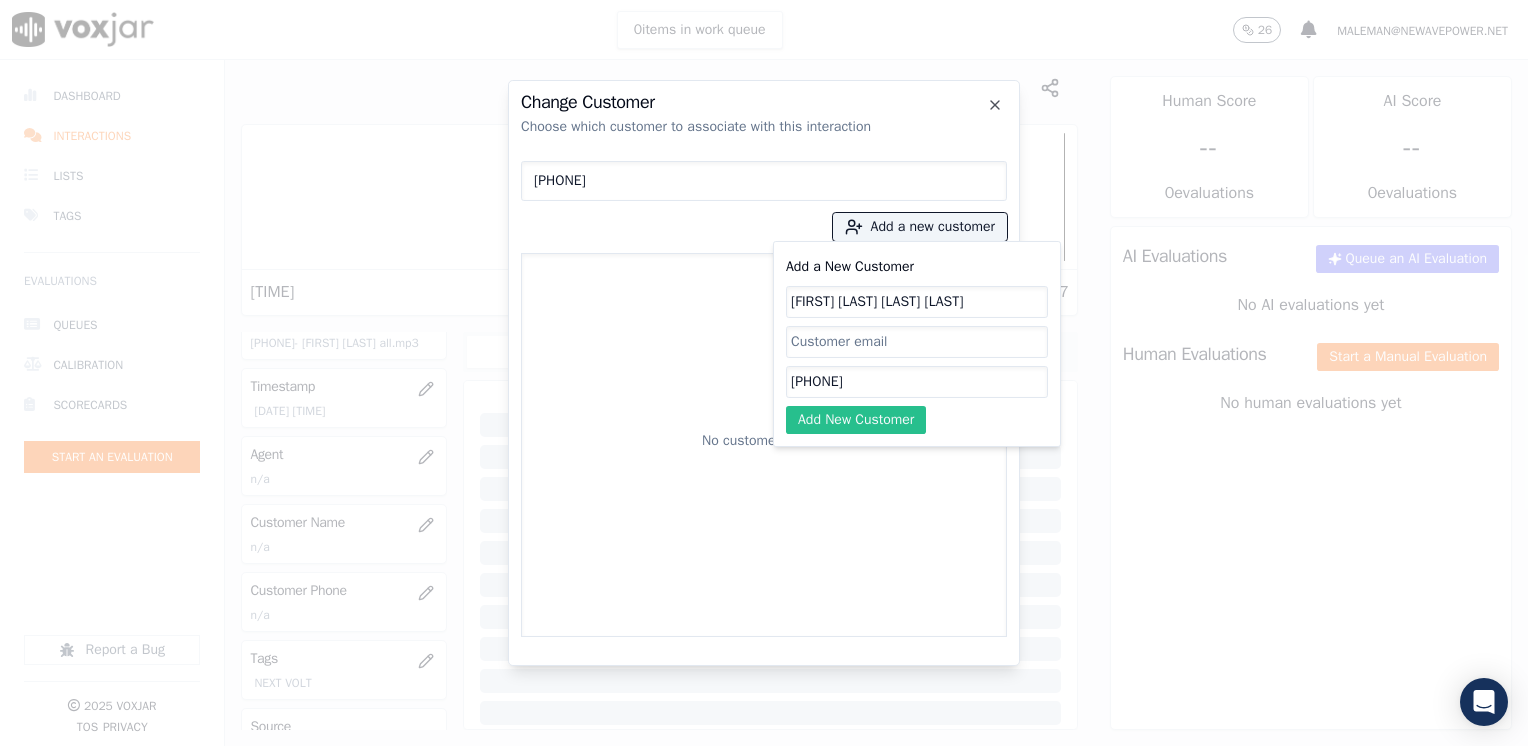 type on "Tupac Yupangui Tocte Travez" 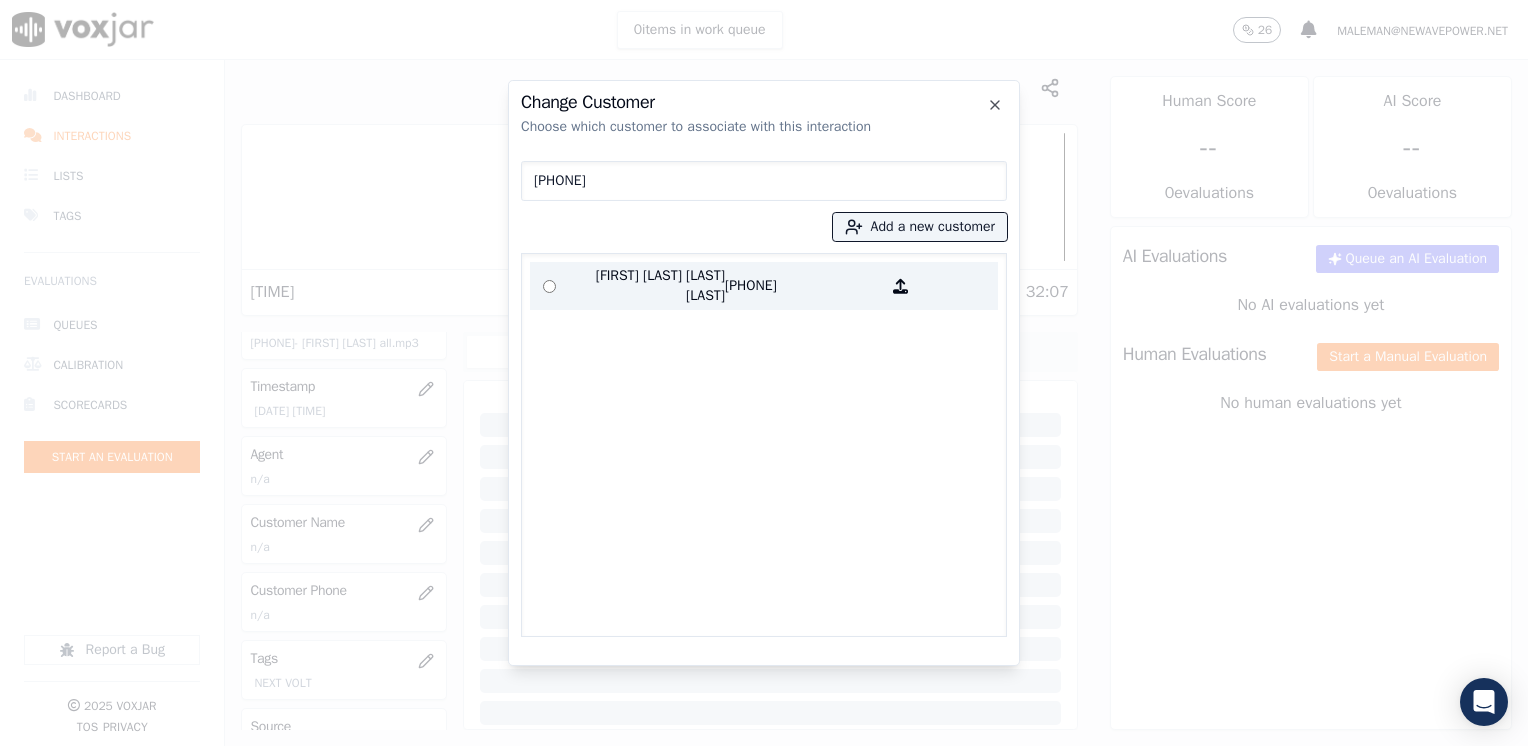 click on "3122579467" at bounding box center (803, 286) 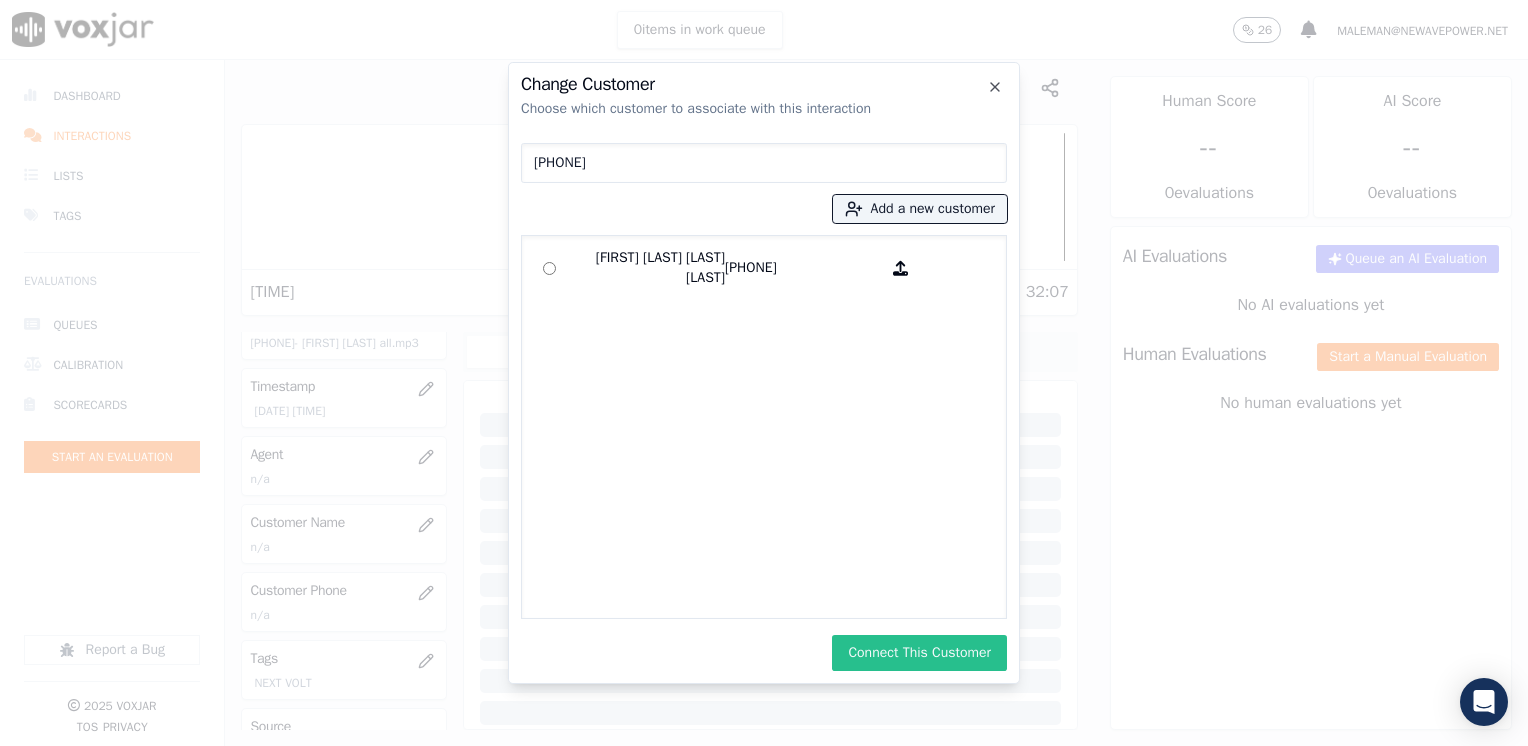 click on "Connect This Customer" at bounding box center [919, 653] 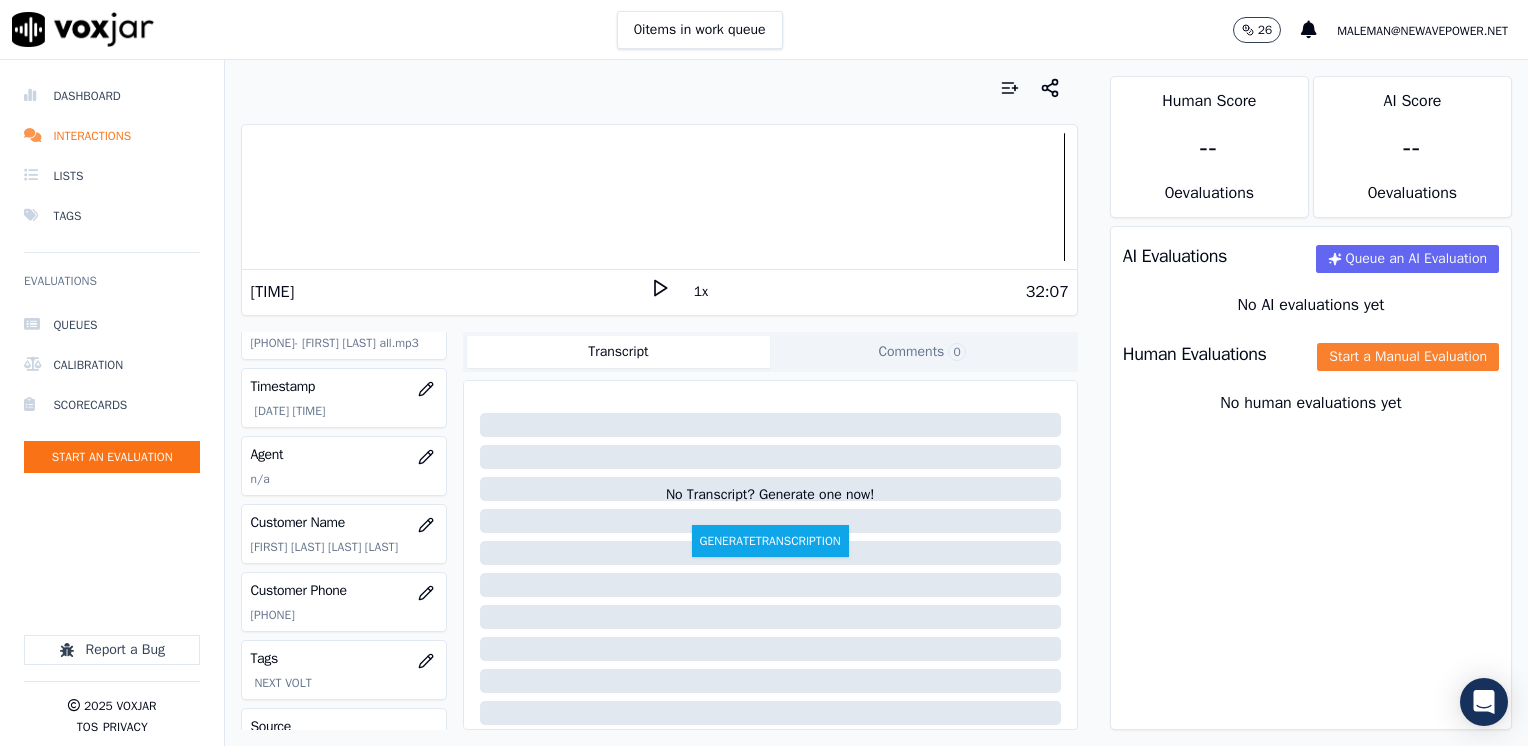 click on "Start a Manual Evaluation" 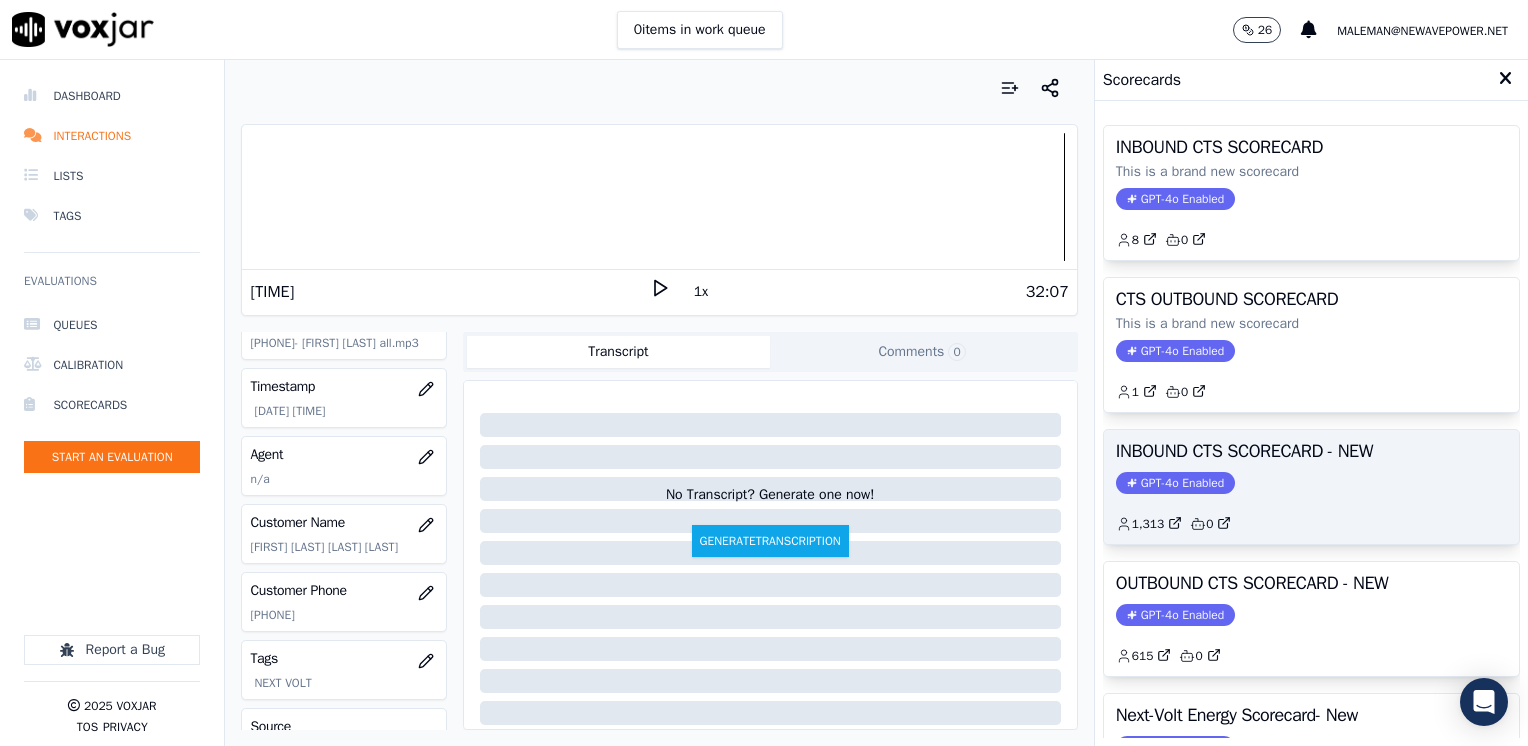 click on "GPT-4o Enabled" at bounding box center [1175, 483] 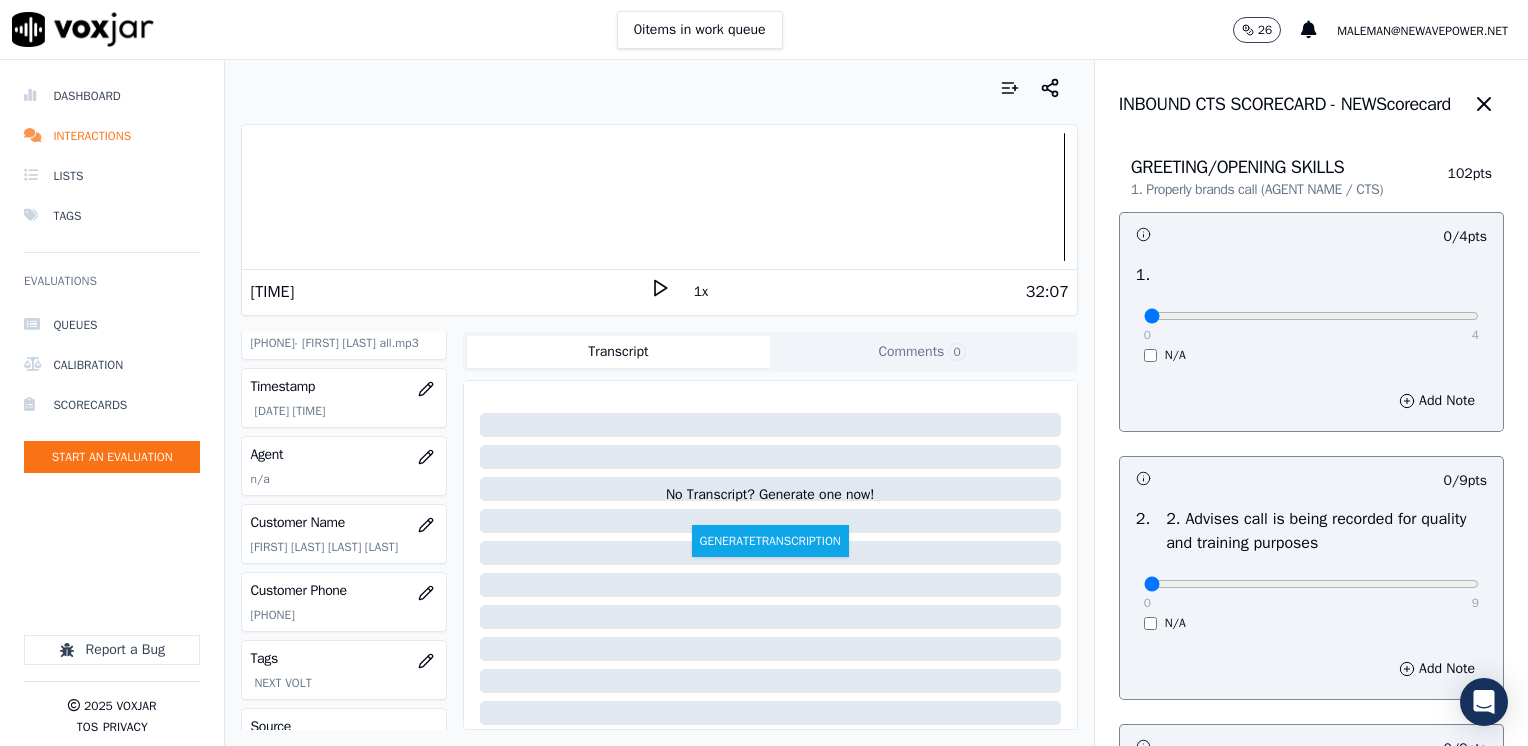 drag, startPoint x: 1134, startPoint y: 327, endPoint x: 1457, endPoint y: 324, distance: 323.01395 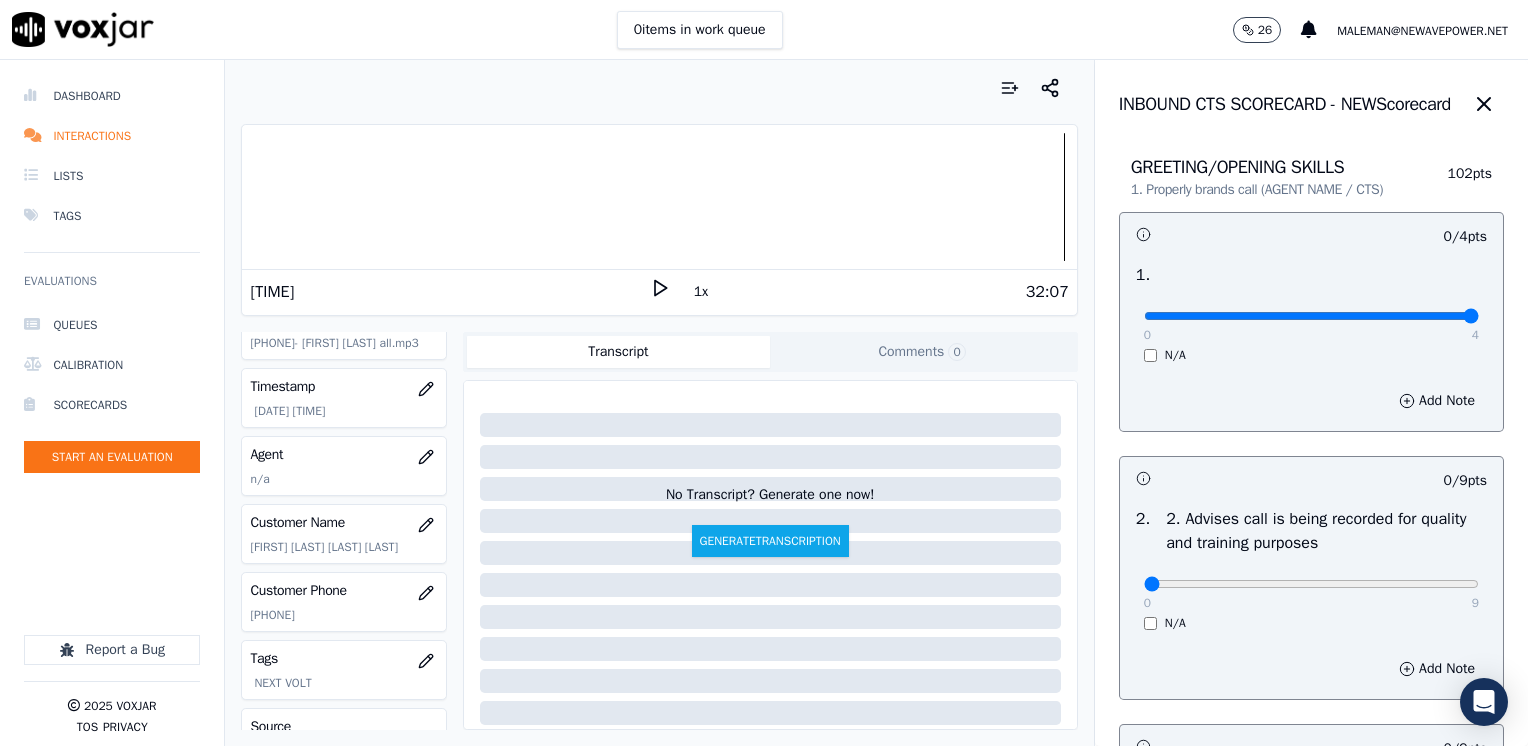 drag, startPoint x: 1131, startPoint y: 317, endPoint x: 1531, endPoint y: 318, distance: 400.00125 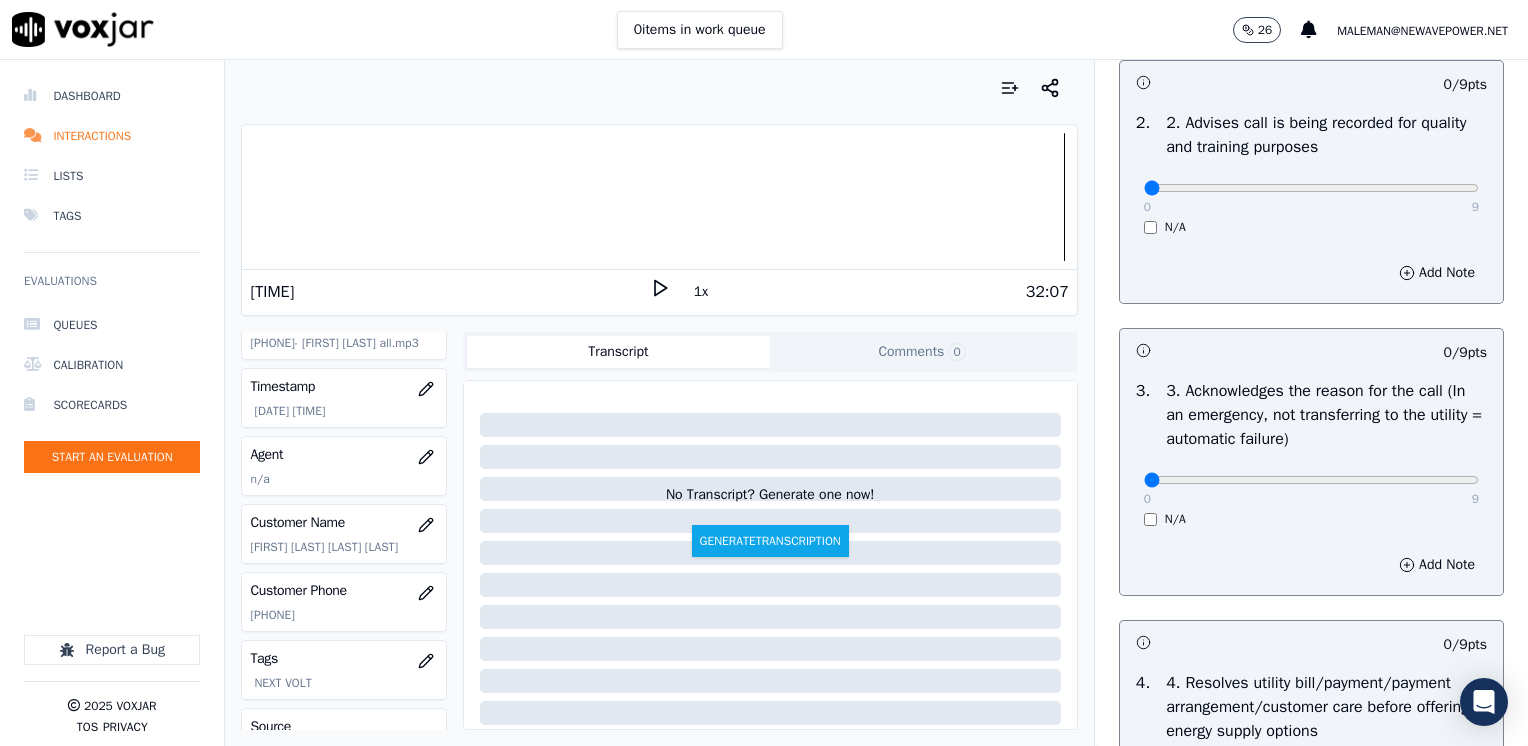 scroll, scrollTop: 400, scrollLeft: 0, axis: vertical 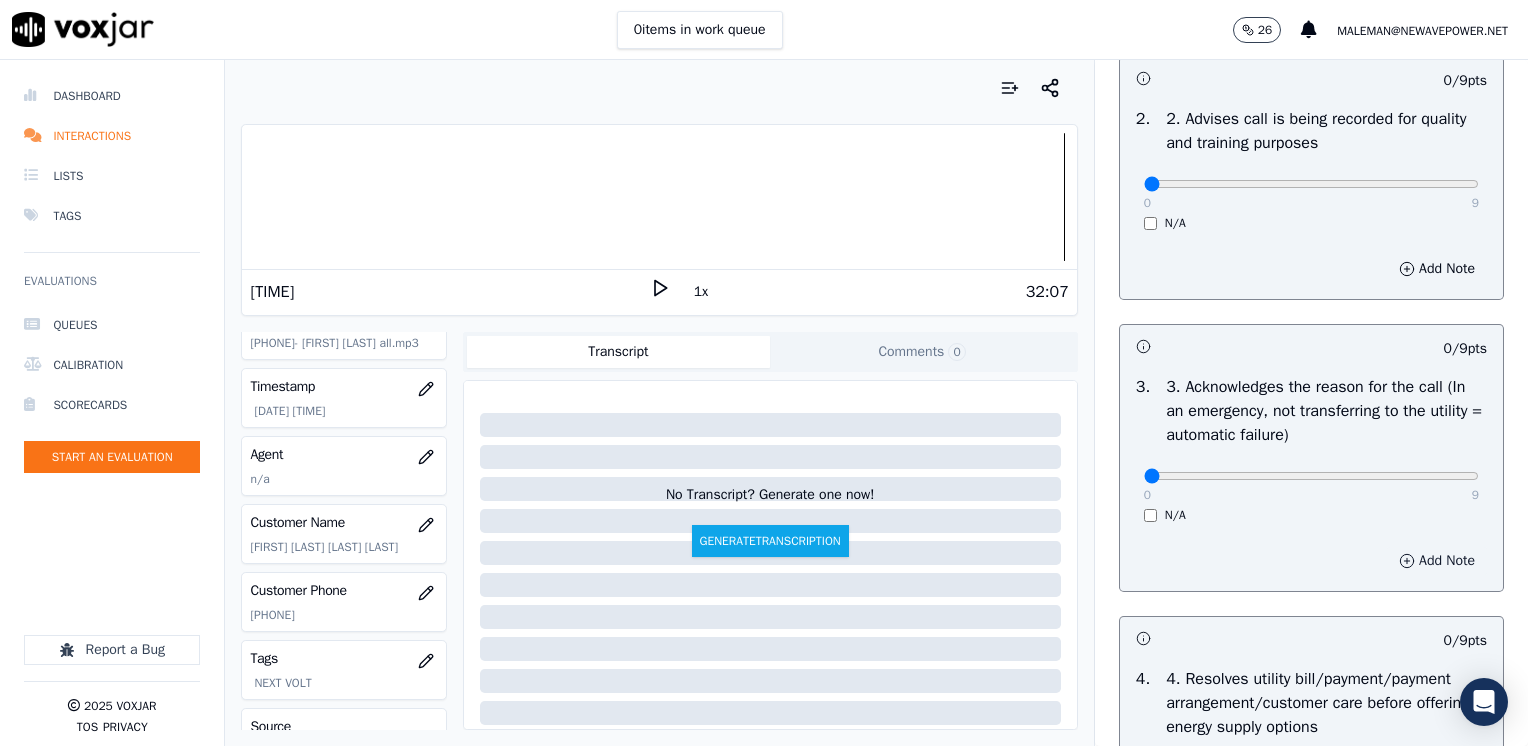 click on "Add Note" at bounding box center (1437, 561) 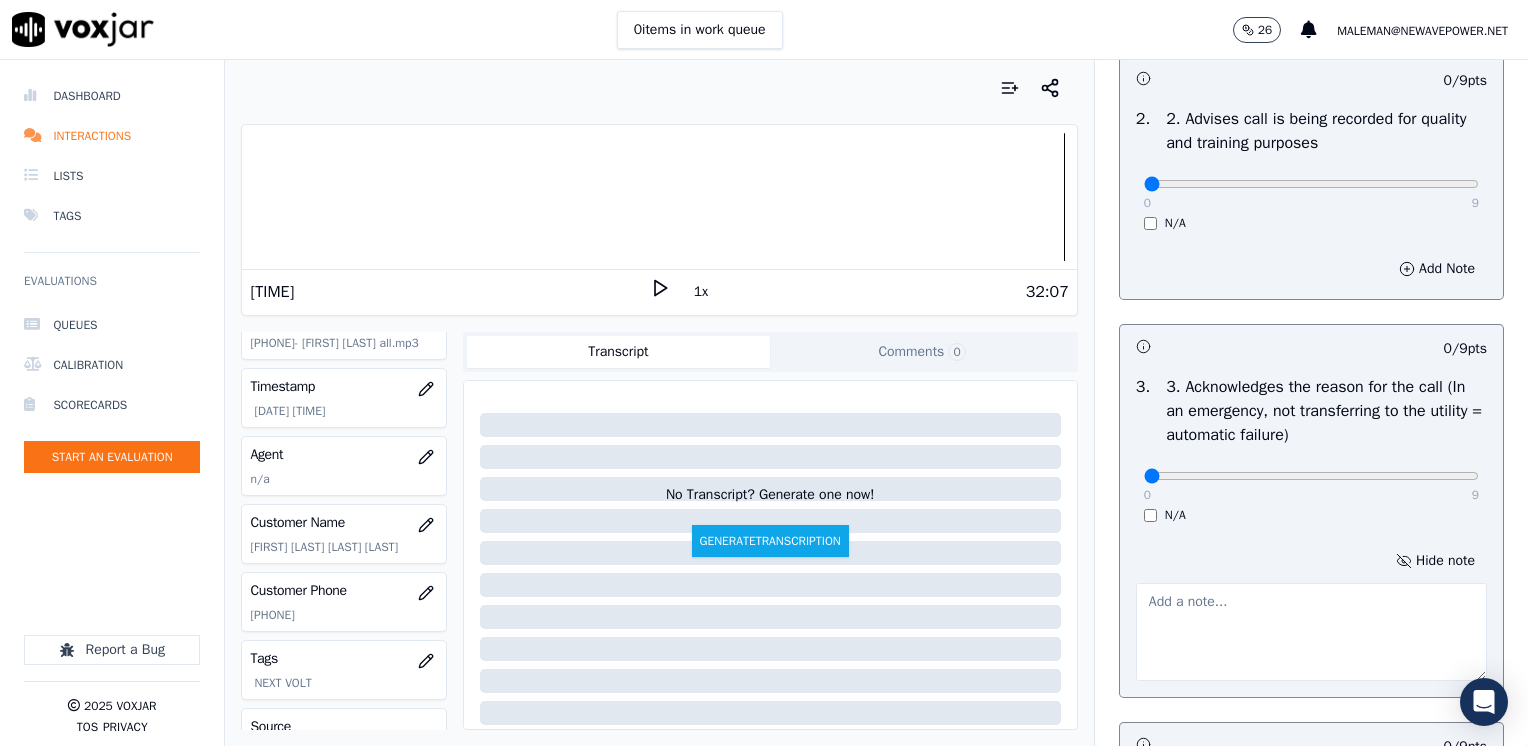 click at bounding box center [1311, 632] 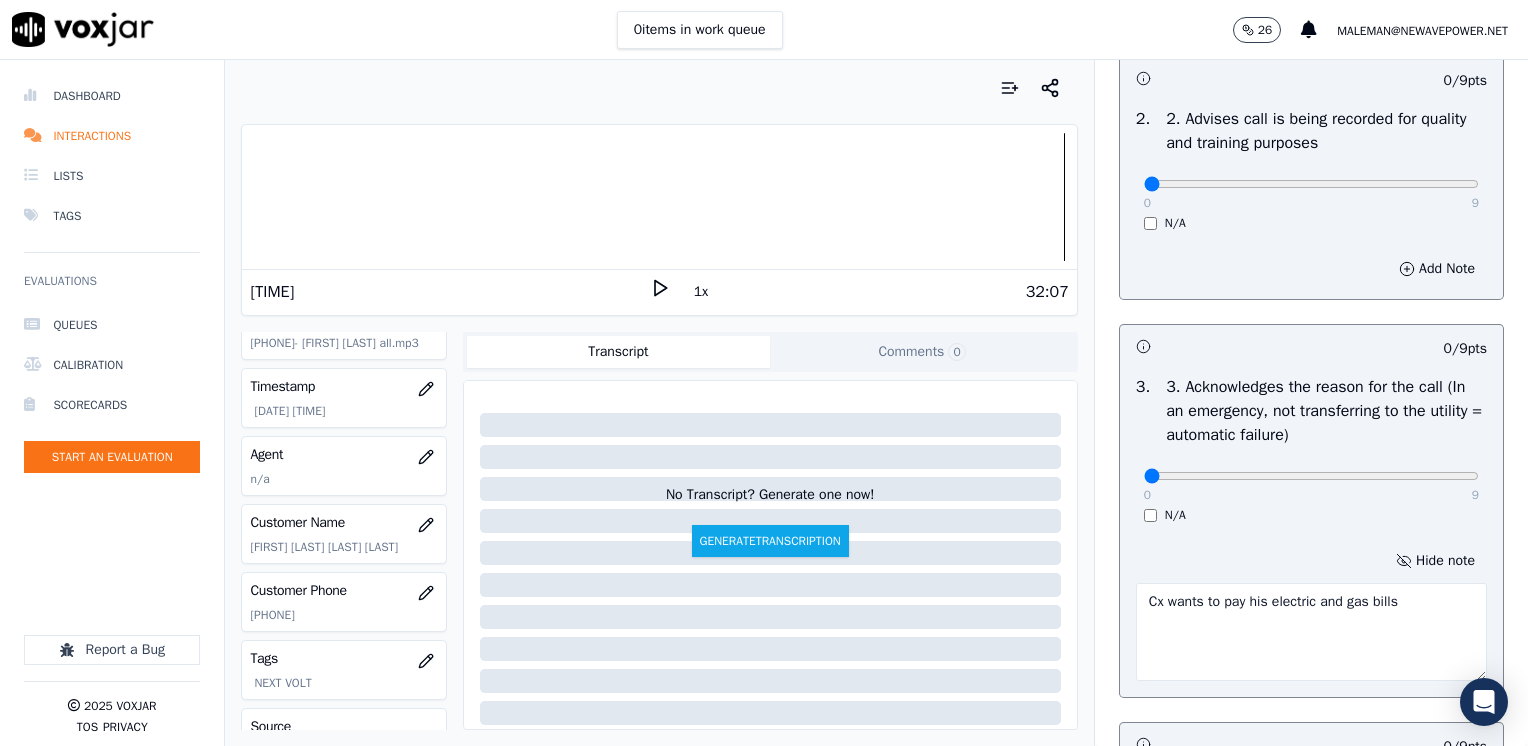 type on "Cx wants to pay his electric and gas bills" 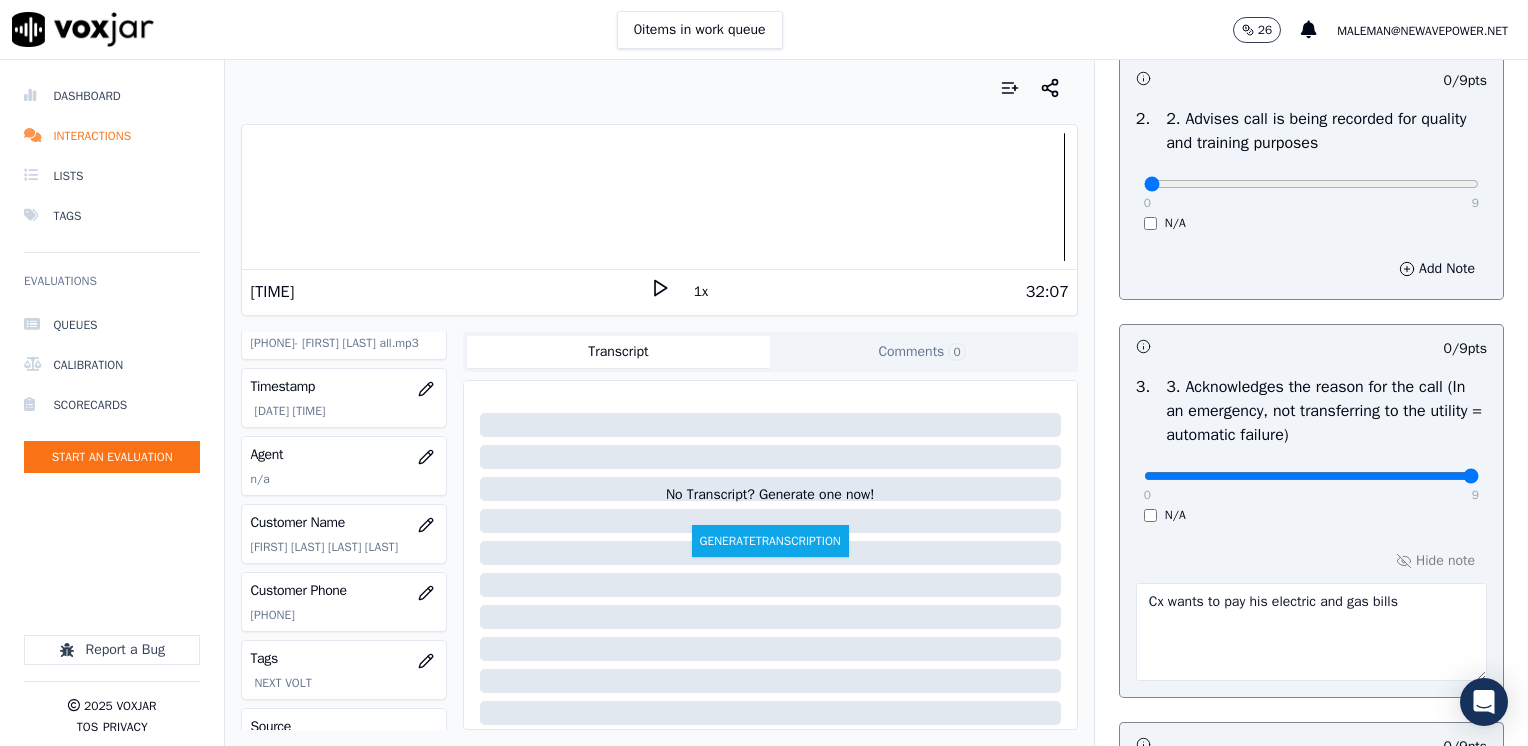 drag, startPoint x: 1133, startPoint y: 476, endPoint x: 1527, endPoint y: 475, distance: 394.00128 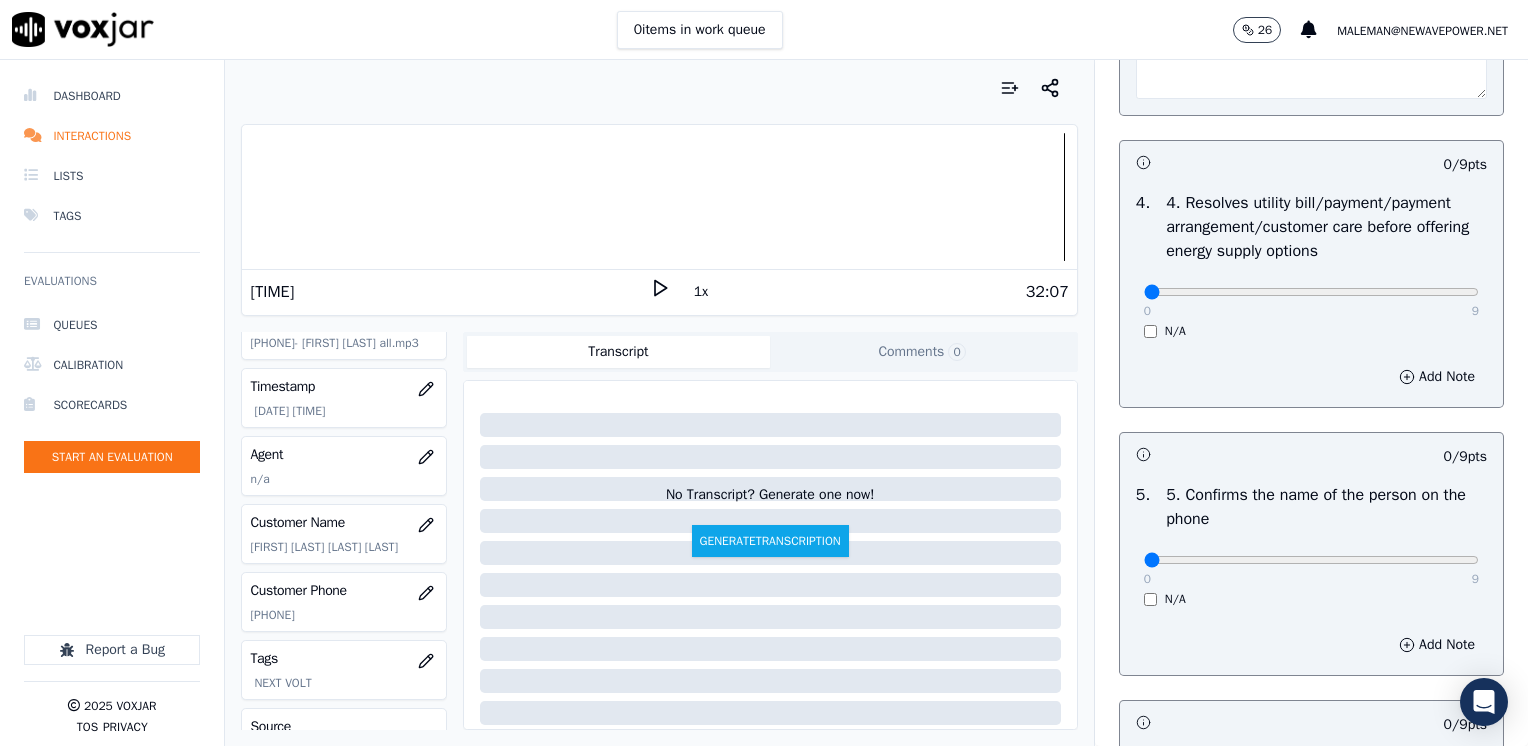 scroll, scrollTop: 1100, scrollLeft: 0, axis: vertical 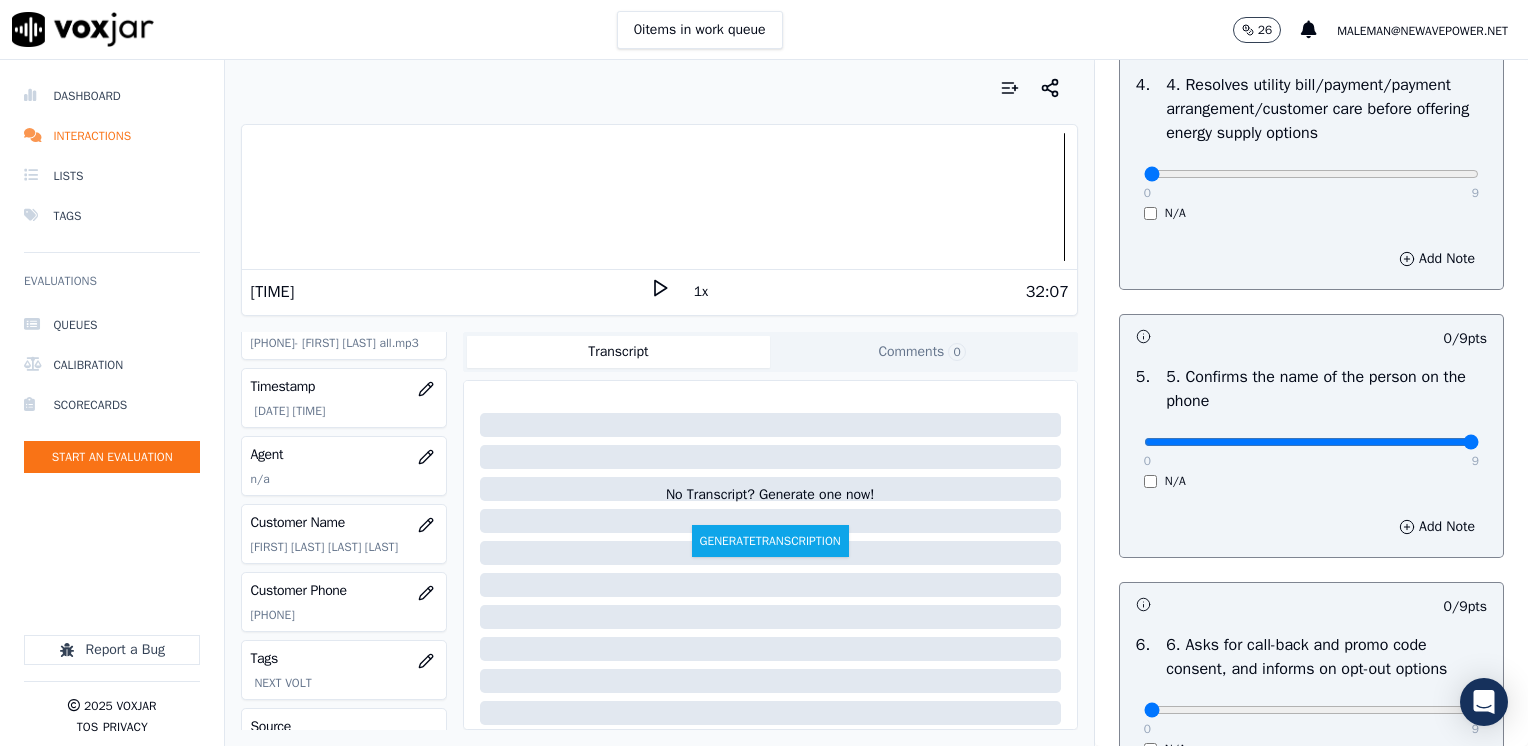 drag, startPoint x: 1140, startPoint y: 442, endPoint x: 1495, endPoint y: 466, distance: 355.81033 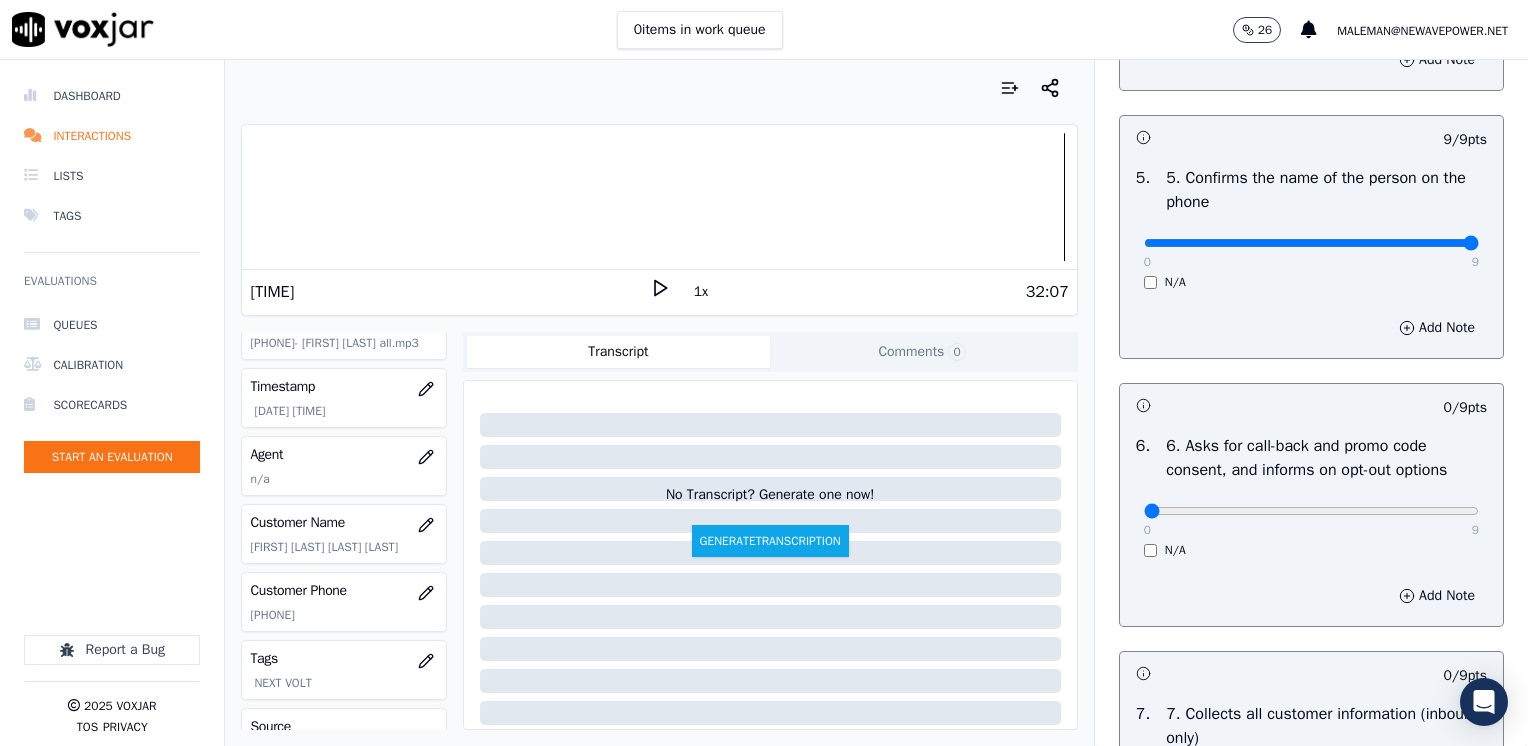scroll, scrollTop: 1300, scrollLeft: 0, axis: vertical 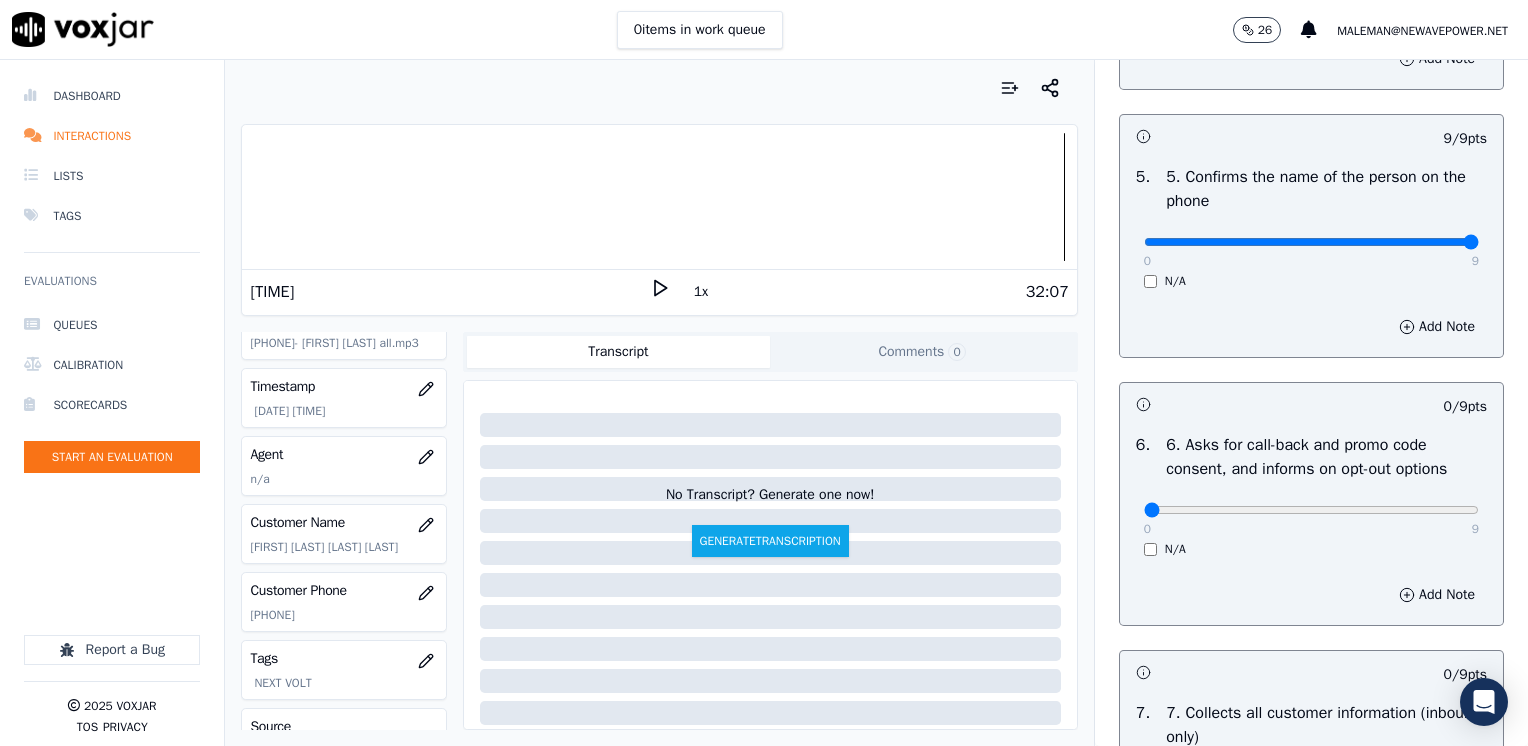click on "0   9     N/A" at bounding box center (1311, 519) 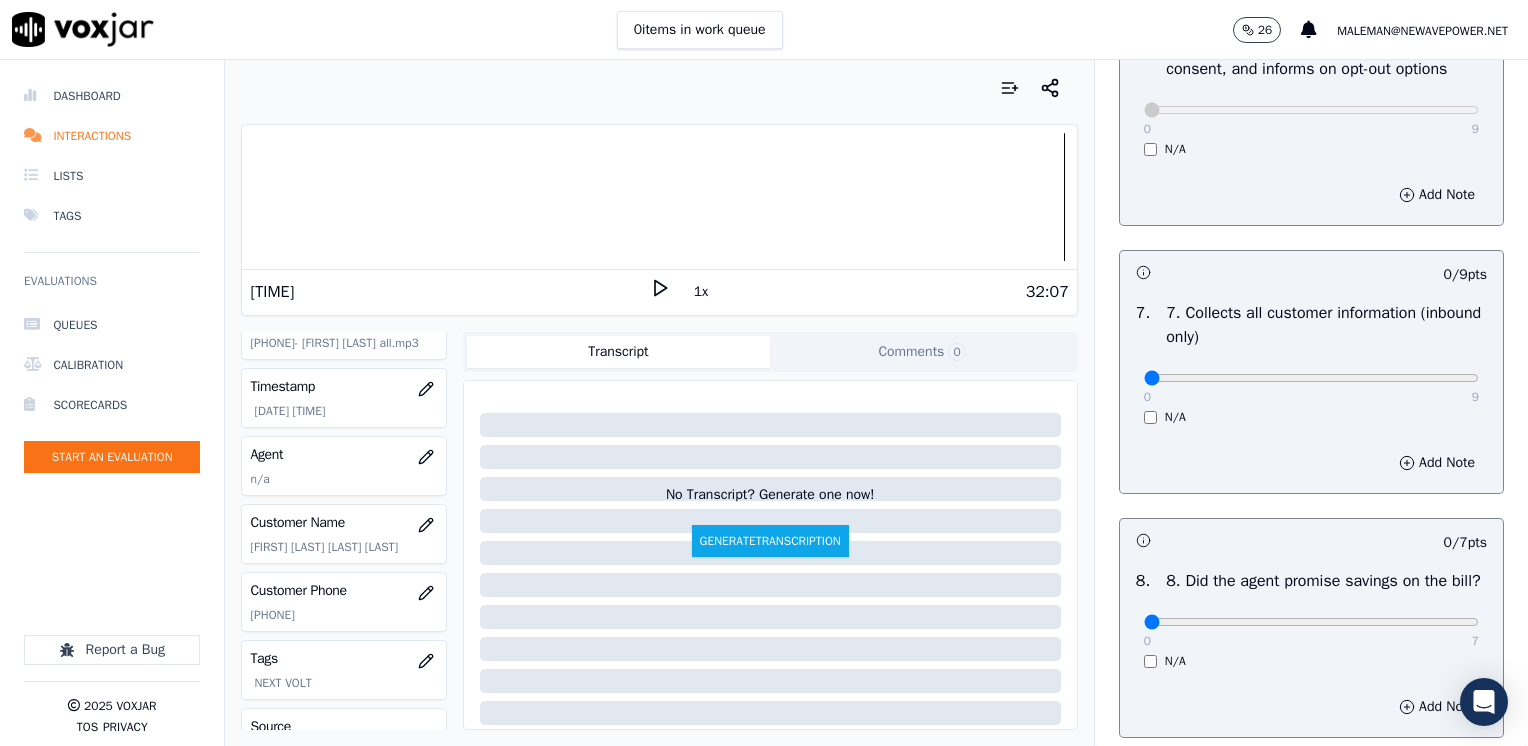 scroll, scrollTop: 1900, scrollLeft: 0, axis: vertical 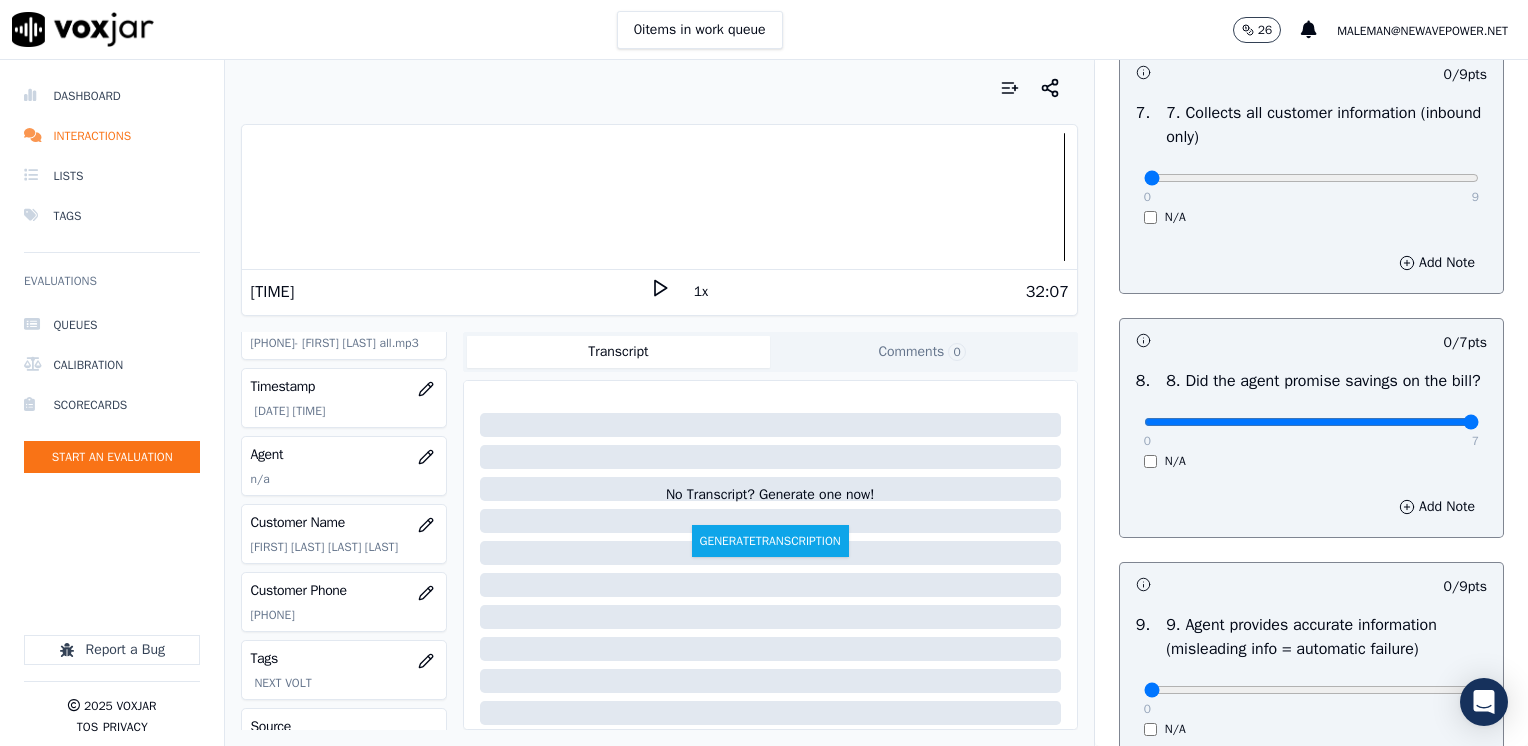 drag, startPoint x: 1138, startPoint y: 443, endPoint x: 1531, endPoint y: 494, distance: 396.29535 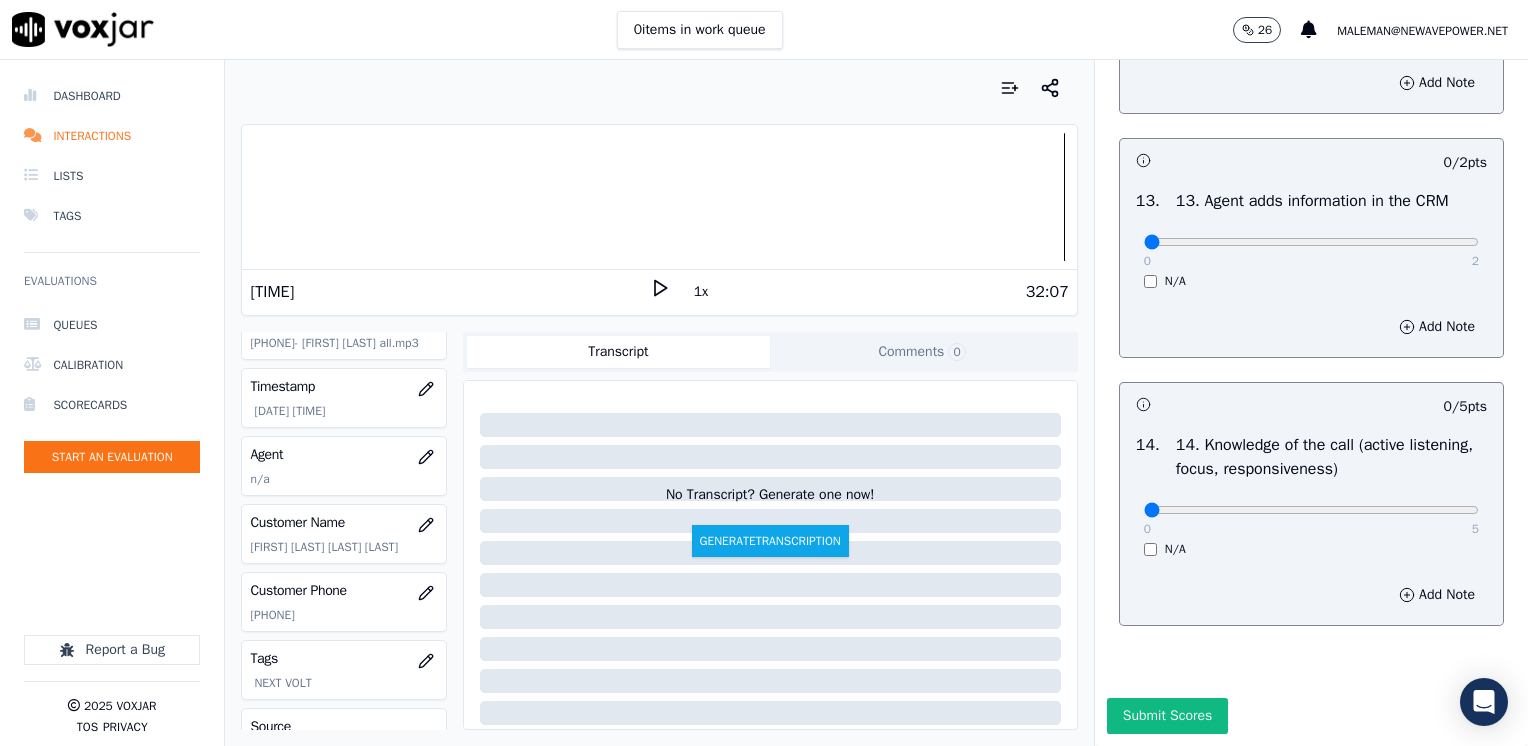 scroll, scrollTop: 3459, scrollLeft: 0, axis: vertical 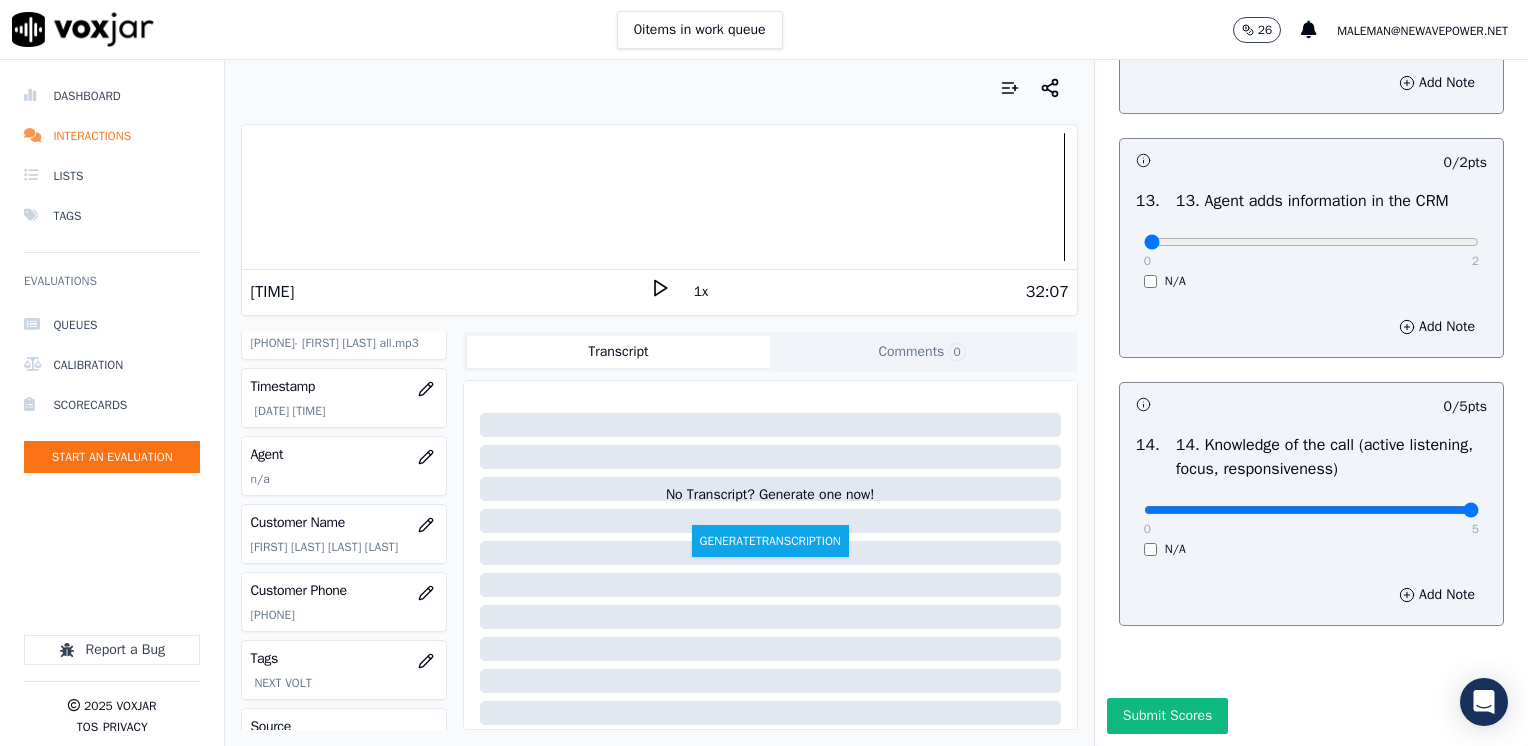 drag, startPoint x: 1138, startPoint y: 466, endPoint x: 1531, endPoint y: 466, distance: 393 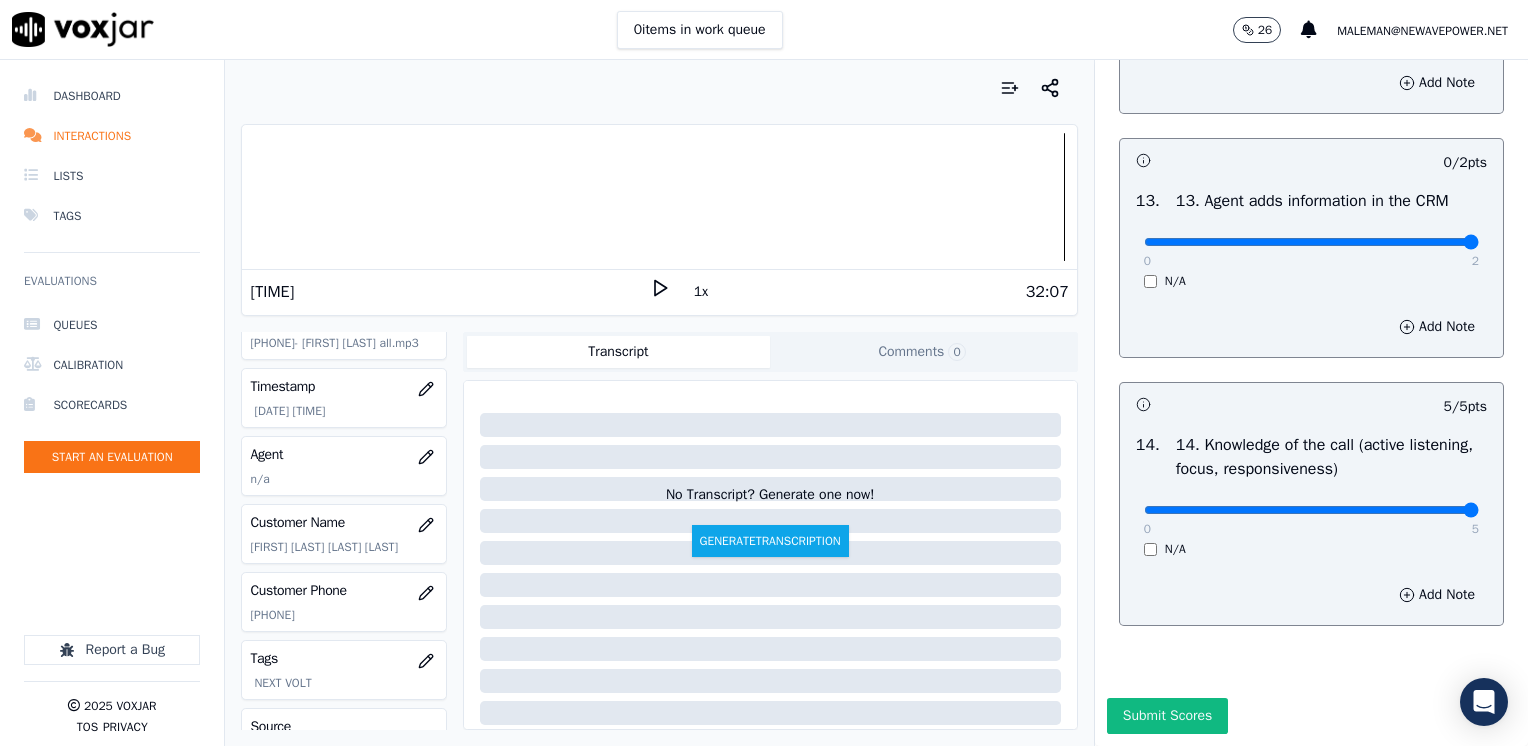 drag, startPoint x: 1131, startPoint y: 200, endPoint x: 1527, endPoint y: 232, distance: 397.29083 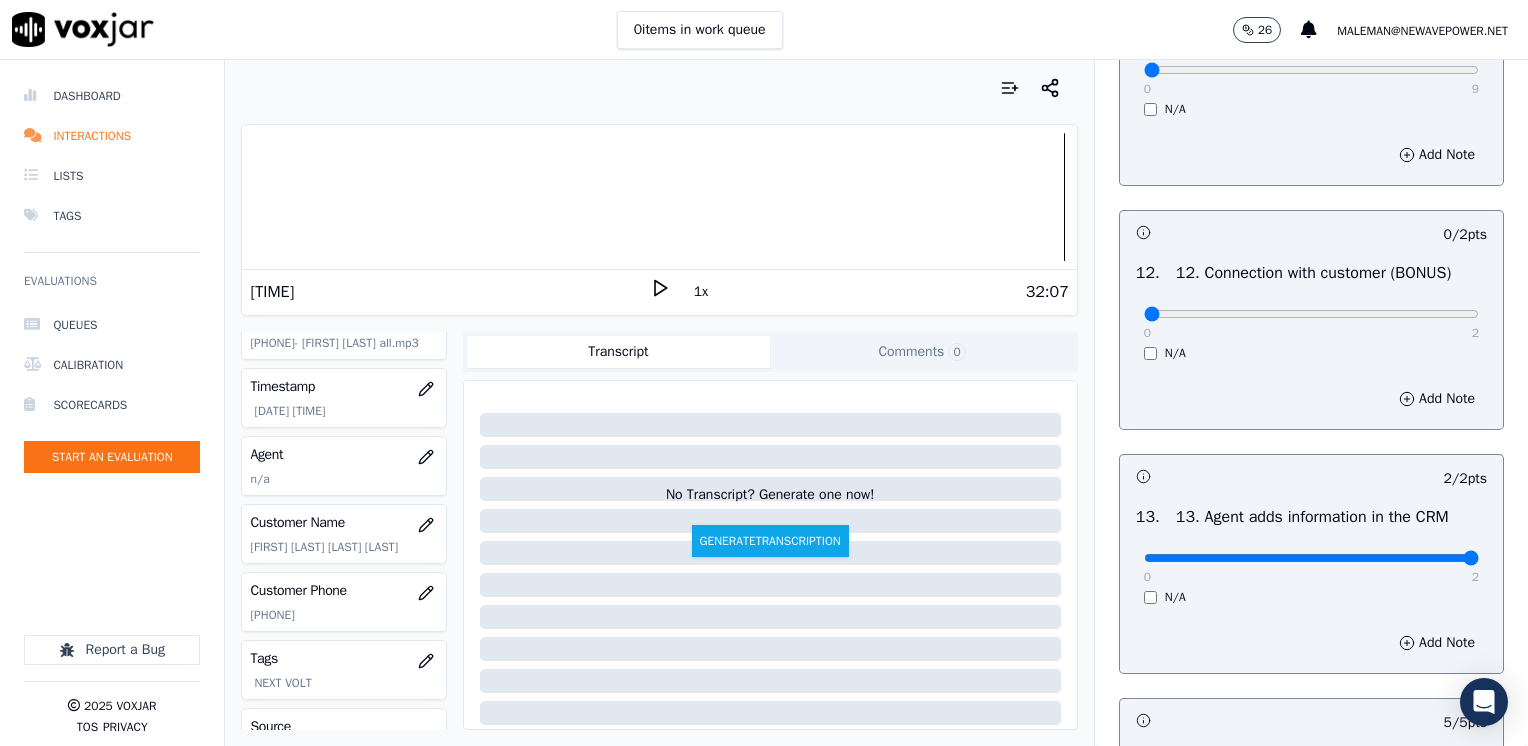 scroll, scrollTop: 3059, scrollLeft: 0, axis: vertical 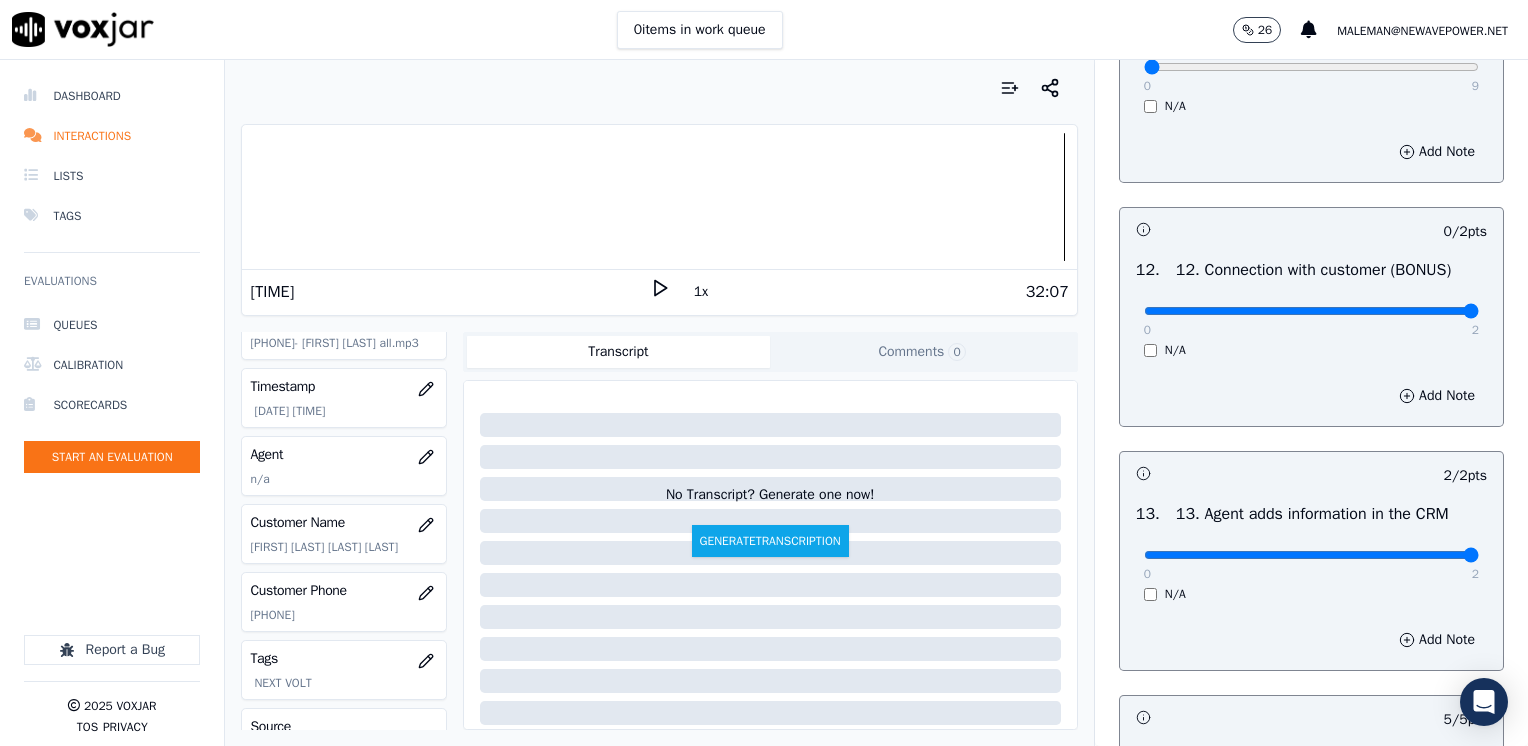 drag, startPoint x: 1131, startPoint y: 348, endPoint x: 1531, endPoint y: 349, distance: 400.00125 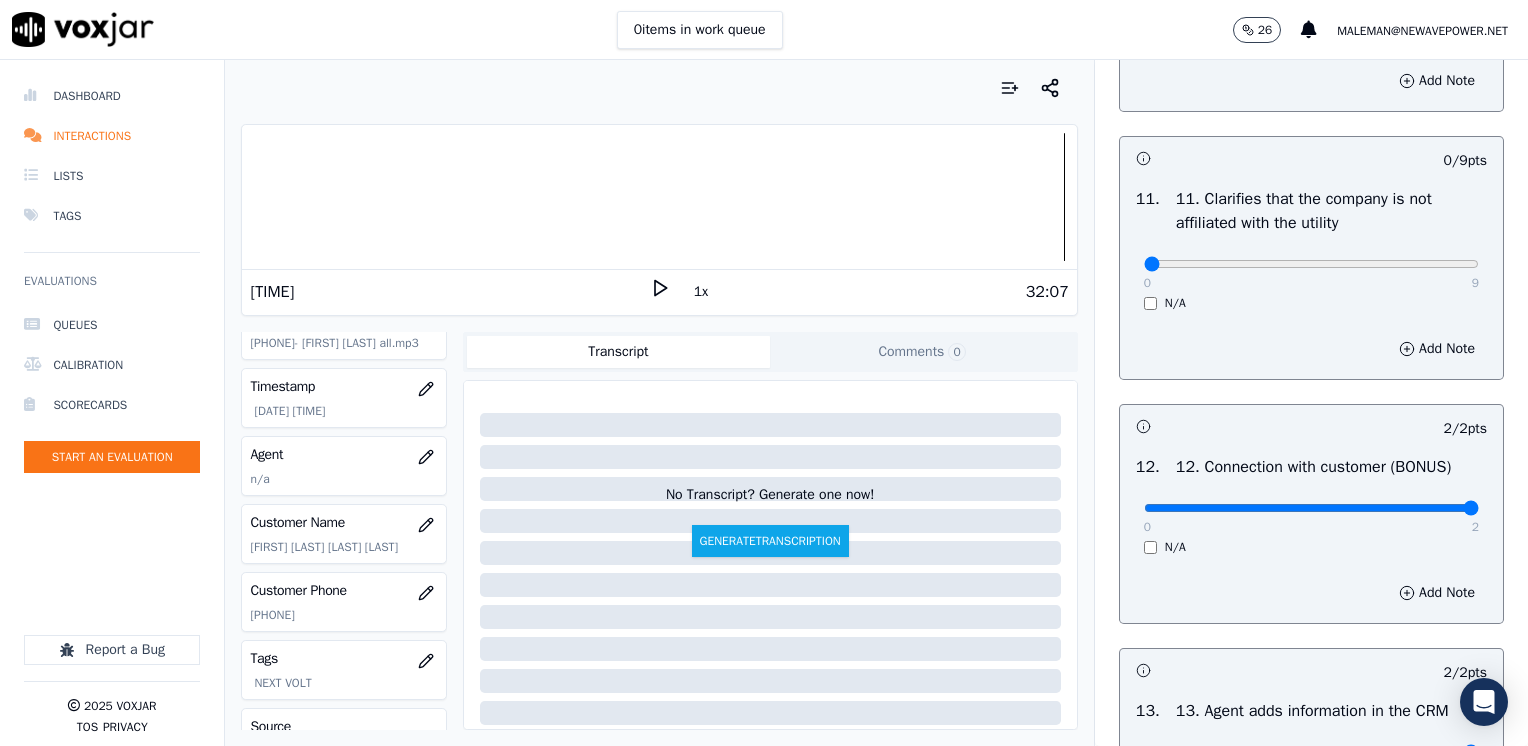 scroll, scrollTop: 2859, scrollLeft: 0, axis: vertical 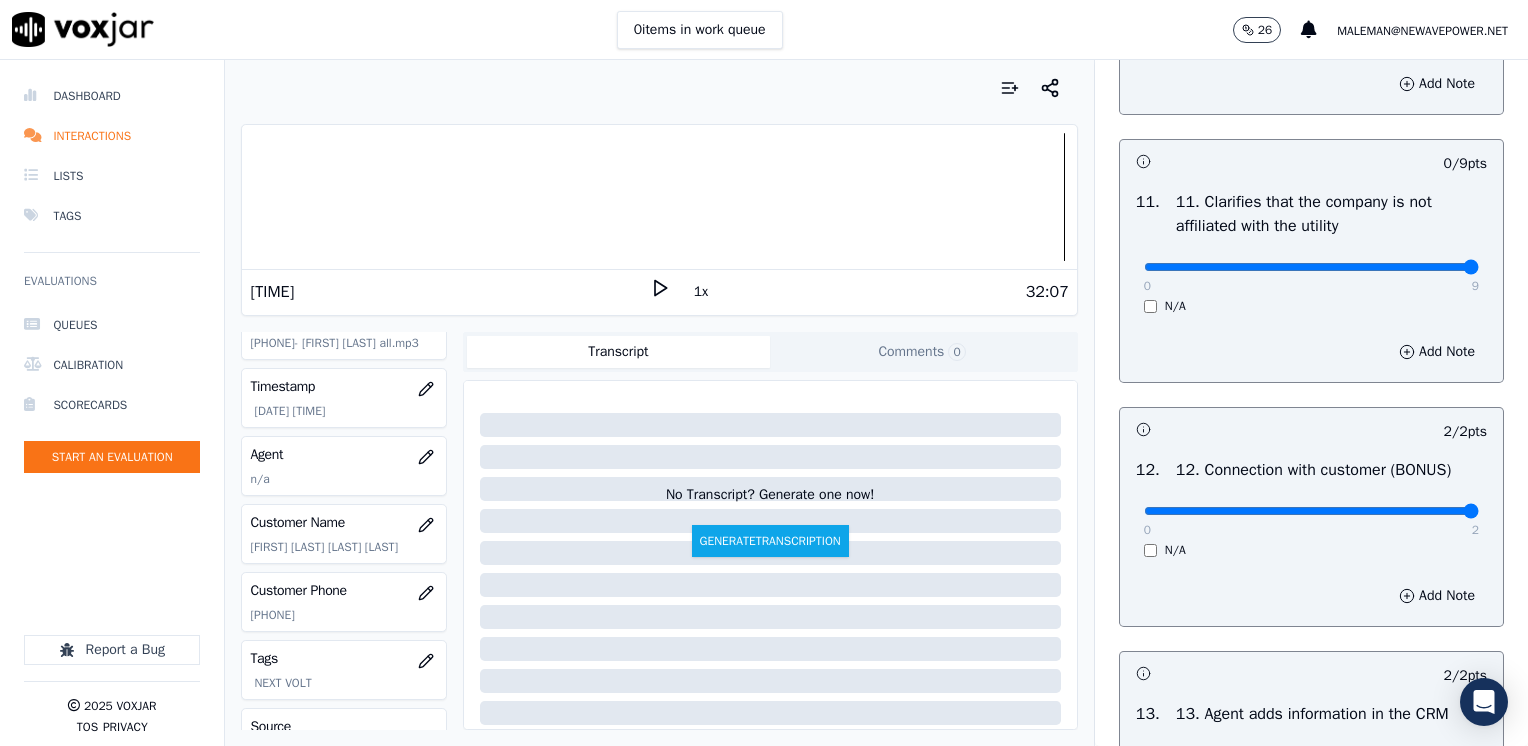 drag, startPoint x: 1476, startPoint y: 336, endPoint x: 1527, endPoint y: 365, distance: 58.66856 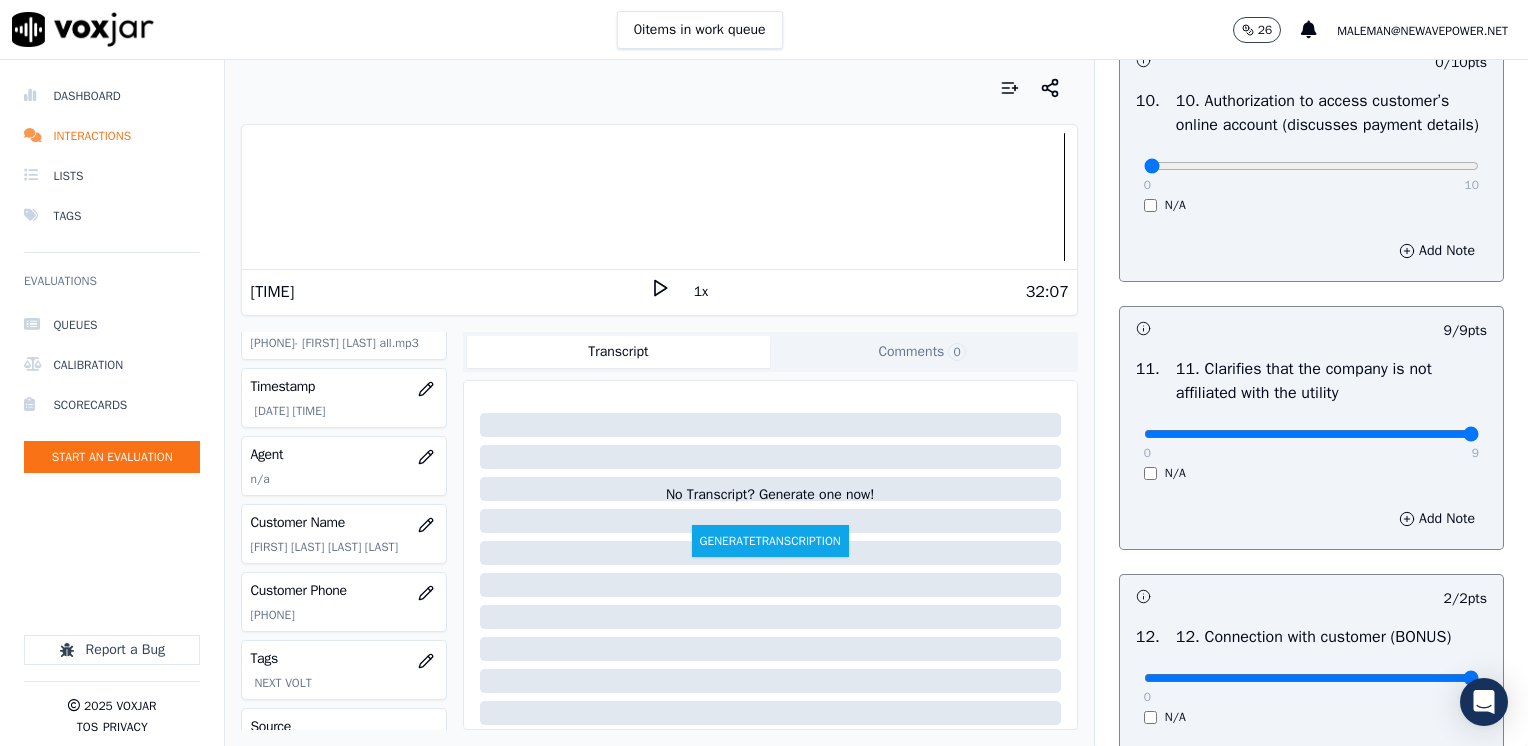 scroll, scrollTop: 2459, scrollLeft: 0, axis: vertical 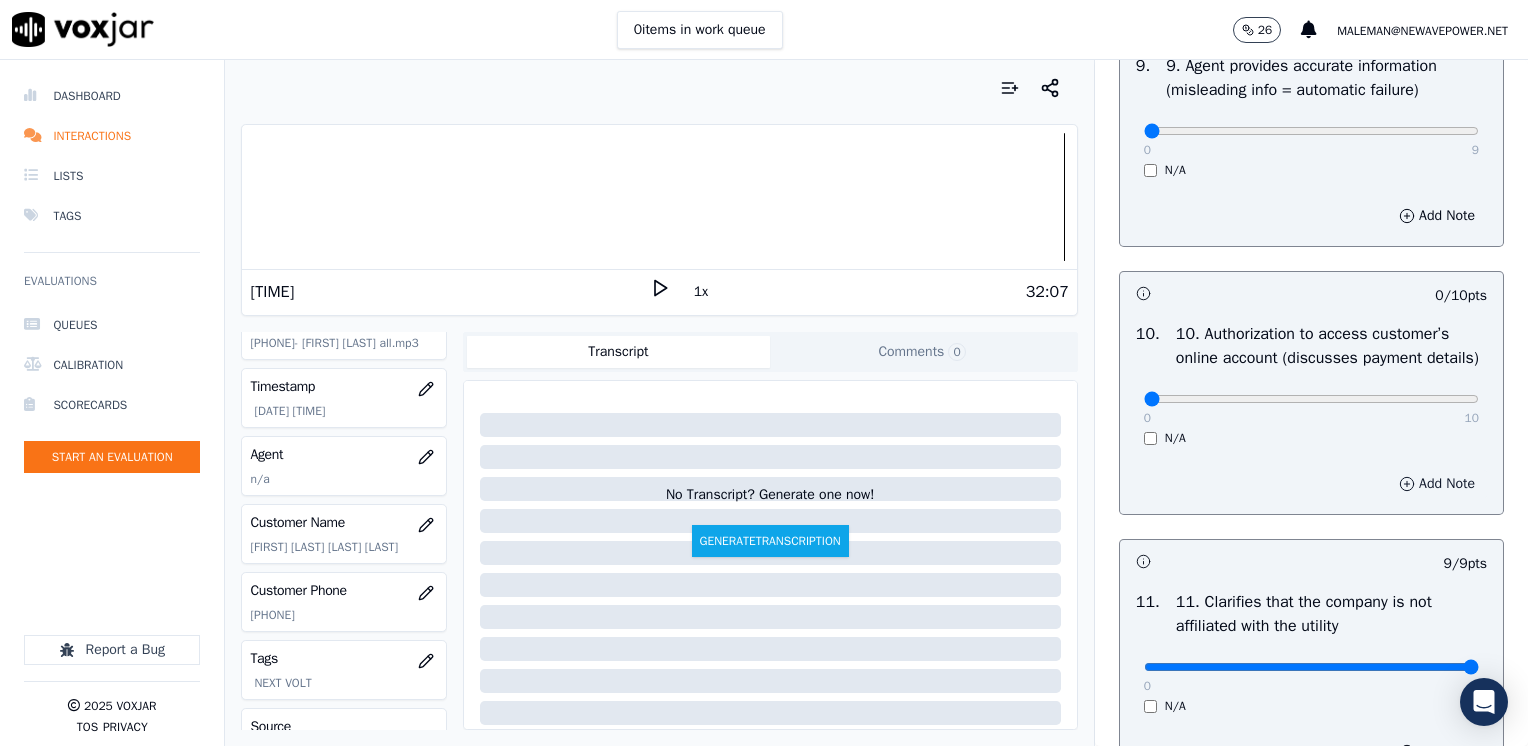 click on "Add Note" at bounding box center [1437, 484] 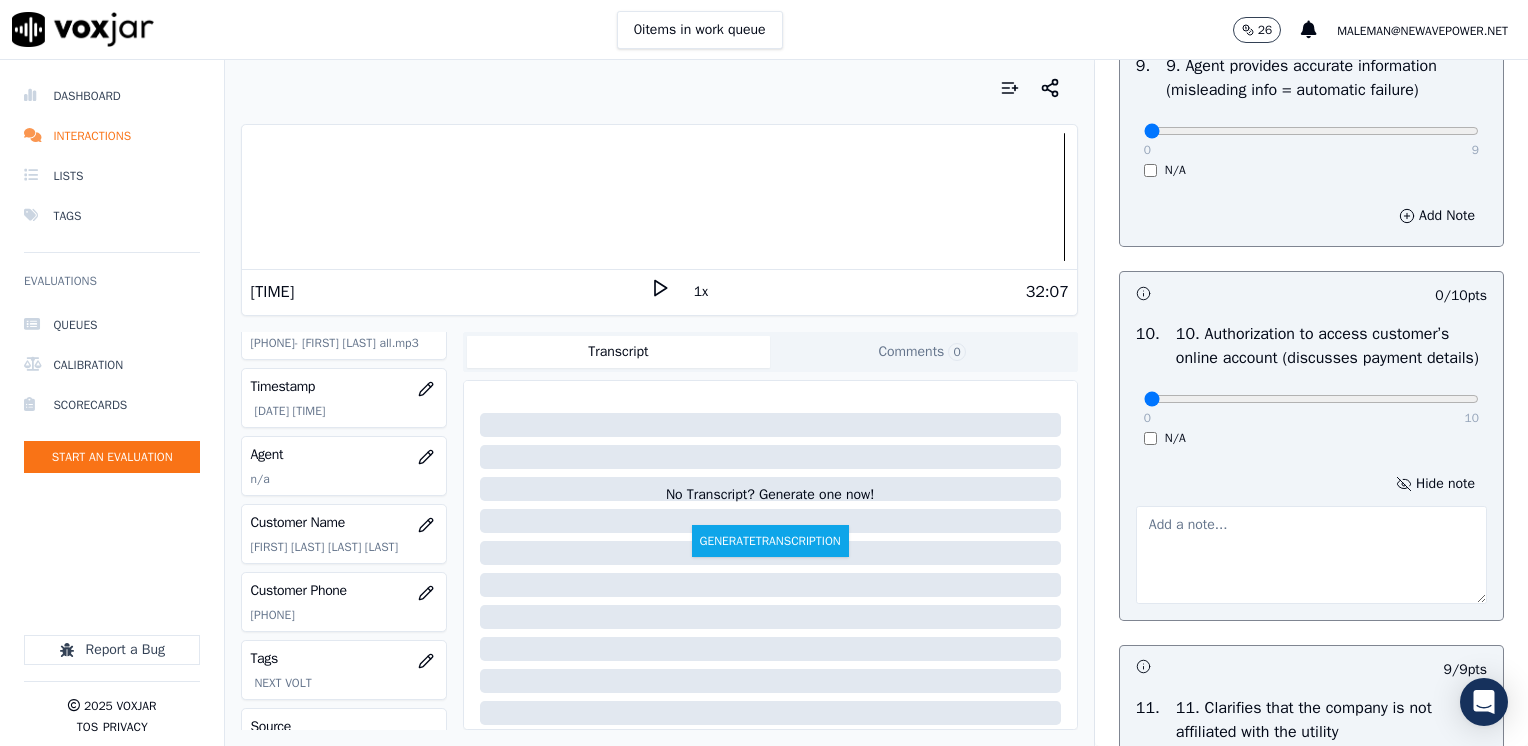 click at bounding box center (1311, 555) 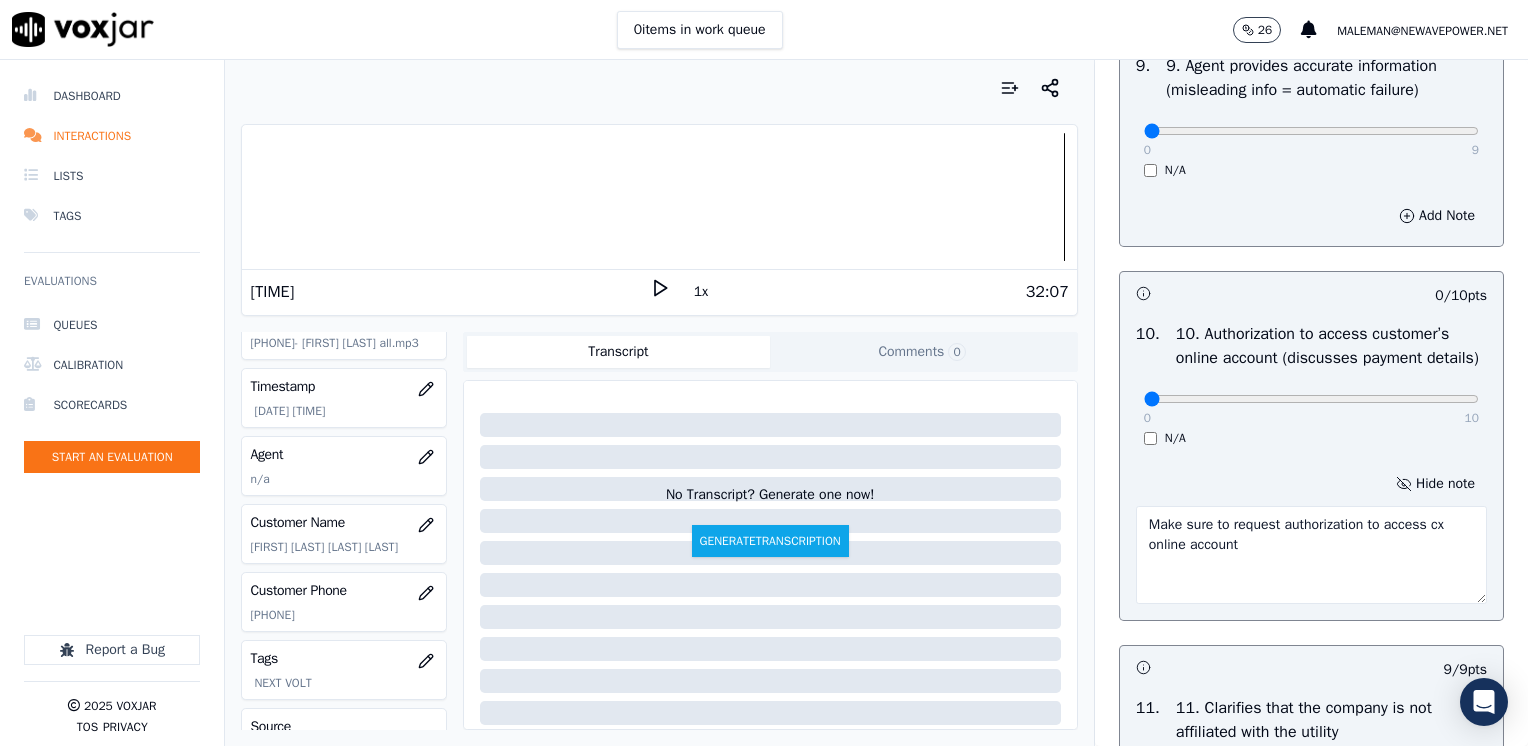 type on "Make sure to request authorization to access cx online account" 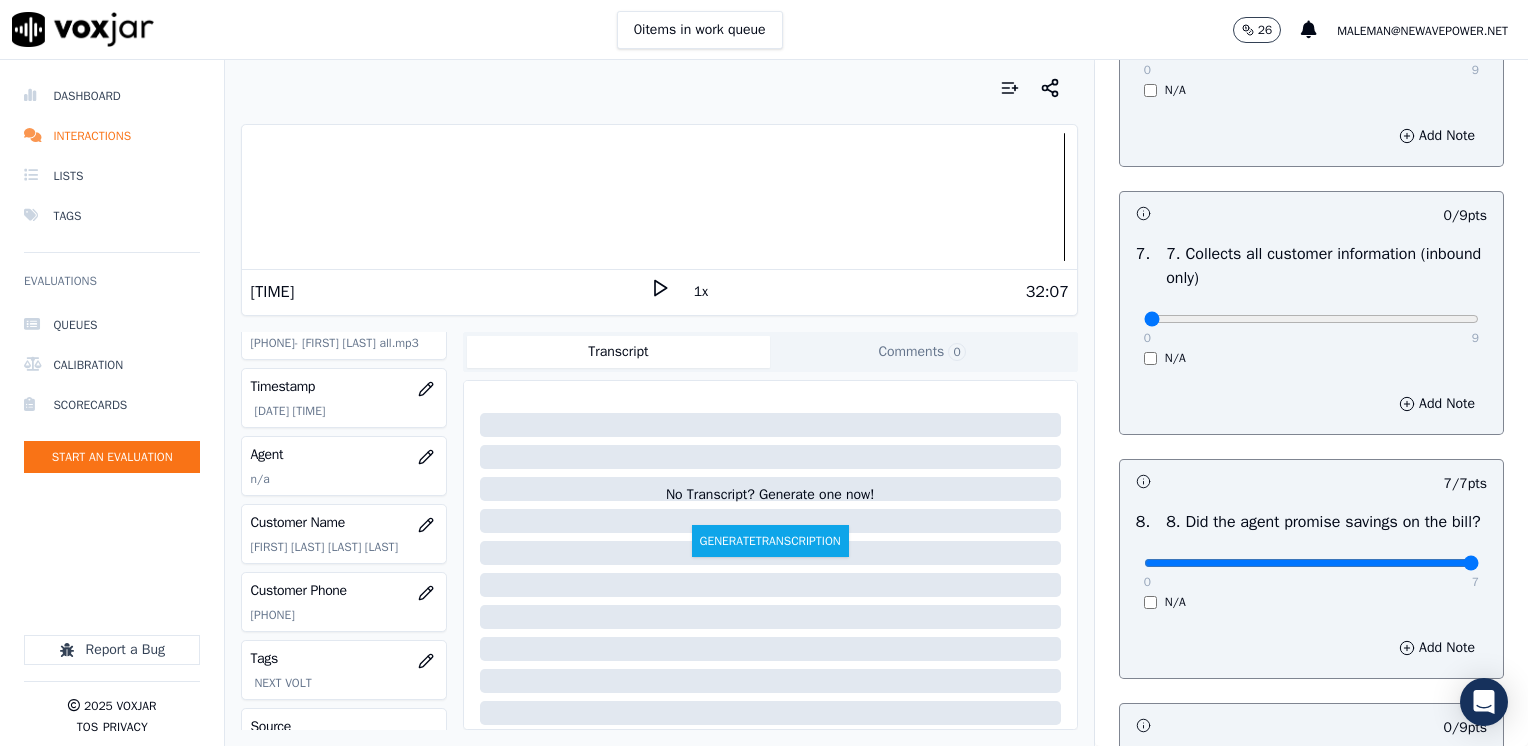 scroll, scrollTop: 1259, scrollLeft: 0, axis: vertical 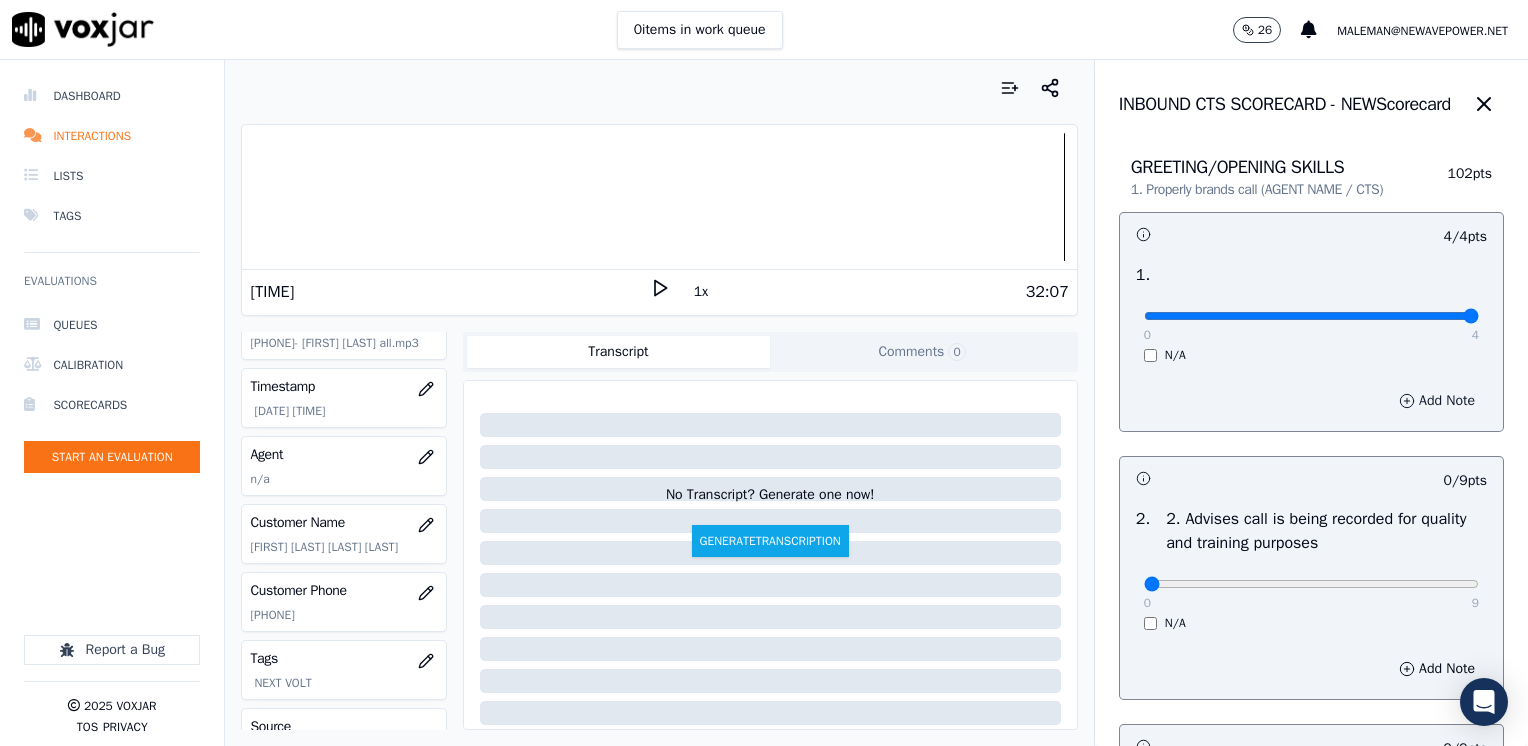 click on "Add Note" at bounding box center (1437, 401) 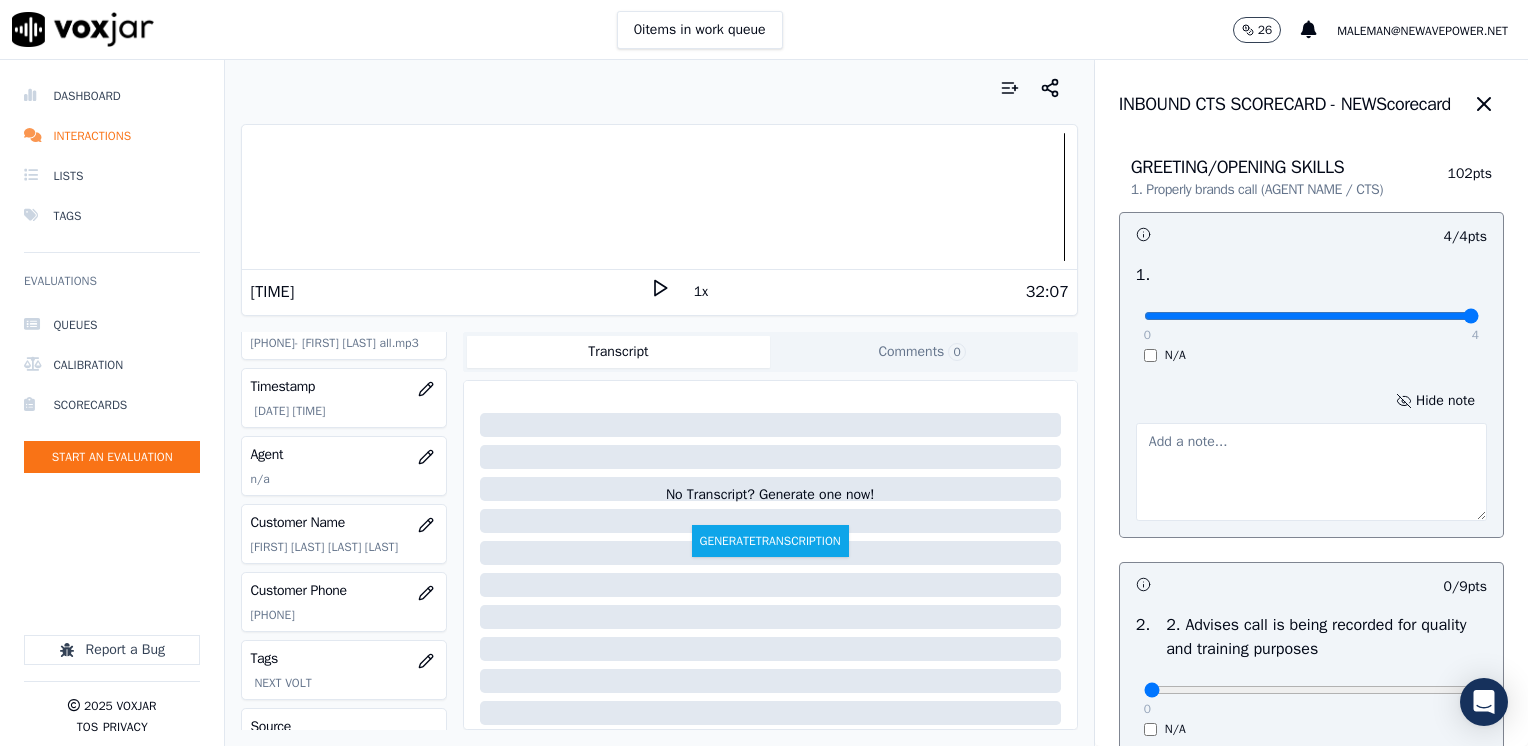 click at bounding box center [1311, 472] 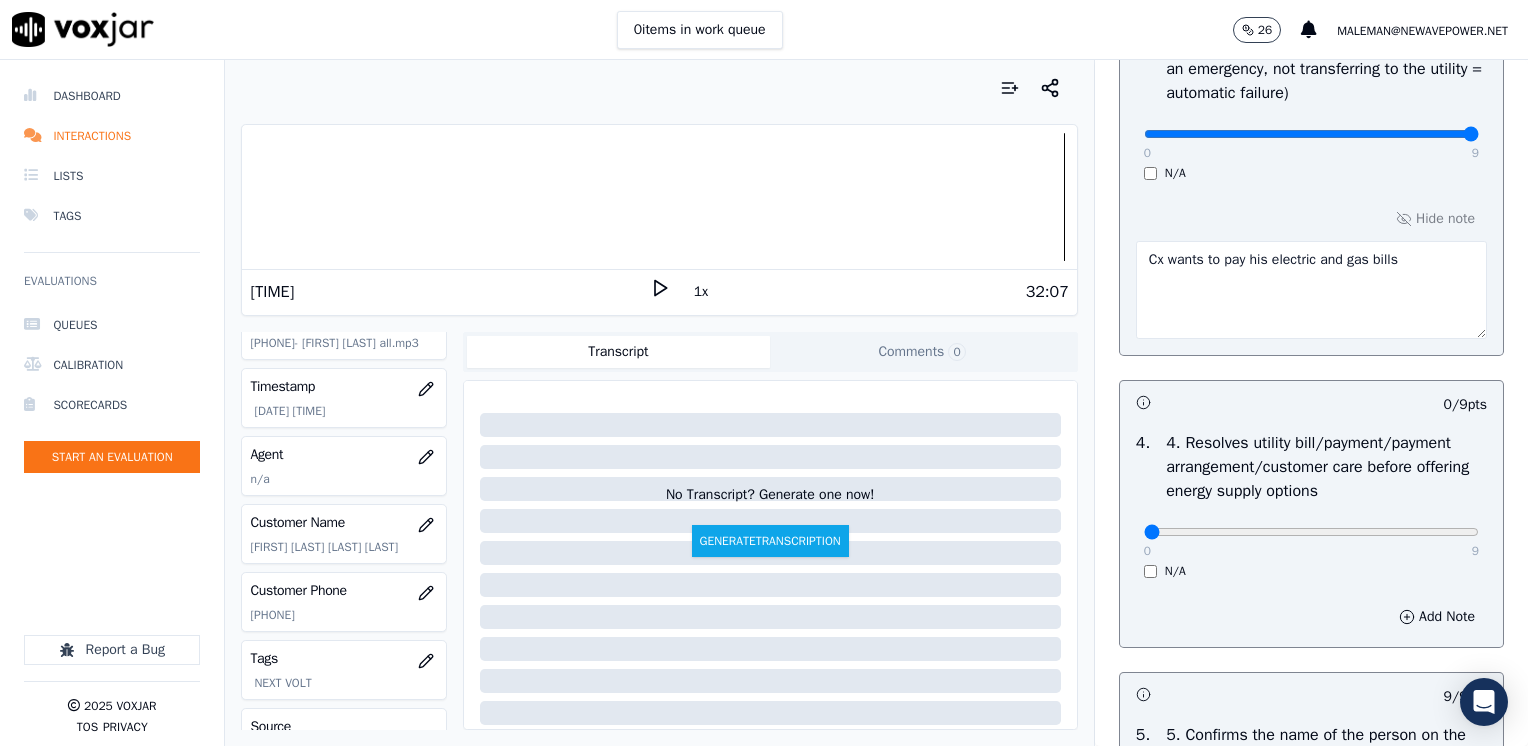 scroll, scrollTop: 1100, scrollLeft: 0, axis: vertical 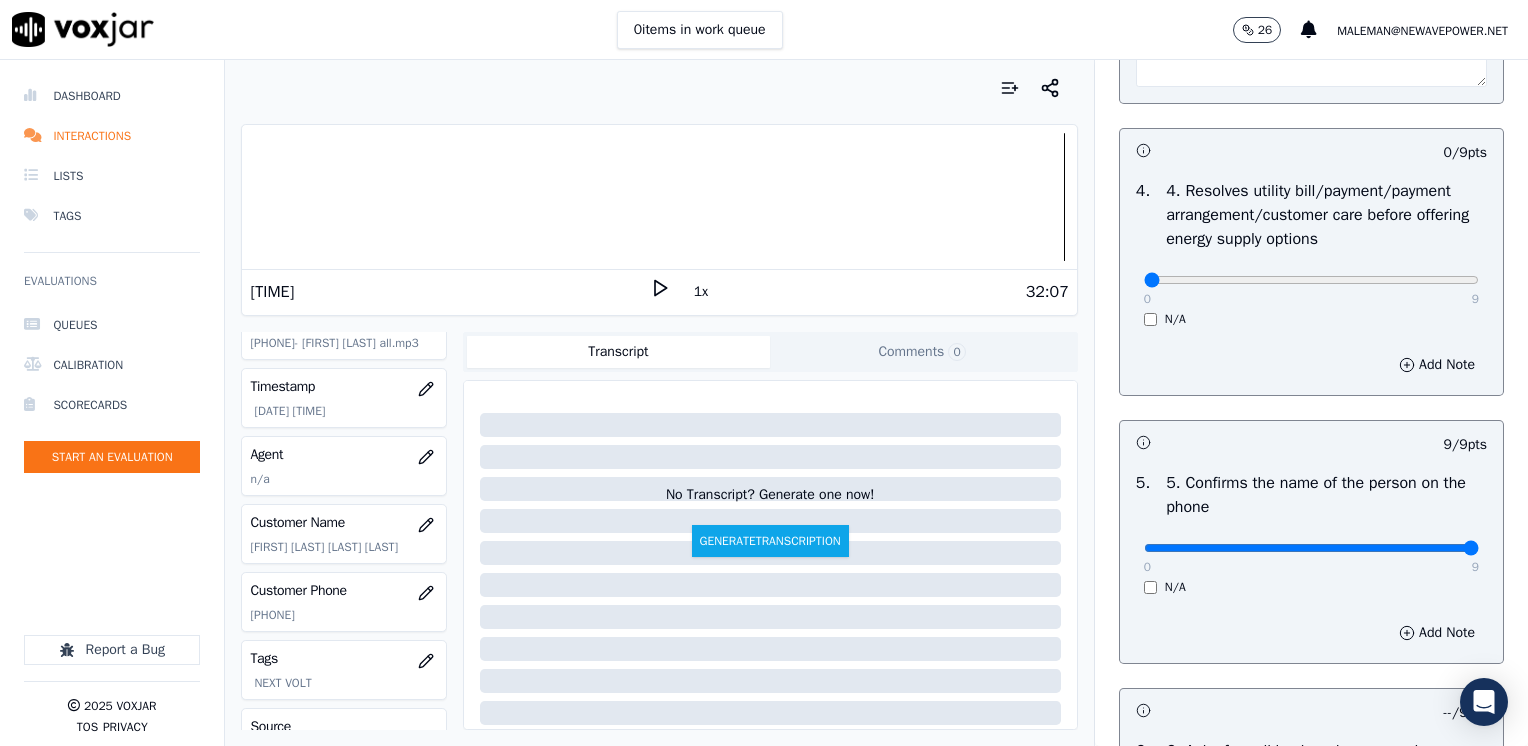 type on "Brian Valbuena" 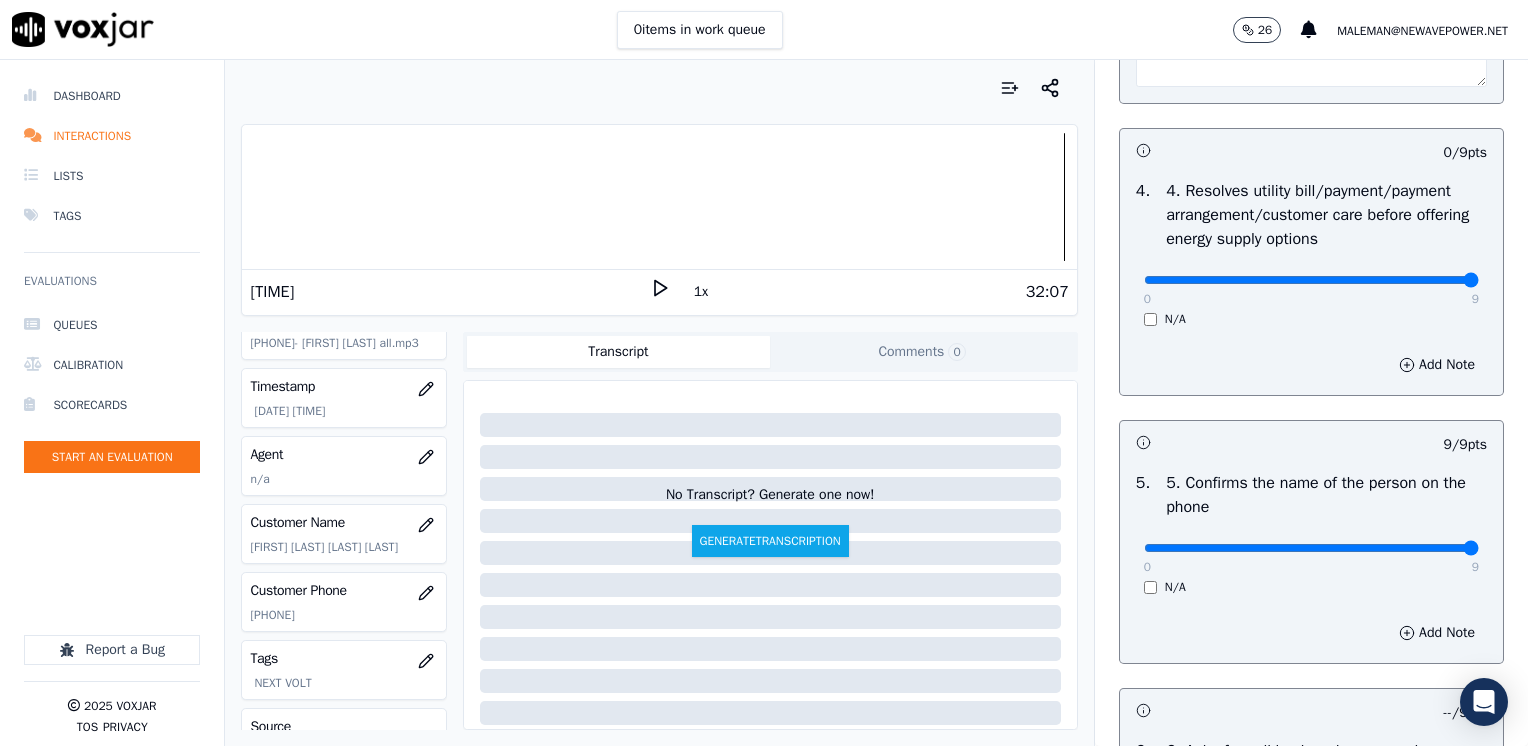 drag, startPoint x: 1132, startPoint y: 278, endPoint x: 1531, endPoint y: 272, distance: 399.0451 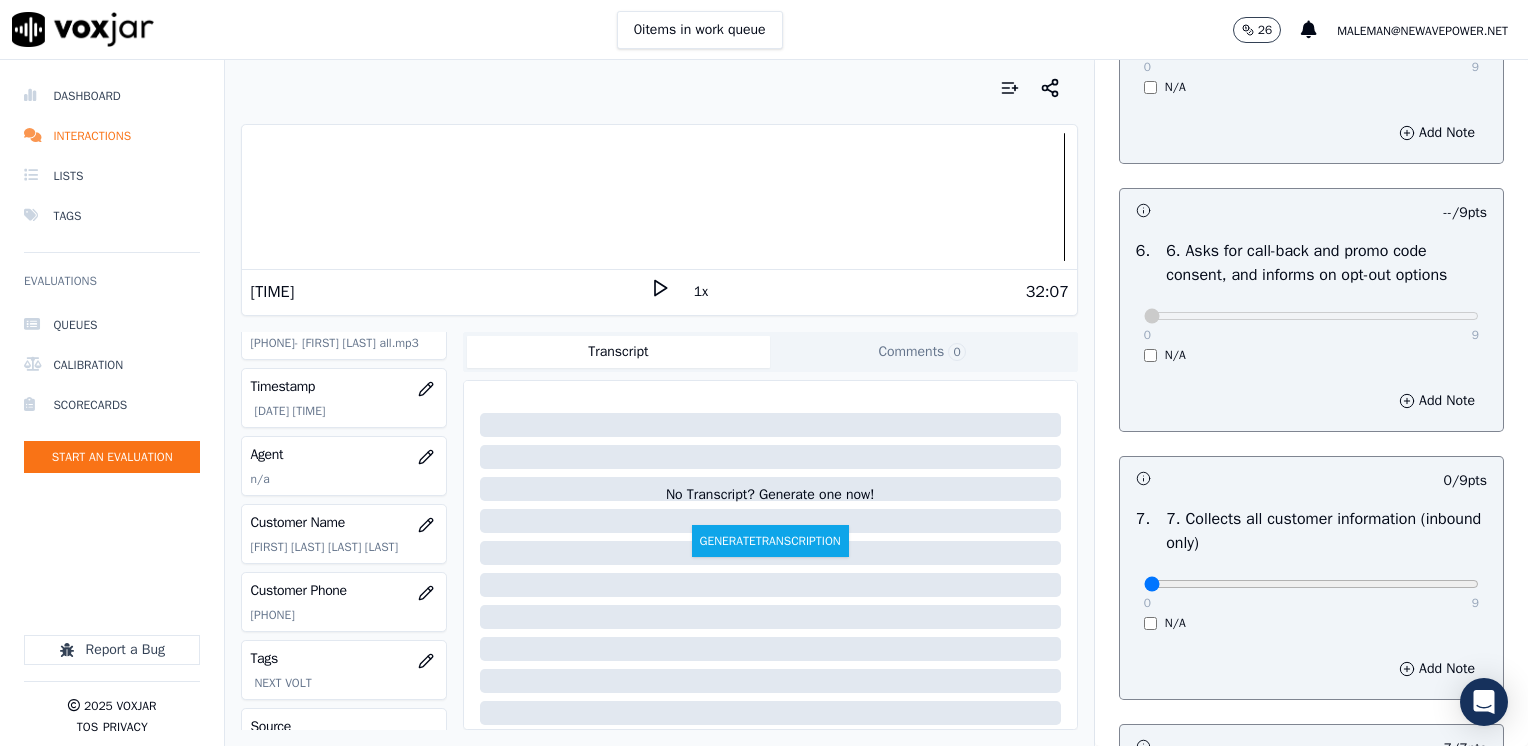 scroll, scrollTop: 1800, scrollLeft: 0, axis: vertical 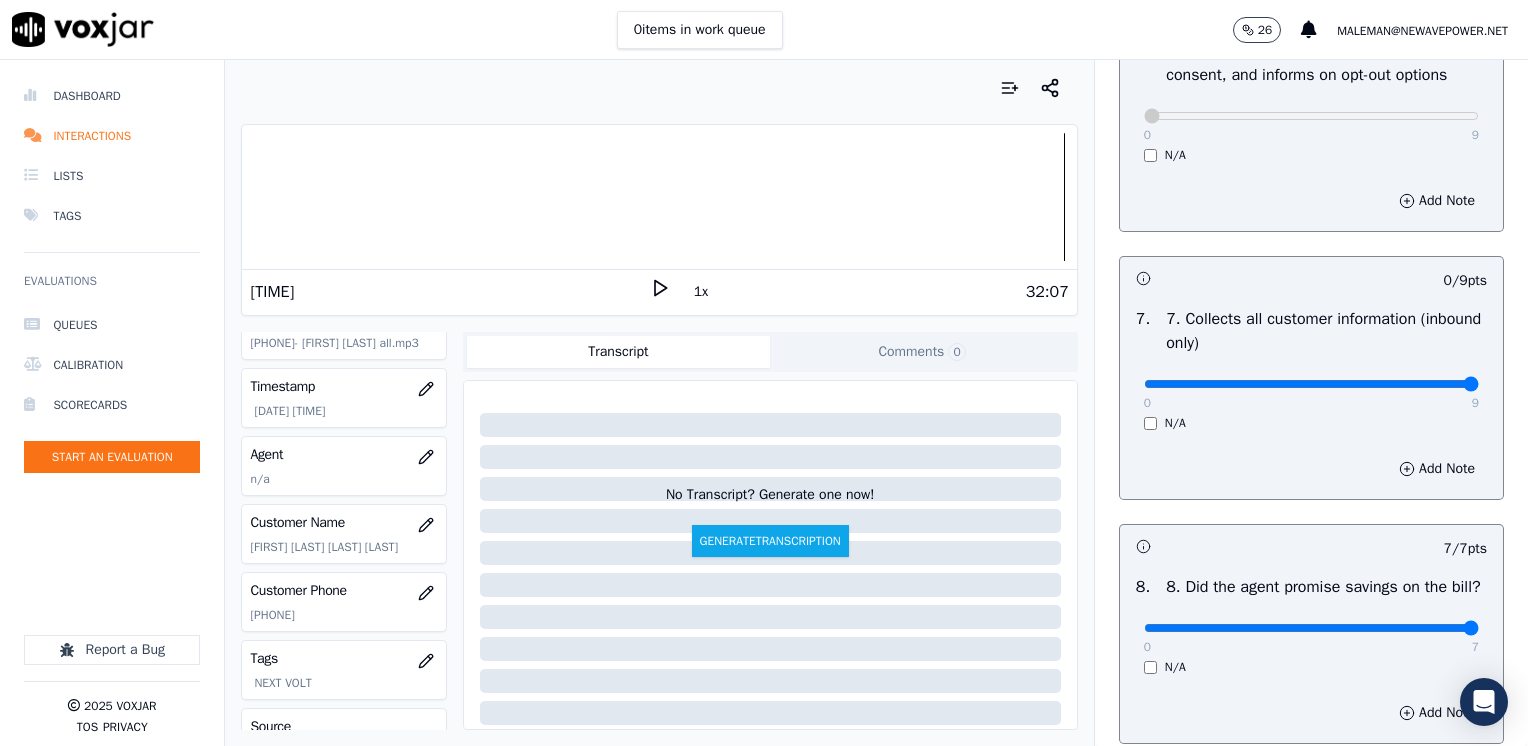 drag, startPoint x: 1136, startPoint y: 379, endPoint x: 1531, endPoint y: 410, distance: 396.2146 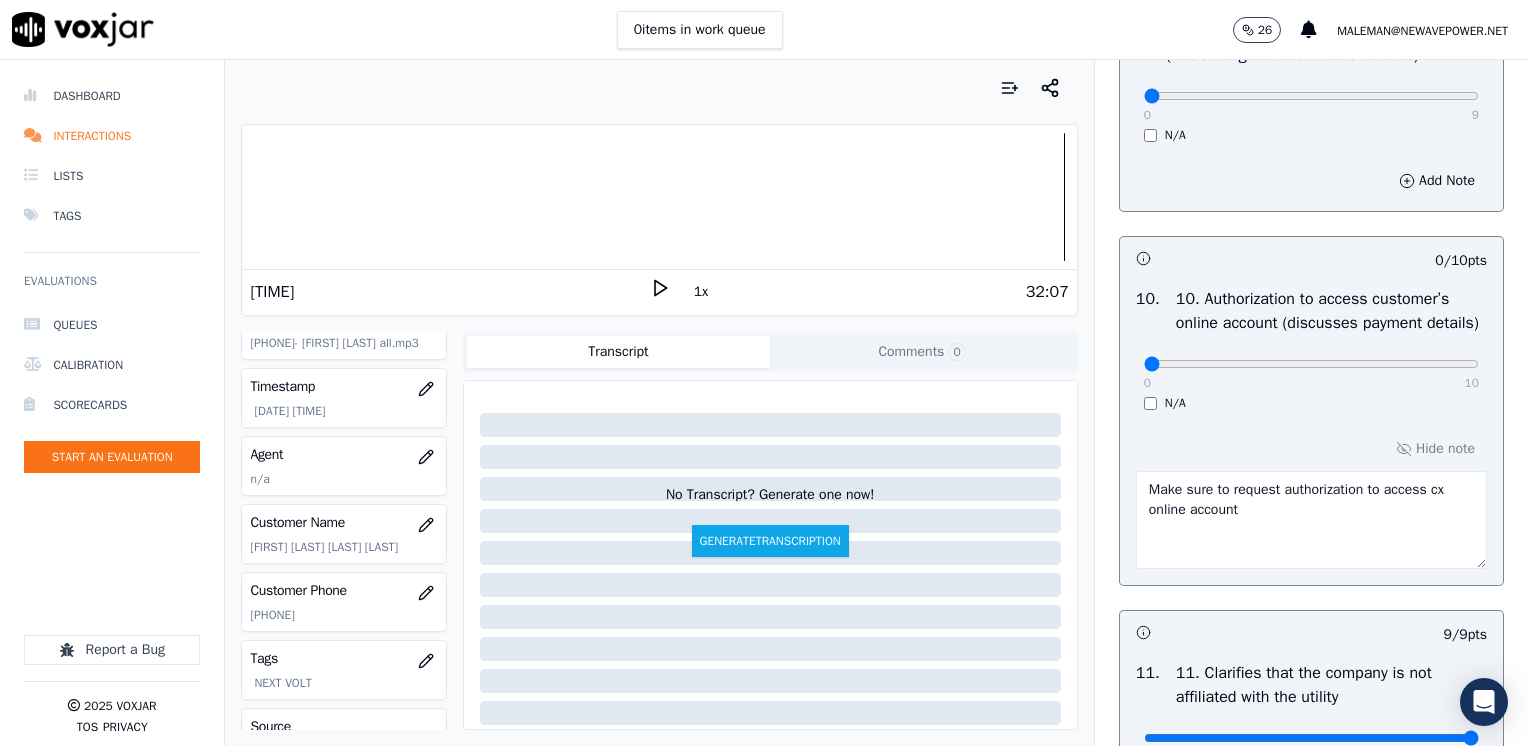 scroll, scrollTop: 2500, scrollLeft: 0, axis: vertical 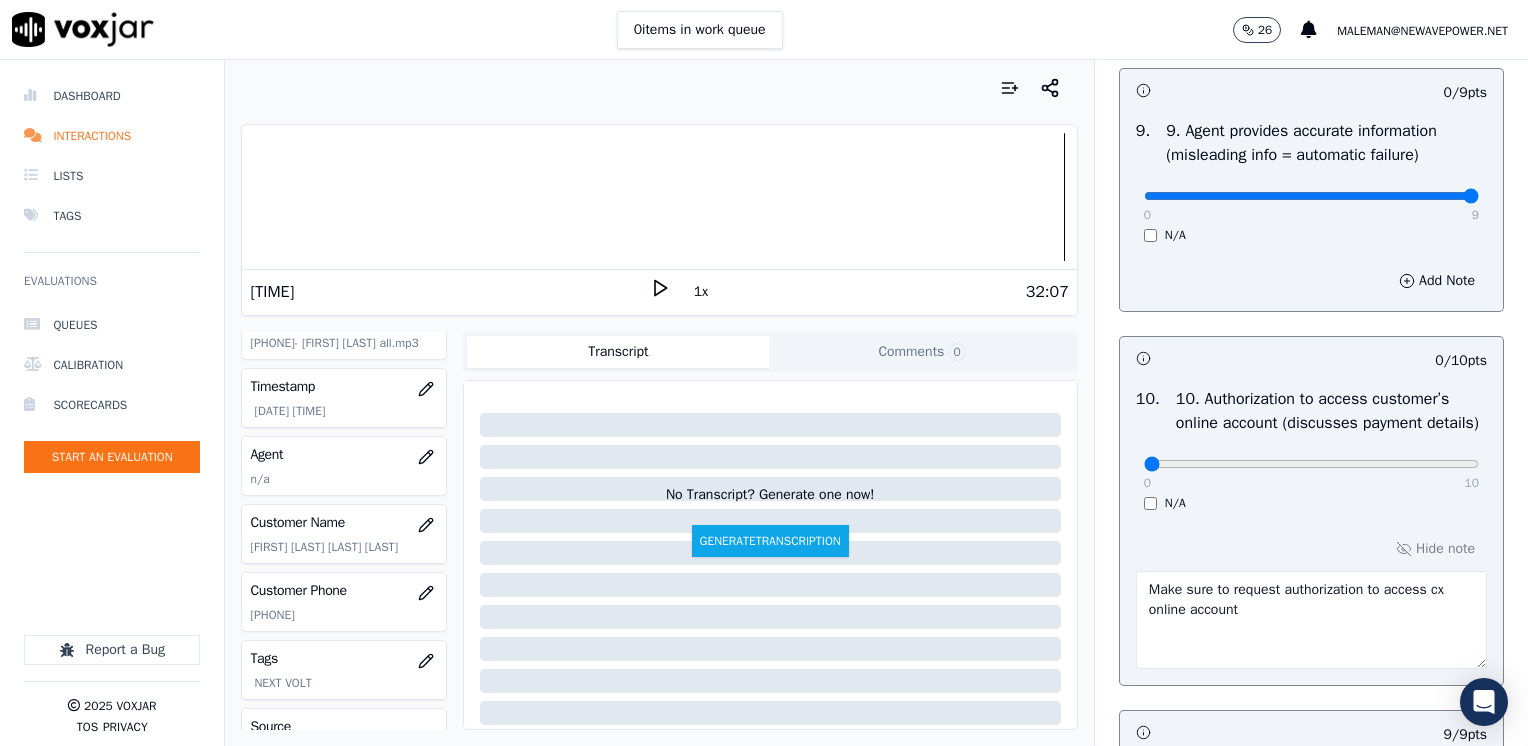 drag, startPoint x: 1128, startPoint y: 212, endPoint x: 1531, endPoint y: 212, distance: 403 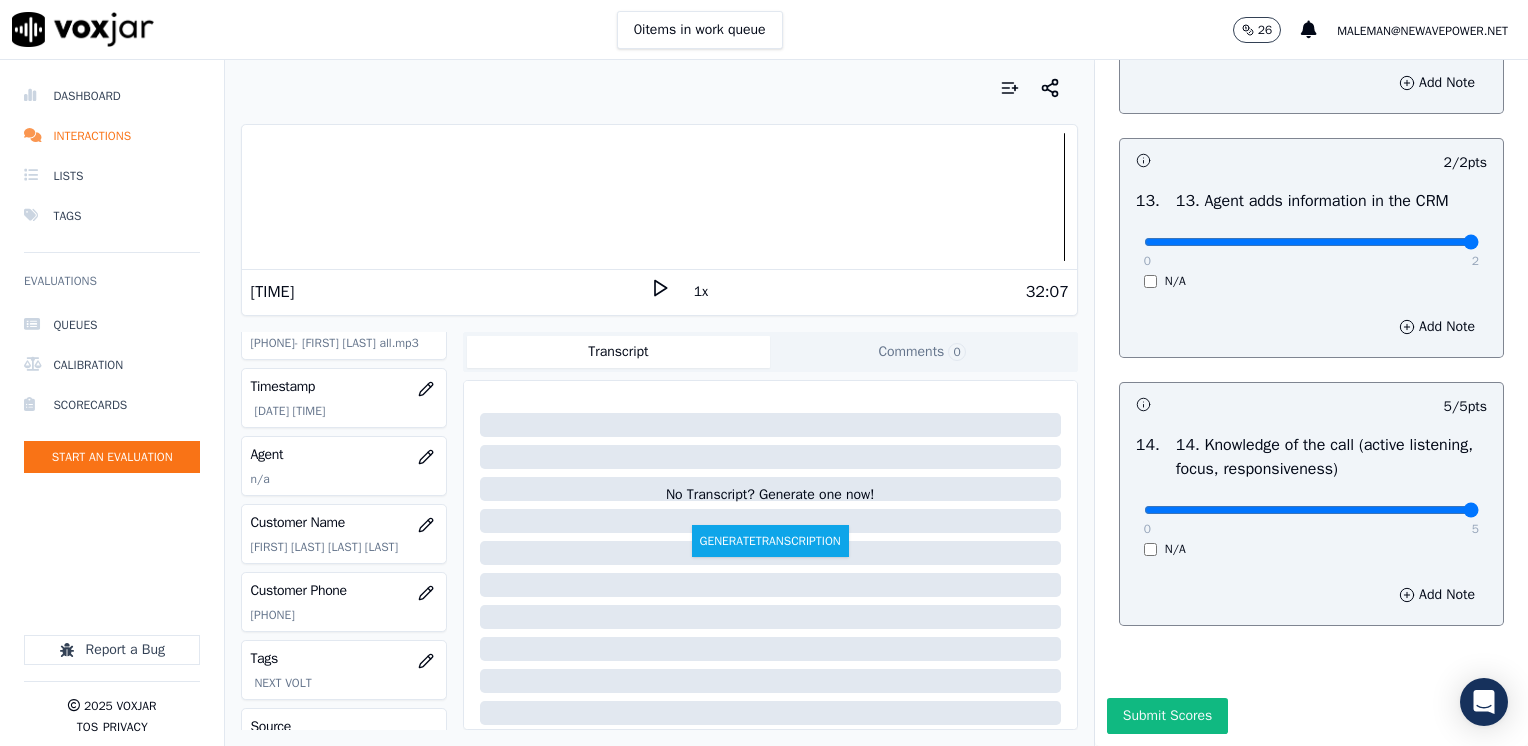 scroll, scrollTop: 3670, scrollLeft: 0, axis: vertical 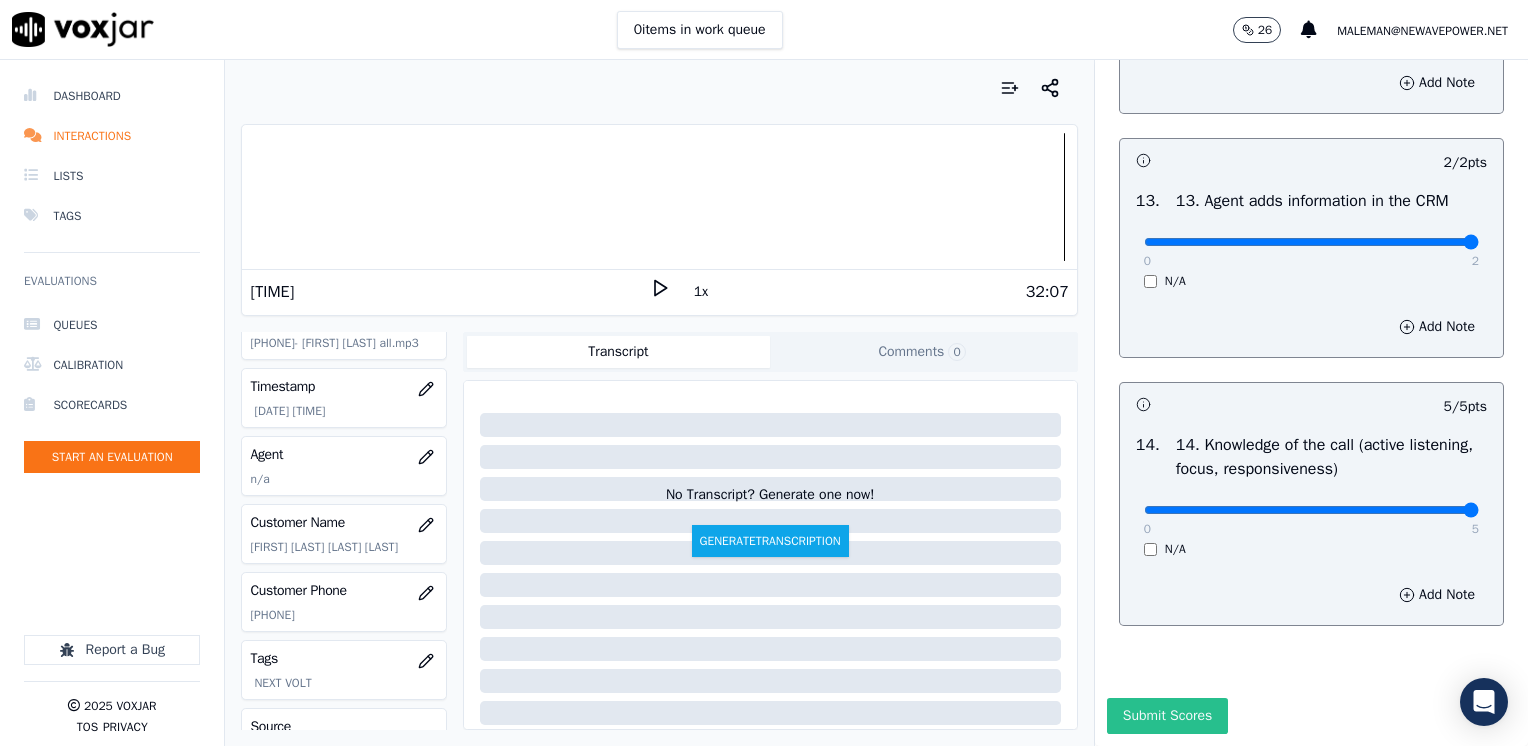click on "Submit Scores" at bounding box center (1167, 716) 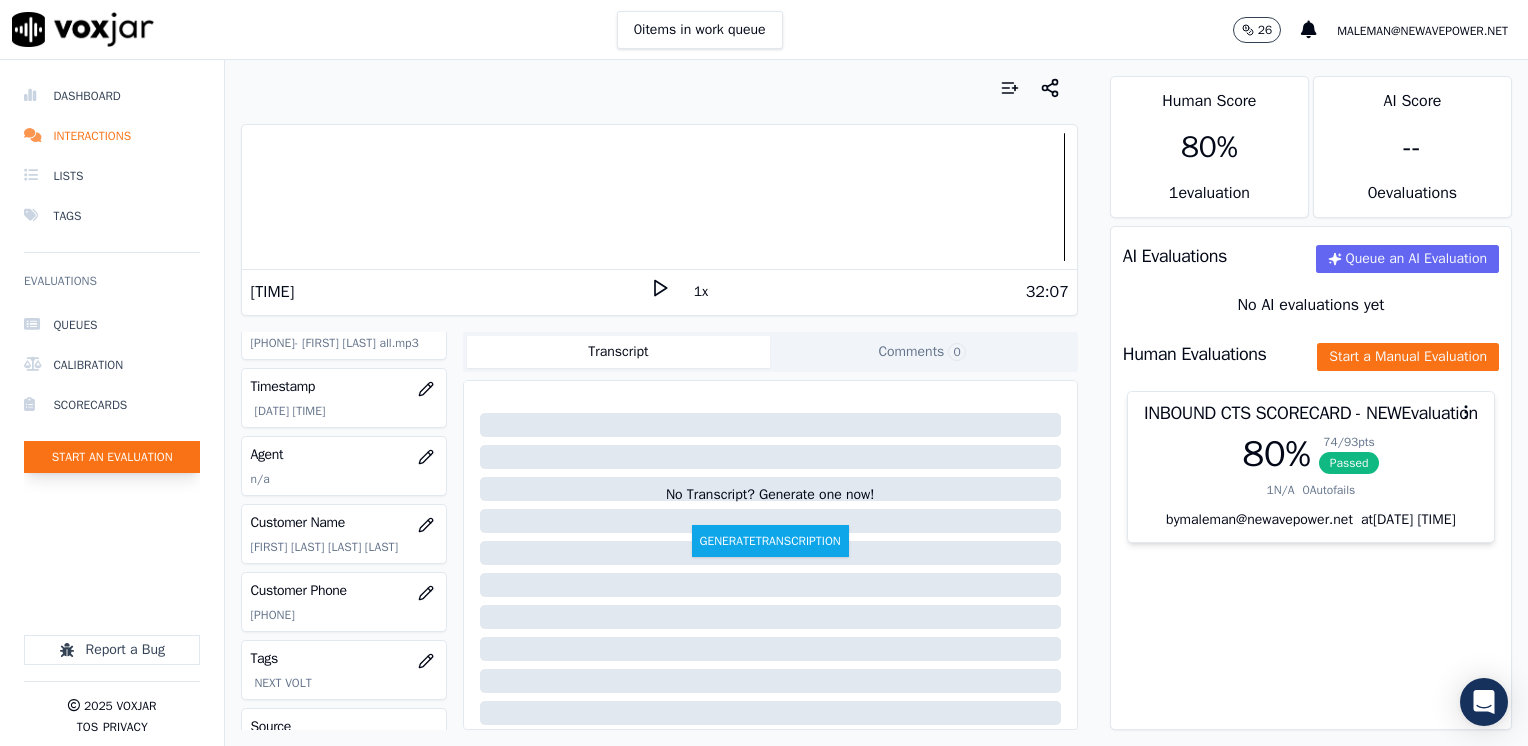 click on "Start an Evaluation" 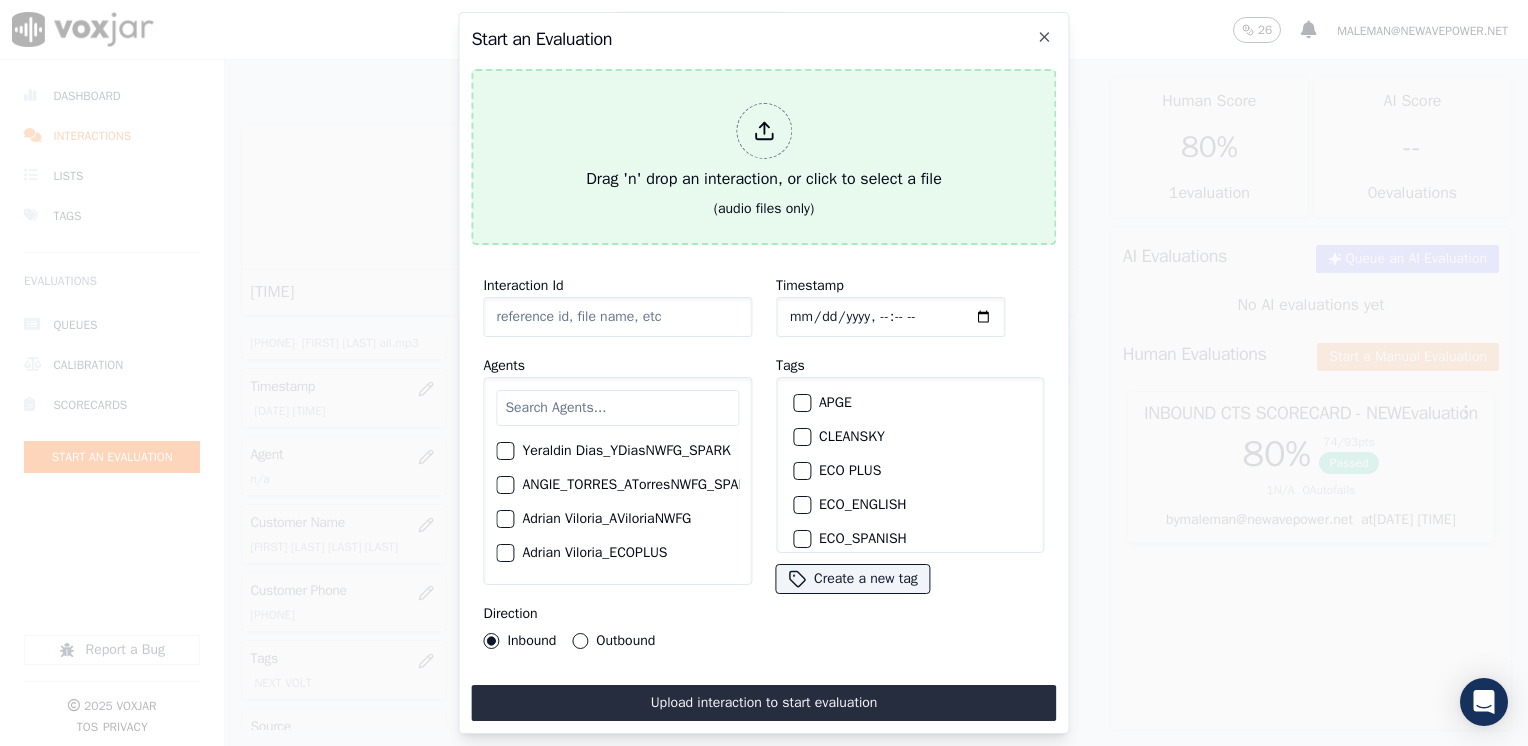 click 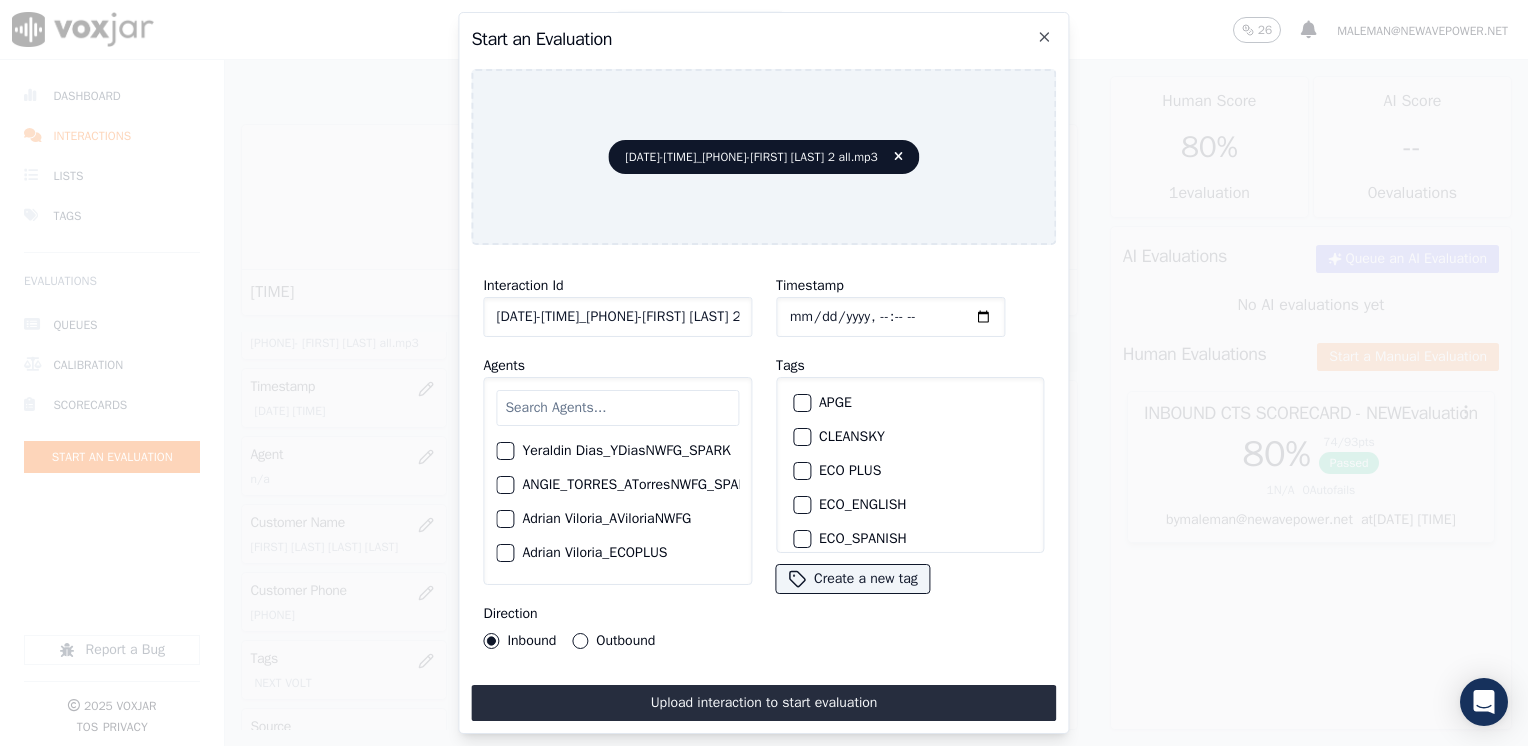 click at bounding box center (617, 408) 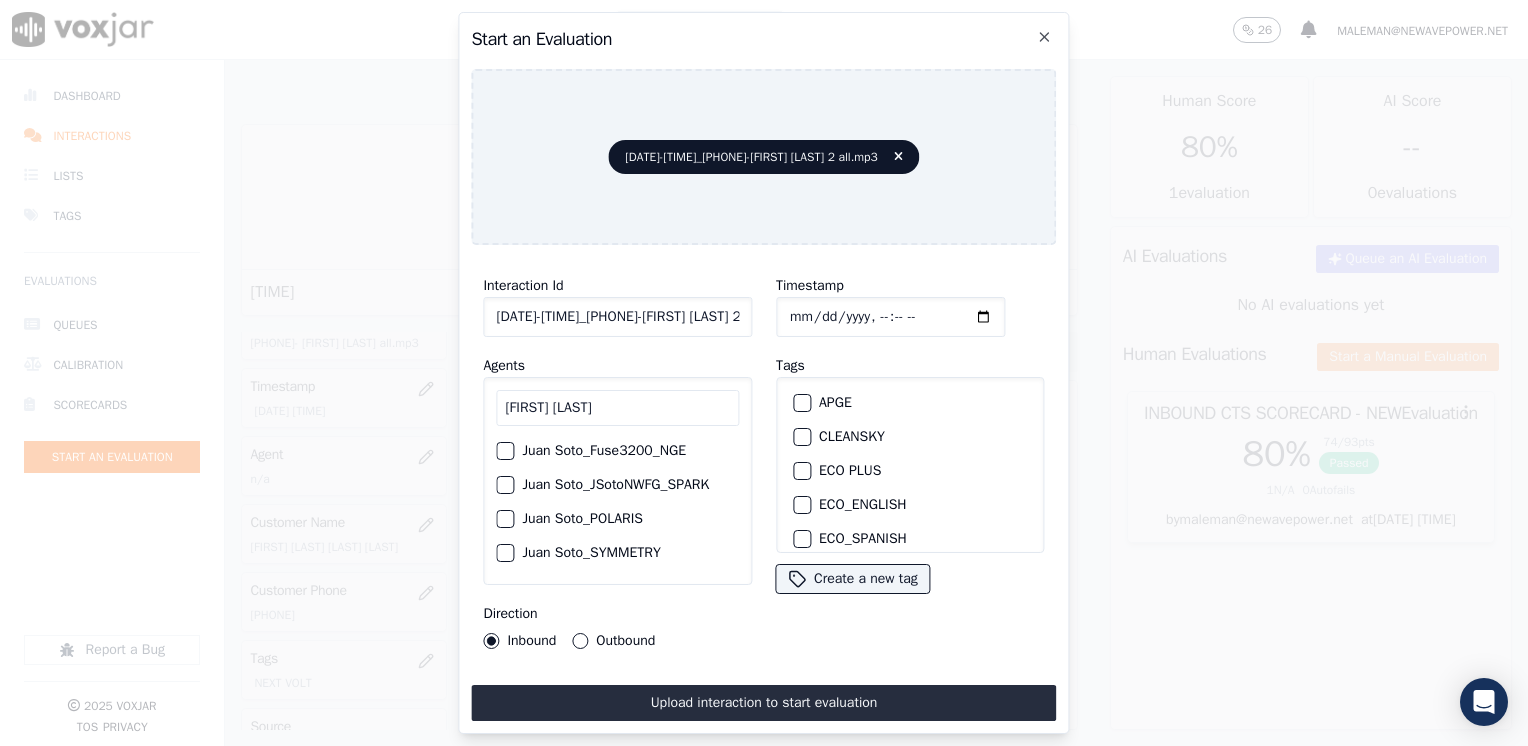 type on "JUAN SOTO" 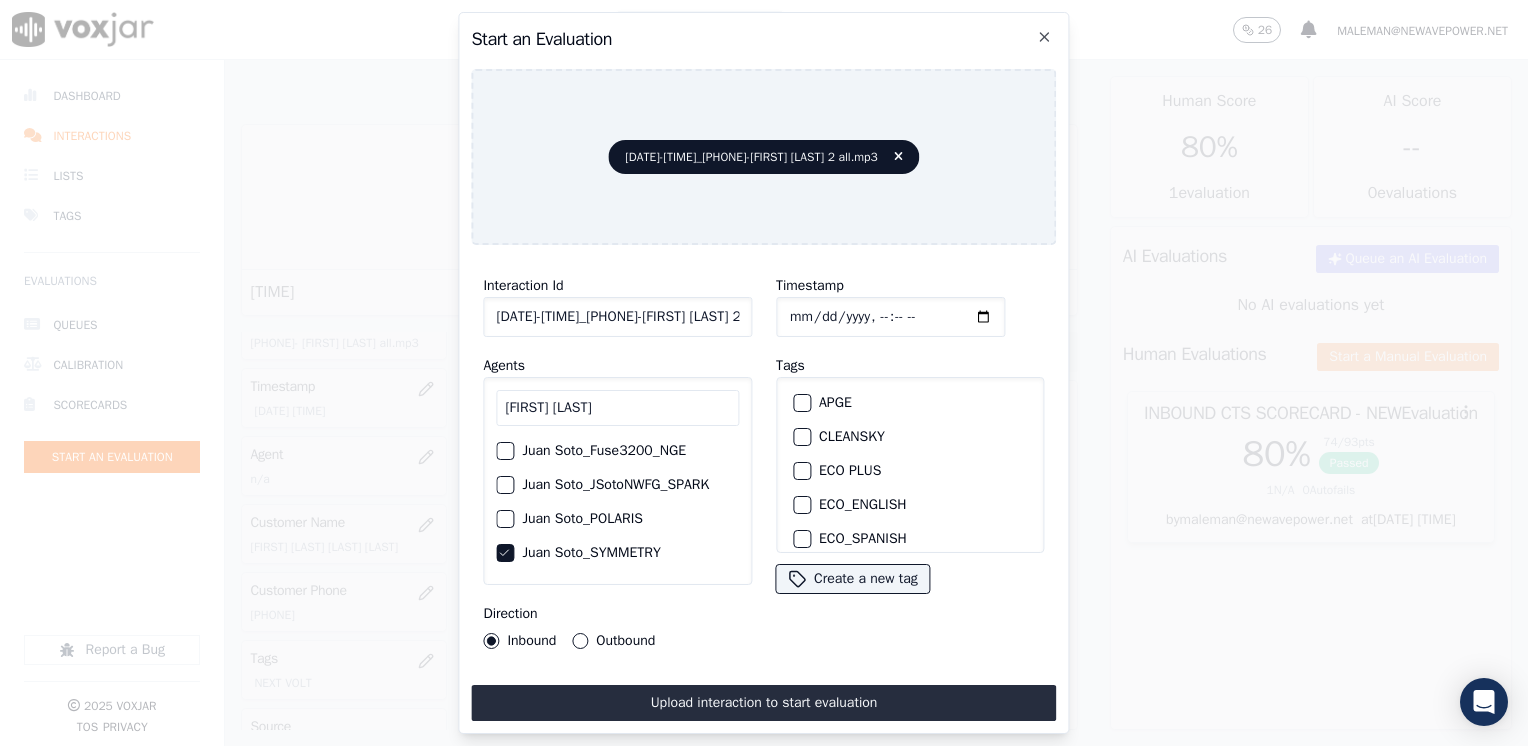 click on "Timestamp" 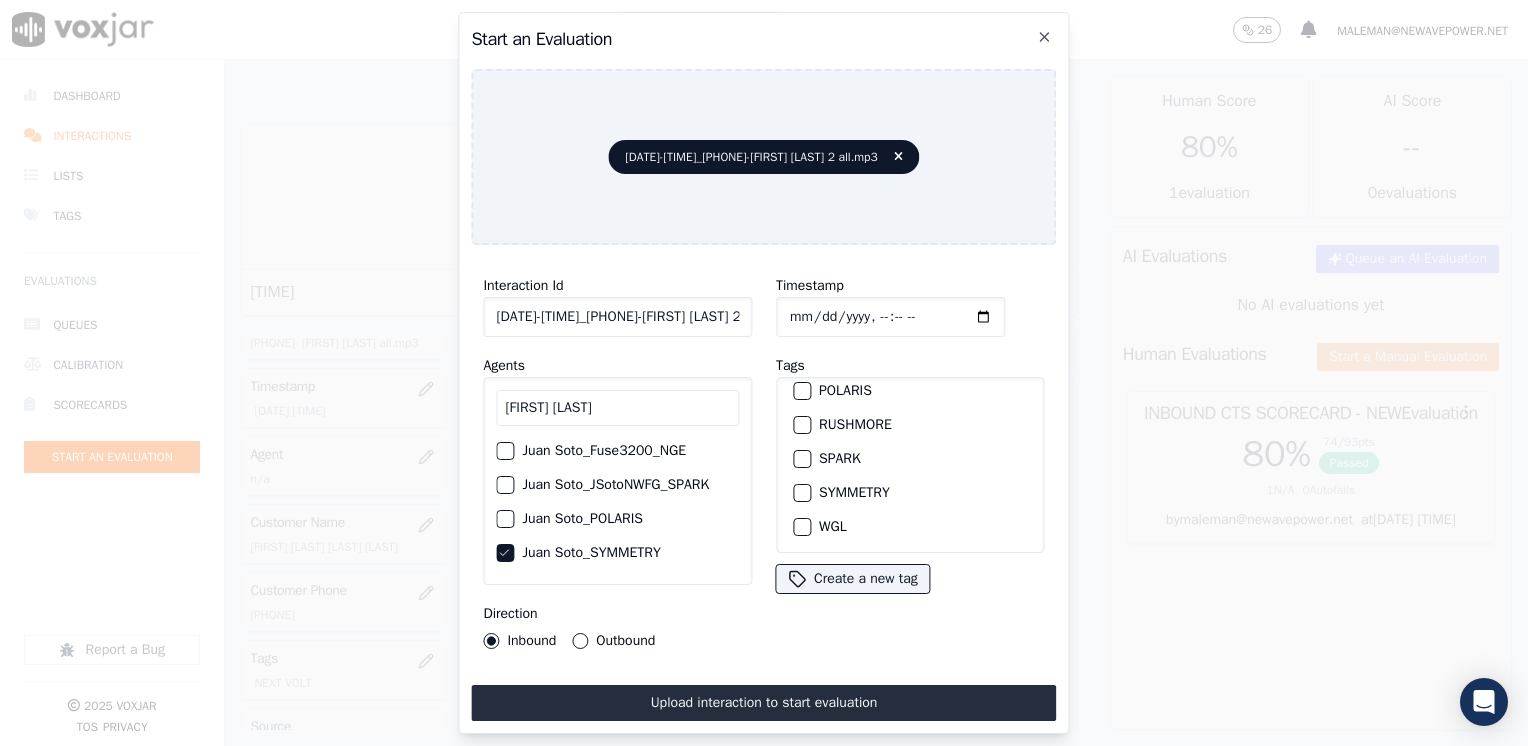 scroll, scrollTop: 428, scrollLeft: 0, axis: vertical 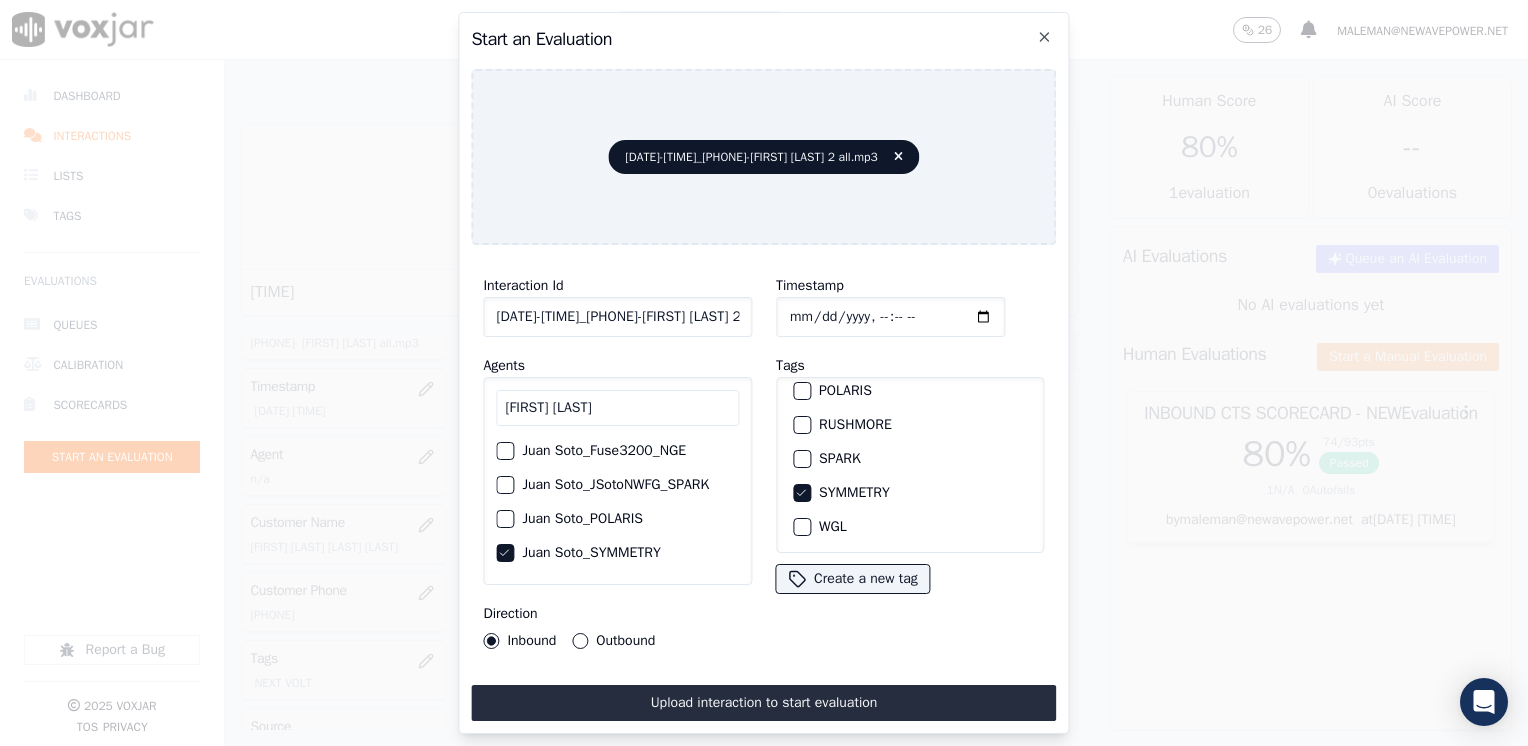 click on "Outbound" at bounding box center (580, 641) 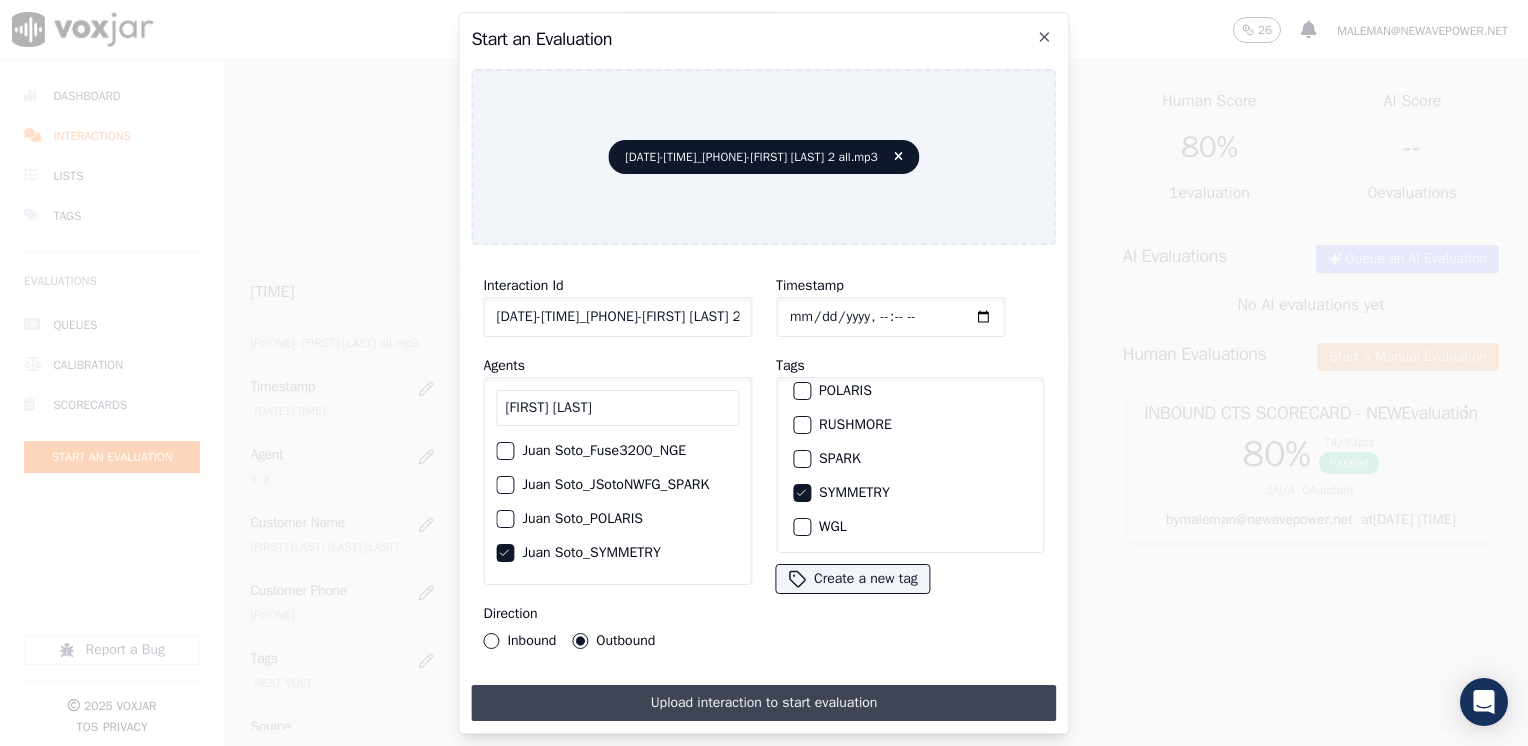 click on "Upload interaction to start evaluation" at bounding box center [763, 703] 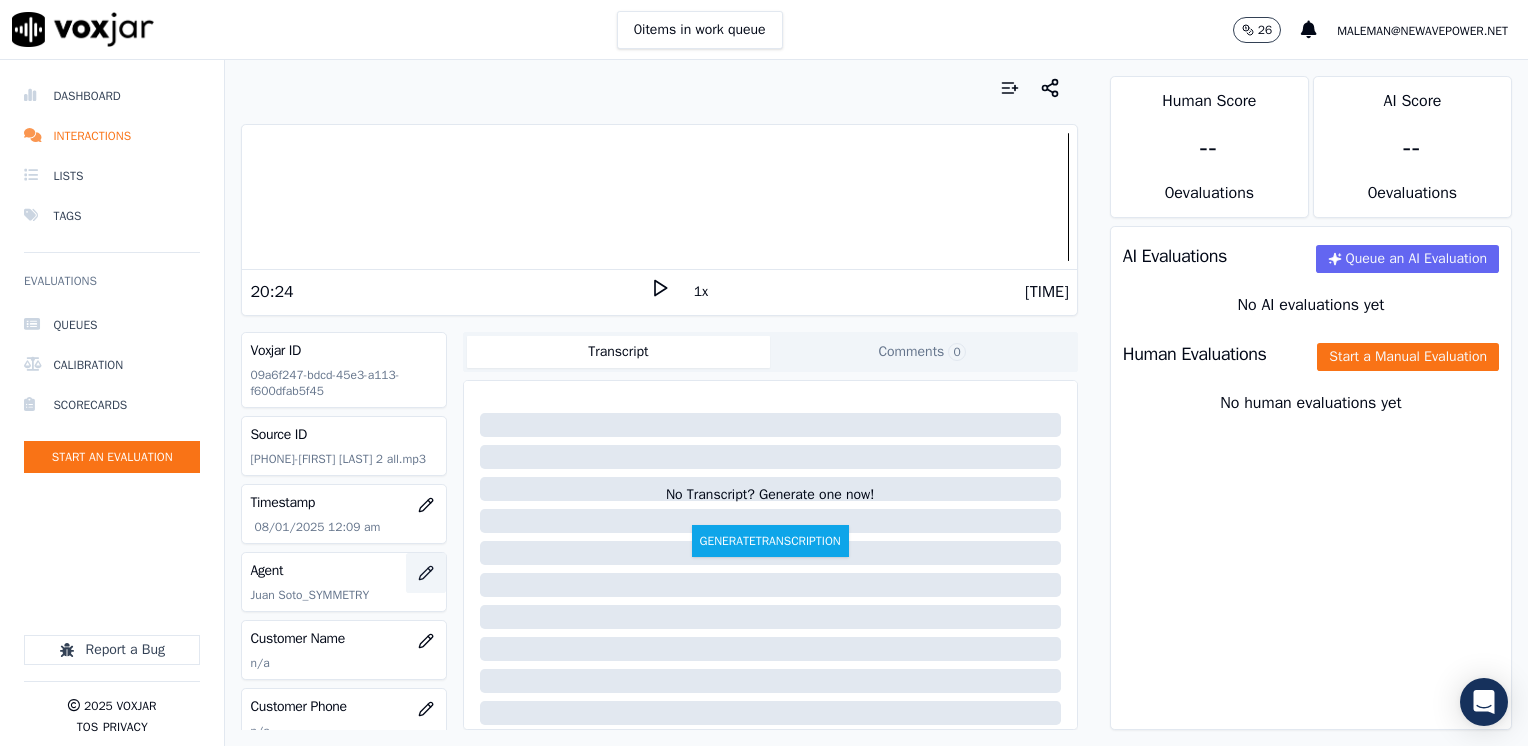 scroll, scrollTop: 100, scrollLeft: 0, axis: vertical 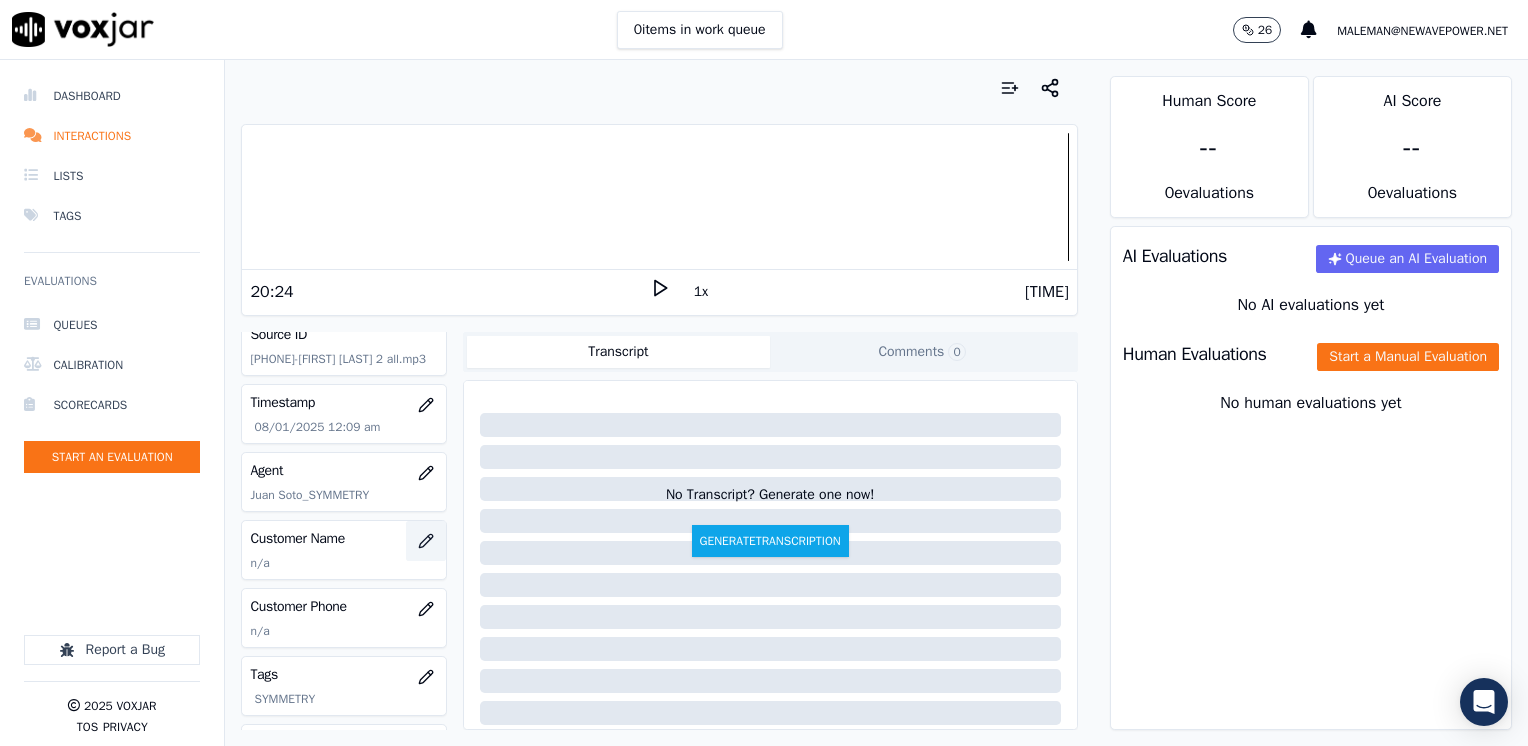 click 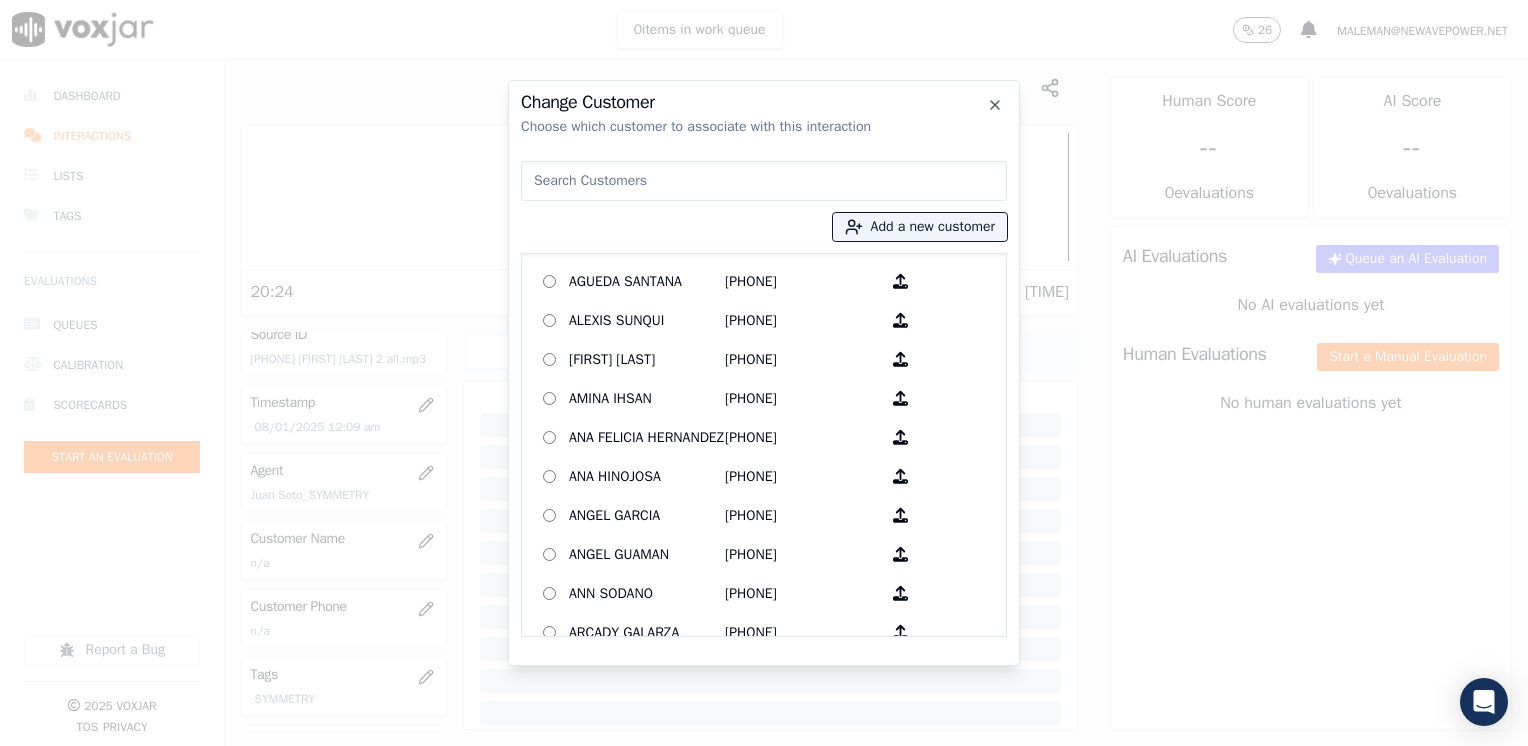 click at bounding box center [764, 181] 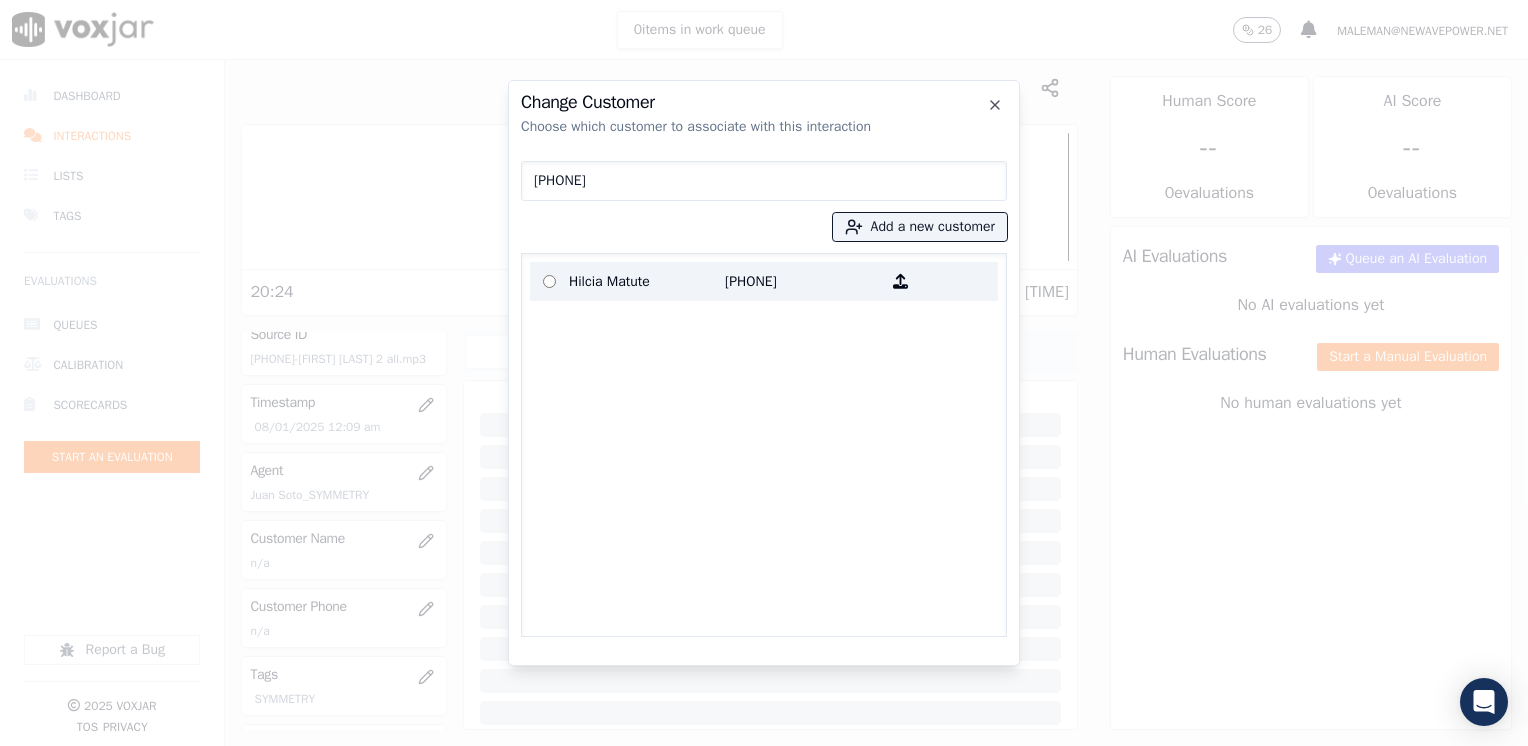 type on "2164662453" 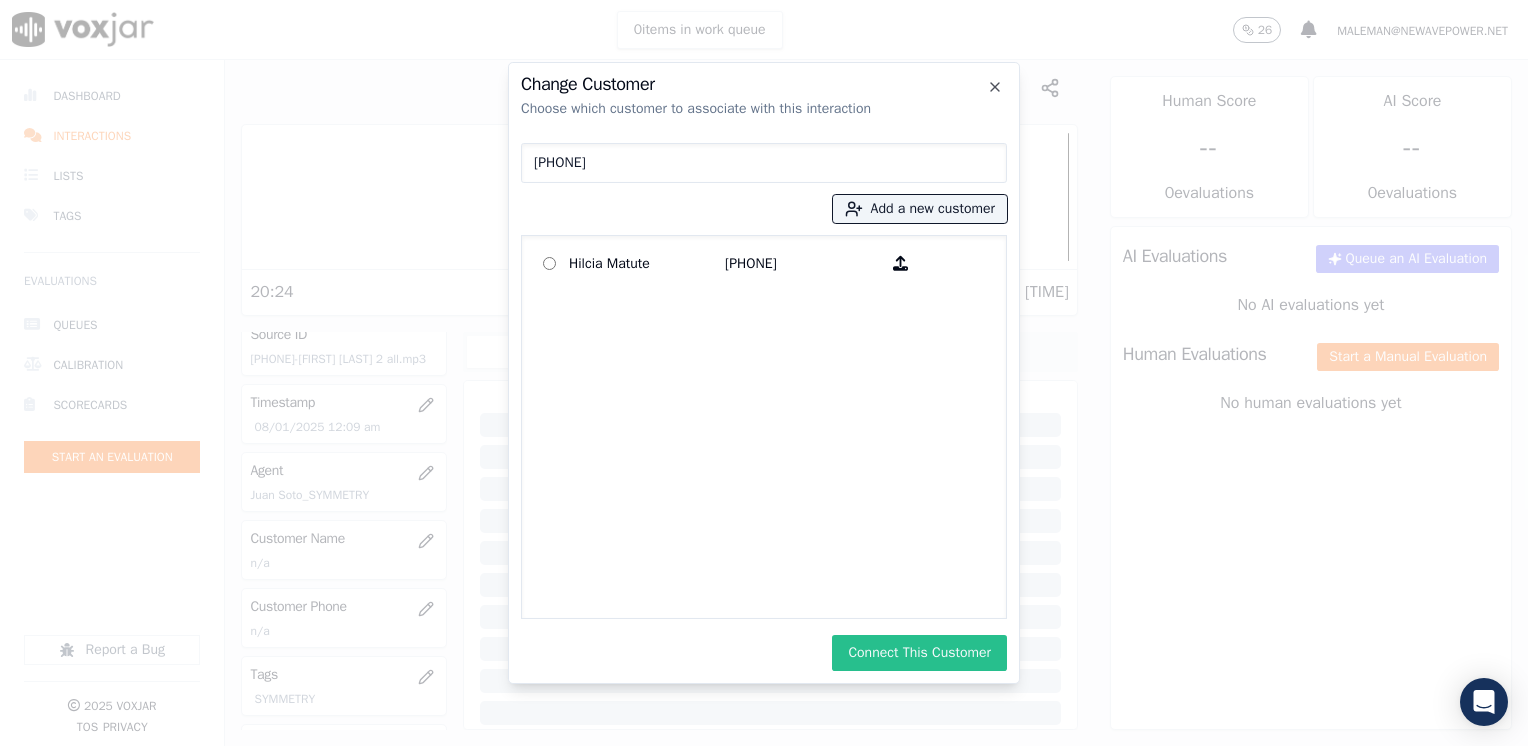 click on "Connect This Customer" at bounding box center [919, 653] 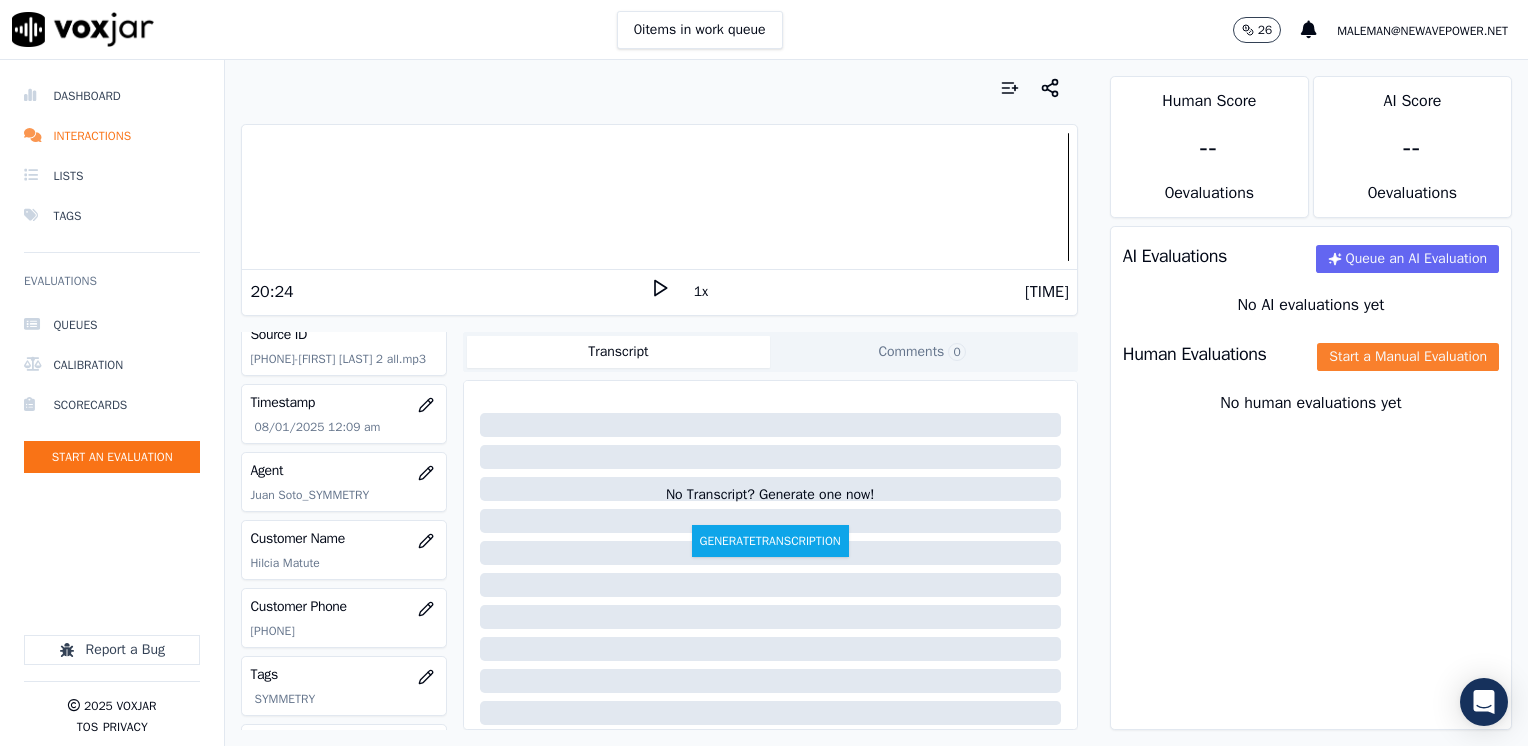click on "Start a Manual Evaluation" 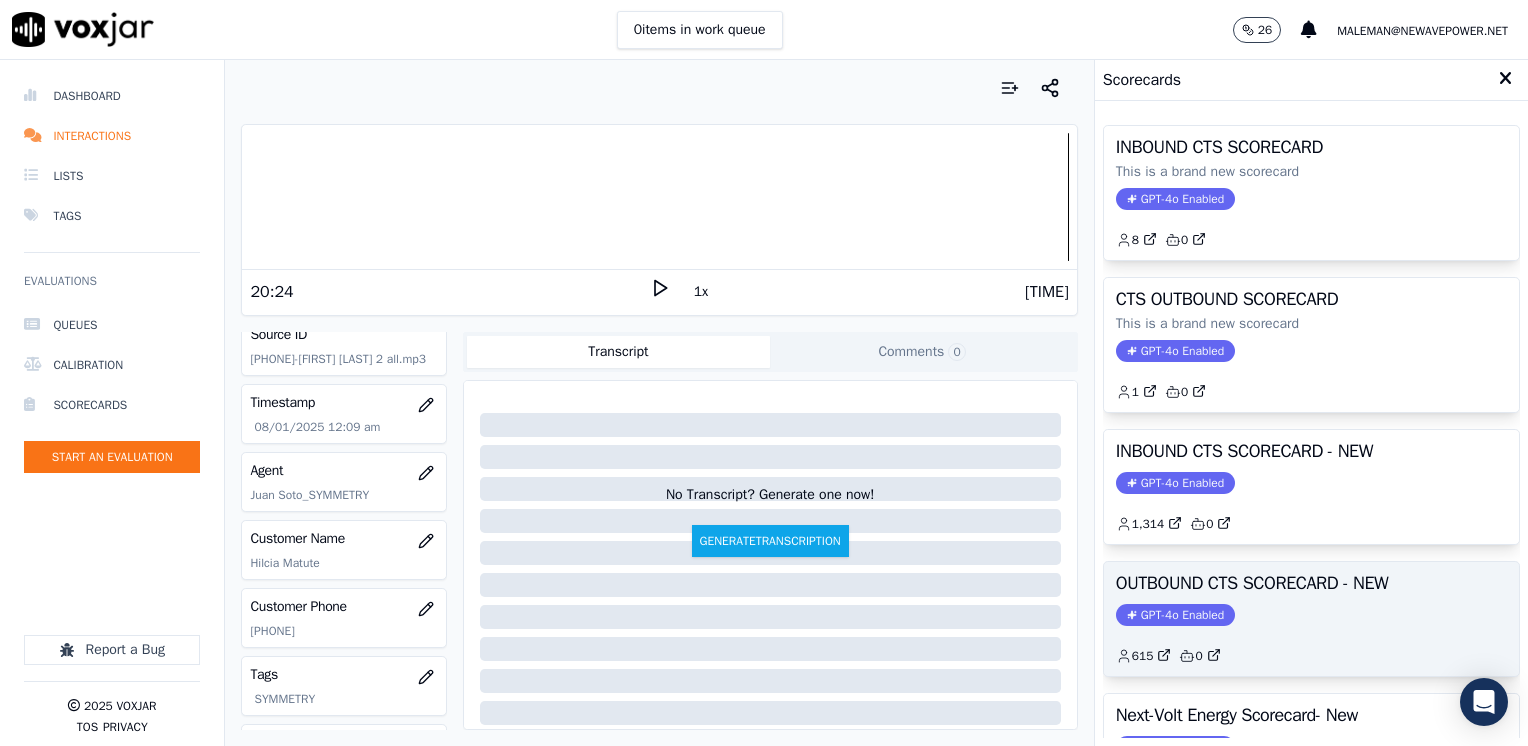 click on "GPT-4o Enabled" at bounding box center (1175, 615) 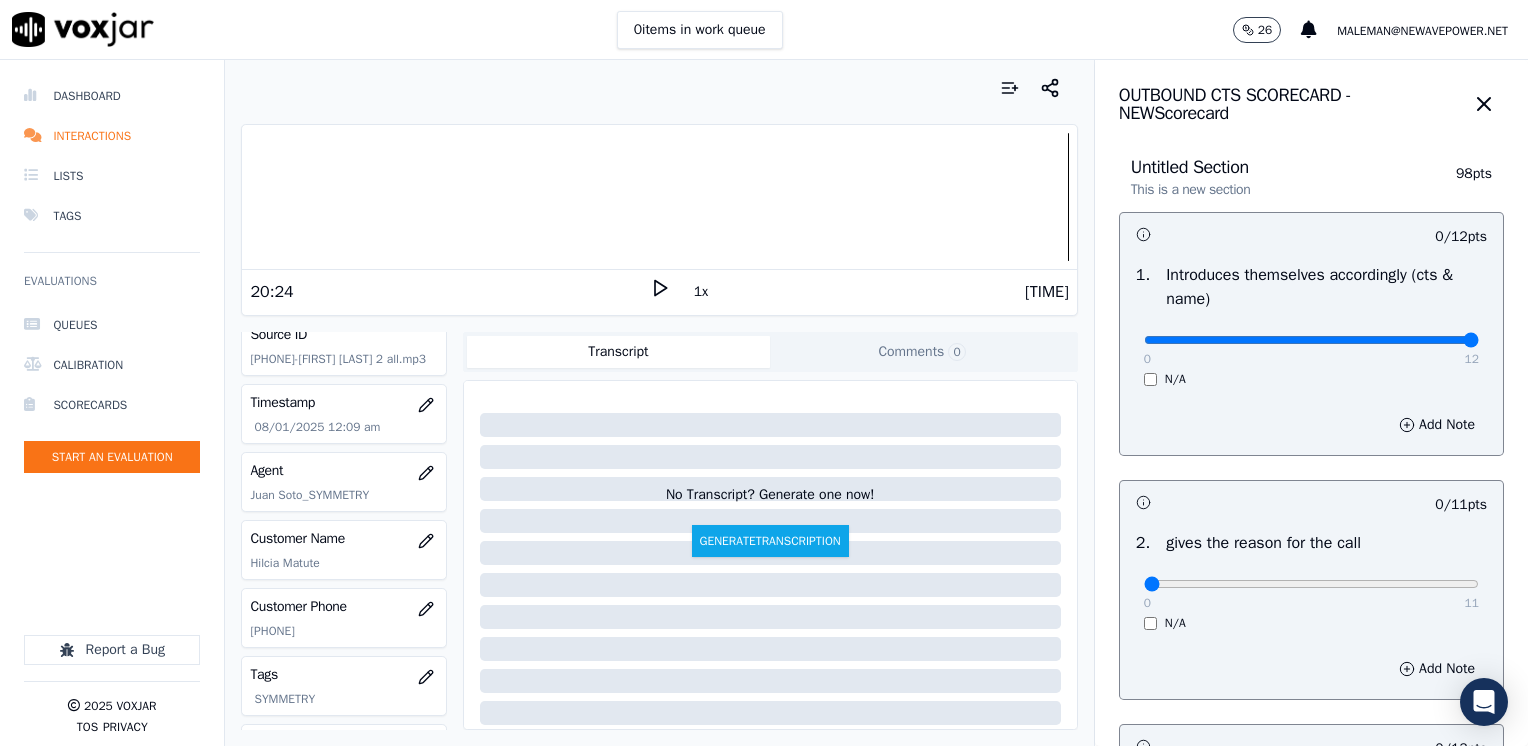 drag, startPoint x: 1131, startPoint y: 341, endPoint x: 1517, endPoint y: 377, distance: 387.6751 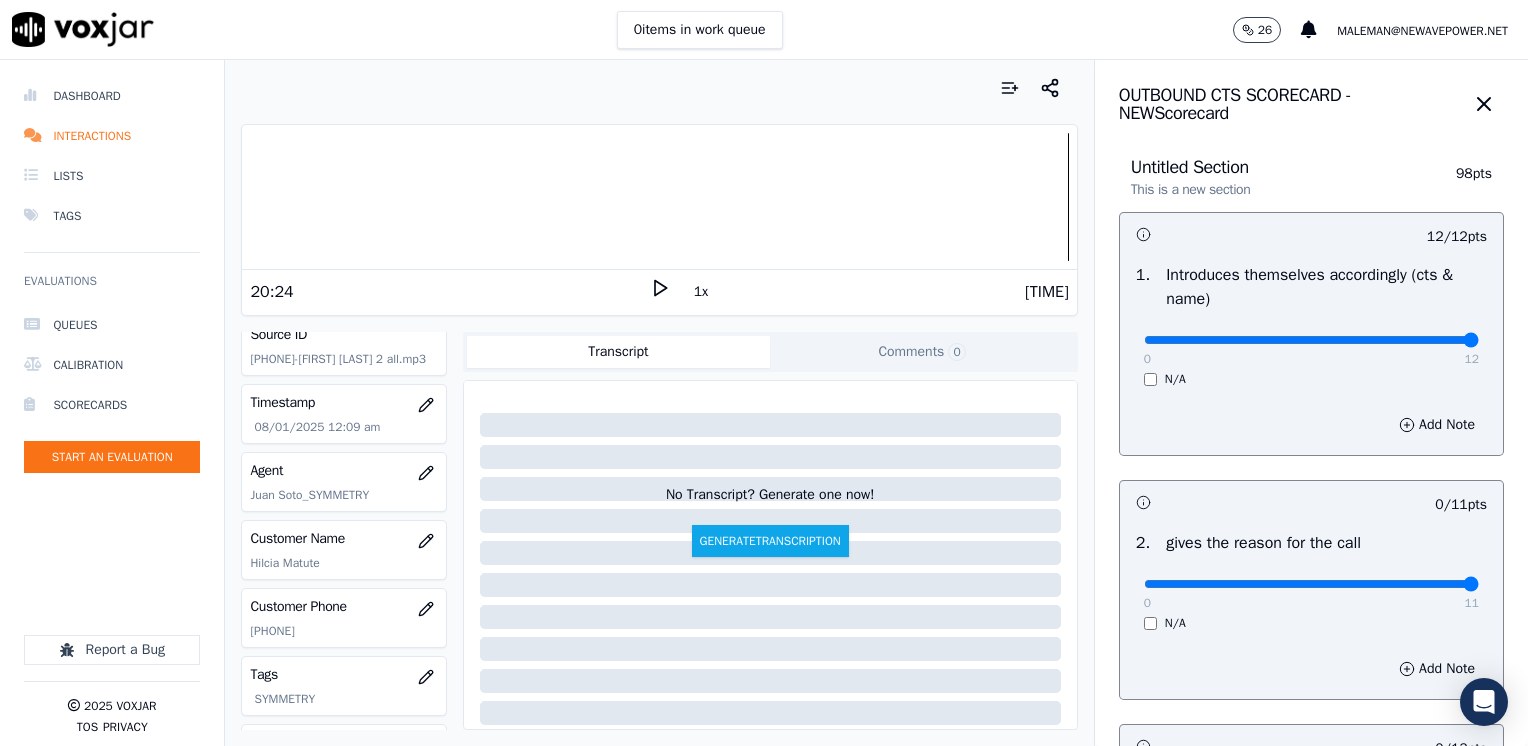 type on "11" 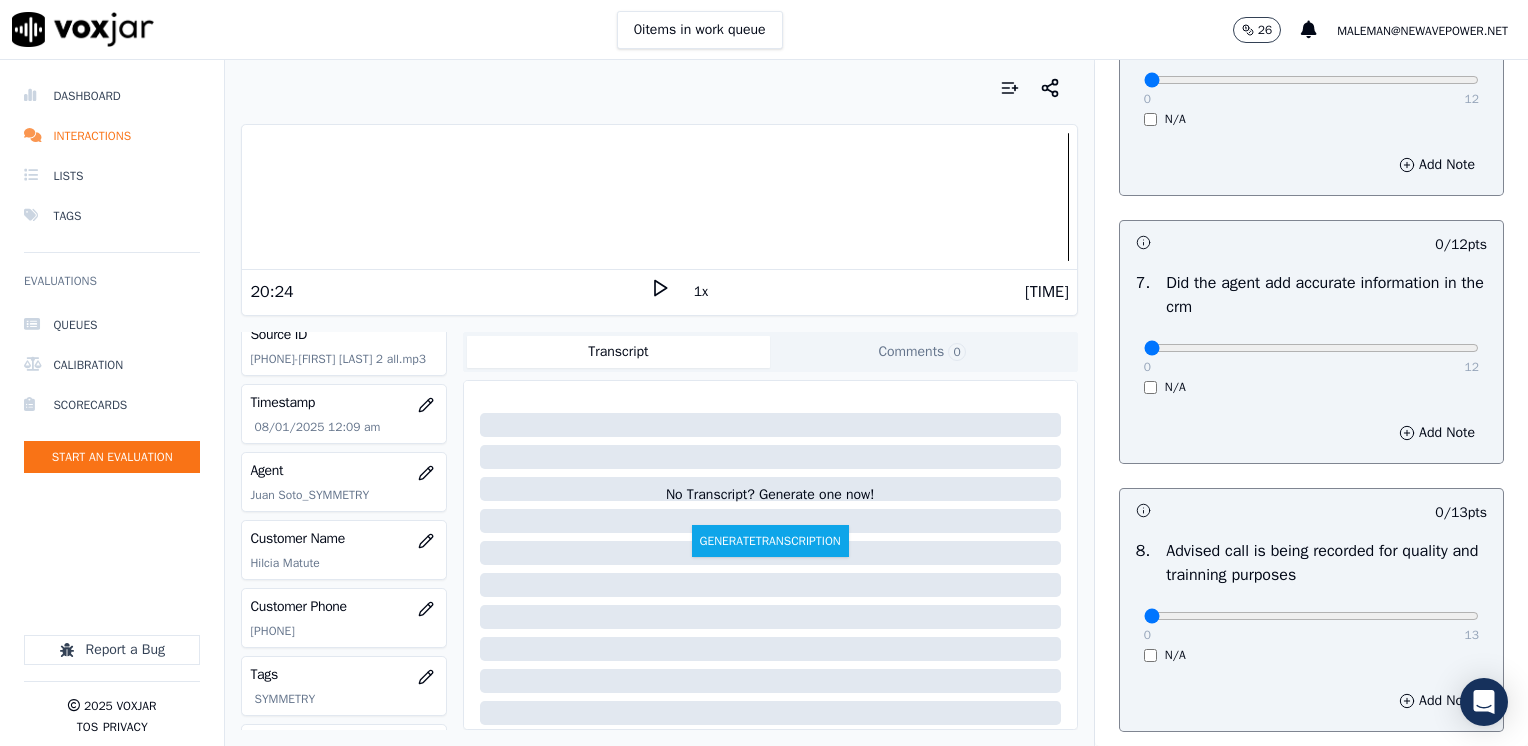 scroll, scrollTop: 1748, scrollLeft: 0, axis: vertical 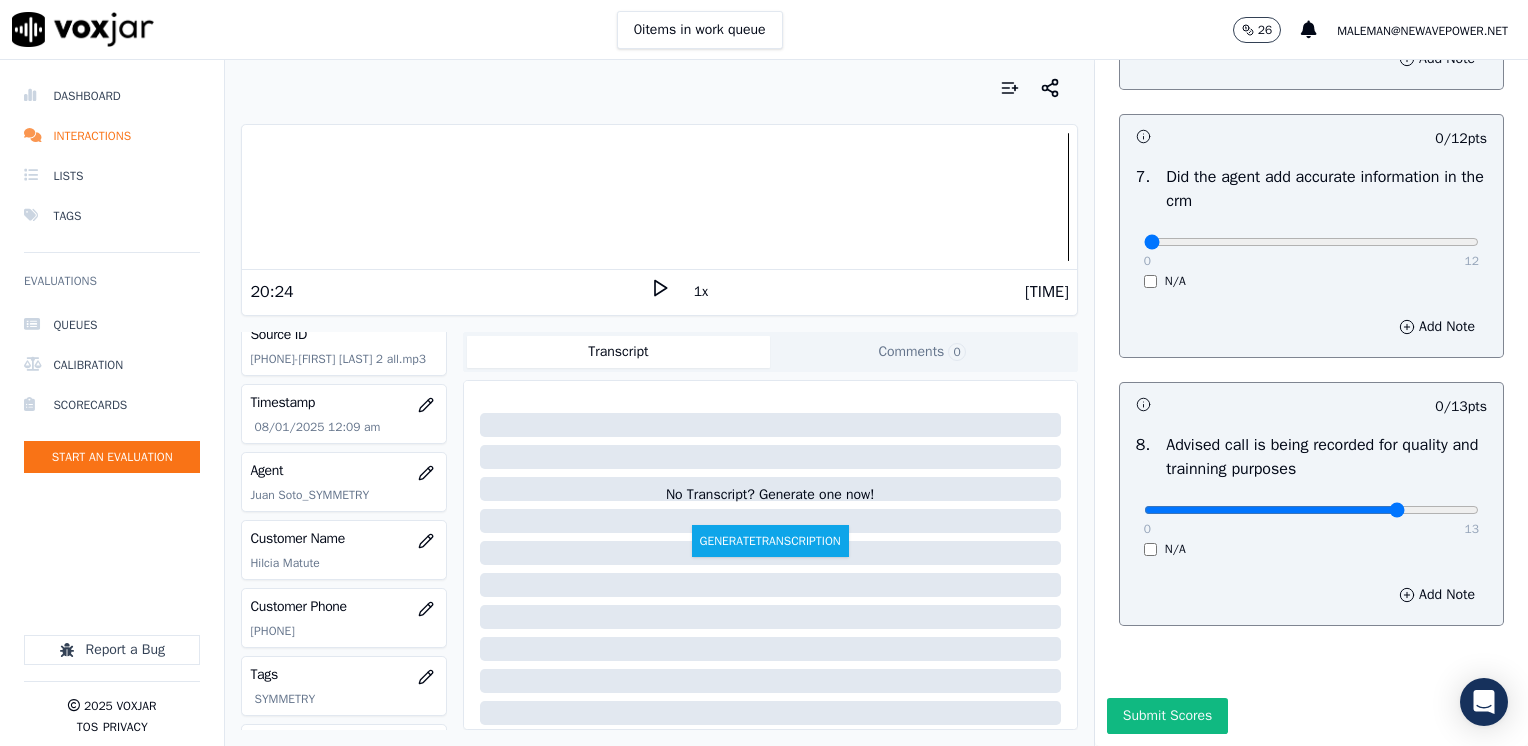 type on "10" 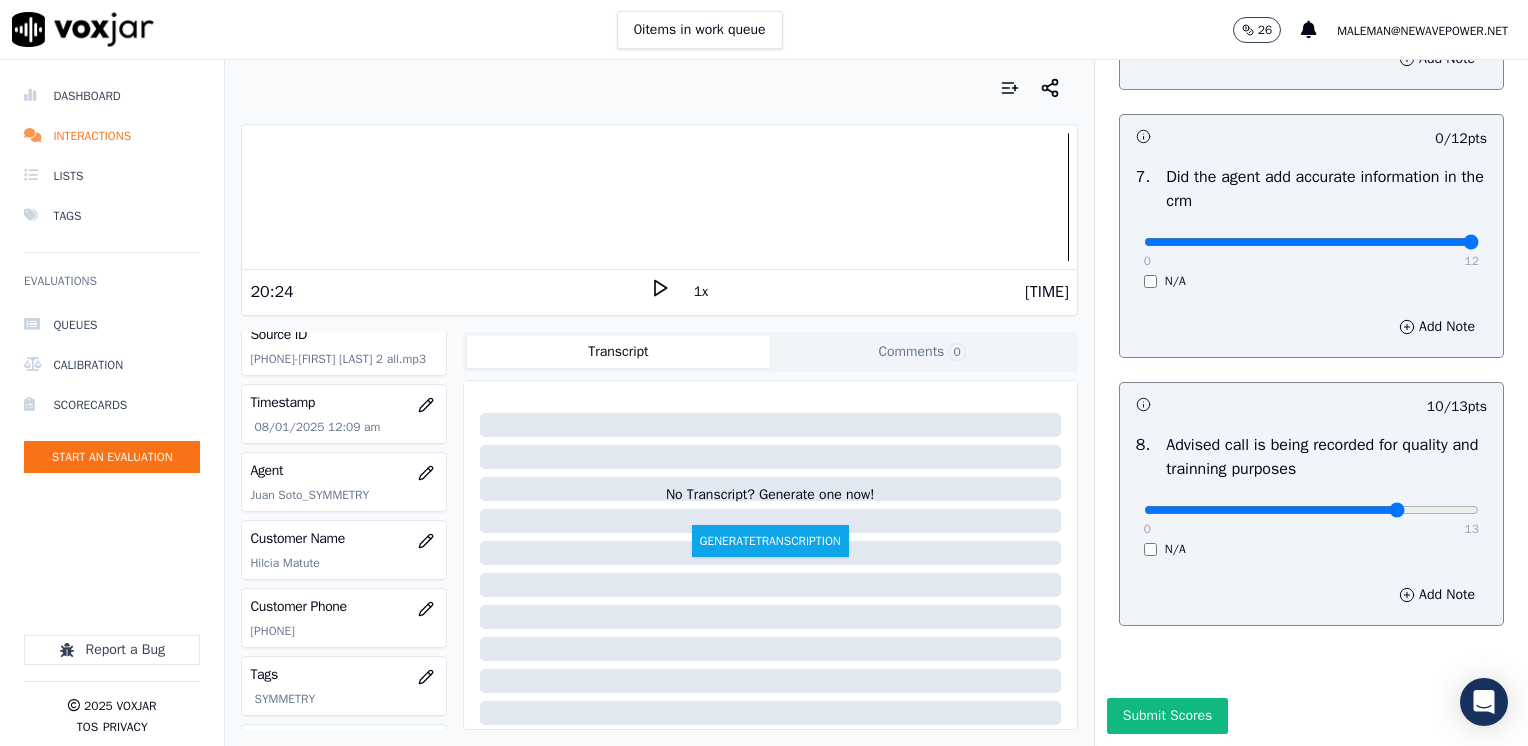 drag, startPoint x: 1126, startPoint y: 192, endPoint x: 1531, endPoint y: 194, distance: 405.00494 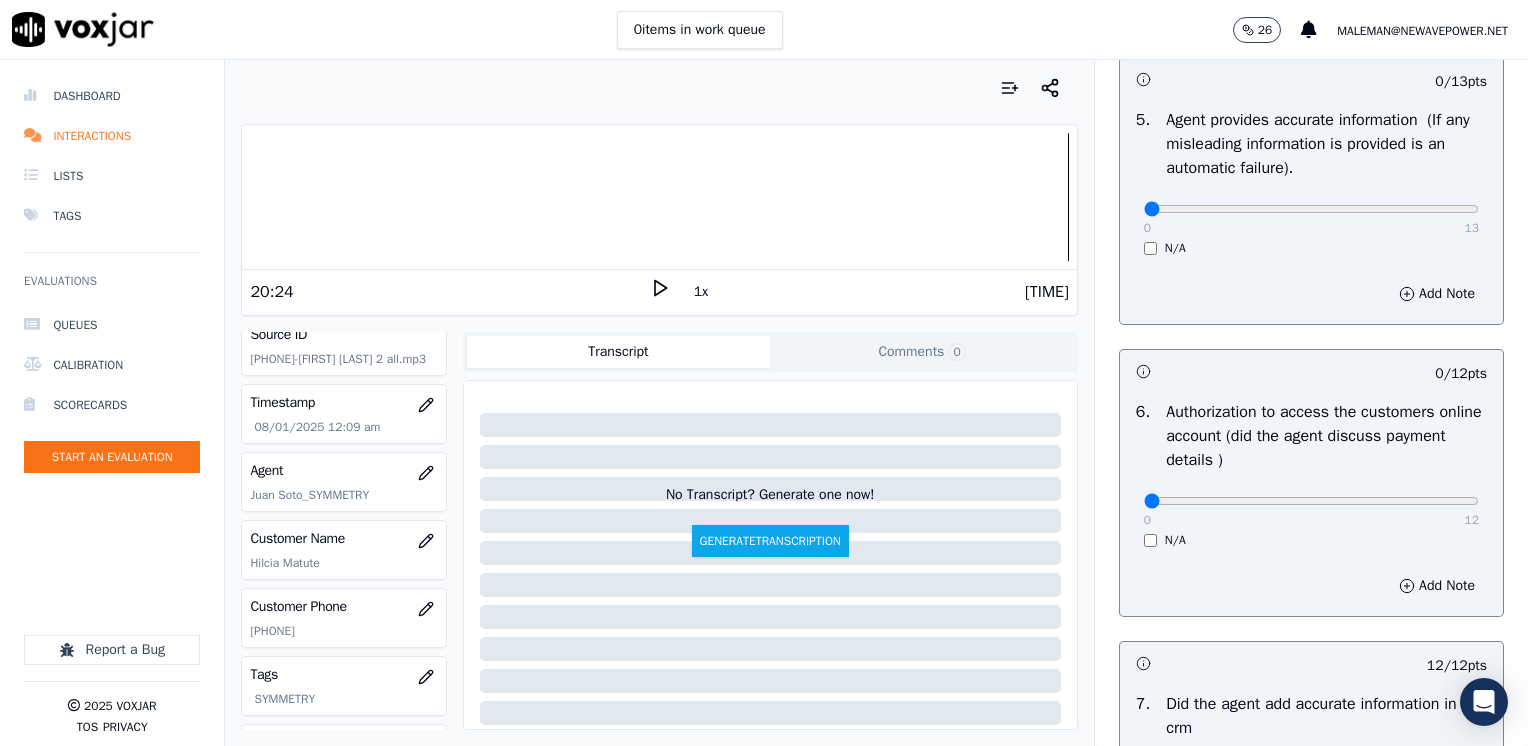 scroll, scrollTop: 1148, scrollLeft: 0, axis: vertical 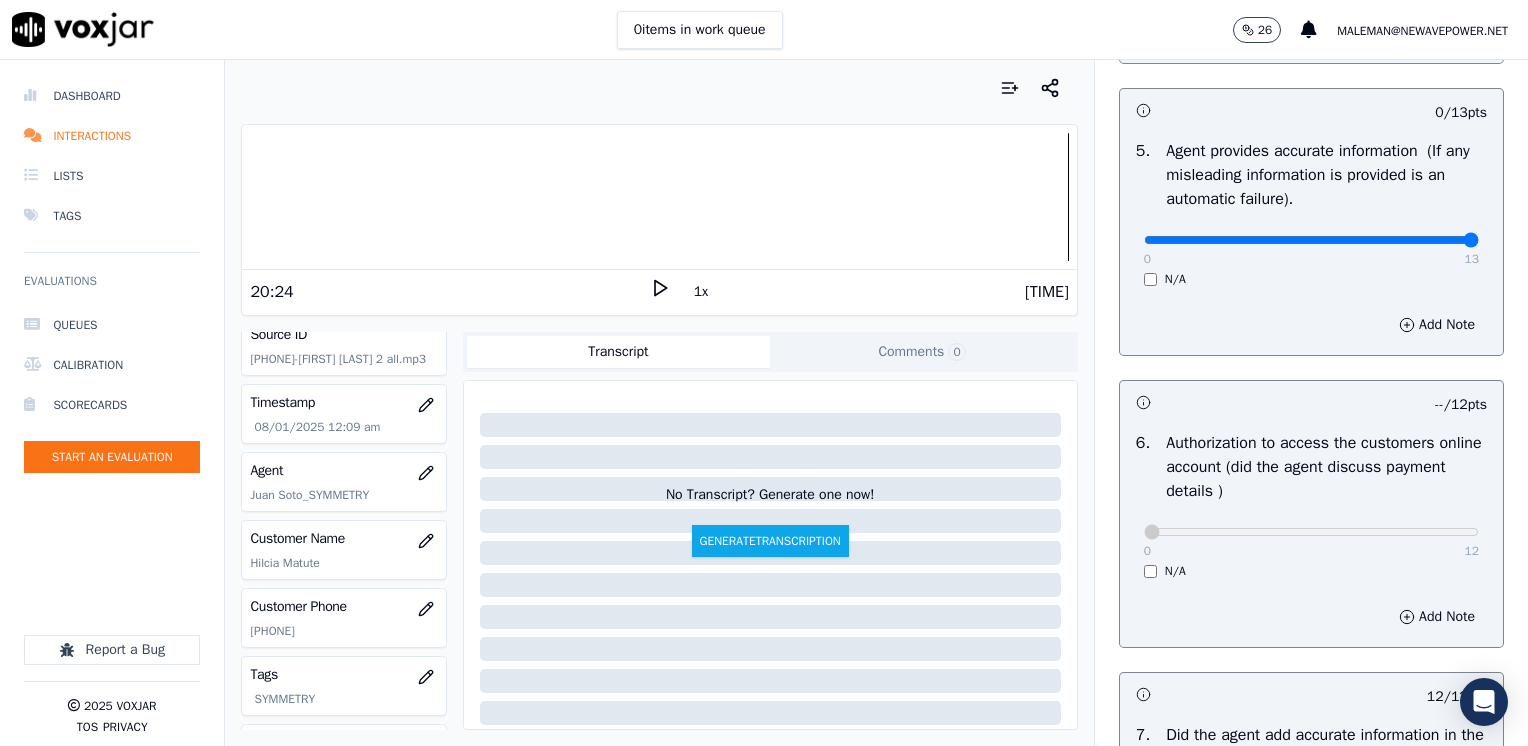 drag, startPoint x: 1136, startPoint y: 235, endPoint x: 1531, endPoint y: 234, distance: 395.00125 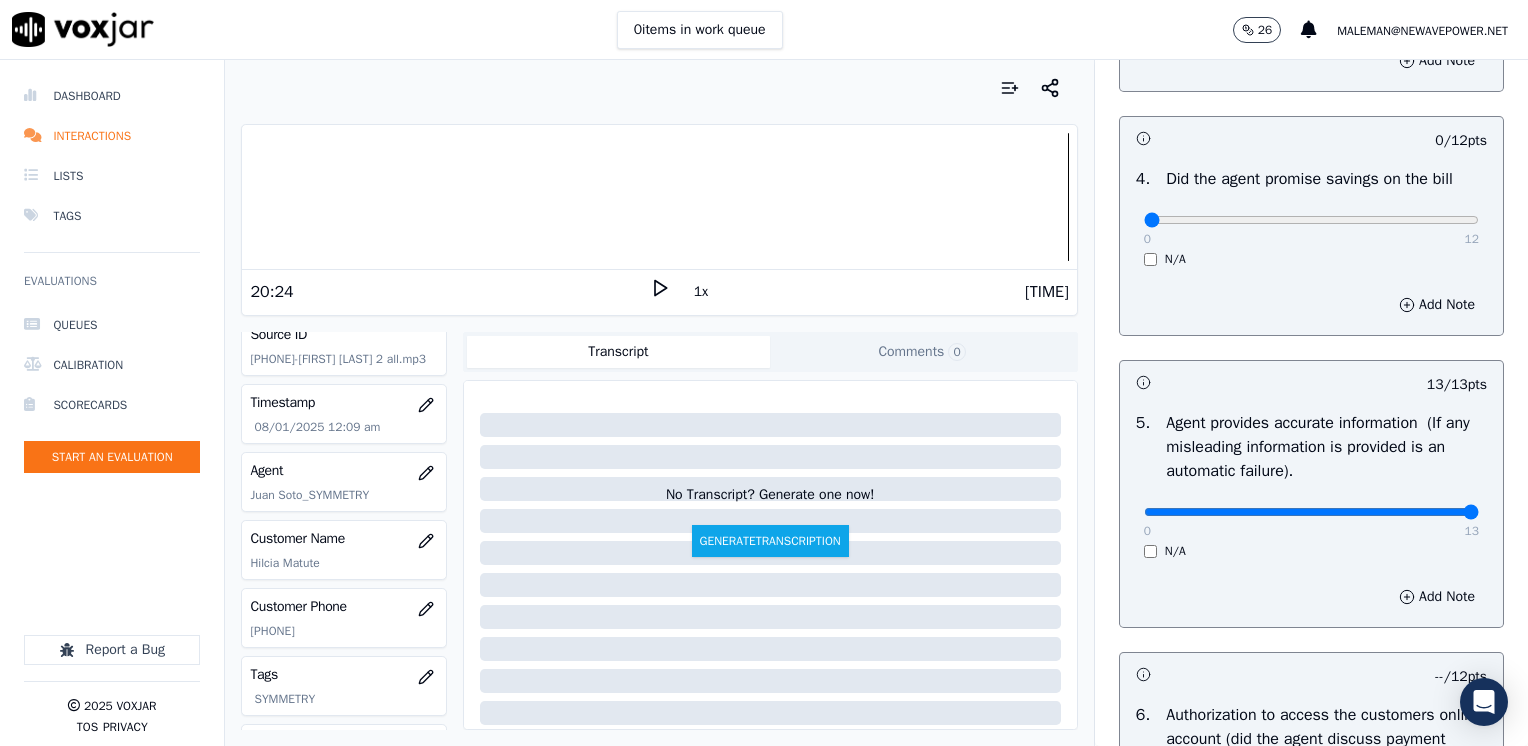 scroll, scrollTop: 848, scrollLeft: 0, axis: vertical 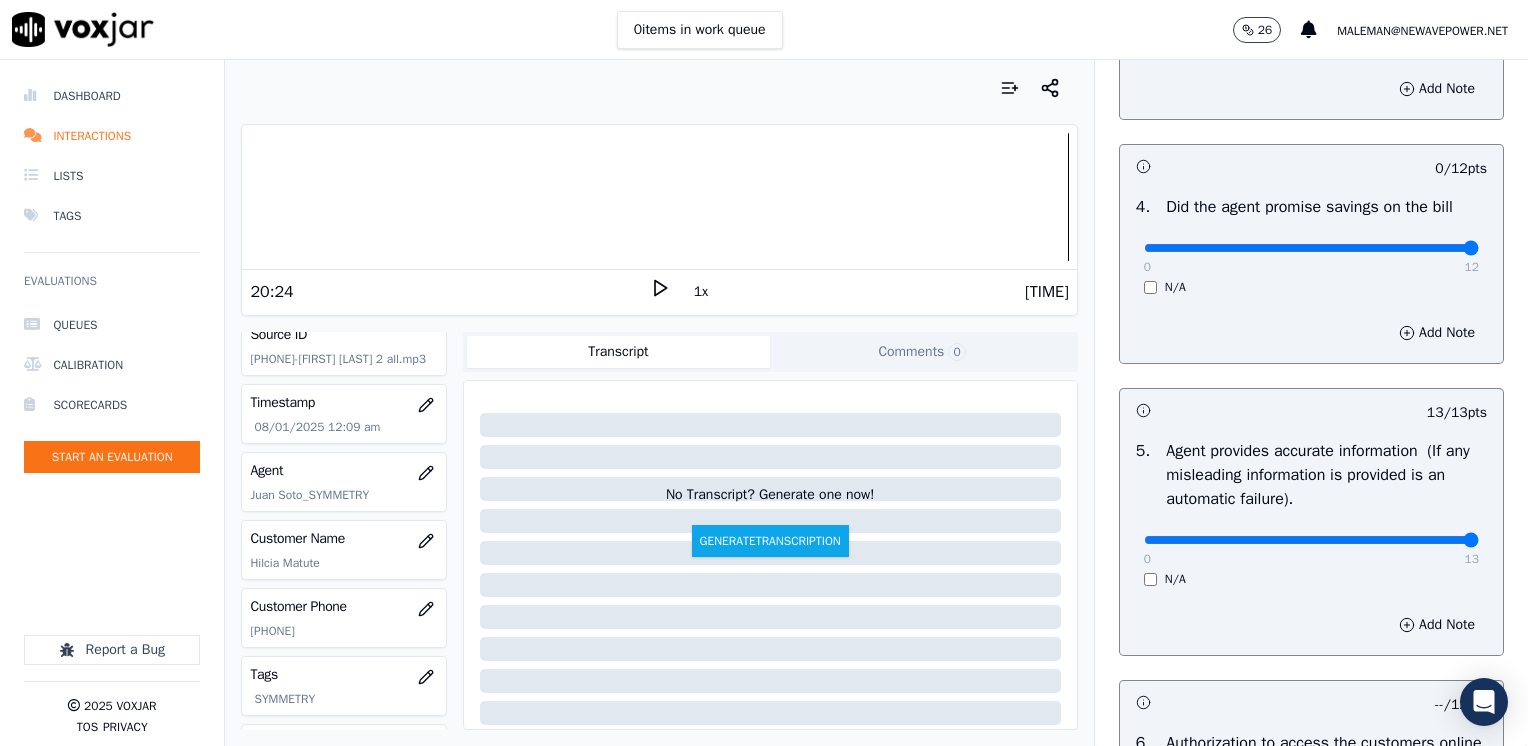 drag, startPoint x: 1133, startPoint y: 246, endPoint x: 1527, endPoint y: 243, distance: 394.0114 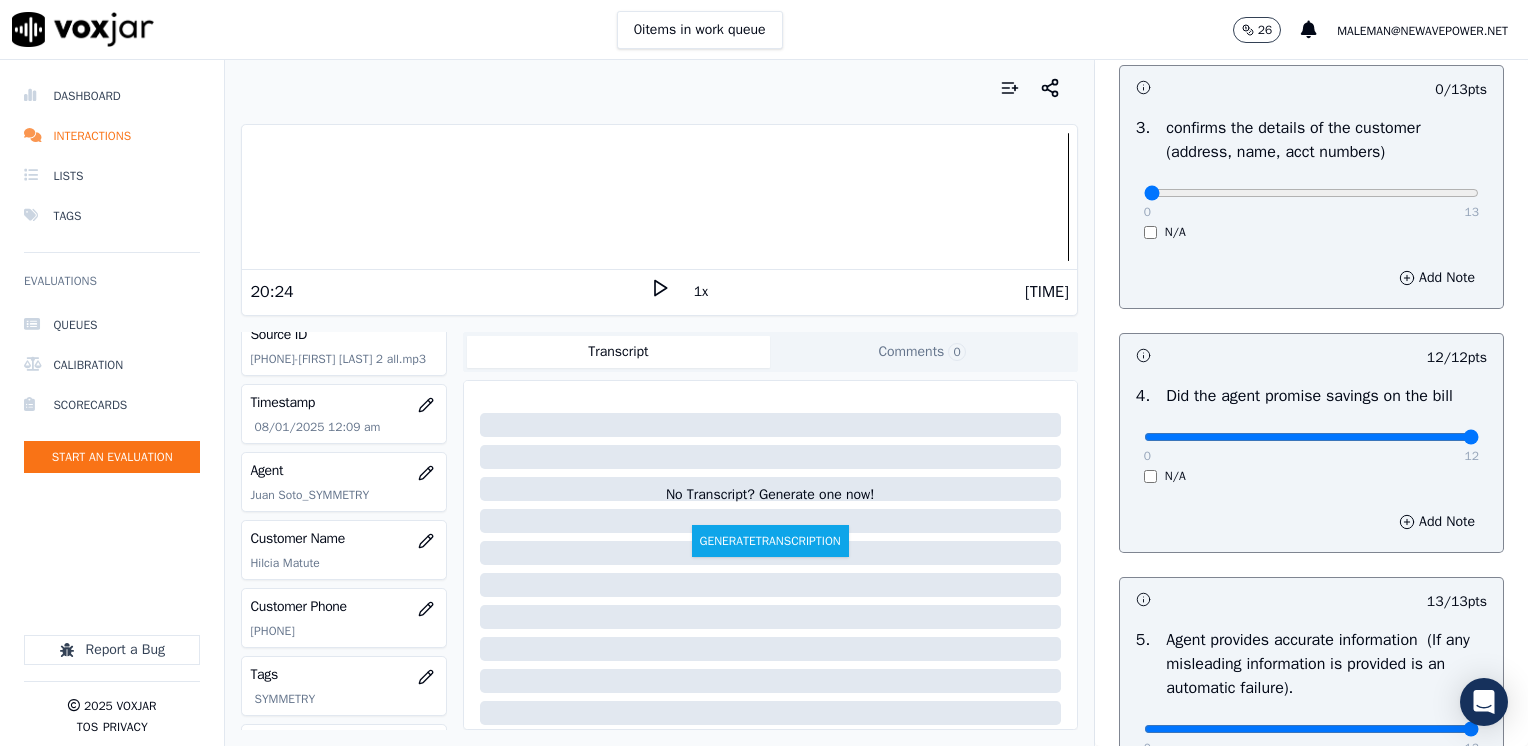scroll, scrollTop: 548, scrollLeft: 0, axis: vertical 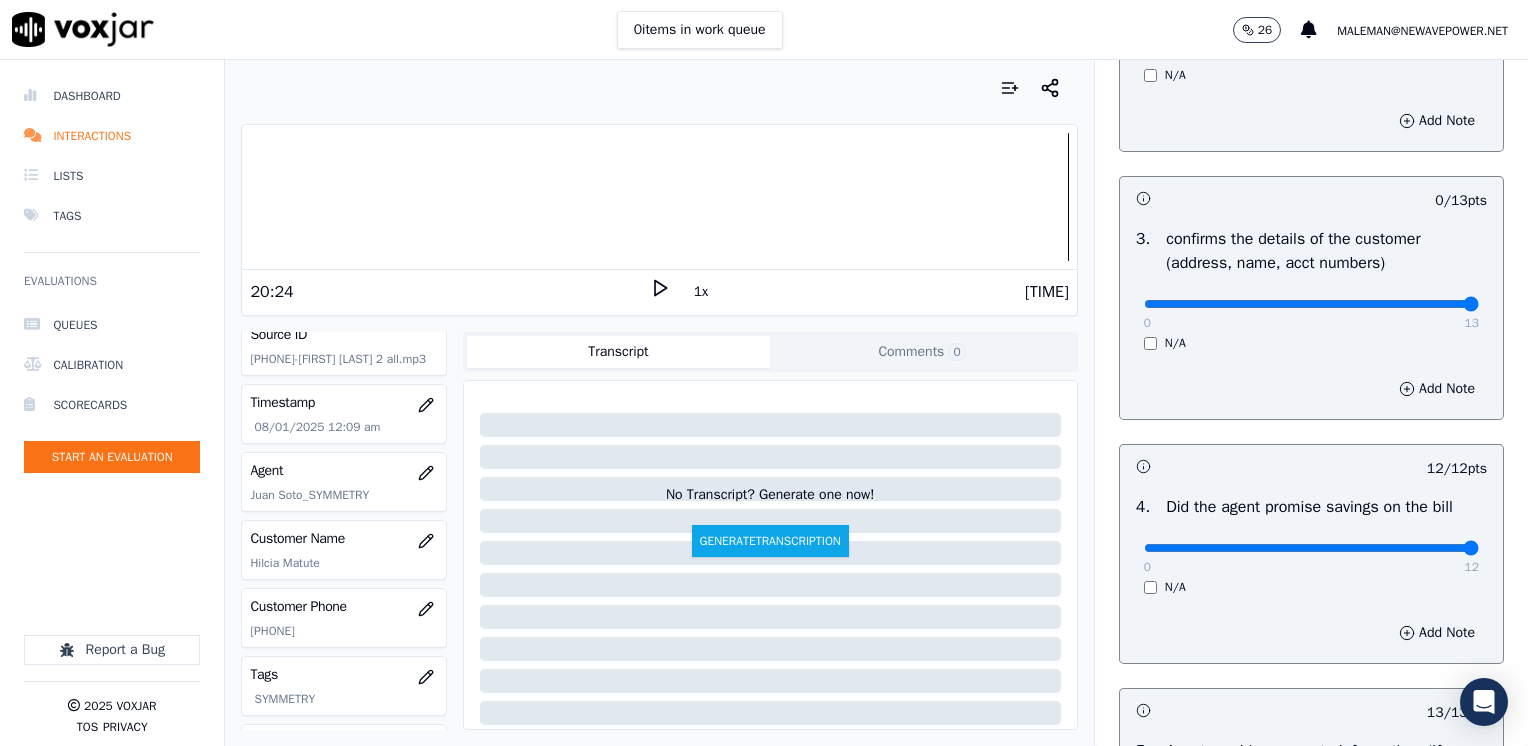 drag, startPoint x: 1135, startPoint y: 299, endPoint x: 1531, endPoint y: 302, distance: 396.01135 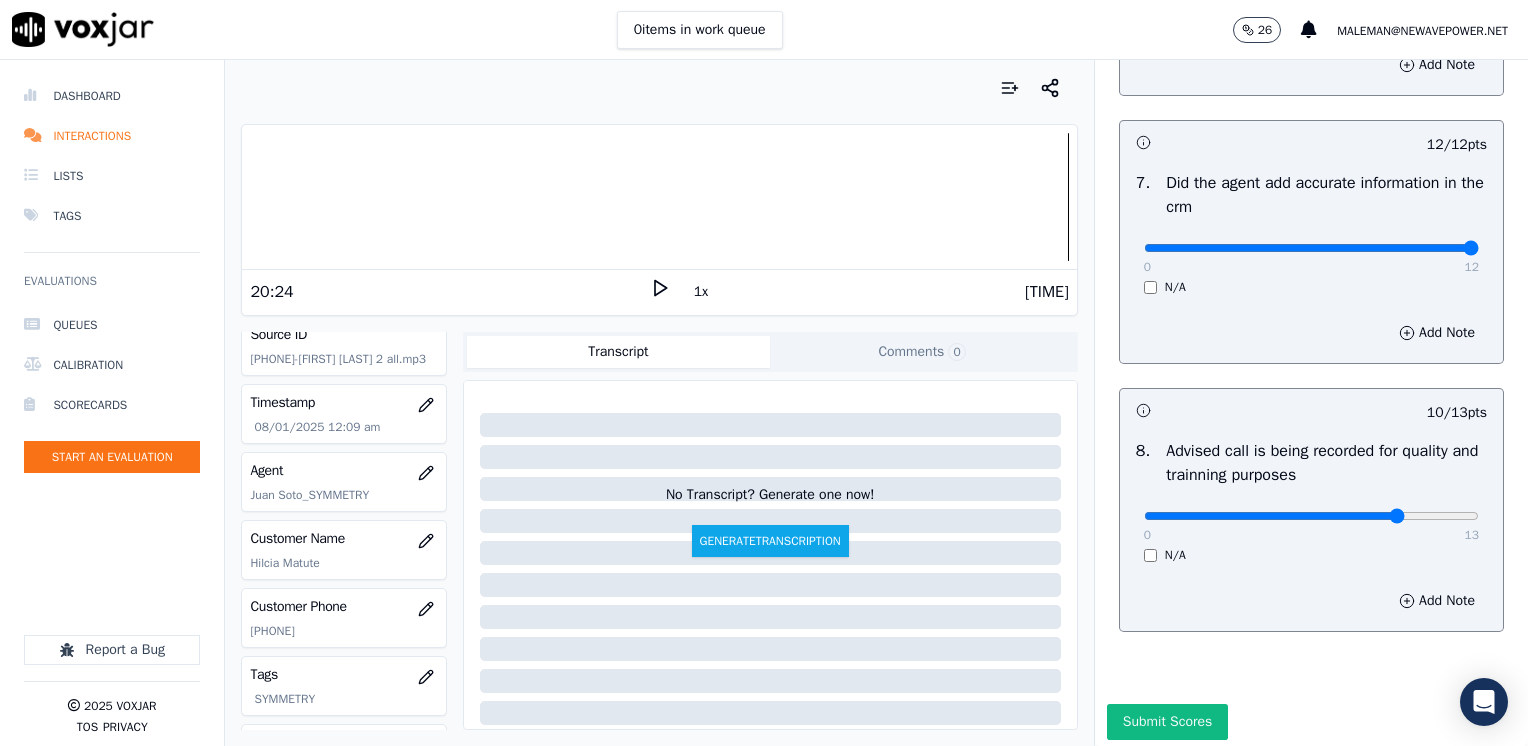 scroll, scrollTop: 1748, scrollLeft: 0, axis: vertical 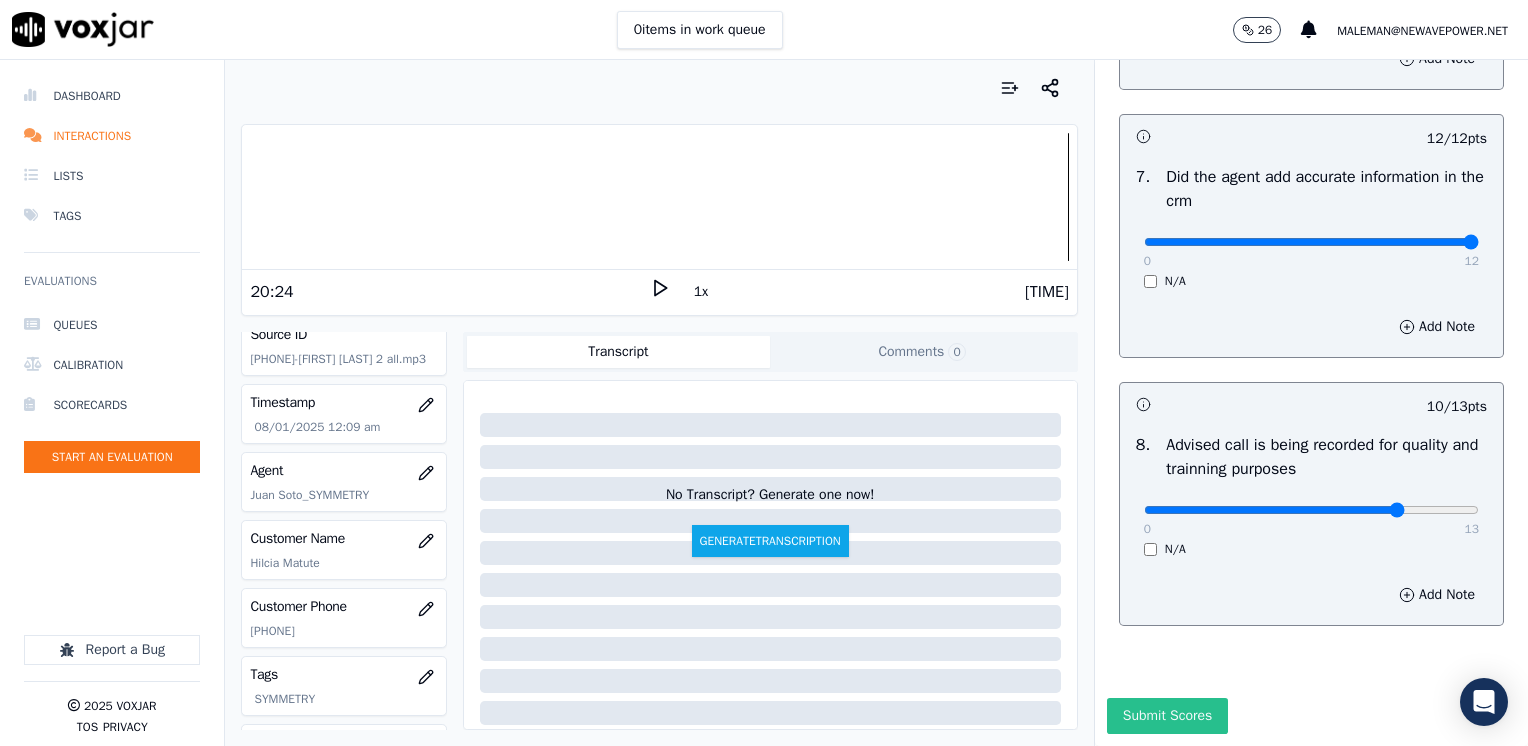 click on "Submit Scores" at bounding box center [1167, 716] 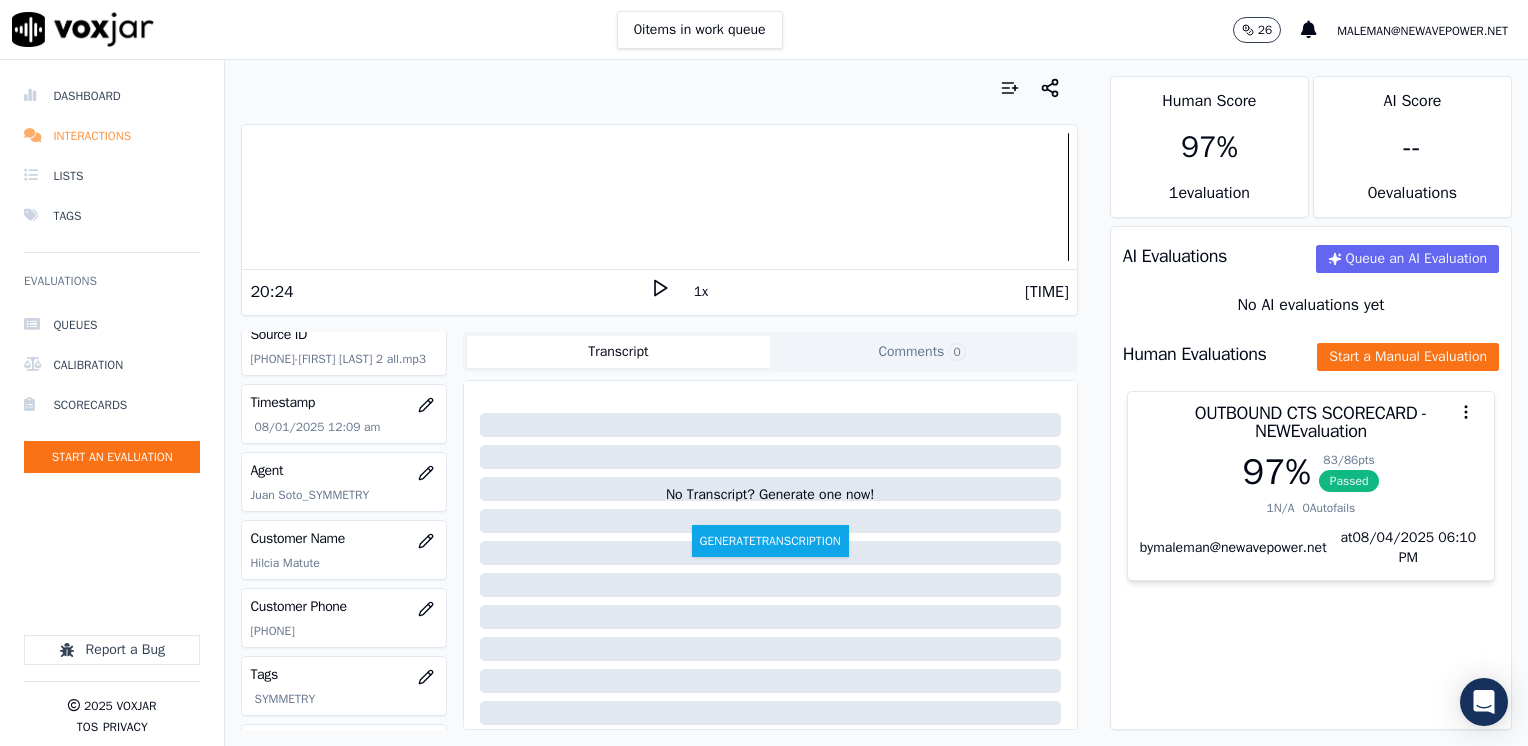 click on "Interactions" at bounding box center (112, 136) 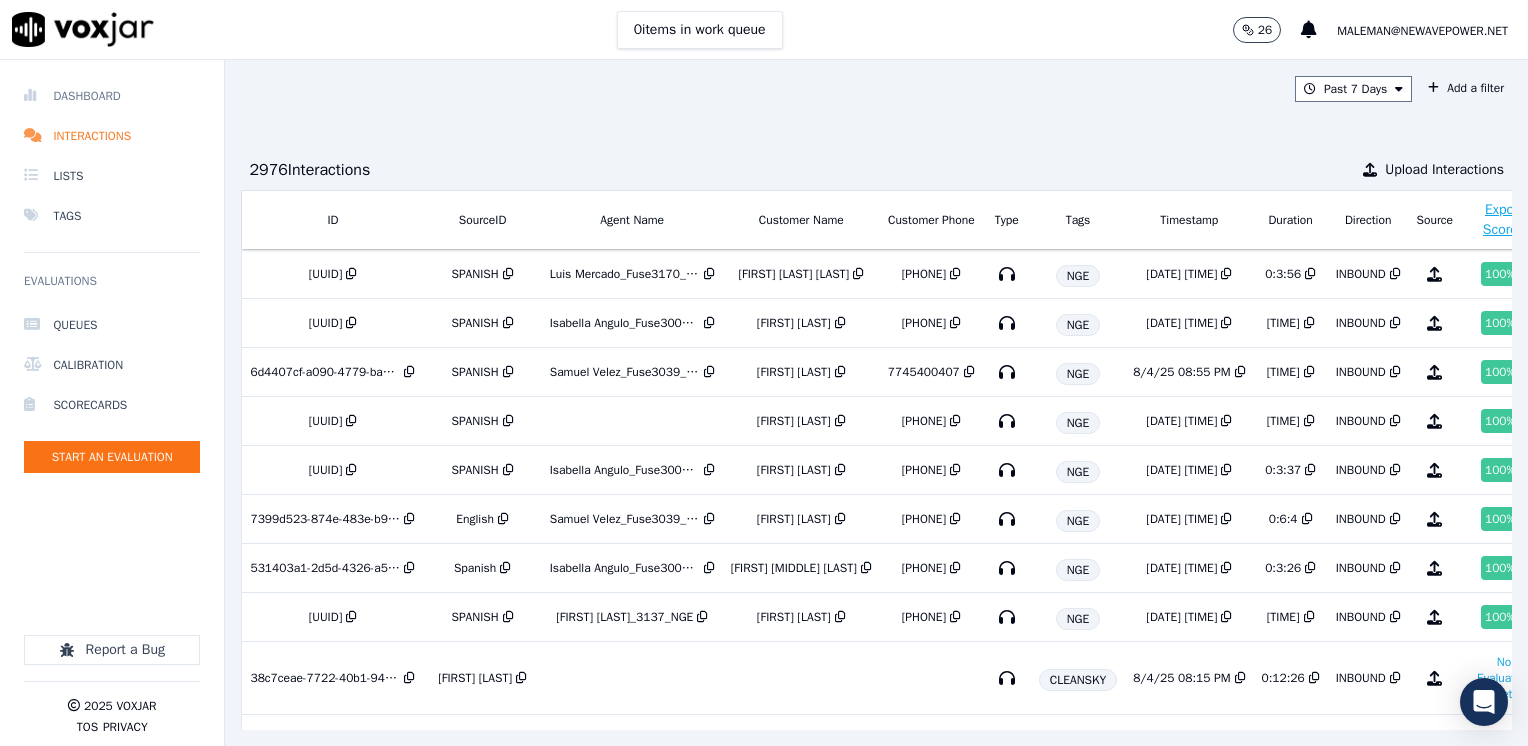 click on "Dashboard" at bounding box center [112, 96] 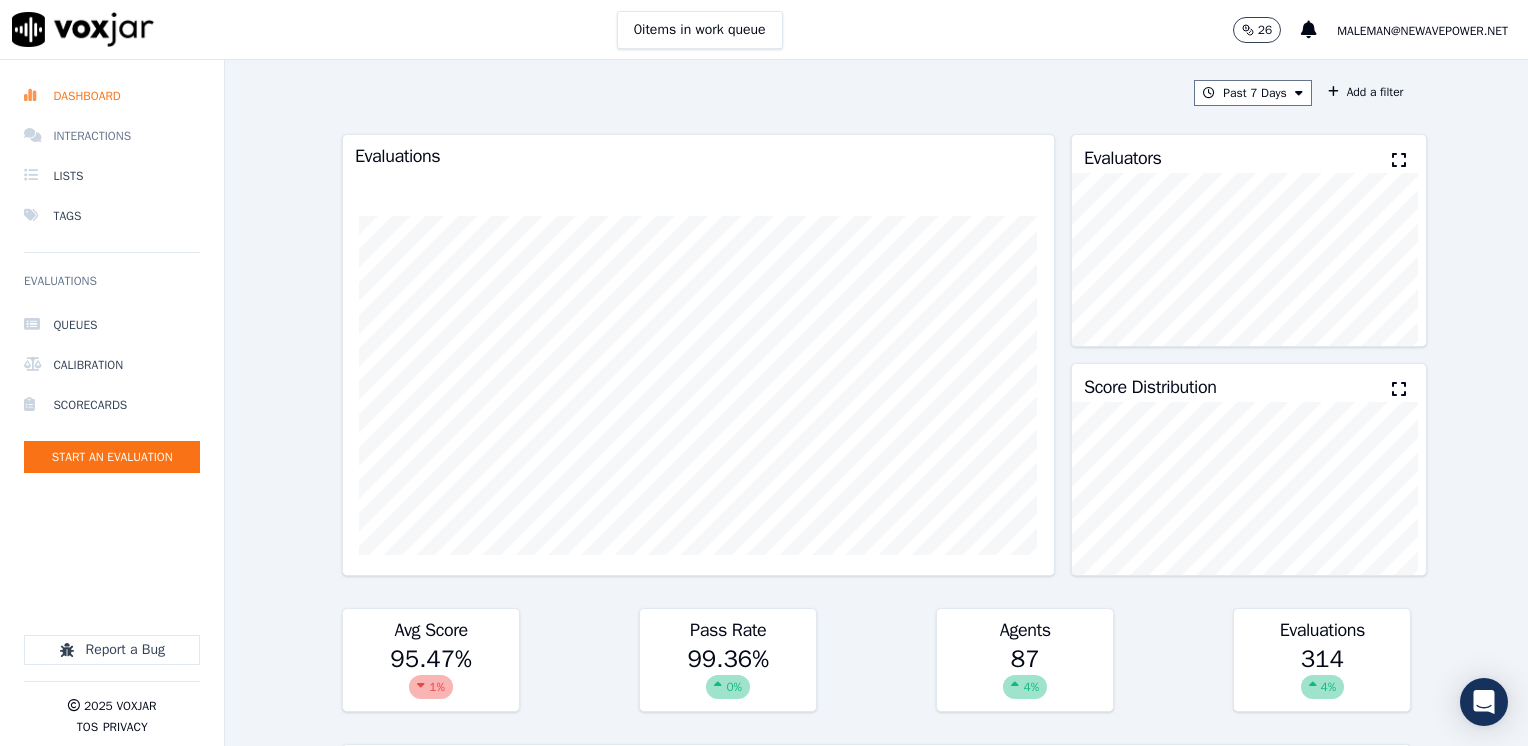 click on "Interactions" at bounding box center (112, 136) 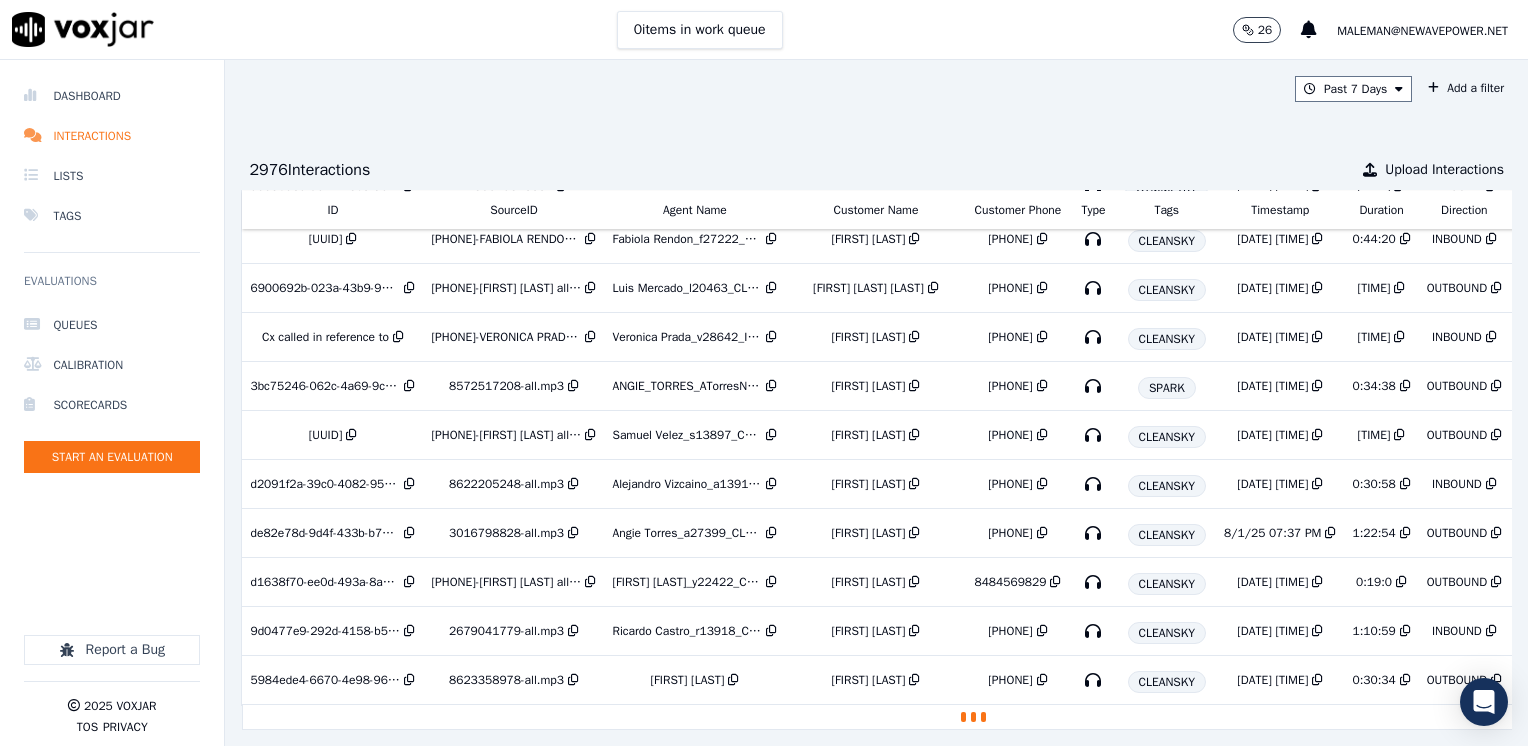 scroll, scrollTop: 3611, scrollLeft: 0, axis: vertical 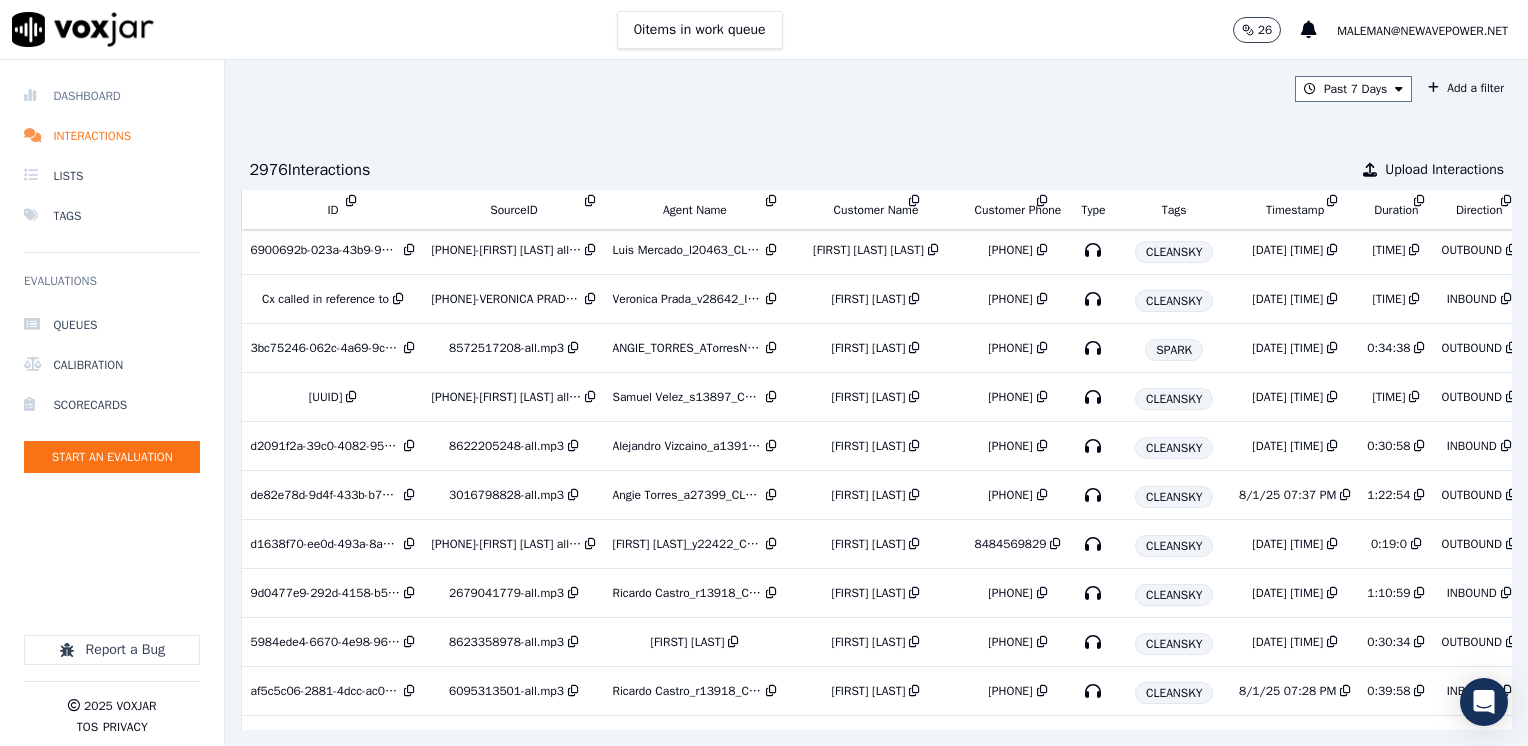 click on "Dashboard" at bounding box center [112, 96] 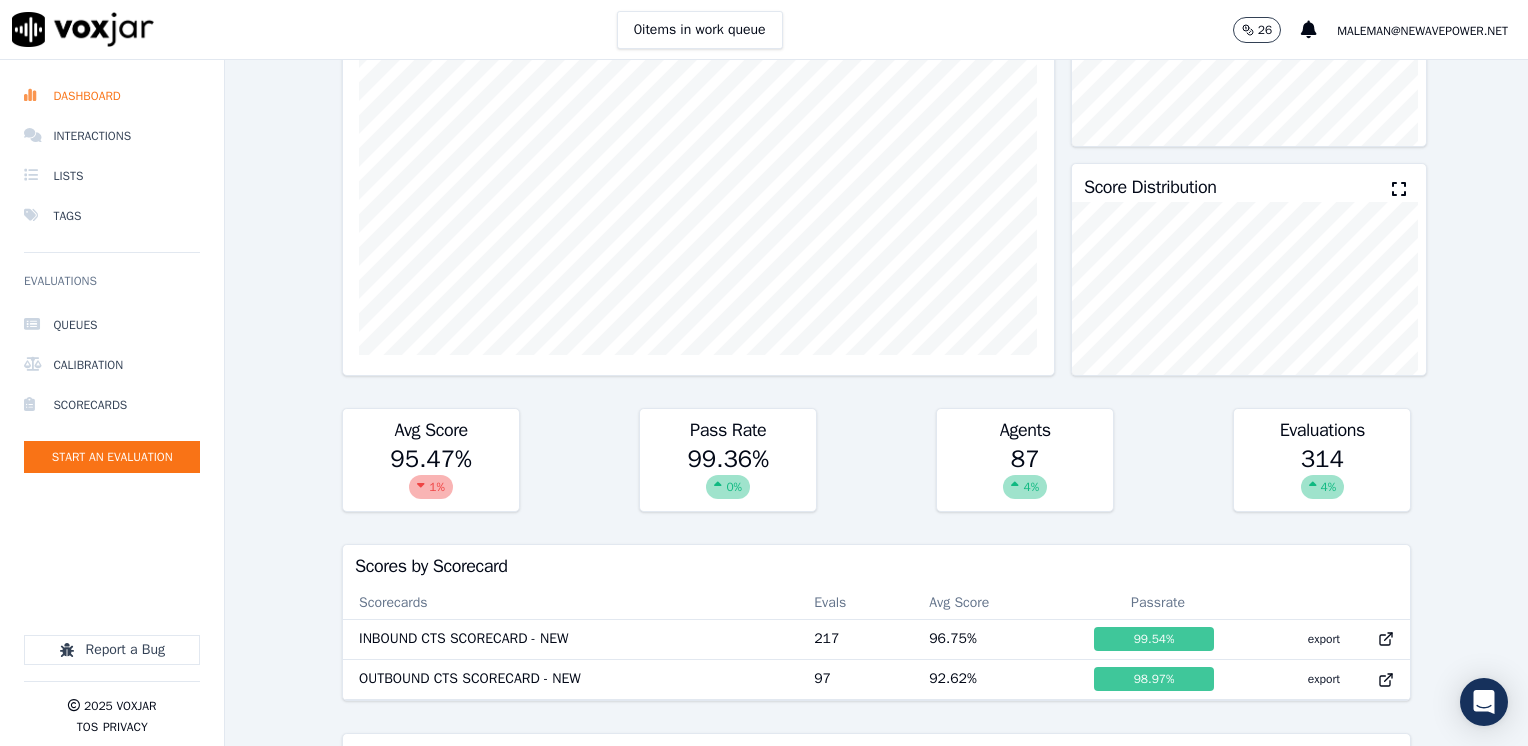 scroll, scrollTop: 0, scrollLeft: 0, axis: both 